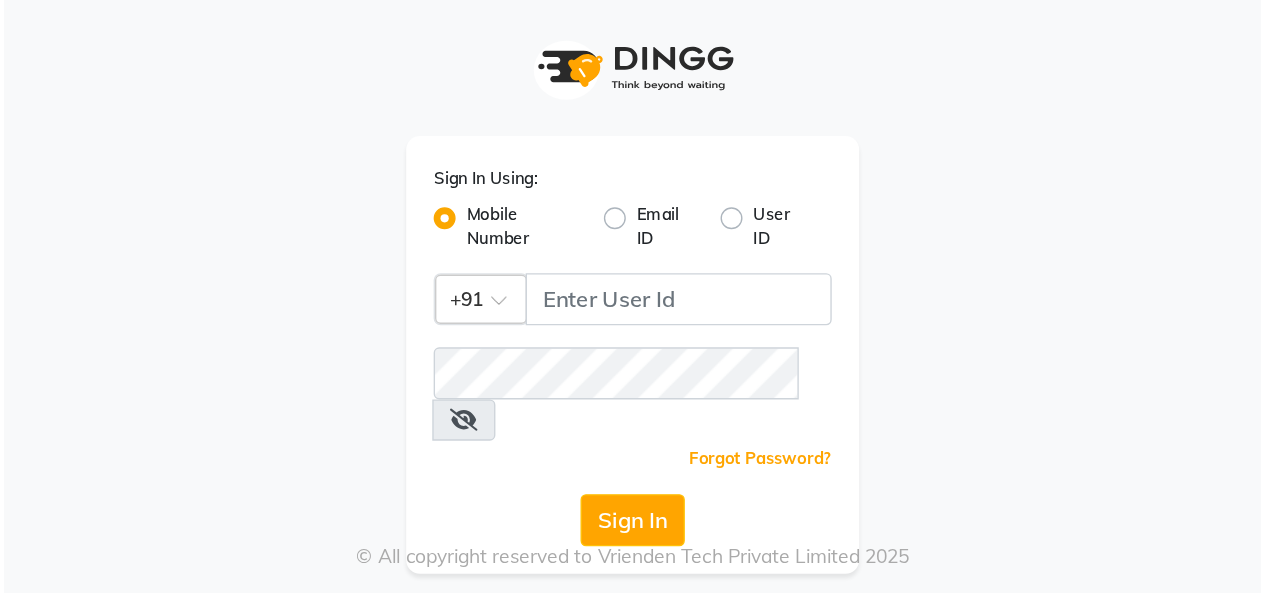 scroll, scrollTop: 0, scrollLeft: 0, axis: both 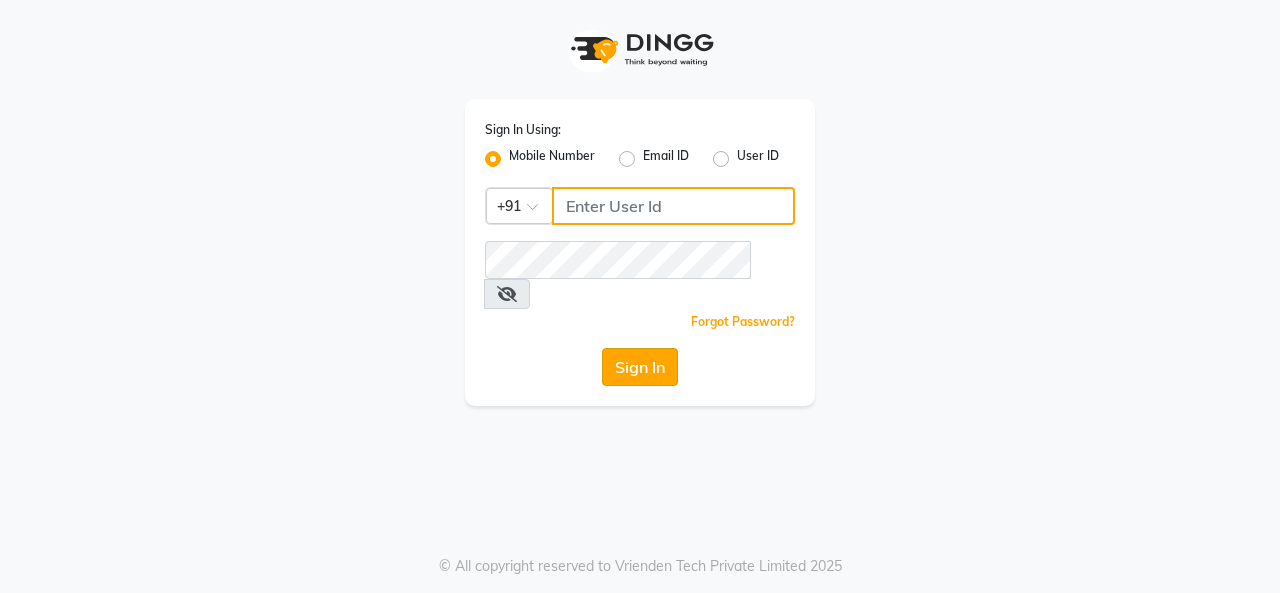 type on "9354747414" 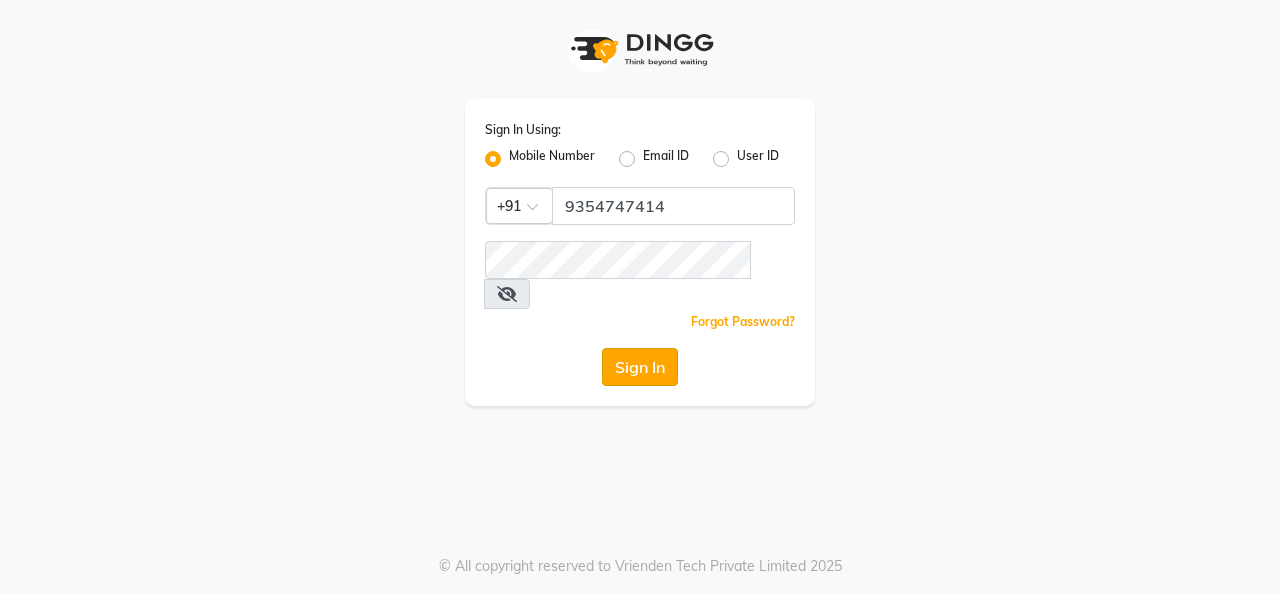 click on "Sign In" 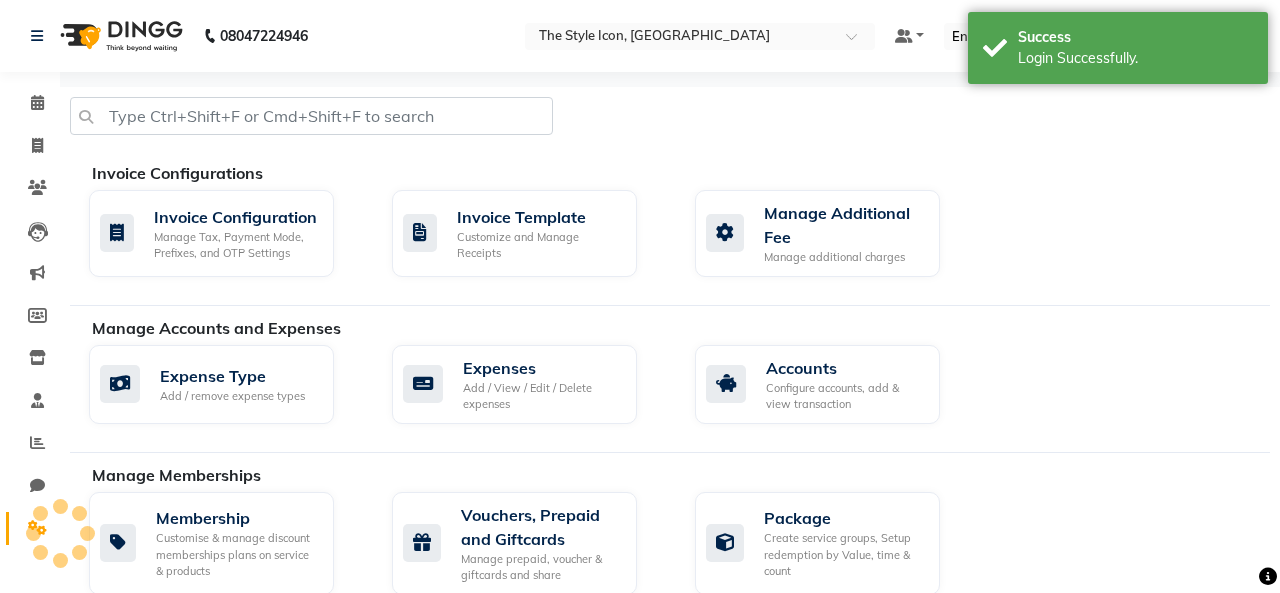 select on "en" 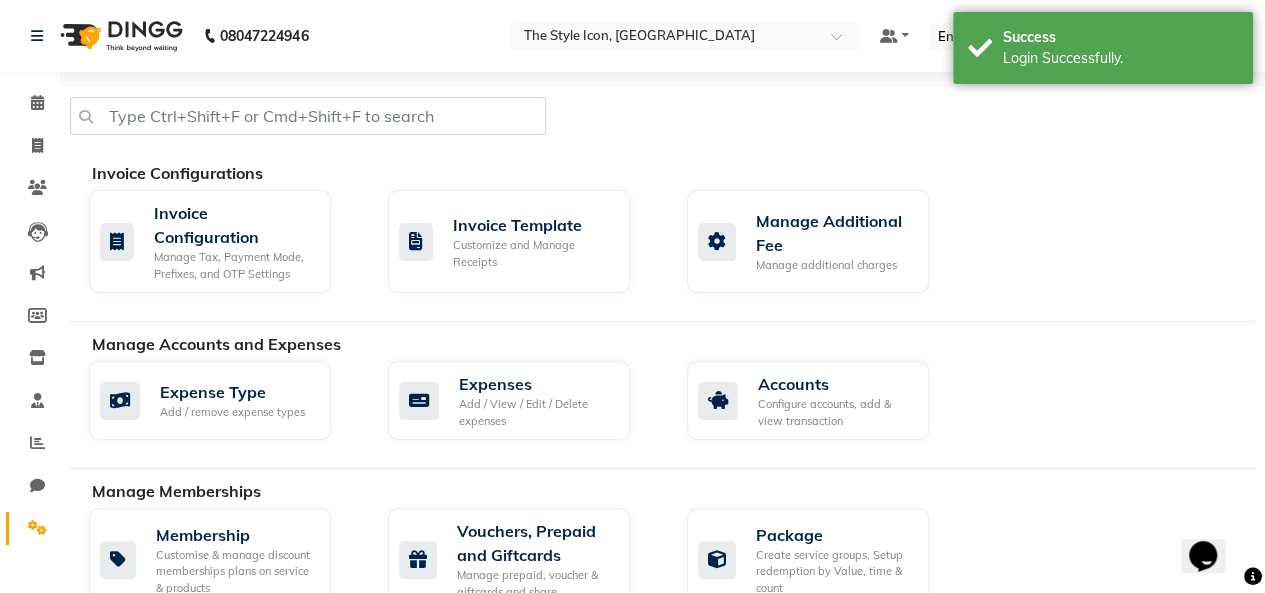 scroll, scrollTop: 0, scrollLeft: 0, axis: both 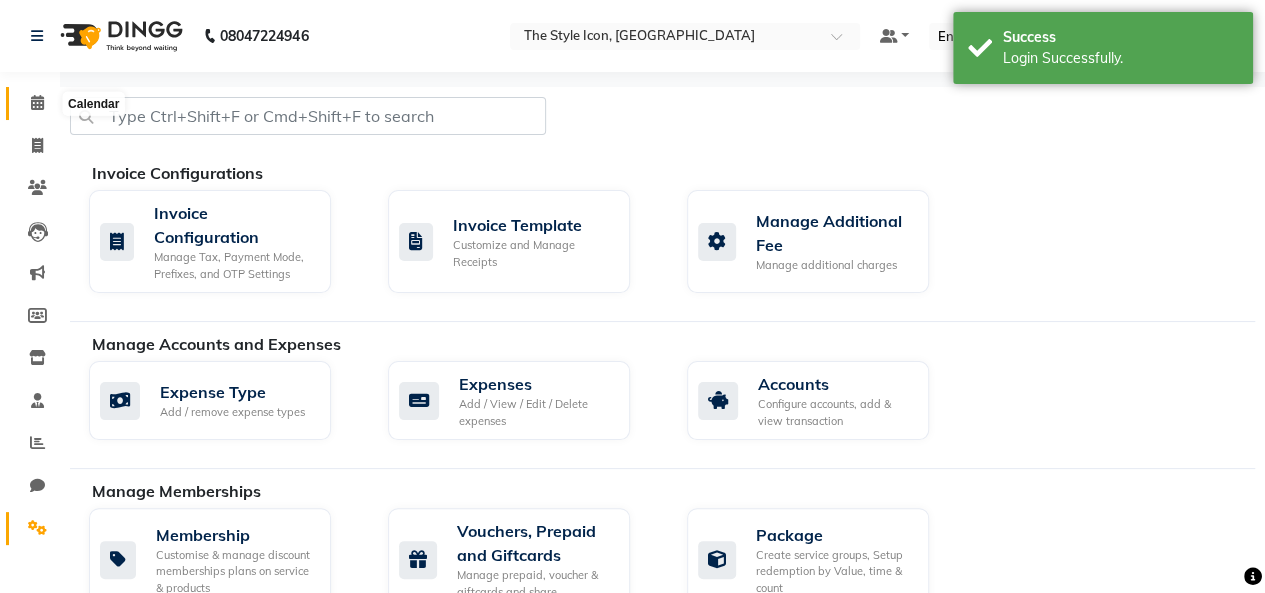 click 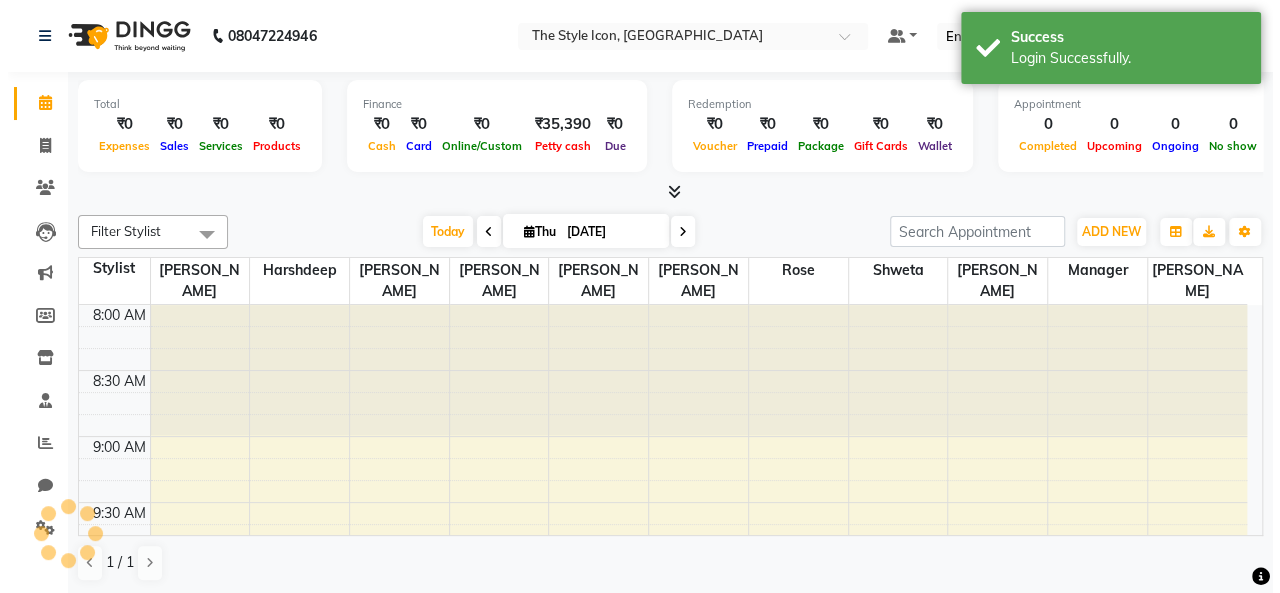 scroll, scrollTop: 0, scrollLeft: 0, axis: both 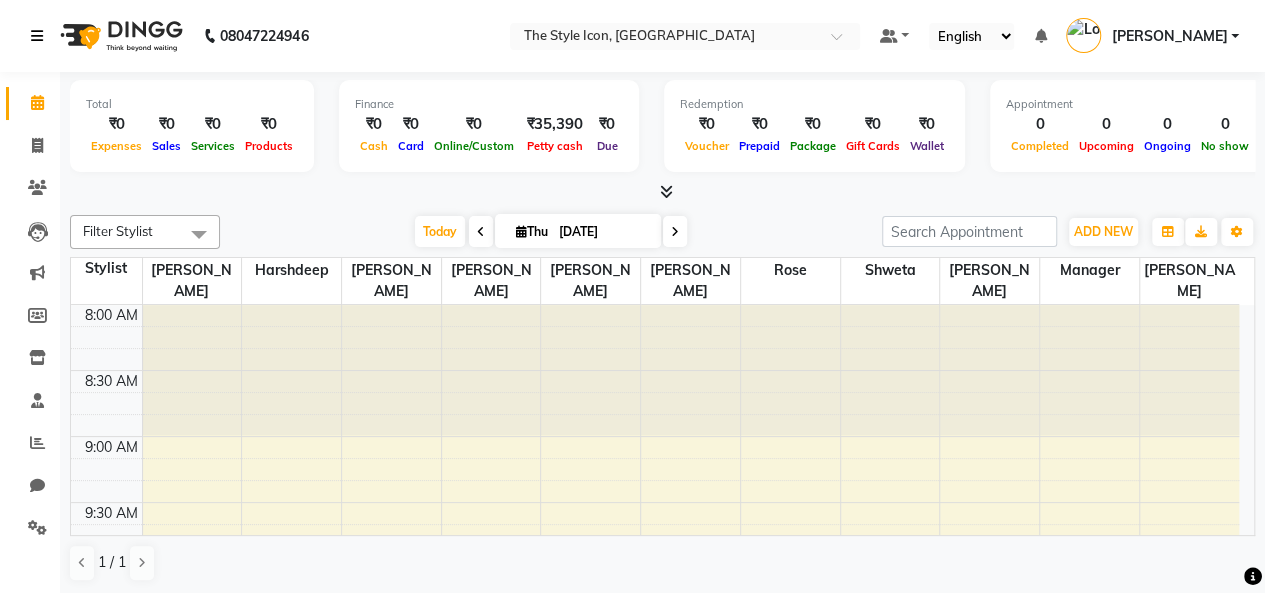 click at bounding box center [37, 36] 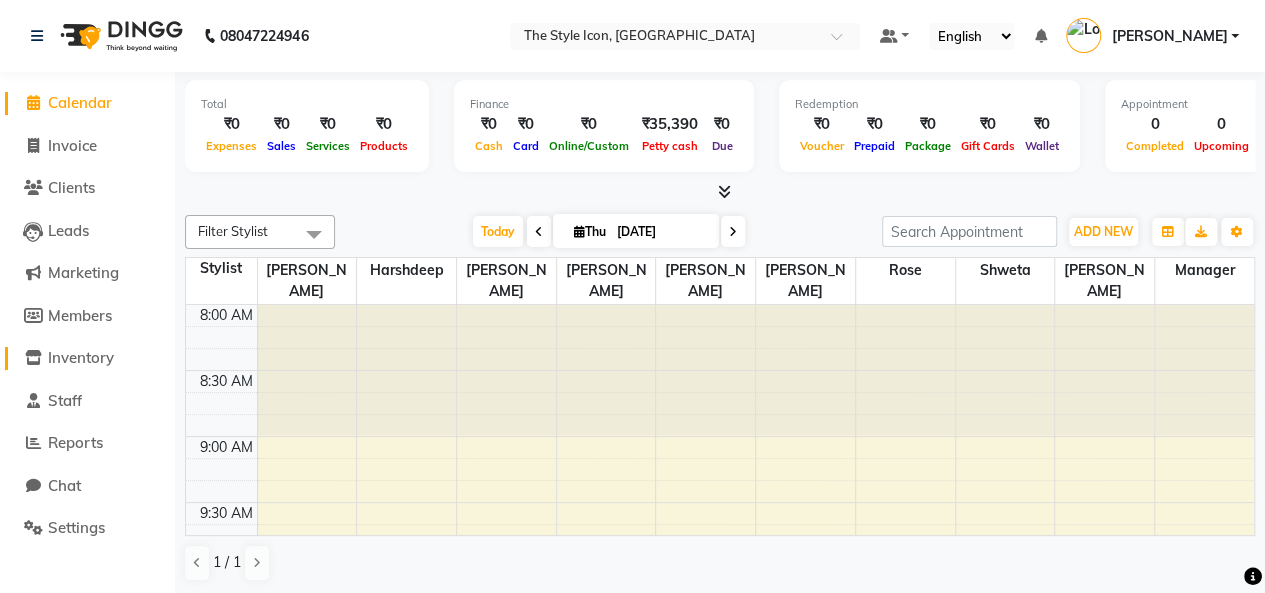 click on "Inventory" 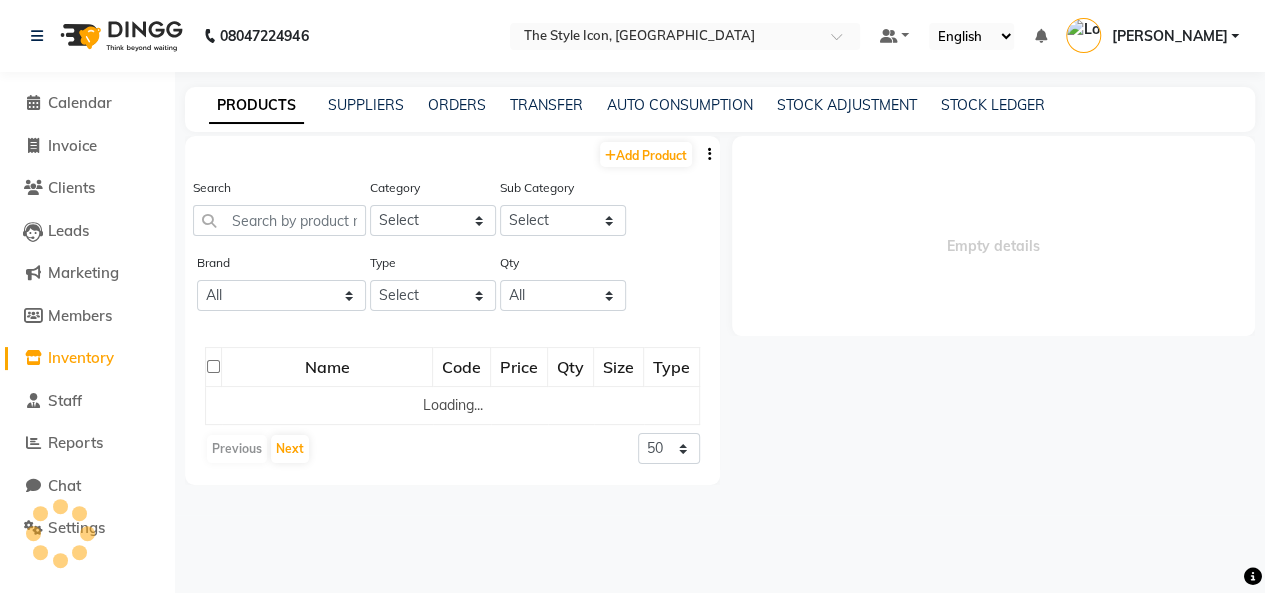 select 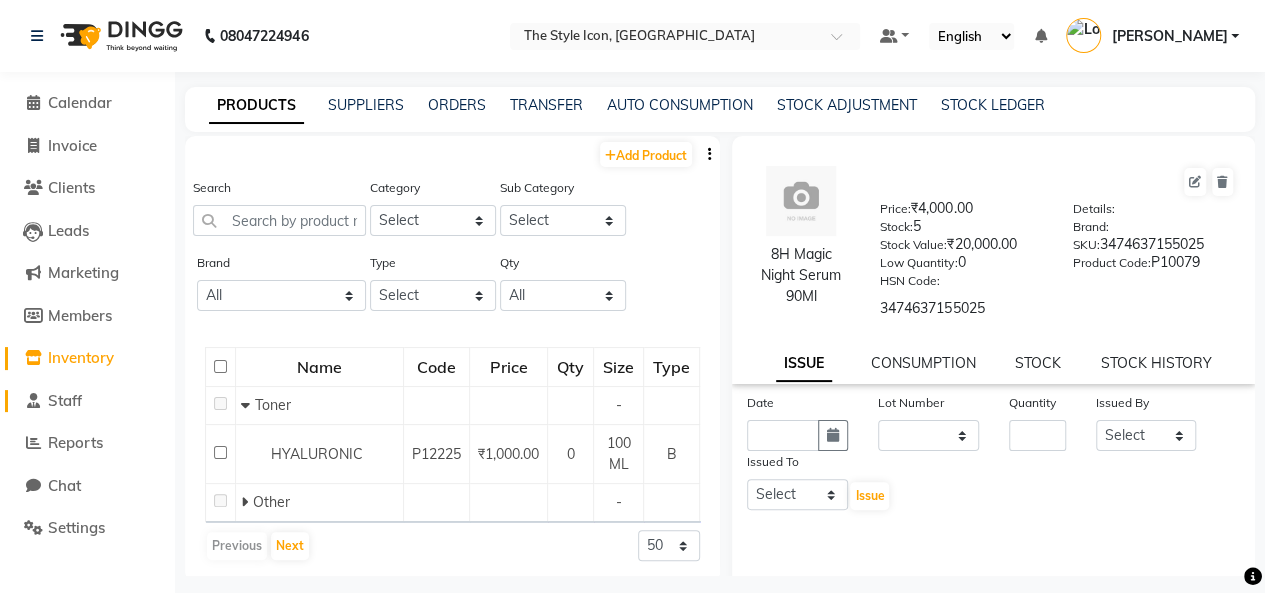 click on "Staff" 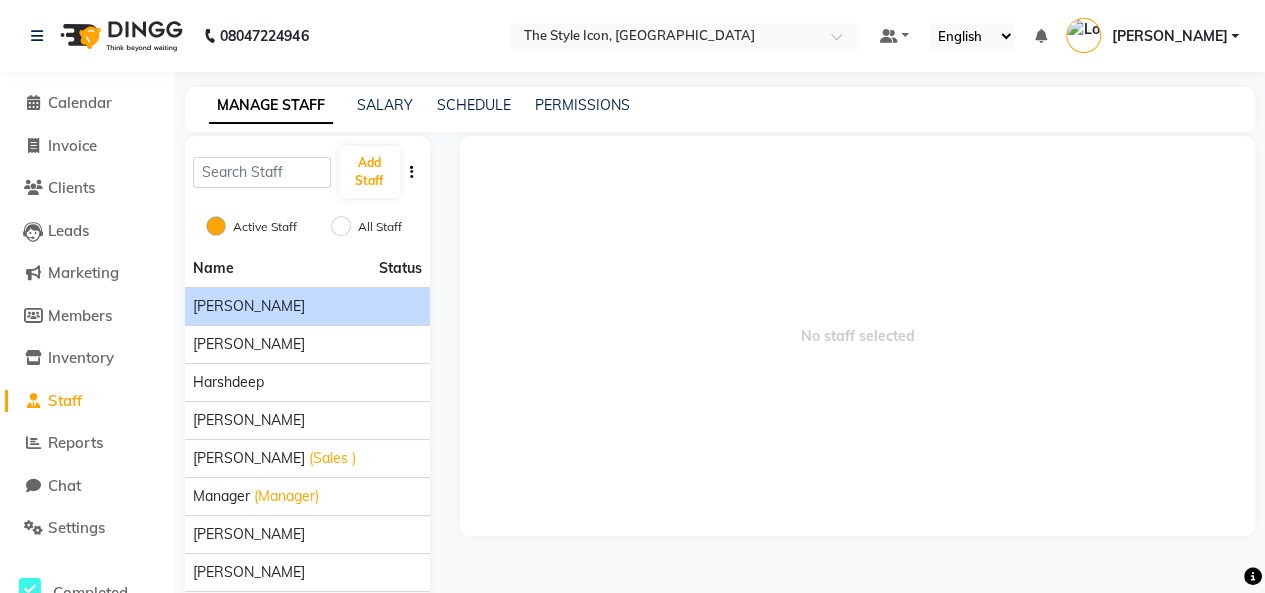 click on "[PERSON_NAME]" 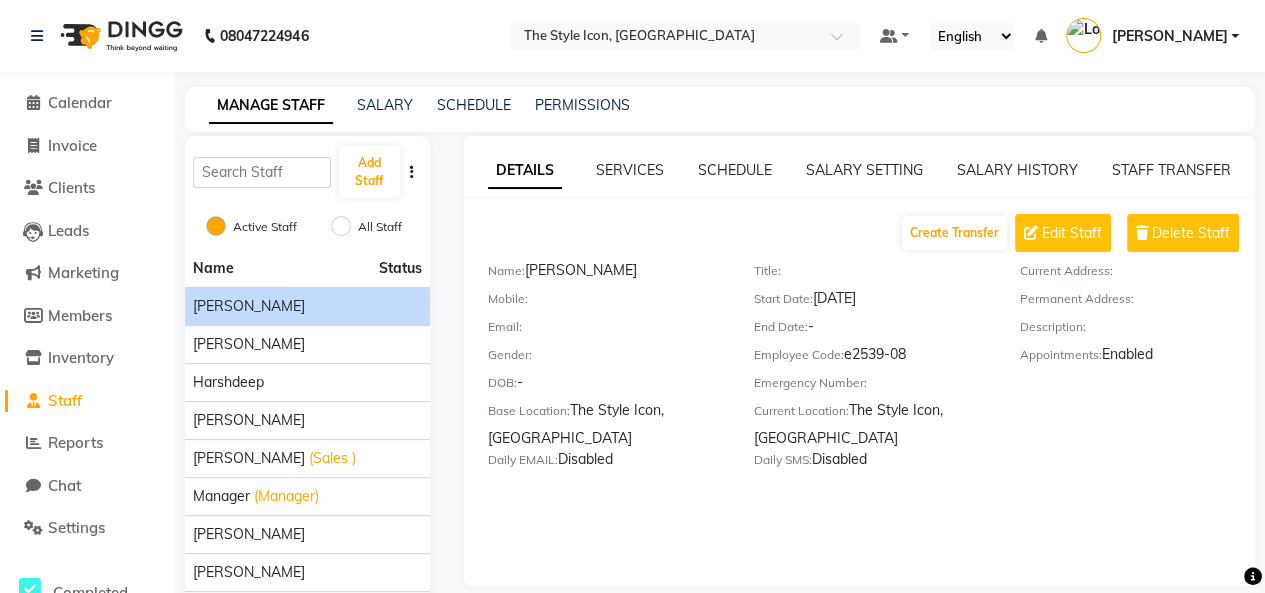 click on "SALARY" 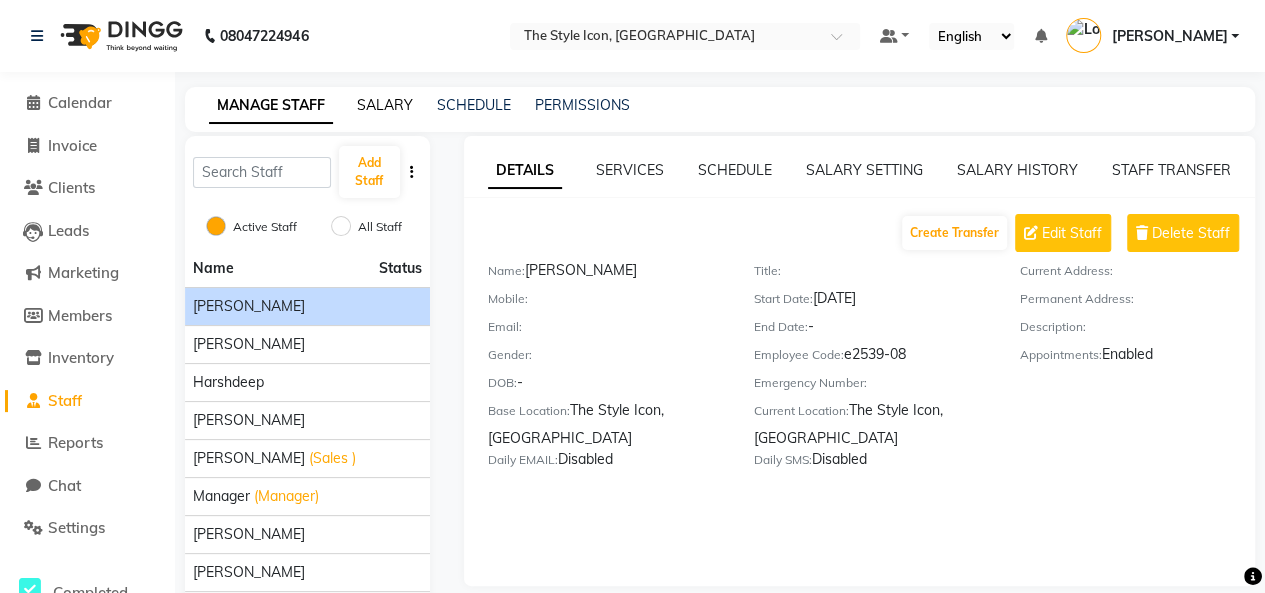 click on "SALARY" 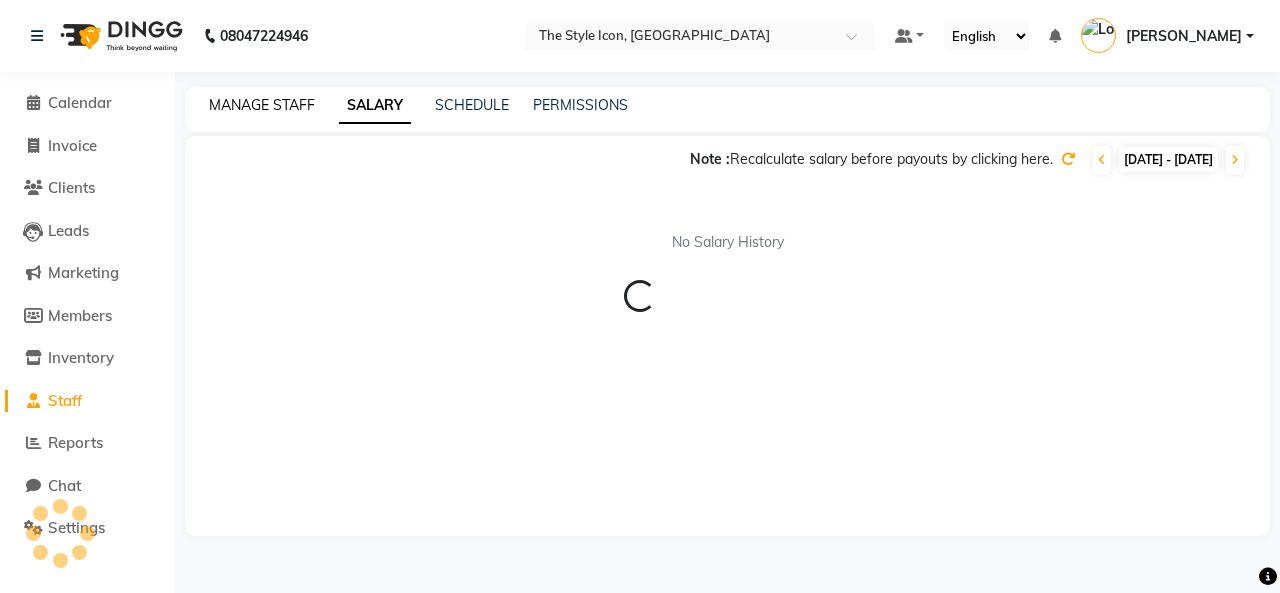 click on "MANAGE STAFF" 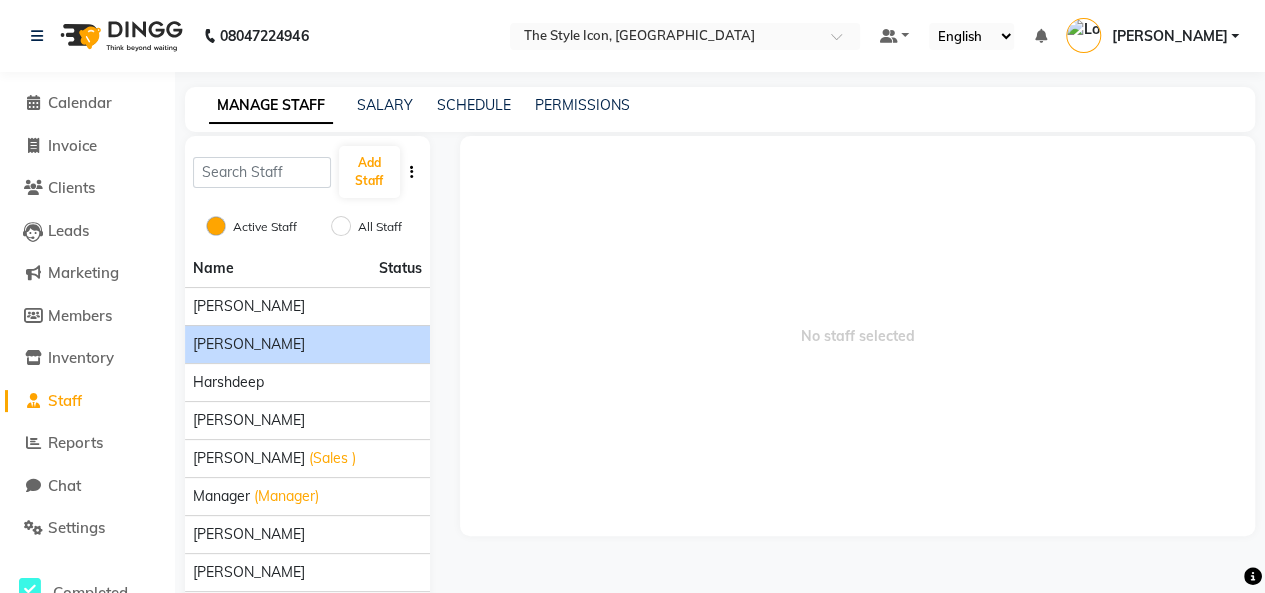 click on "[PERSON_NAME]" 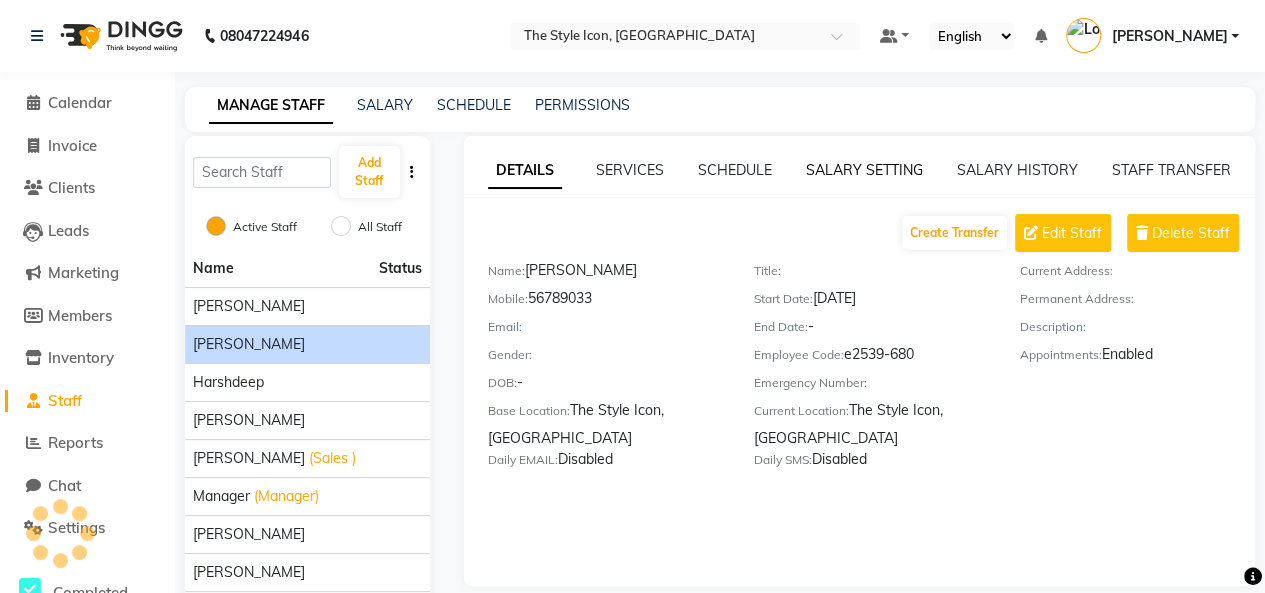 click on "SALARY SETTING" 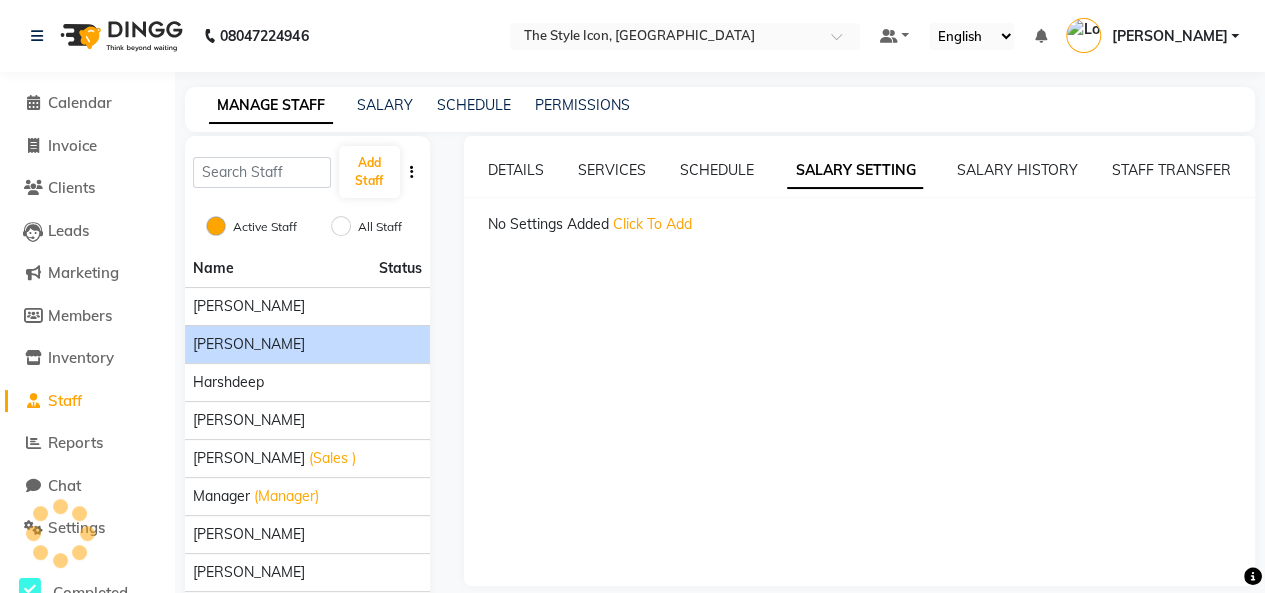 click on "Click To Add" 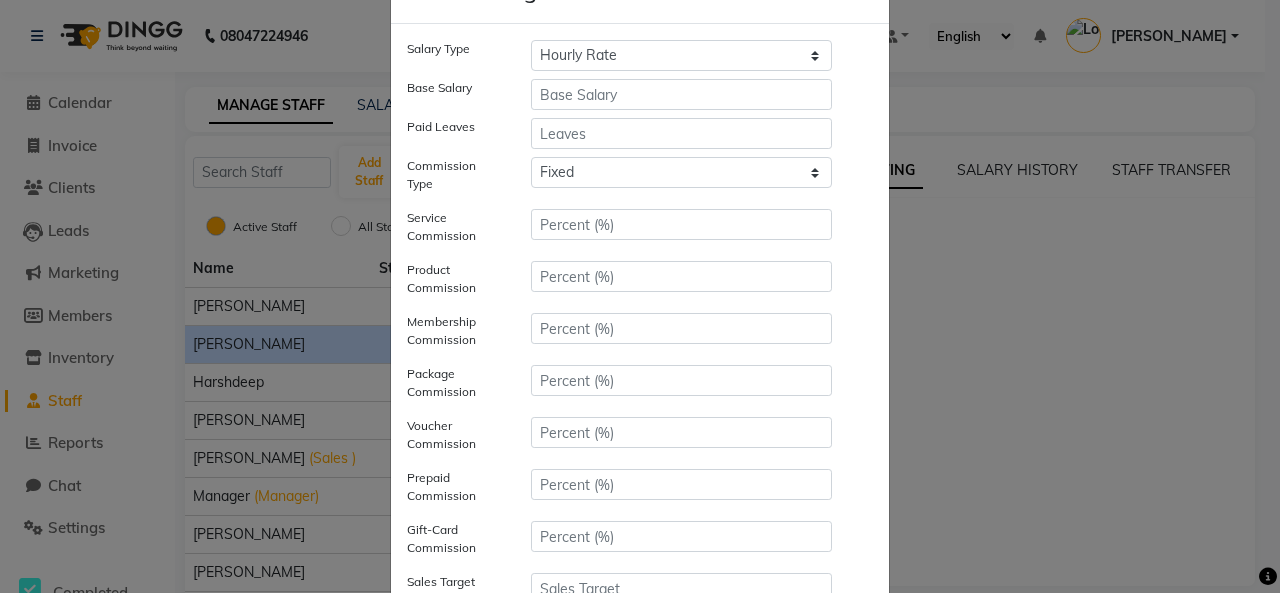 scroll, scrollTop: 112, scrollLeft: 0, axis: vertical 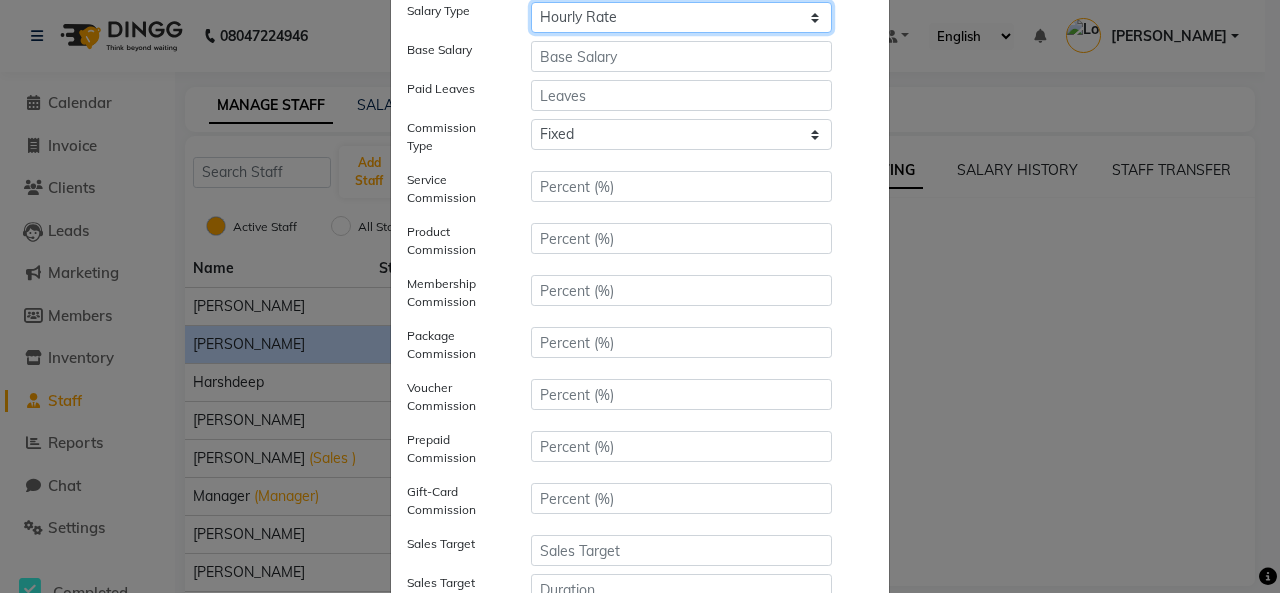 click on "Hourly Rate Bi-Weekly Twice Monthly Monthly Yearly" 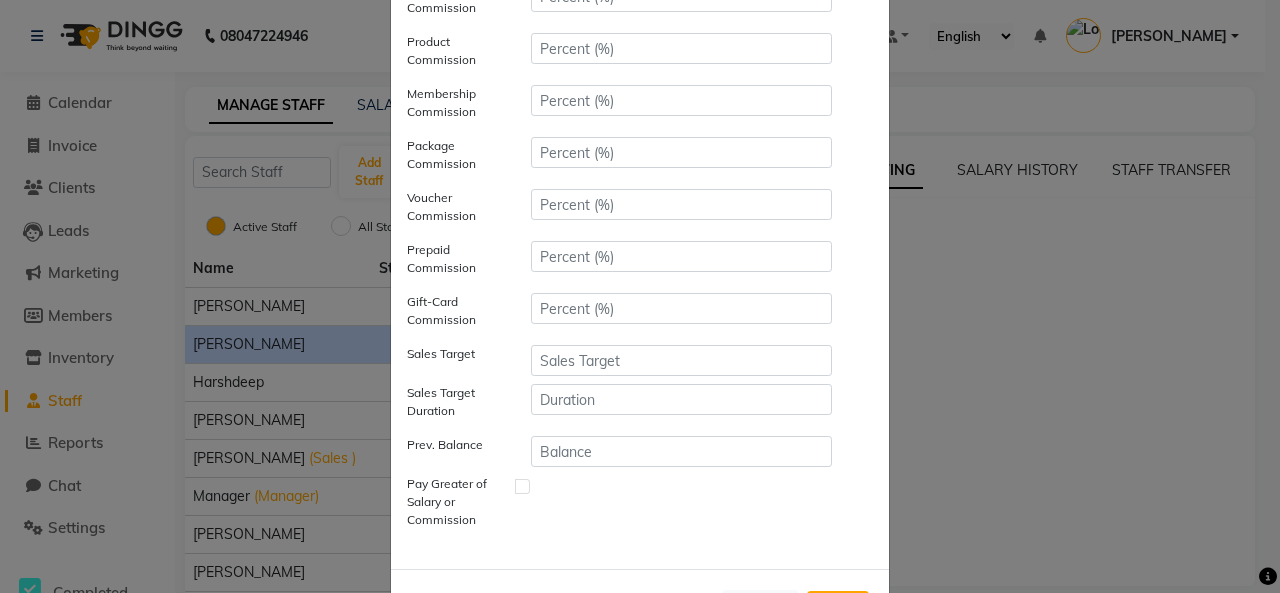 scroll, scrollTop: 303, scrollLeft: 0, axis: vertical 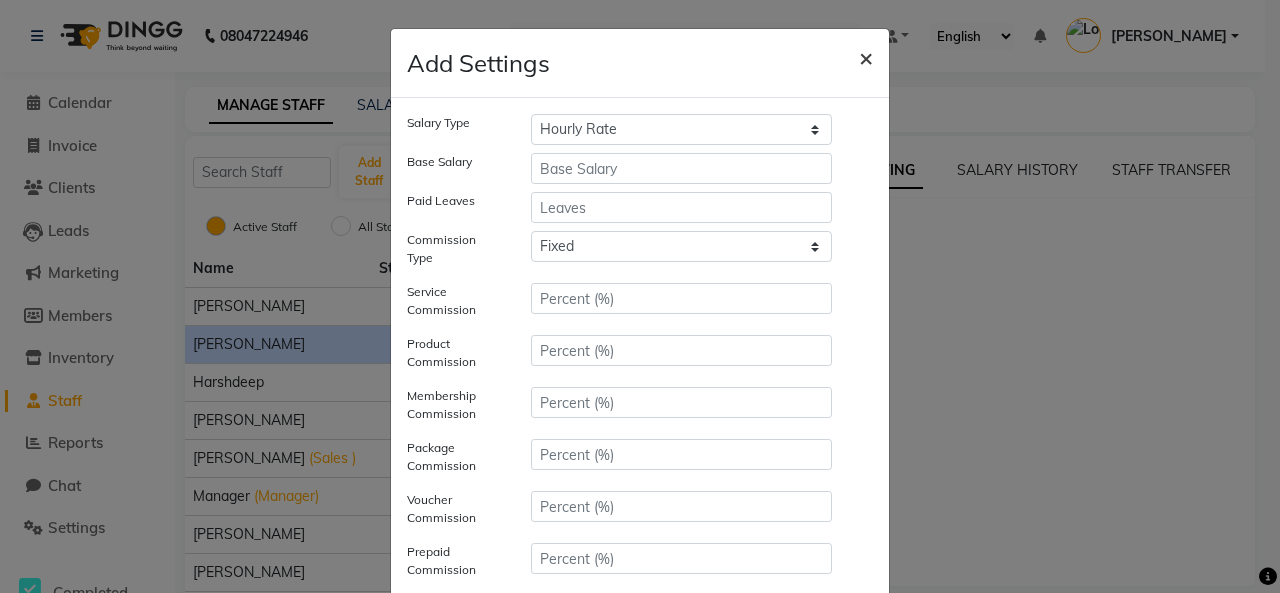 click on "×" 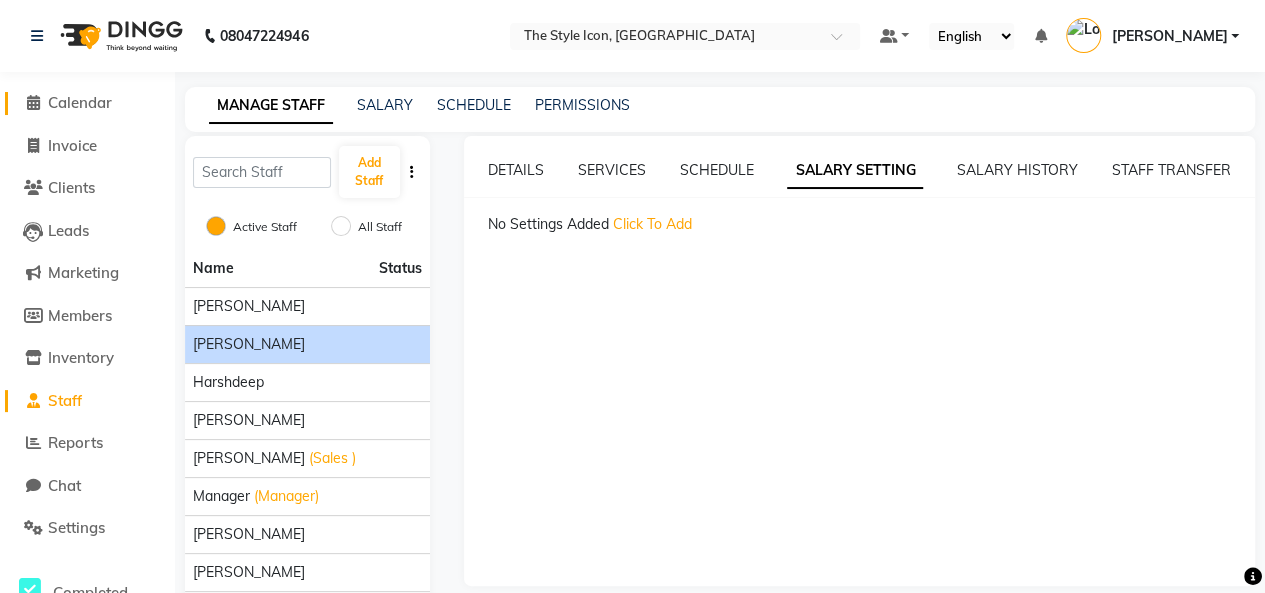 click on "Calendar" 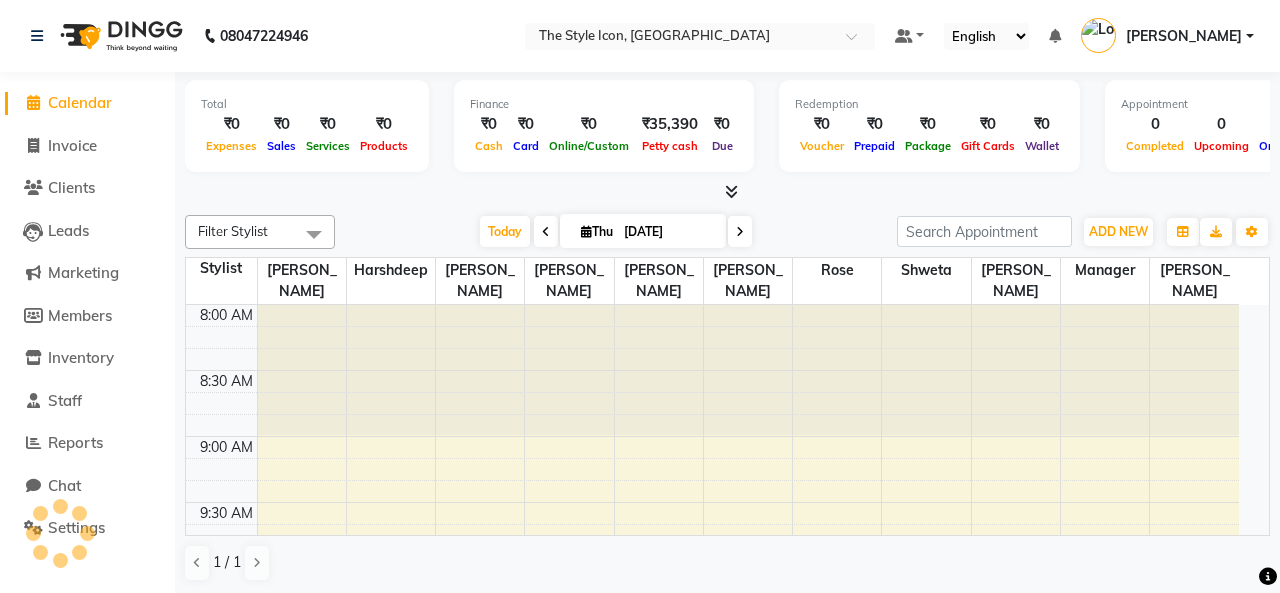 scroll, scrollTop: 0, scrollLeft: 0, axis: both 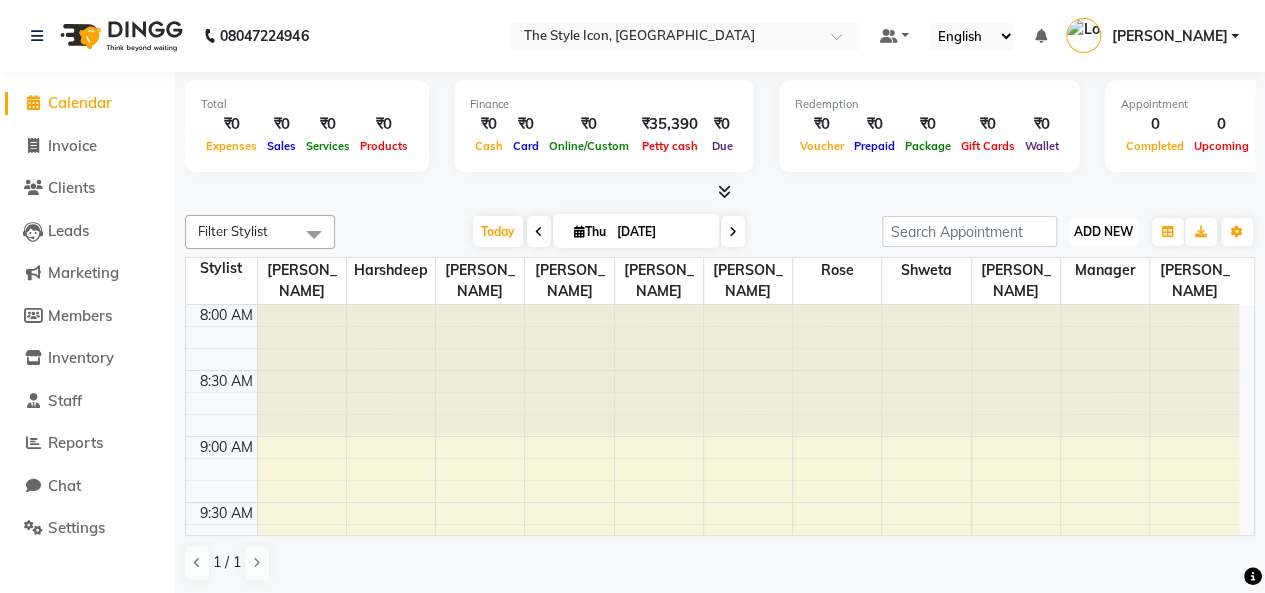 click on "ADD NEW" at bounding box center [1103, 231] 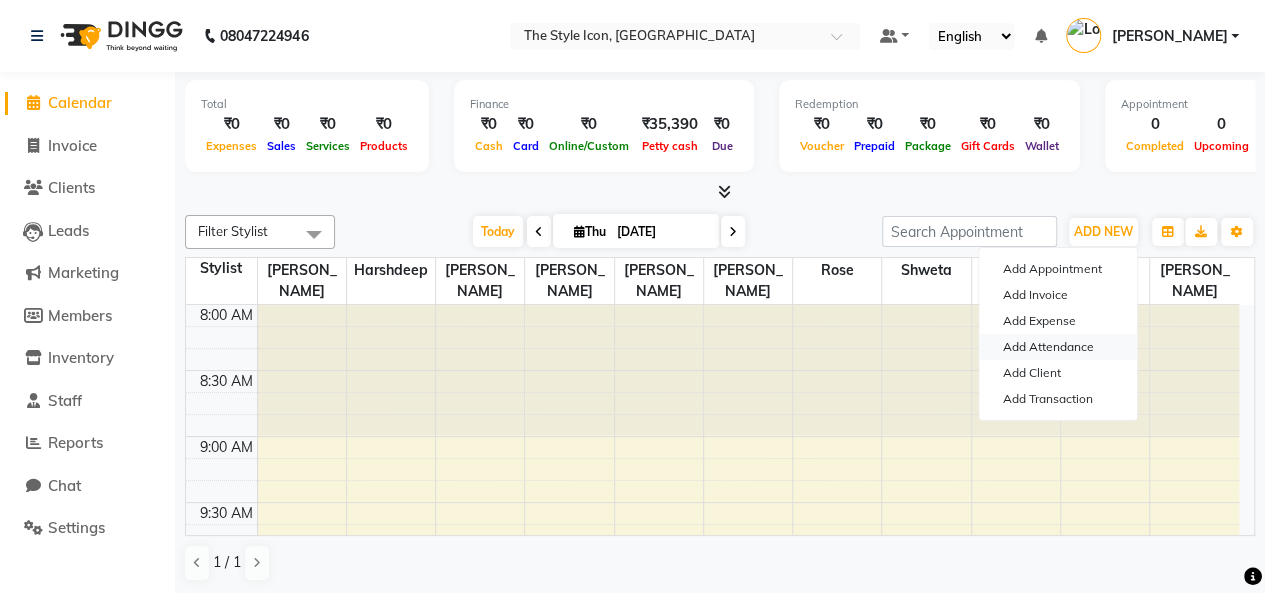 click on "Add Attendance" at bounding box center (1058, 347) 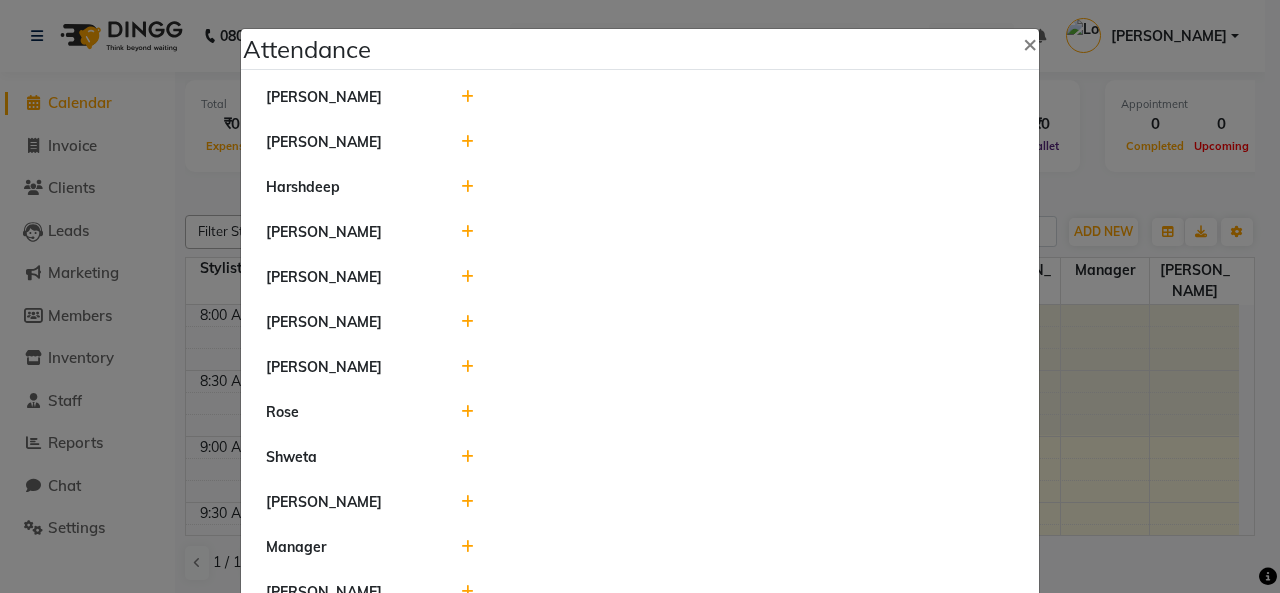click 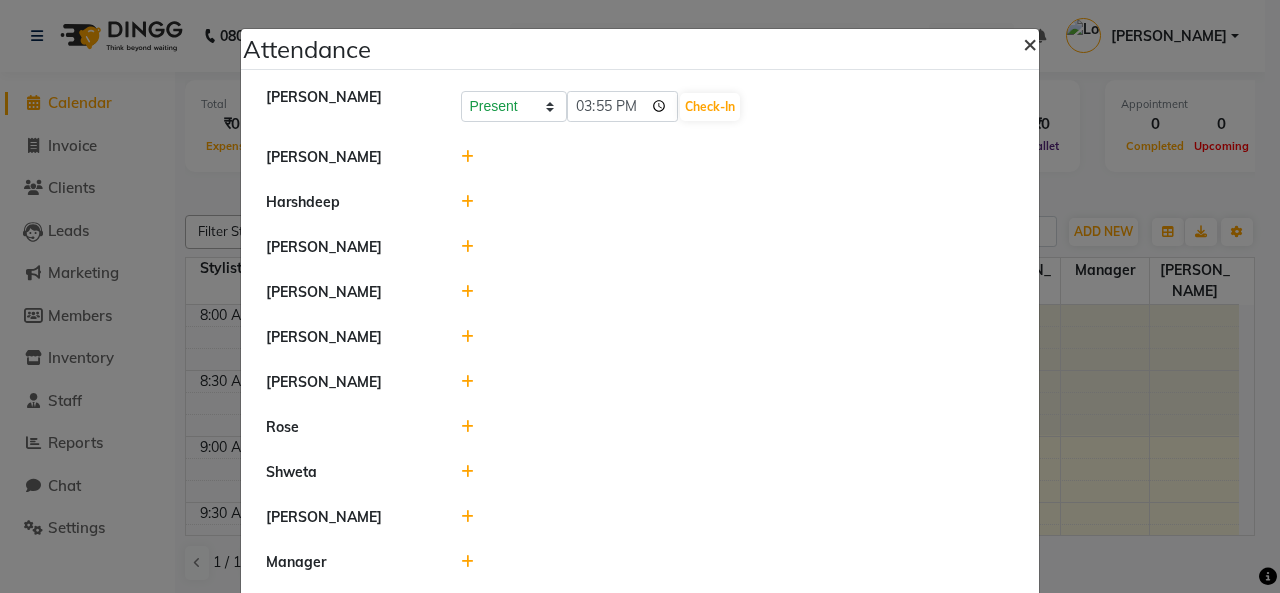 click on "×" 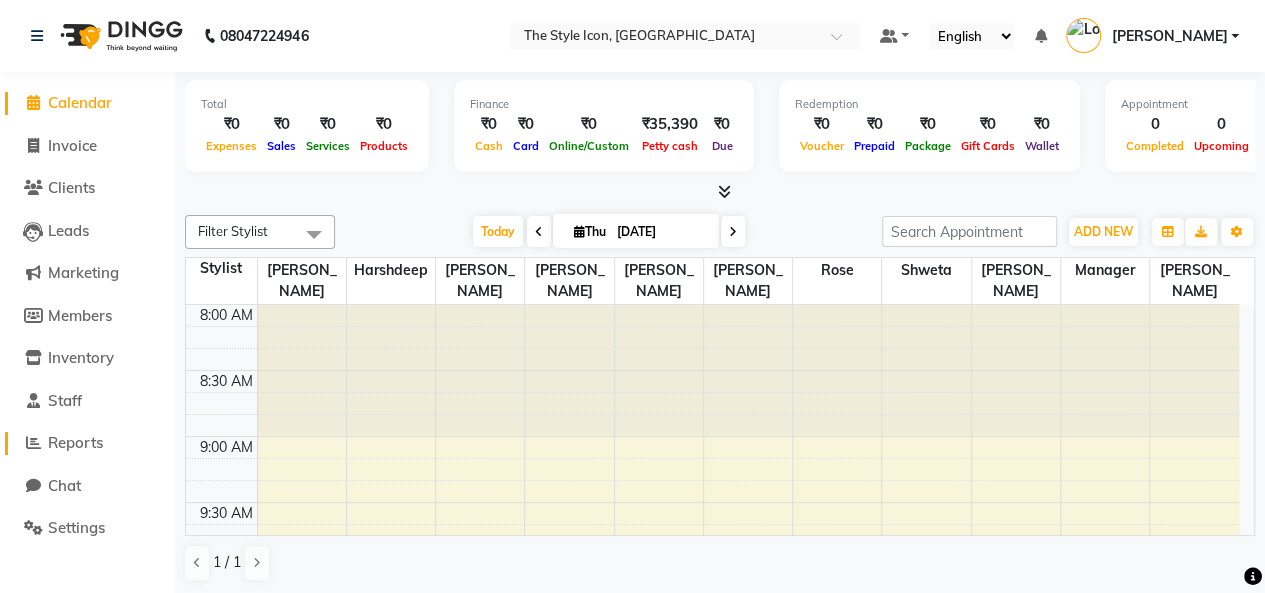 click on "Reports" 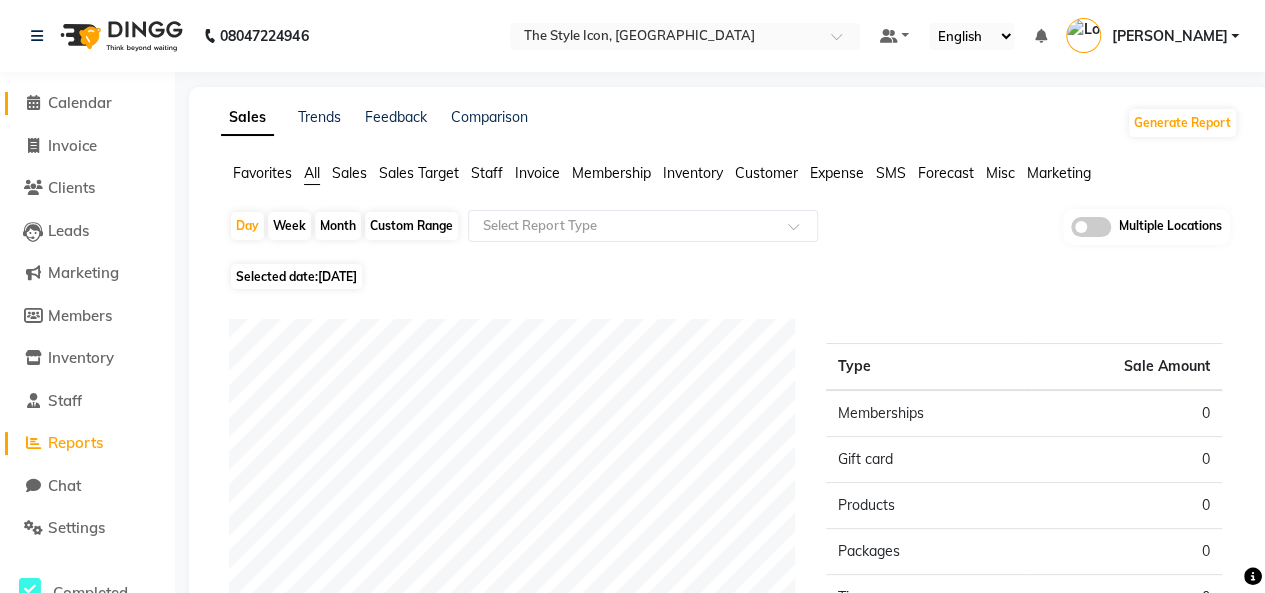 click on "Calendar" 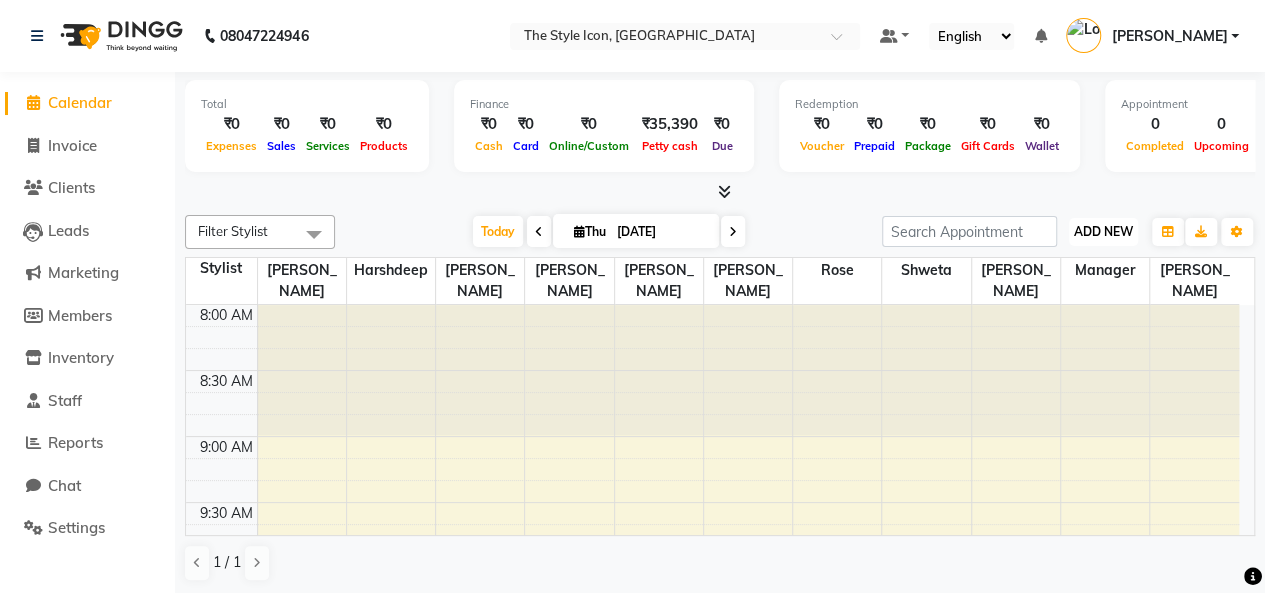 click on "ADD NEW Toggle Dropdown" at bounding box center (1103, 232) 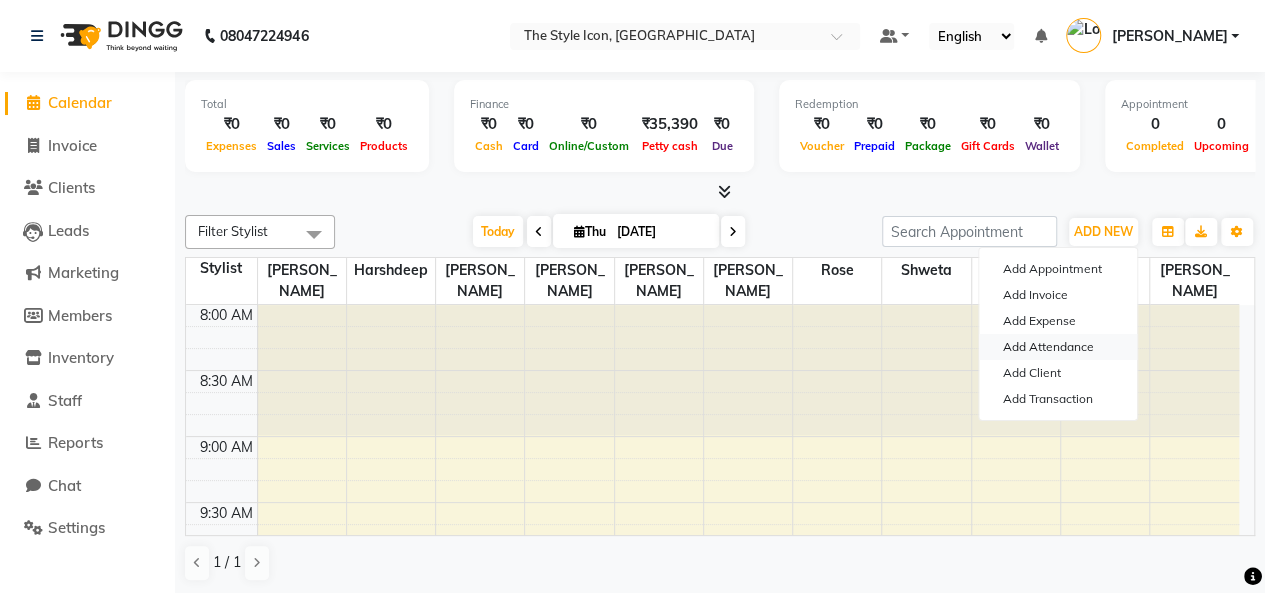 click on "Add Attendance" at bounding box center (1058, 347) 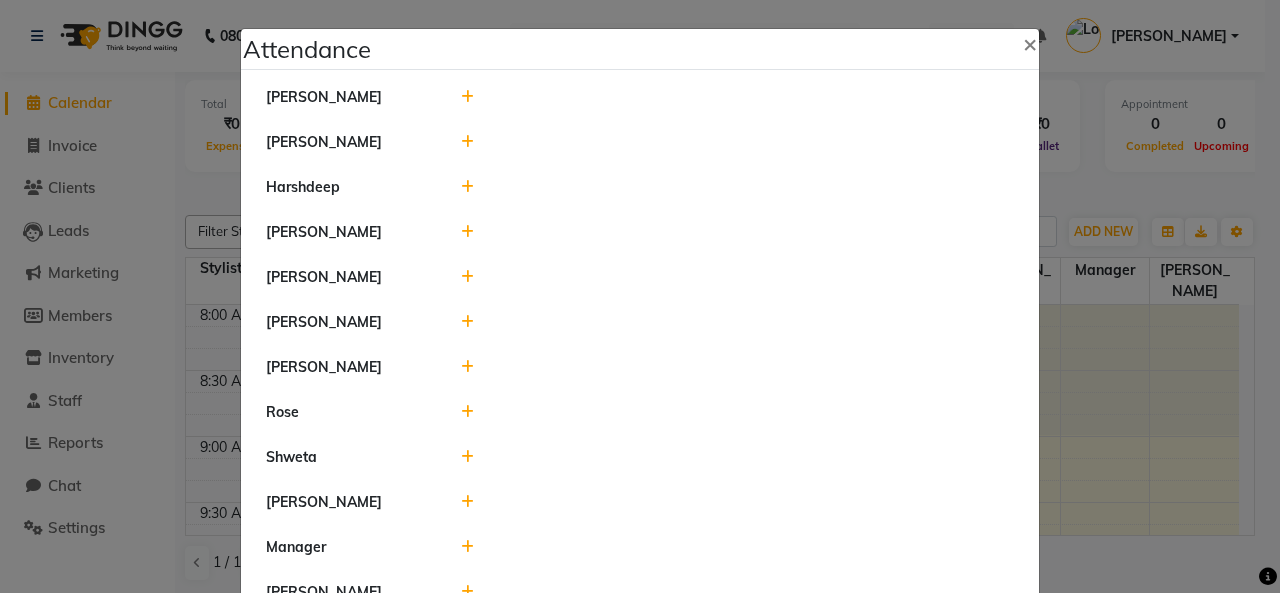 click on "[PERSON_NAME]" 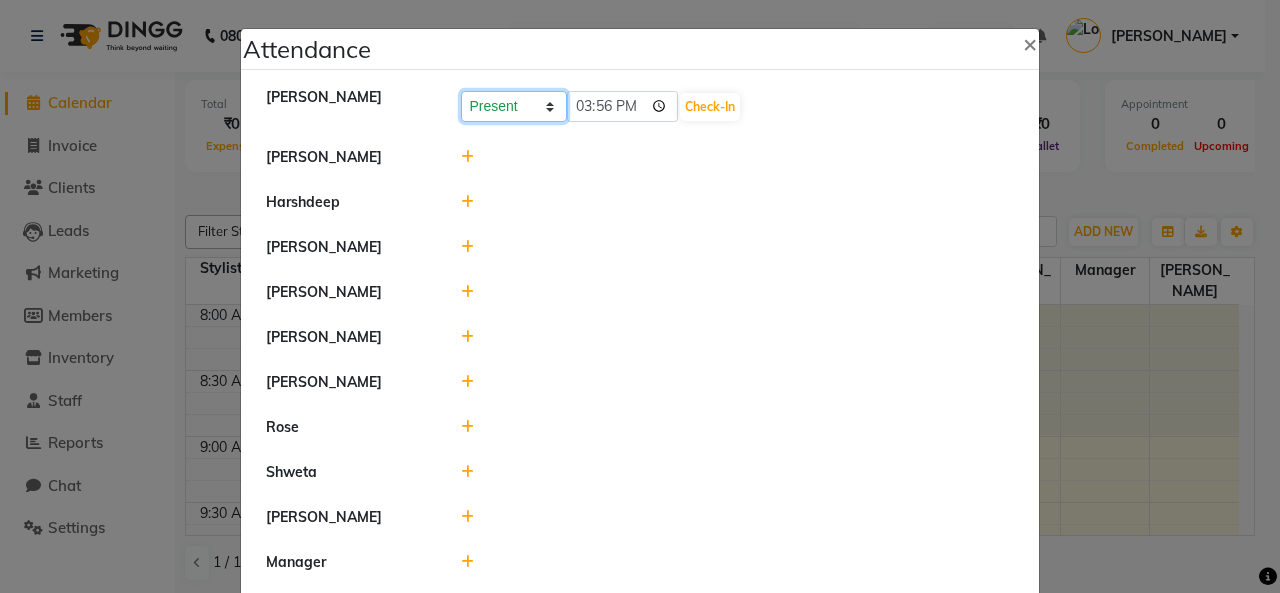 click on "Present Absent Late Half Day Weekly Off" 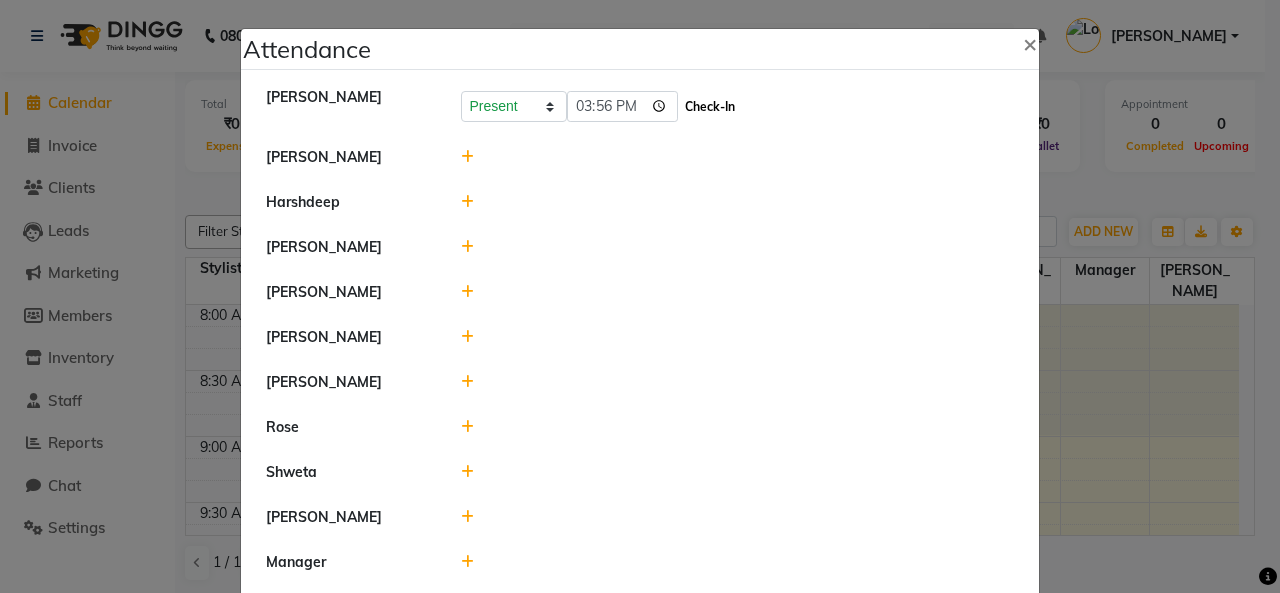 click on "Check-In" 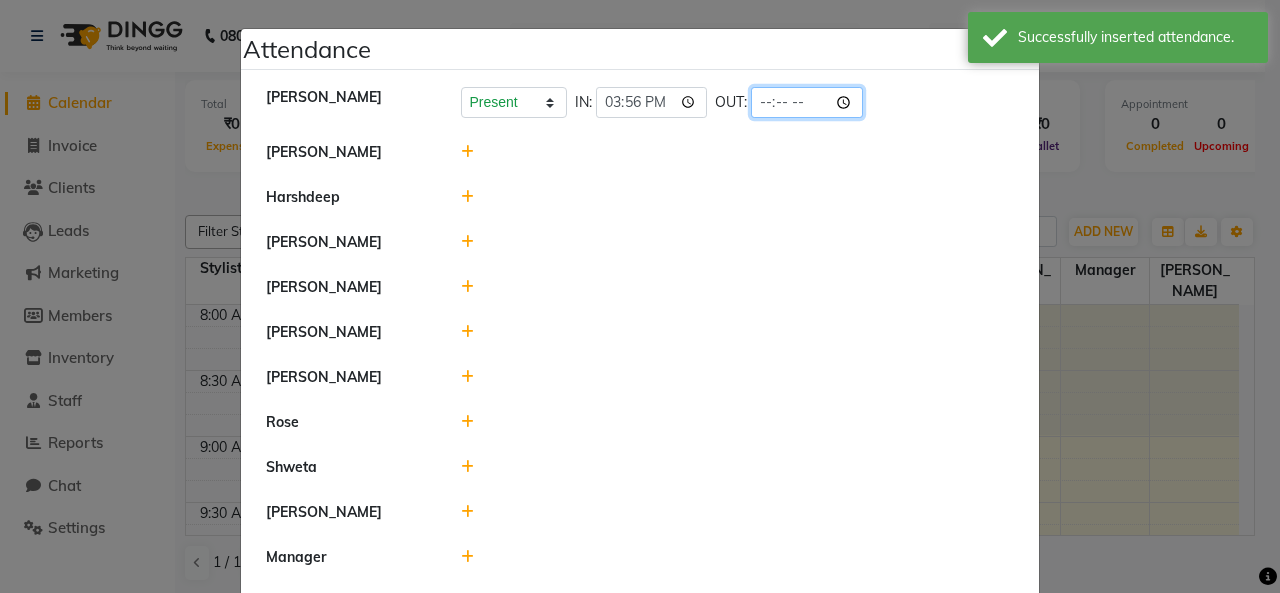 click 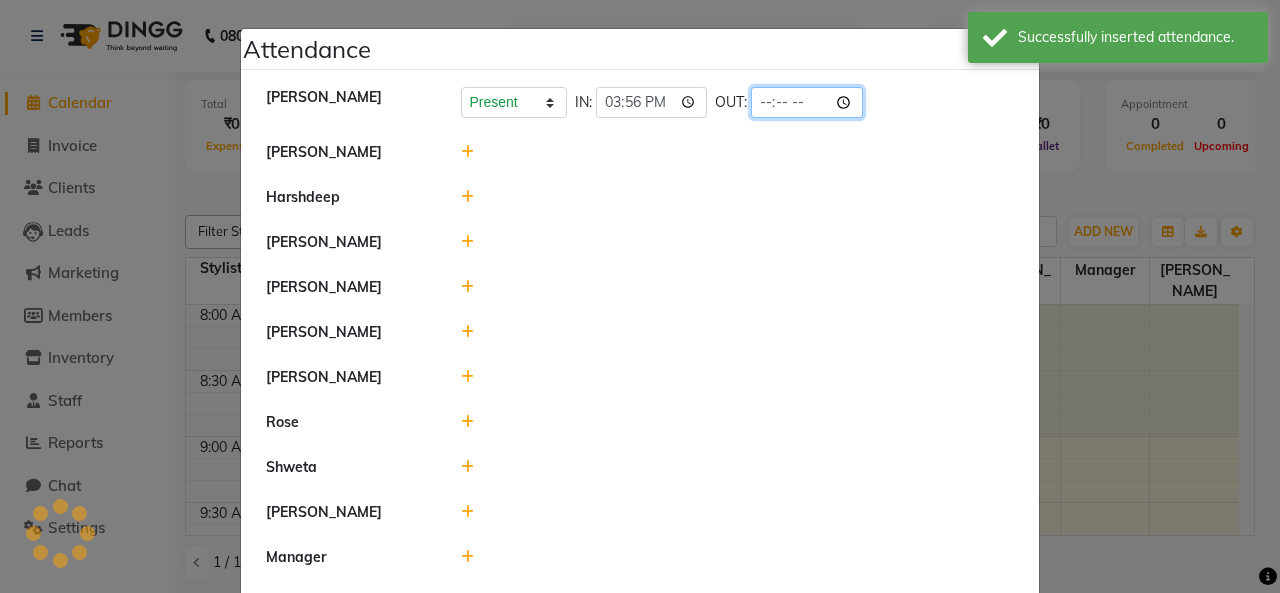 click 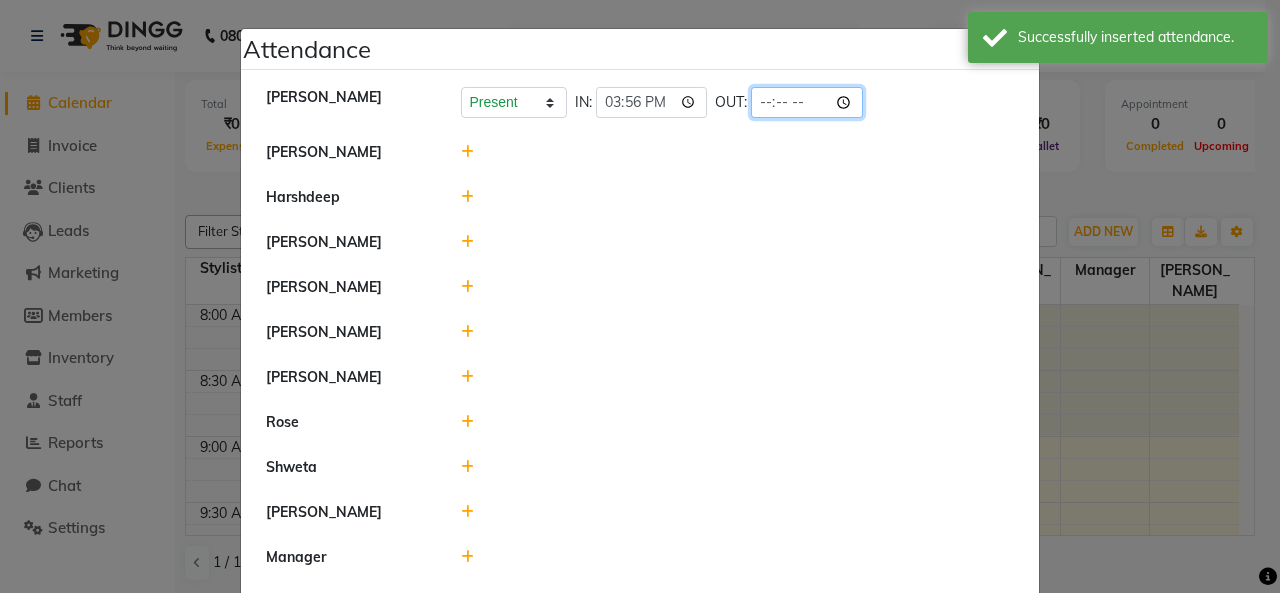 click 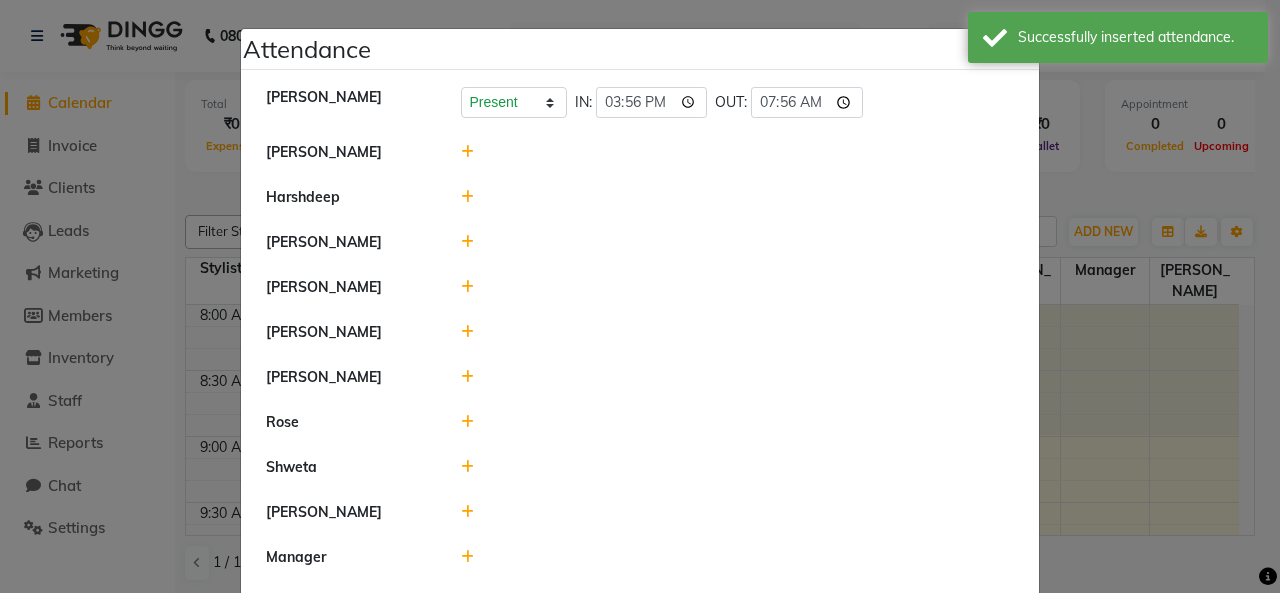 click on "Harshdeep" 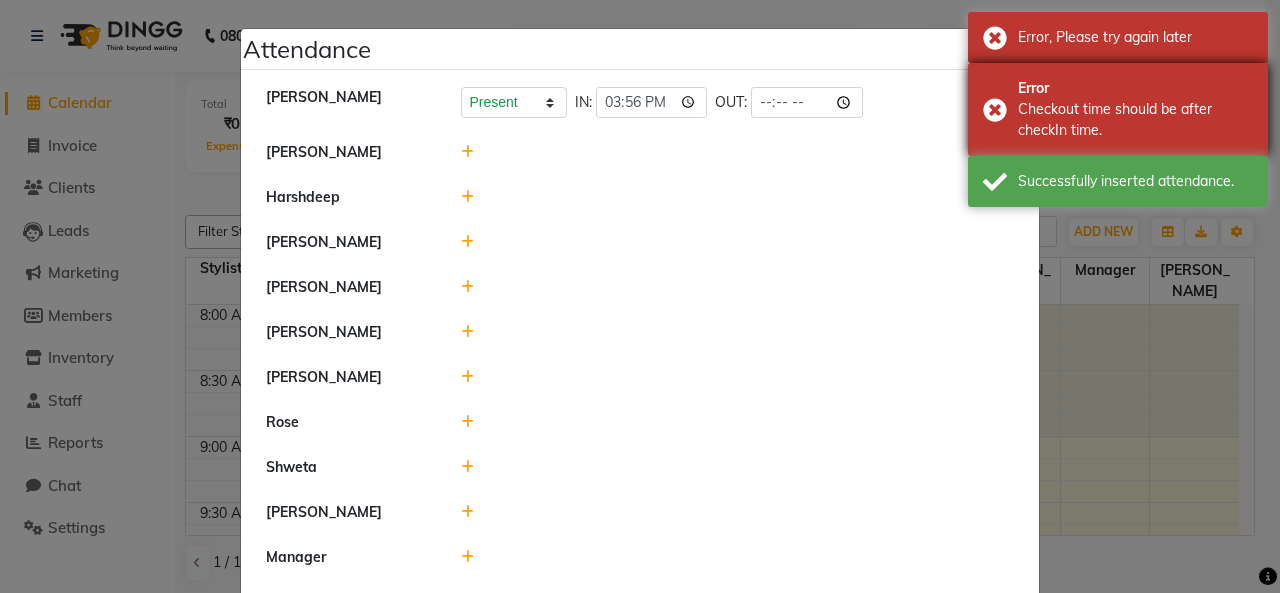 click on "Checkout time should be after checkIn time." at bounding box center [1135, 120] 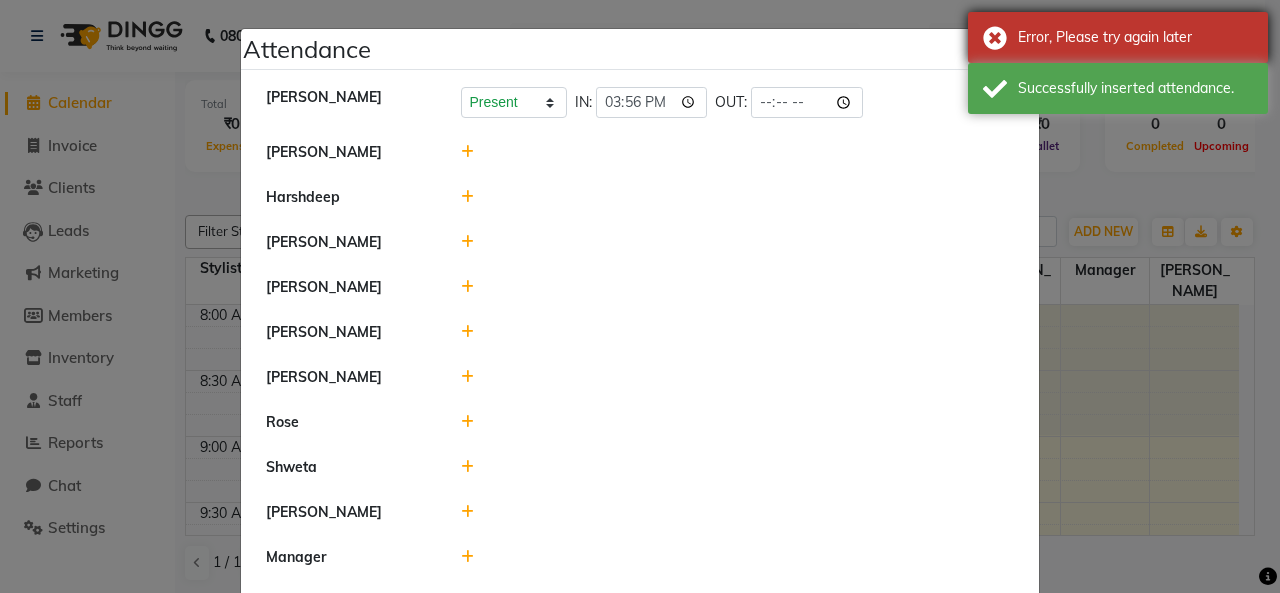 click on "Error, Please try again later" at bounding box center [1118, 37] 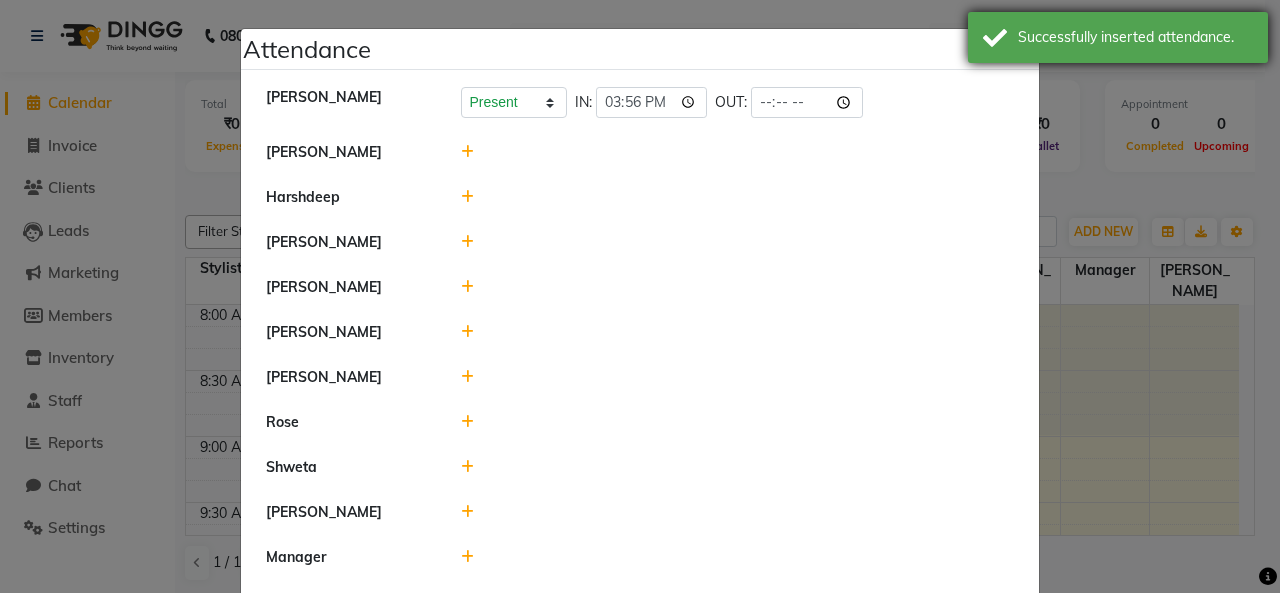 click on "Successfully inserted attendance." at bounding box center (1135, 37) 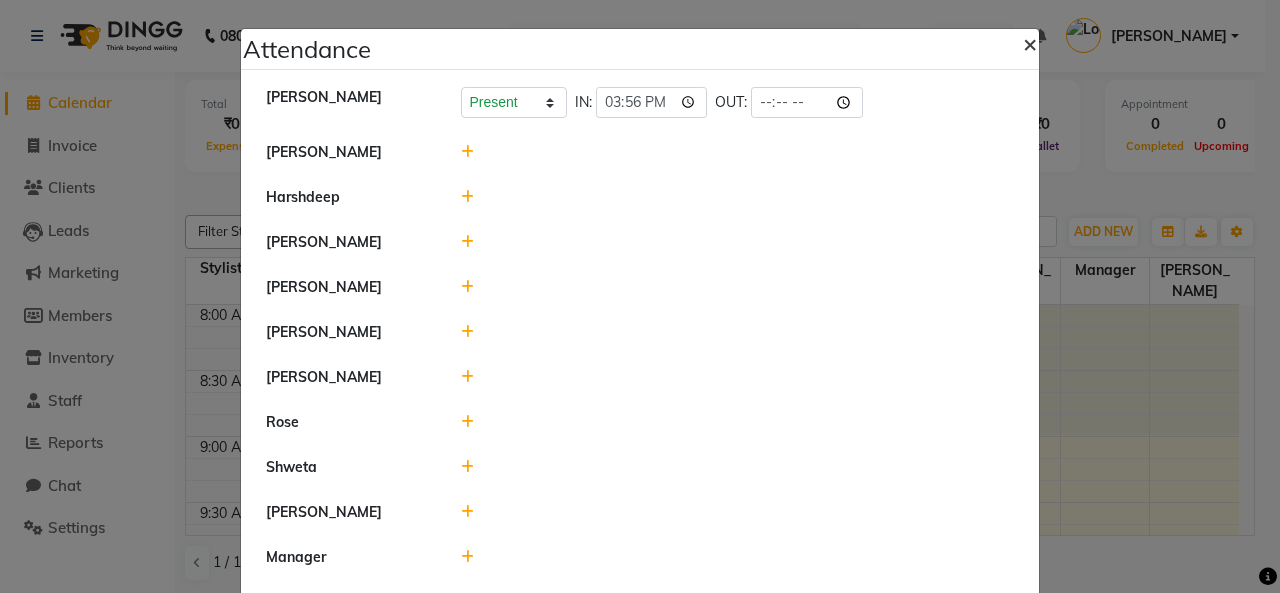click on "×" 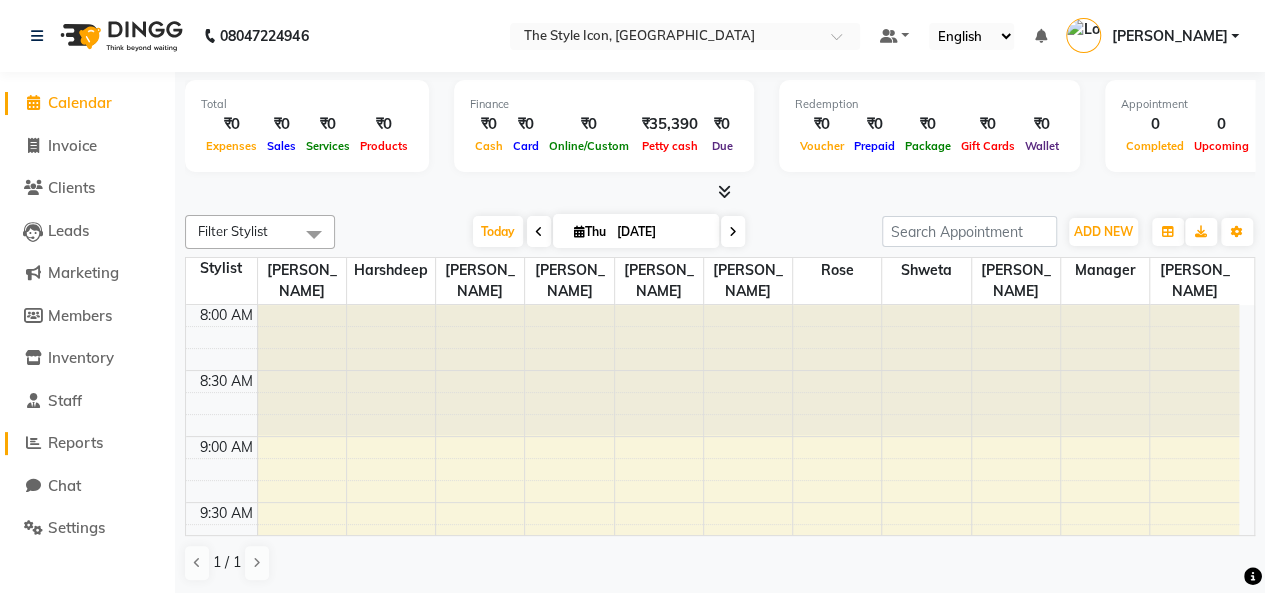 click 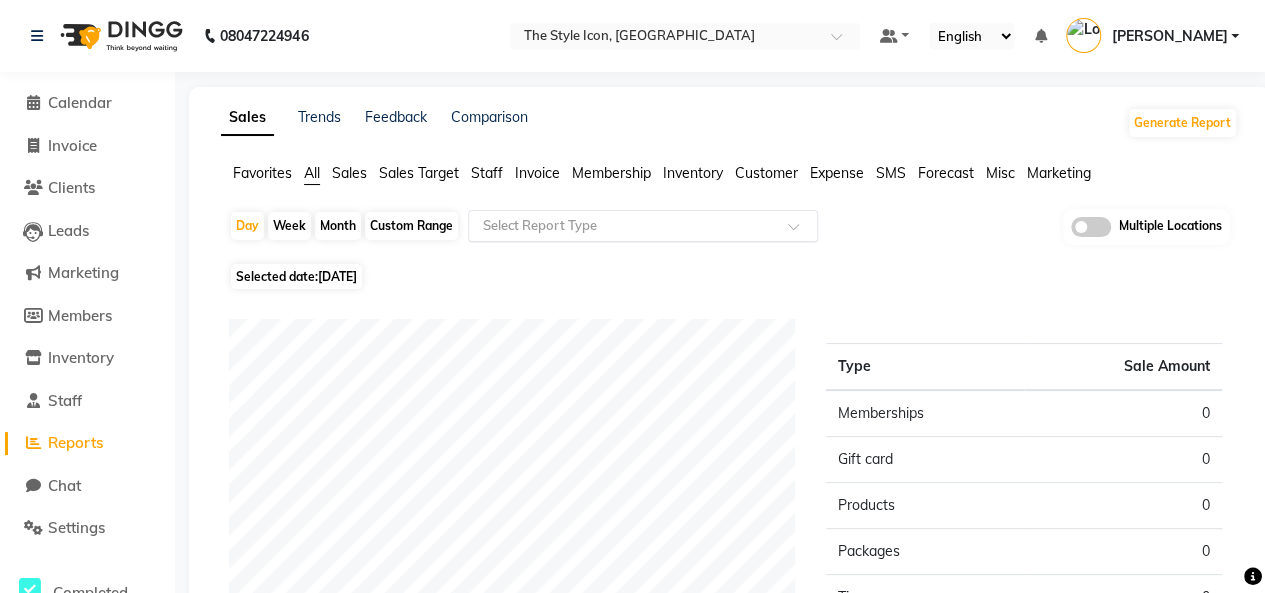 click on "Select Report Type" 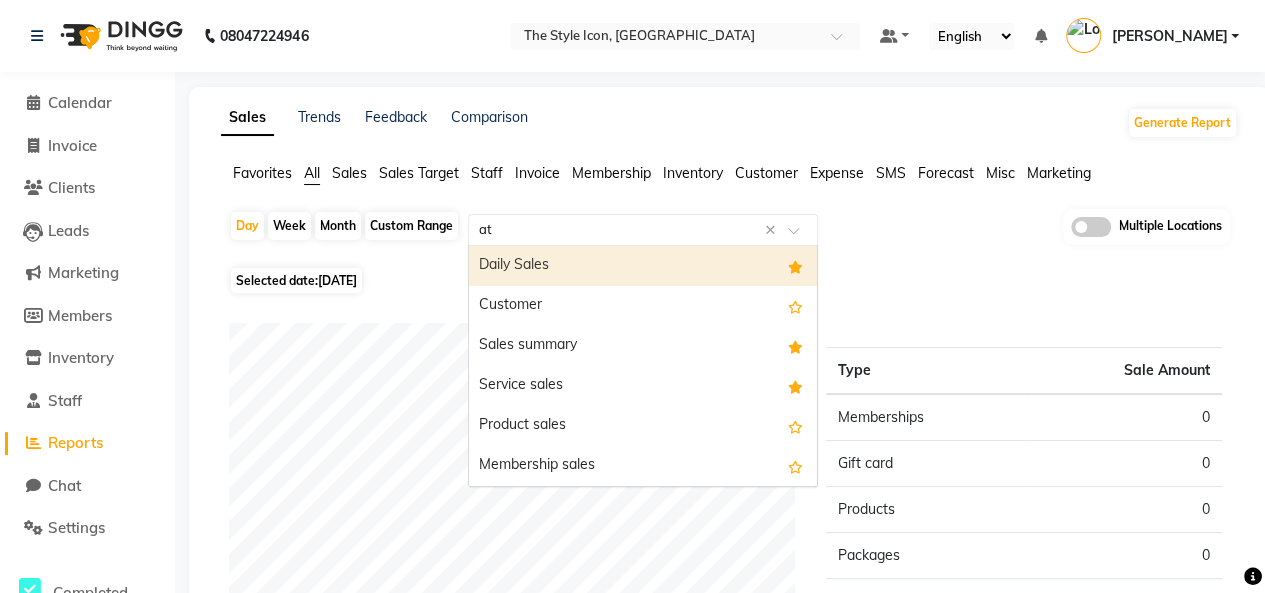 type on "att" 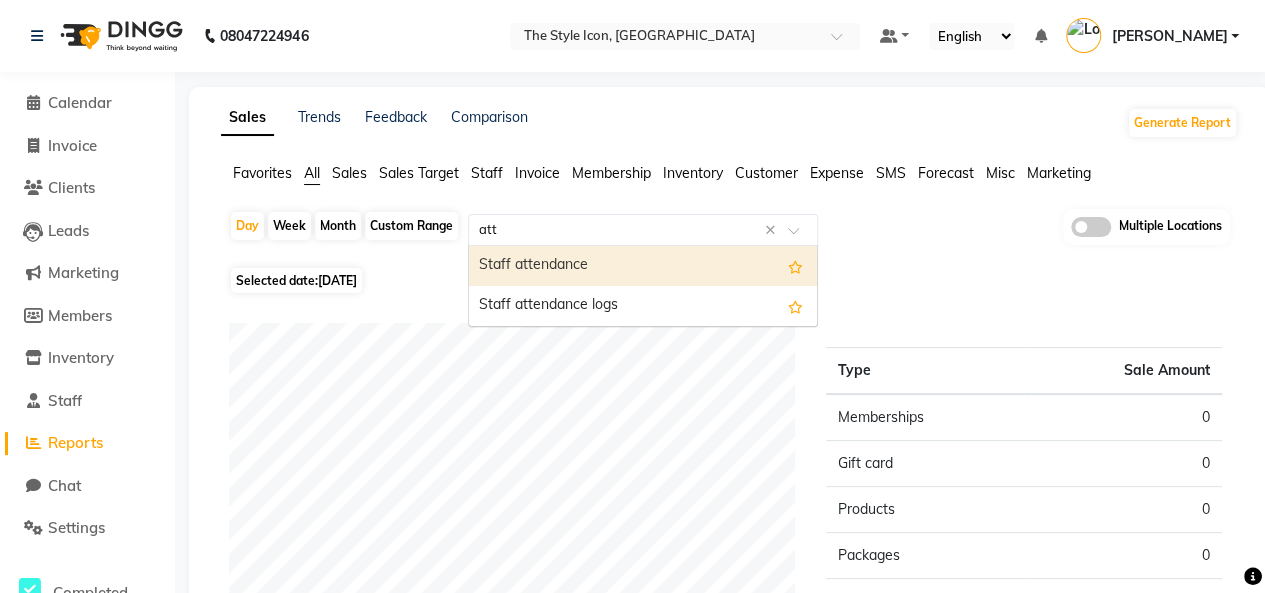 click on "Staff attendance" at bounding box center [643, 266] 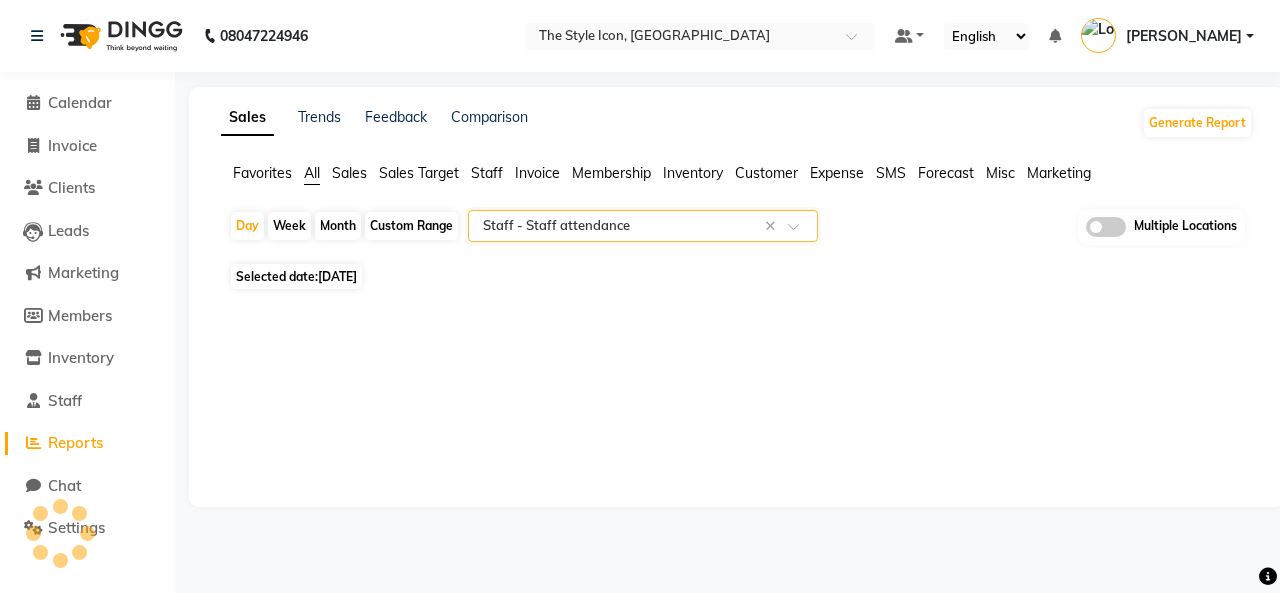 click on "Month" 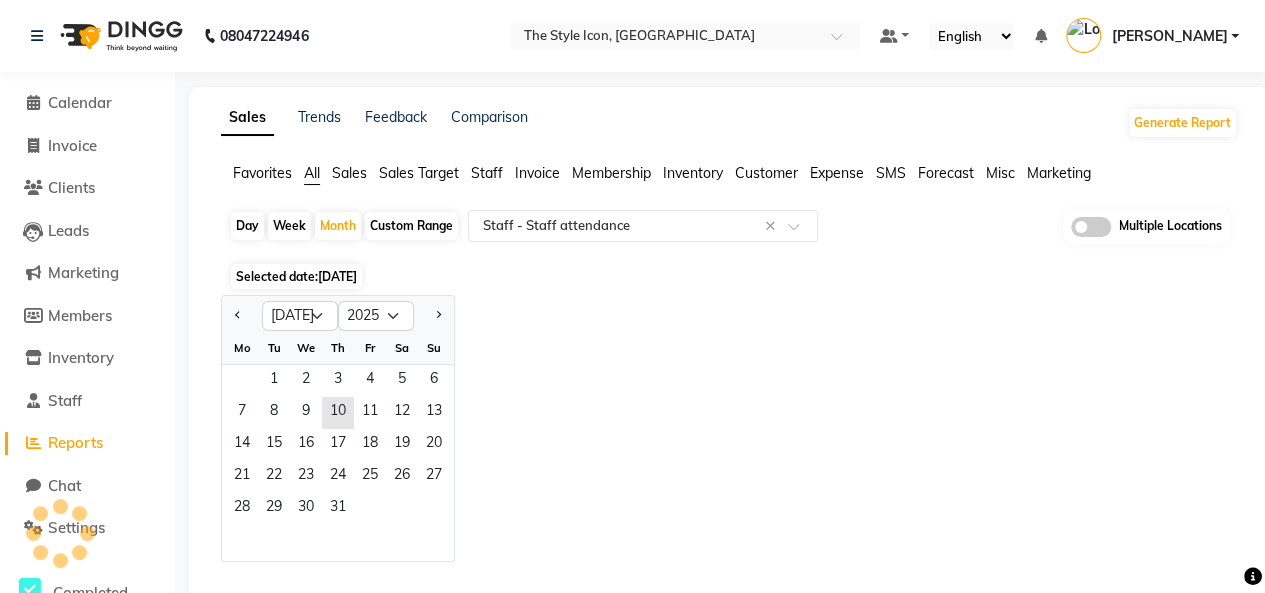 select on "csv" 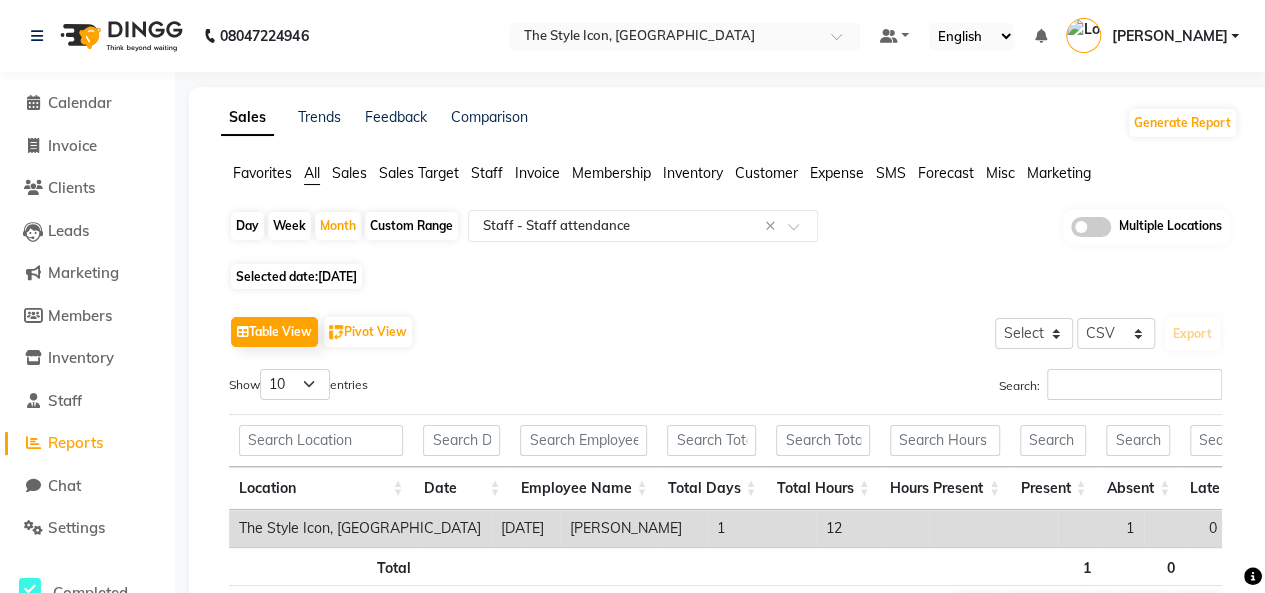 click on "Selected date:  10-07-2025" 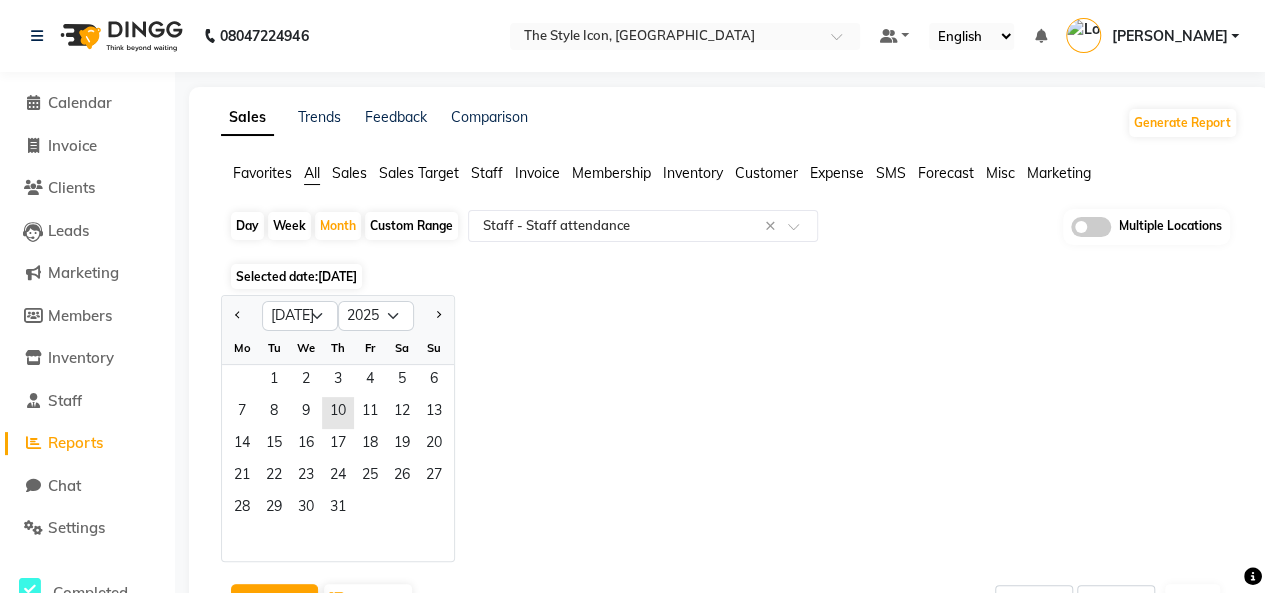 click on "Tu" 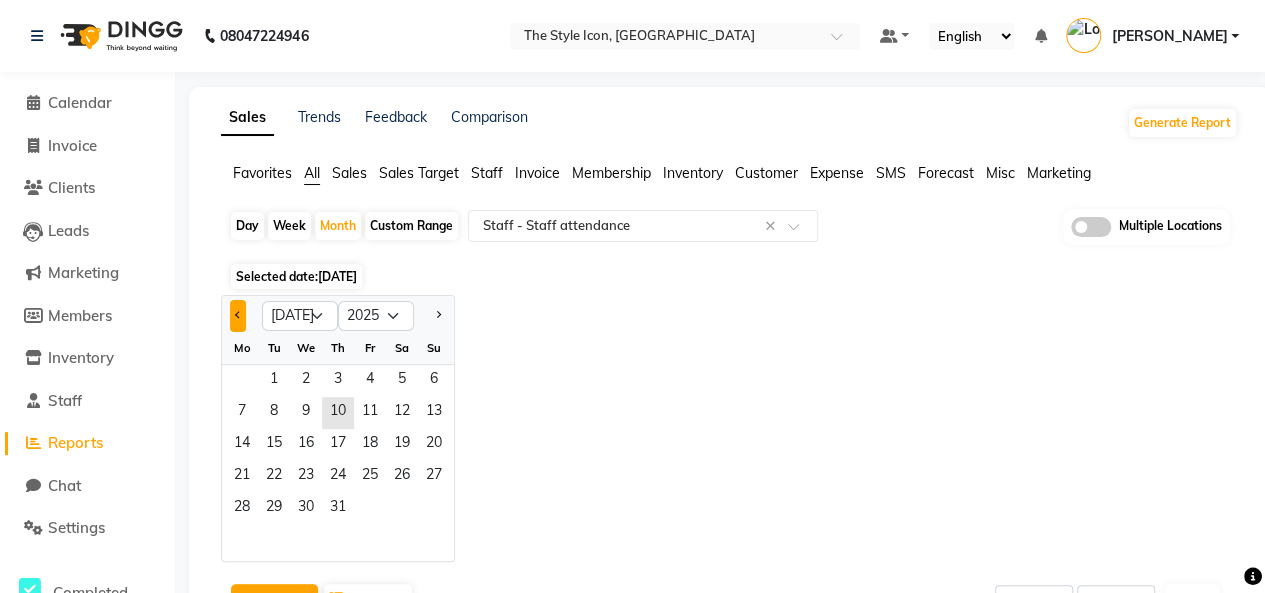 click 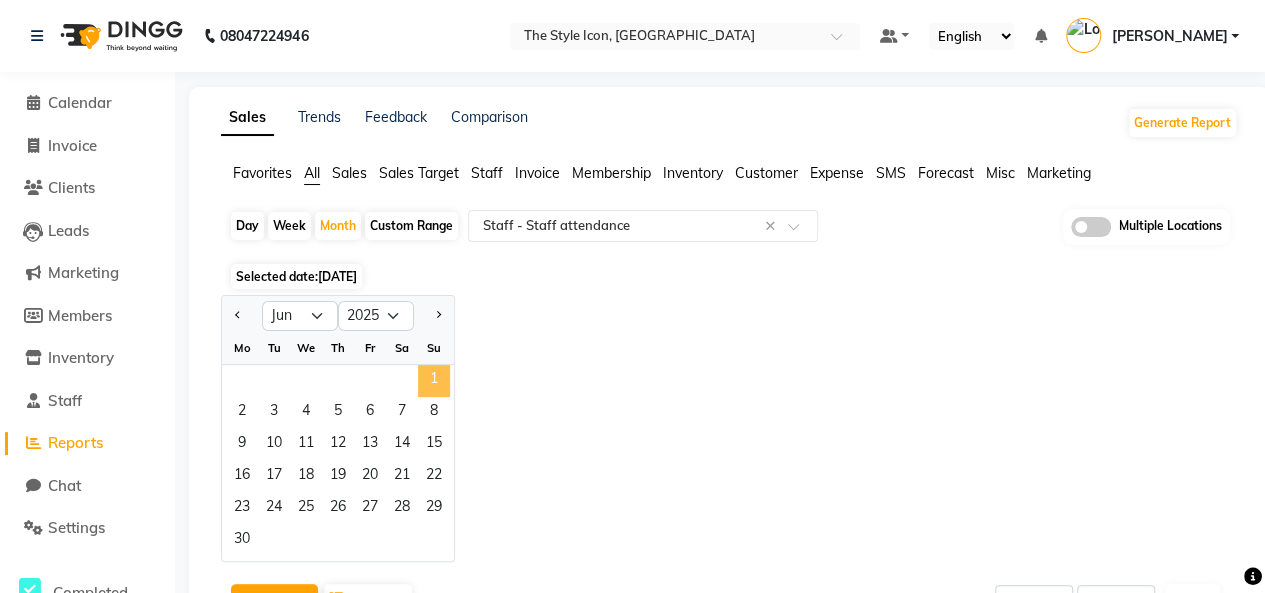click on "1" 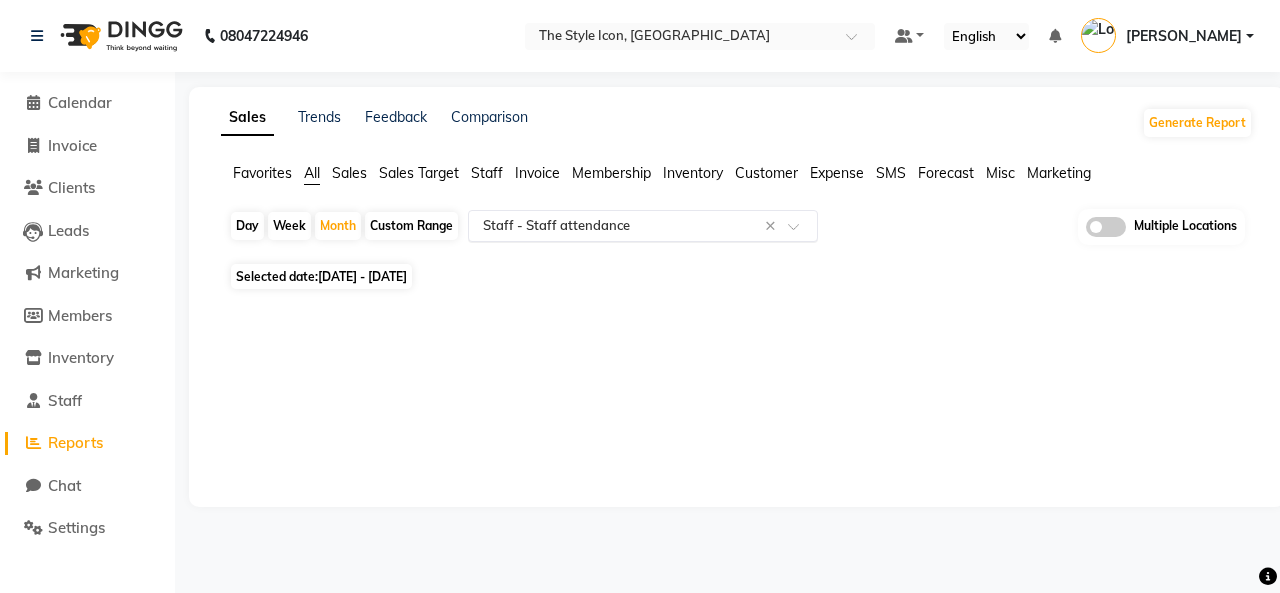 click 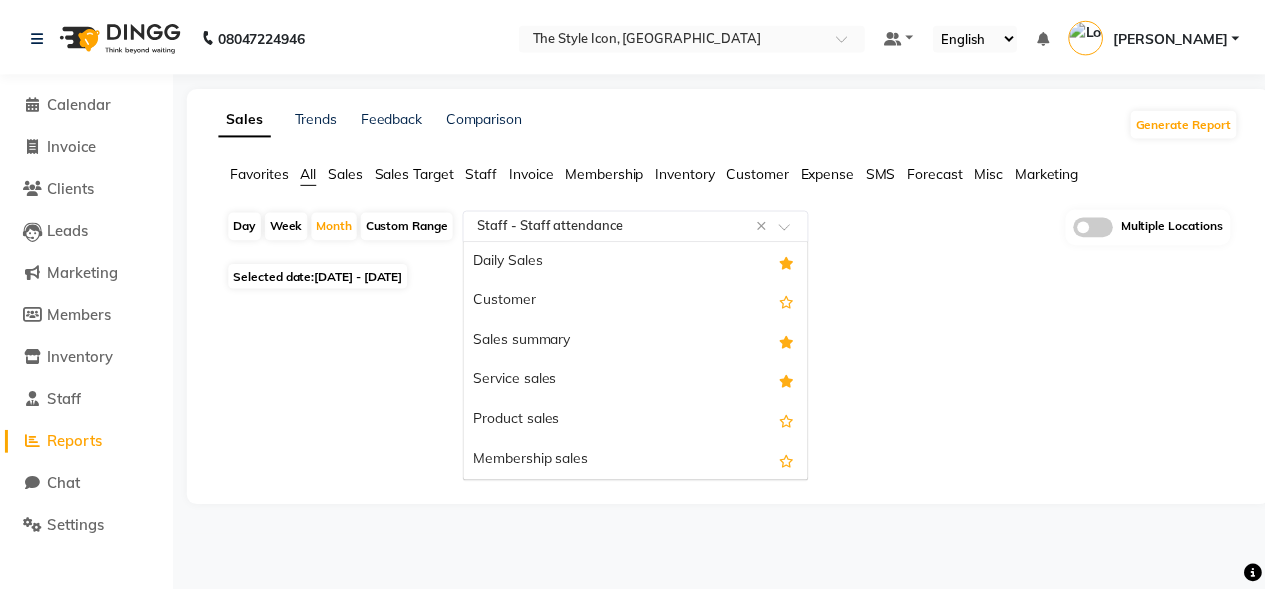 scroll, scrollTop: 960, scrollLeft: 0, axis: vertical 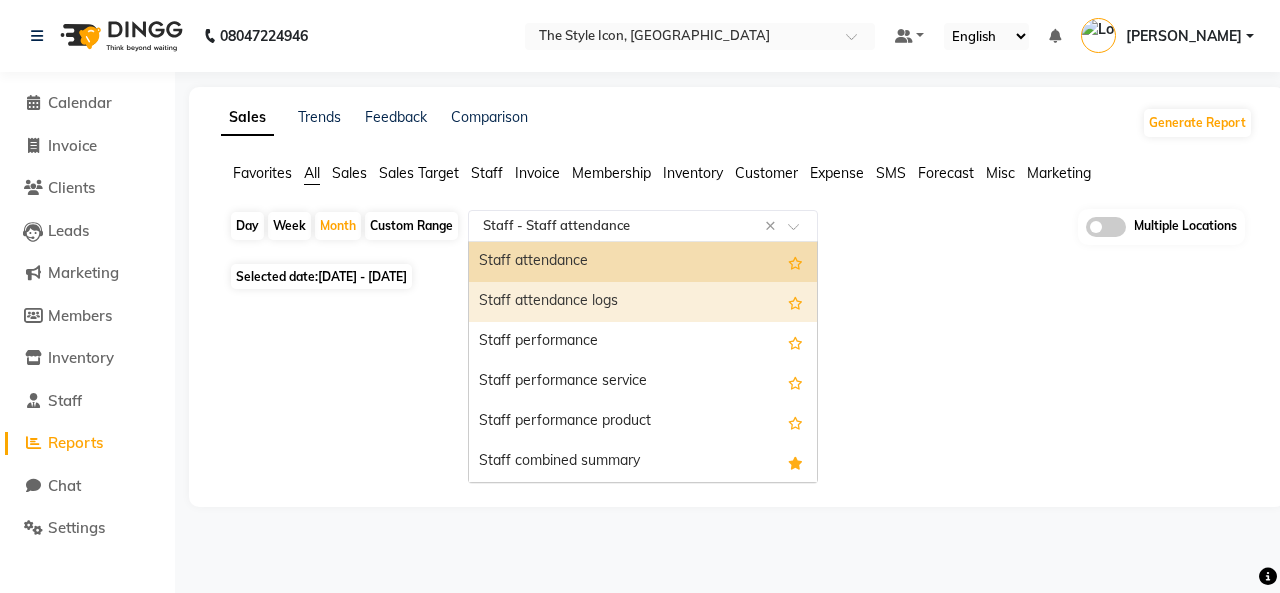 click on "Staff attendance logs" at bounding box center [643, 302] 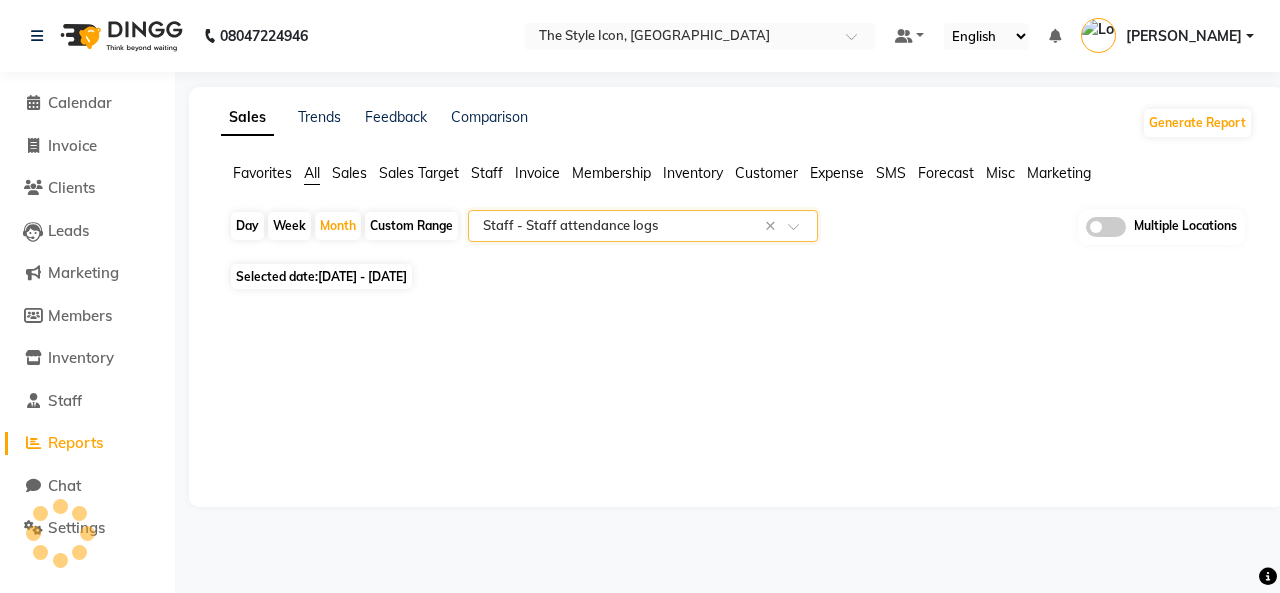 select on "csv" 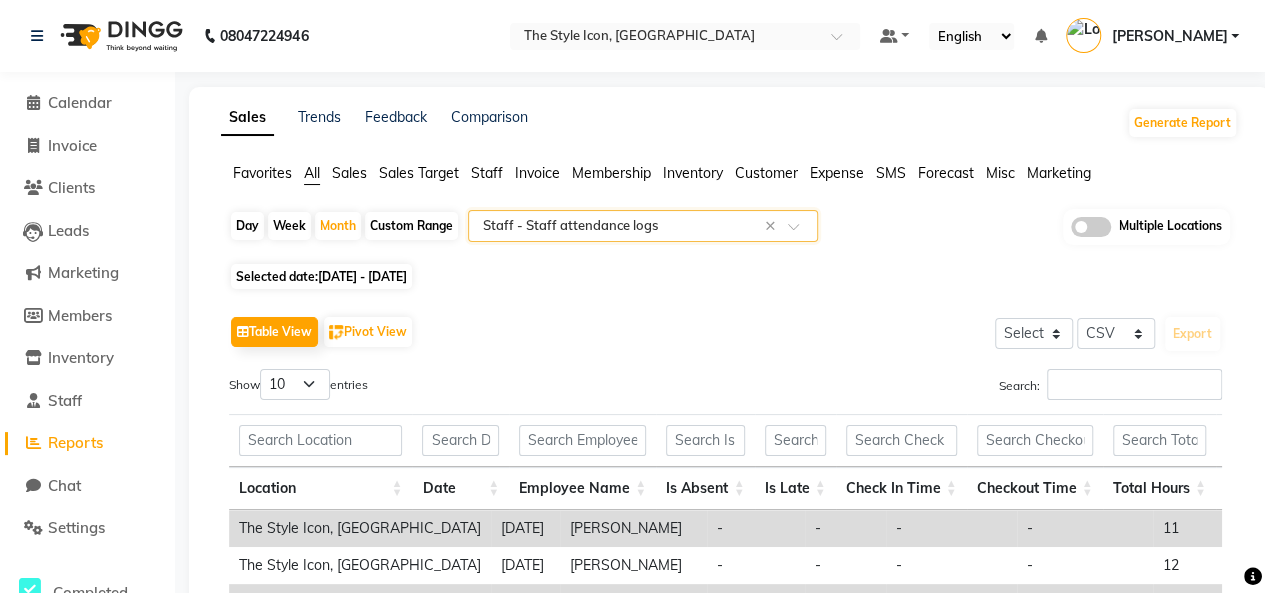 click on "Favorites All Sales Sales Target Staff Invoice Membership Inventory Customer Expense SMS Forecast Misc Marketing" 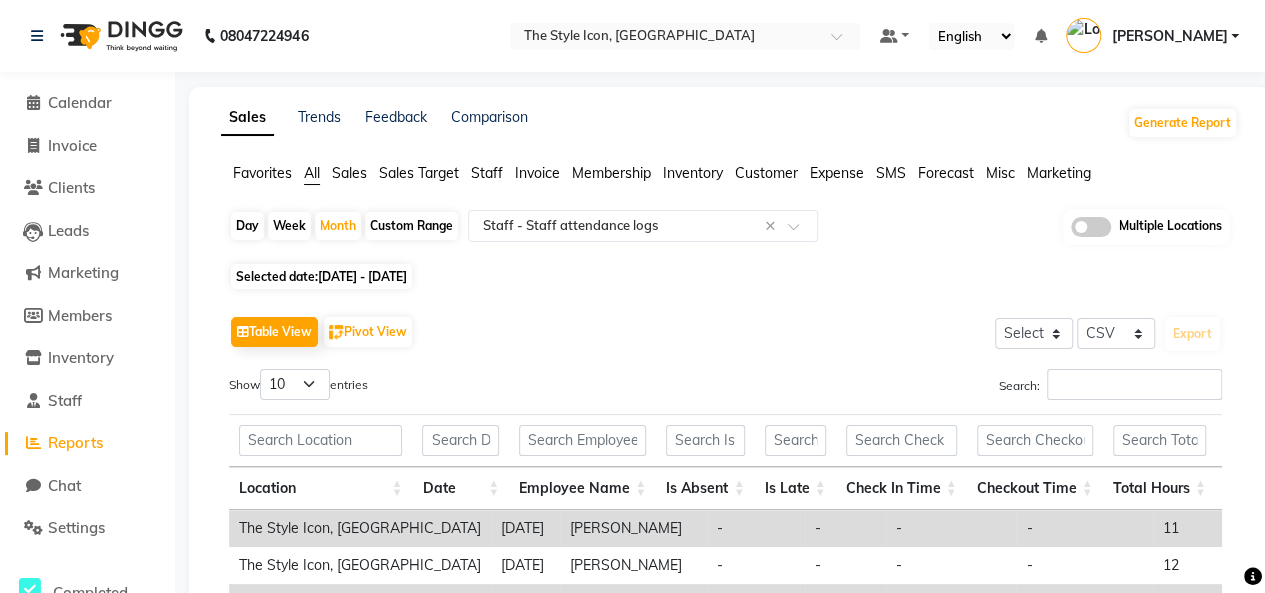 click on "All" 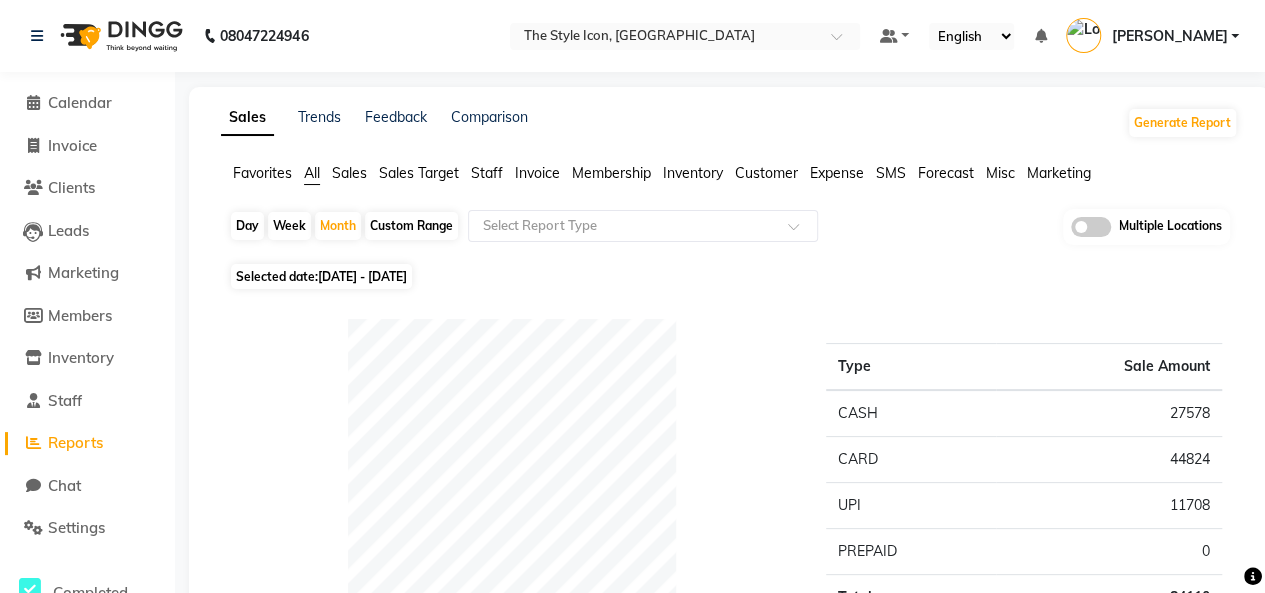 click on "Favorites All Sales Sales Target Staff Invoice Membership Inventory Customer Expense SMS Forecast Misc Marketing" 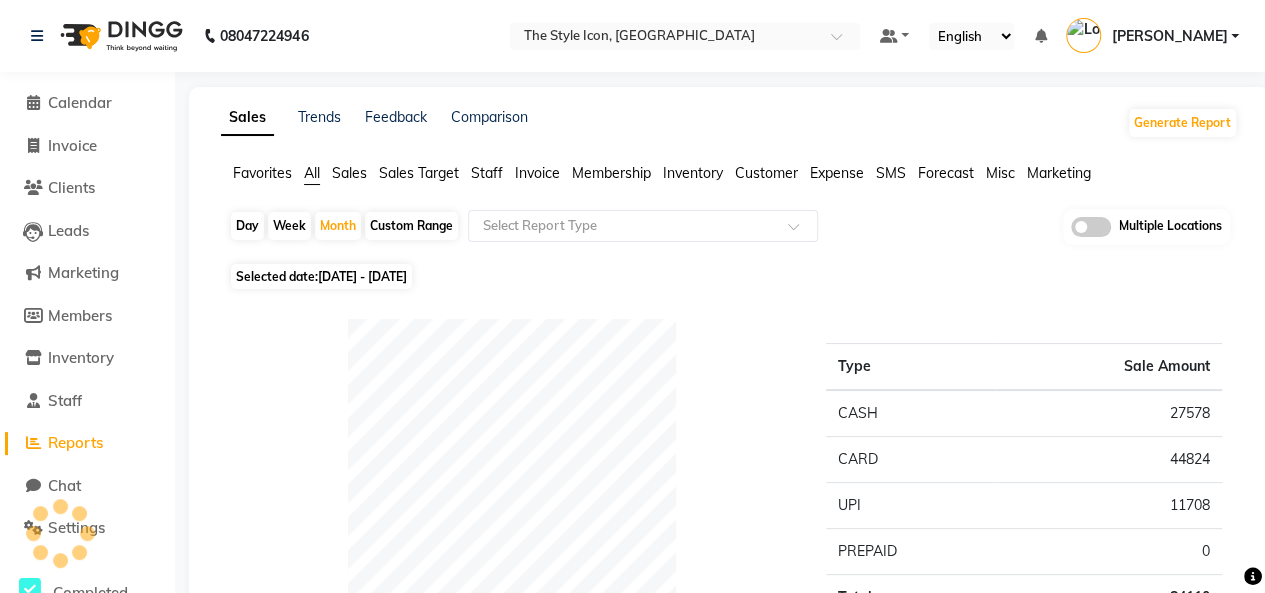click on "Sales" 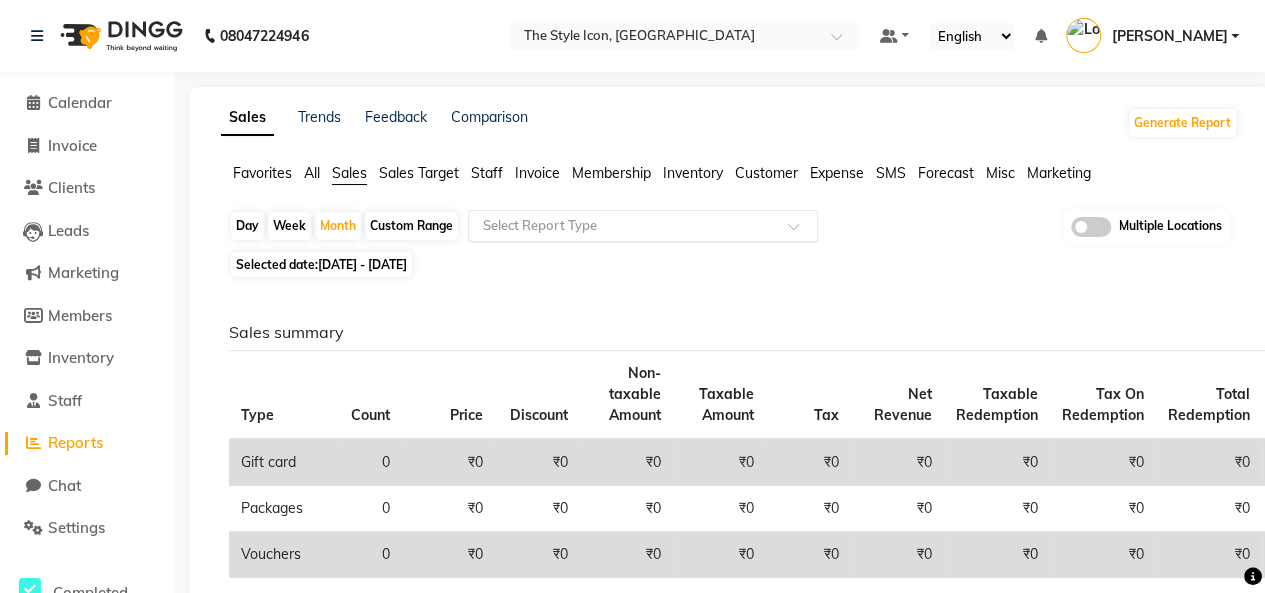 click 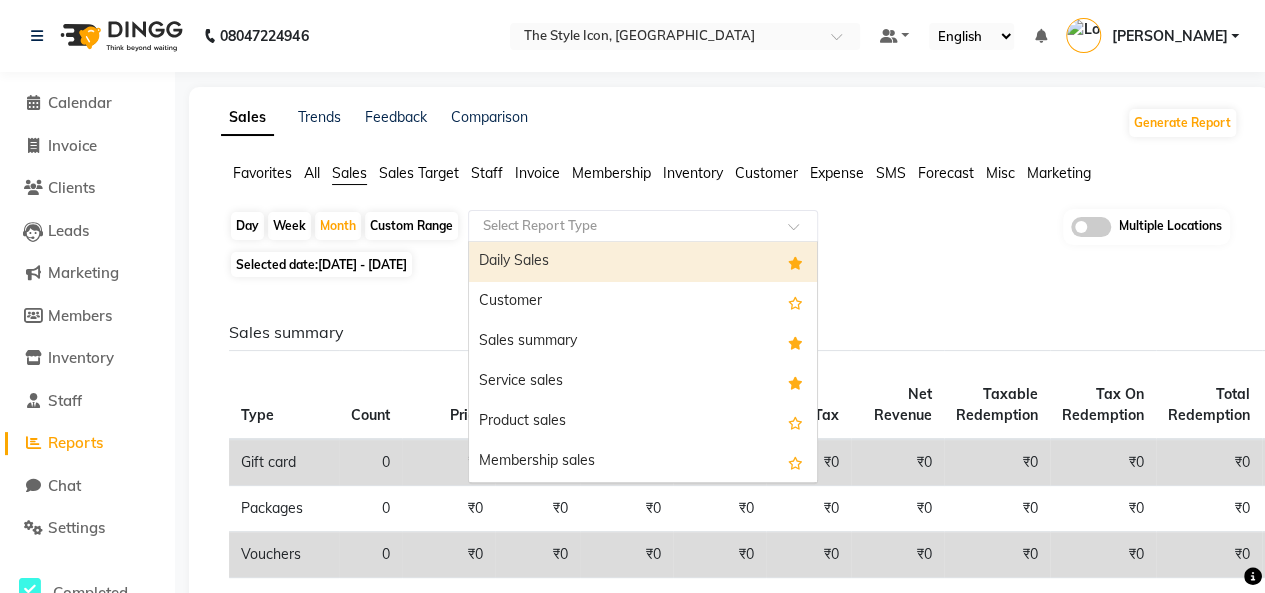 click on "Daily Sales" at bounding box center [643, 262] 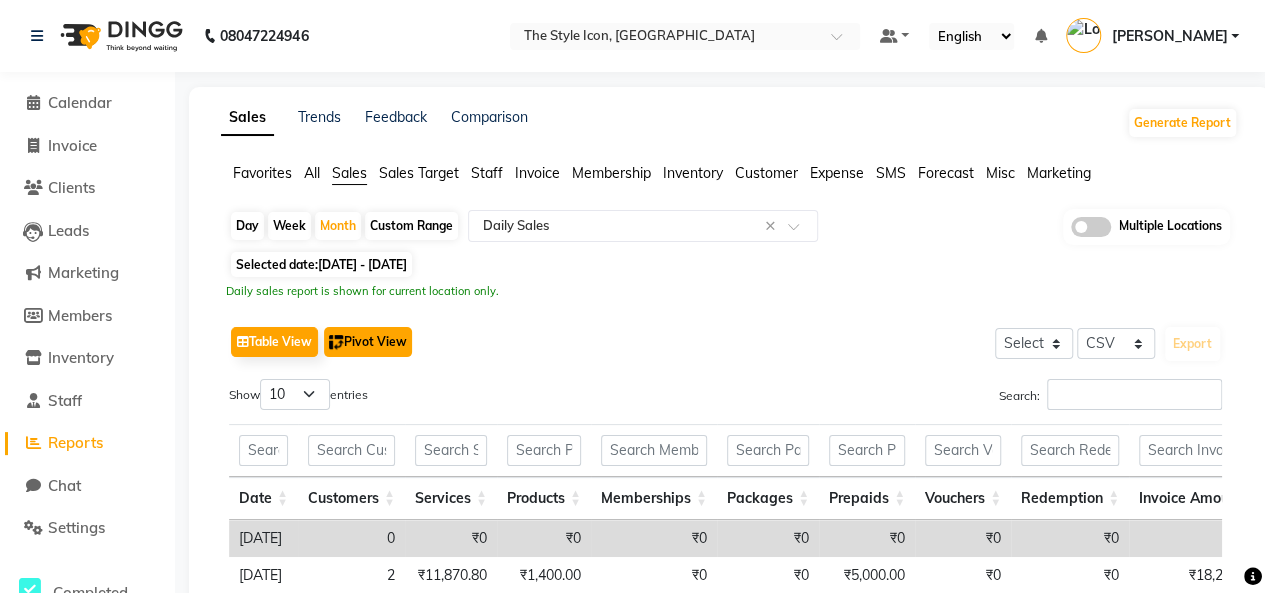 click on "Pivot View" 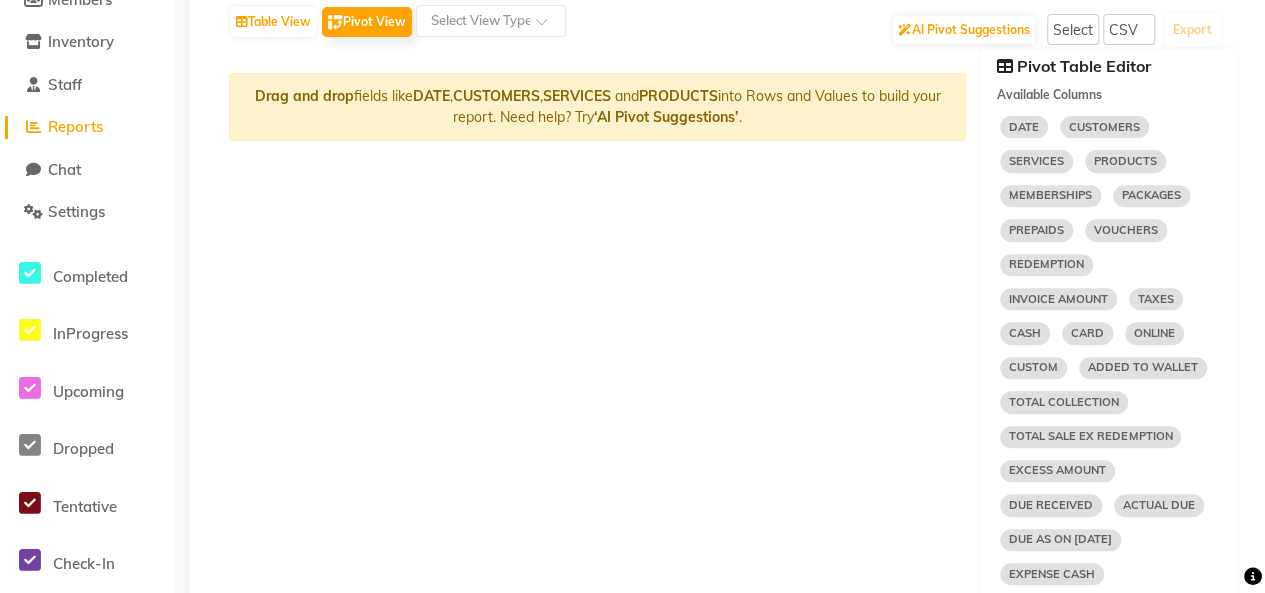 scroll, scrollTop: 702, scrollLeft: 0, axis: vertical 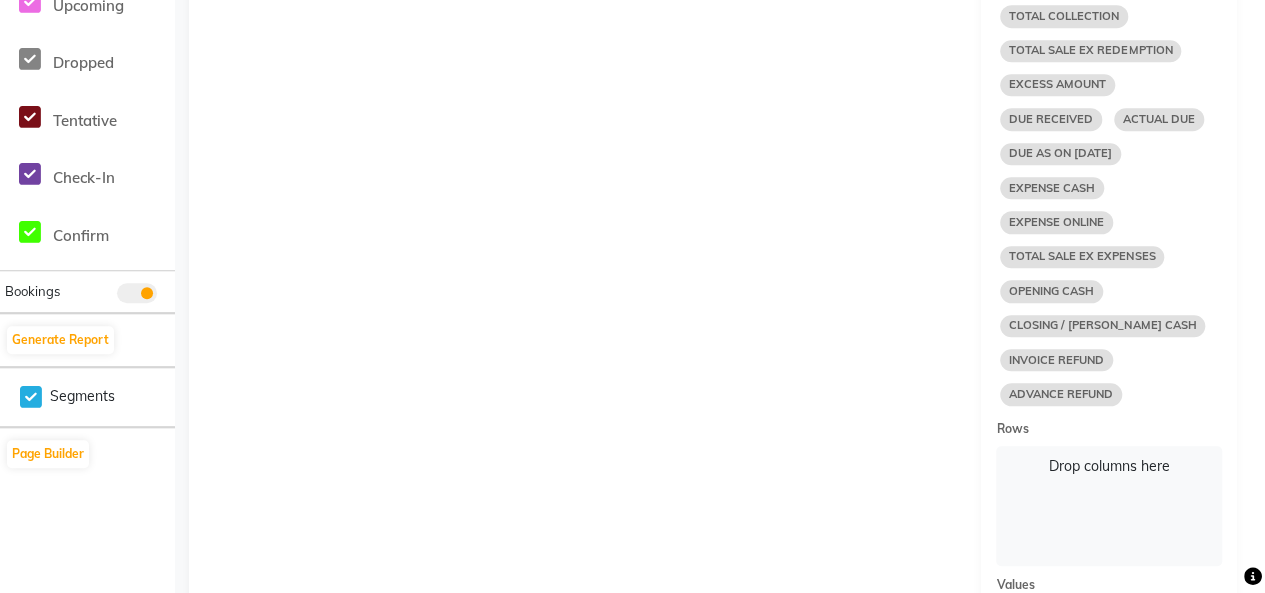 select on "10" 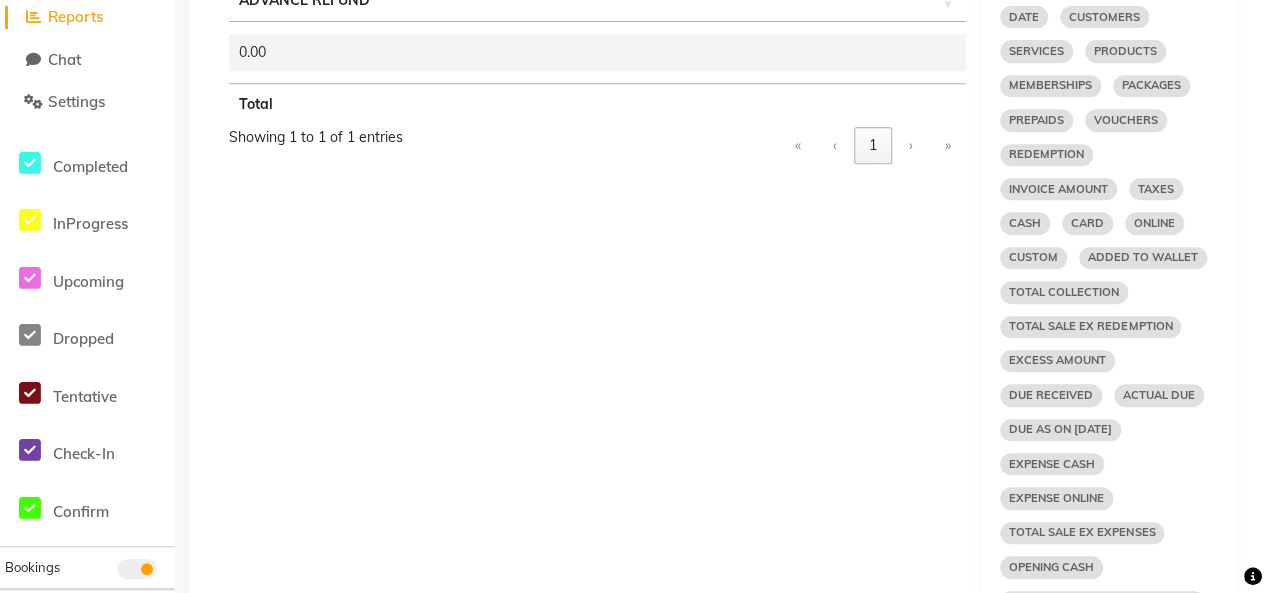 scroll, scrollTop: 625, scrollLeft: 0, axis: vertical 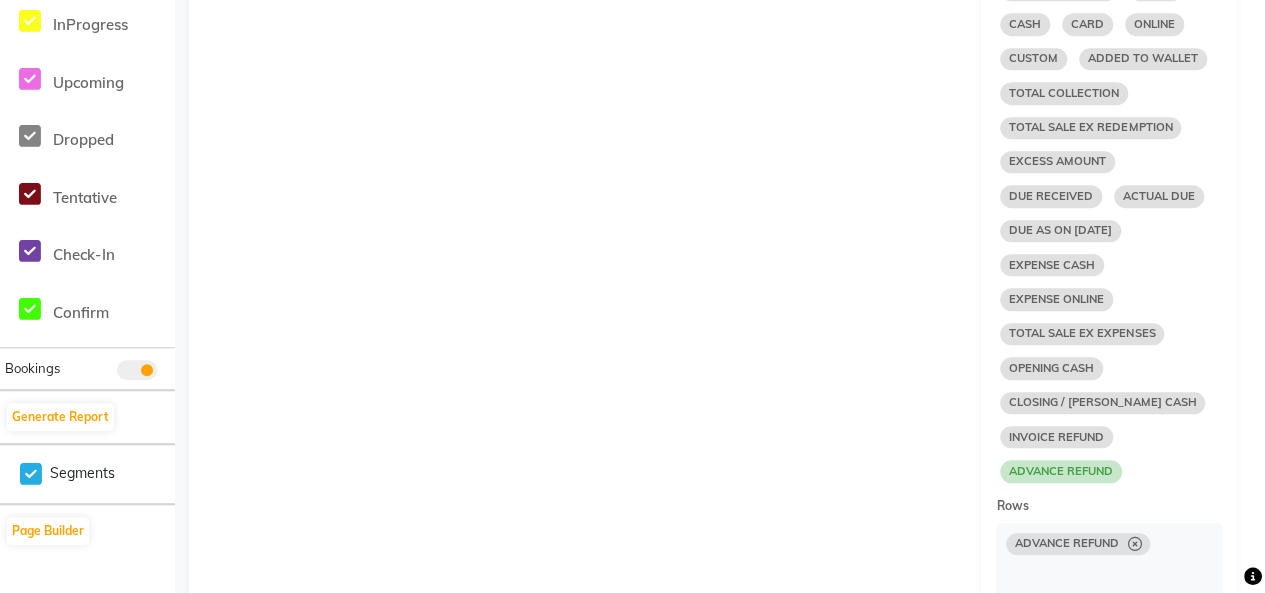 select on "10" 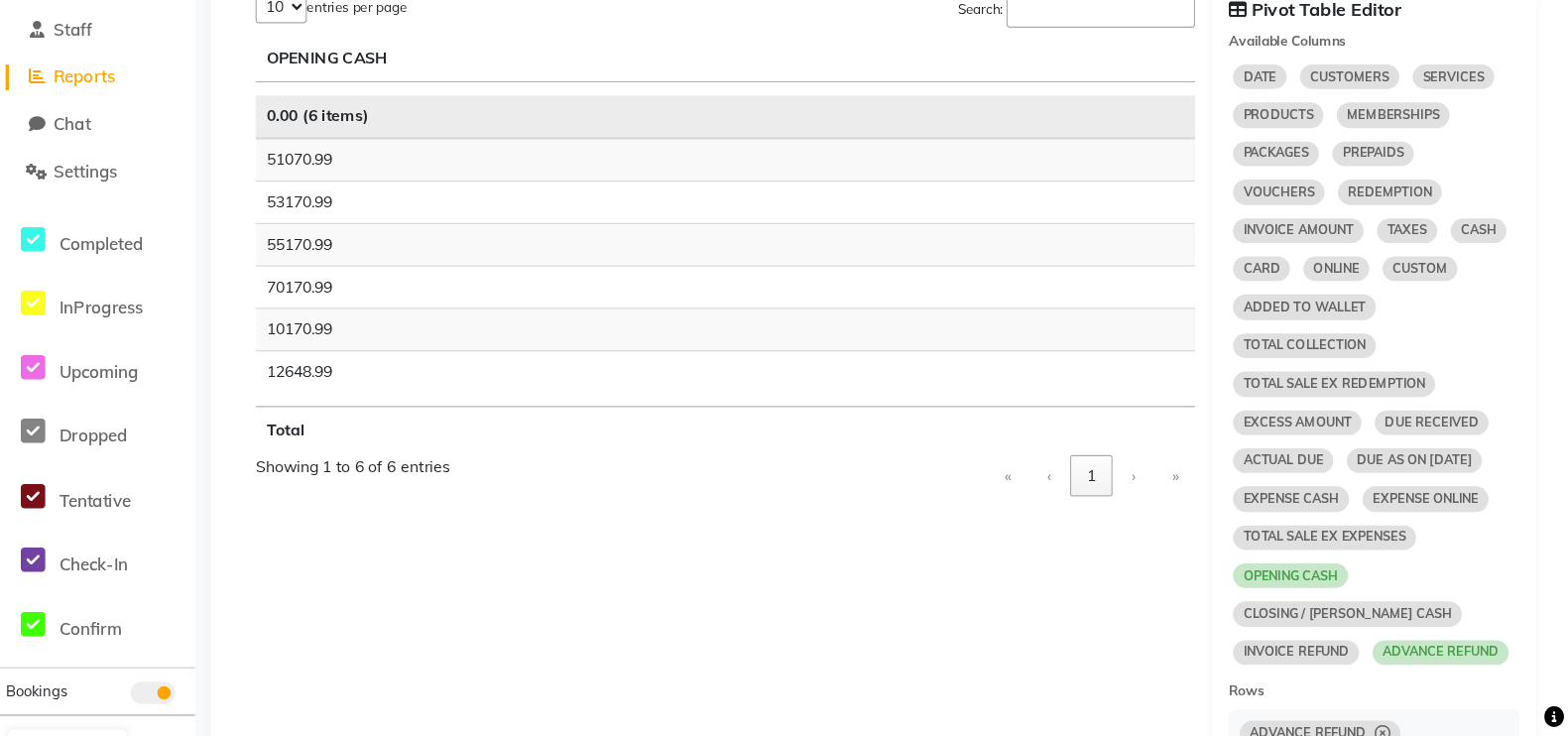 scroll, scrollTop: 371, scrollLeft: 0, axis: vertical 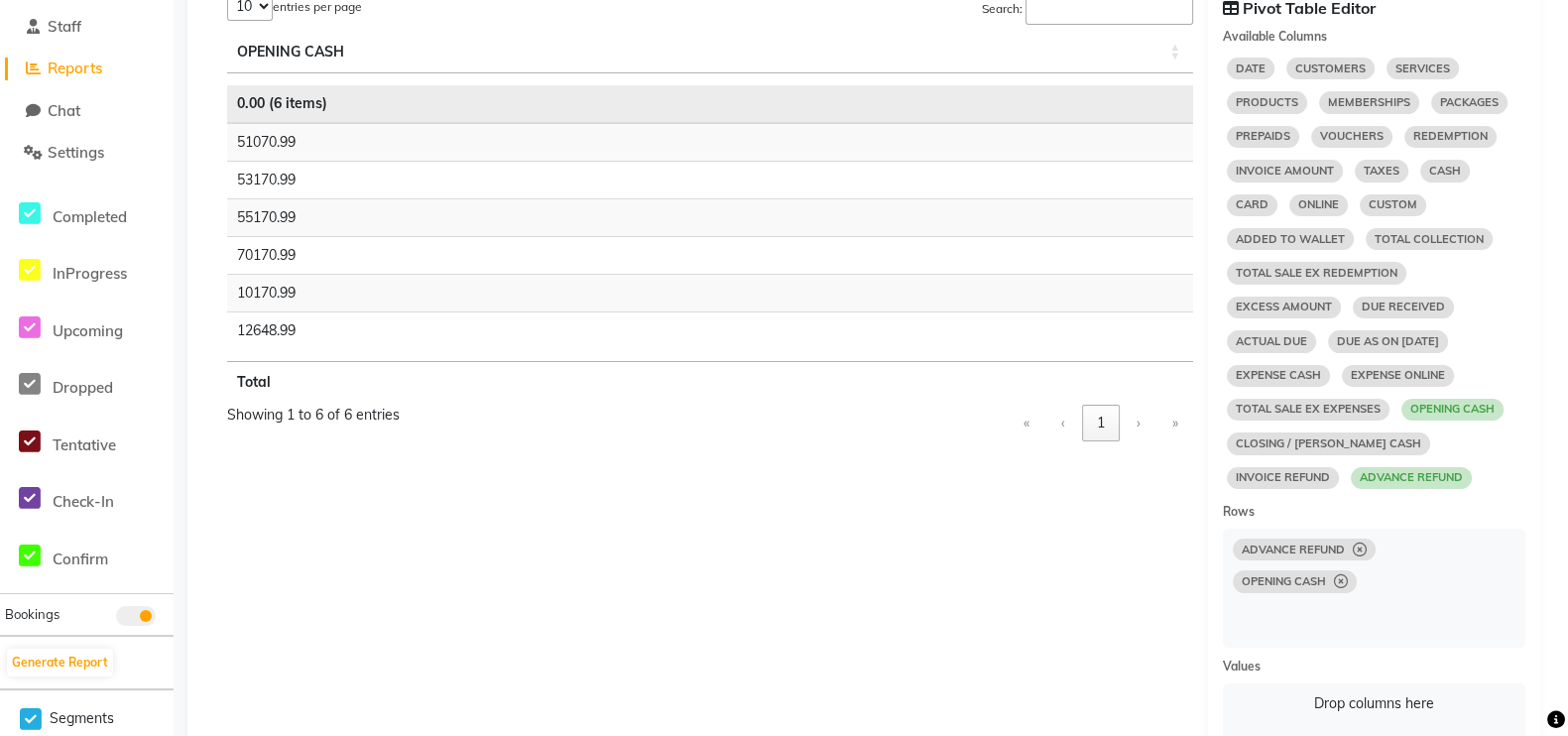 drag, startPoint x: 1224, startPoint y: 1, endPoint x: 948, endPoint y: 516, distance: 584.2953 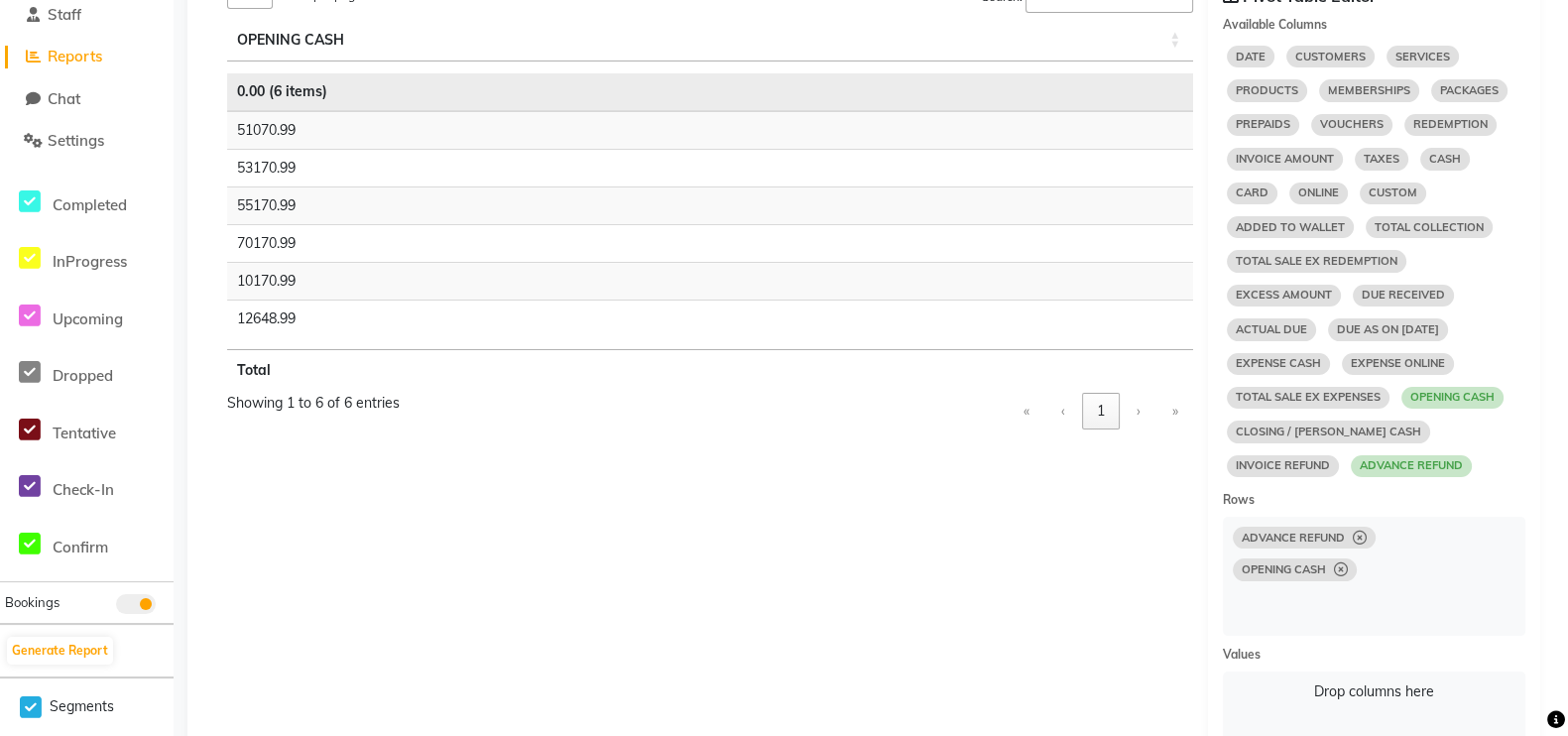 select on "10" 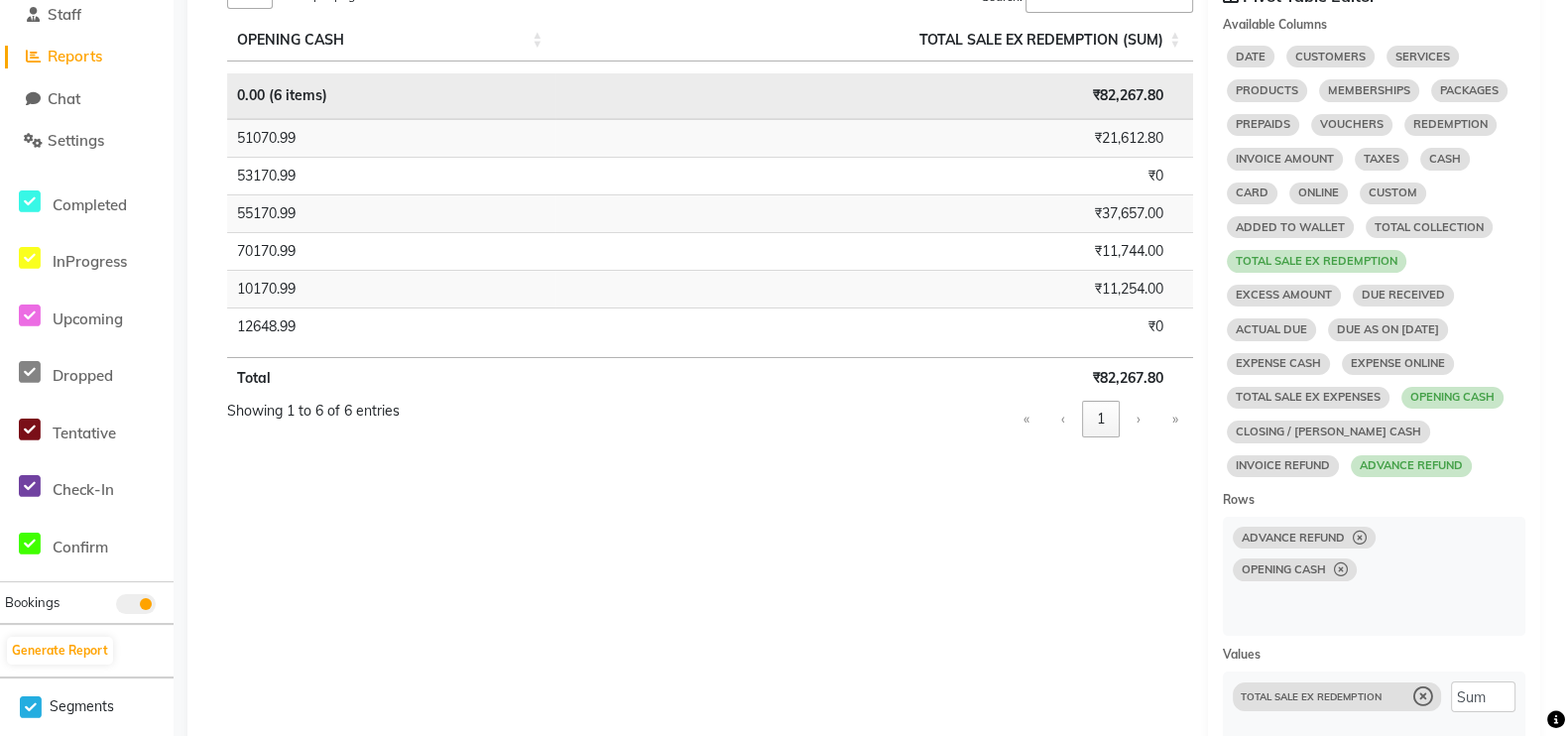 select on "10" 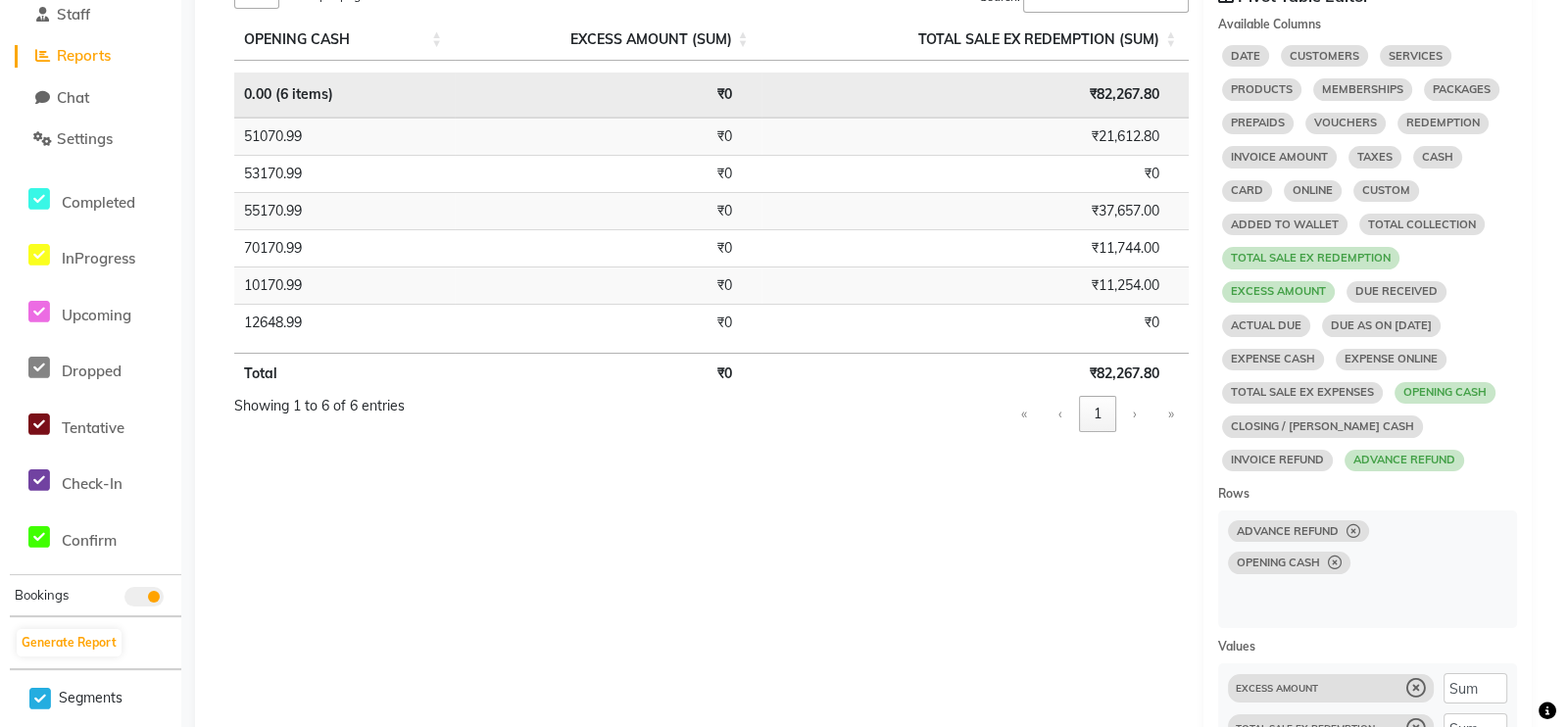 scroll, scrollTop: 110, scrollLeft: 0, axis: vertical 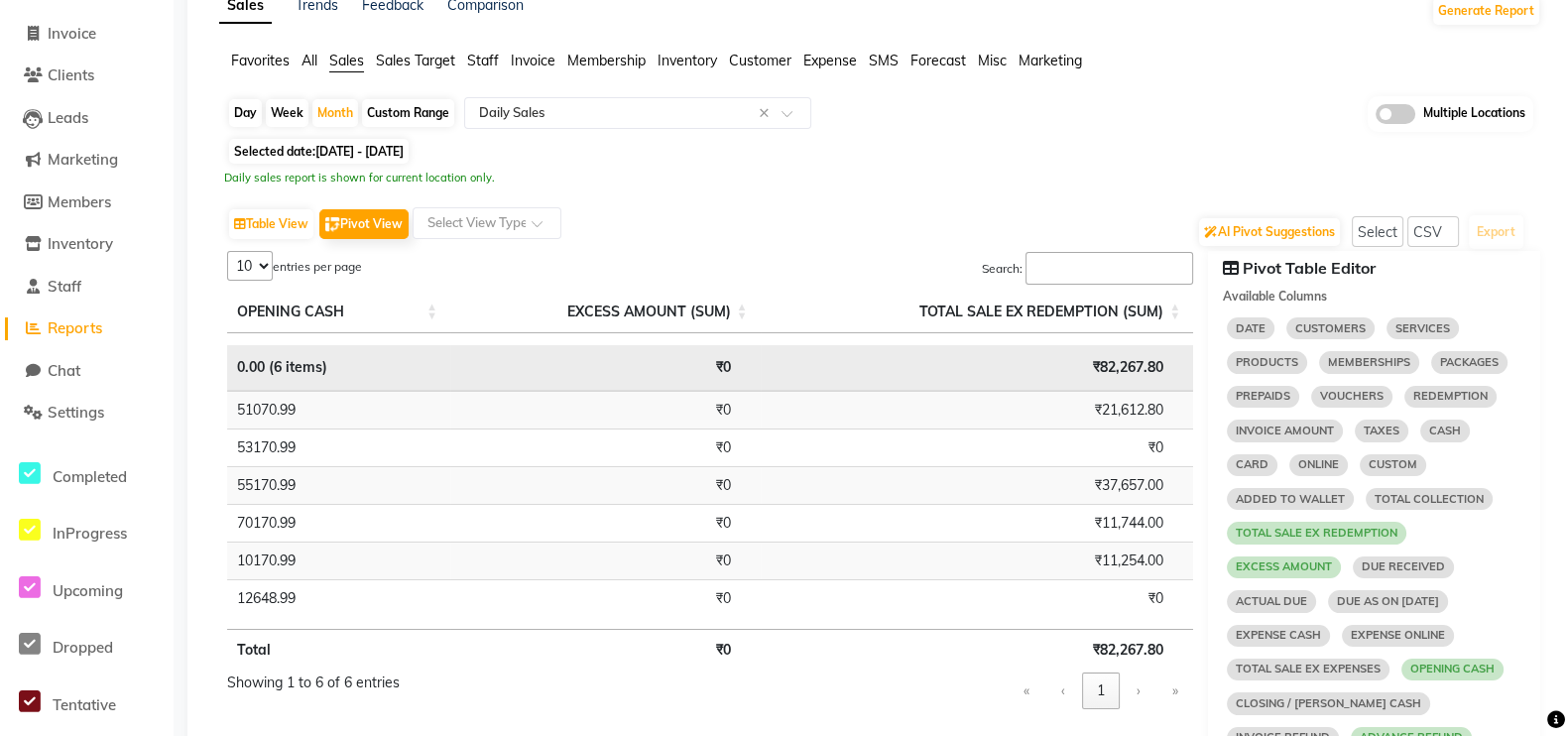 click on "Sales Target" 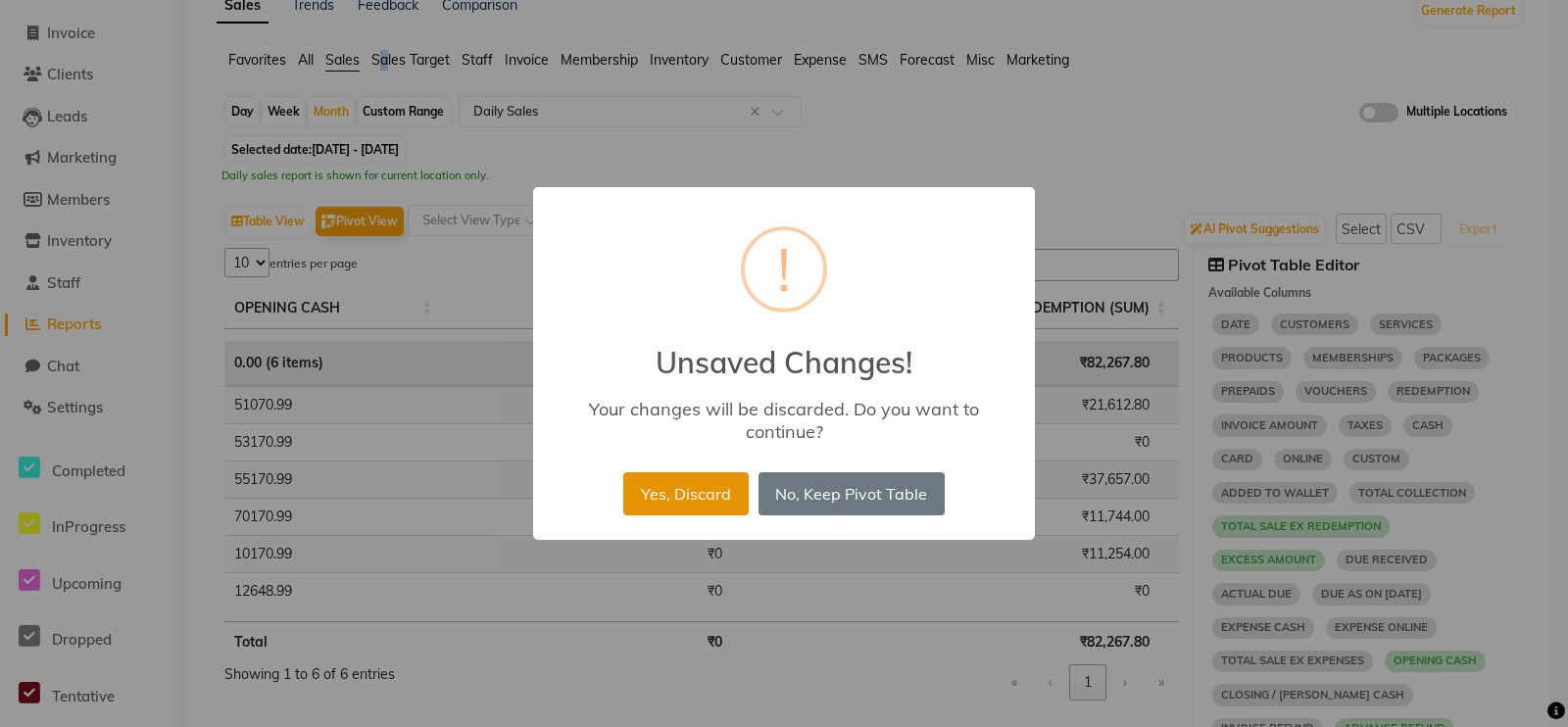 click on "Yes, Discard" at bounding box center (685, 494) 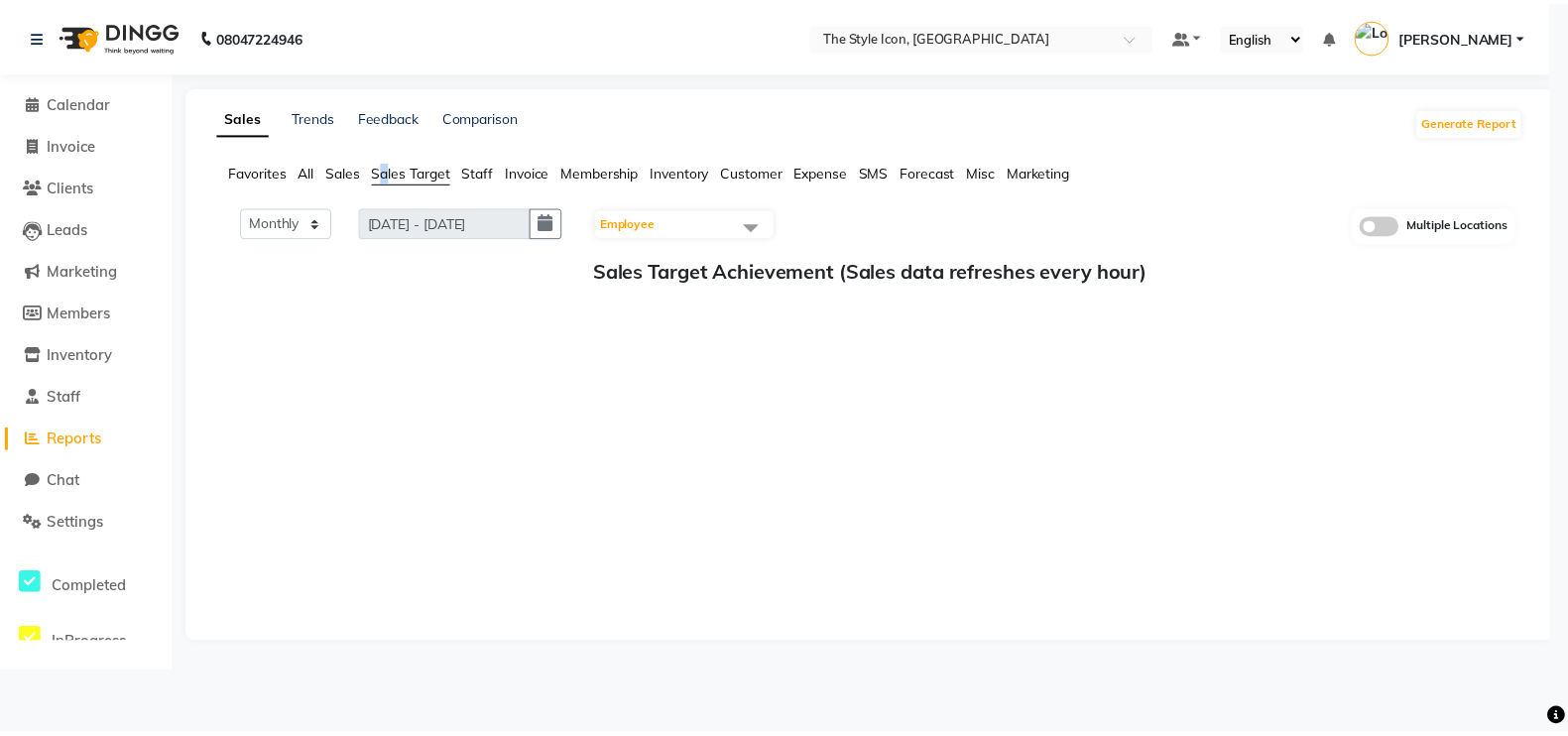 scroll, scrollTop: 0, scrollLeft: 0, axis: both 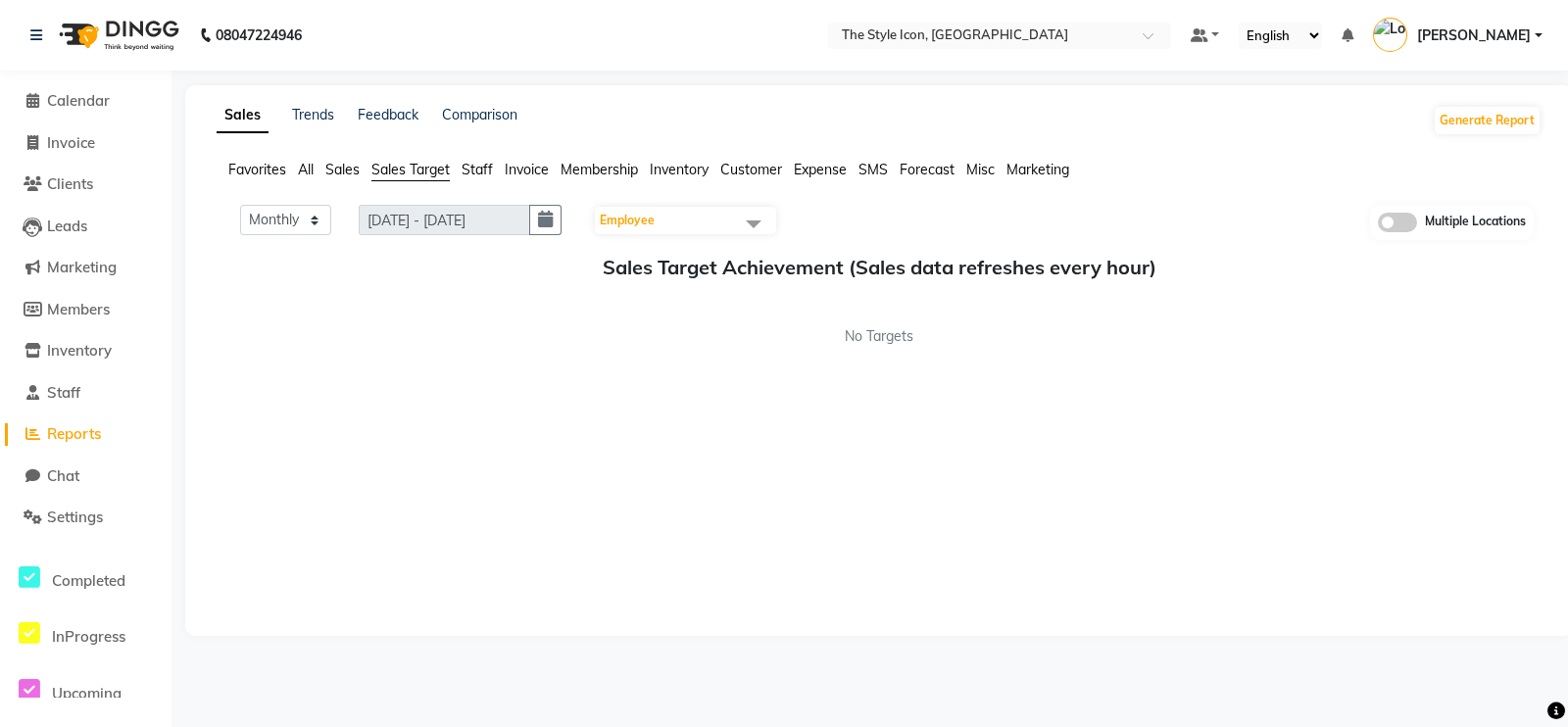 click on "Favorites All Sales Sales Target Staff Invoice Membership Inventory Customer Expense SMS Forecast Misc Marketing" 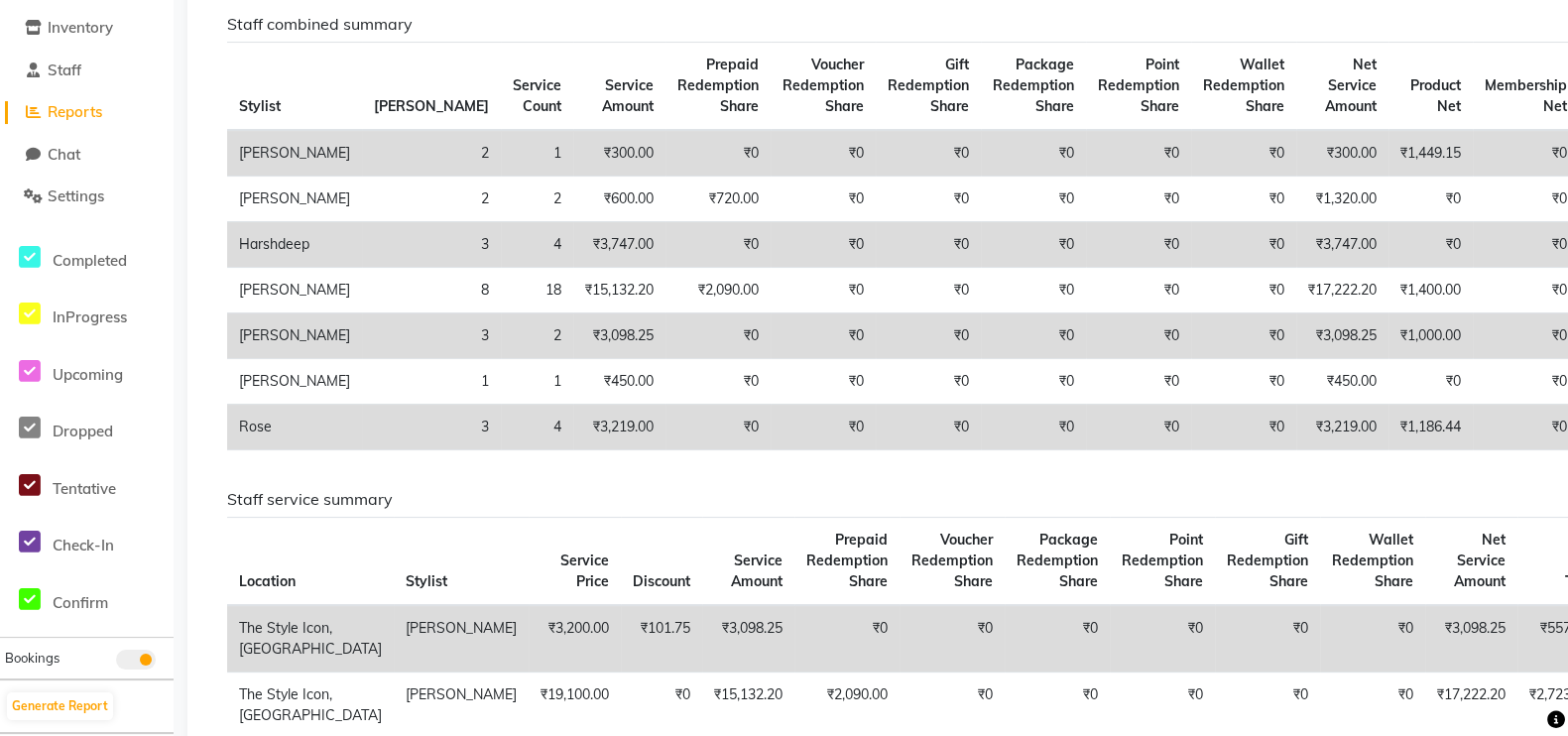 scroll, scrollTop: 330, scrollLeft: 0, axis: vertical 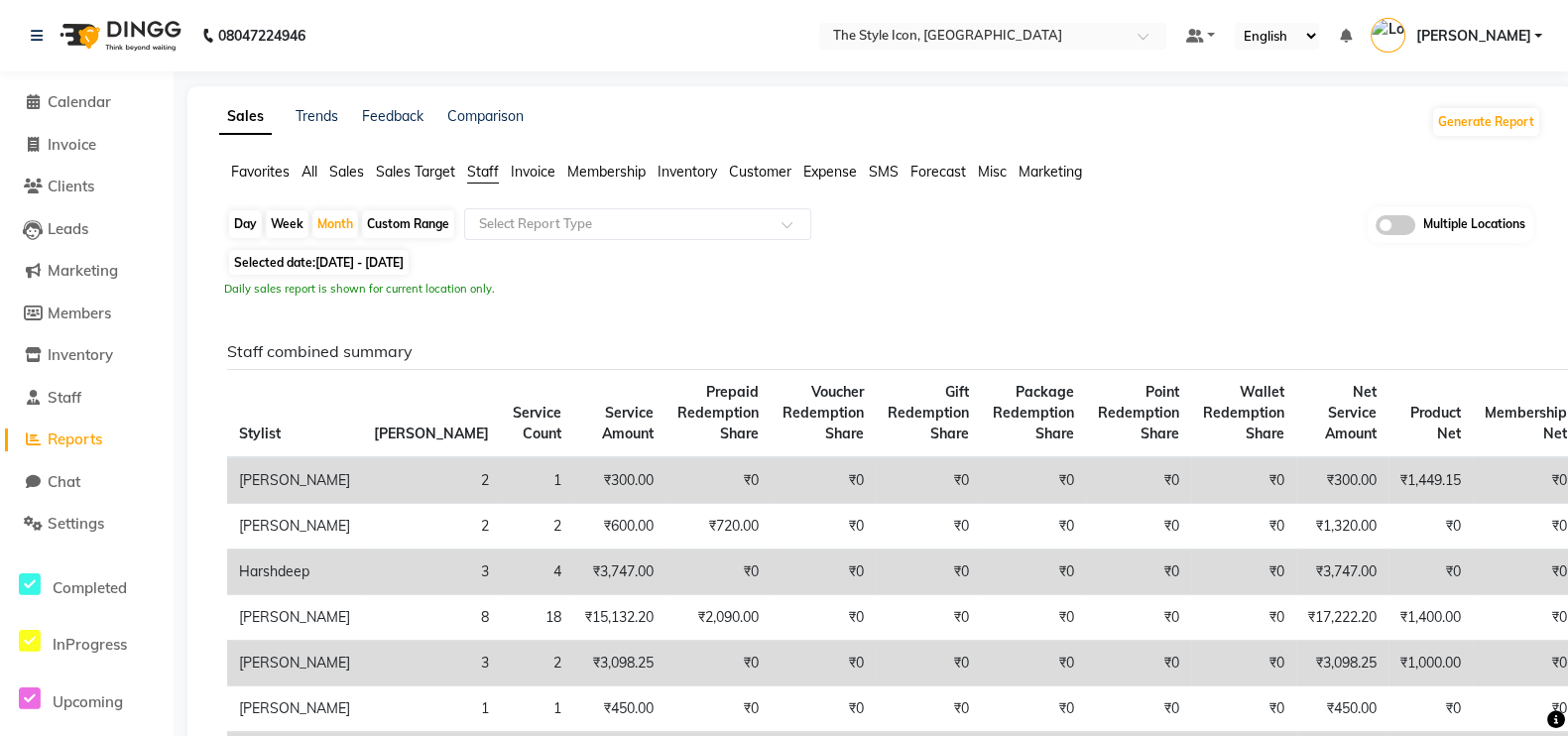 click on "Day   Week   Month   Custom Range  Select Report Type Multiple Locations Selected date:  01-06-2025 - 30-06-2025   Daily sales report is shown for current location only.  Staff combined summary Stylist Bill Count Service Count Service Amount Prepaid Redemption Share Voucher Redemption Share Gift Redemption Share Package Redemption Share Point Redemption Share Wallet Redemption Share Net Service Amount Product Net Membership Net Prepaid Net Voucher Net Gift Net Package Net  Dani 2 1 ₹300.00 ₹0 ₹0 ₹0 ₹0 ₹0 ₹0 ₹300.00 ₹1,449.15 ₹0 ₹20,000.00 ₹0 ₹0 ₹0  David M 2 2 ₹600.00 ₹720.00 ₹0 ₹0 ₹0 ₹0 ₹0 ₹1,320.00 ₹0 ₹0 ₹0 ₹0 ₹0 ₹0  Harshdeep 3 4 ₹3,747.00 ₹0 ₹0 ₹0 ₹0 ₹0 ₹0 ₹3,747.00 ₹0 ₹0 ₹0 ₹0 ₹0 ₹0  Lokesh 8 18 ₹15,132.20 ₹2,090.00 ₹0 ₹0 ₹0 ₹0 ₹0 ₹17,222.20 ₹1,400.00 ₹0 ₹4,237.29 ₹0 ₹0 ₹0  Mihir 3 2 ₹3,098.25 ₹0 ₹0 ₹0 ₹0 ₹0 ₹0 ₹3,098.25 ₹1,000.00 ₹0 ₹14,237.29 ₹0 ₹0 ₹0  Navneet 1 1" 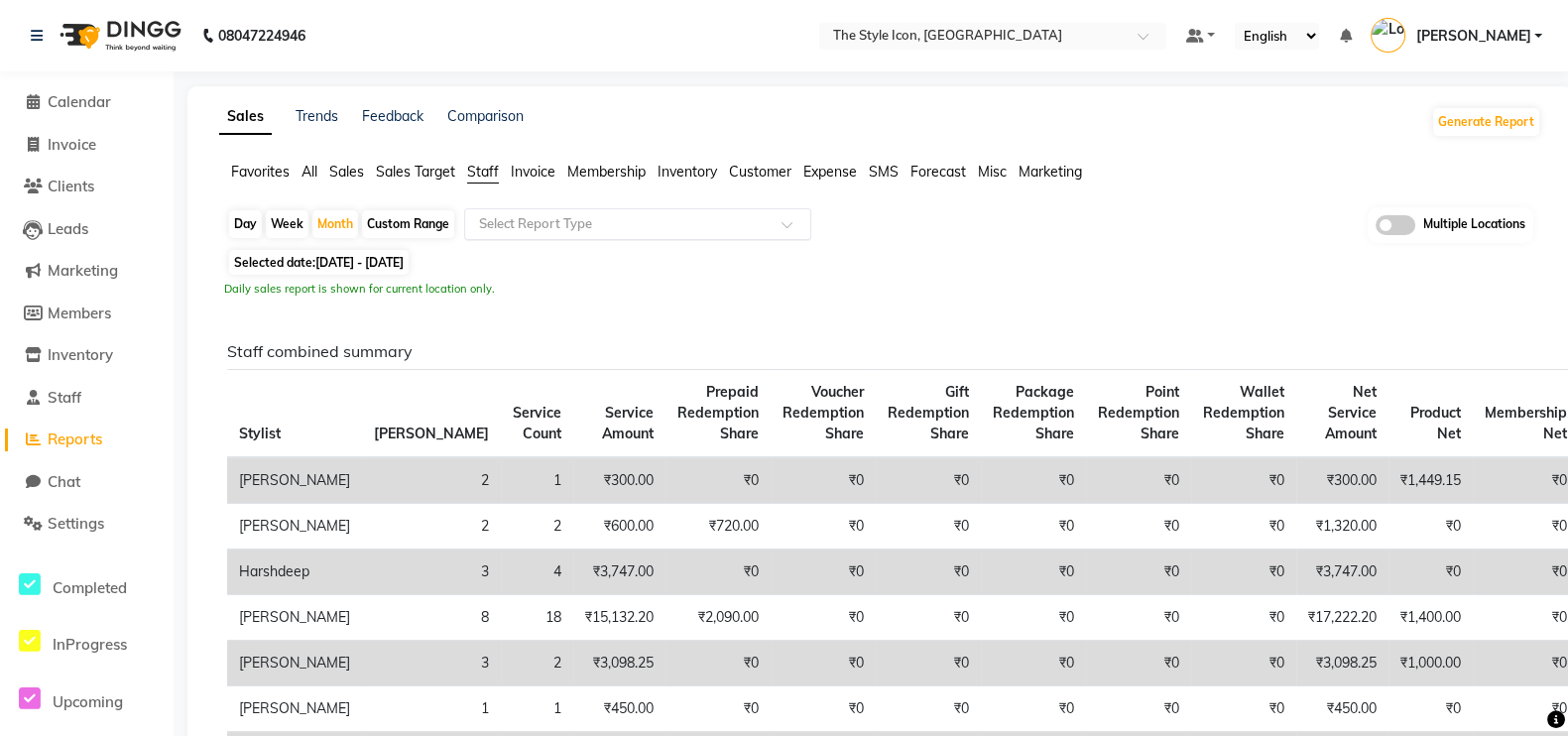 click 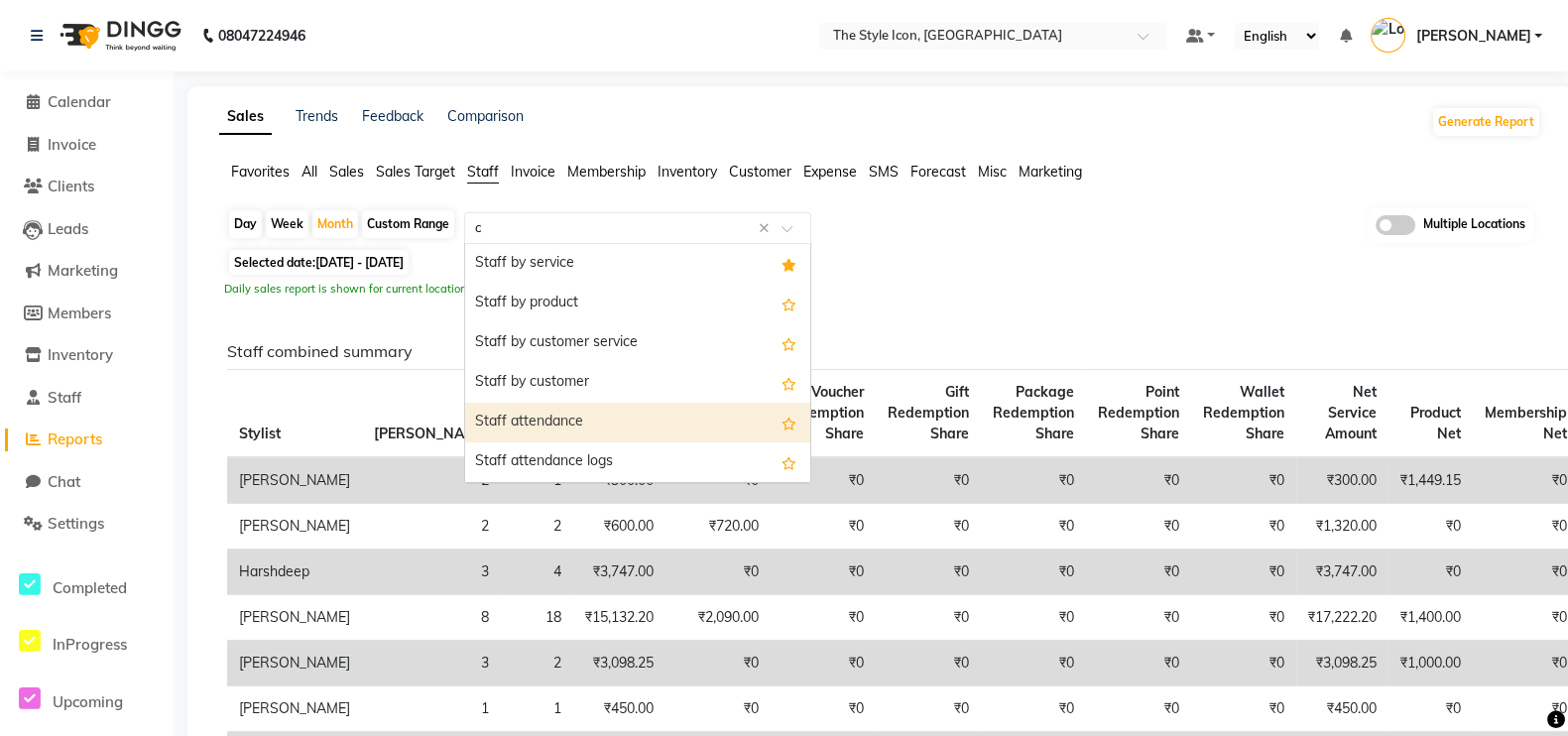 type on "co" 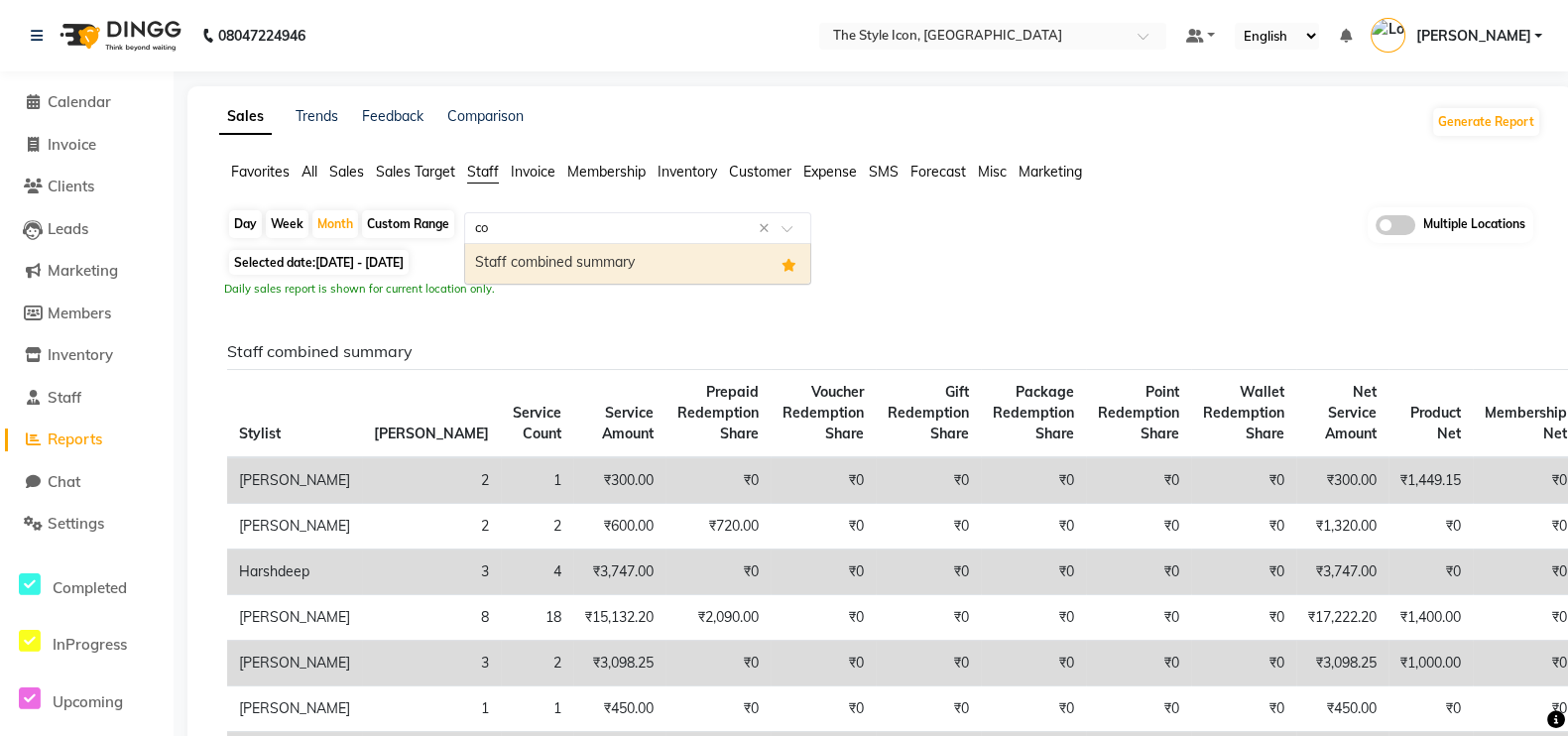 click on "Staff combined summary" at bounding box center [638, 264] 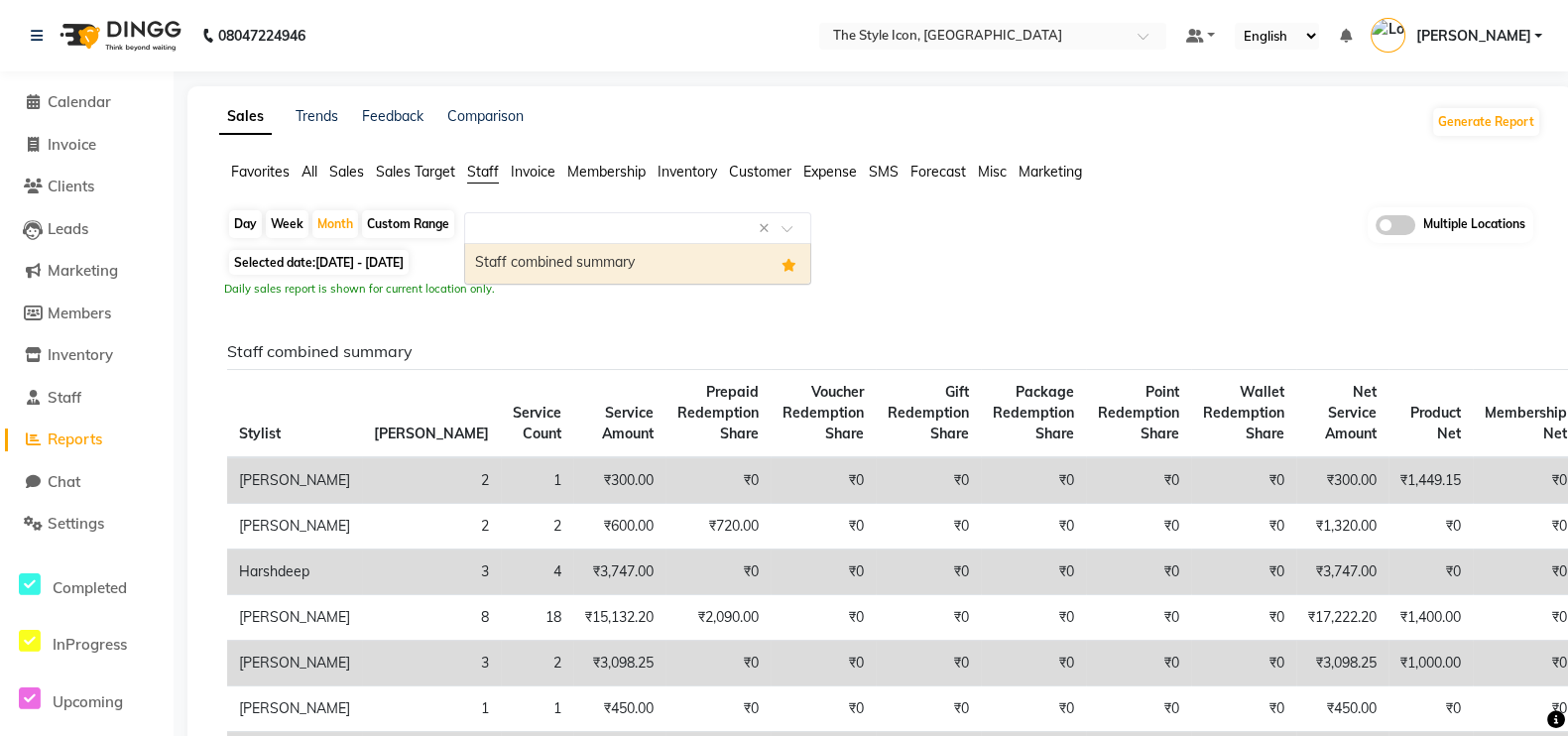 select on "csv" 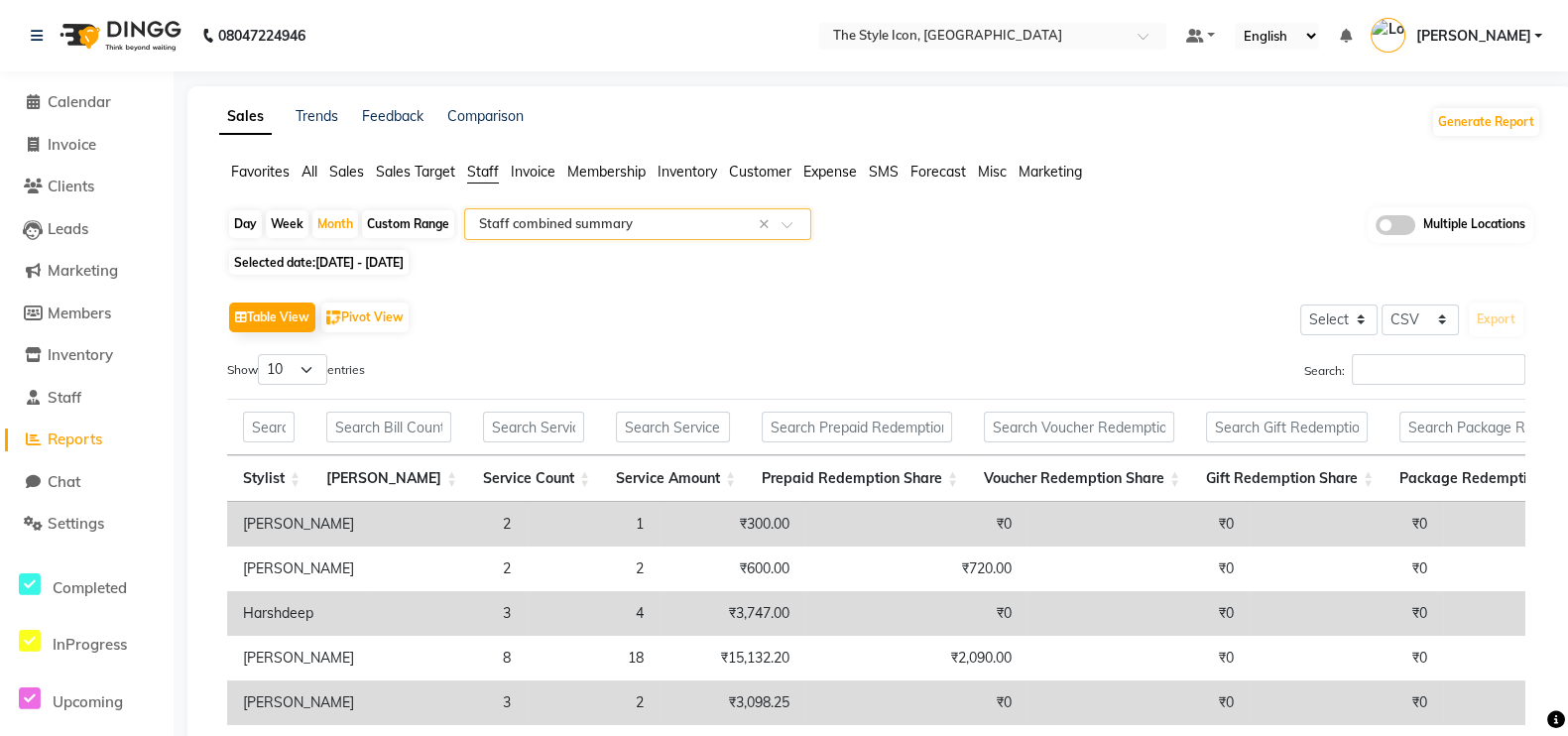 scroll, scrollTop: 217, scrollLeft: 0, axis: vertical 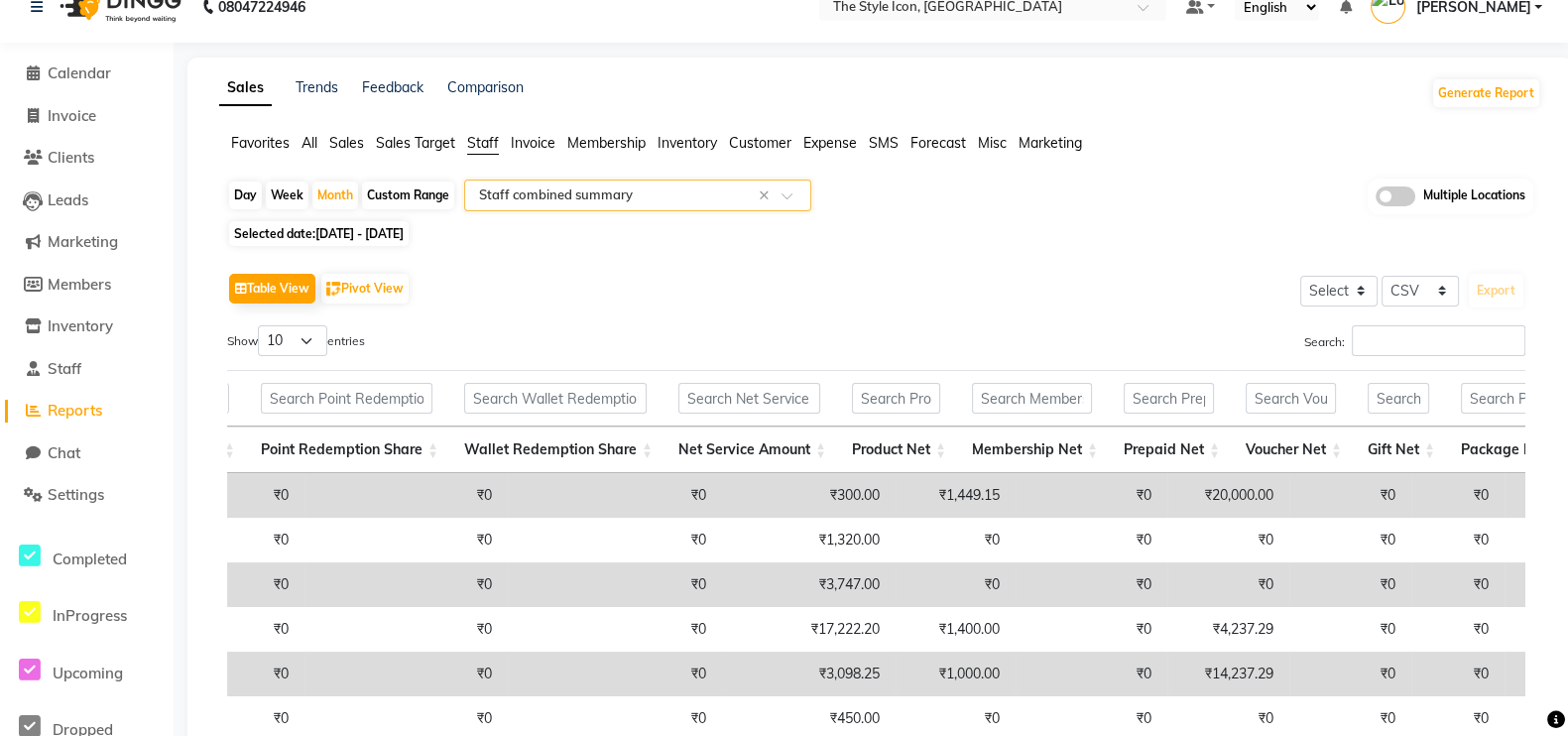 click on "Comparison" 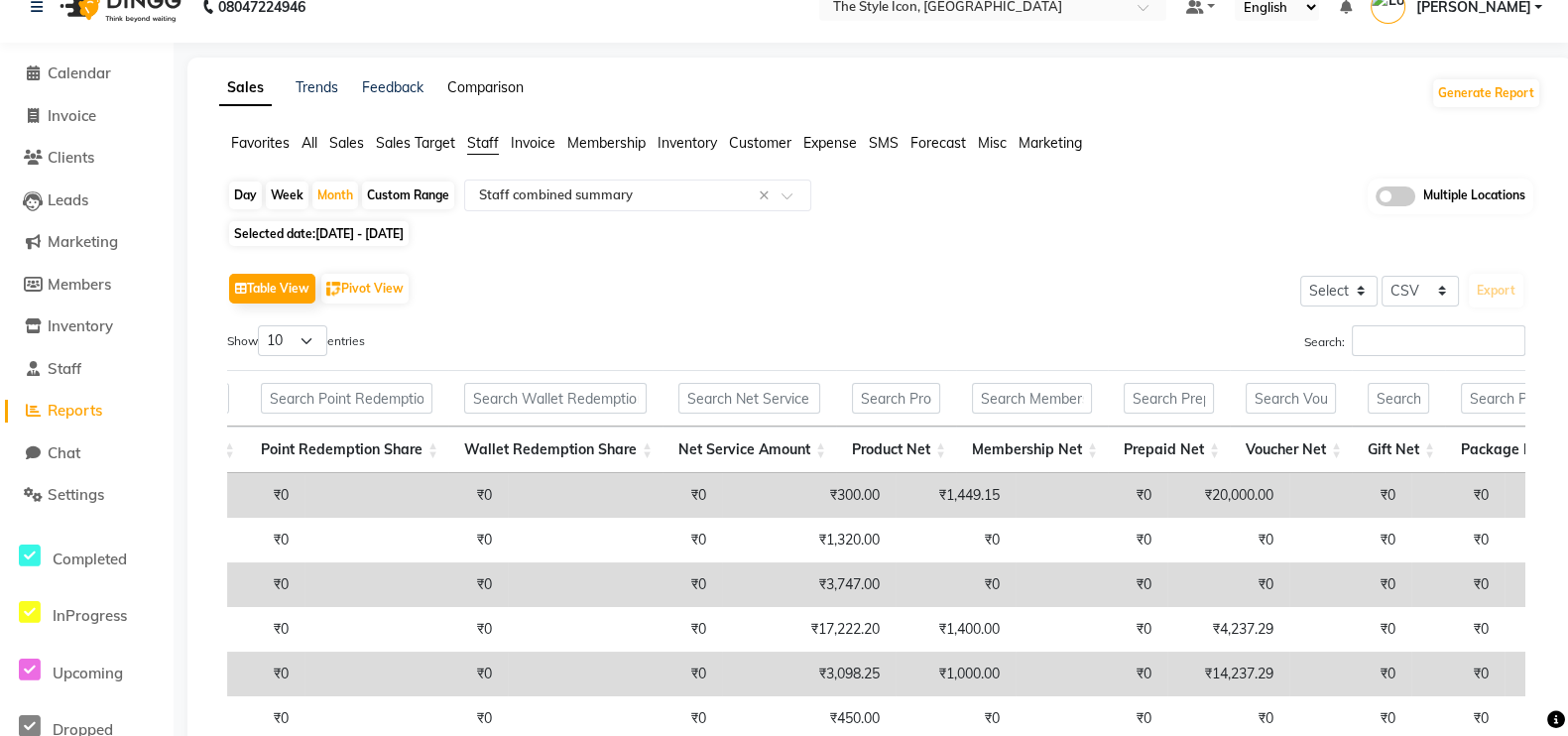 click on "Comparison" 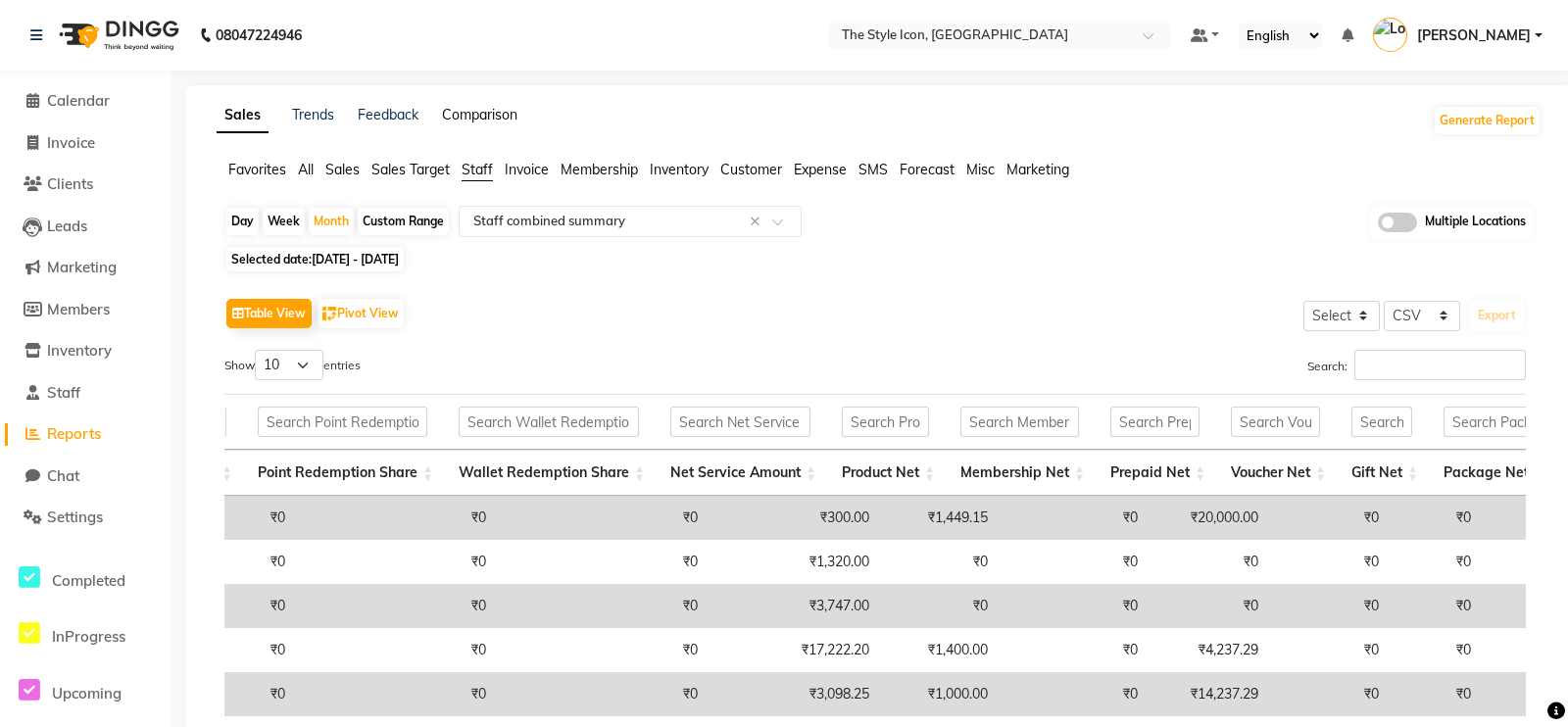 select on "single_date" 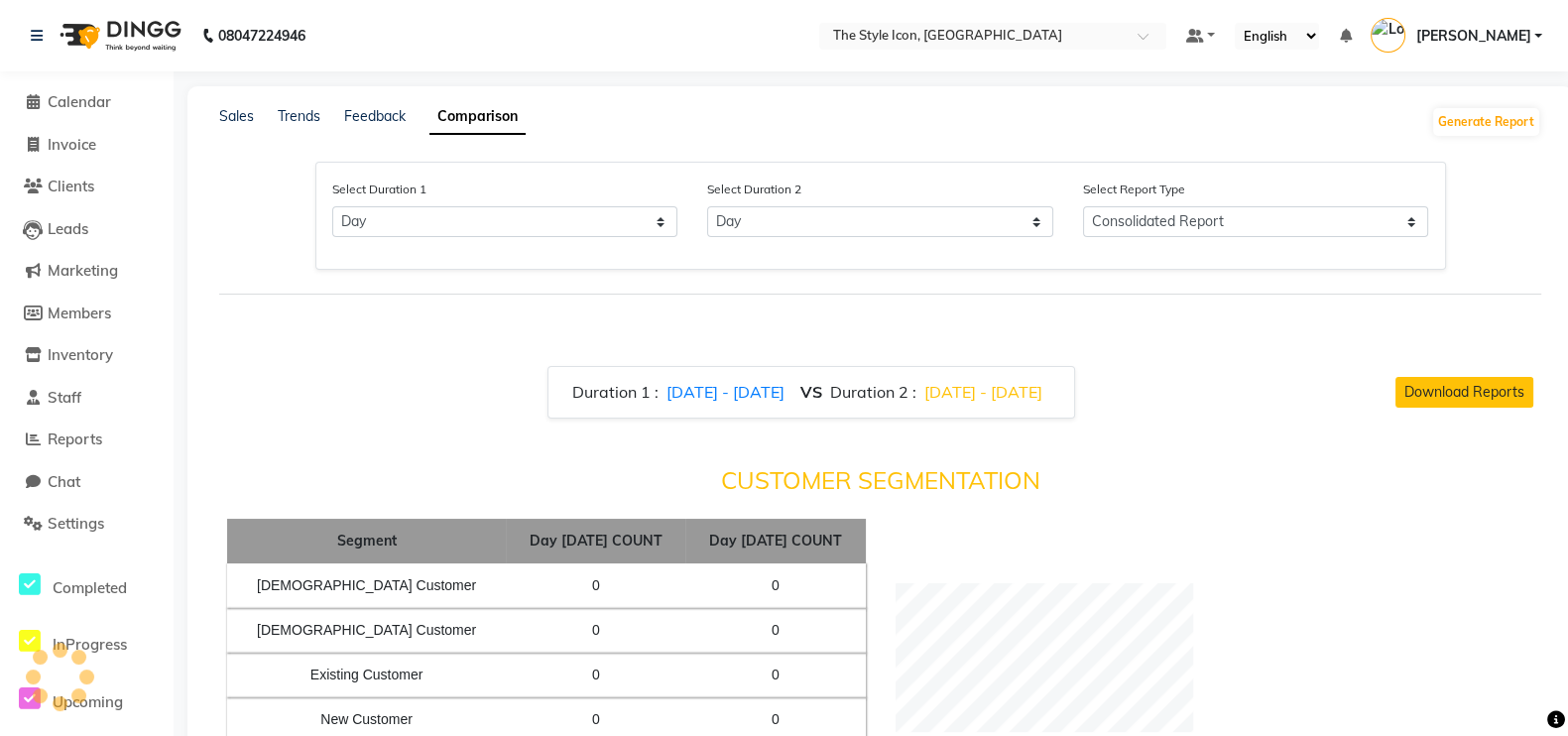 click on "Select Duration 1 Select Day Month Week Custom" 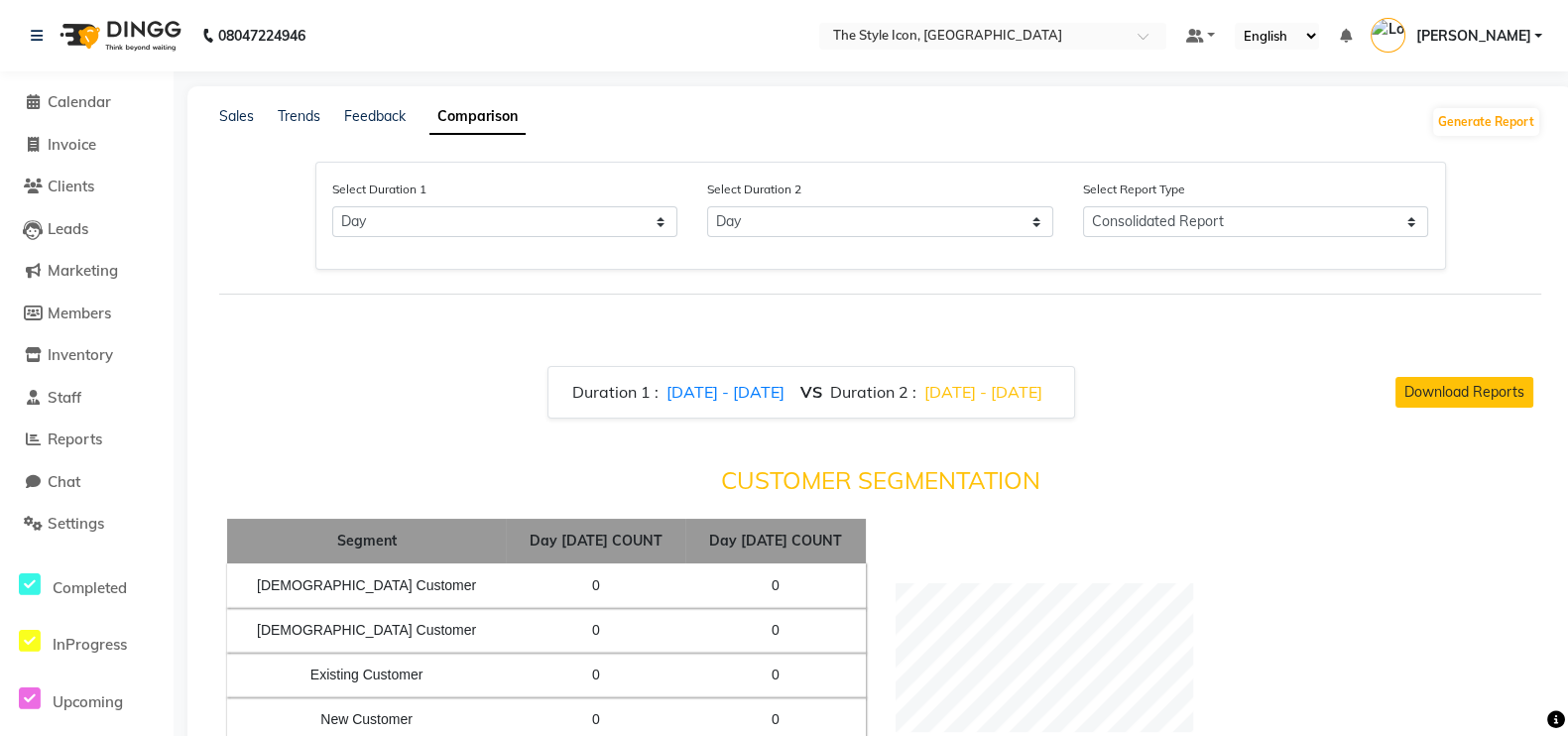click on "Select Duration 1 Select Day Month Week Custom Select Duration 2 Select Day Month Week Custom Select Report Type Consolidated Report Business Level Retention Report Staff Level Retention Report" 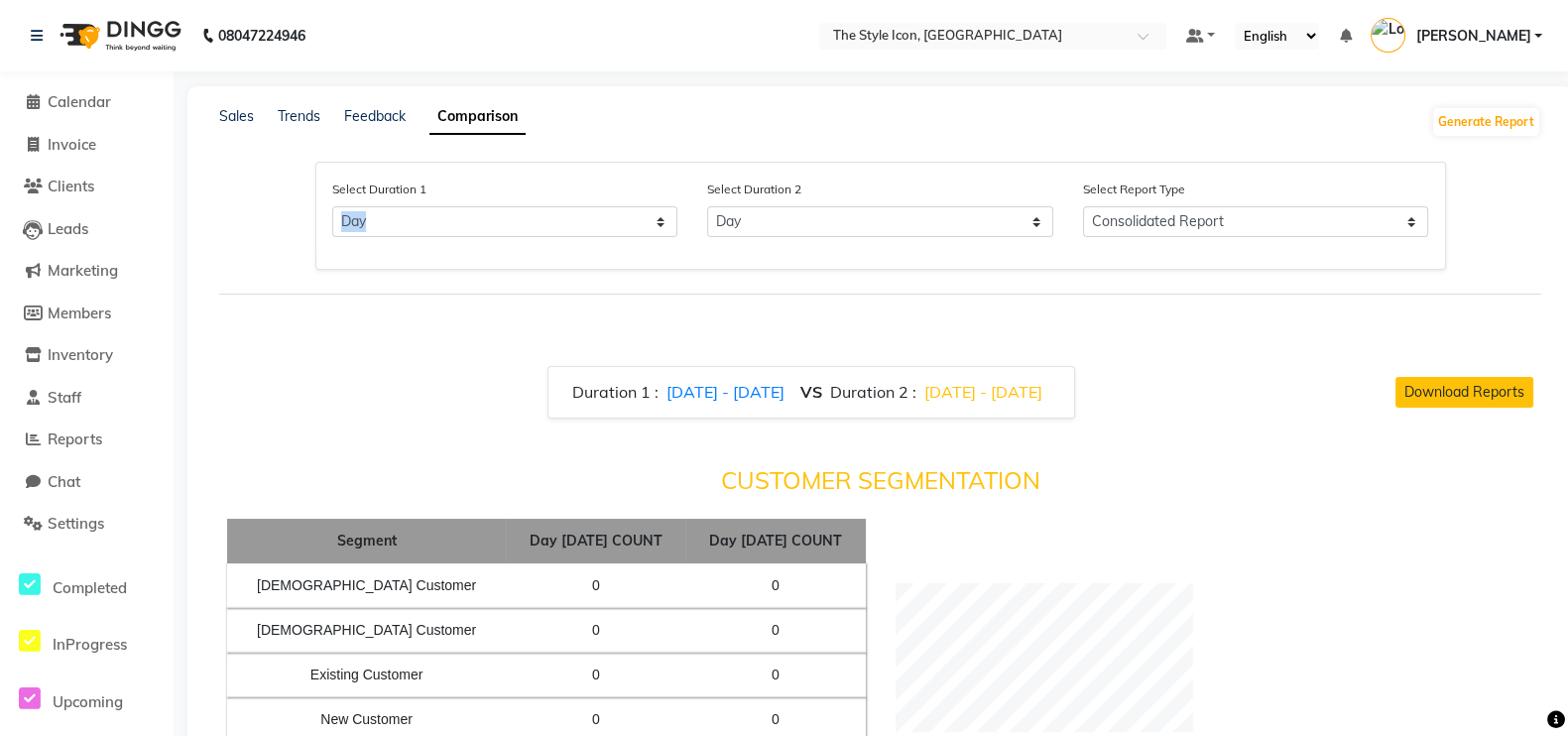 click on "Select Duration 1 Select Day Month Week Custom Select Duration 2 Select Day Month Week Custom Select Report Type Consolidated Report Business Level Retention Report Staff Level Retention Report" 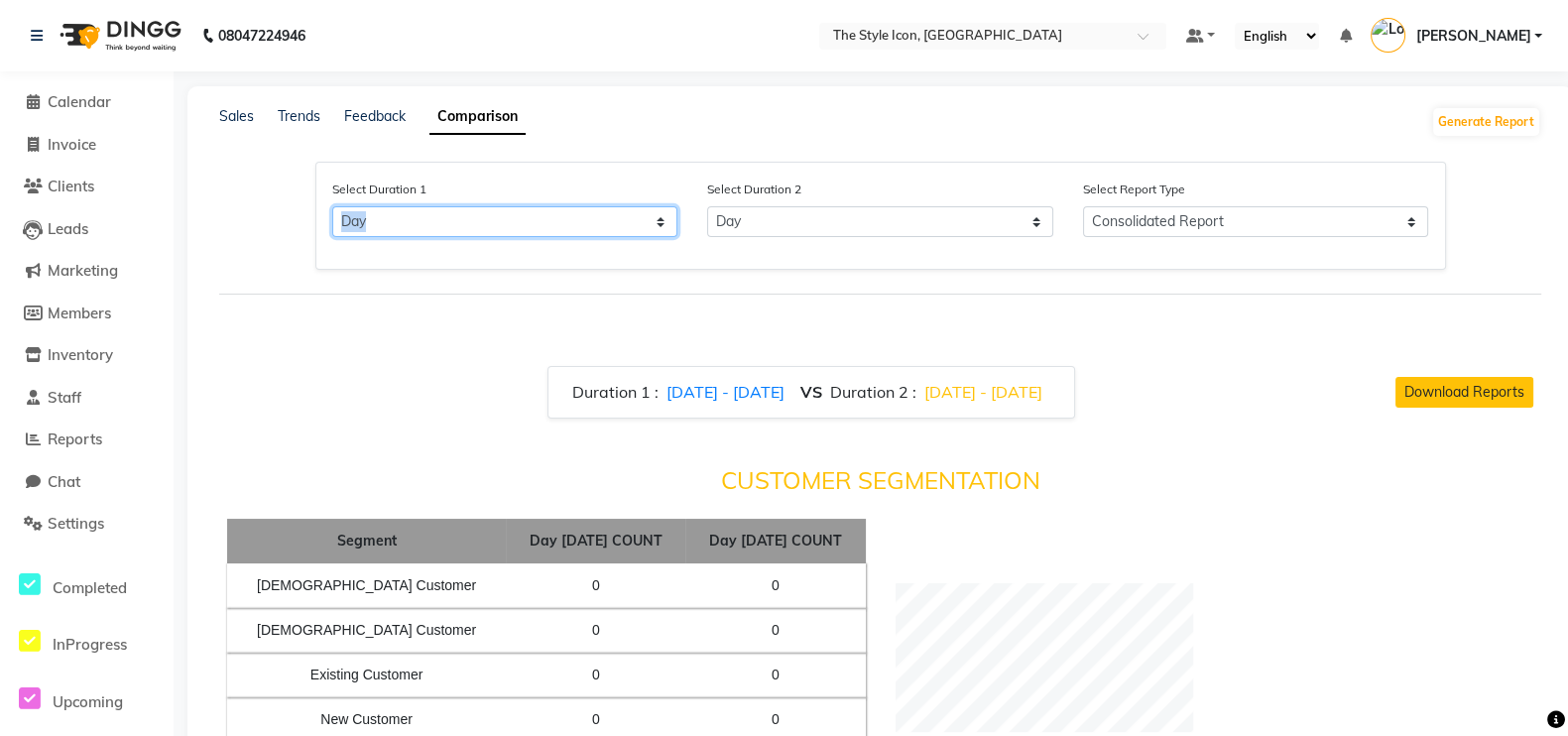 click on "Select Day Month Week Custom" 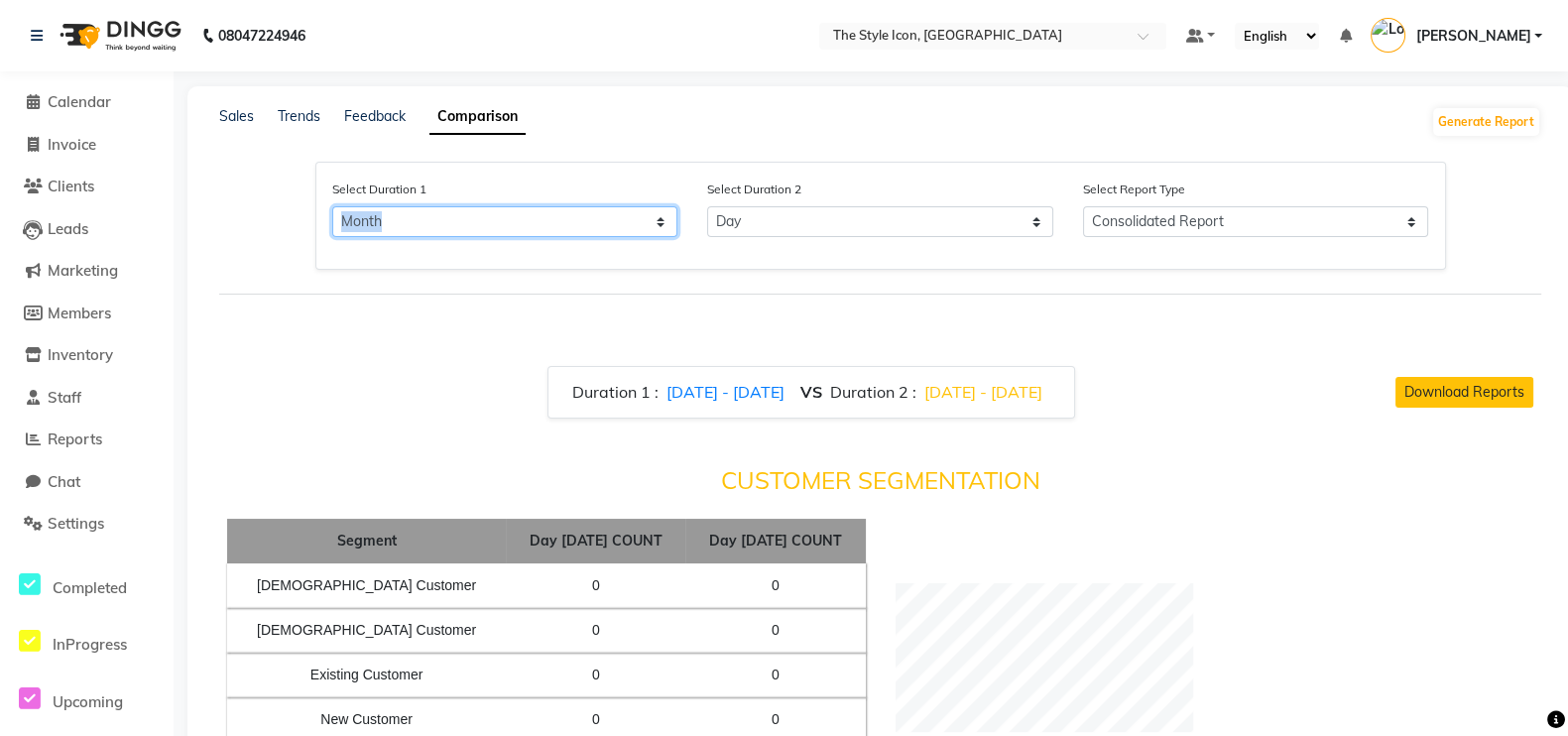 click on "Select Day Month Week Custom" 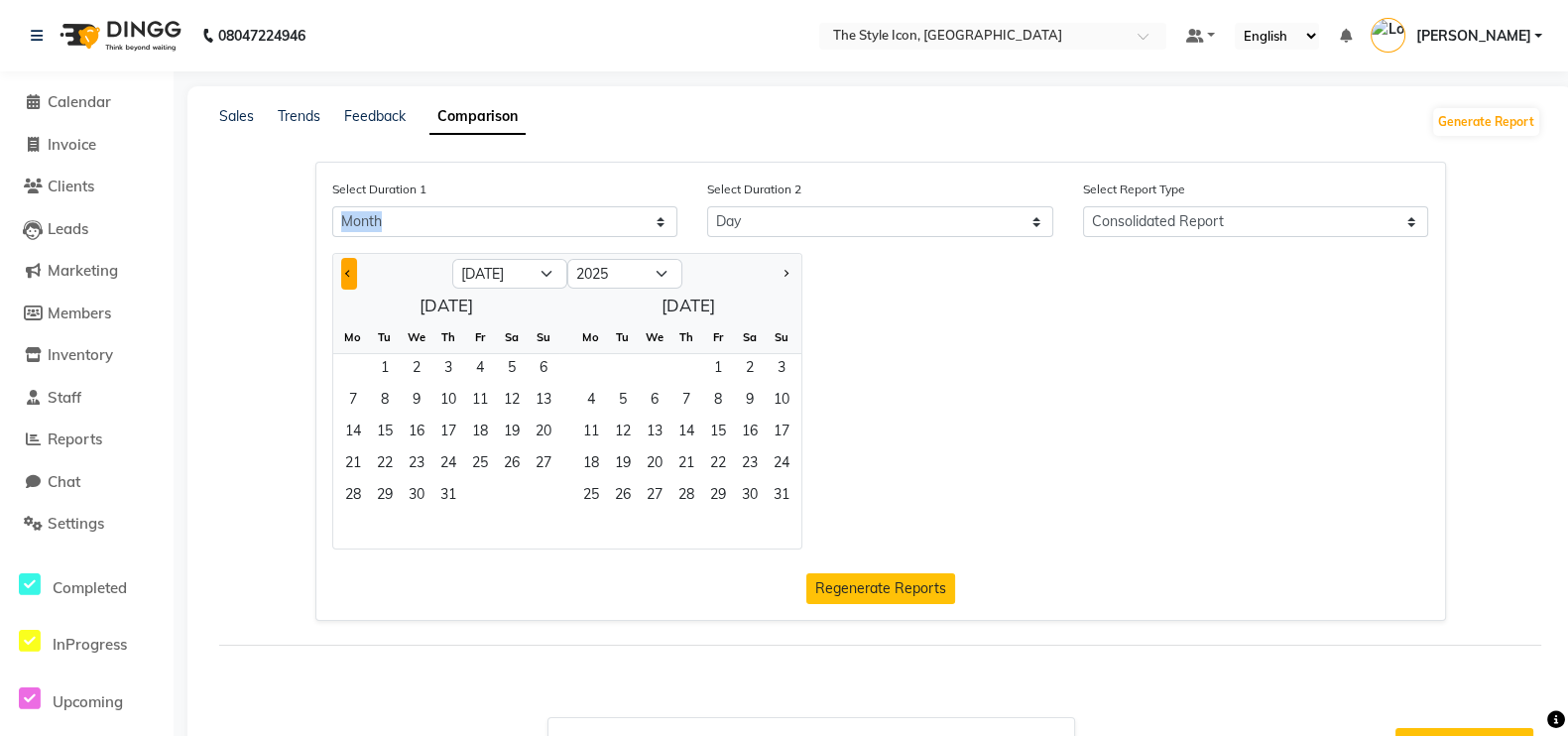 click 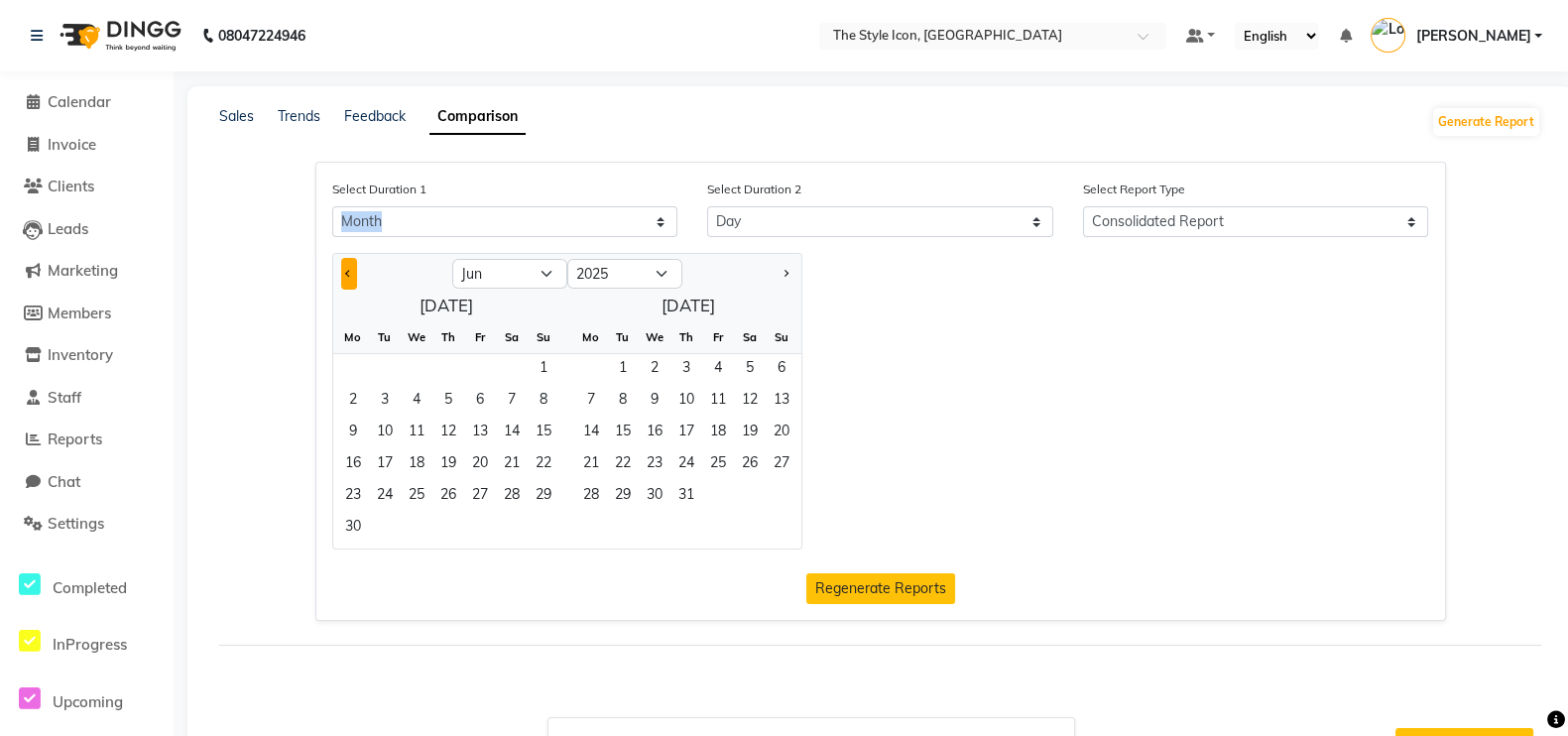 click 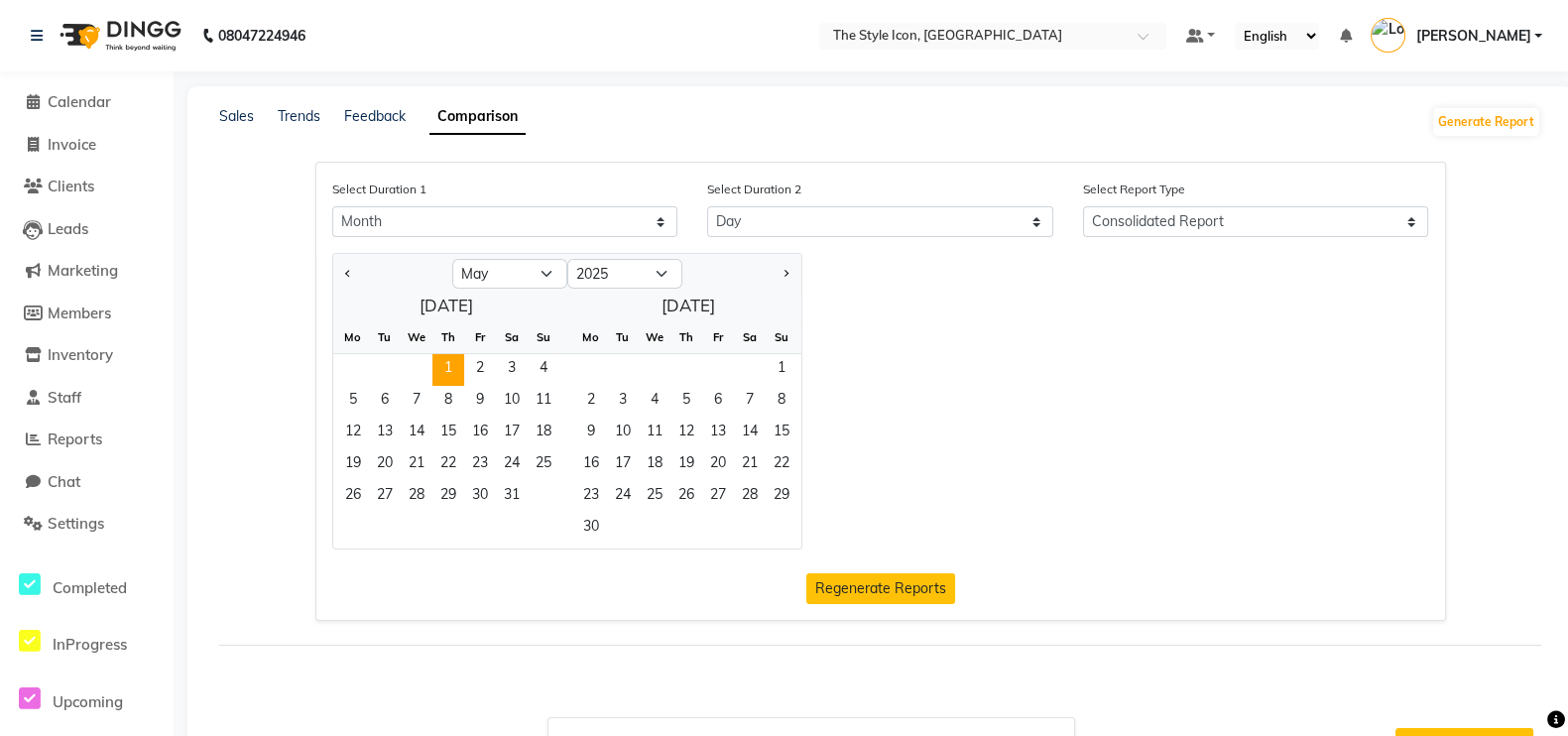 click on "1" 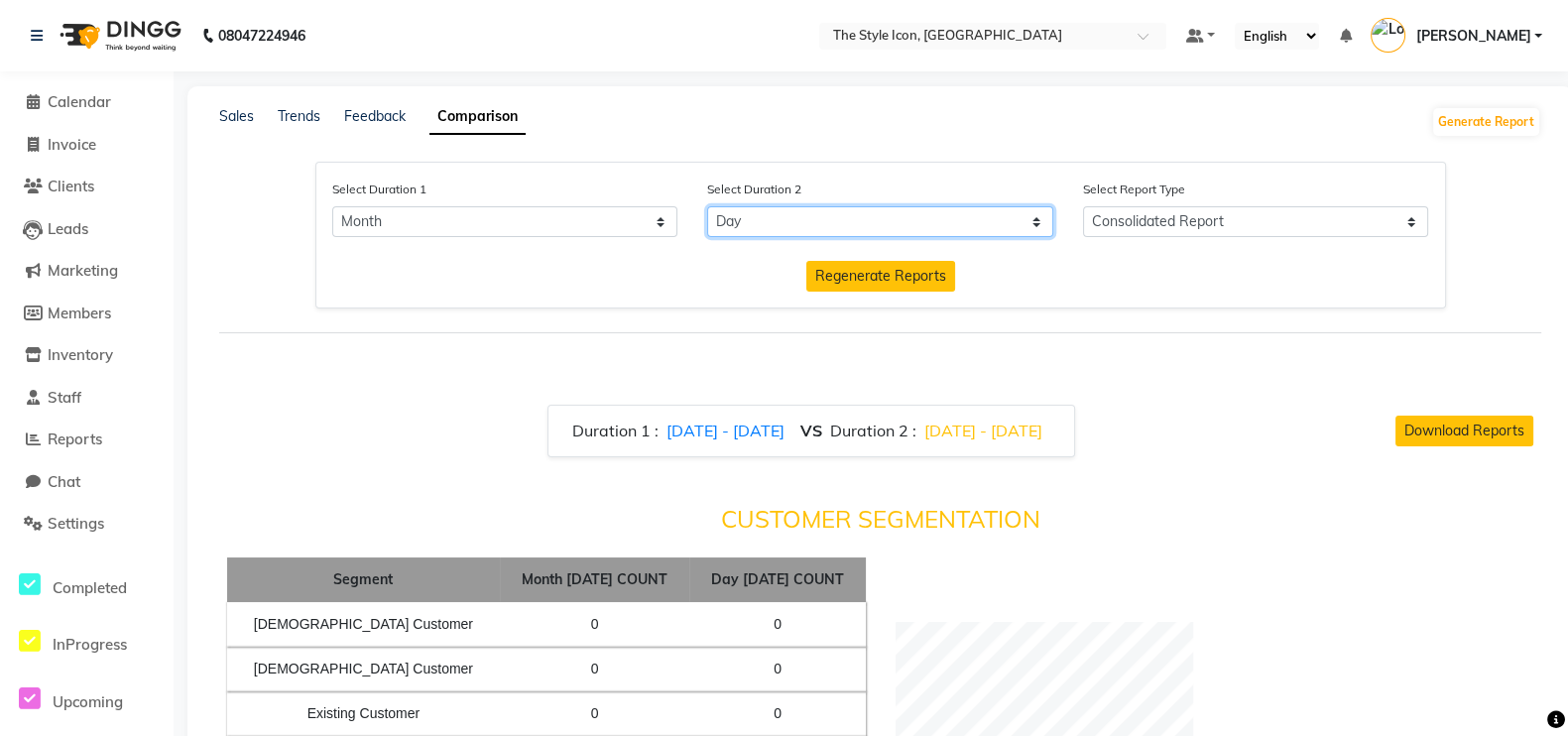 click on "Select Day Month Week Custom" 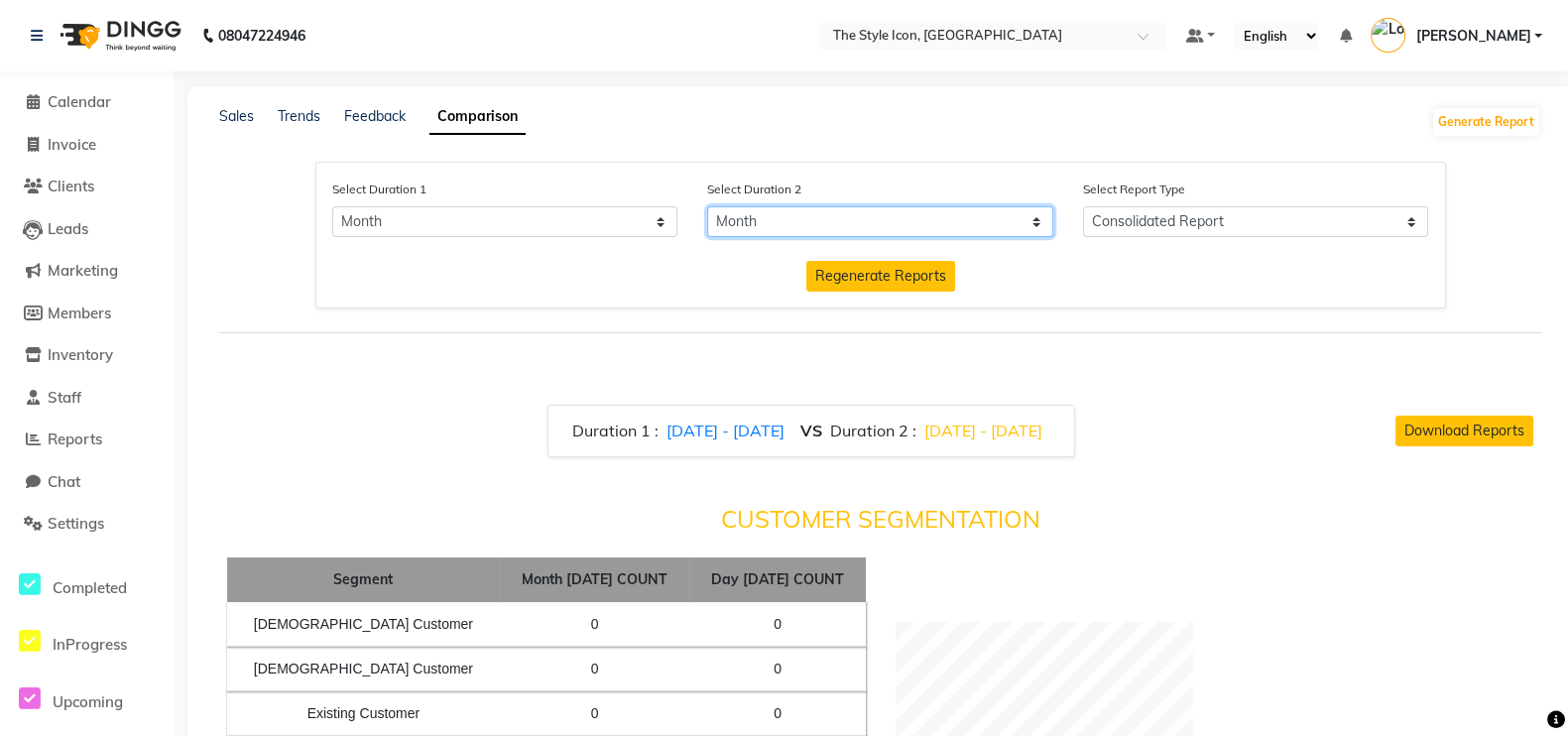 click on "Select Day Month Week Custom" 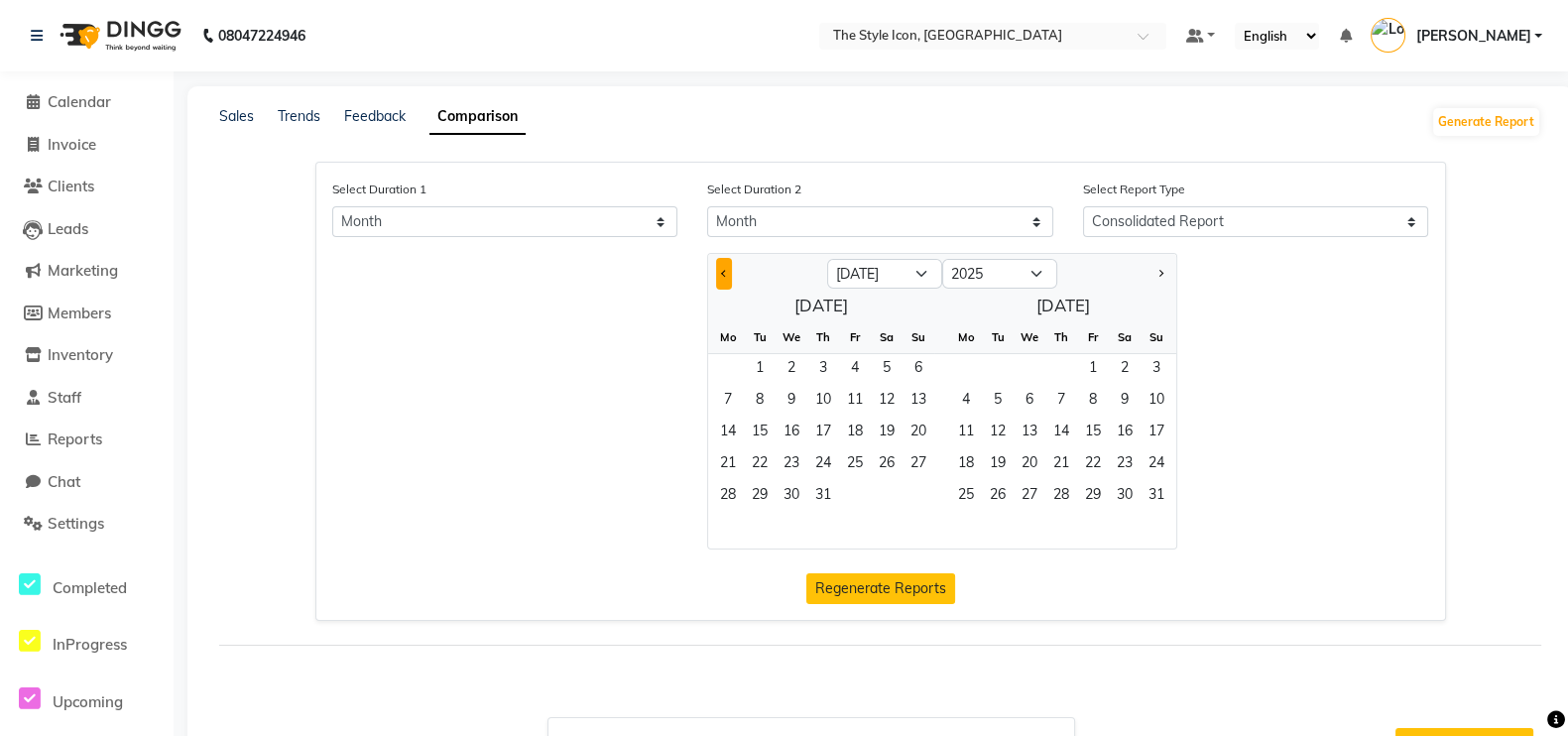 click 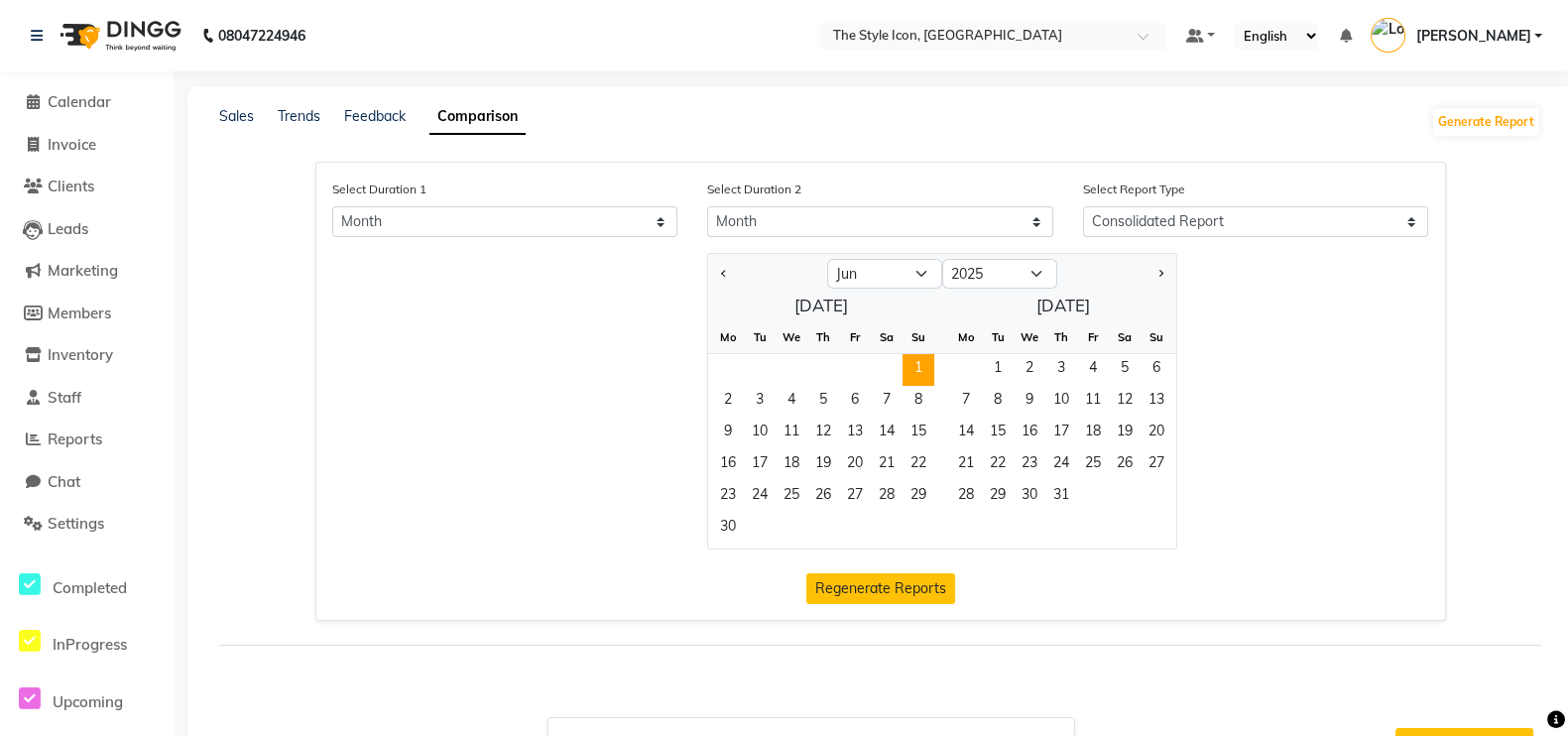 click on "1" 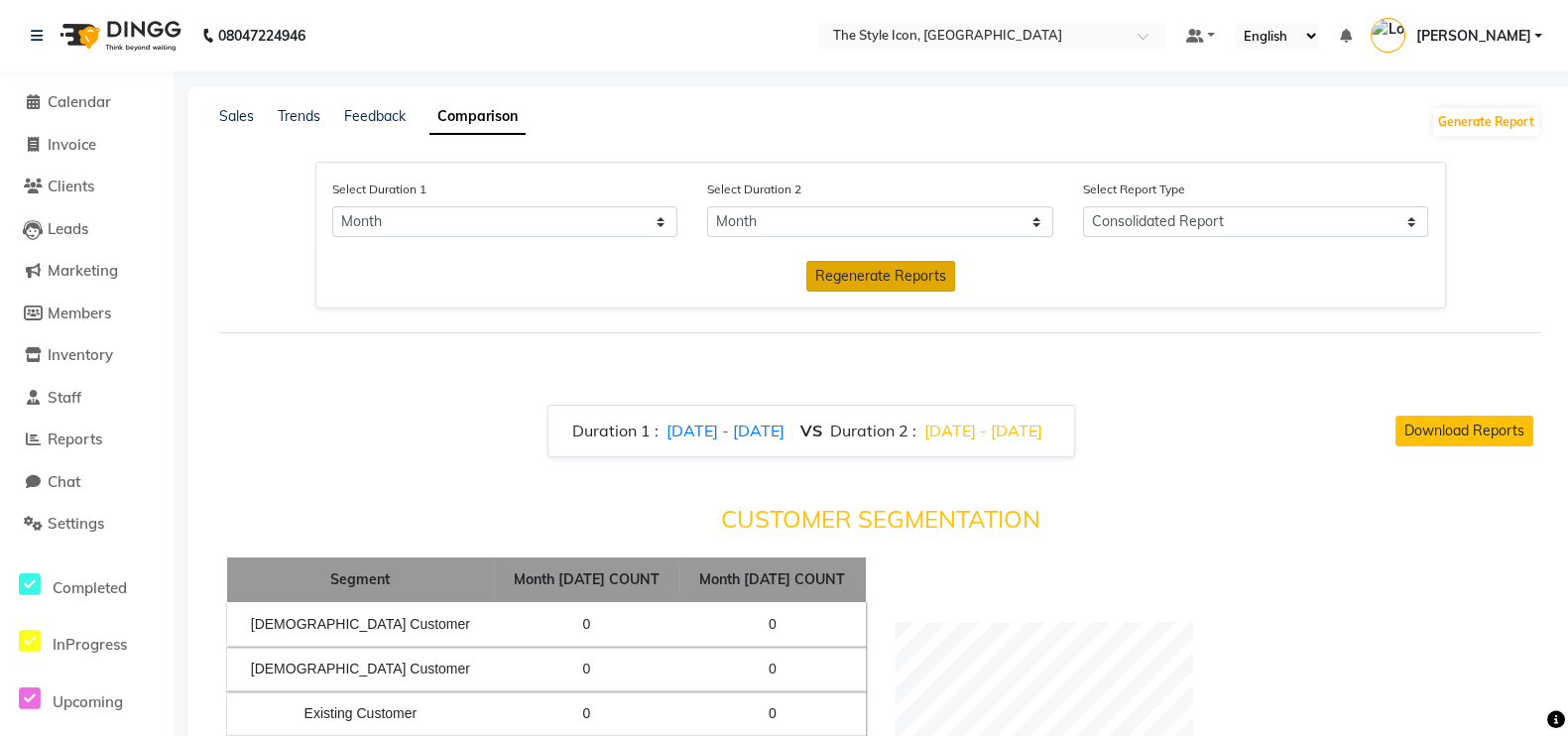 click on "Regenerate Reports" 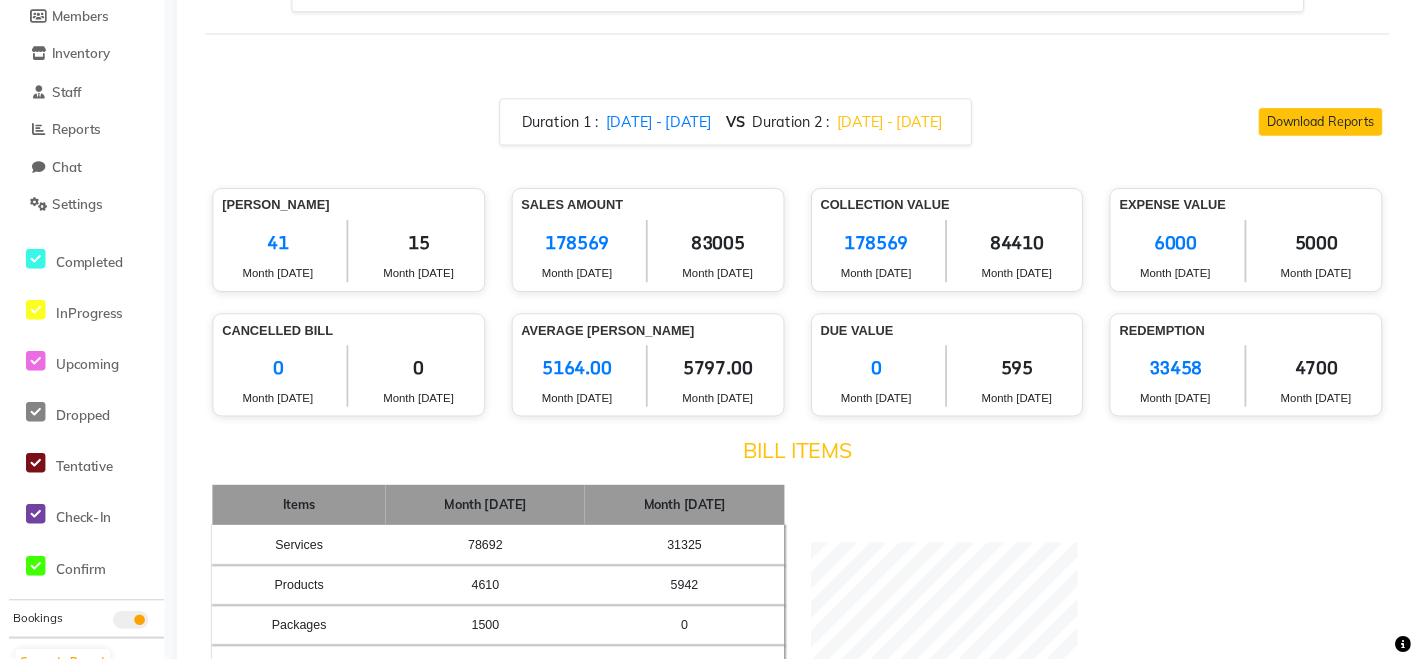 scroll, scrollTop: 0, scrollLeft: 0, axis: both 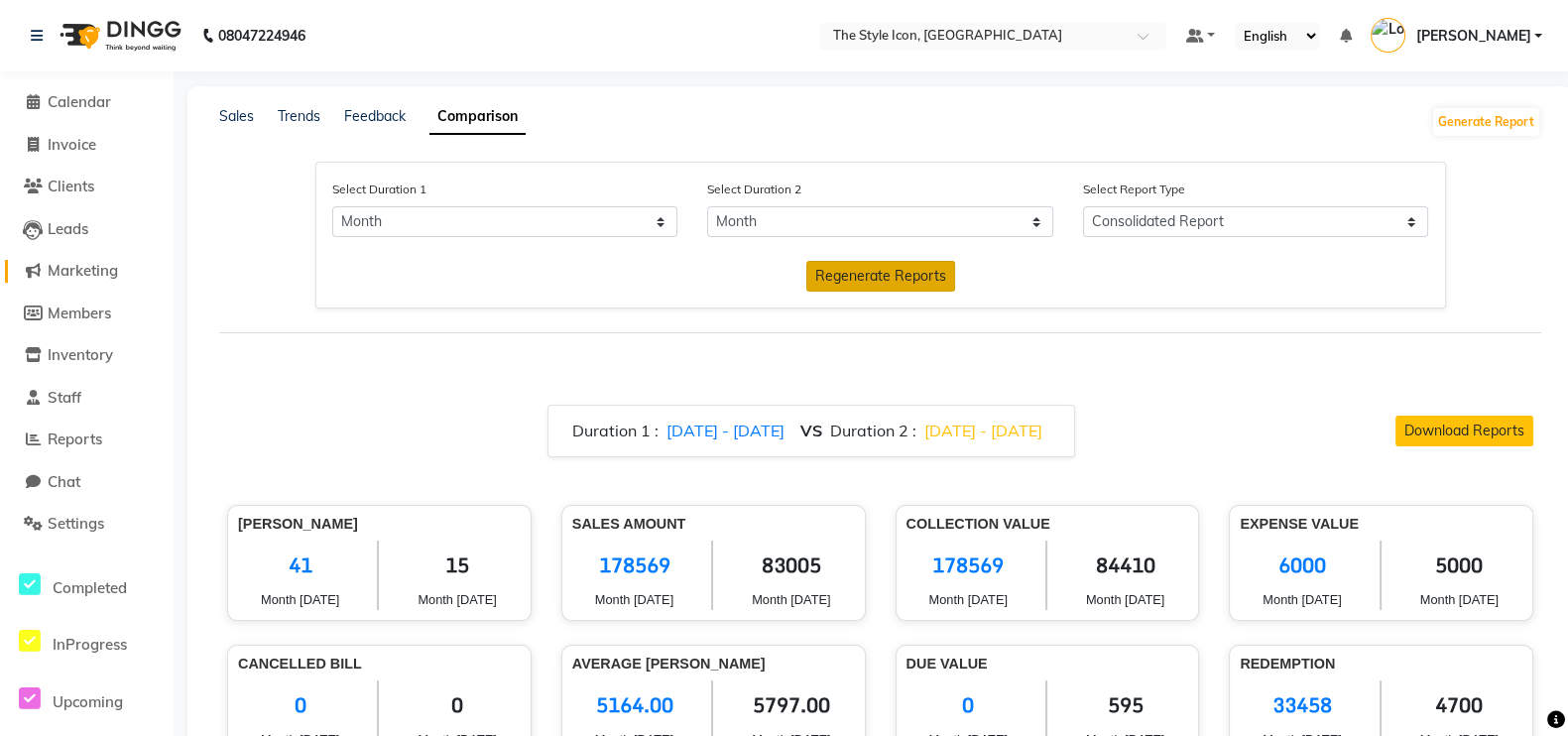 click on "Marketing" 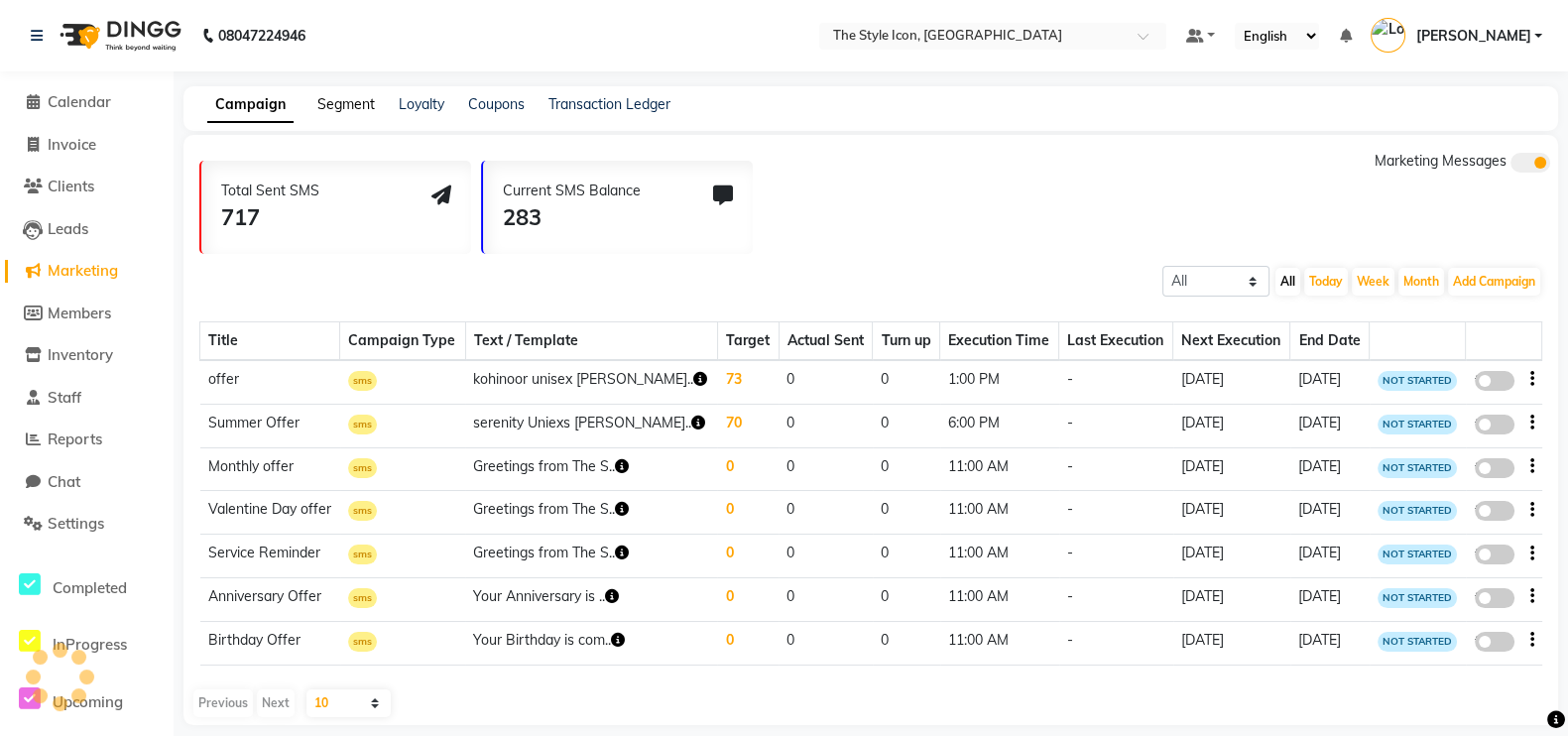 click on "Segment" 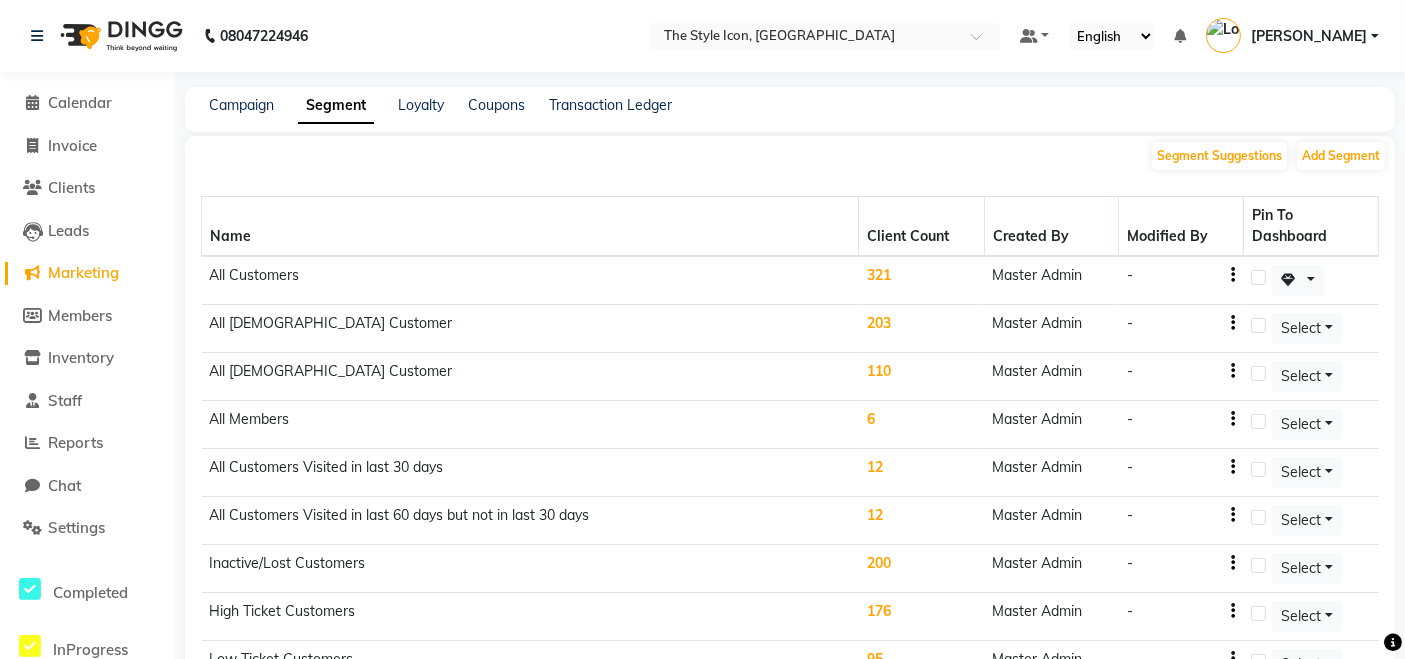 drag, startPoint x: 428, startPoint y: 2, endPoint x: 774, endPoint y: 177, distance: 387.7383 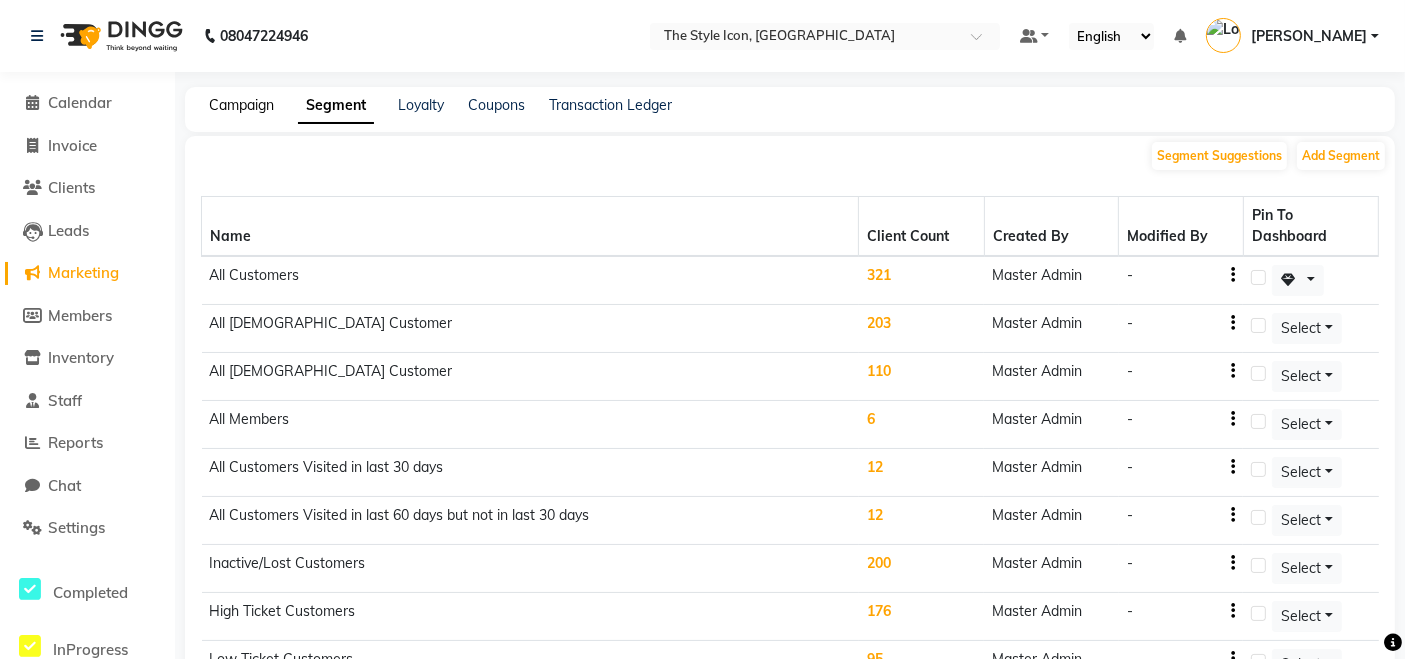 click on "Campaign" 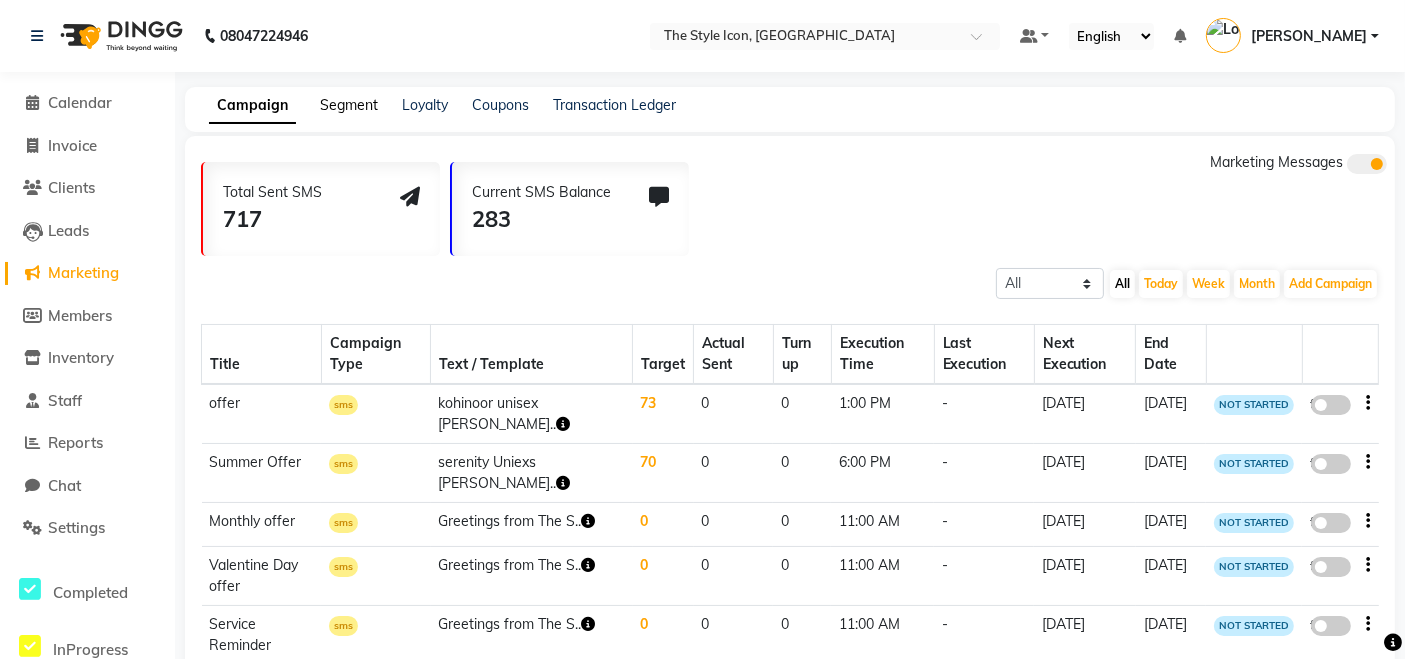 click on "Segment" 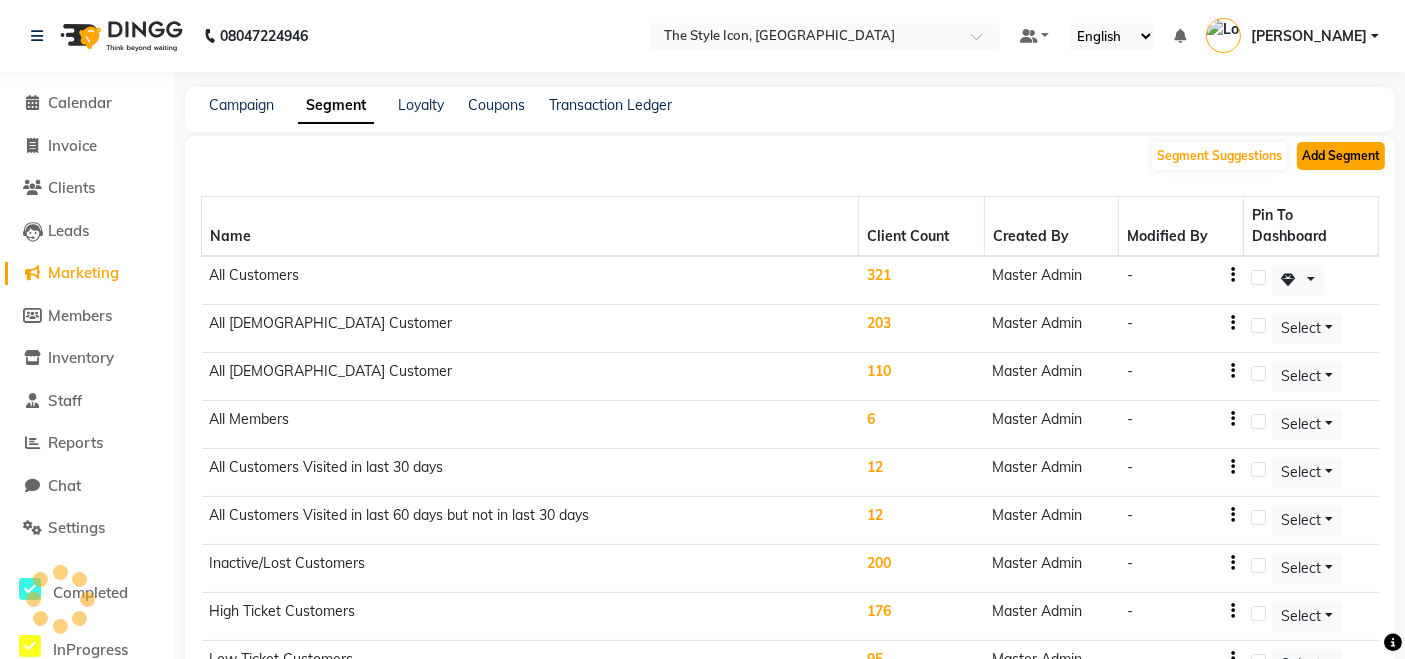 click on "Add Segment" 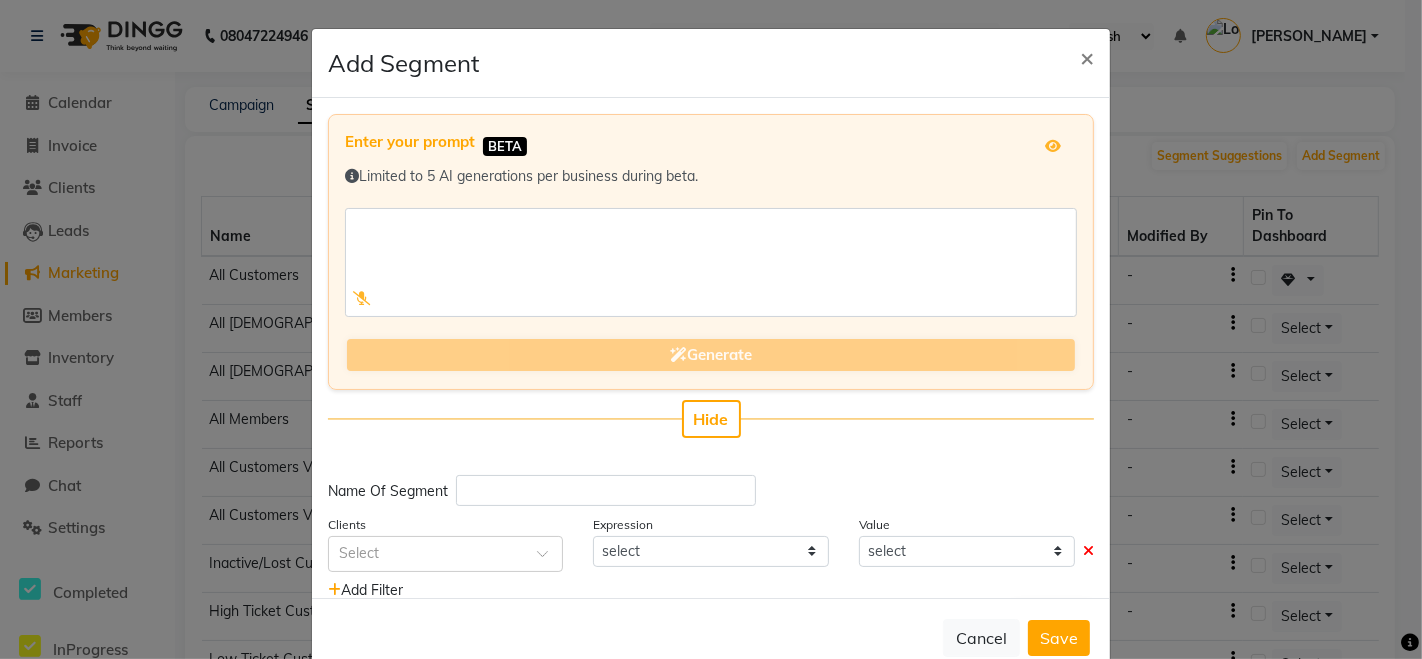 scroll, scrollTop: 45, scrollLeft: 0, axis: vertical 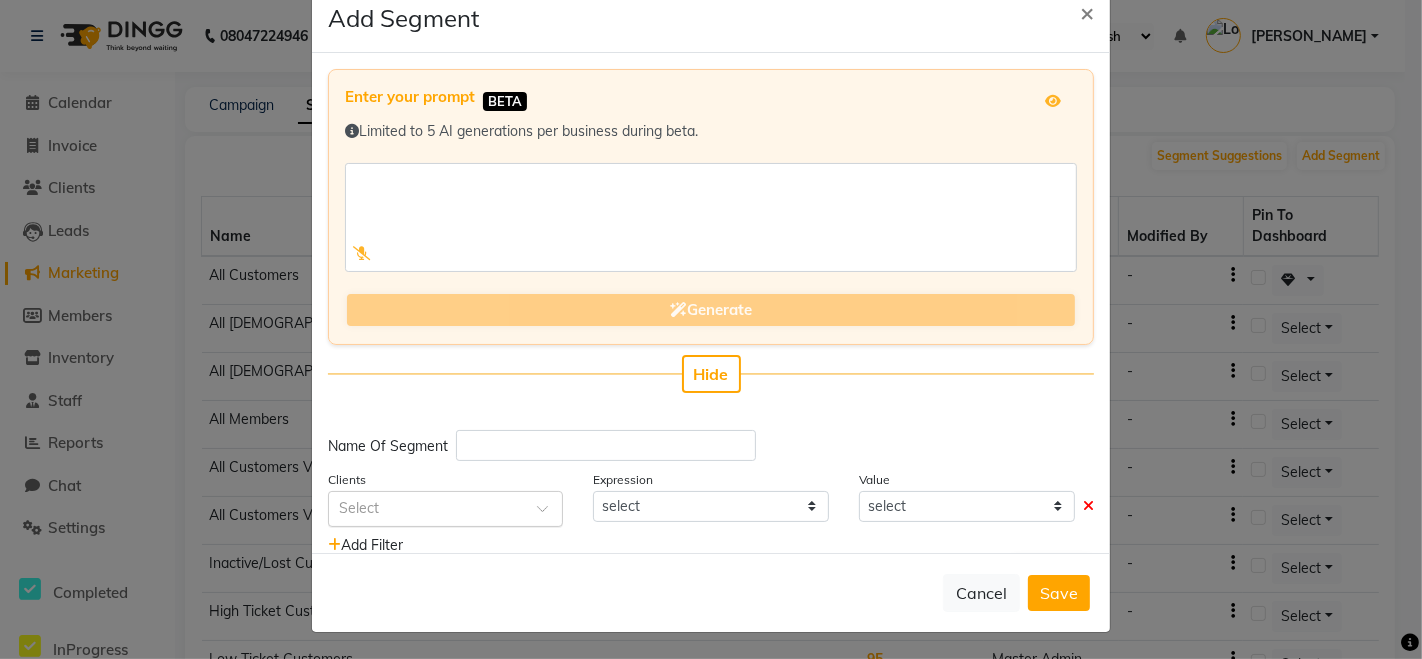 click 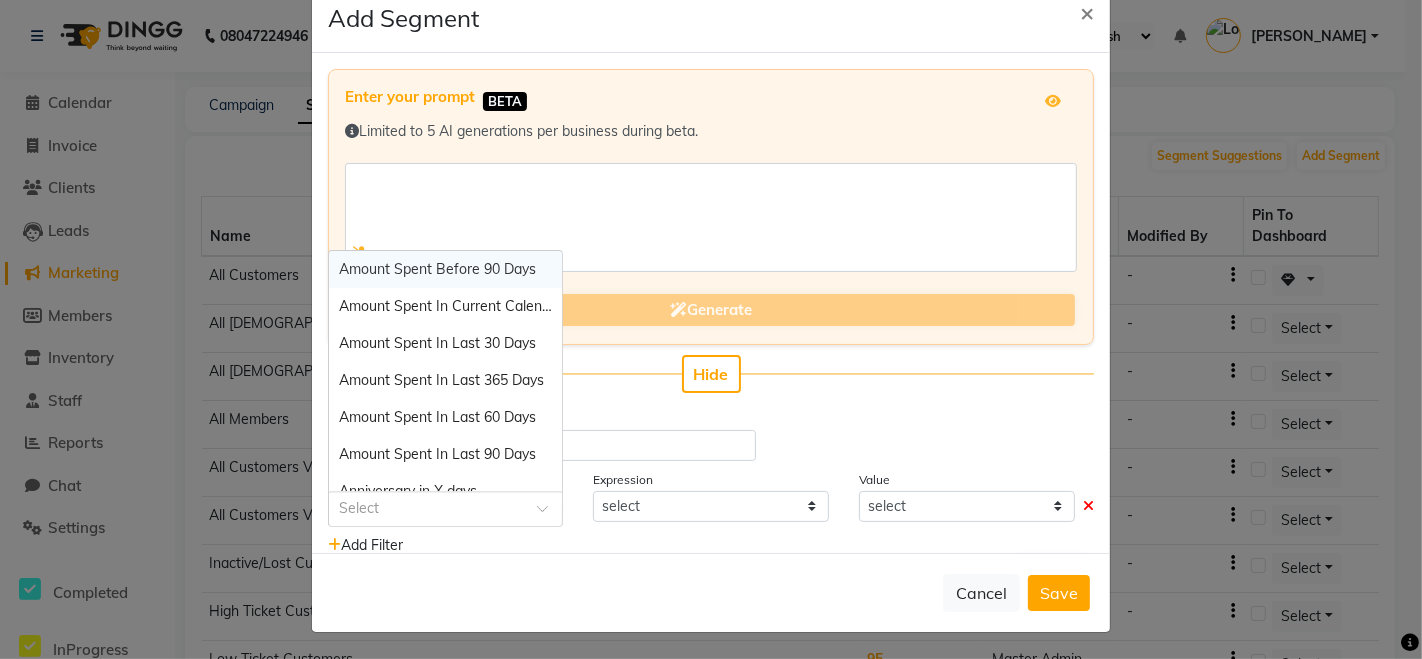 click on "Amount Spent Before 90 Days" at bounding box center (437, 269) 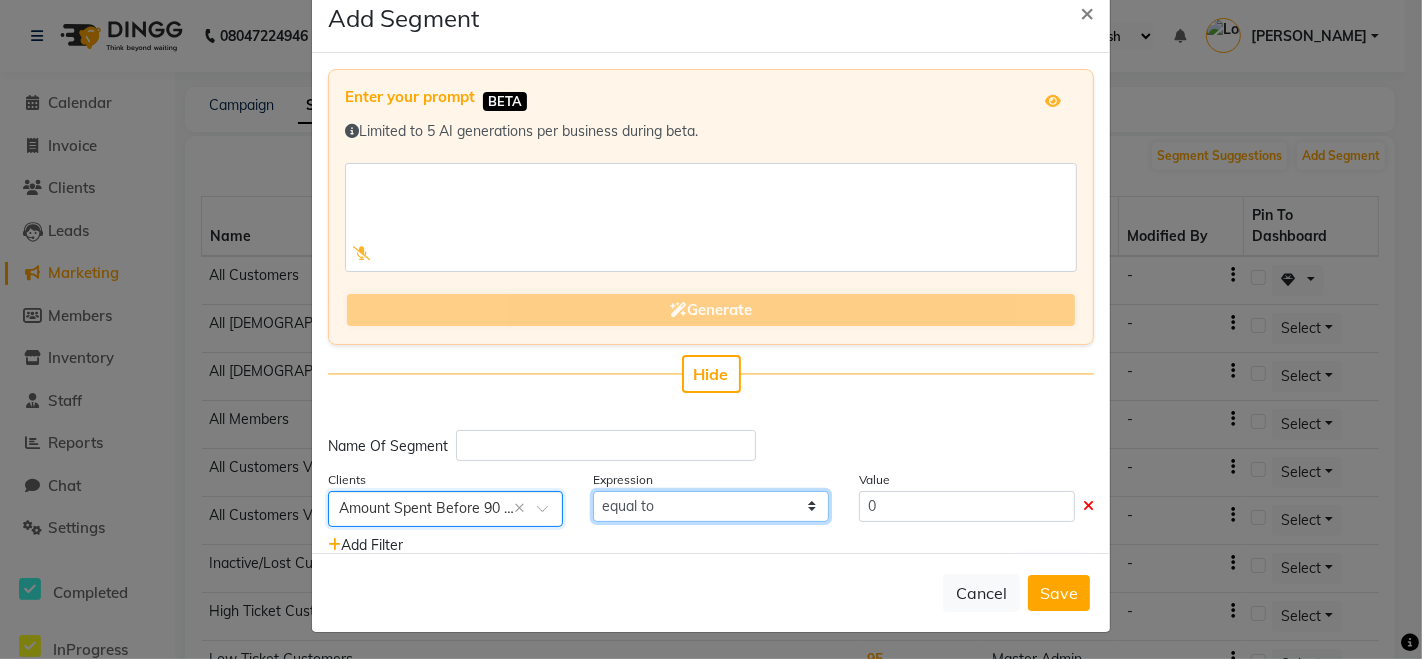 click on "equal to greater than greater than or equal to less than  less than or equal to" 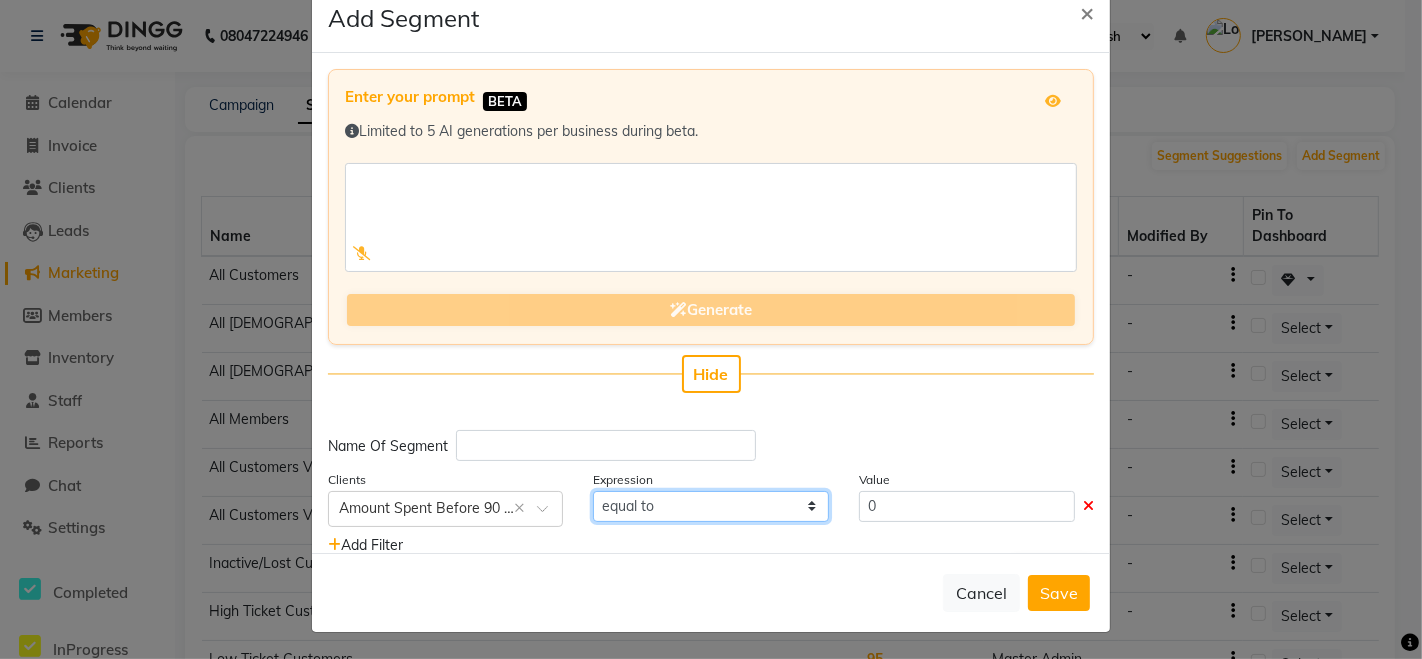 select on ">=" 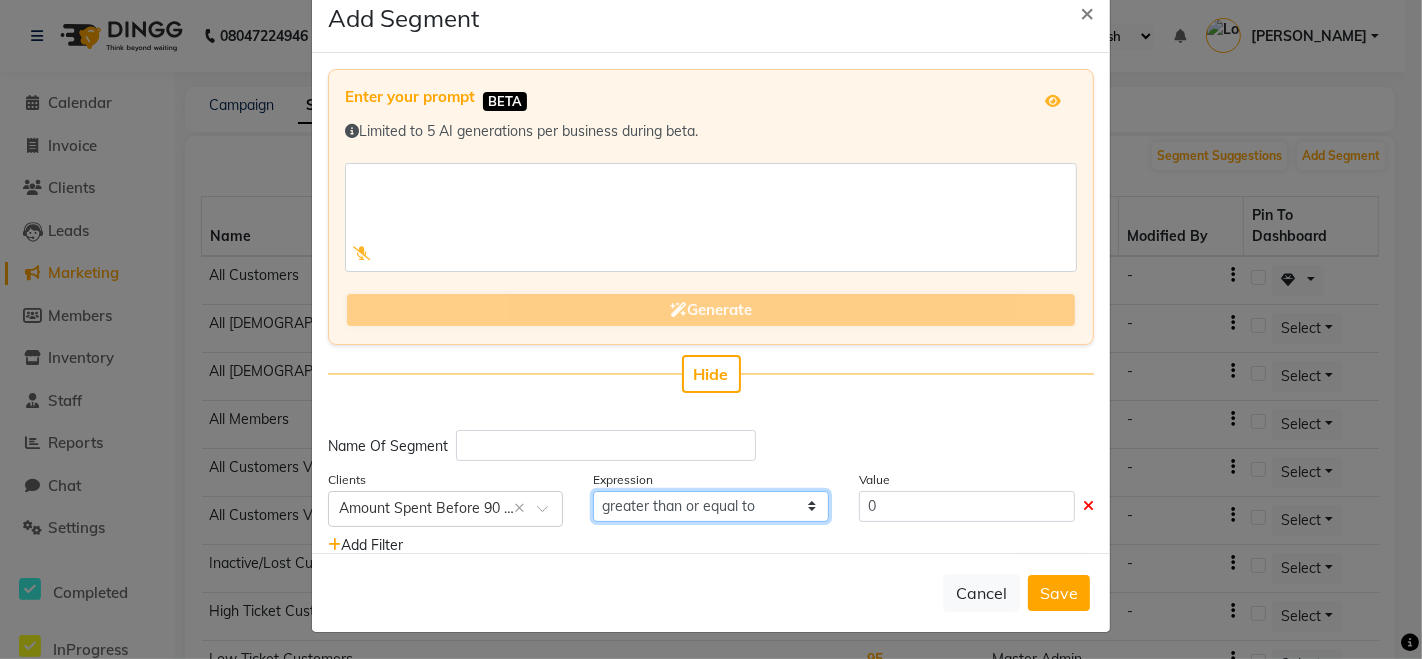 click on "equal to greater than greater than or equal to less than  less than or equal to" 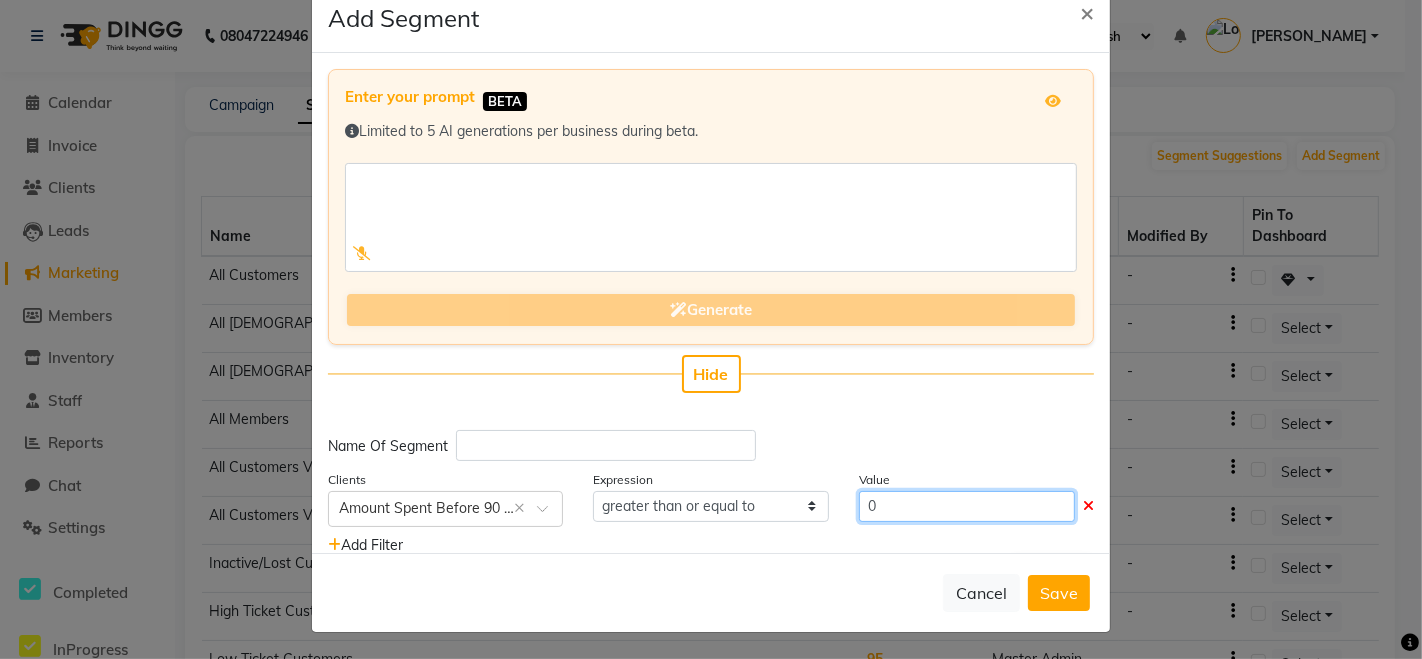 click on "0" 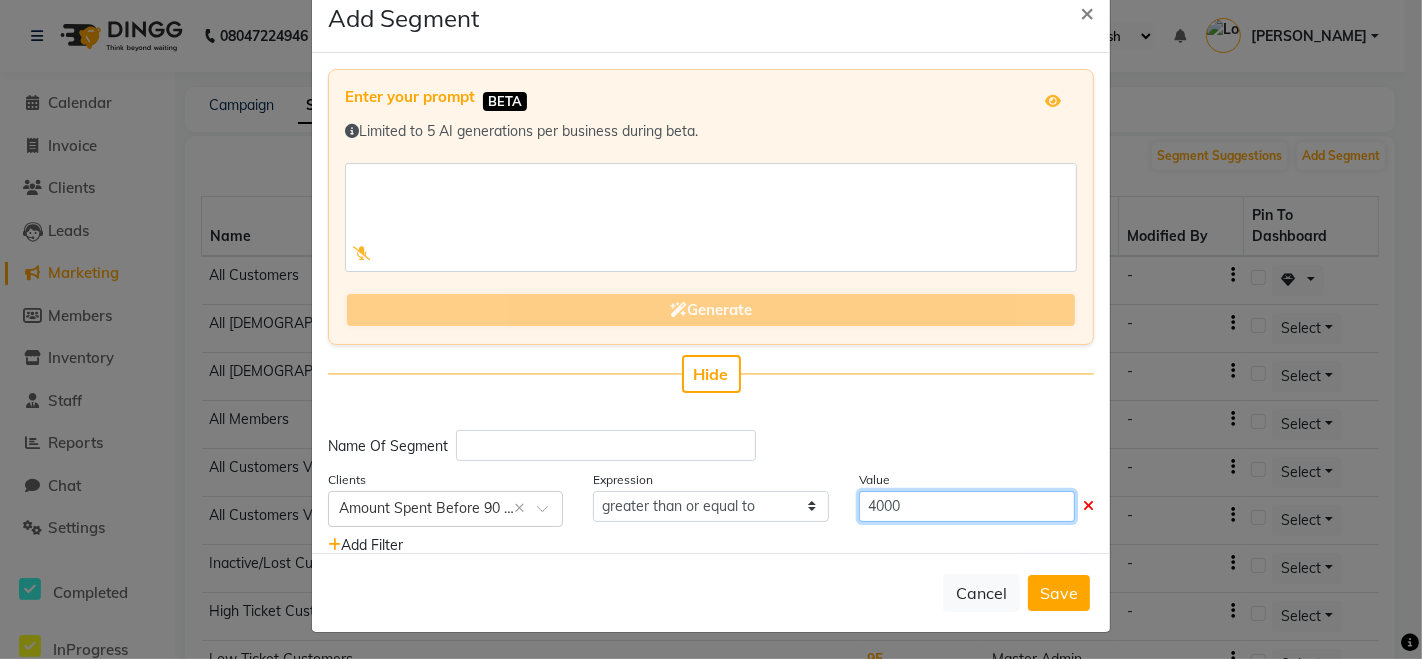 type on "4000" 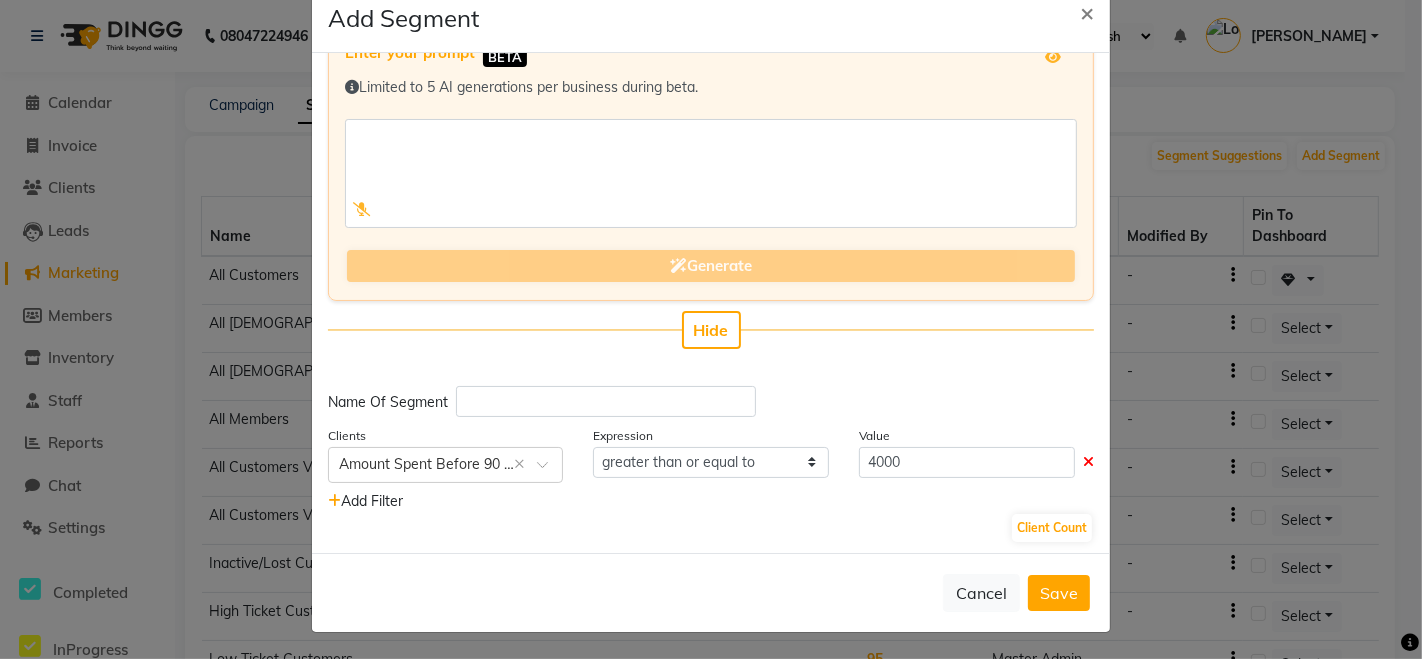 scroll, scrollTop: 48, scrollLeft: 0, axis: vertical 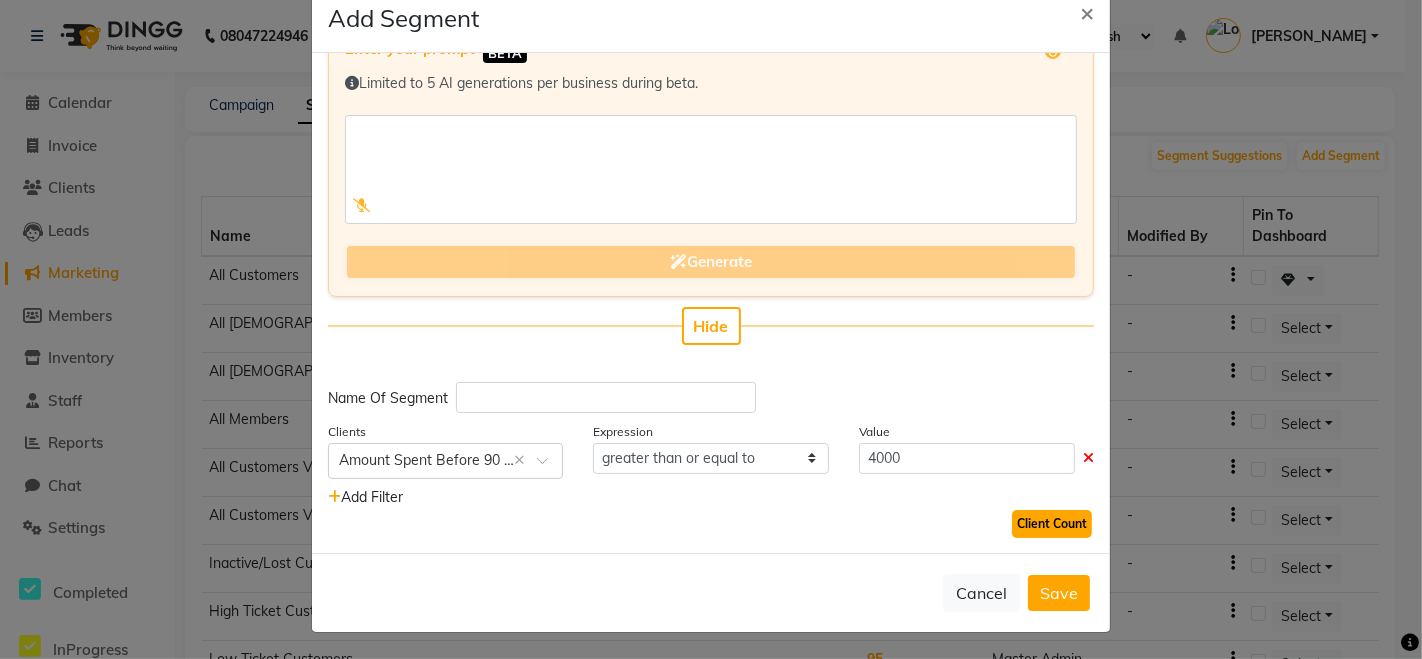 click on "Client Count" 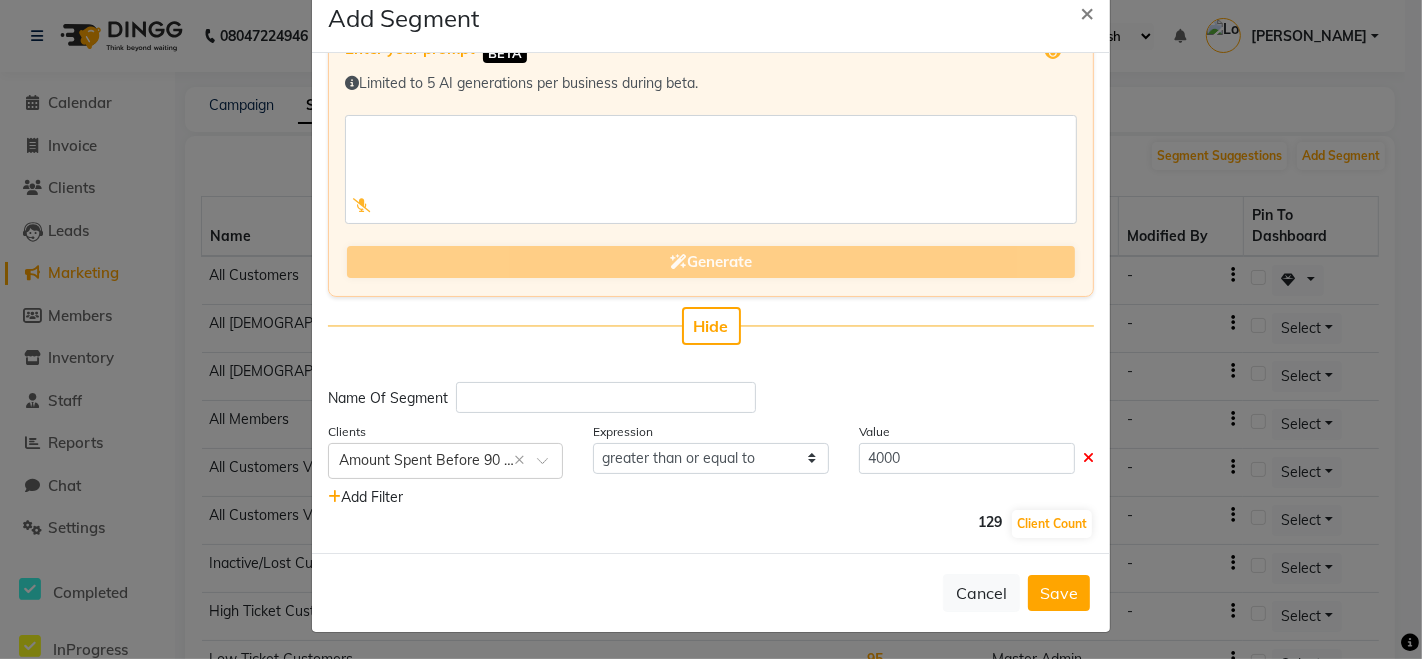 click on "Add Filter" 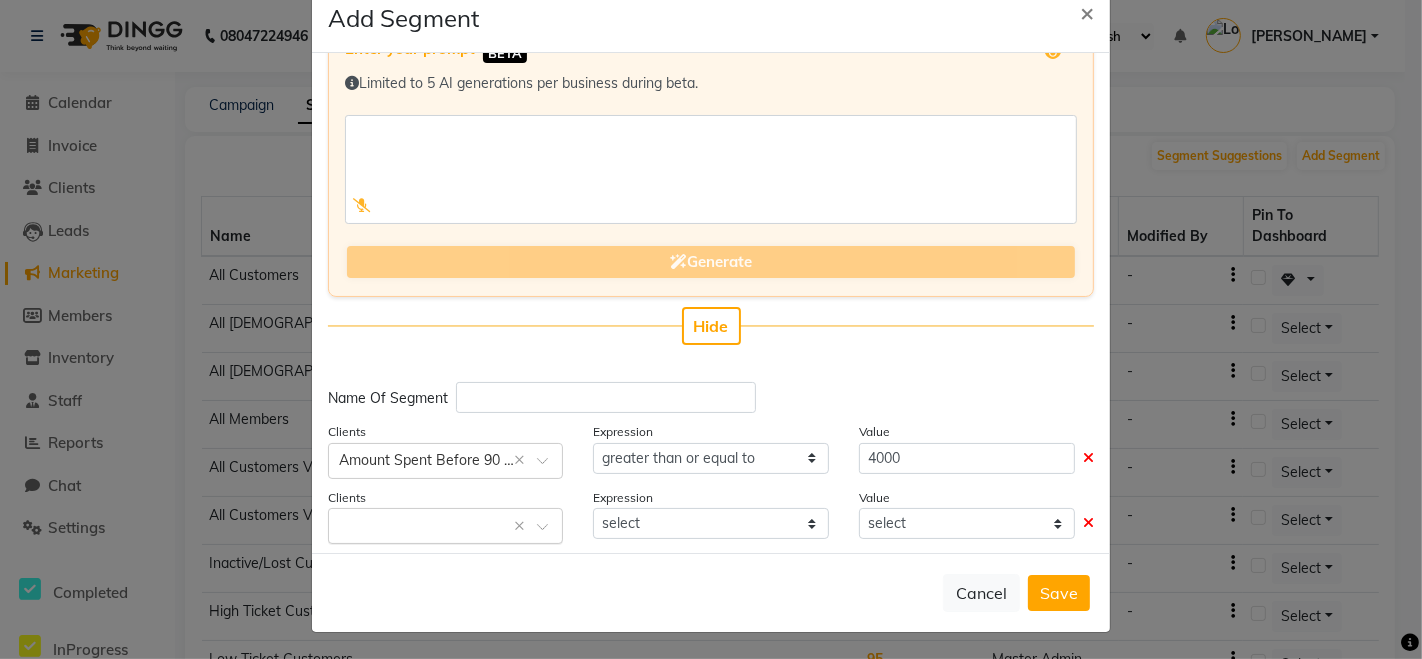 click 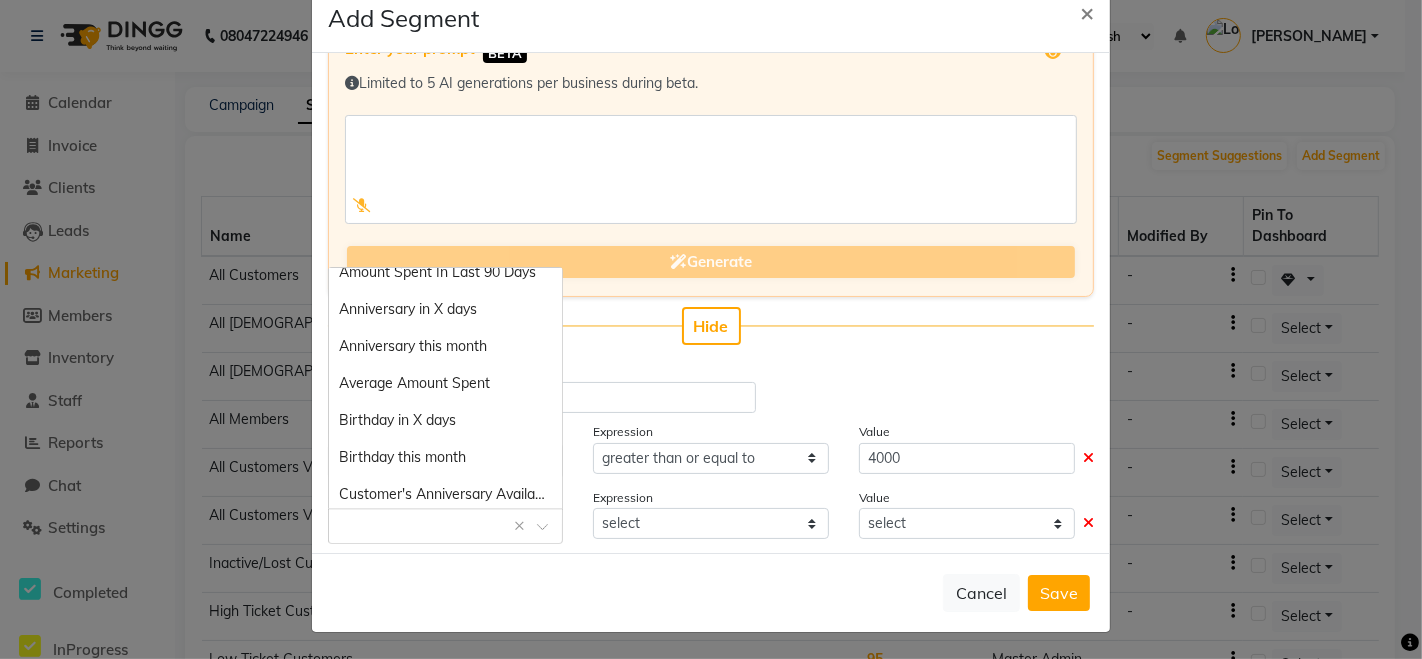 scroll, scrollTop: 209, scrollLeft: 0, axis: vertical 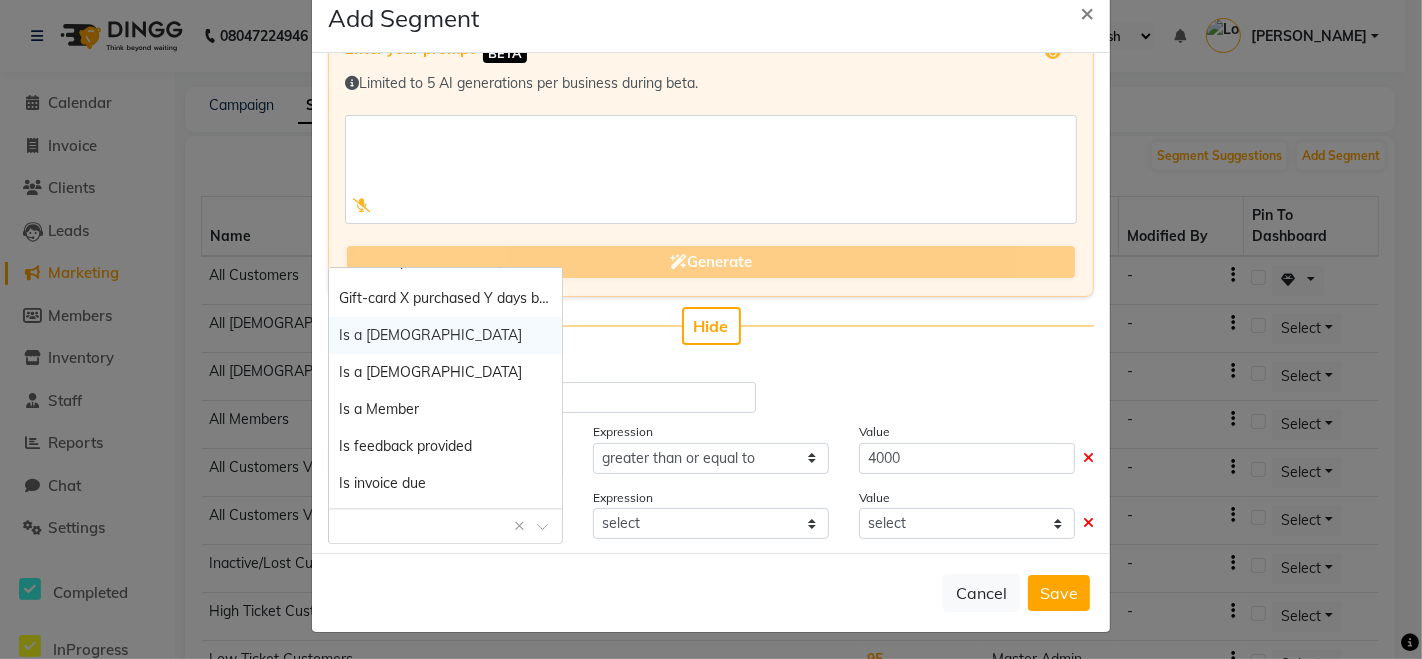 click on "Is a Female" at bounding box center [430, 335] 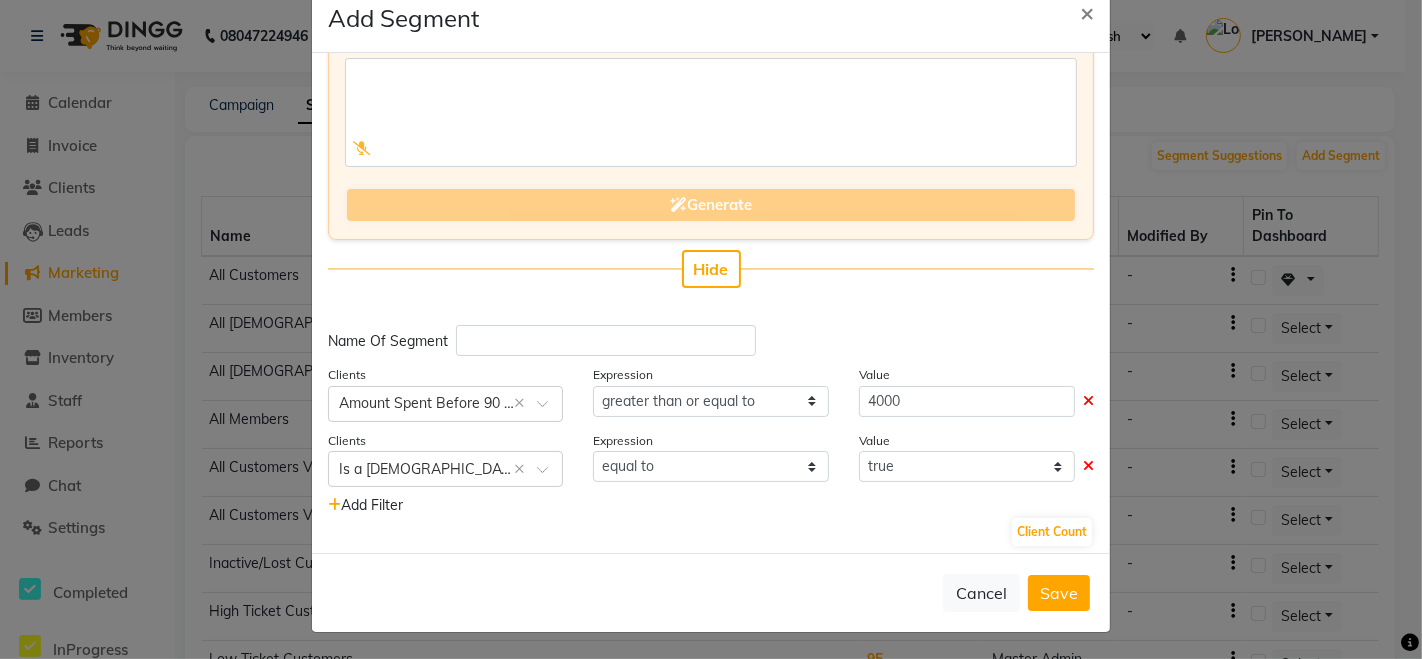 scroll, scrollTop: 114, scrollLeft: 0, axis: vertical 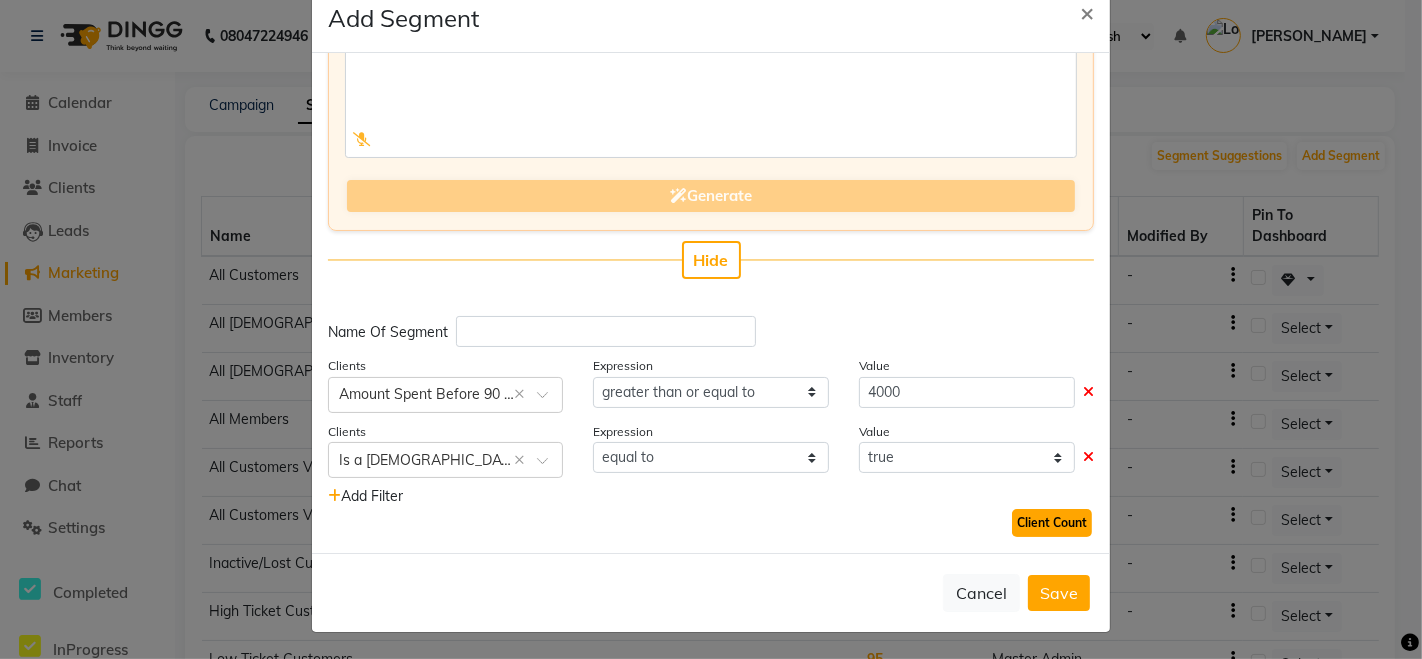 click on "Client Count" 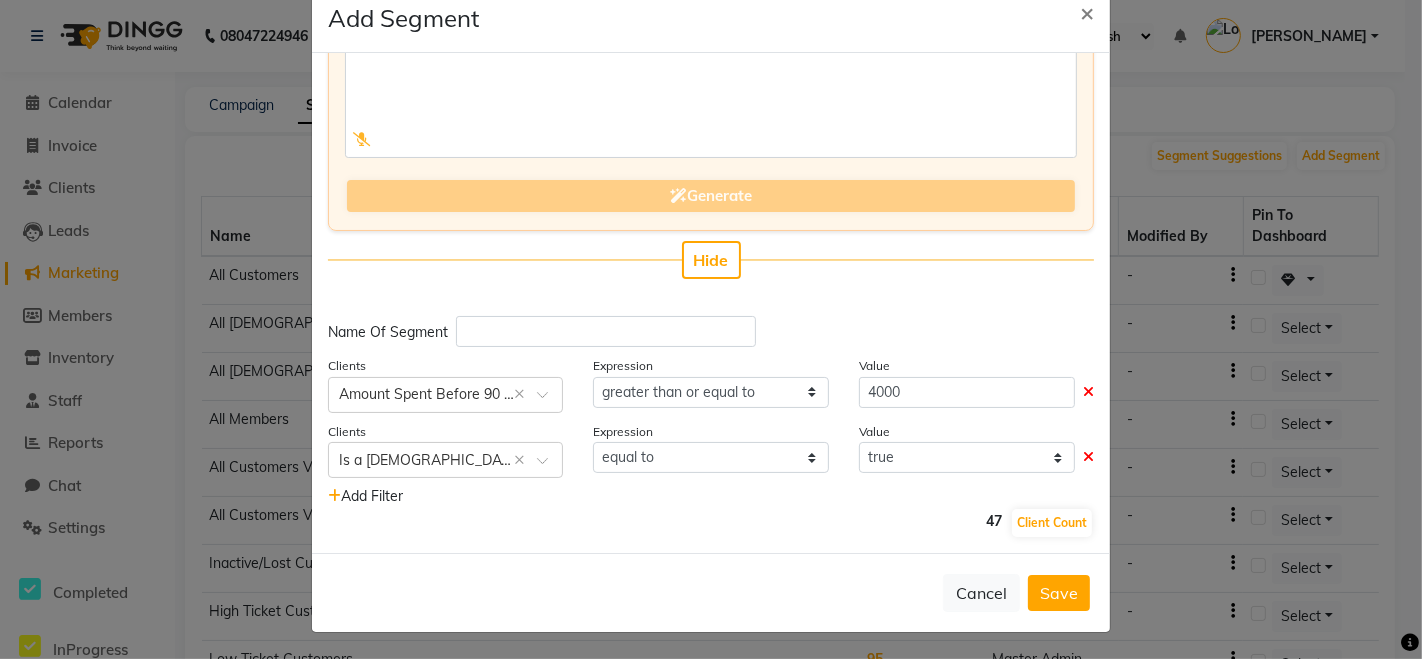 click on "Add Filter" 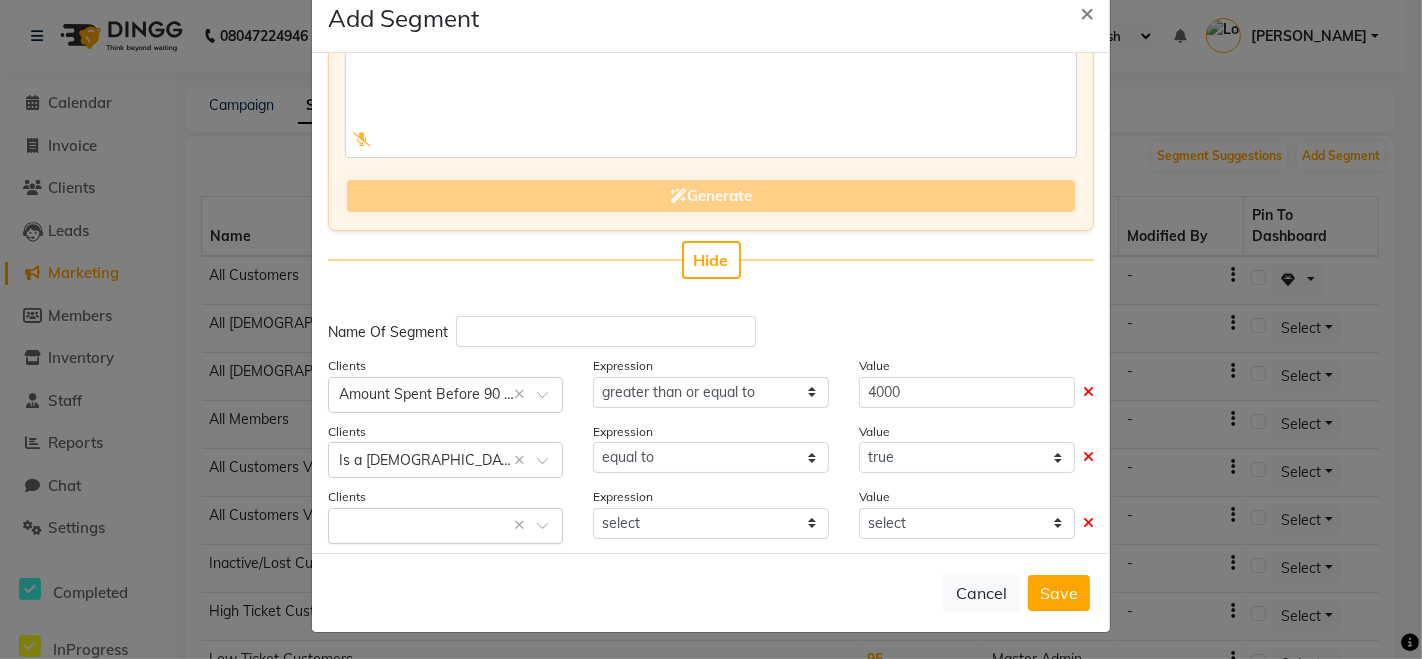 click 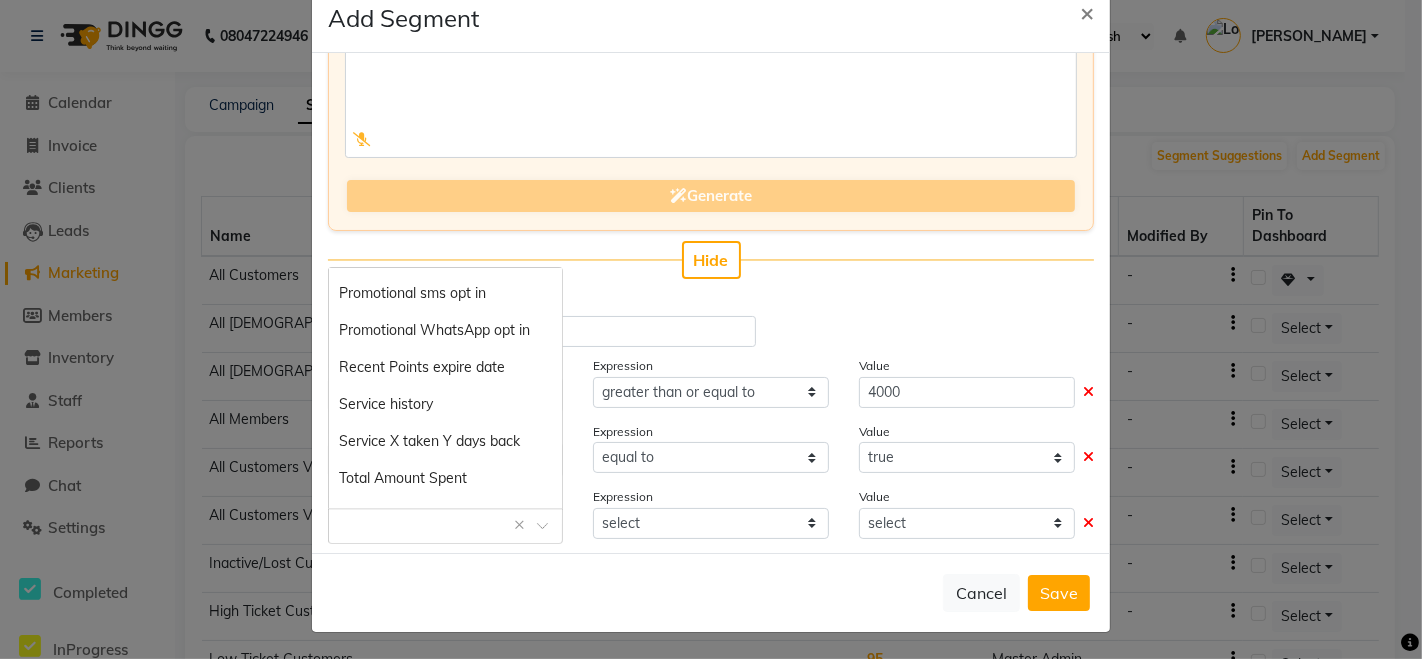 scroll, scrollTop: 1907, scrollLeft: 0, axis: vertical 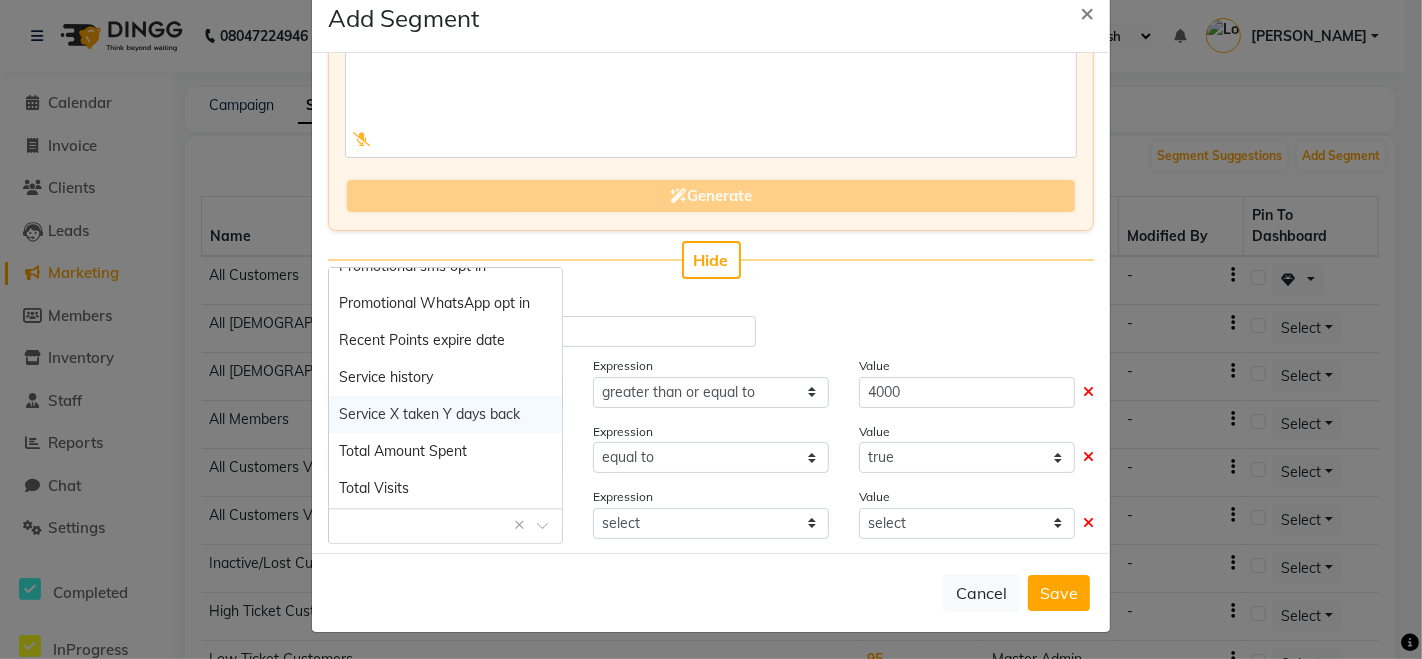 click on "Service X taken Y days back" at bounding box center [429, 414] 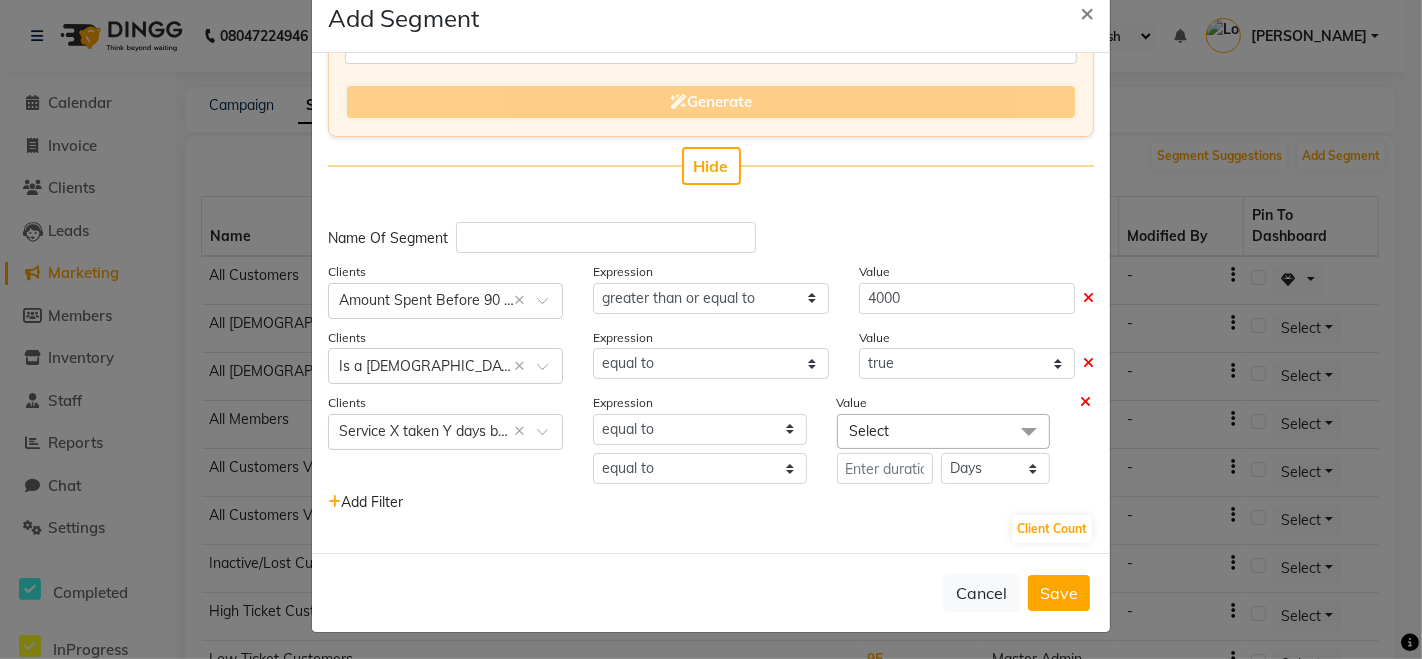 scroll, scrollTop: 214, scrollLeft: 0, axis: vertical 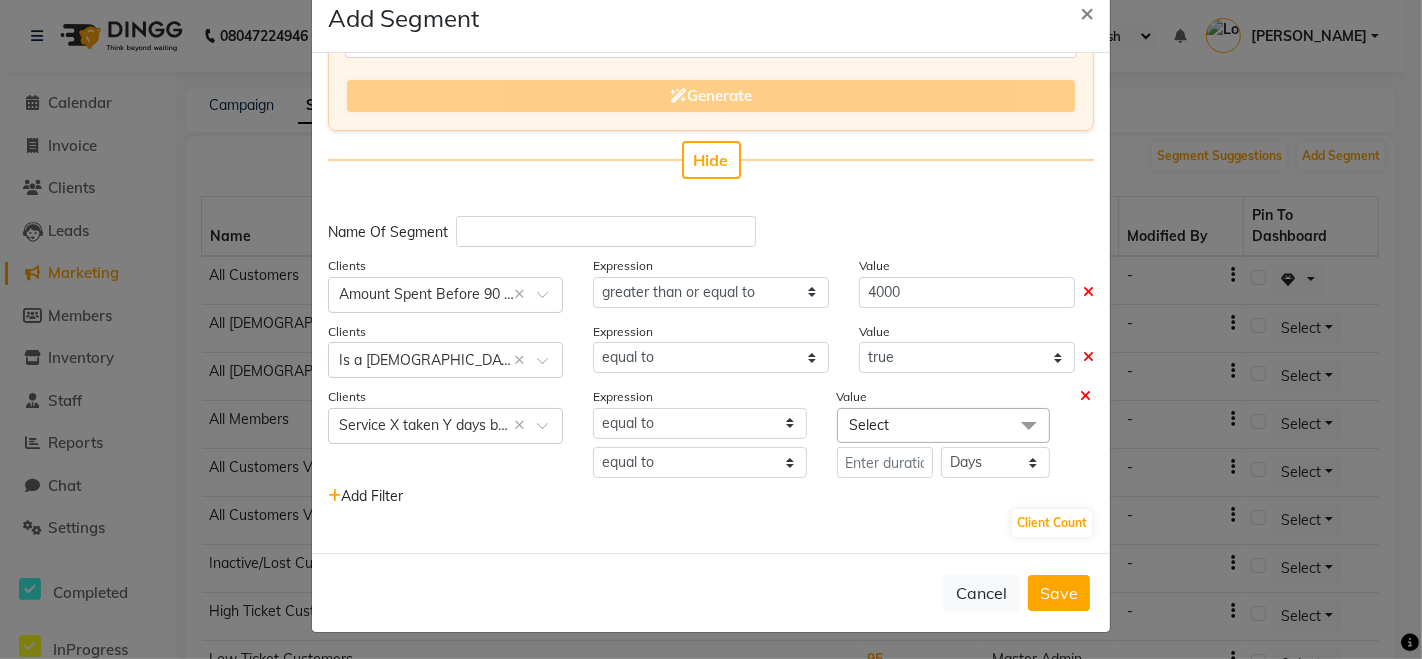 click on "Select" 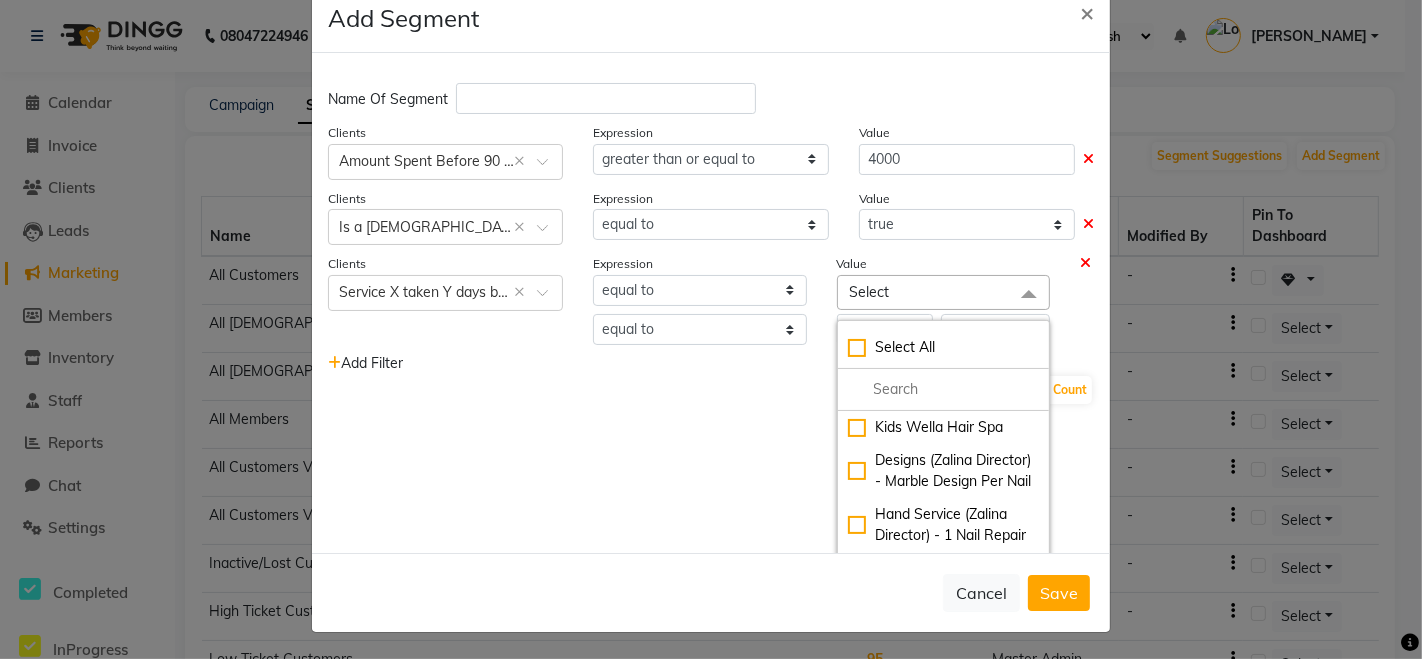 scroll, scrollTop: 391, scrollLeft: 0, axis: vertical 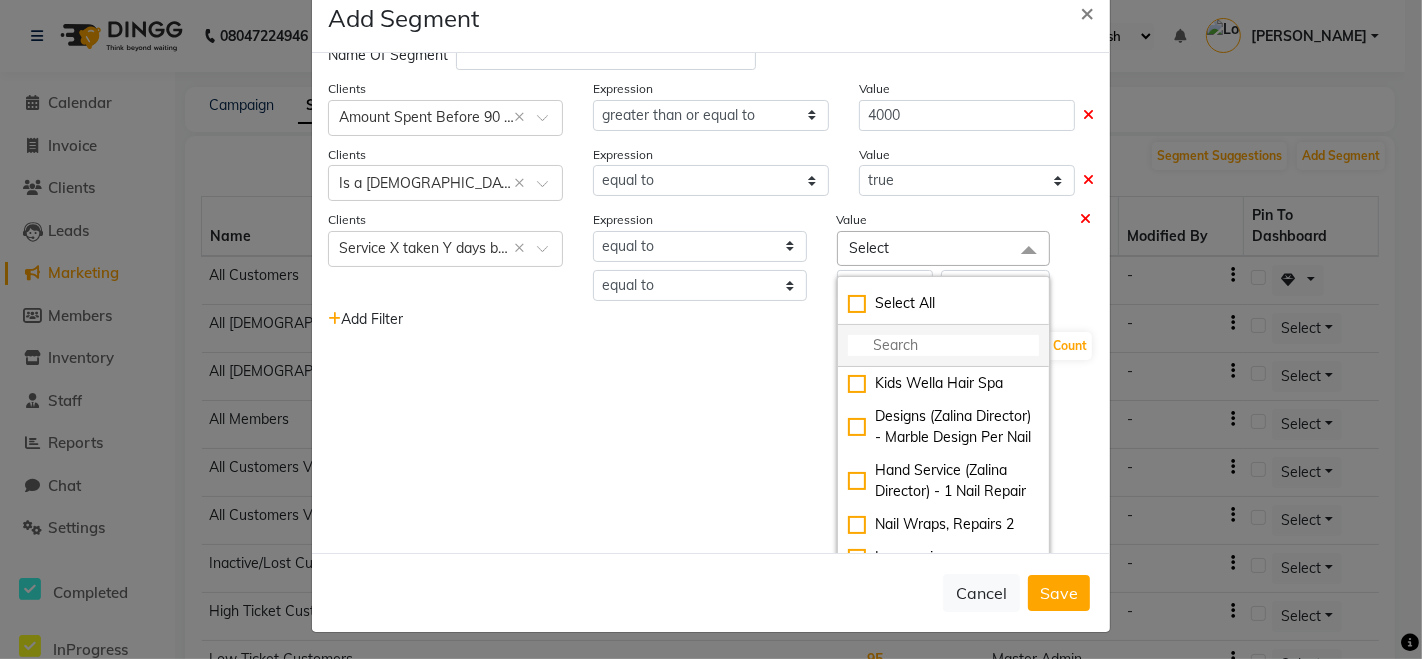 click 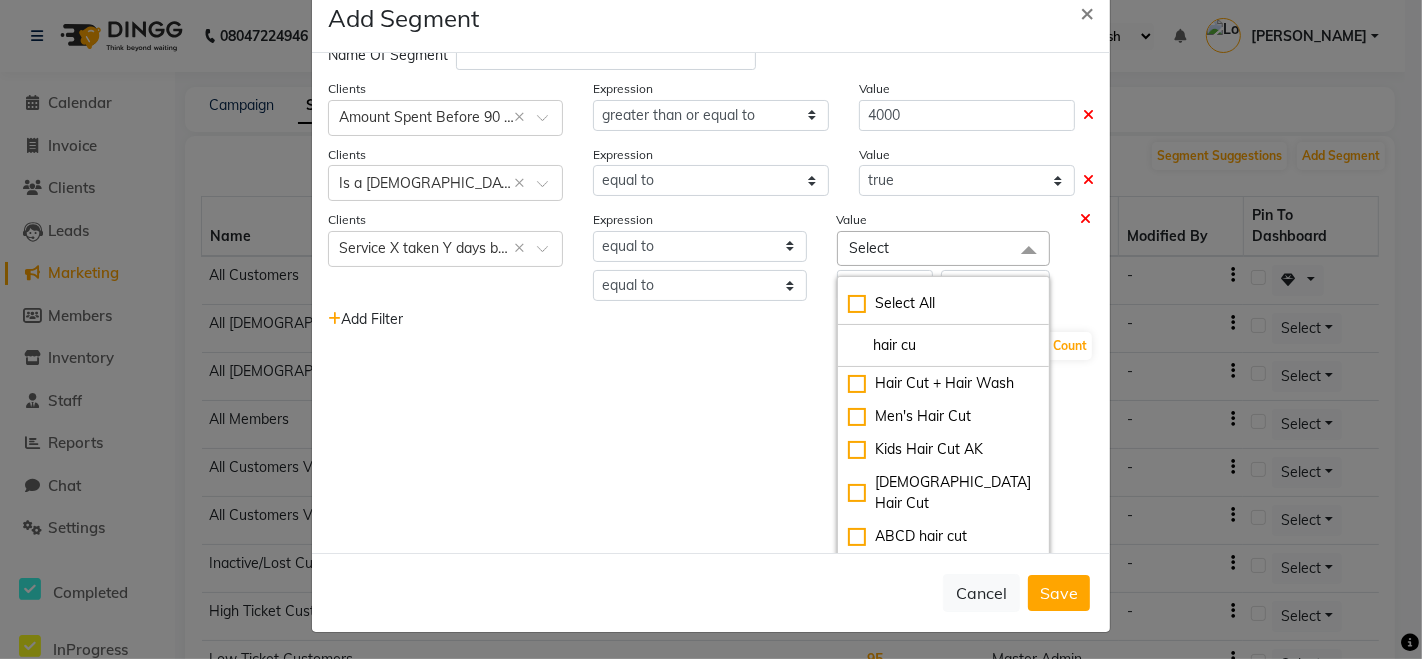 type on "hair cu" 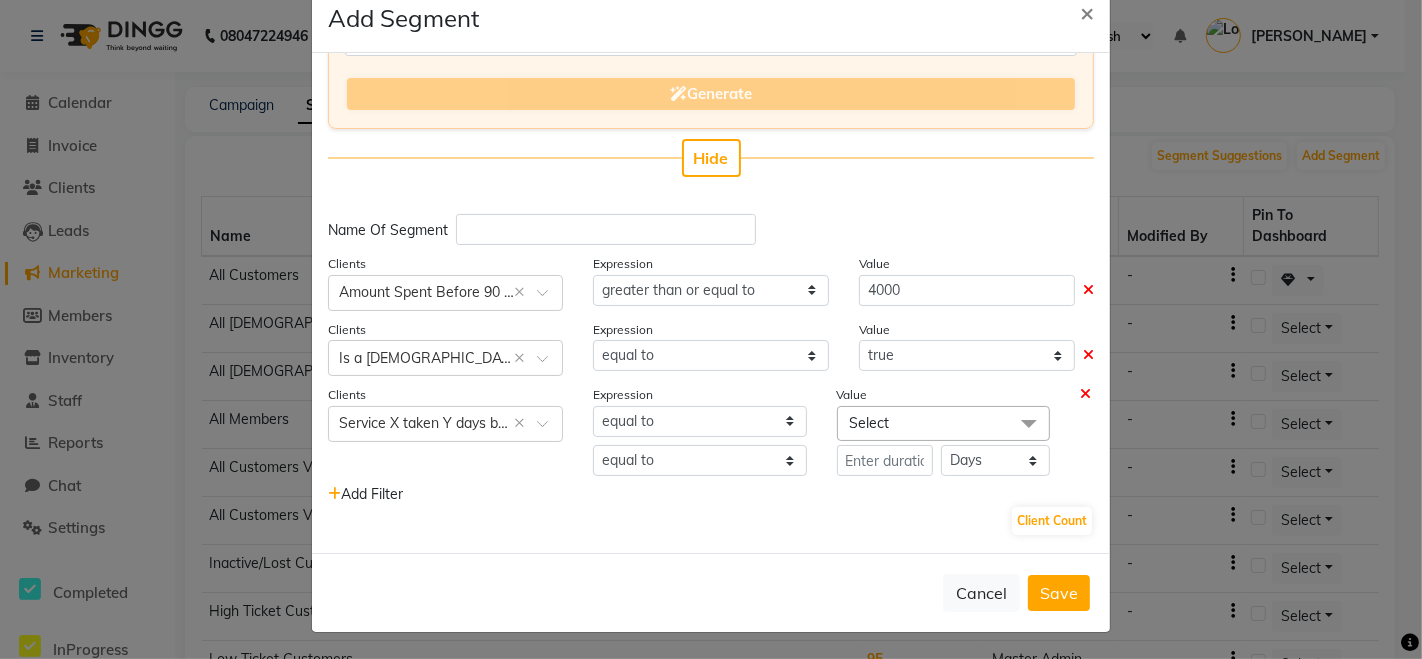 scroll, scrollTop: 214, scrollLeft: 0, axis: vertical 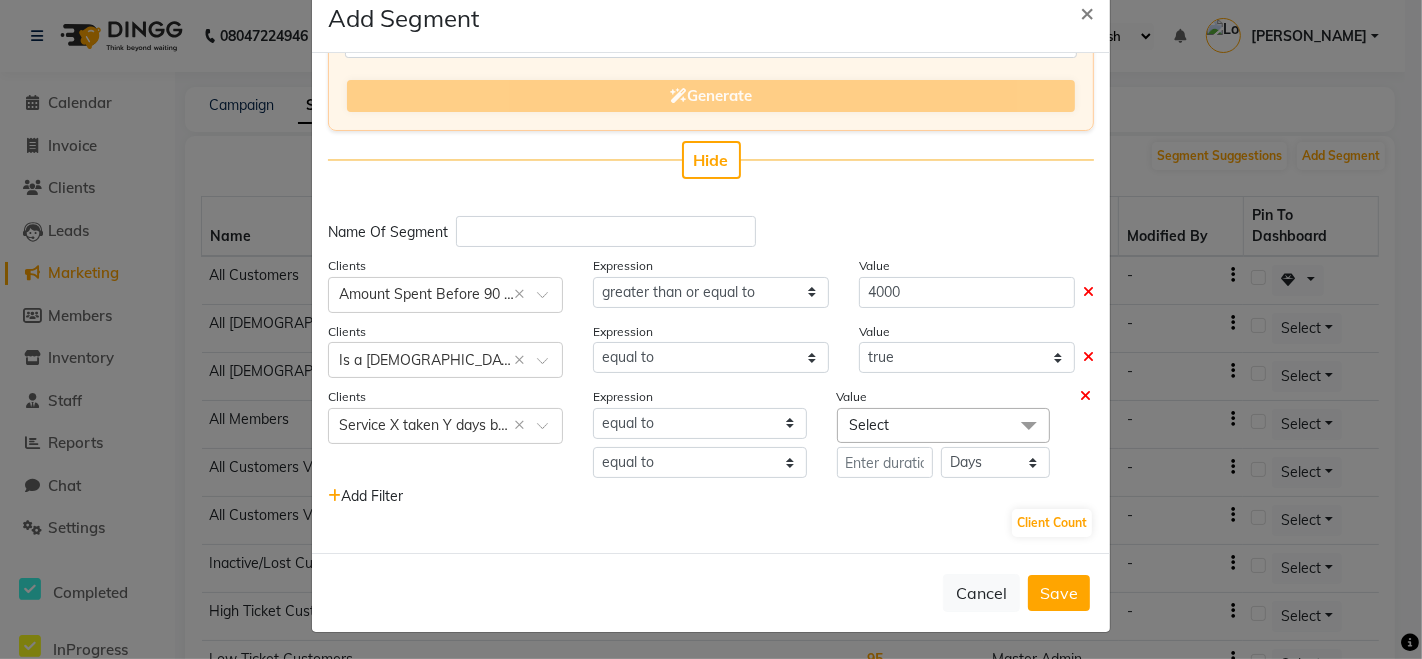 click 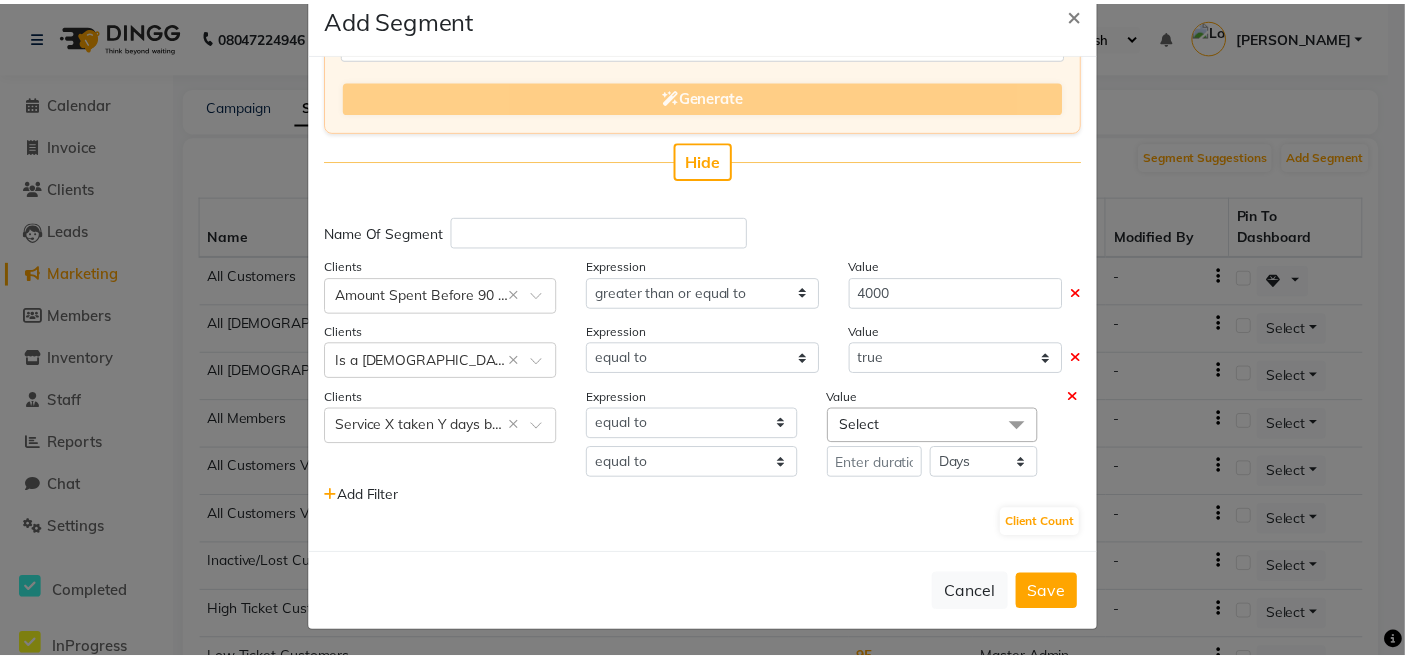 scroll, scrollTop: 114, scrollLeft: 0, axis: vertical 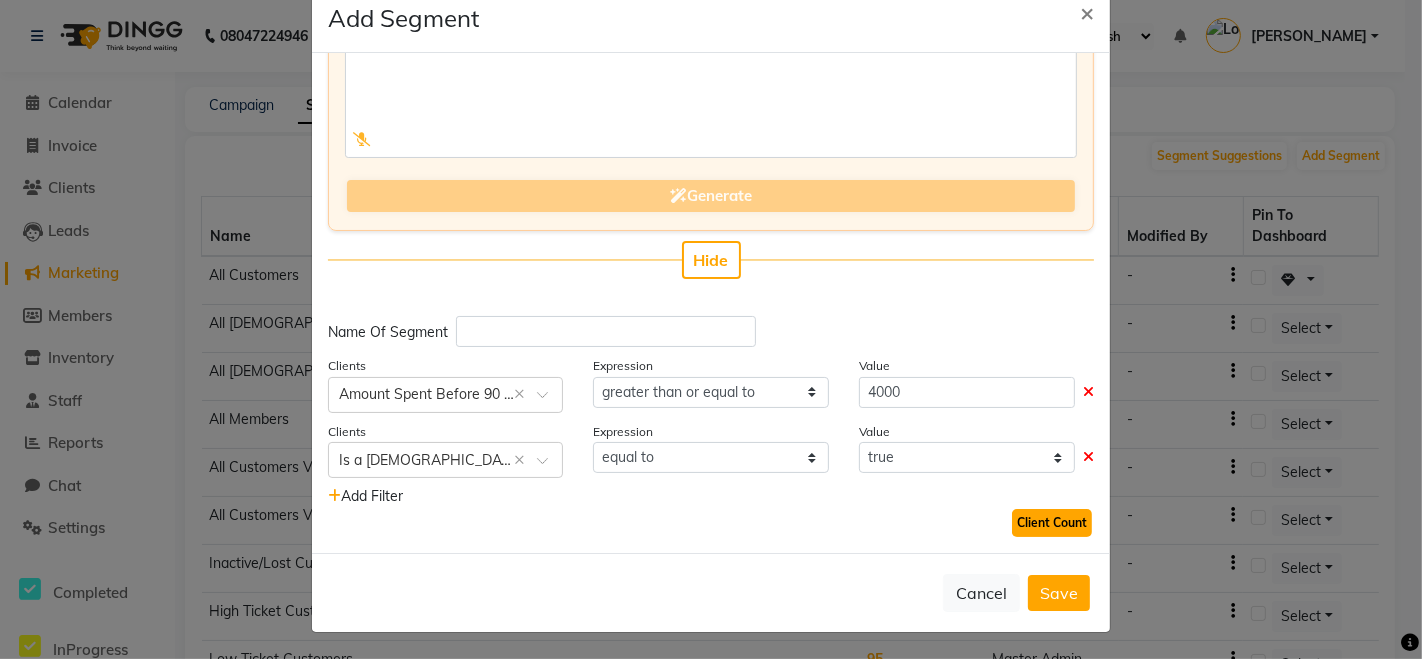 click on "Client Count" 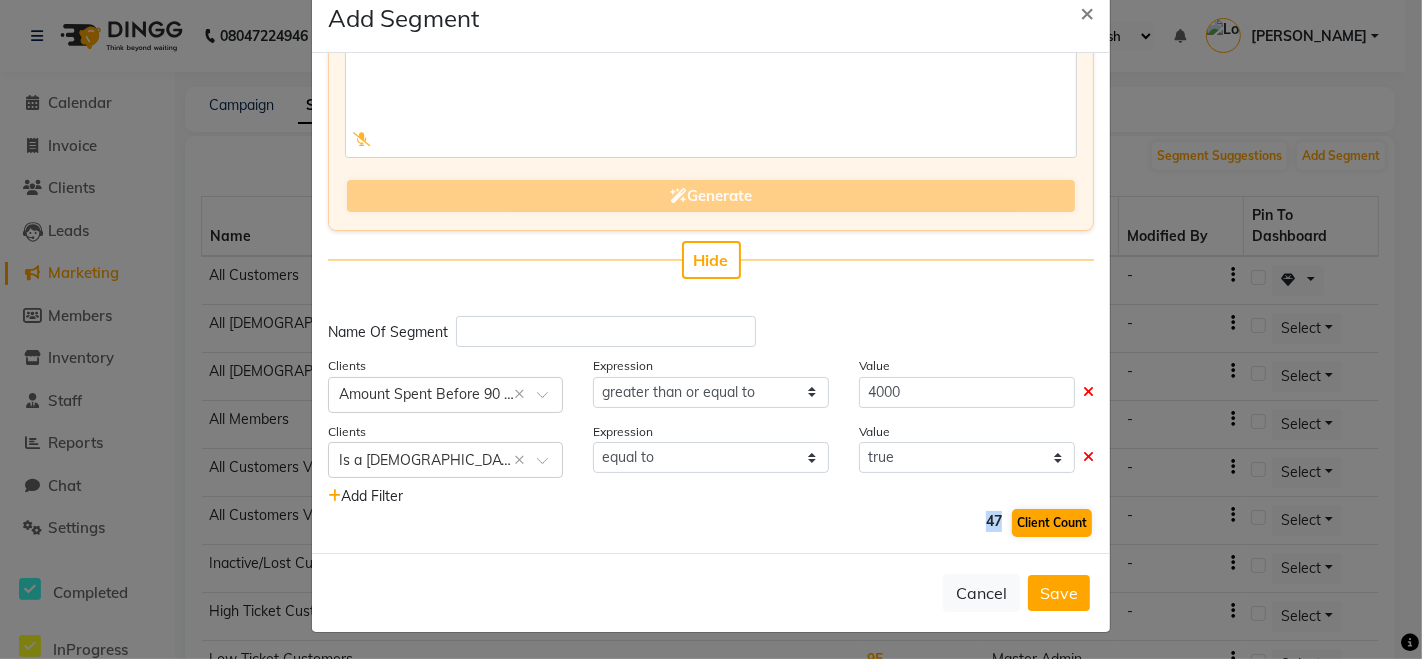 drag, startPoint x: 962, startPoint y: 525, endPoint x: 989, endPoint y: 523, distance: 27.073973 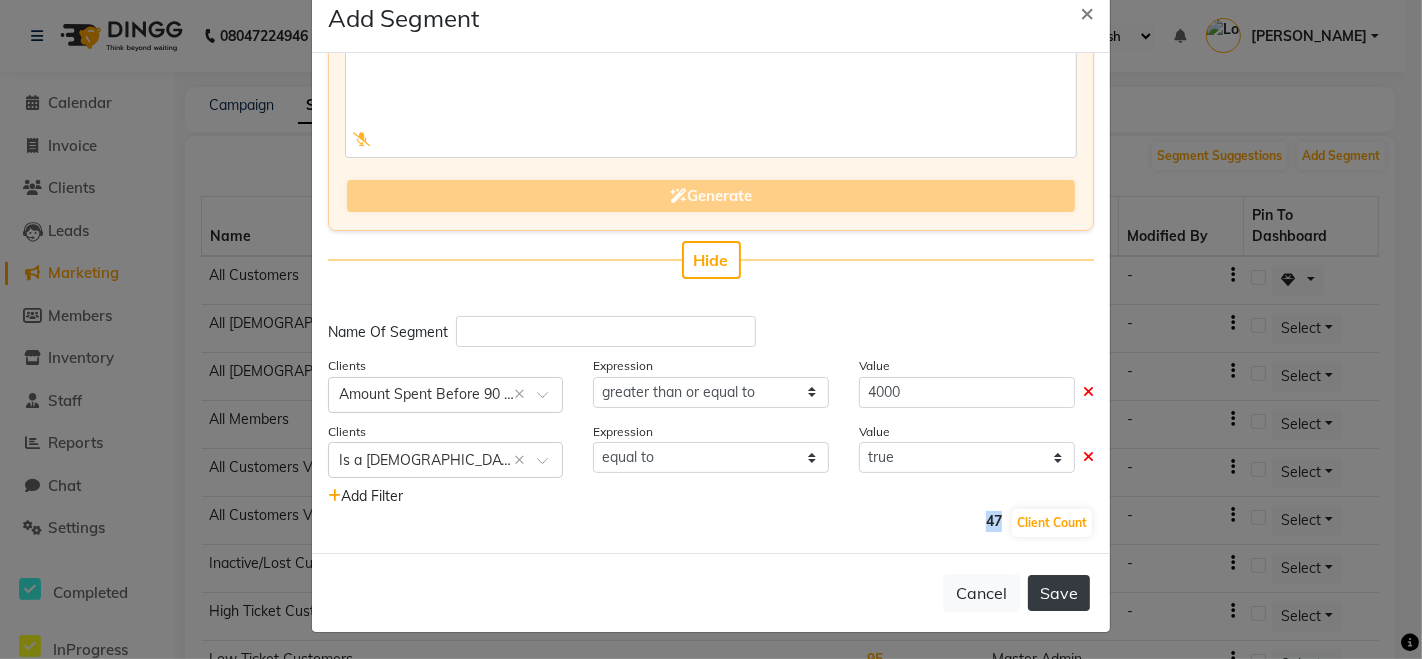 click on "Save" 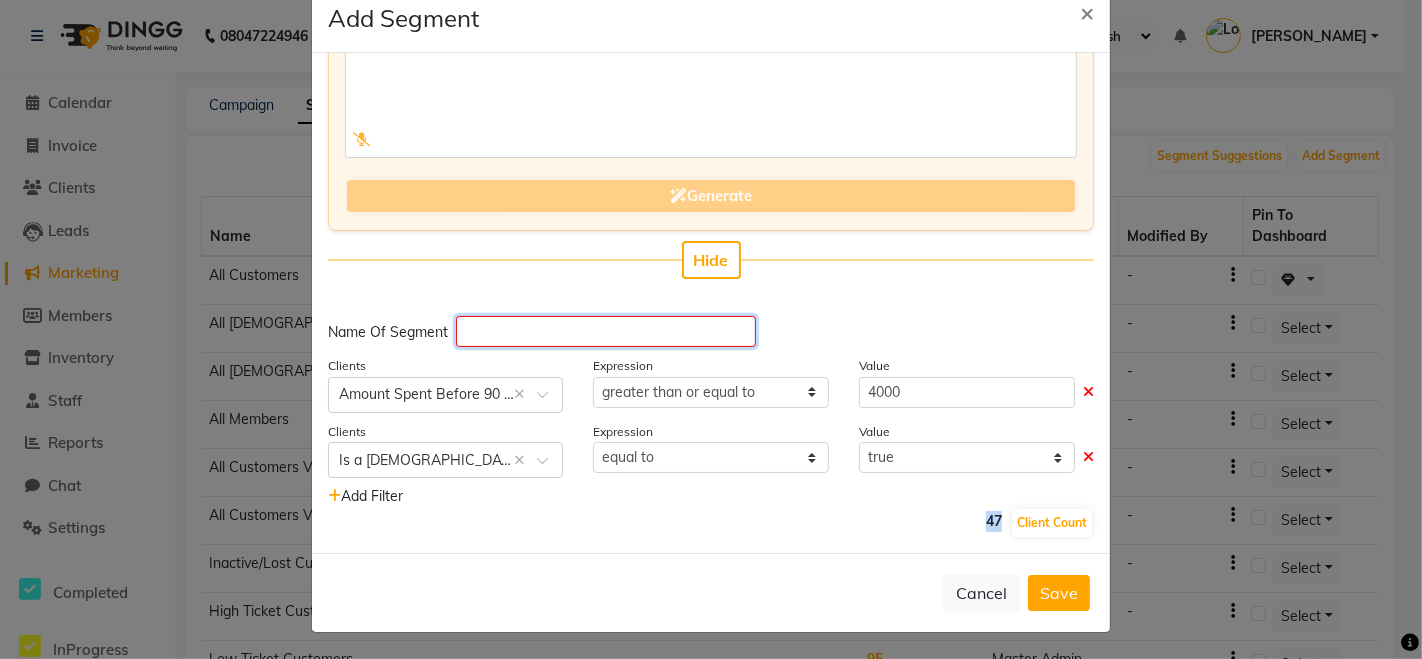 click 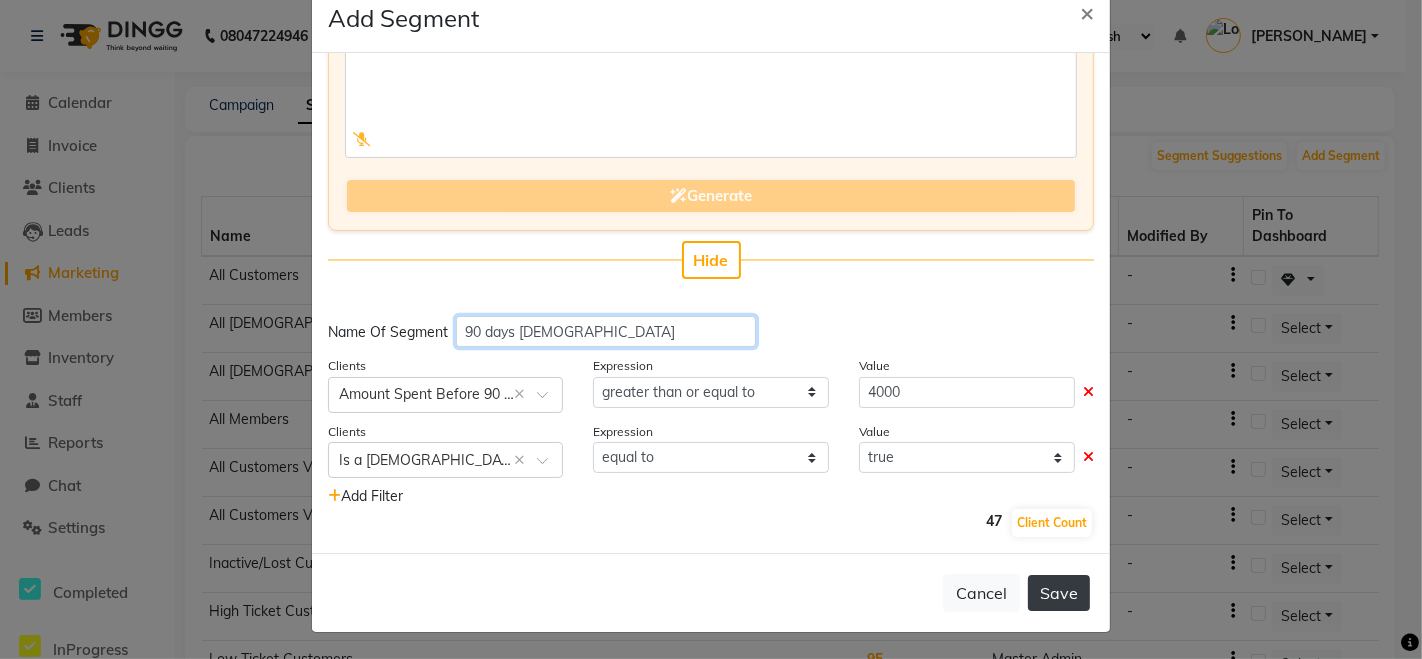 type on "90 days female" 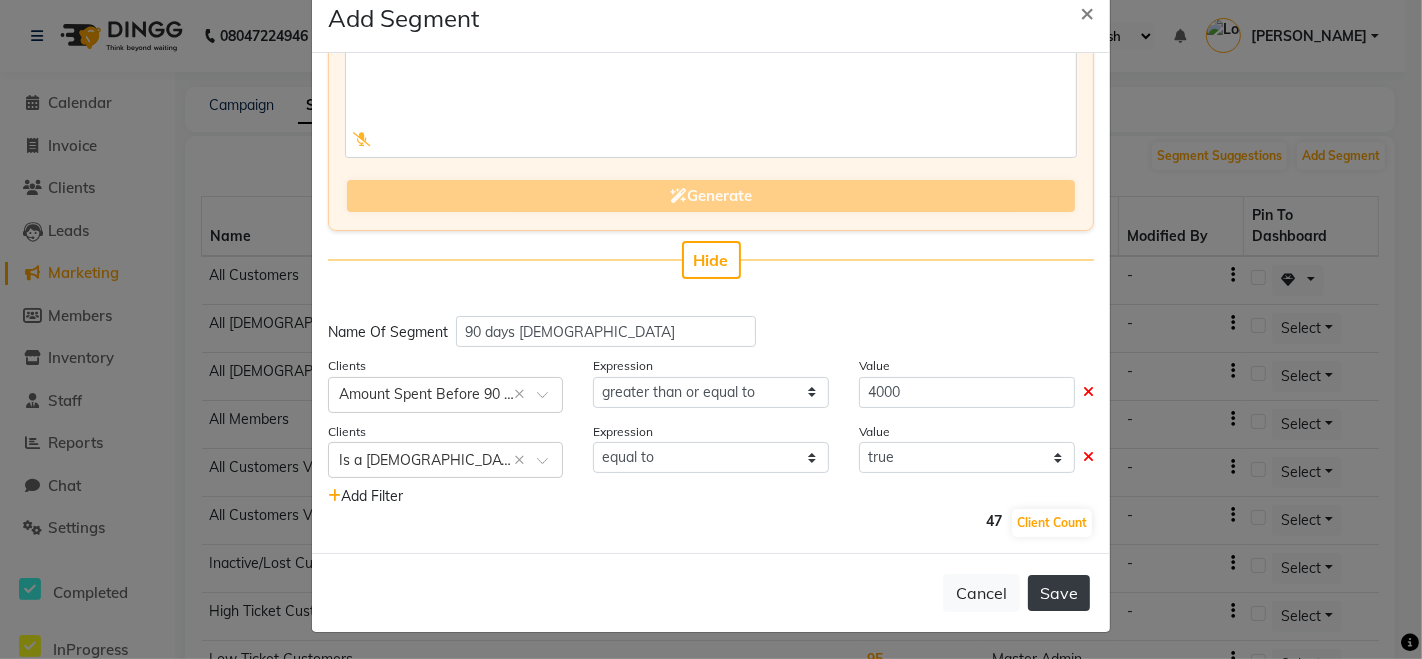 click on "Save" 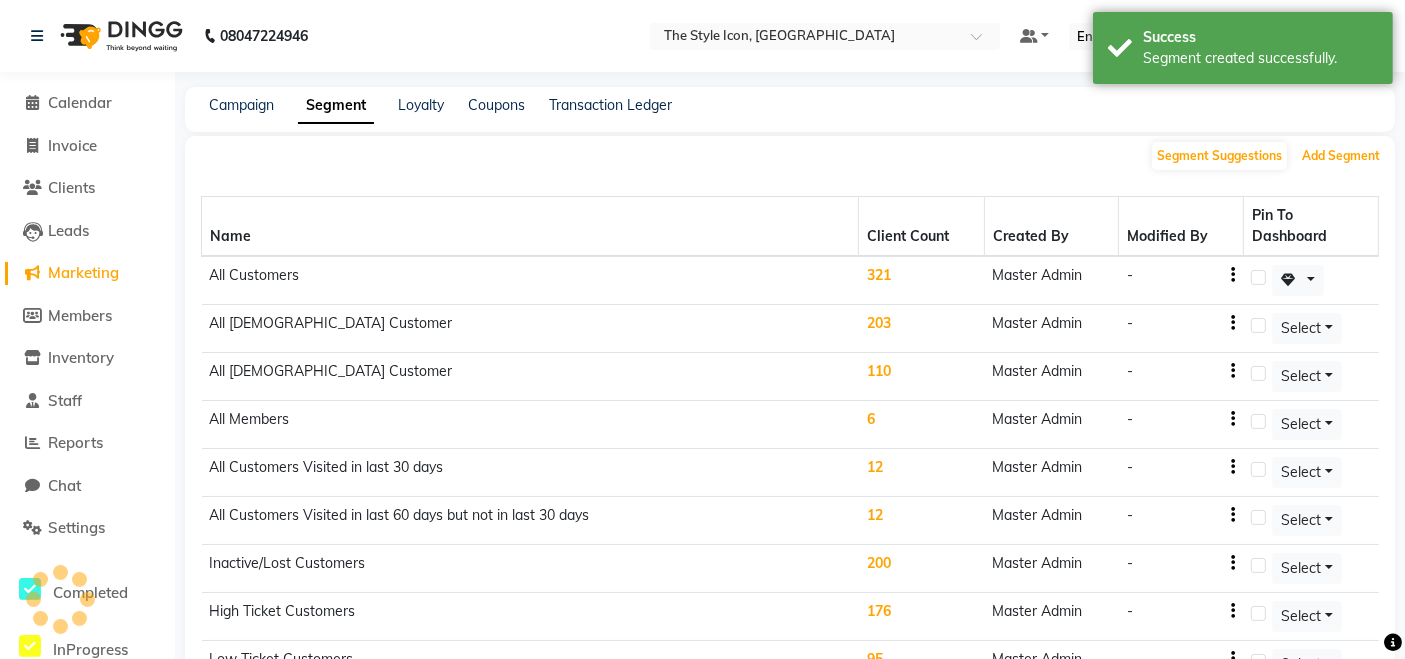 scroll, scrollTop: 1415, scrollLeft: 0, axis: vertical 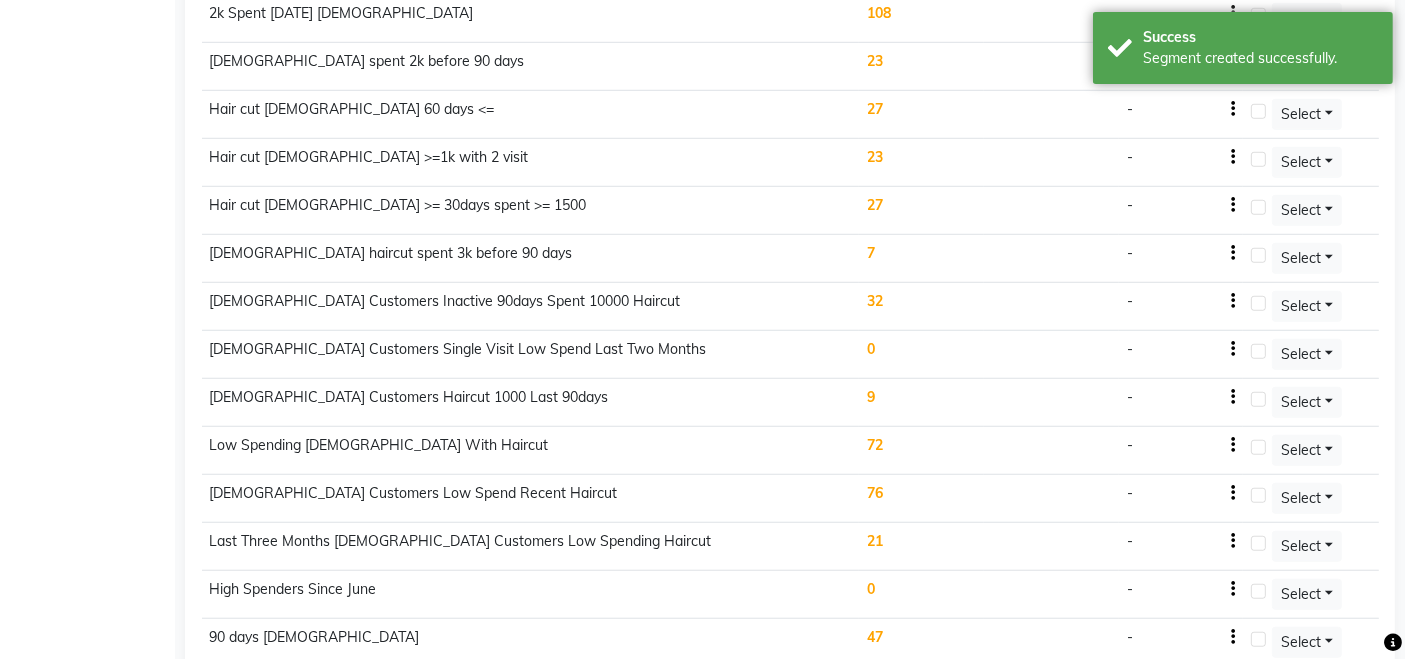 click on "47" 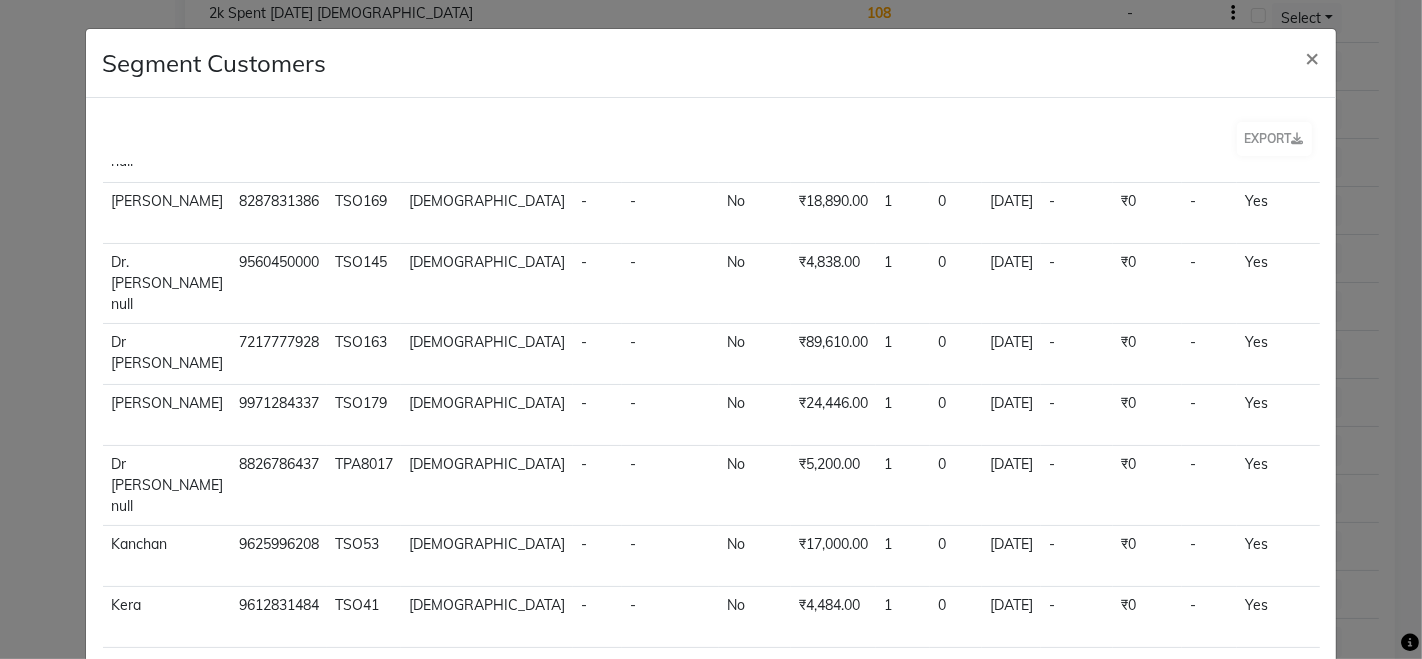 scroll, scrollTop: 373, scrollLeft: 0, axis: vertical 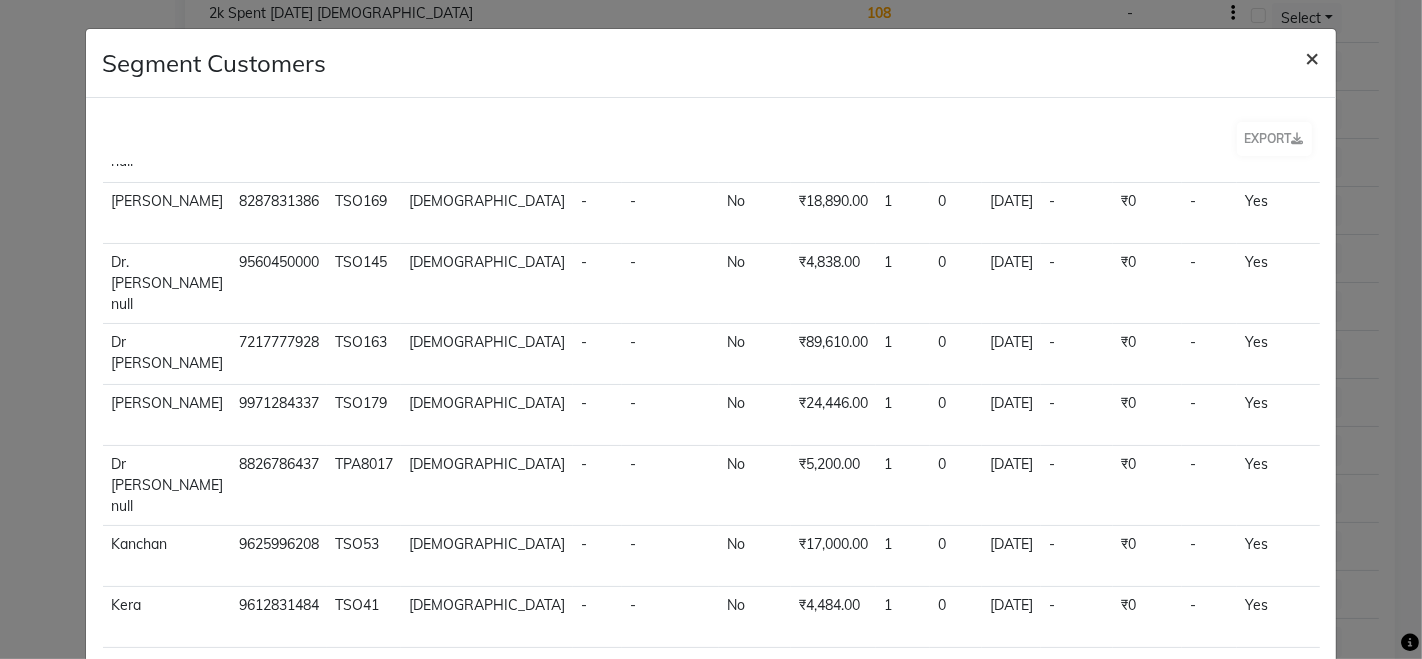 click on "×" 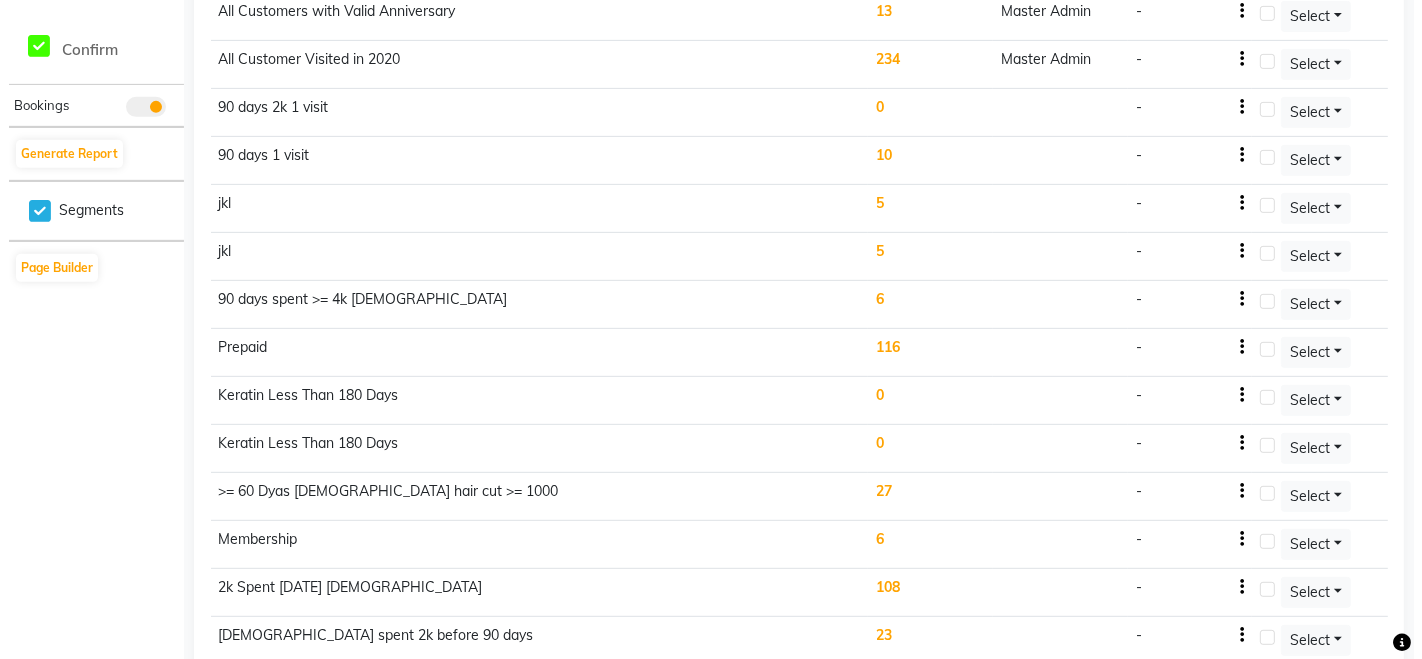 scroll, scrollTop: 0, scrollLeft: 0, axis: both 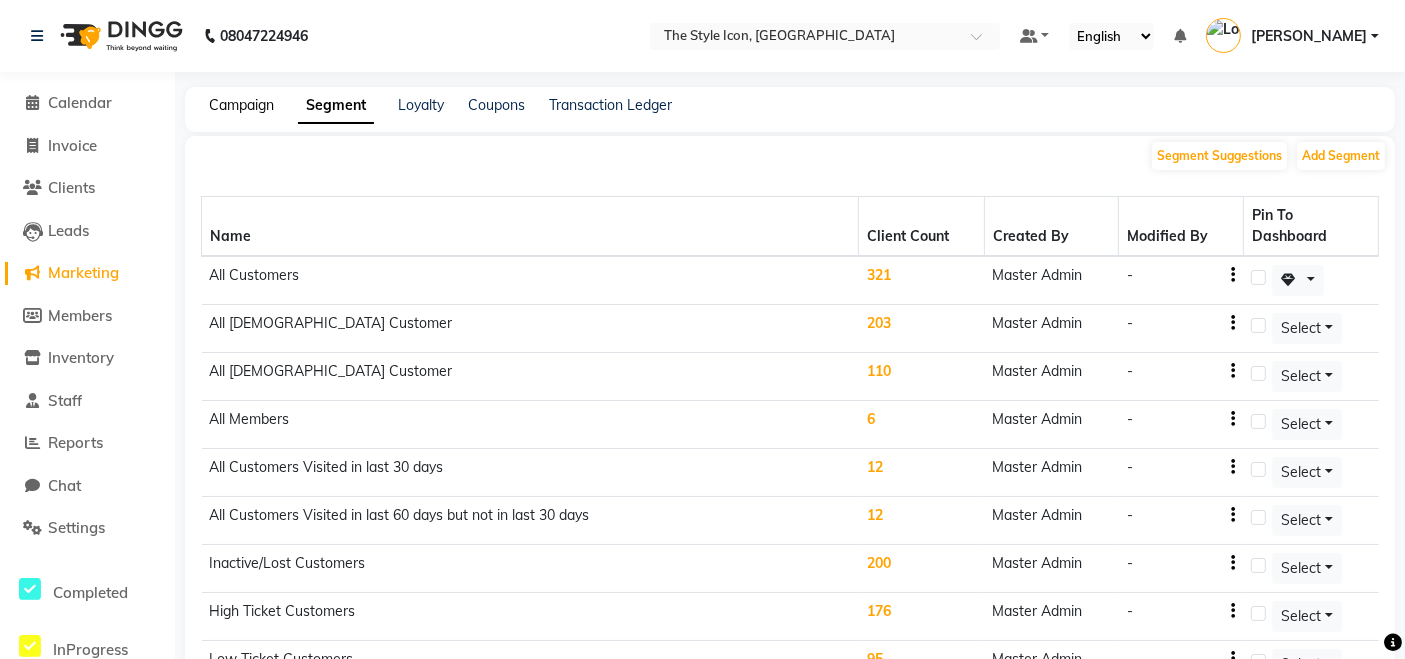 click on "Campaign" 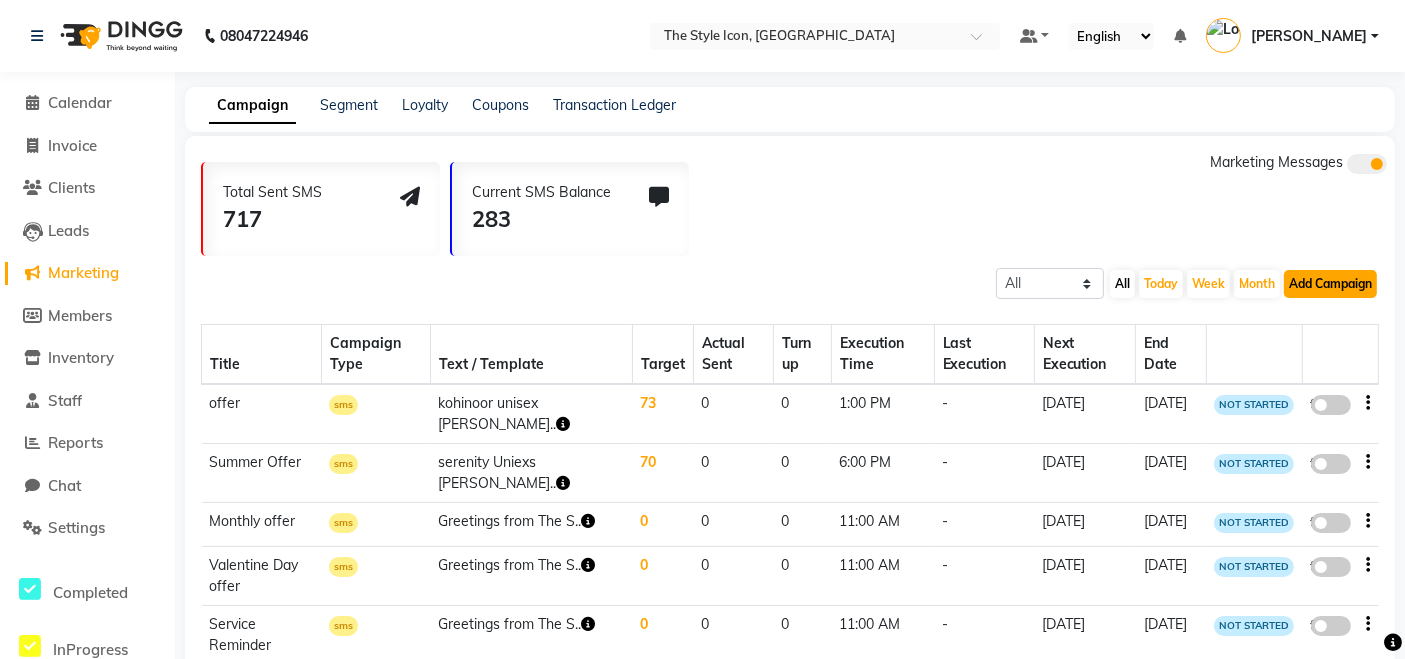 click on "Add Campaign" at bounding box center [1330, 284] 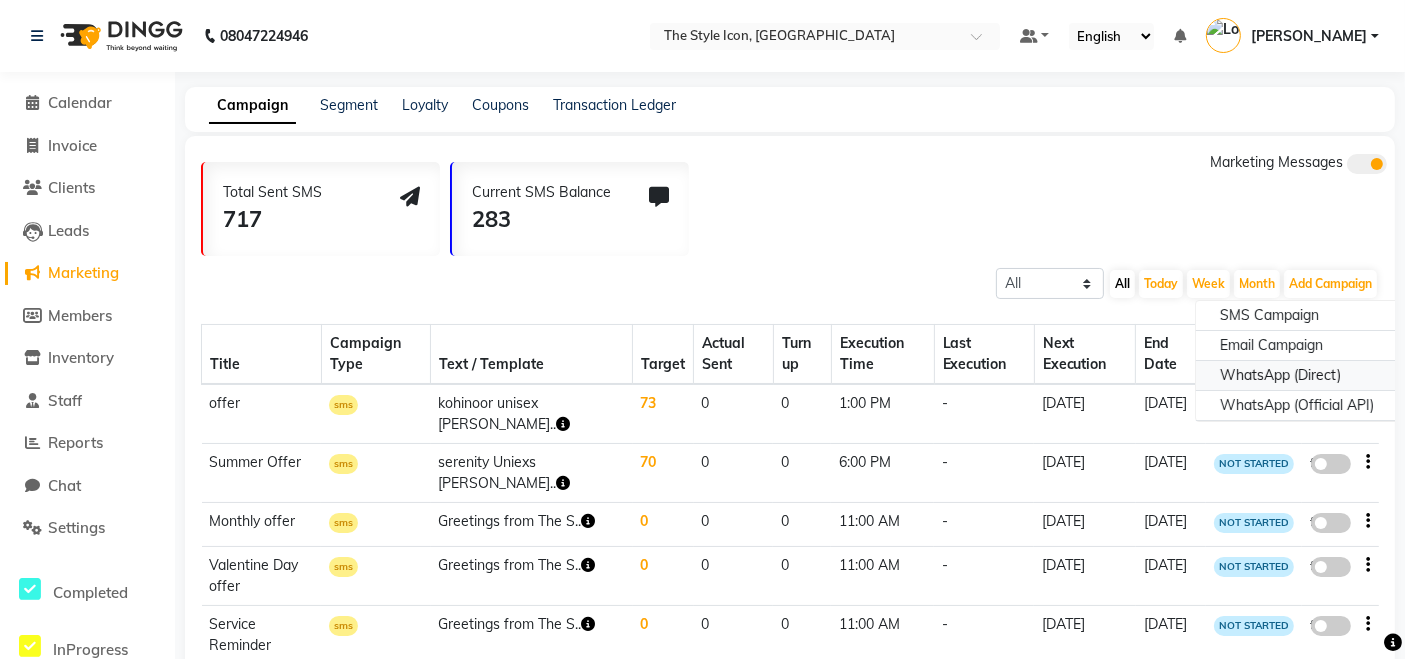 click on "WhatsApp (Direct)" 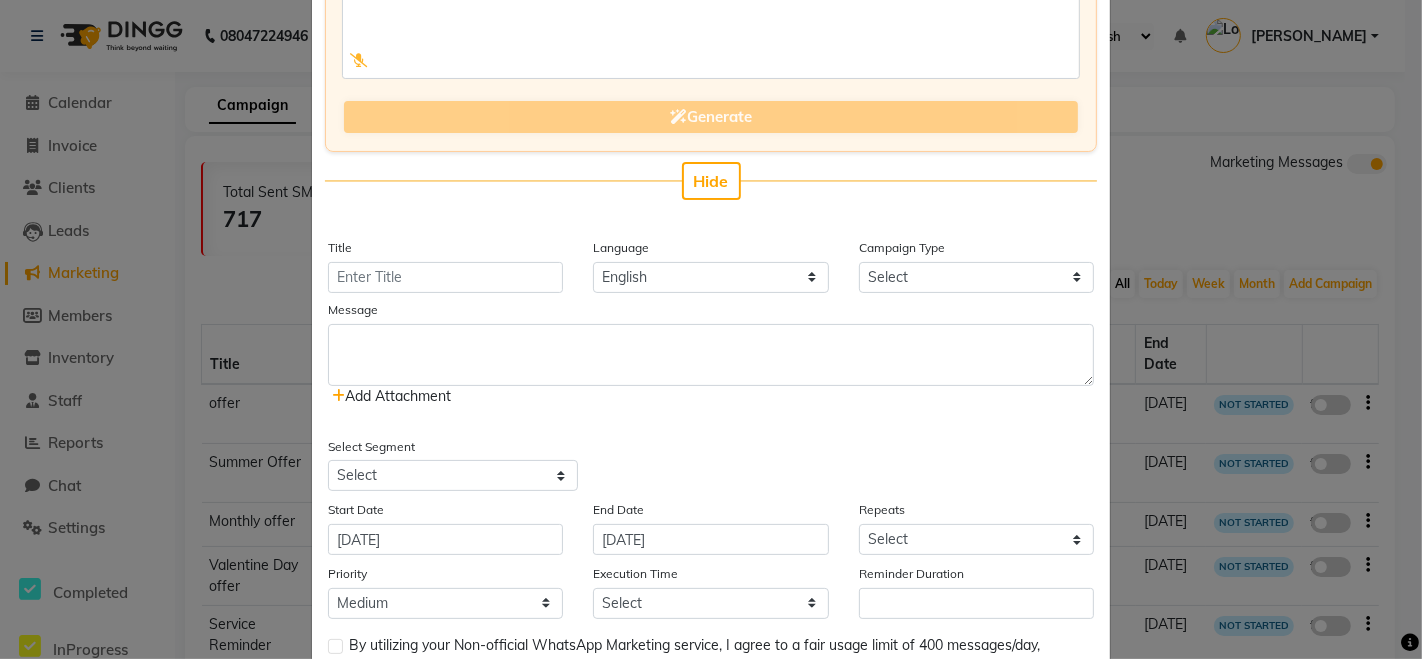 scroll, scrollTop: 239, scrollLeft: 0, axis: vertical 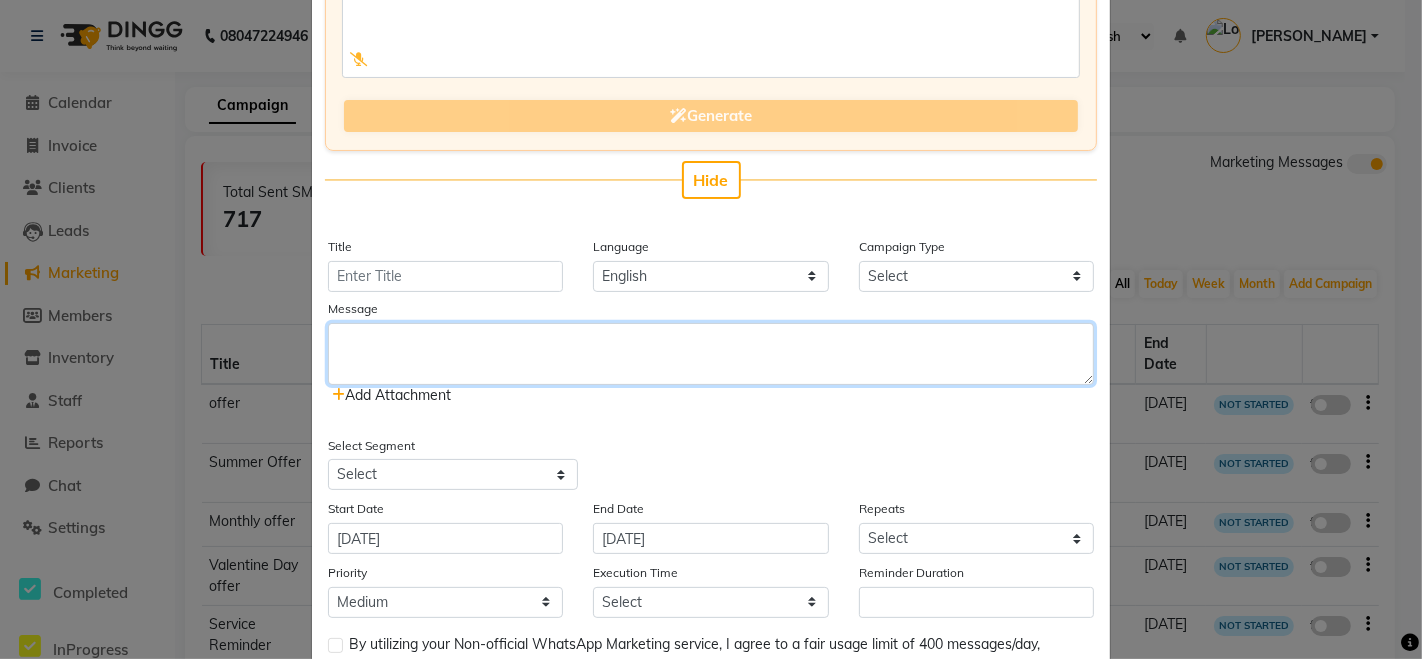 click at bounding box center [711, 354] 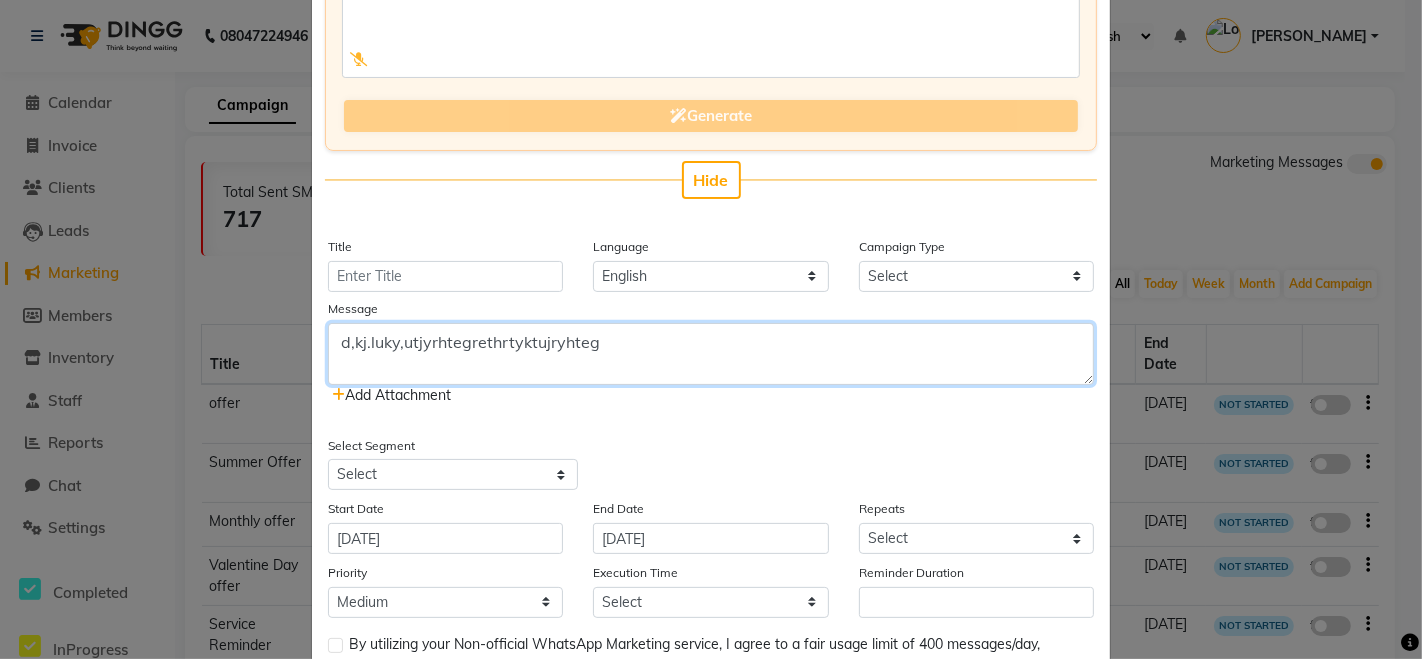 type on "d,kj.luky,utjyrhtegrethrtyktujryhteg" 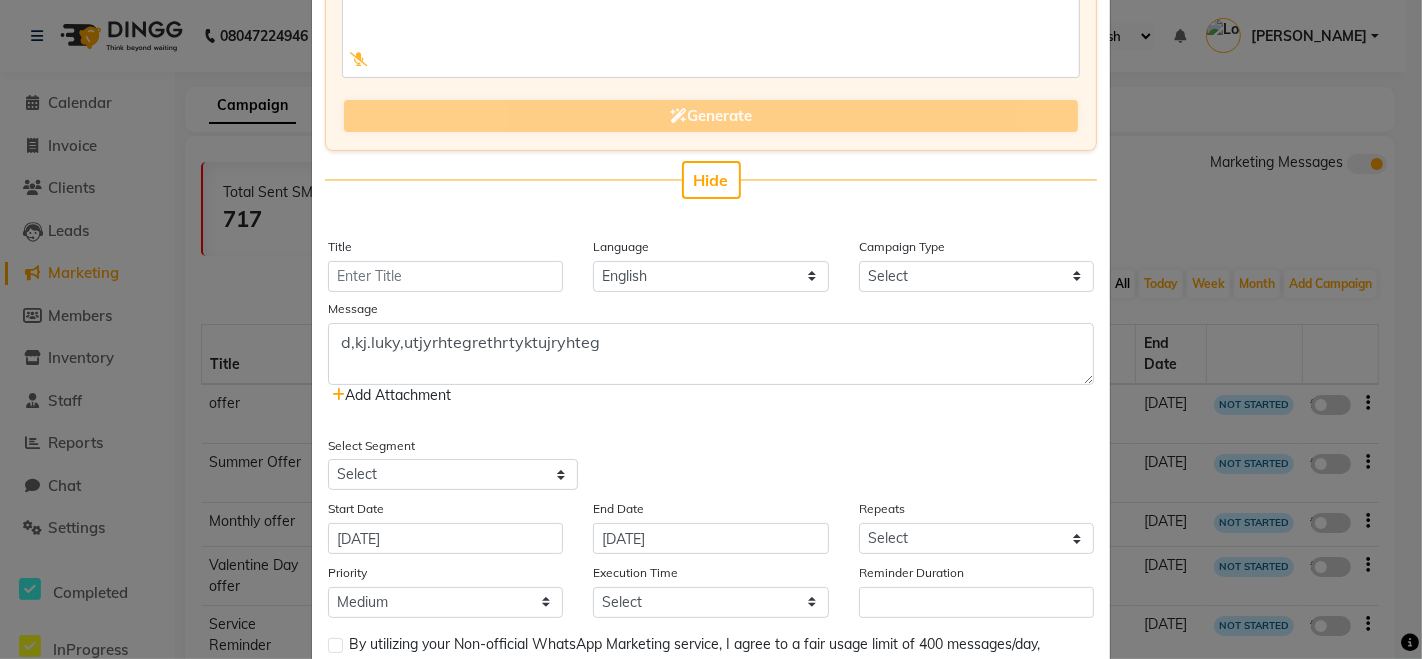 click on "Add Attachment" 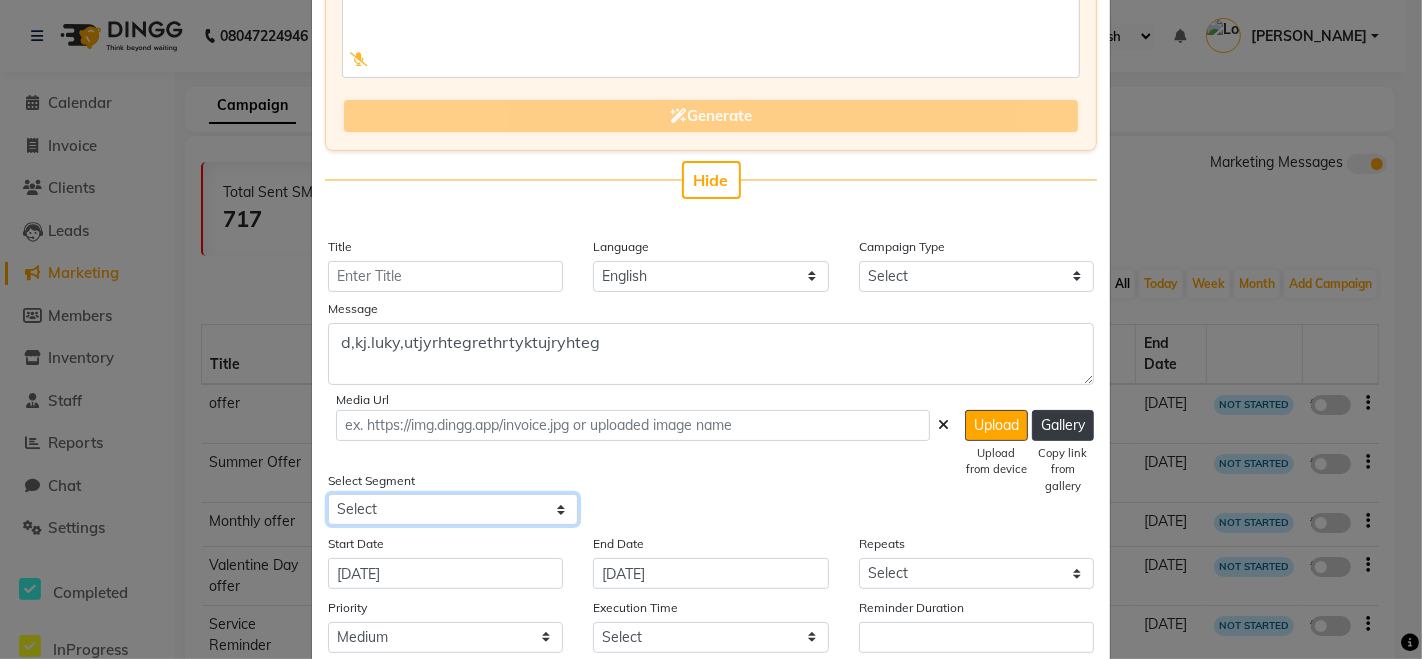 click on "Select All Customers All Male Customer All Female Customer All Members All Customers Visited in last 30 days All Customers Visited in last 60 days but not in last 30 days Inactive/Lost Customers High Ticket Customers Low Ticket Customers Frequent Customers Regular Customers New Customers All Customers with Valid Birthdays All Customers with Valid Anniversary All Customer Visited in 2020 90 days 2k 1 visit 90 days 1 visit jkl jkl 90 days spent >= 4k female Prepaid Keratin Less Than 180 Days Keratin Less Than 180 Days >= 60 Dyas female hair cut >= 1000 Membership 2k Spent in 30 days female Female spent 2k before 90 days Hair cut female 60 days <= Hair cut female >=1k with 2 visit Hair cut female >= 30days spent >= 1500 Female haircut spent 3k before 90 days  Female Customers Inactive 90days Spent 10000 Haircut Female Customers Single Visit Low Spend Last Two Months Female Customers Haircut 1000 Last 90days Low Spending Female With Haircut Female Customers Low Spend Recent Haircut High Spenders Since June" at bounding box center (453, 509) 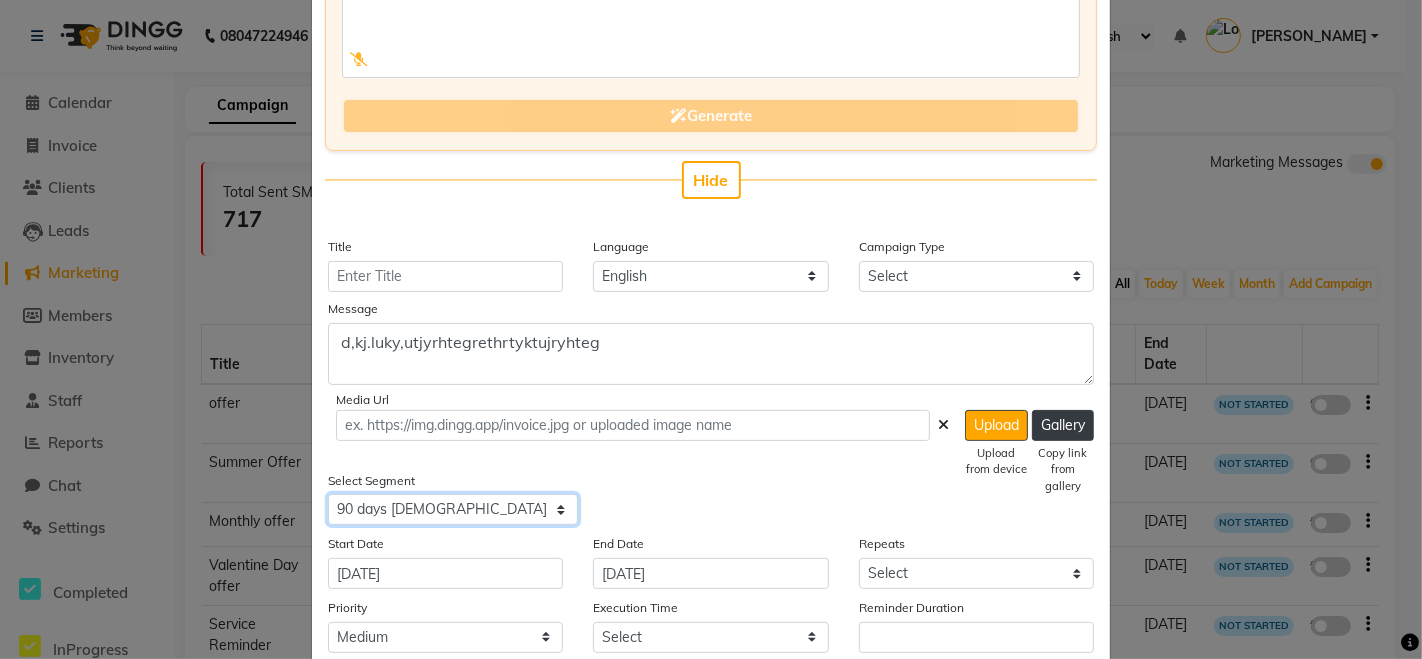 click on "Select All Customers All Male Customer All Female Customer All Members All Customers Visited in last 30 days All Customers Visited in last 60 days but not in last 30 days Inactive/Lost Customers High Ticket Customers Low Ticket Customers Frequent Customers Regular Customers New Customers All Customers with Valid Birthdays All Customers with Valid Anniversary All Customer Visited in 2020 90 days 2k 1 visit 90 days 1 visit jkl jkl 90 days spent >= 4k female Prepaid Keratin Less Than 180 Days Keratin Less Than 180 Days >= 60 Dyas female hair cut >= 1000 Membership 2k Spent in 30 days female Female spent 2k before 90 days Hair cut female 60 days <= Hair cut female >=1k with 2 visit Hair cut female >= 30days spent >= 1500 Female haircut spent 3k before 90 days  Female Customers Inactive 90days Spent 10000 Haircut Female Customers Single Visit Low Spend Last Two Months Female Customers Haircut 1000 Last 90days Low Spending Female With Haircut Female Customers Low Spend Recent Haircut High Spenders Since June" at bounding box center [453, 509] 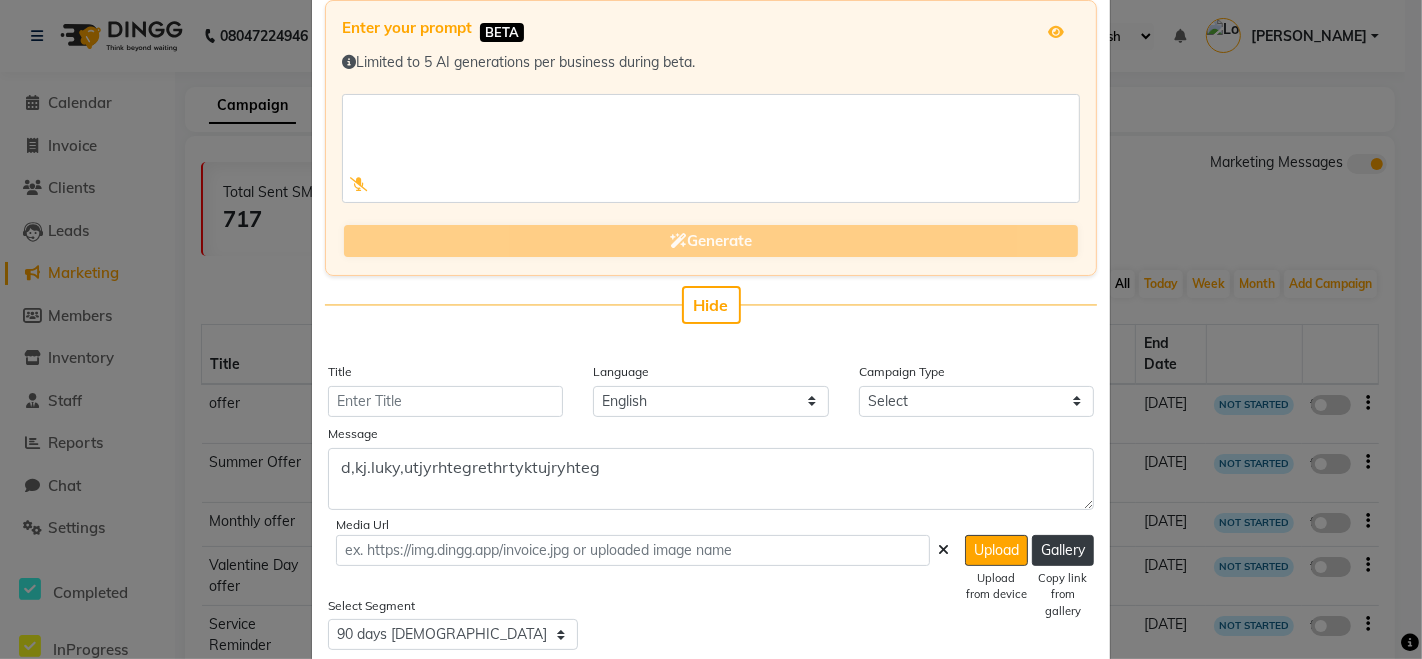 scroll, scrollTop: 99, scrollLeft: 0, axis: vertical 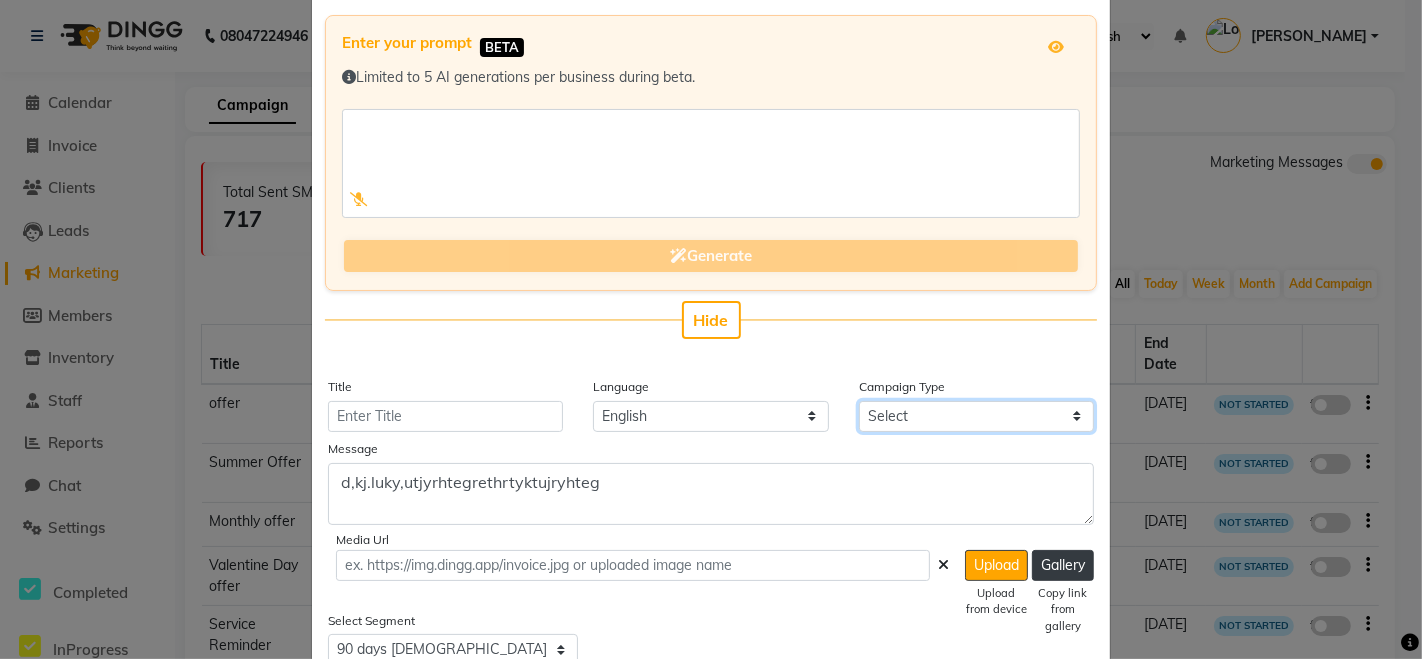 click on "Select Birthday Anniversary Promotional Service reminder" at bounding box center [976, 416] 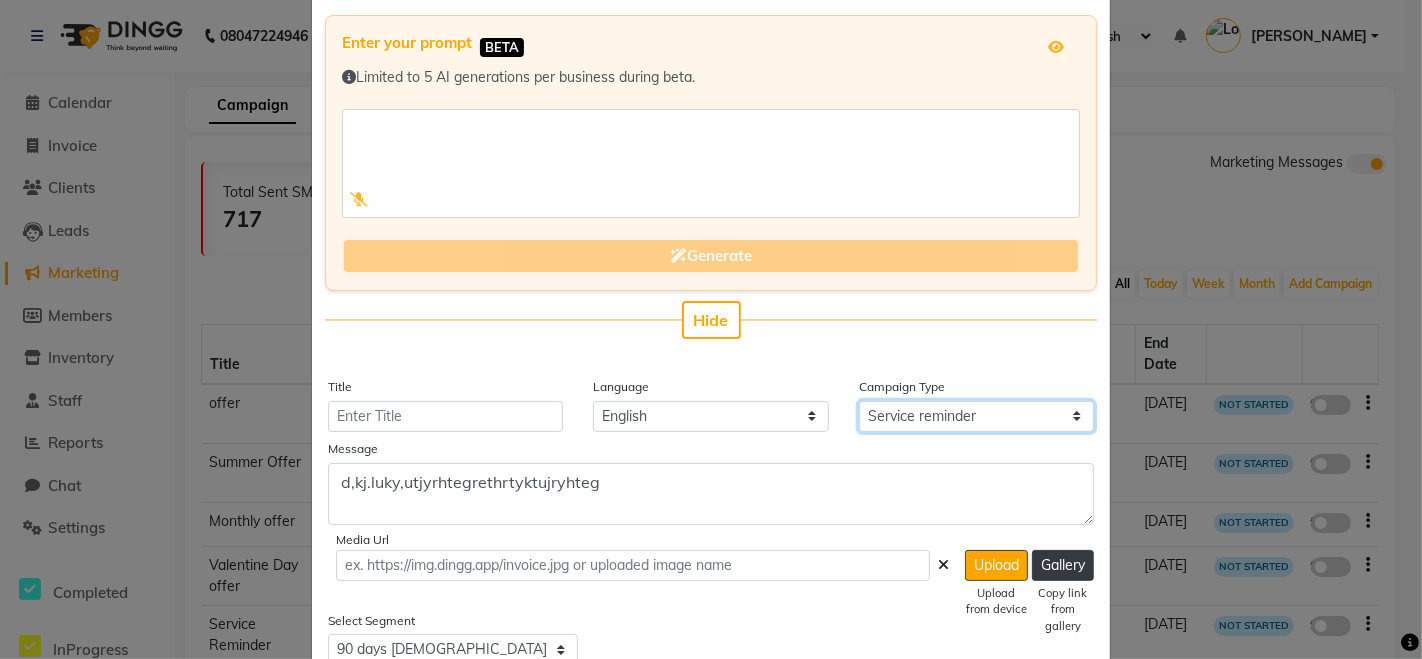 click on "Select Birthday Anniversary Promotional Service reminder" at bounding box center [976, 416] 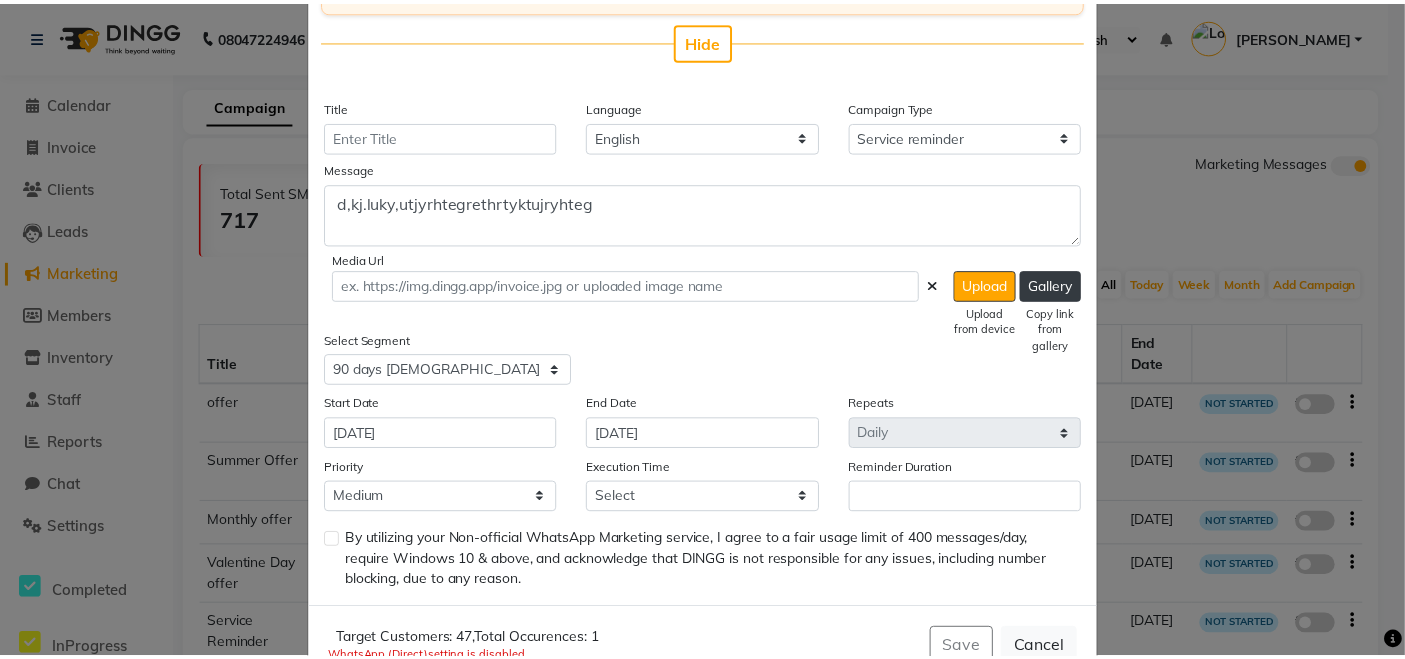 scroll, scrollTop: 432, scrollLeft: 0, axis: vertical 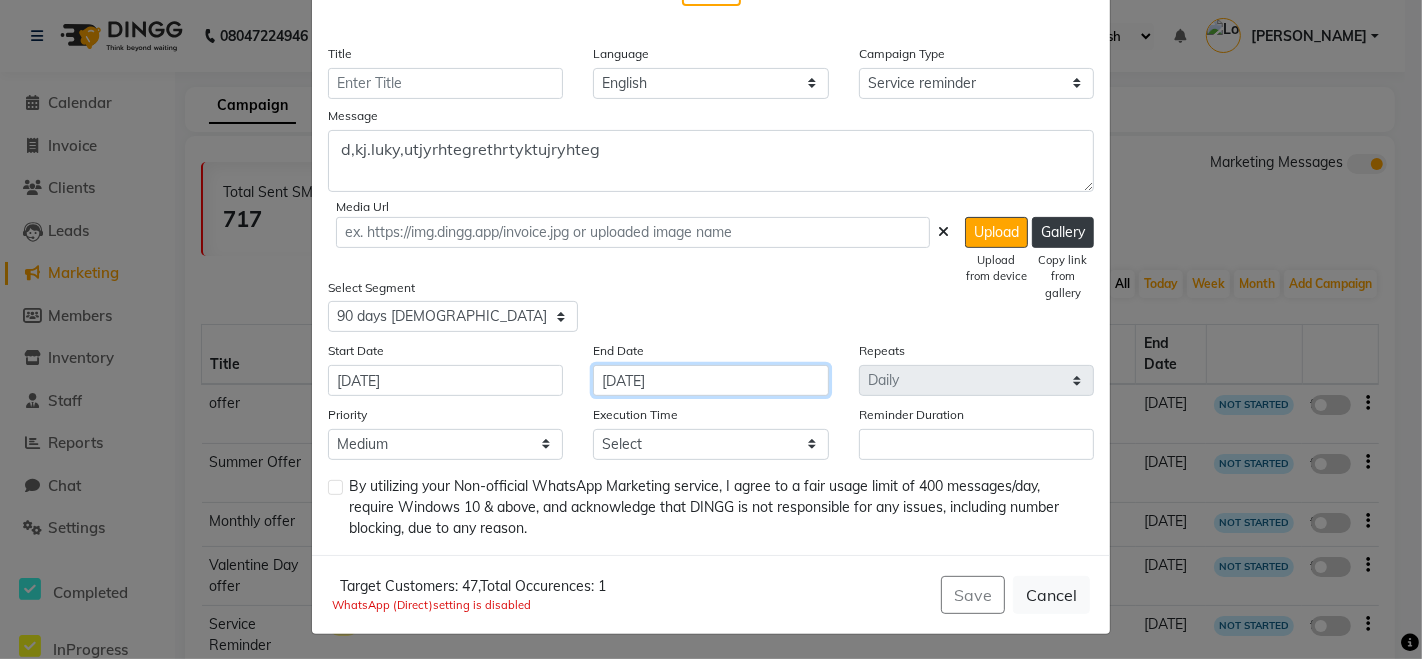 click on "[DATE]" 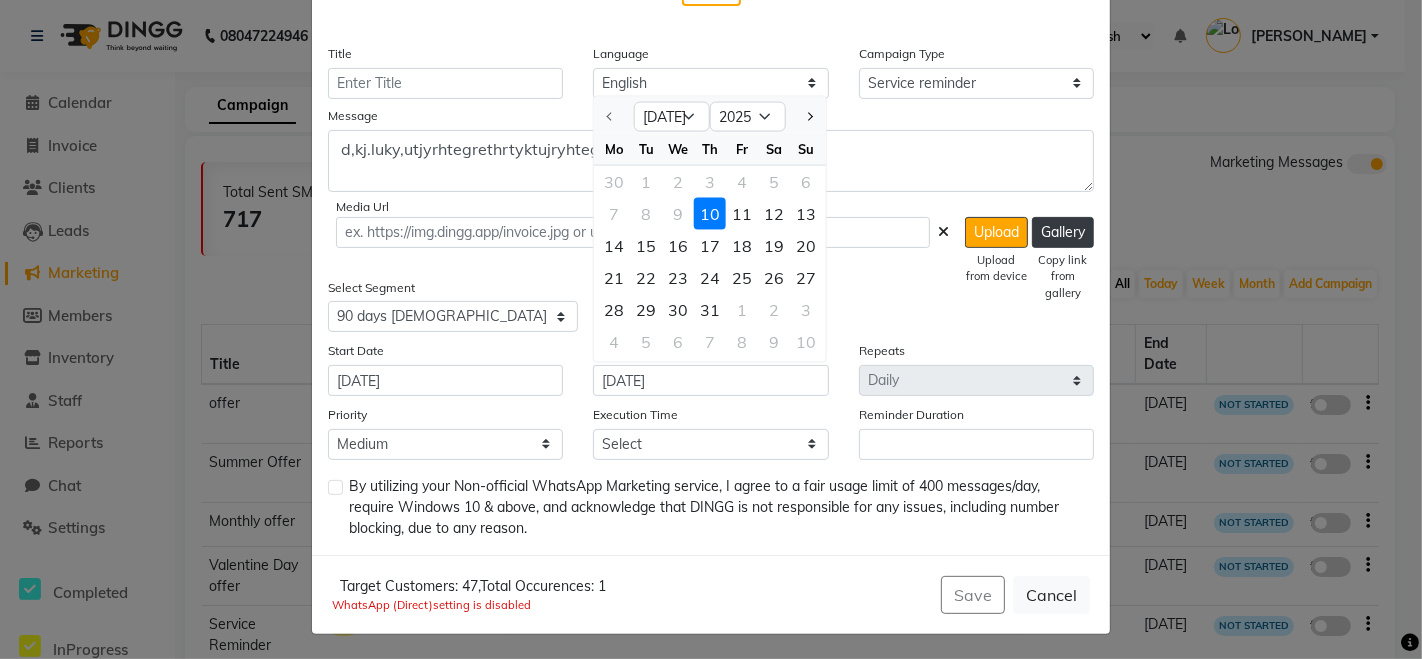 click on "Jul Aug Sep Oct Nov Dec 2025 2026 2027 2028 2029 2030 2031 2032 2033 2034 2035 Mo Tu We Th Fr Sa Su 30 1 2 3 4 5 6 7 8 9 10 11 12 13 14 15 16 17 18 19 20 21 22 23 24 25 26 27 28 29 30 31 1 2 3 4 5 6 7 8 9 10" 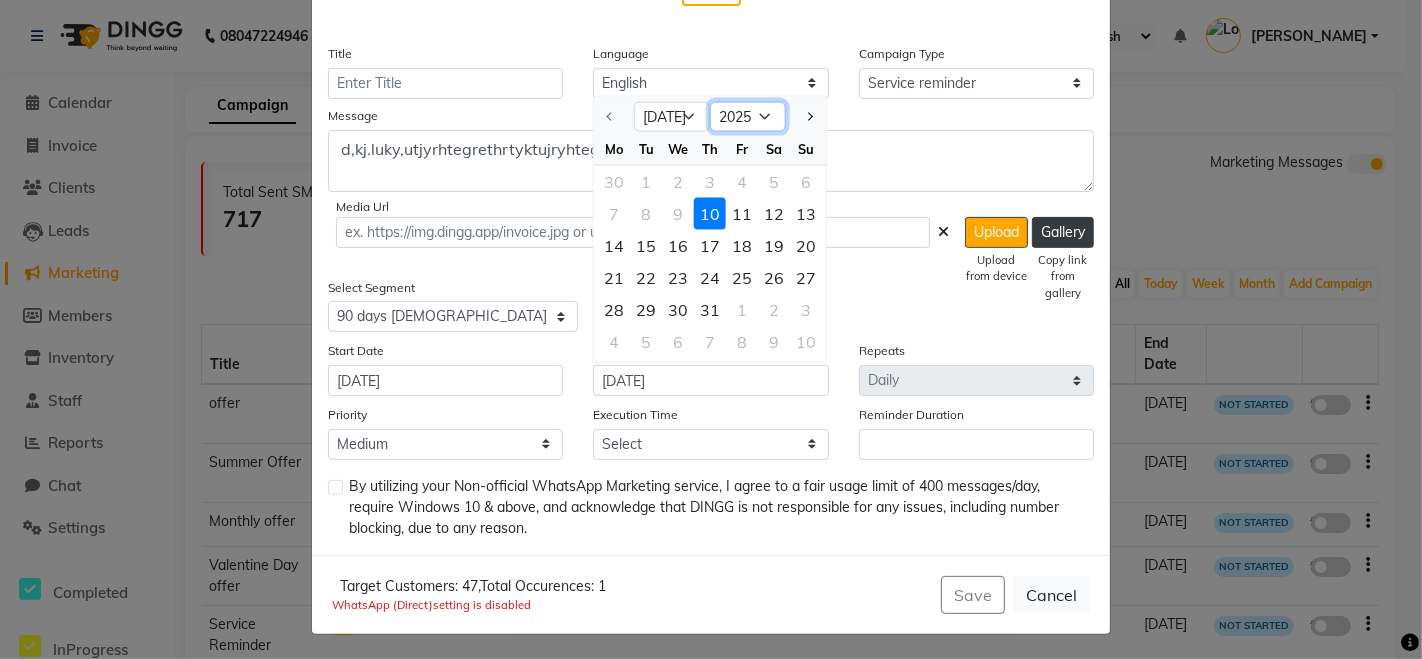click on "2025 2026 2027 2028 2029 2030 2031 2032 2033 2034 2035" 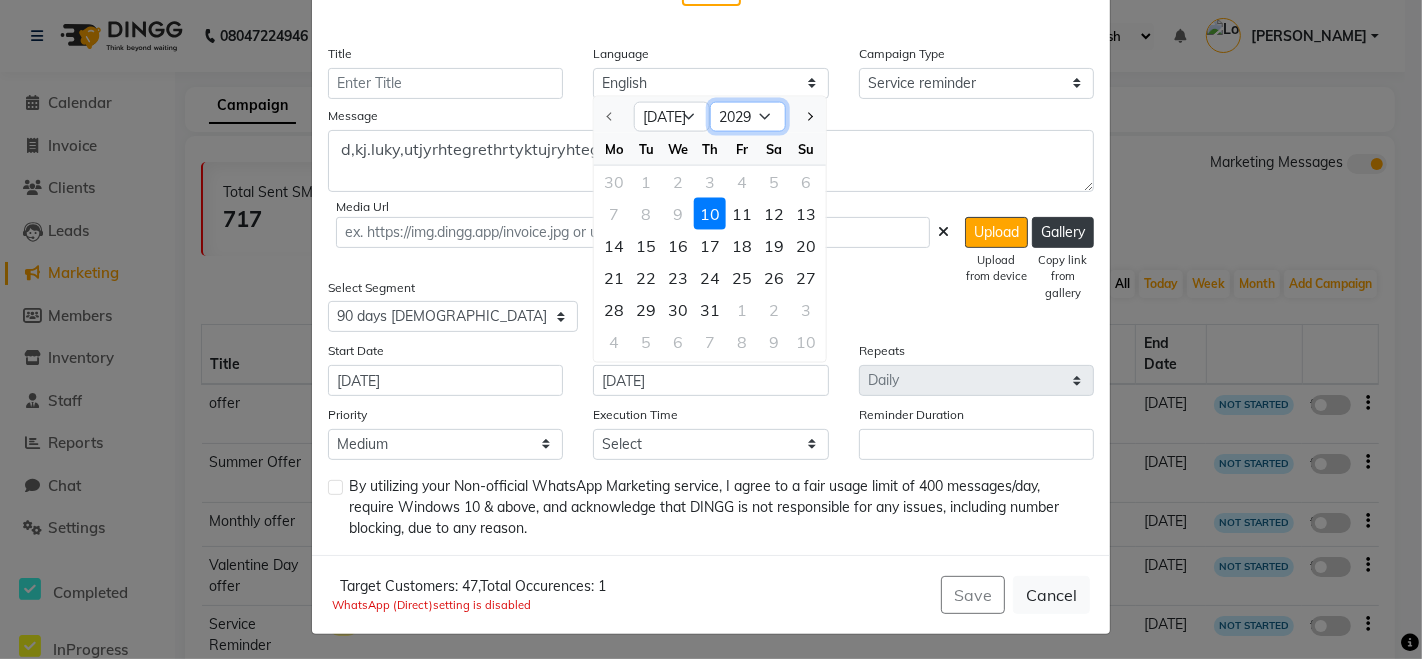 click on "2025 2026 2027 2028 2029 2030 2031 2032 2033 2034 2035" 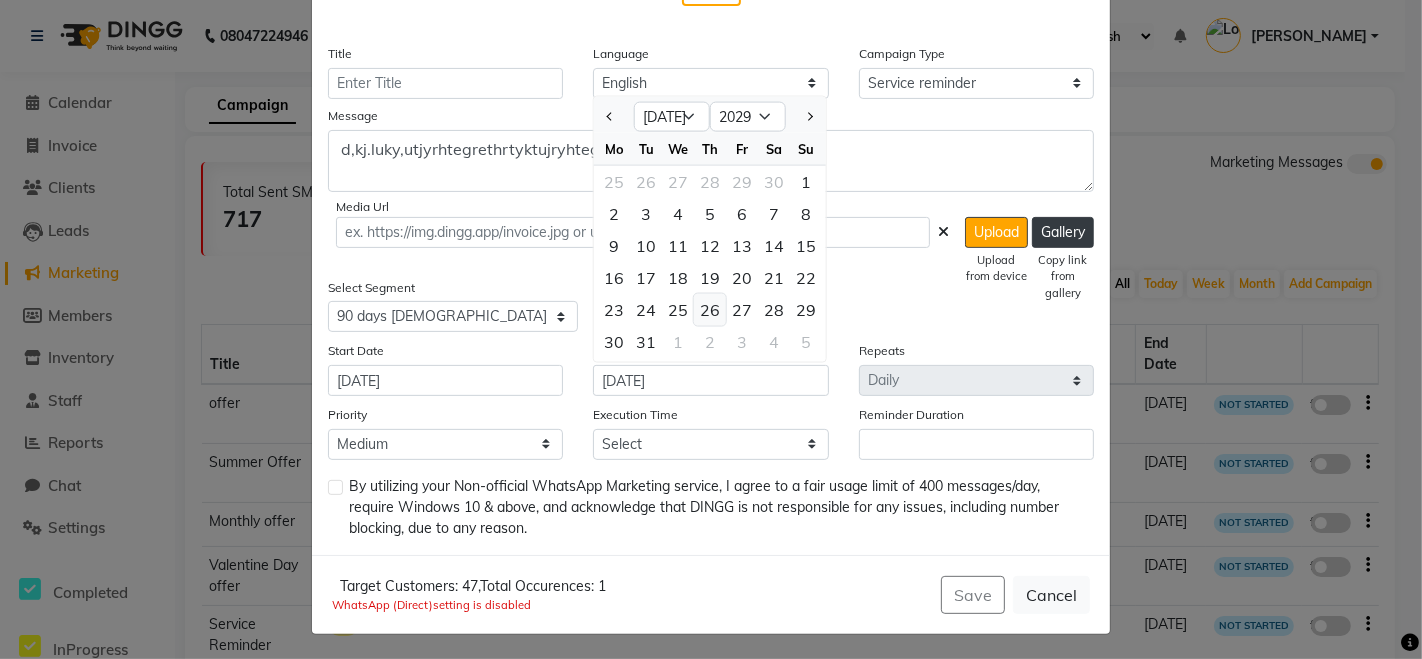 click on "26" 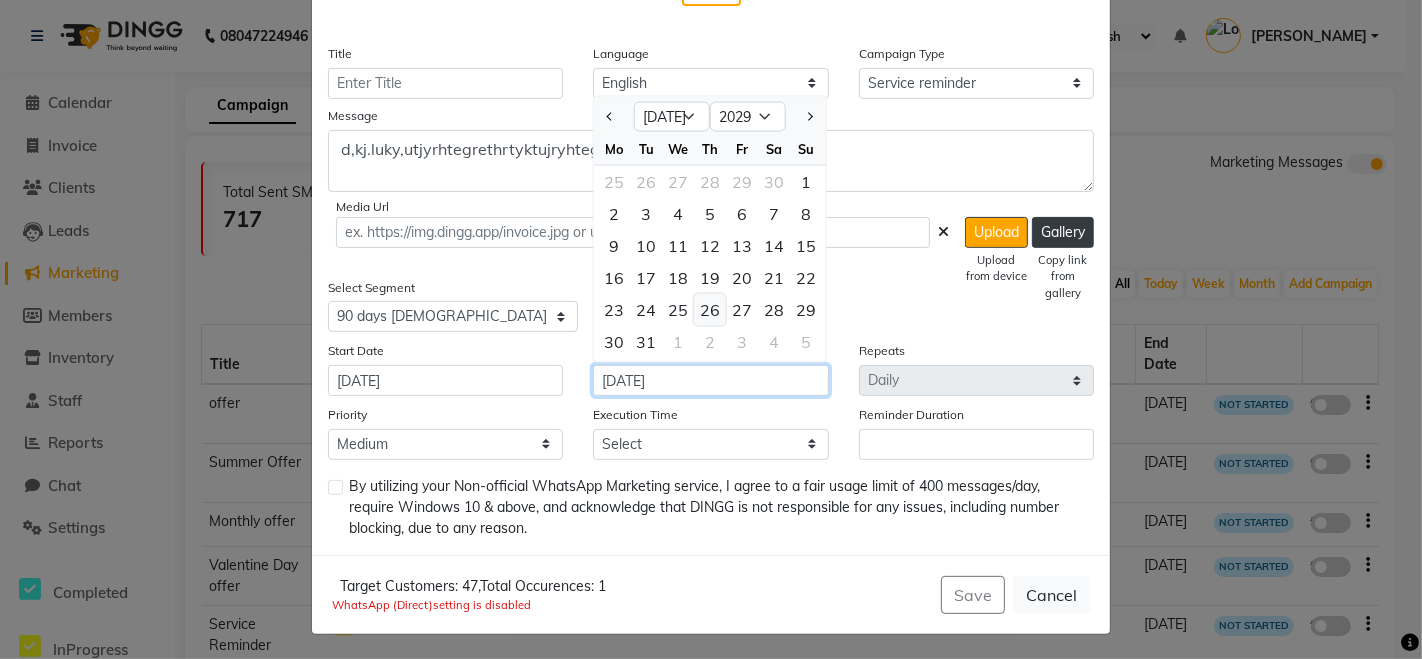 type on "26-07-2029" 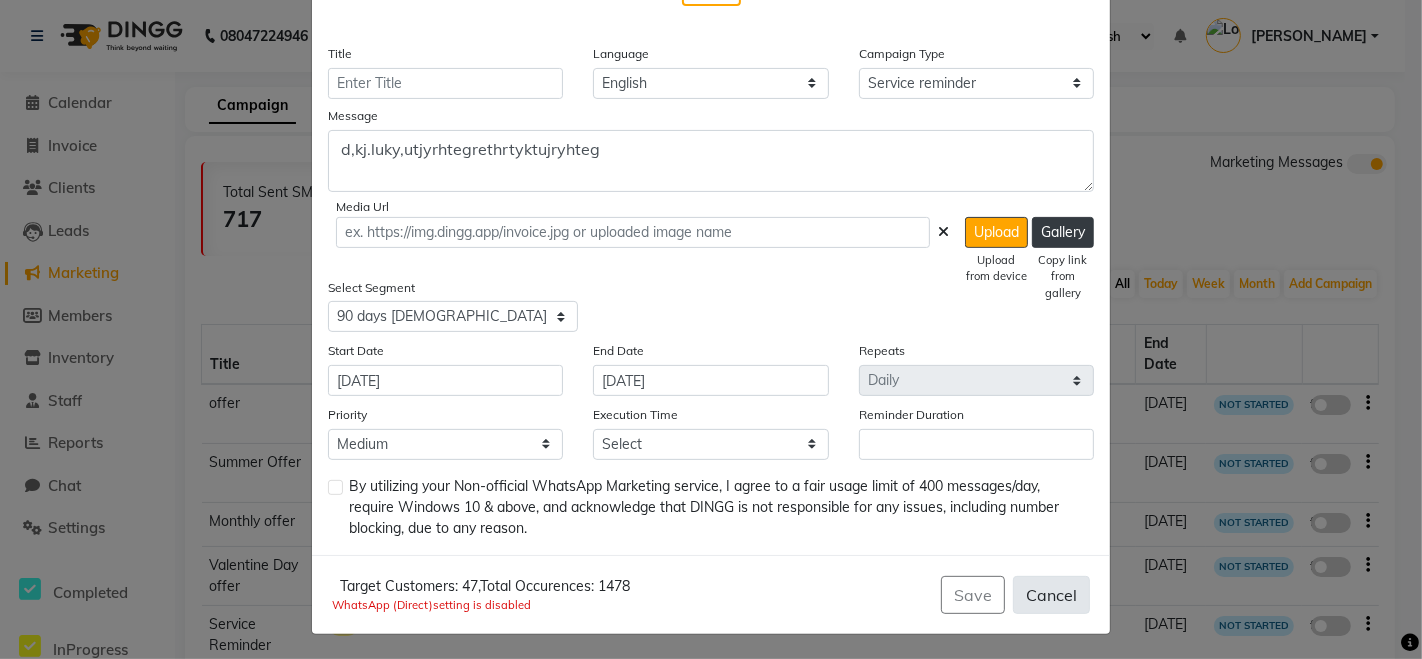 click on "Cancel" 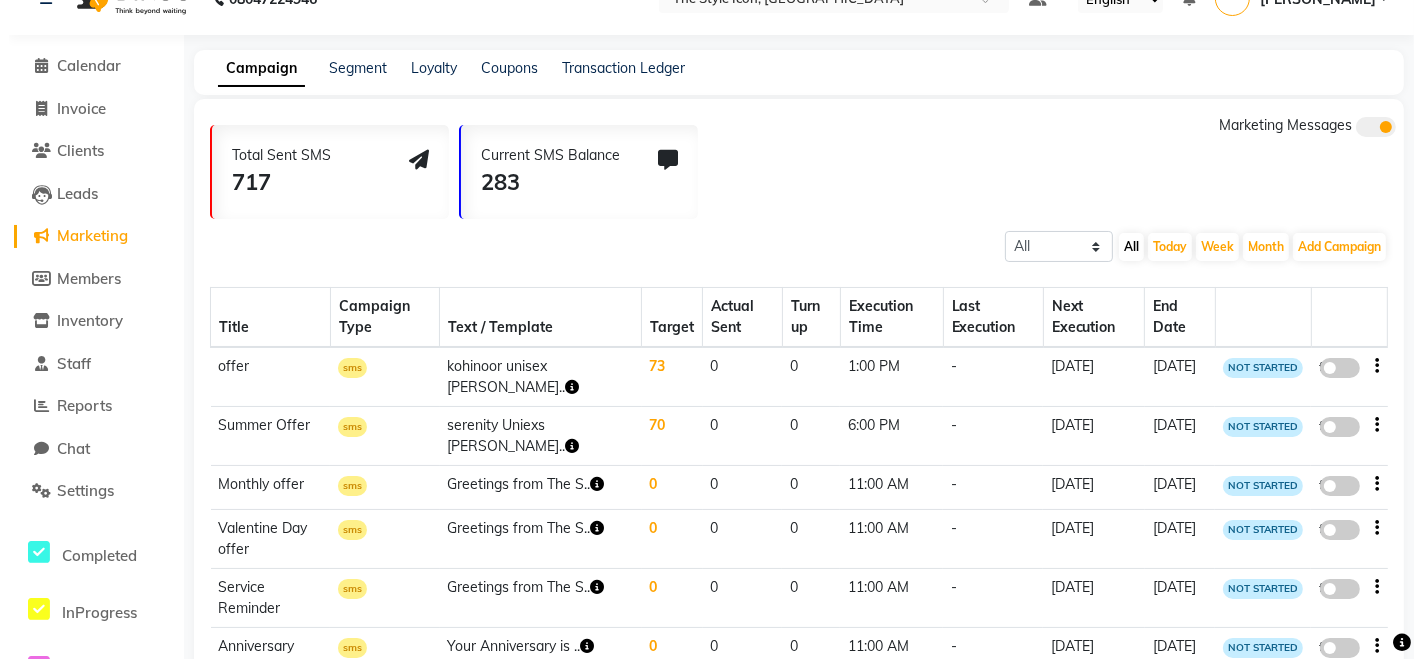 scroll, scrollTop: 0, scrollLeft: 0, axis: both 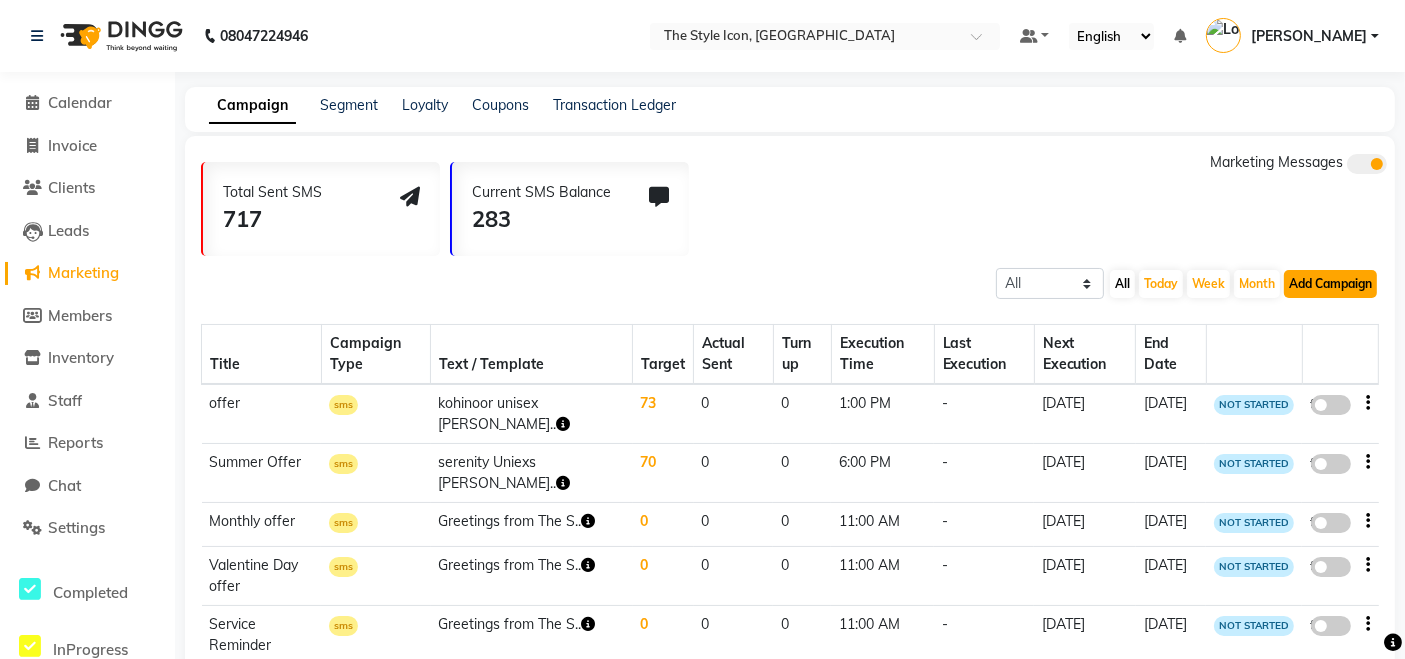 click on "Add Campaign" at bounding box center [1330, 284] 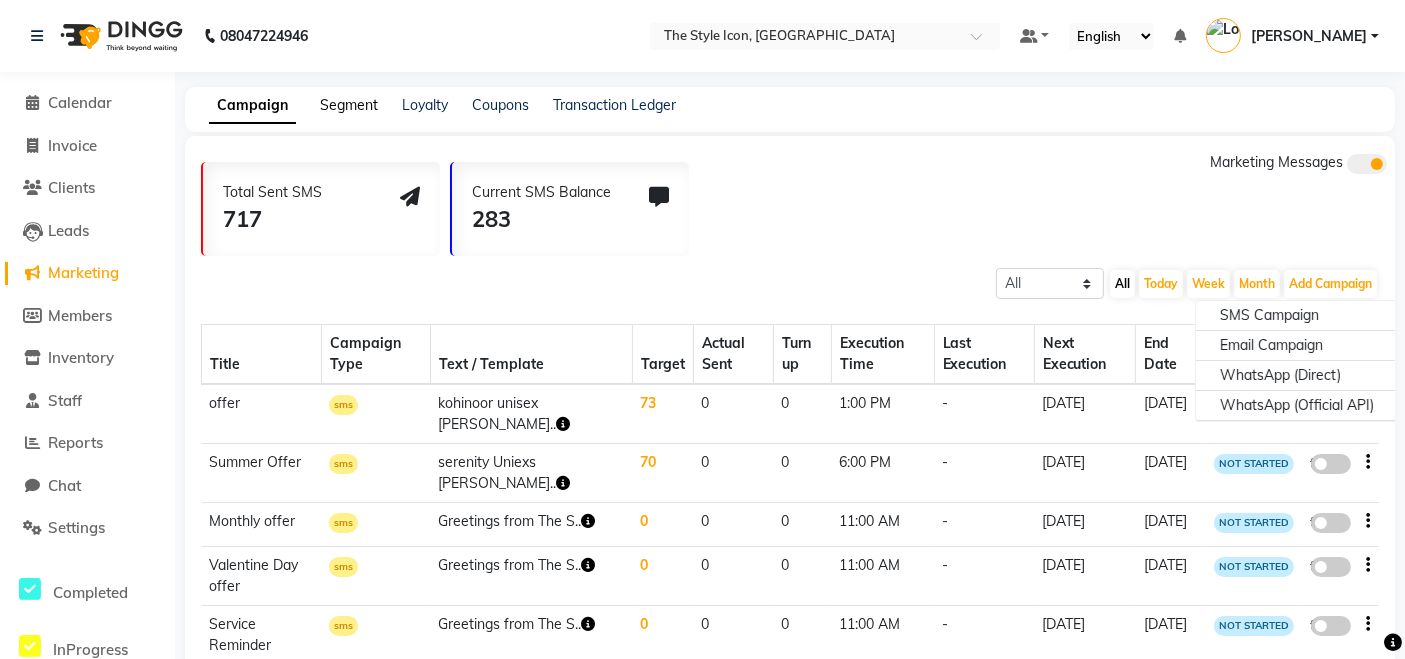 click on "Segment" 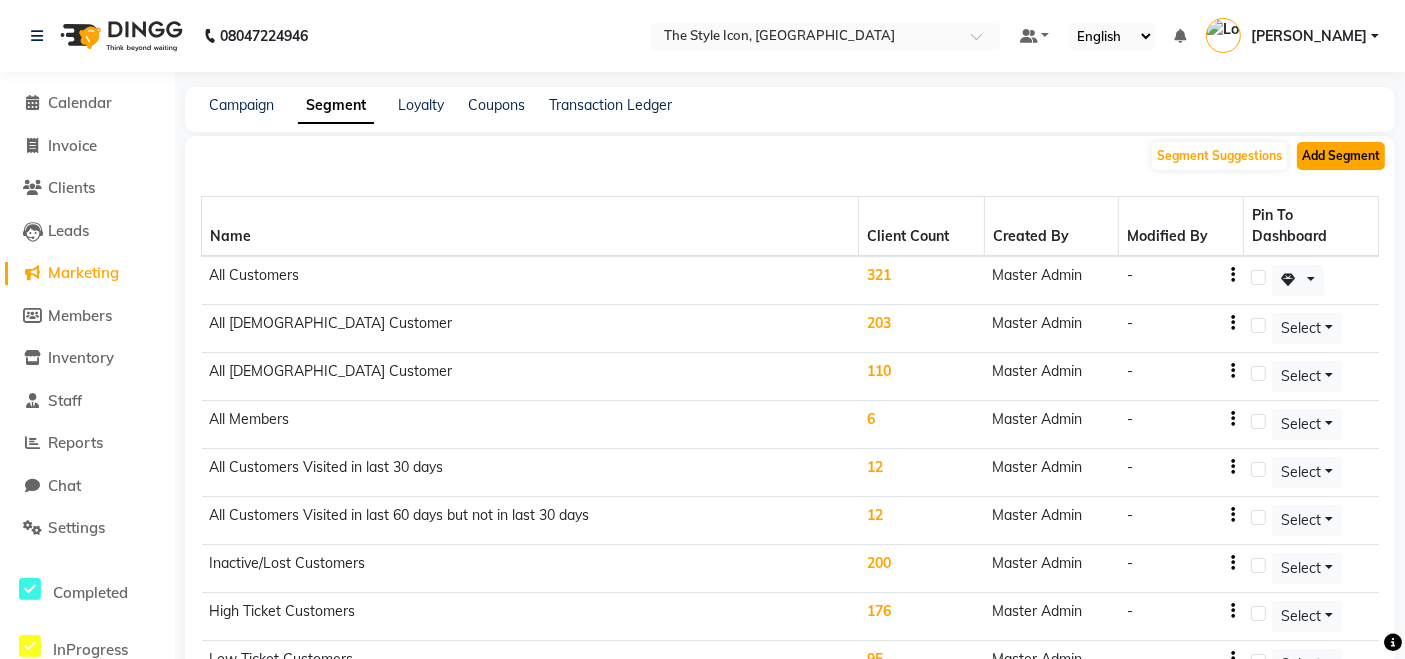 click on "Add Segment" 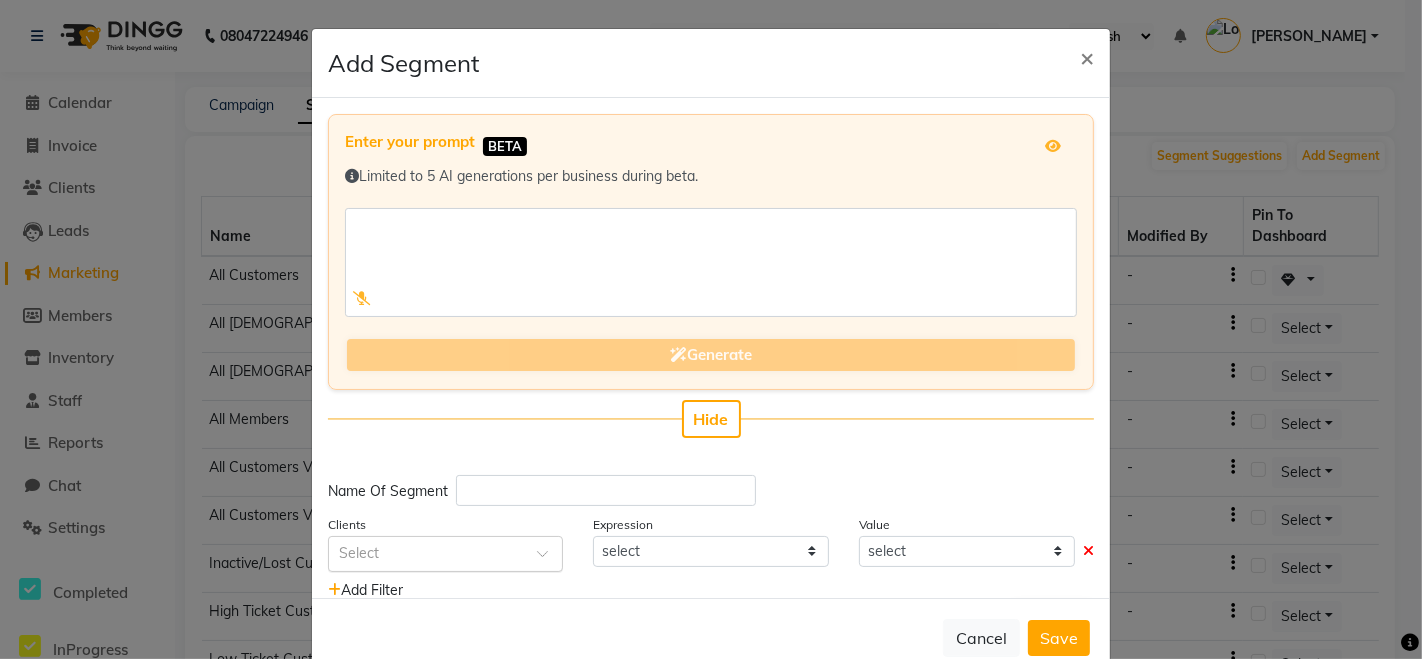 click 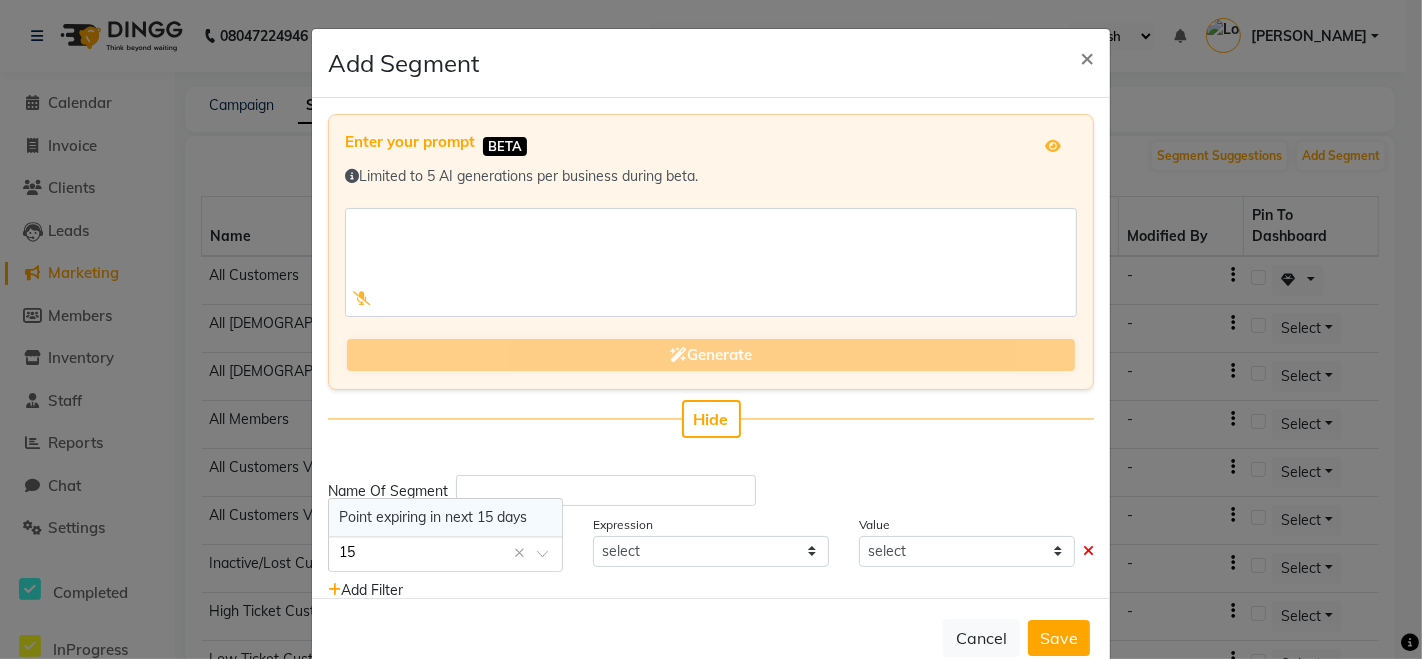 type on "1" 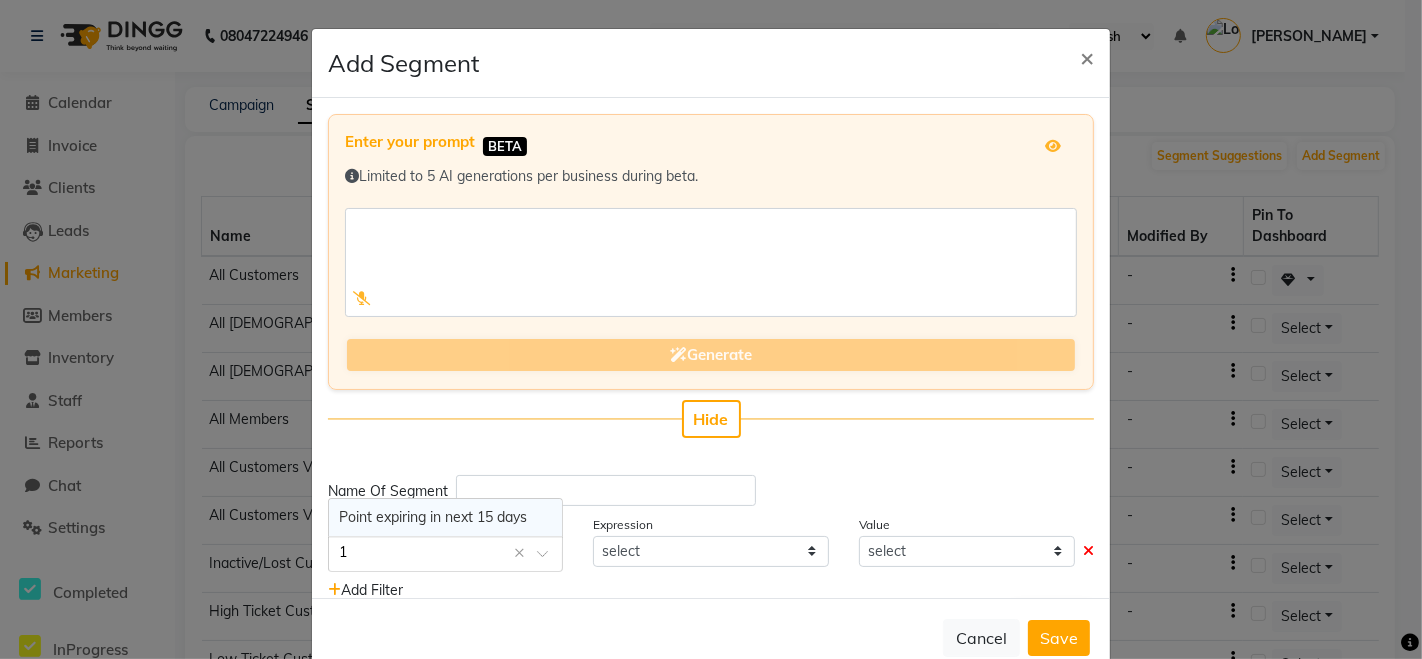 type 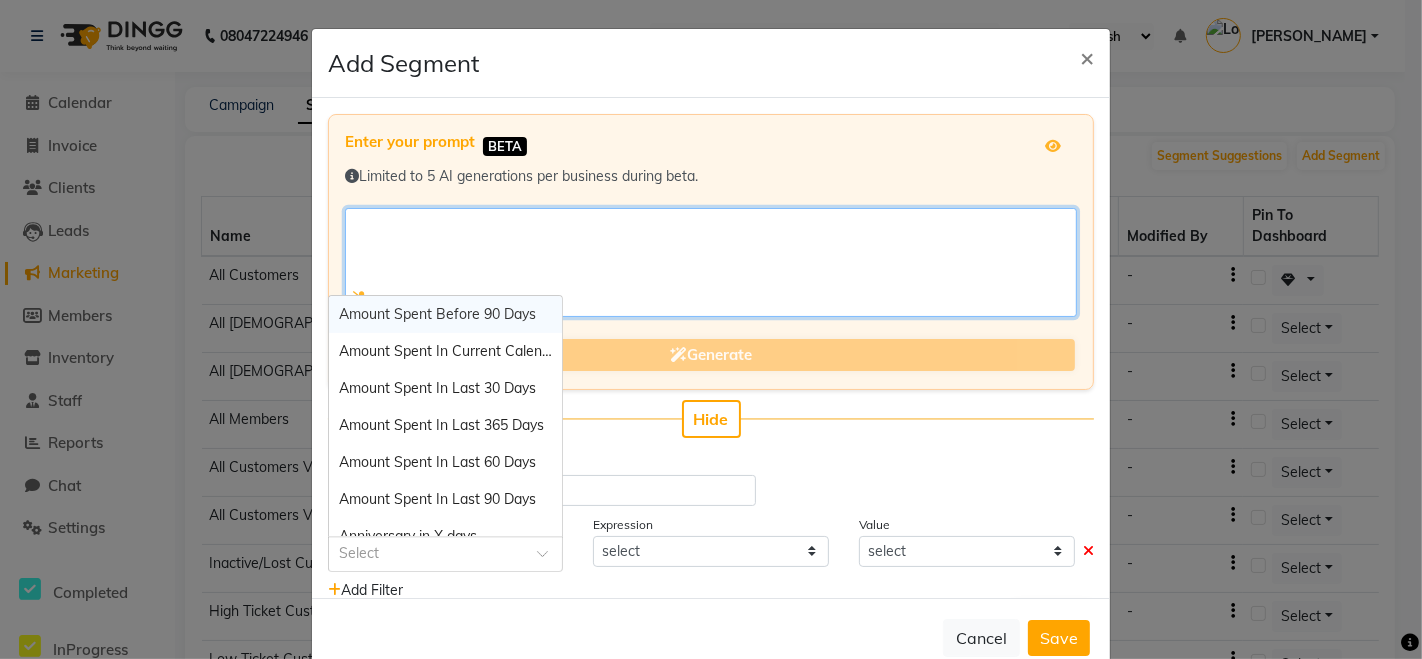click 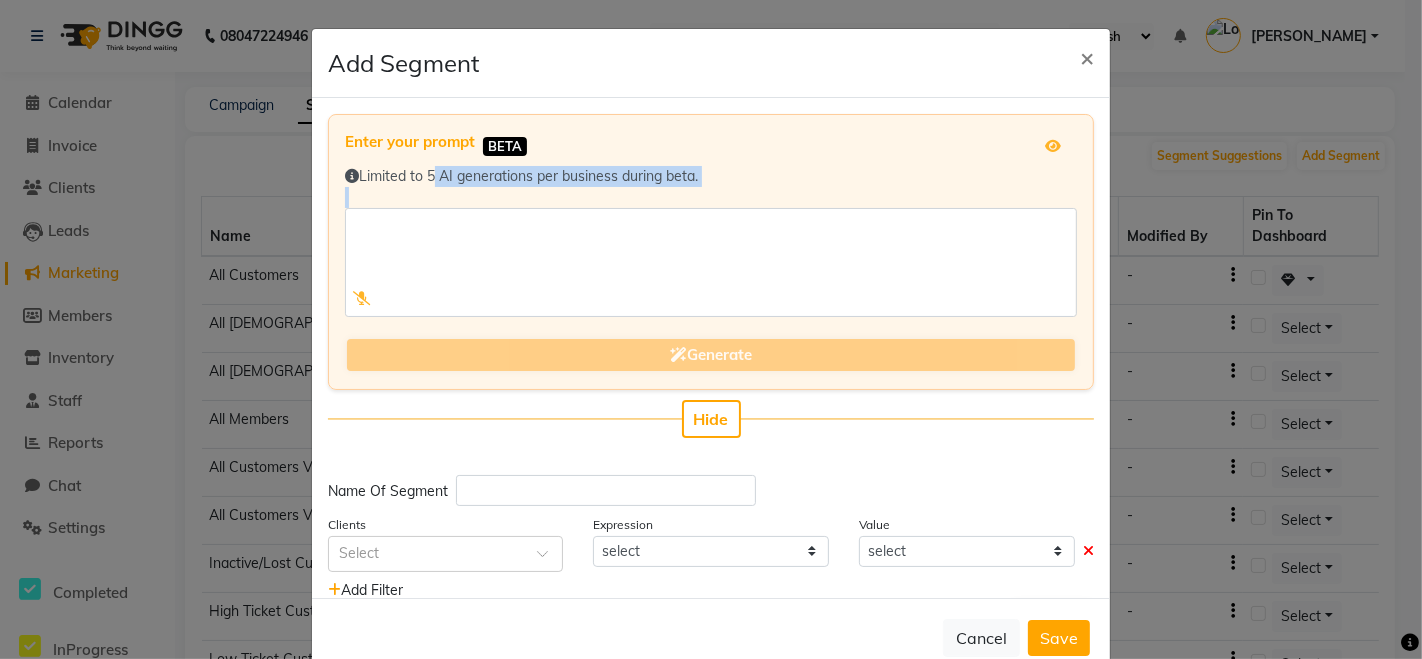 drag, startPoint x: 425, startPoint y: 172, endPoint x: 668, endPoint y: 220, distance: 247.69537 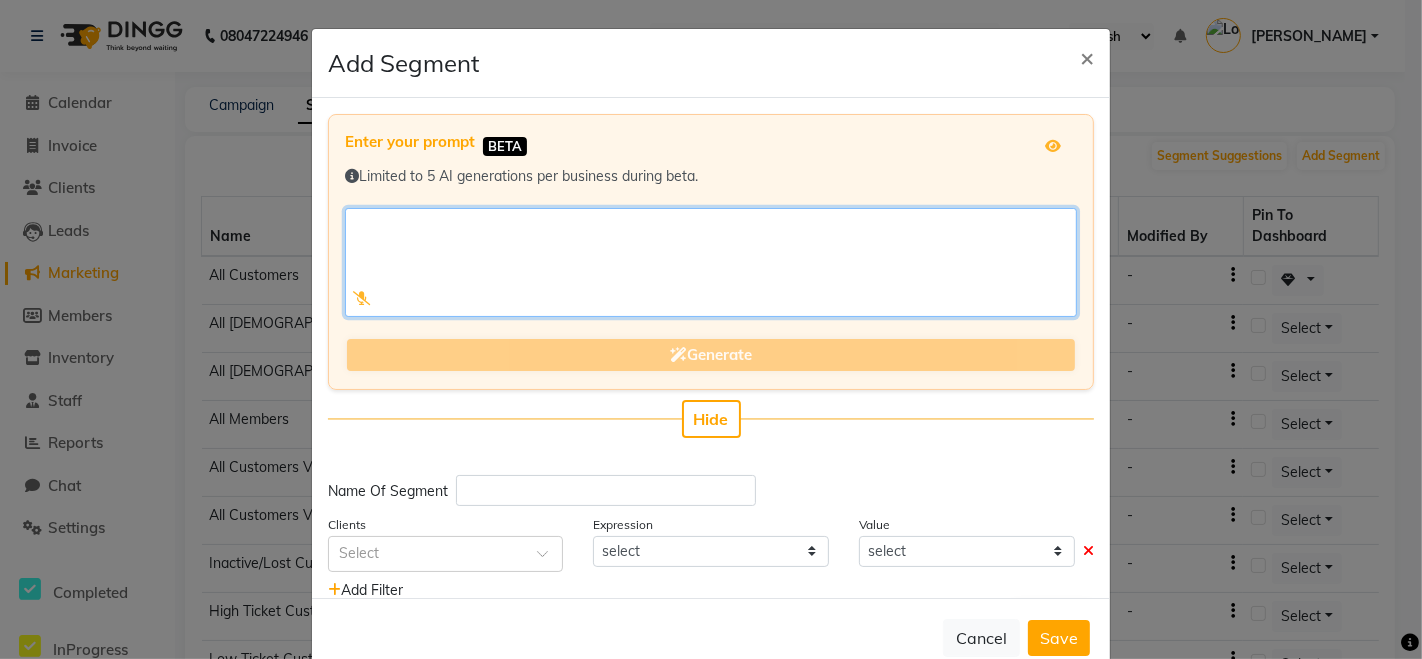 click 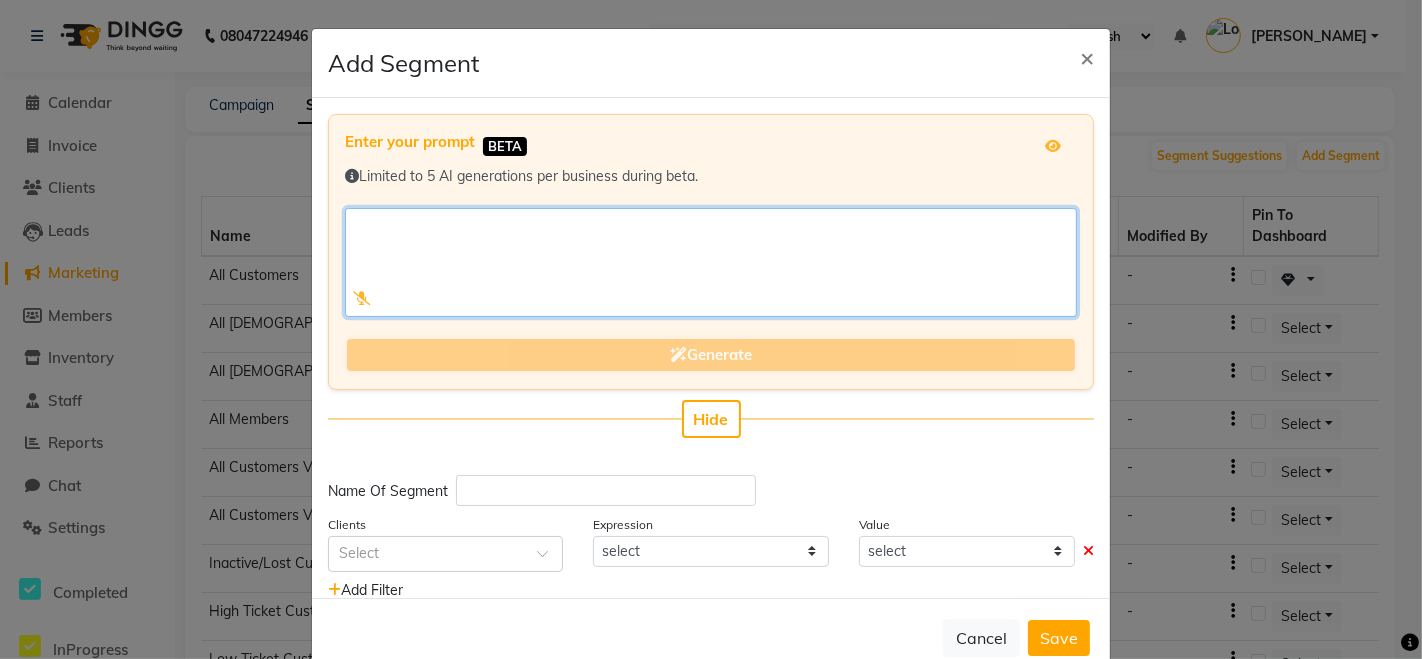 click 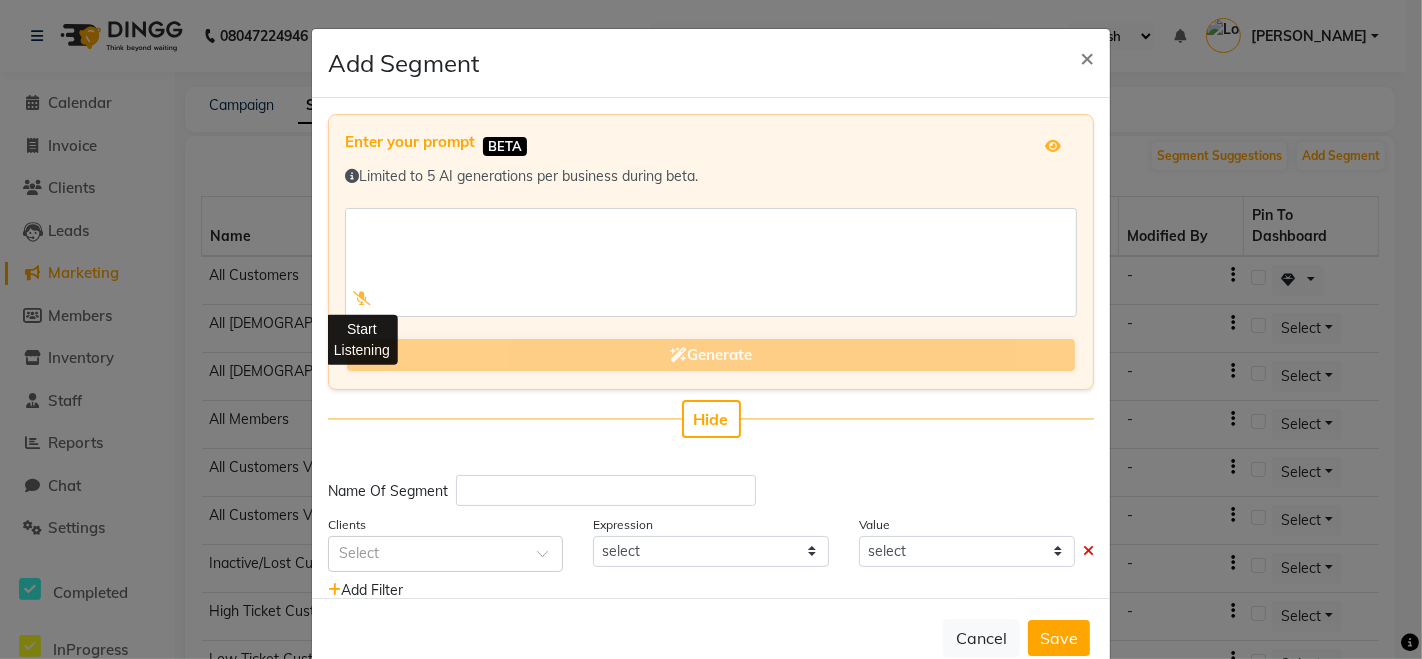 click 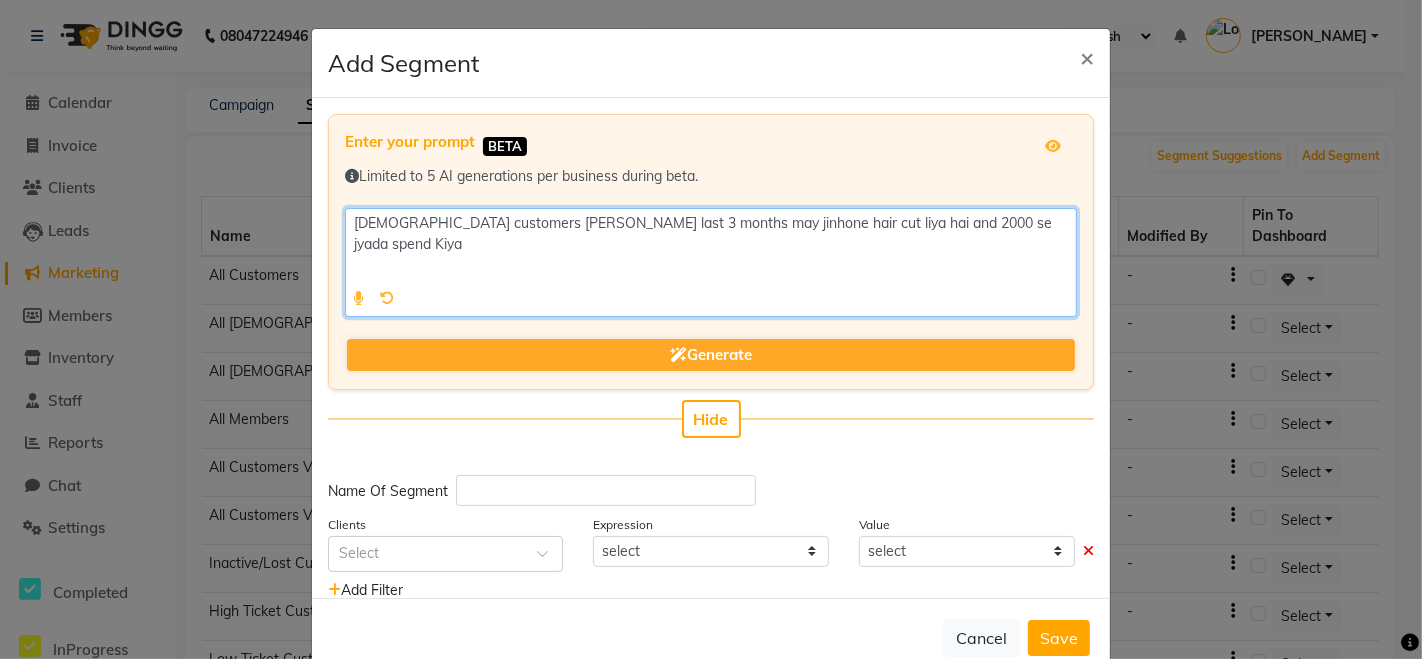 type on "female customers Jo last 3 months may jinhone hair cut liya hai and 2000 se jyada spend Kiya Hai" 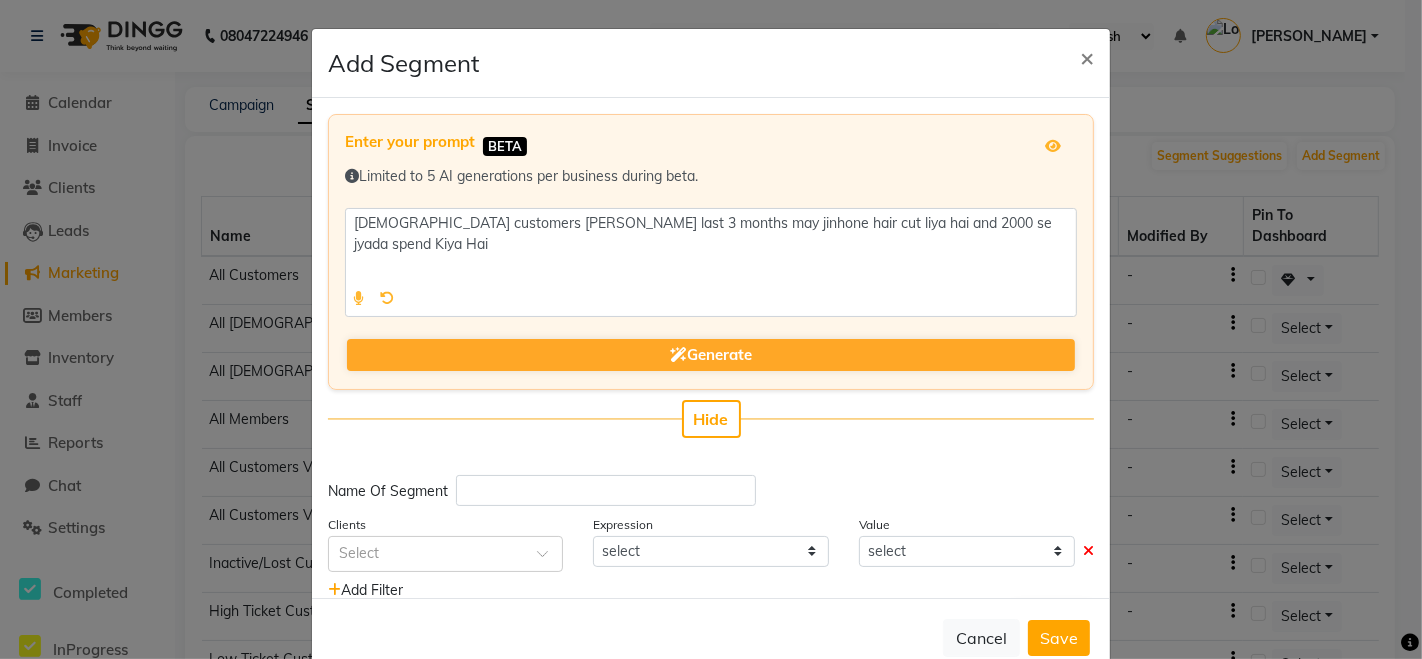 click 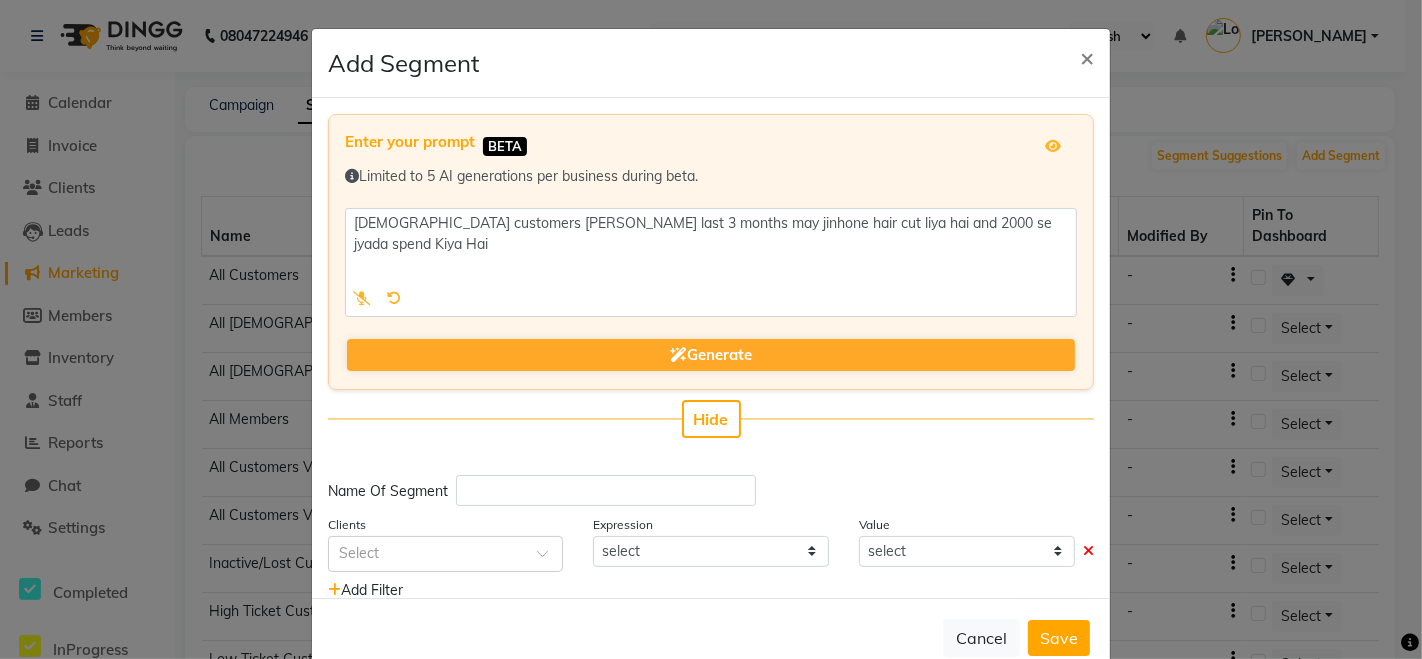 click on "Enter your prompt BETA  Limited to 5 AI generations per business during beta.            Generate" 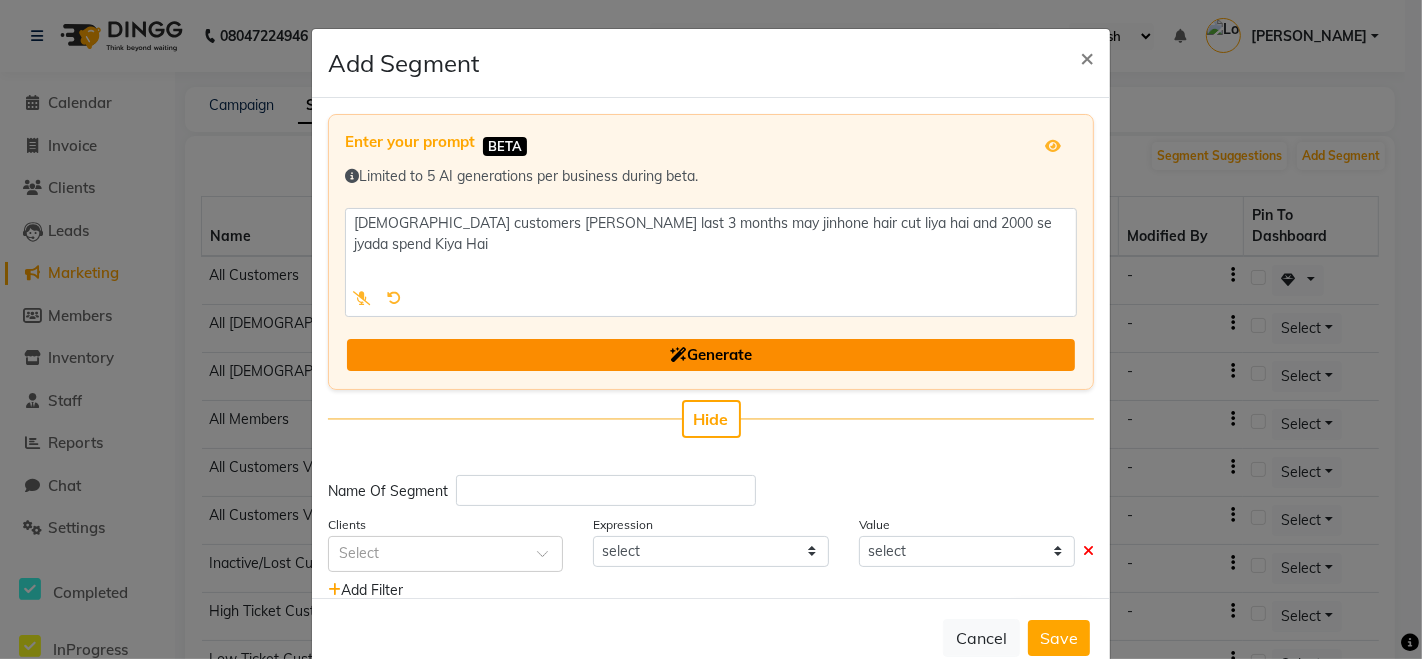 click on "Generate" 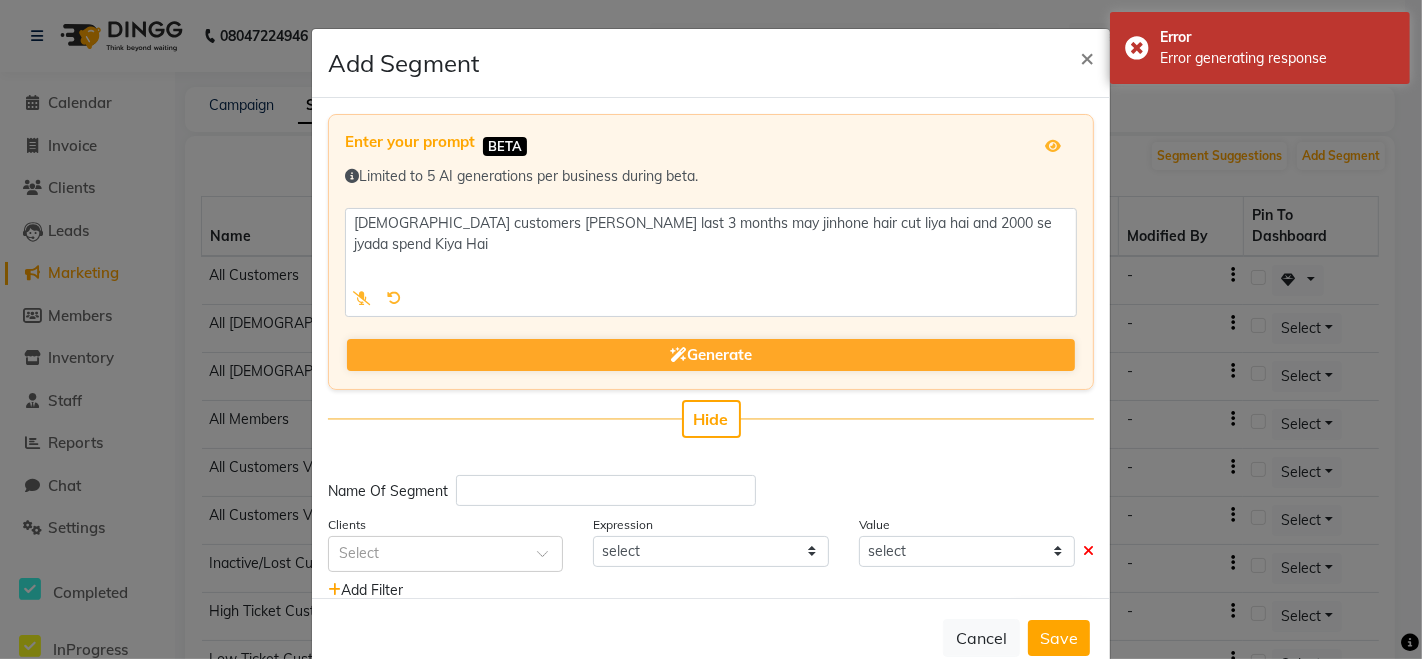 scroll, scrollTop: 48, scrollLeft: 0, axis: vertical 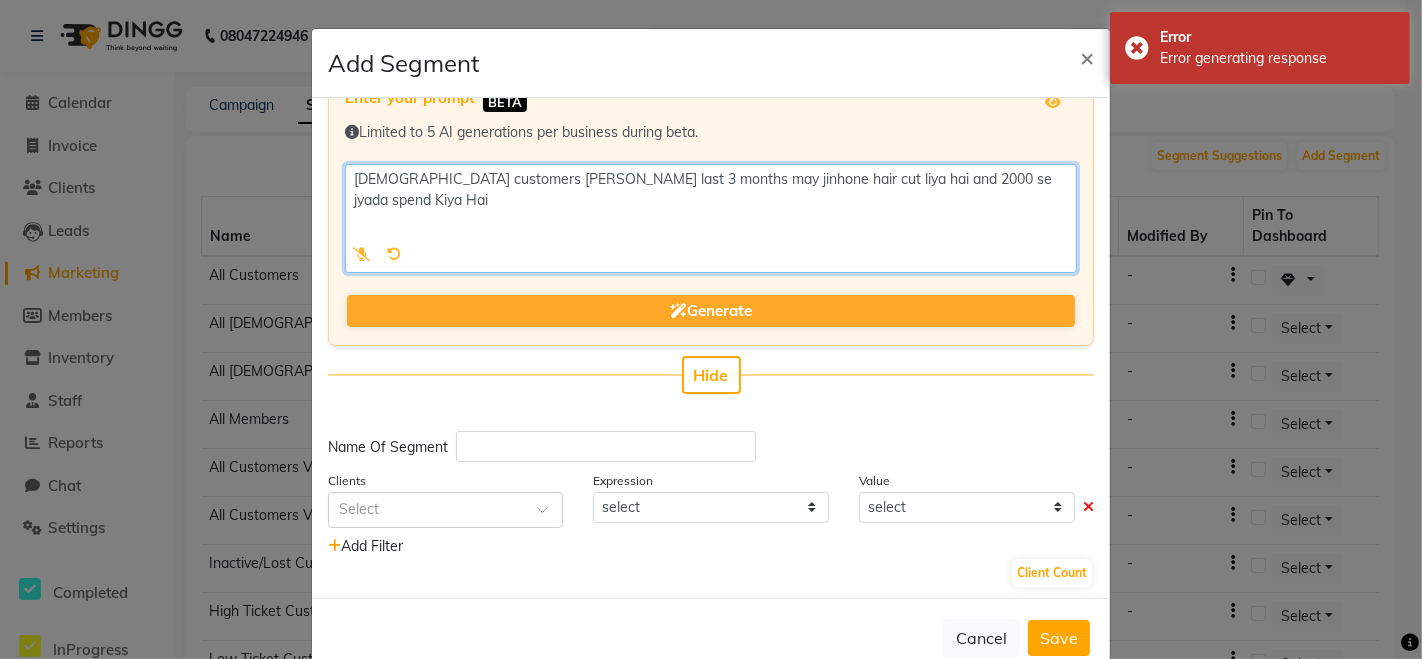 drag, startPoint x: 987, startPoint y: 184, endPoint x: 67, endPoint y: 129, distance: 921.6426 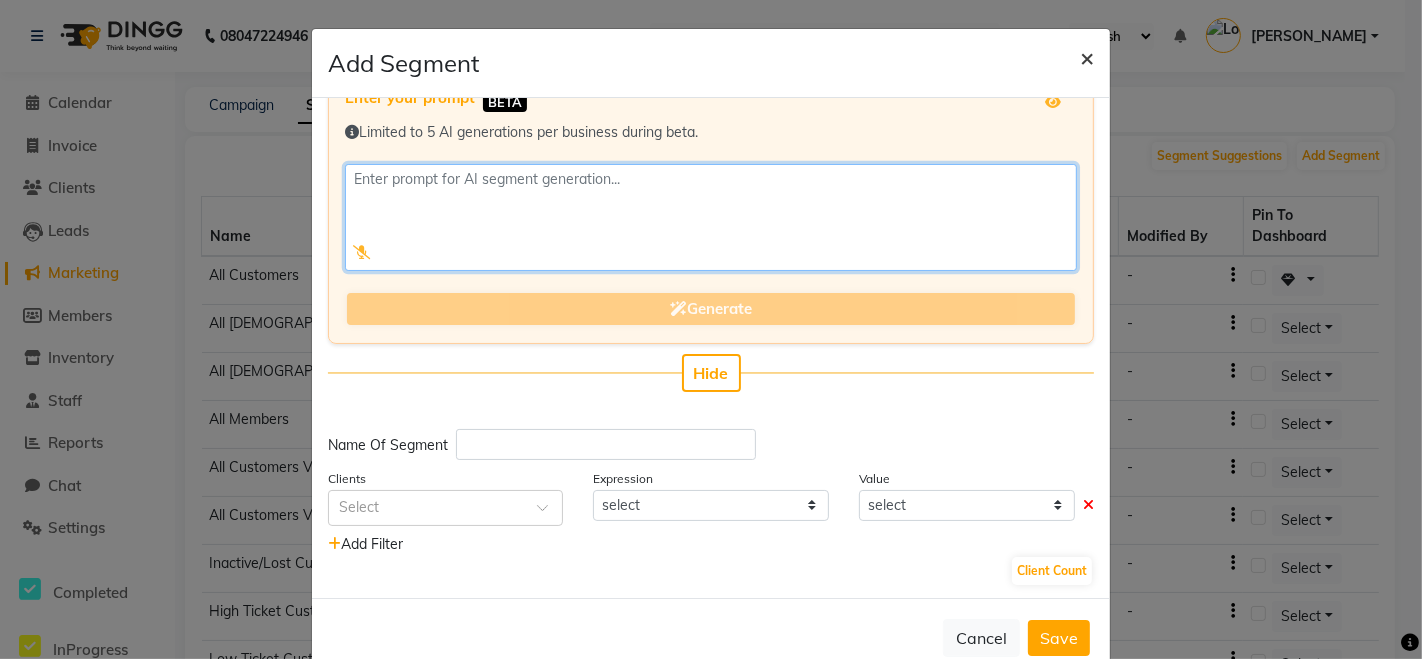type 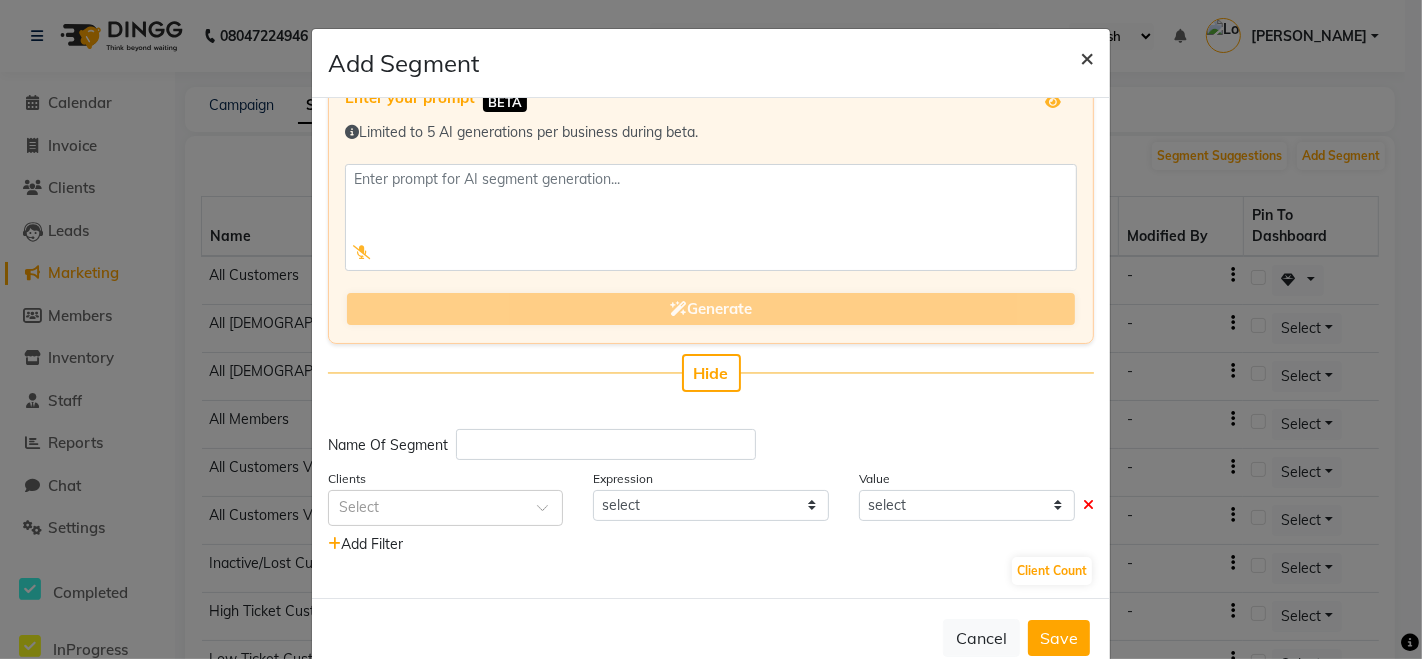 click on "×" 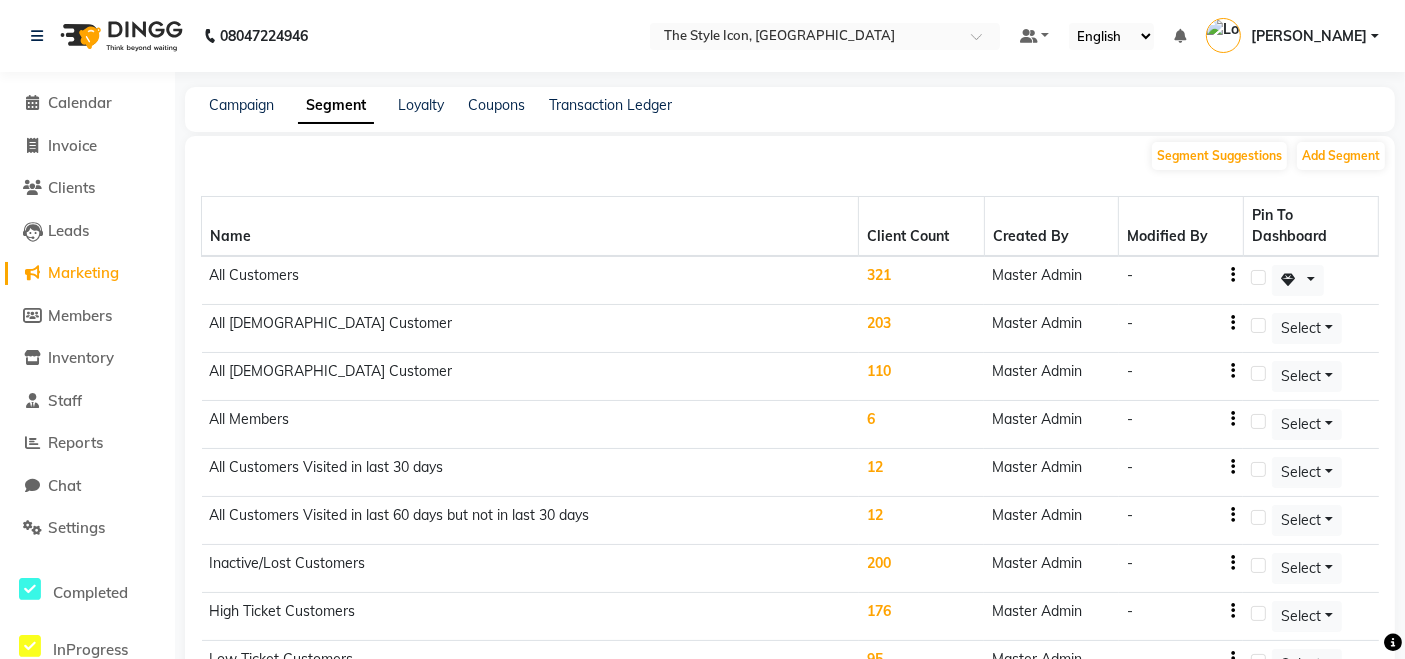 click on "Campaign Segment Loyalty Coupons Transaction Ledger" 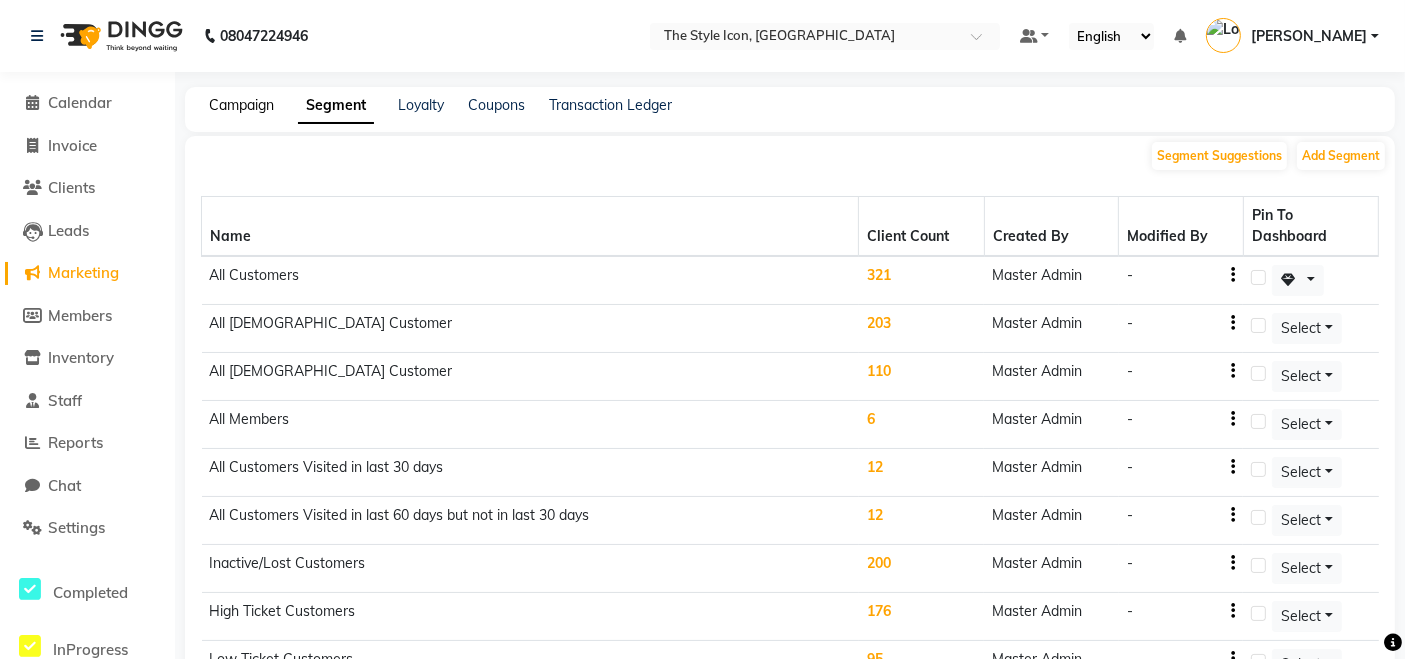 click on "Campaign" 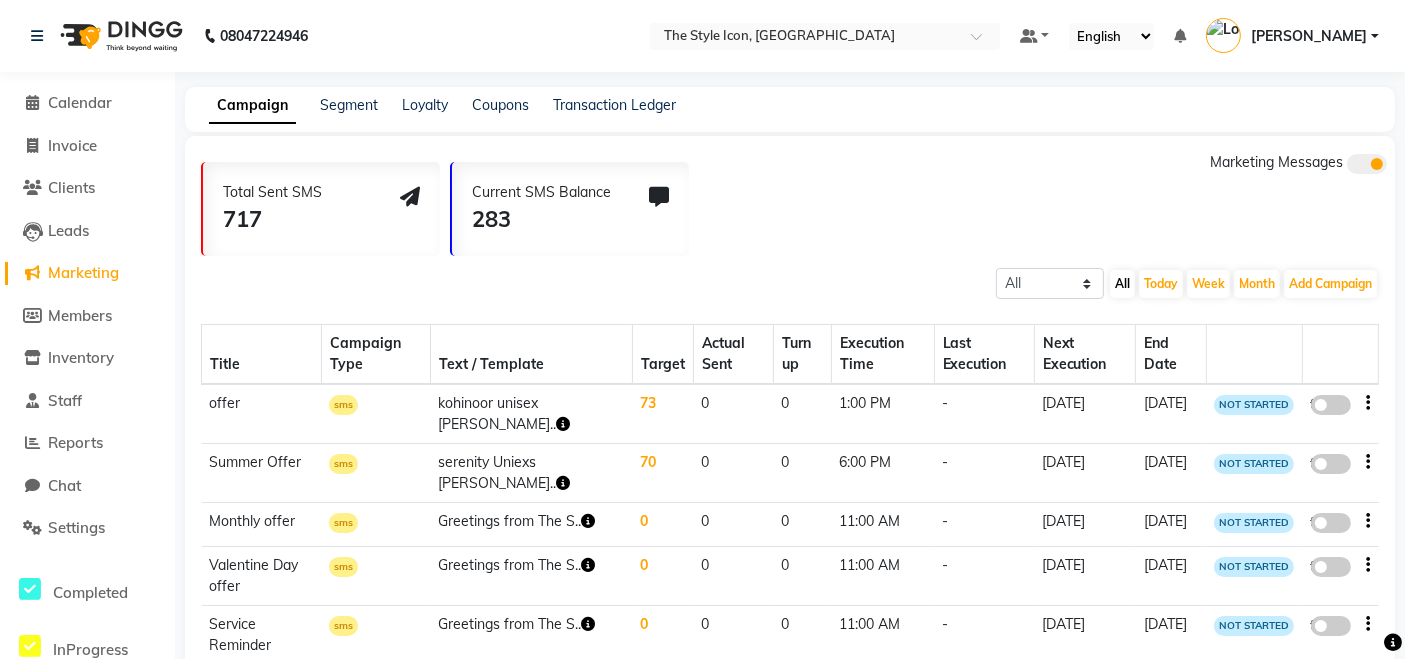 click on "Title Campaign Type Text / Template Target Actual Sent Turn up Execution Time Last Execution Next Execution End Date offer sms  kohinoor unisex salo..  73 0 0 1:00 PM -  18-04-2024  18-04-2024 NOT STARTED  false  Summer Offer sms  serenity Uniexs Salo..  70 0 0 6:00 PM -  11-04-2024  11-04-2024 NOT STARTED  false  Monthly offer sms  Greetings from The S..  0 0 0 11:00 AM -  02-03-2024  02-02-2025 NOT STARTED  false  Valentine Day offer sms  Greetings from The S..  0 0 0 11:00 AM -  02-03-2024  03-03-2024 NOT STARTED  false  Service Reminder sms  Greetings from The S..  0 0 0 11:00 AM -  02-03-2024  01-03-2025 NOT STARTED  false  Anniversary Offer sms  Your Anniversary is ..  0 0 0 11:00 AM -  02-03-2024  01-03-2025 NOT STARTED  false  Birthday Offer sms  Your Birthday is com..  0 0 0 11:00 AM -  02-03-2024  01-03-2025 NOT STARTED  false" 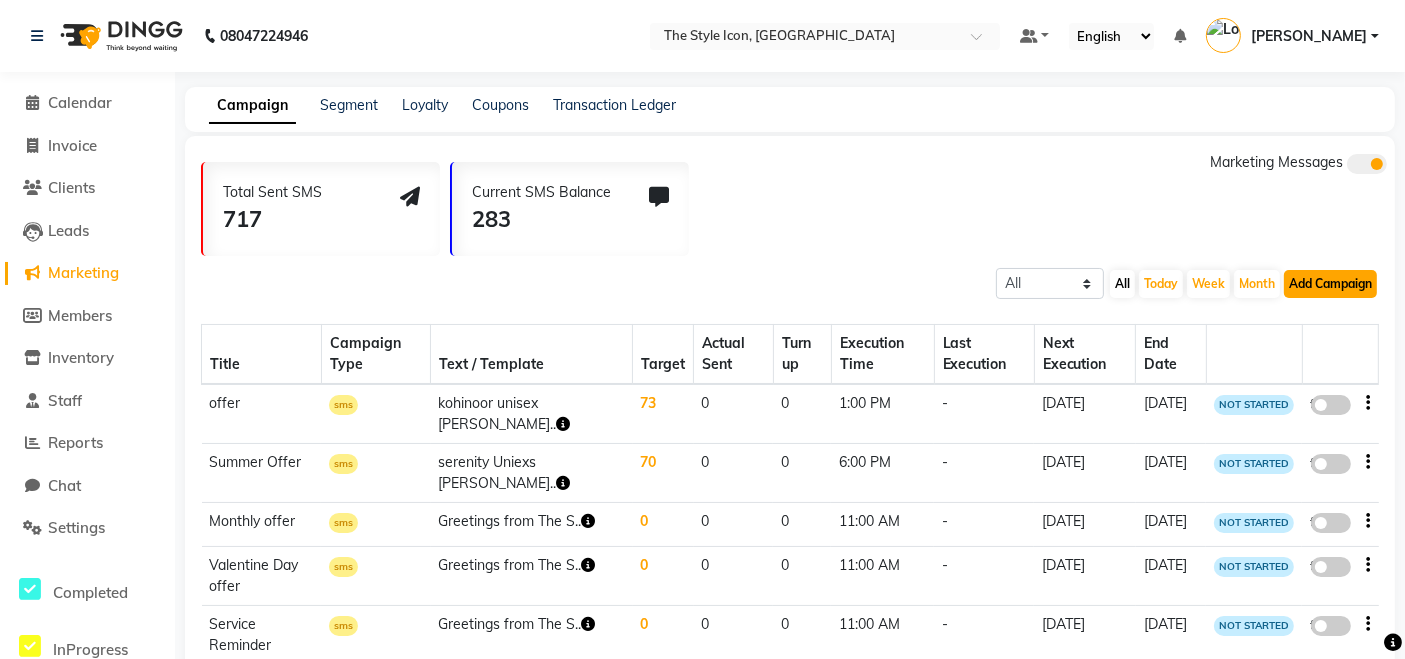 click on "Add Campaign" at bounding box center [1330, 284] 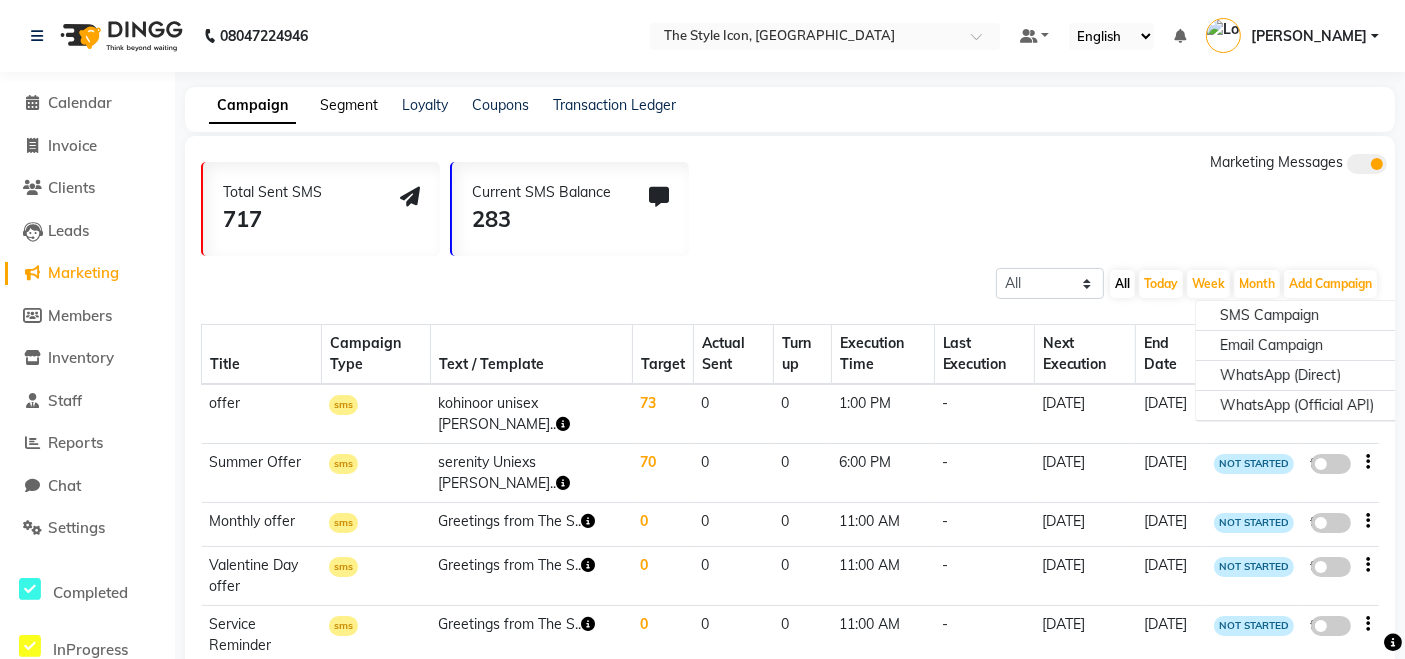 click on "Segment" 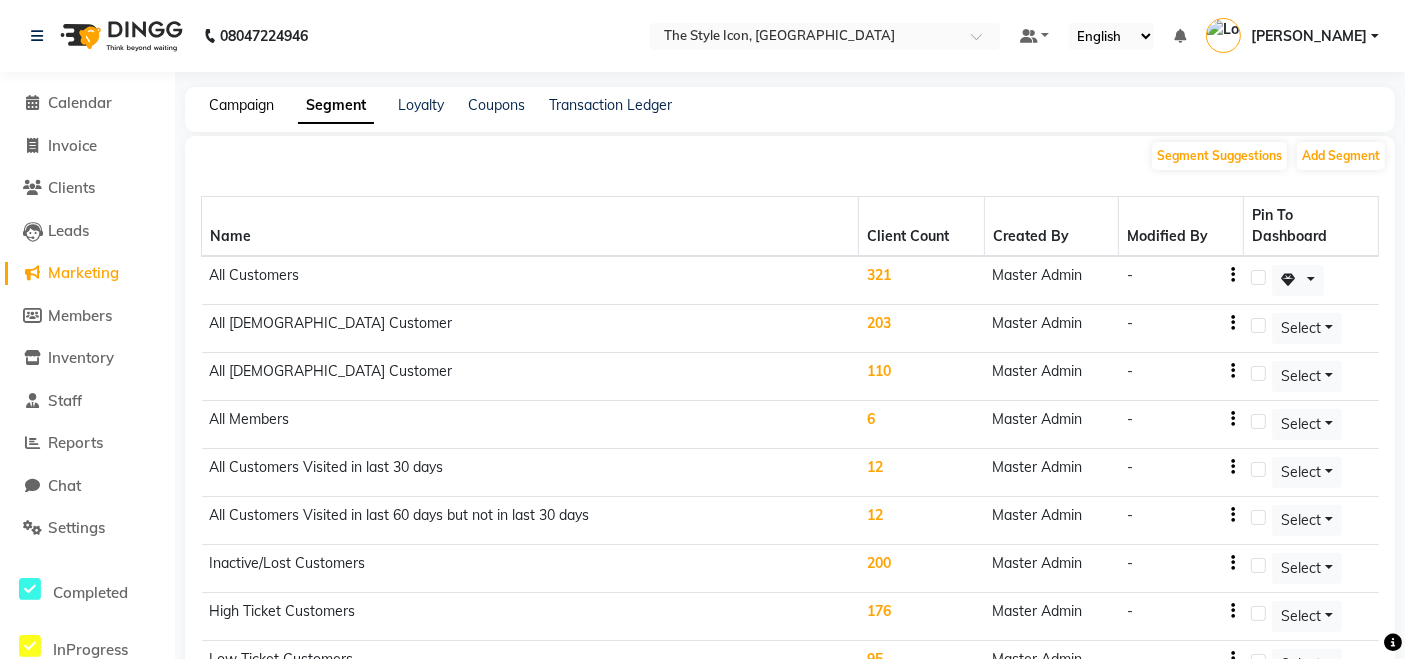 click on "Campaign" 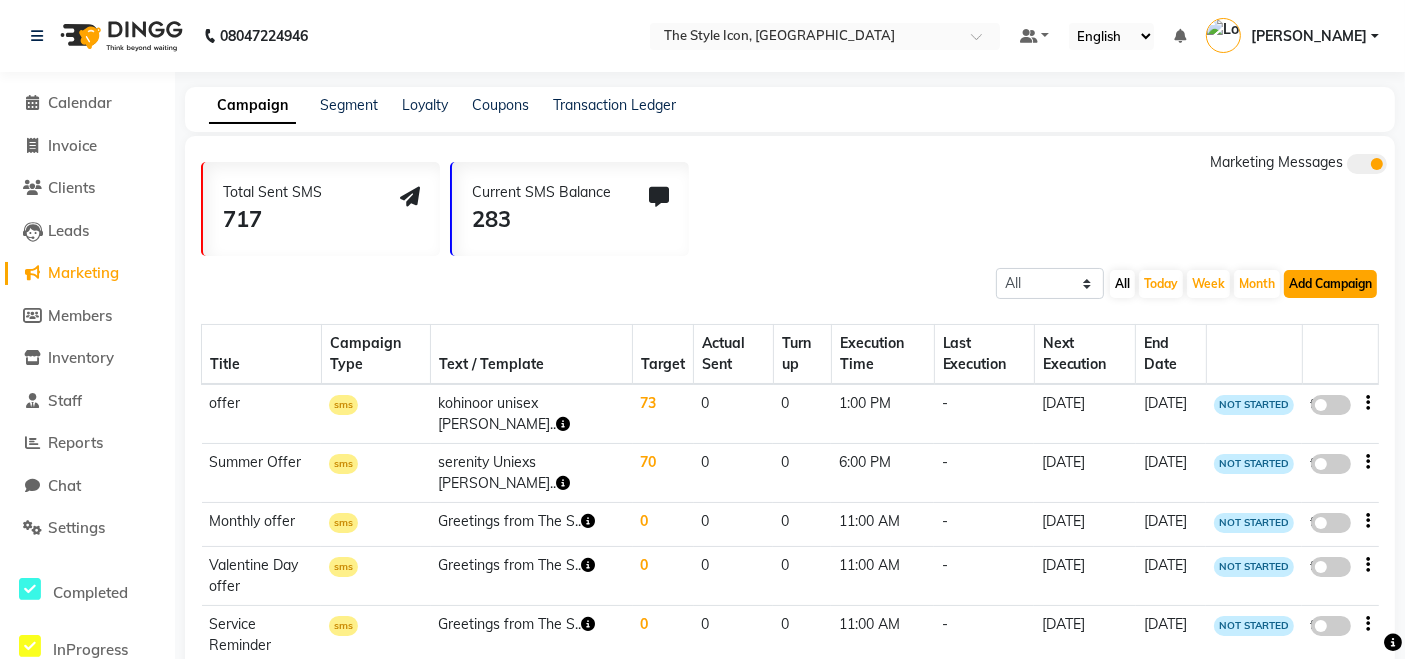 click on "Add Campaign" at bounding box center [1330, 284] 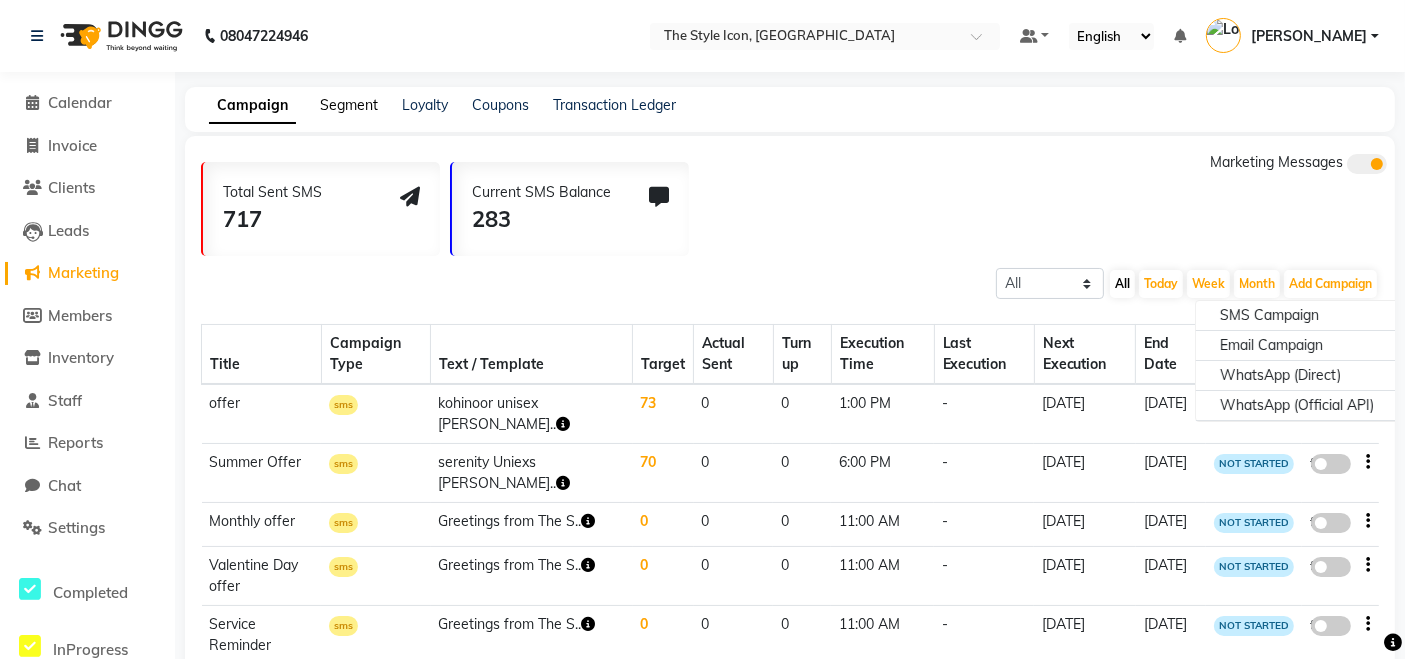 click on "Segment" 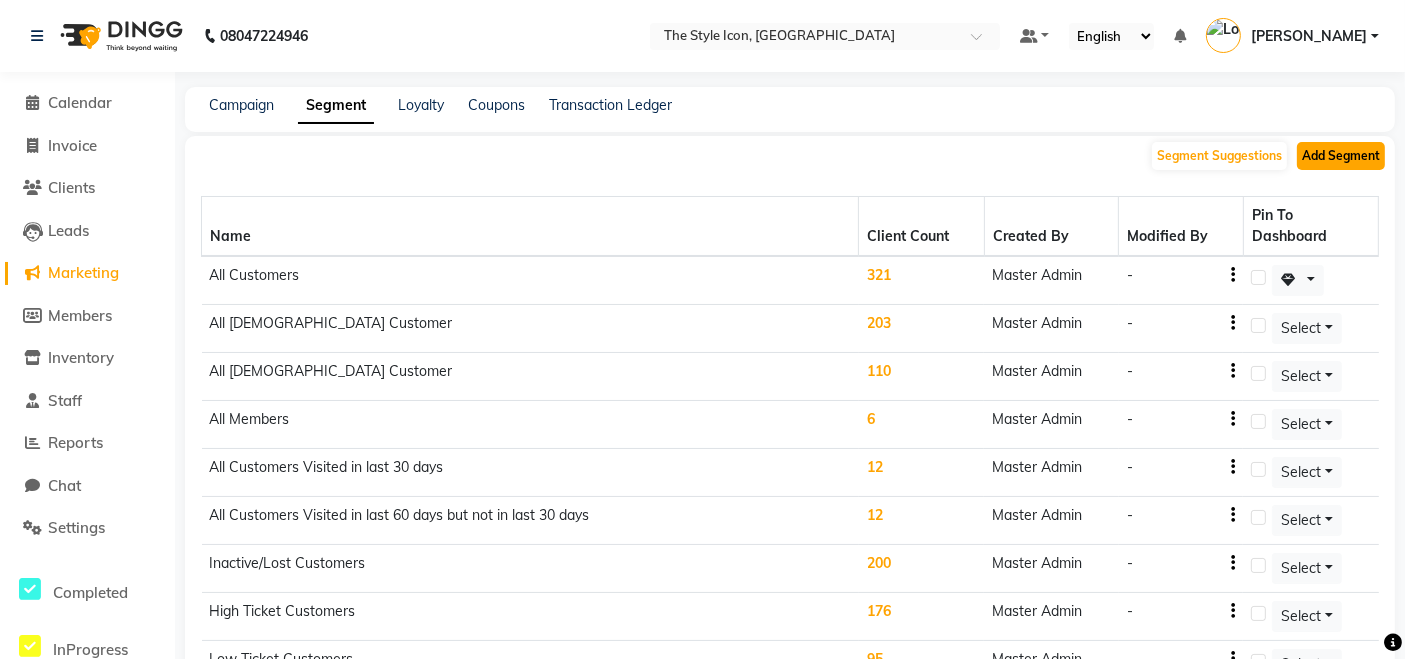 click on "Add Segment" 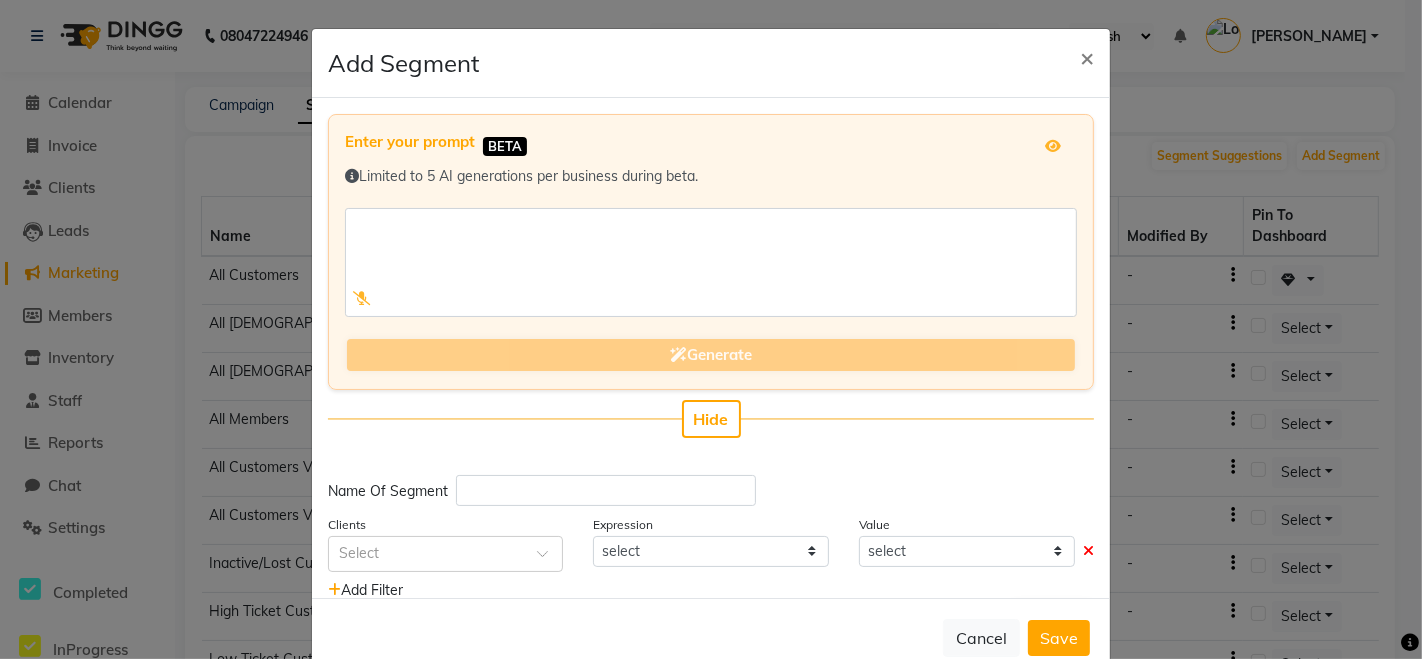 scroll, scrollTop: 45, scrollLeft: 0, axis: vertical 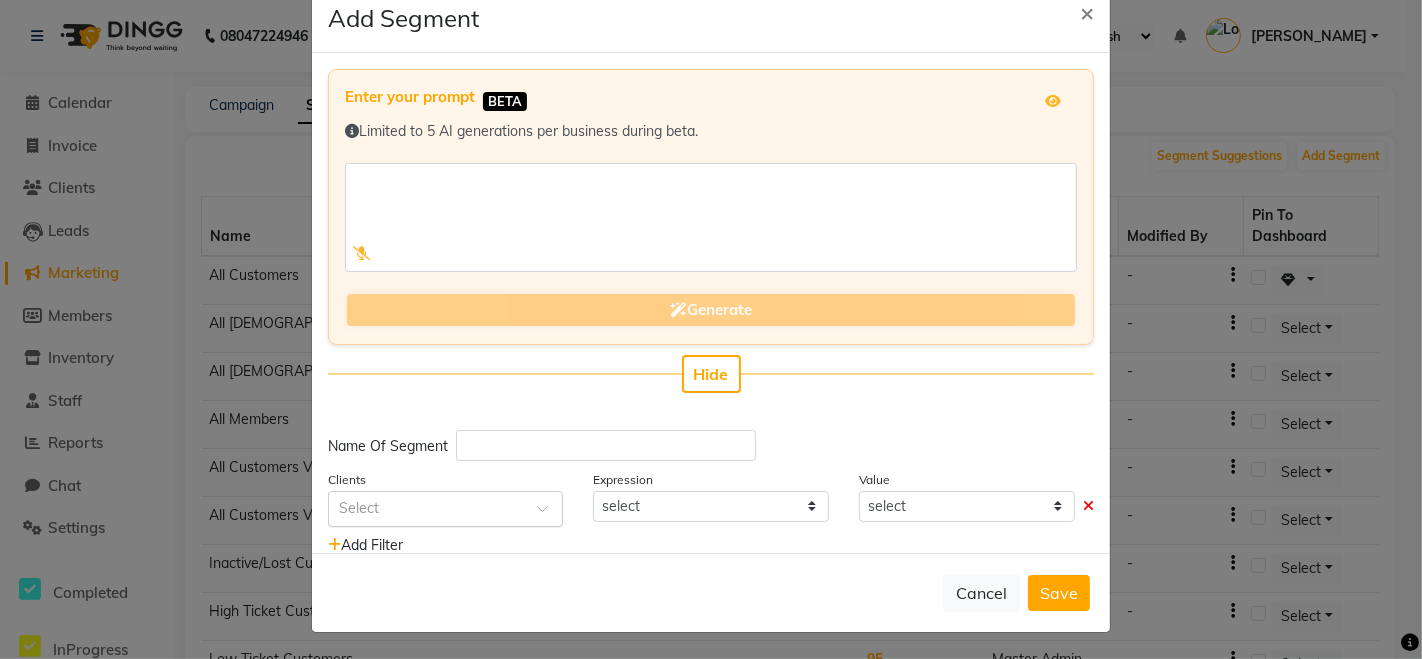 click 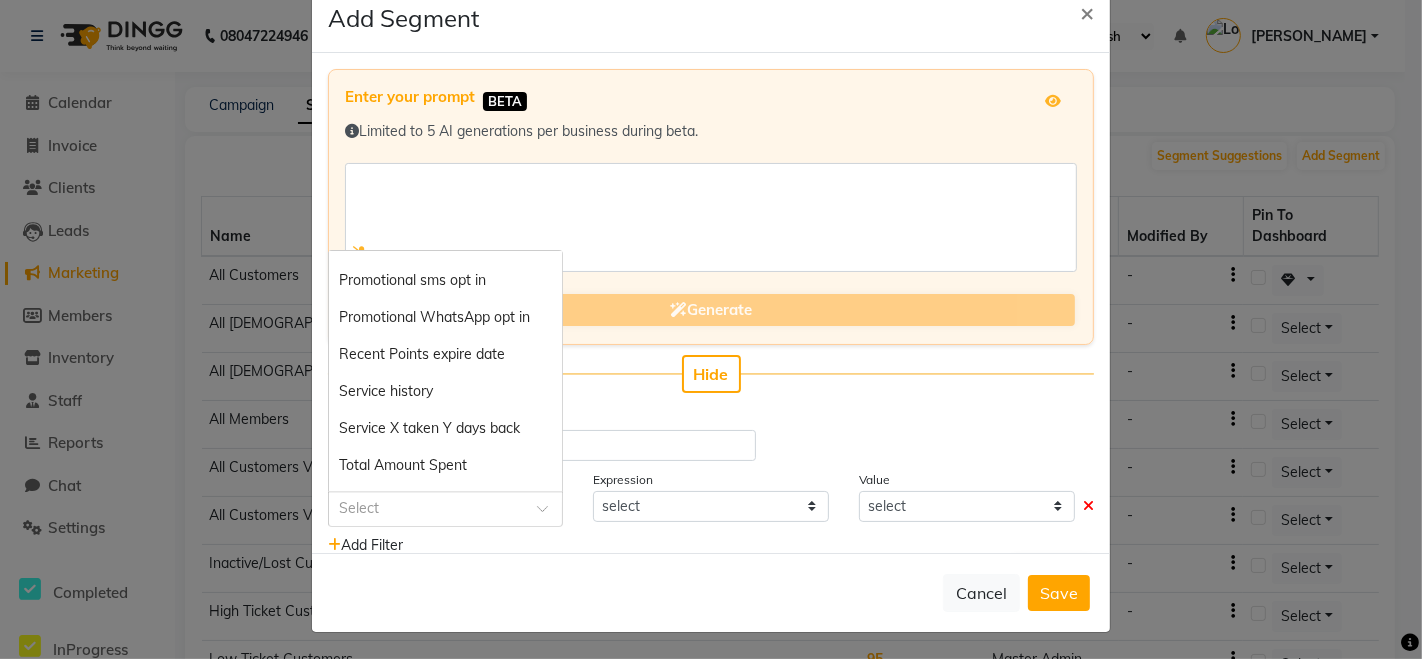 scroll, scrollTop: 1986, scrollLeft: 0, axis: vertical 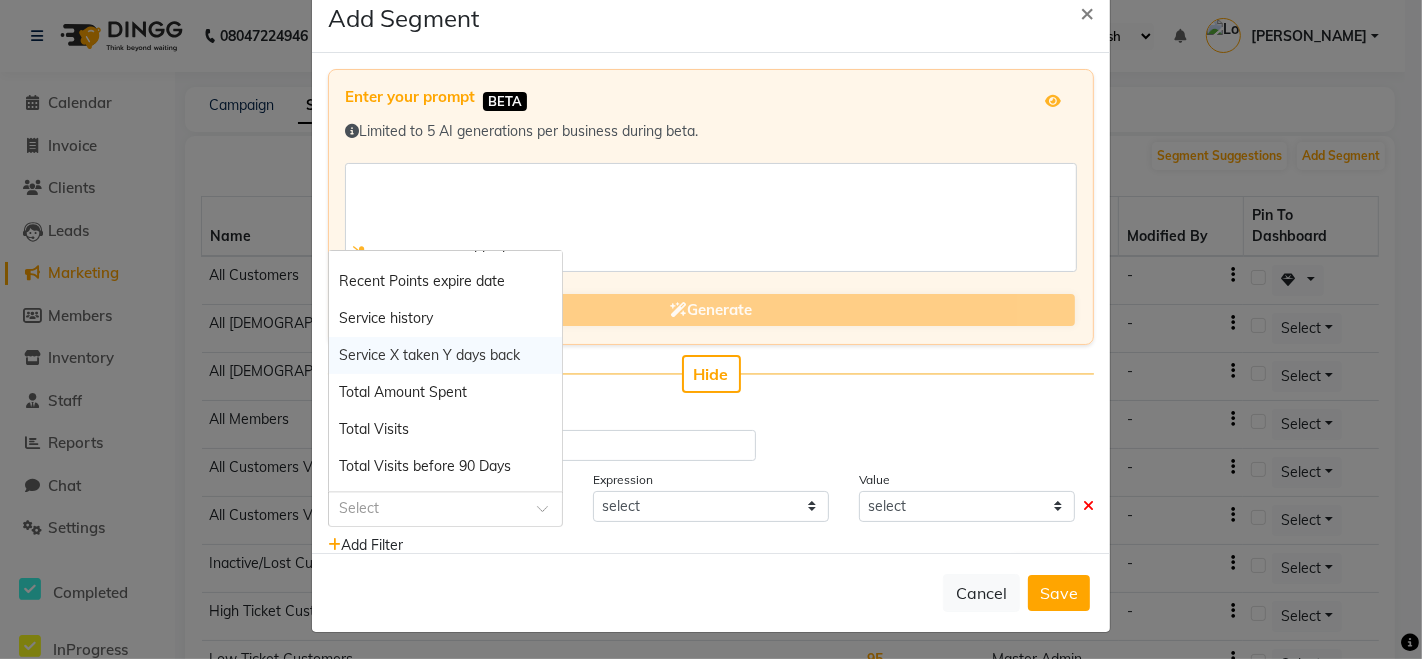 click on "Service X taken Y days back" at bounding box center [429, 355] 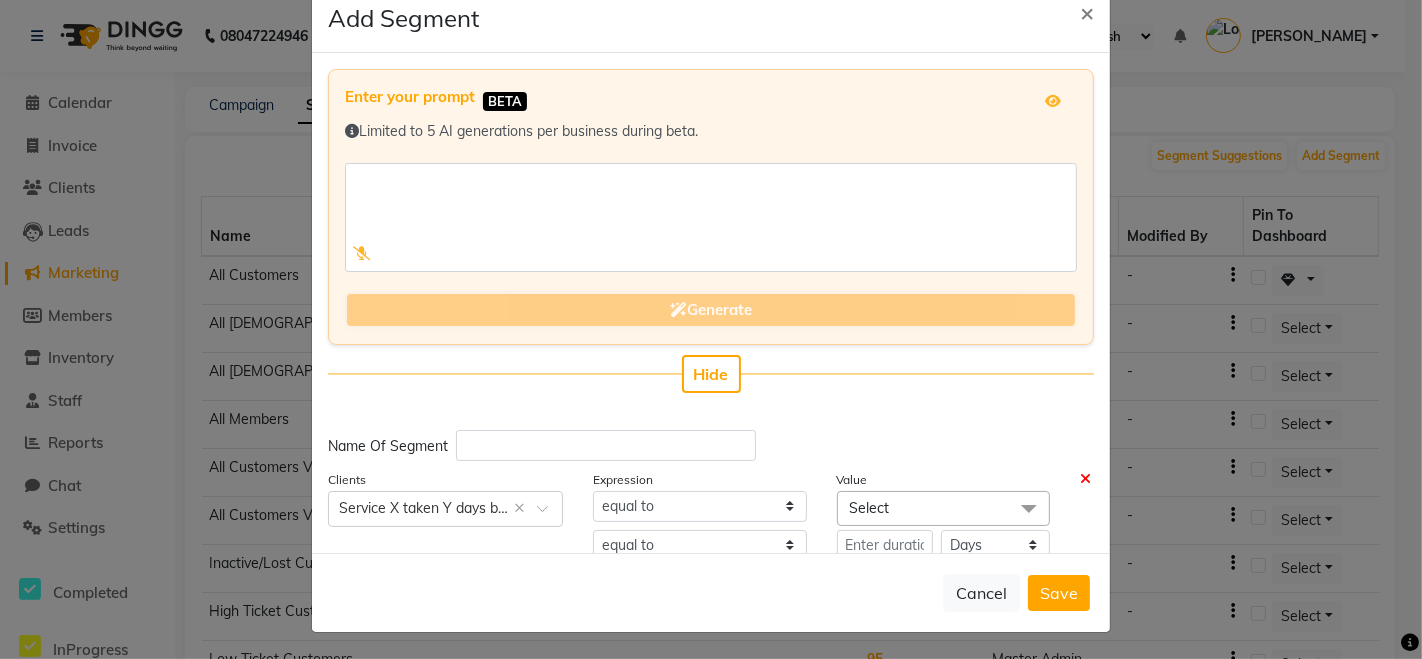 scroll, scrollTop: 82, scrollLeft: 0, axis: vertical 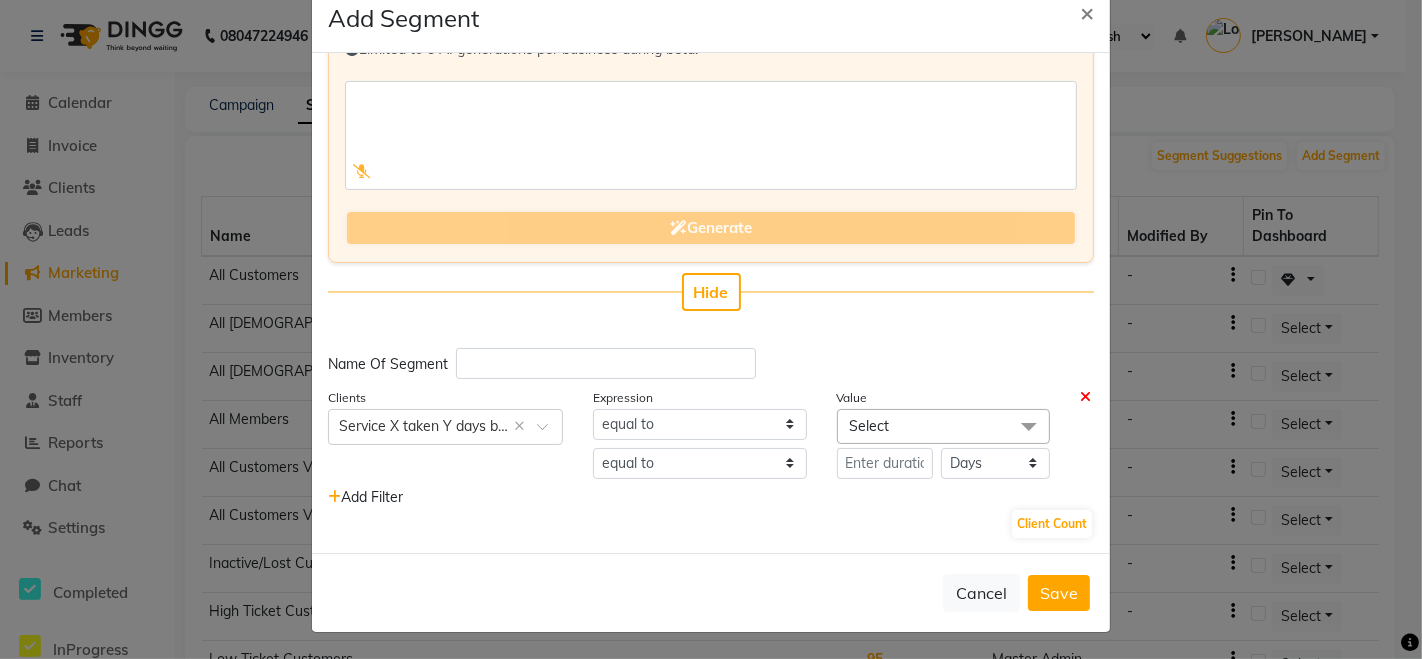 click on "Select" 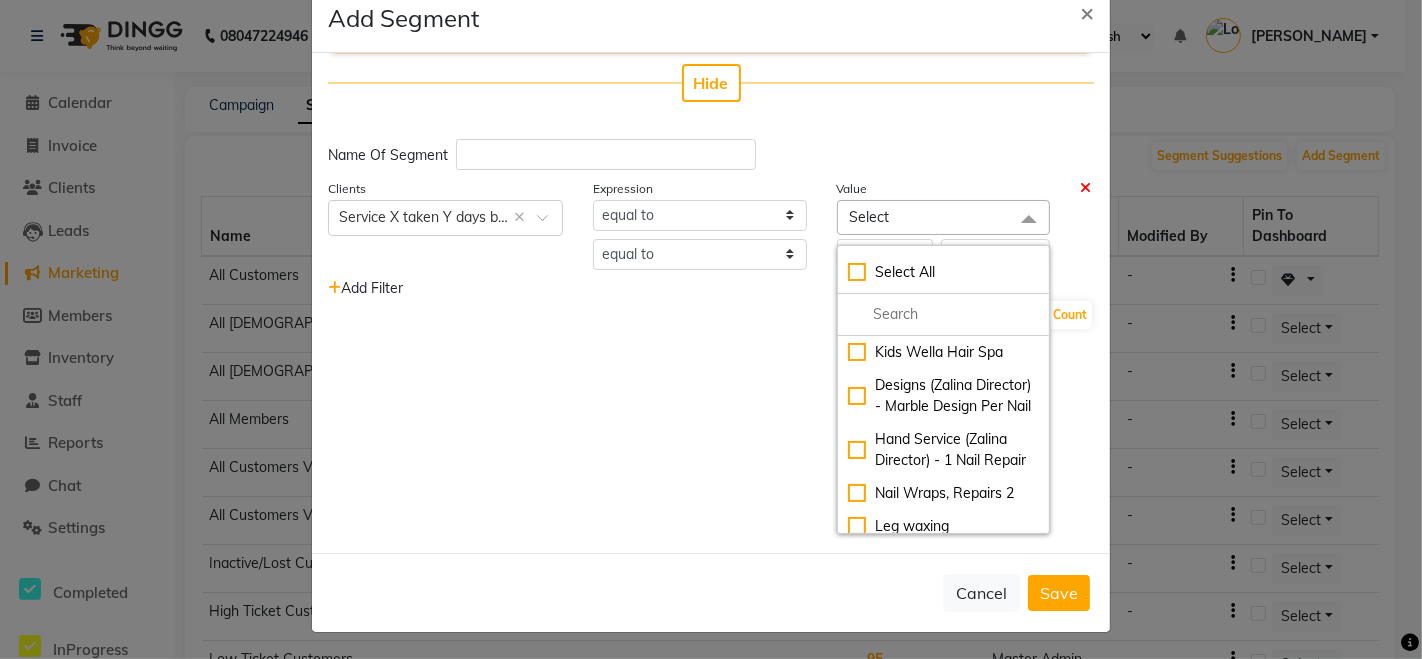 scroll, scrollTop: 304, scrollLeft: 0, axis: vertical 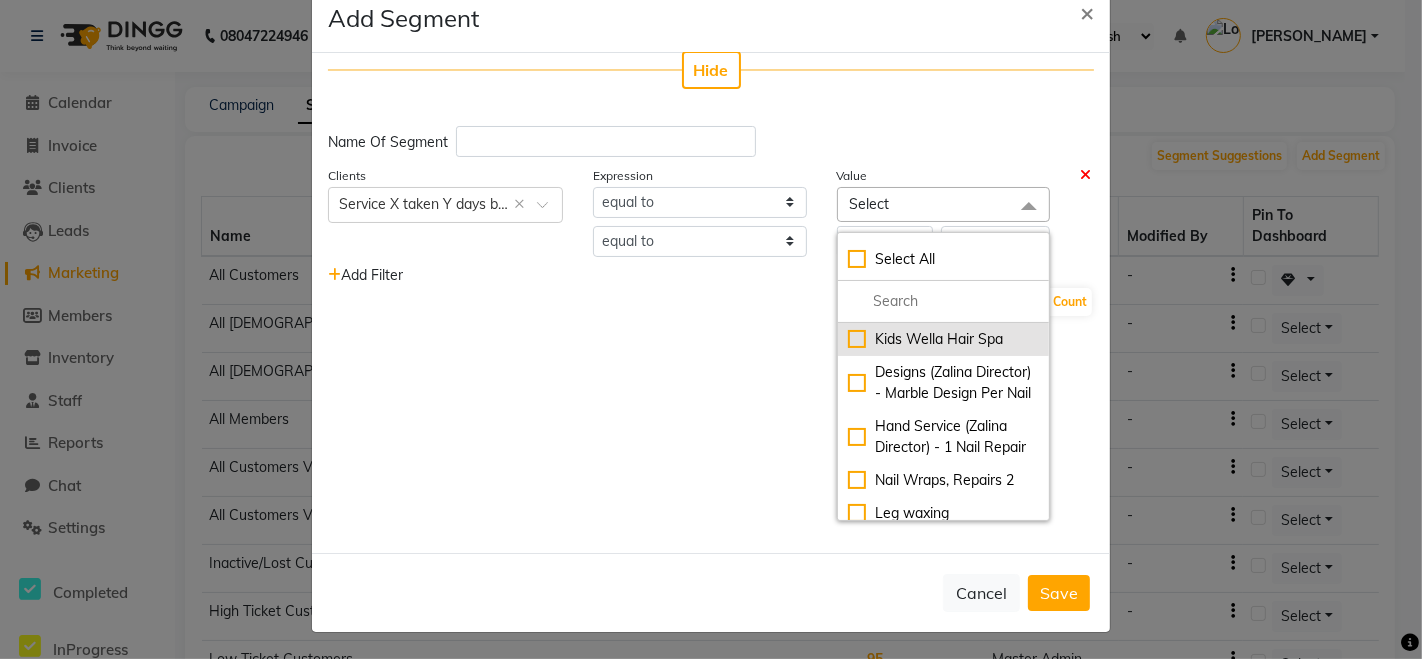 click on "Kids Wella Hair Spa" 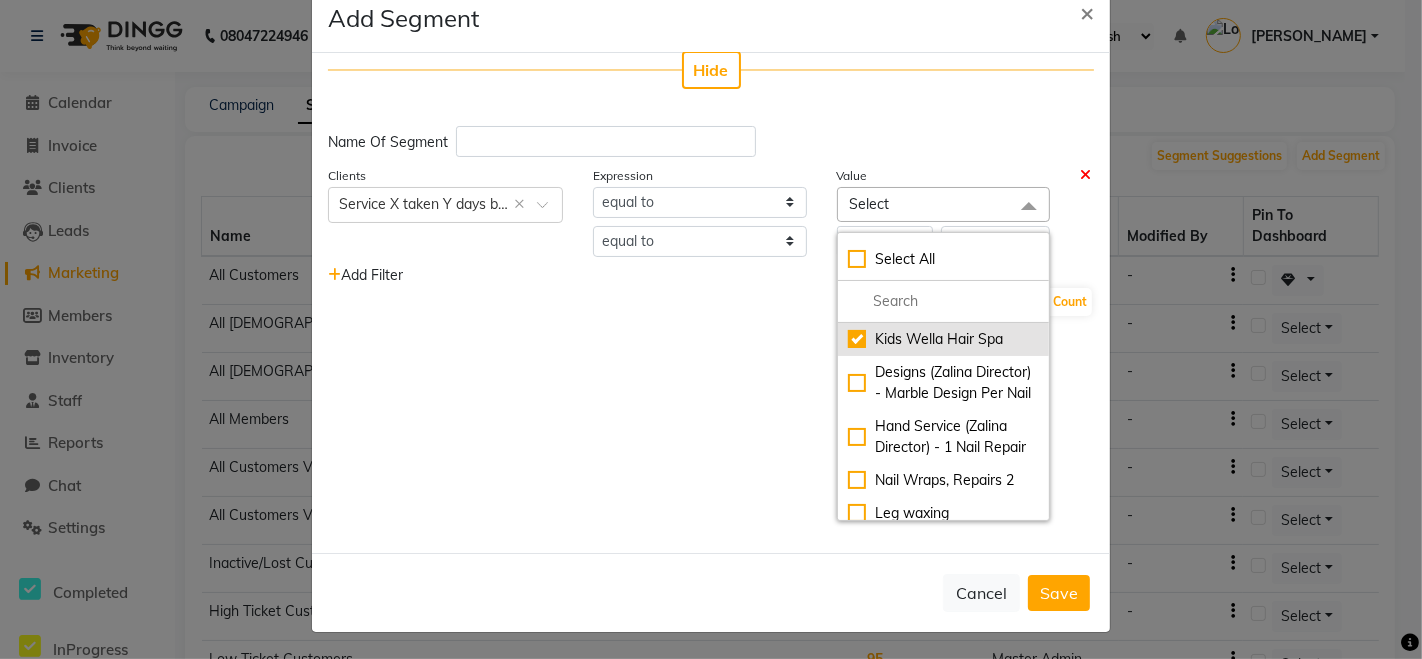 checkbox on "true" 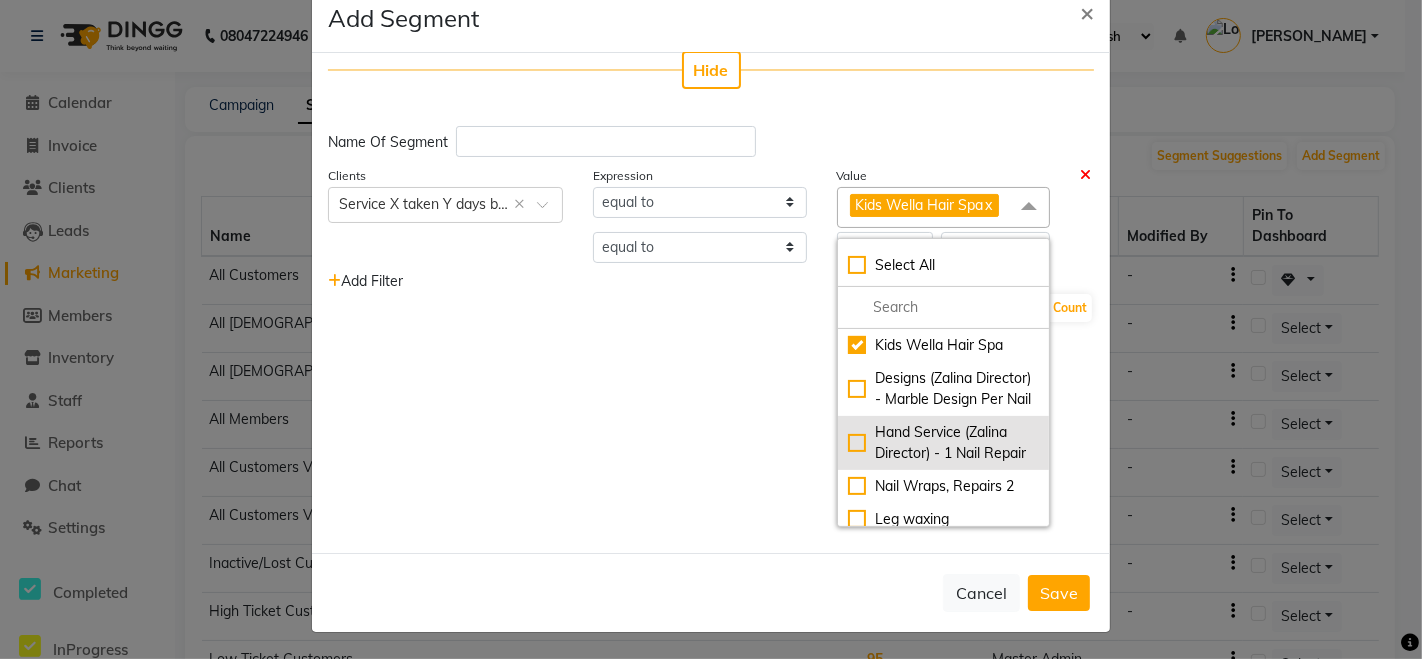 click on "Hand Service (Zalina Director) - 1 Nail Repair" 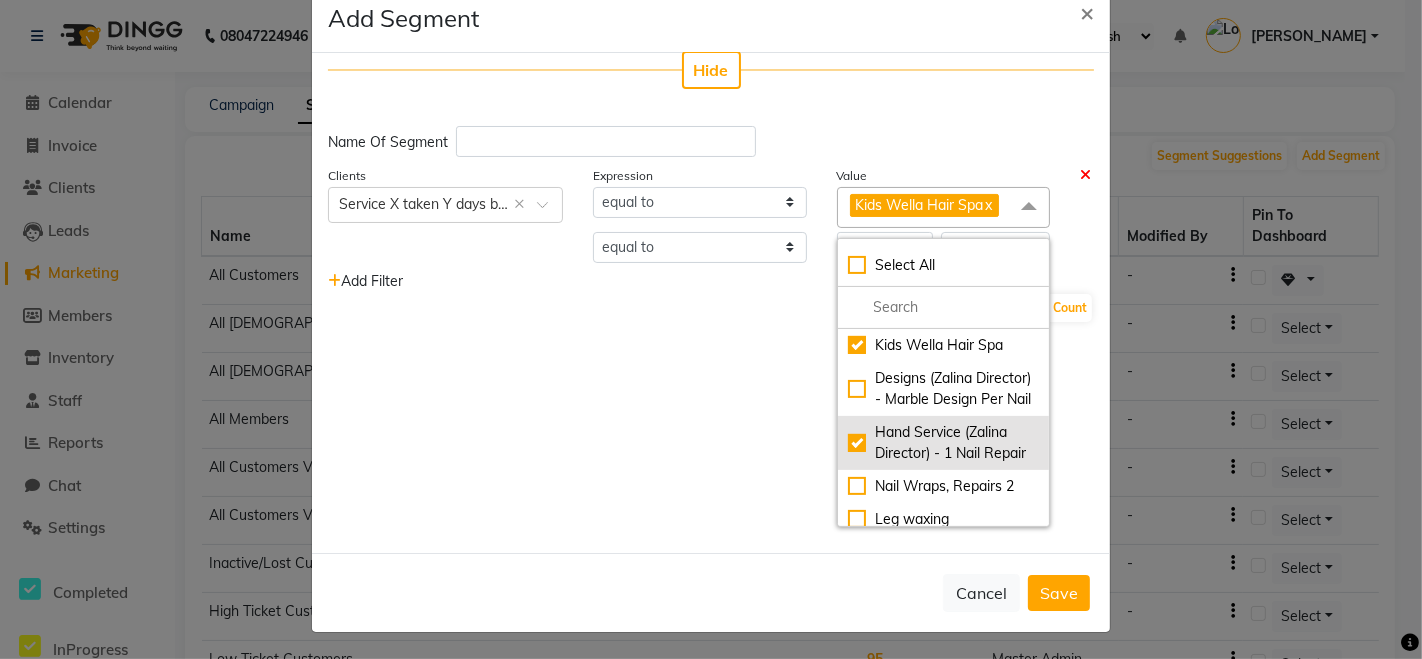 checkbox on "true" 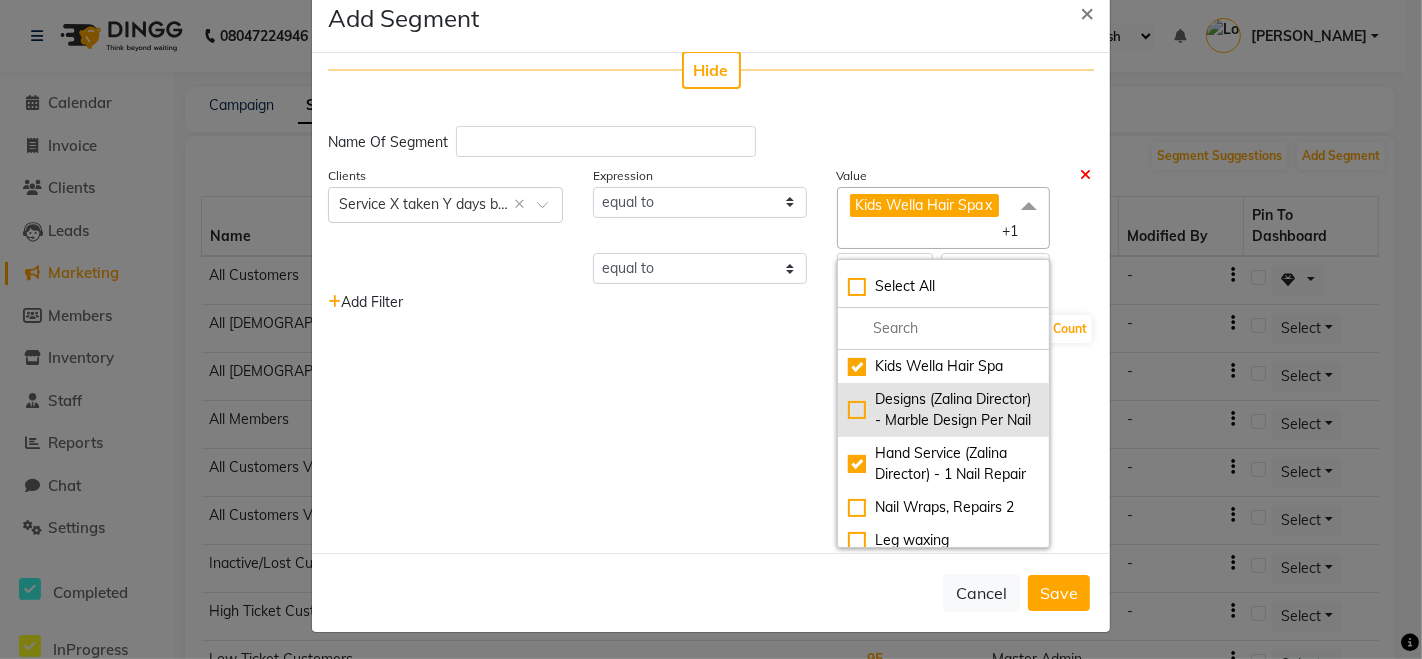 click on "Designs (Zalina Director) - Marble Design Per Nail" 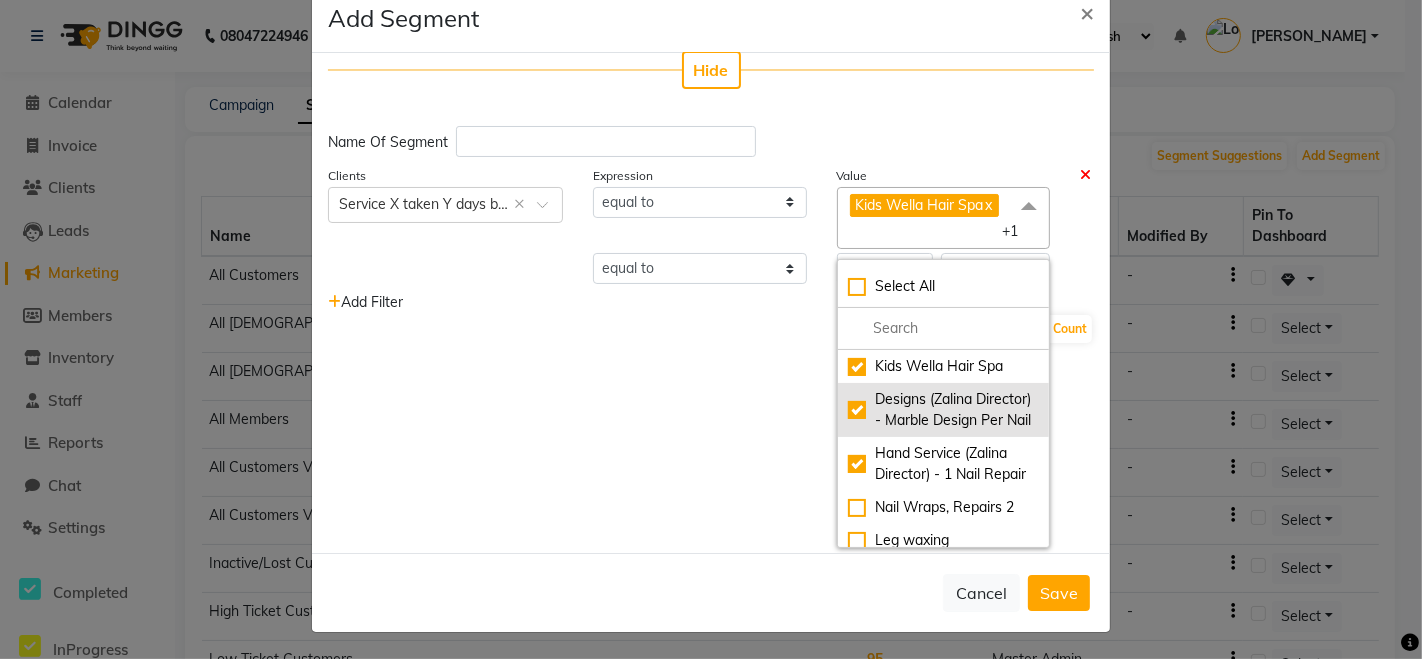 checkbox on "true" 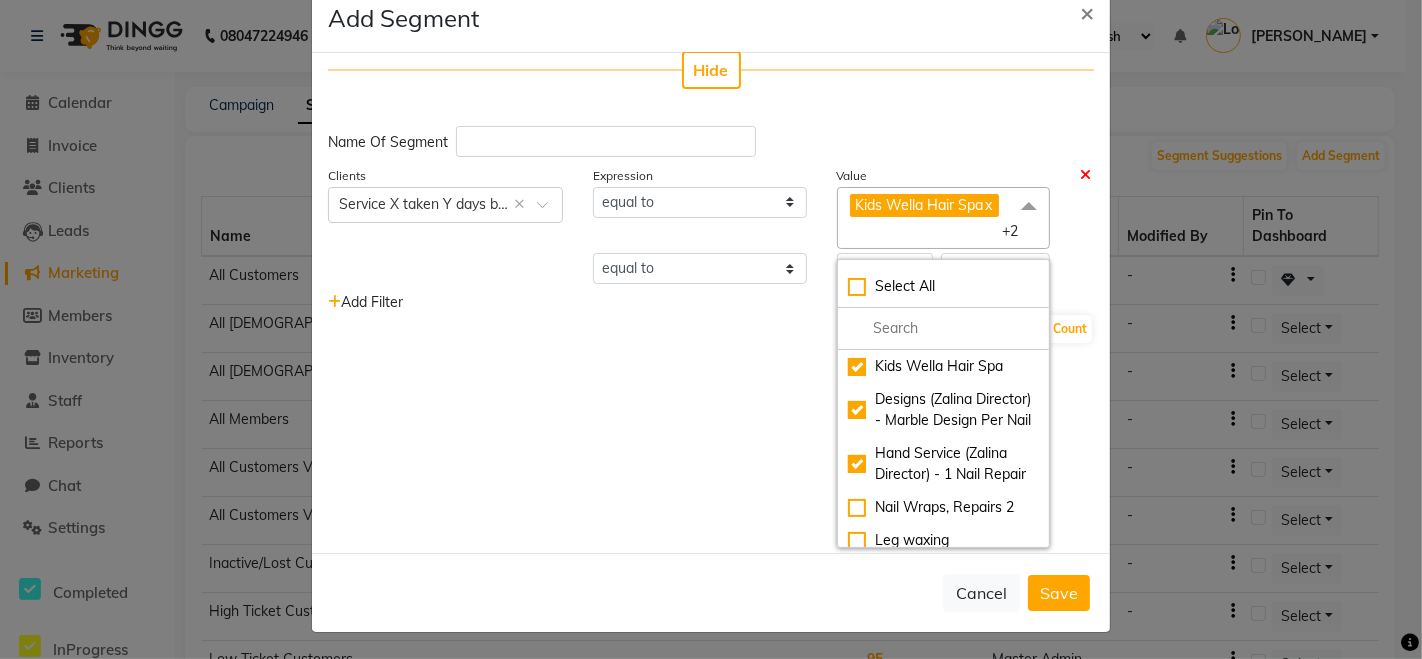 click on "Enter your prompt BETA  Limited to 5 AI generations per business during beta.            Generate Hide Name Of Segment Clients Select × Service X taken Y days back × Expression Value equal to Kids Wella Hair Spa  x Hand Service (Zalina Director) - 1 Nail Repair  x Designs (Zalina Director) - Marble Design Per Nail  x +2 Select All Kids Wella Hair Spa Designs (Zalina Director) - Marble Design Per Nail Hand Service (Zalina Director) - 1 Nail Repair Nail Wraps, Repairs 2 Leg waxing Facial + Dtan Lotus Facial gel polish  Dandruff hair wash with wash Facial face wash Ladies Hair Setting Hair spa wow Head massage kiwi facial Hair Cut + Hair Wash test-baths xyz Hair Bonding Hair Patch Richfeel Massage & Scrub Shahnaz Hussain Massage & Scrub Jovees Massage & Scrub Peeloff Mask O3 Massage & Scrub Aloevera Youth Massage & Scrub Lotus Massage & Scrub Half hand manicure Men's Hair Cut Kids Hair Cut AK Men's Hair Straightening RICA WAK  Ladies Hair Straightening Mani+ Pedi xyz (F) Men's Sarso Oil Massage Hair Spa" 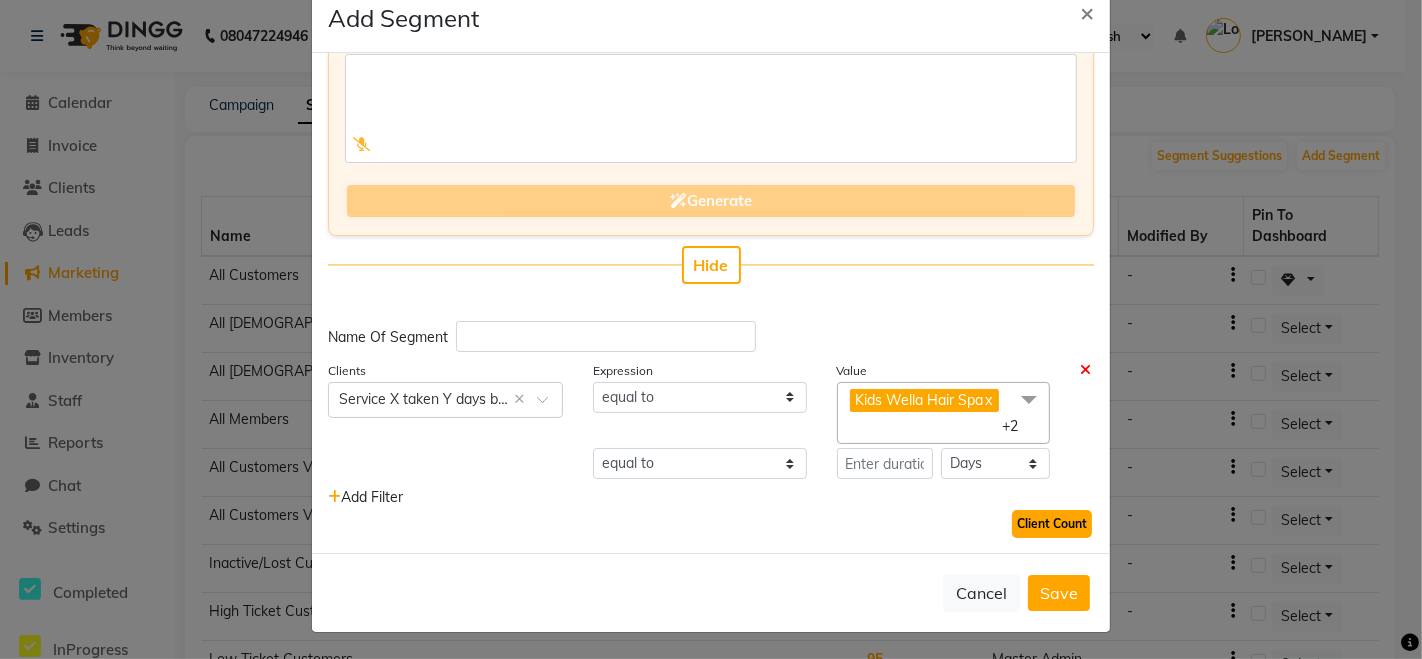 click on "Client Count" 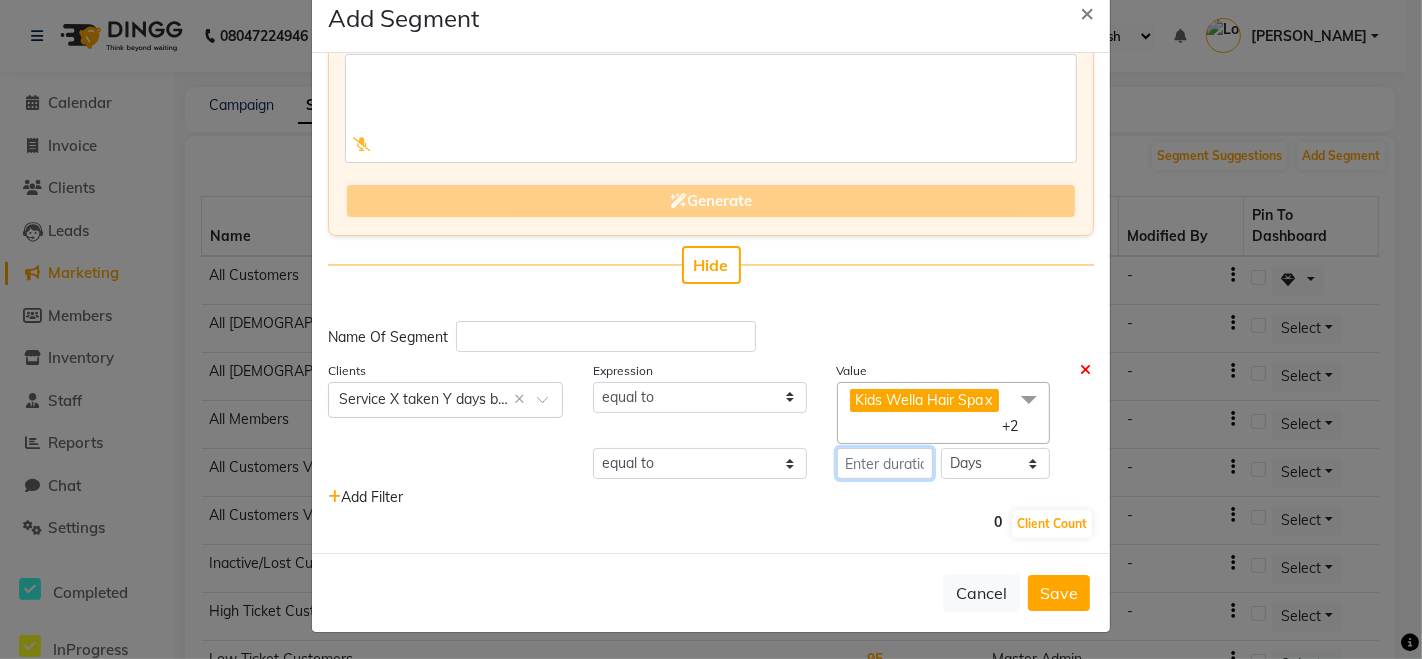 click 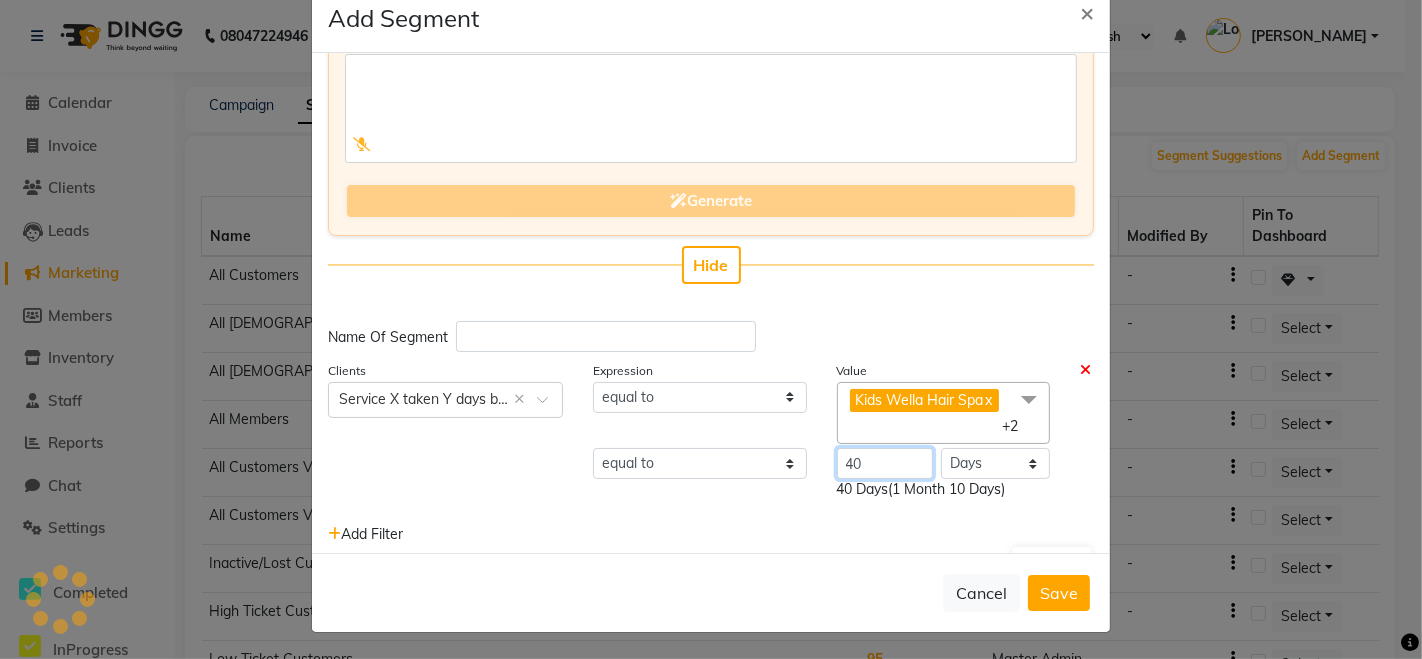 type on "40" 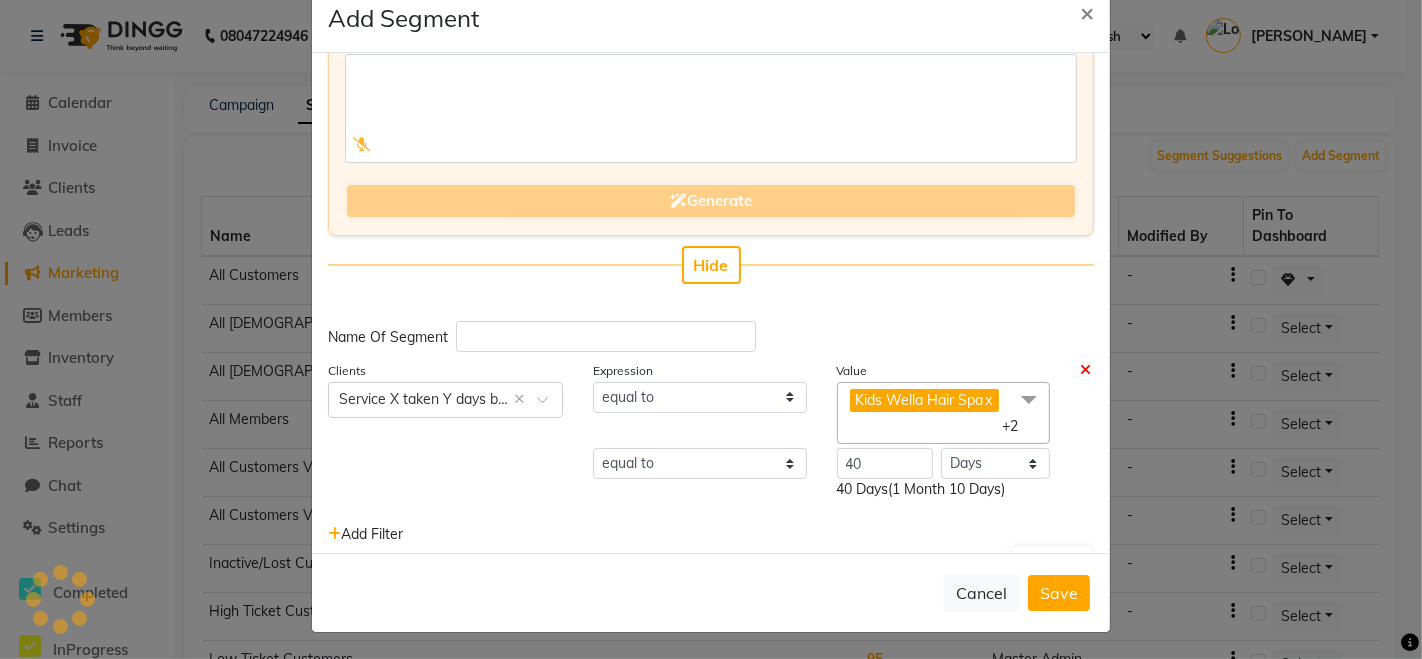 click on "Add Filter" 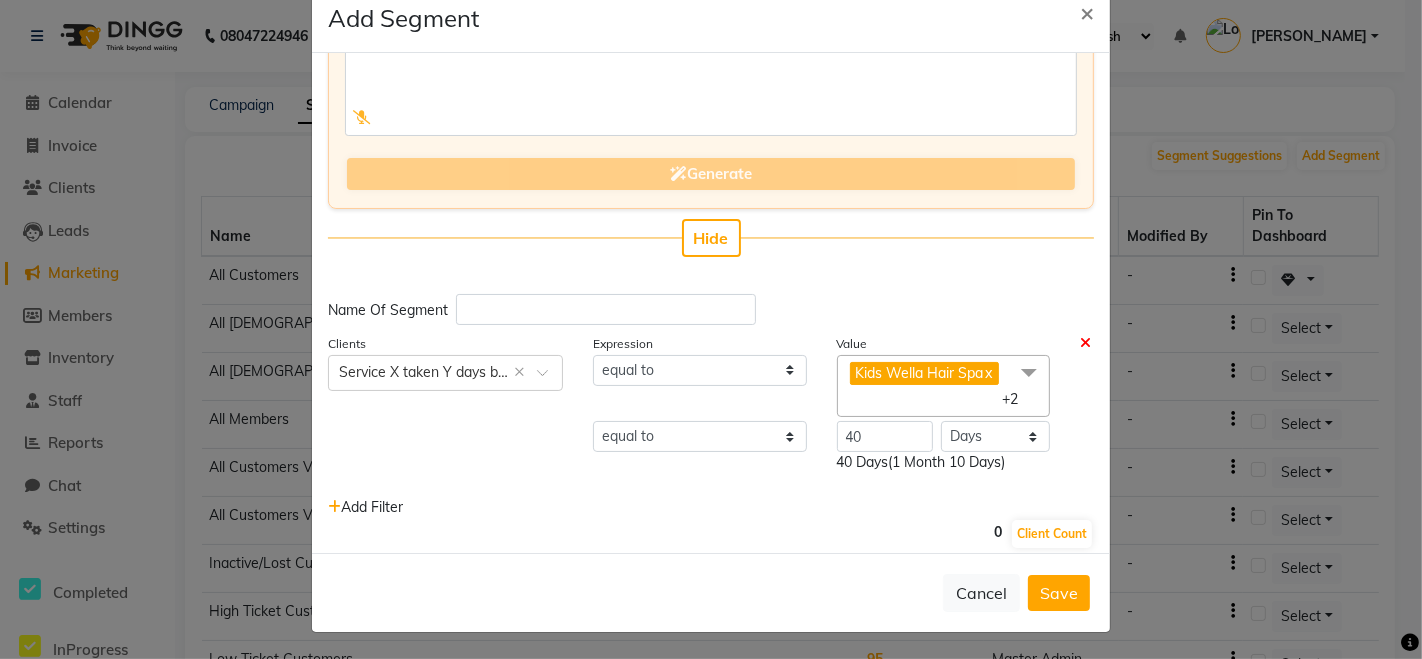 scroll, scrollTop: 145, scrollLeft: 0, axis: vertical 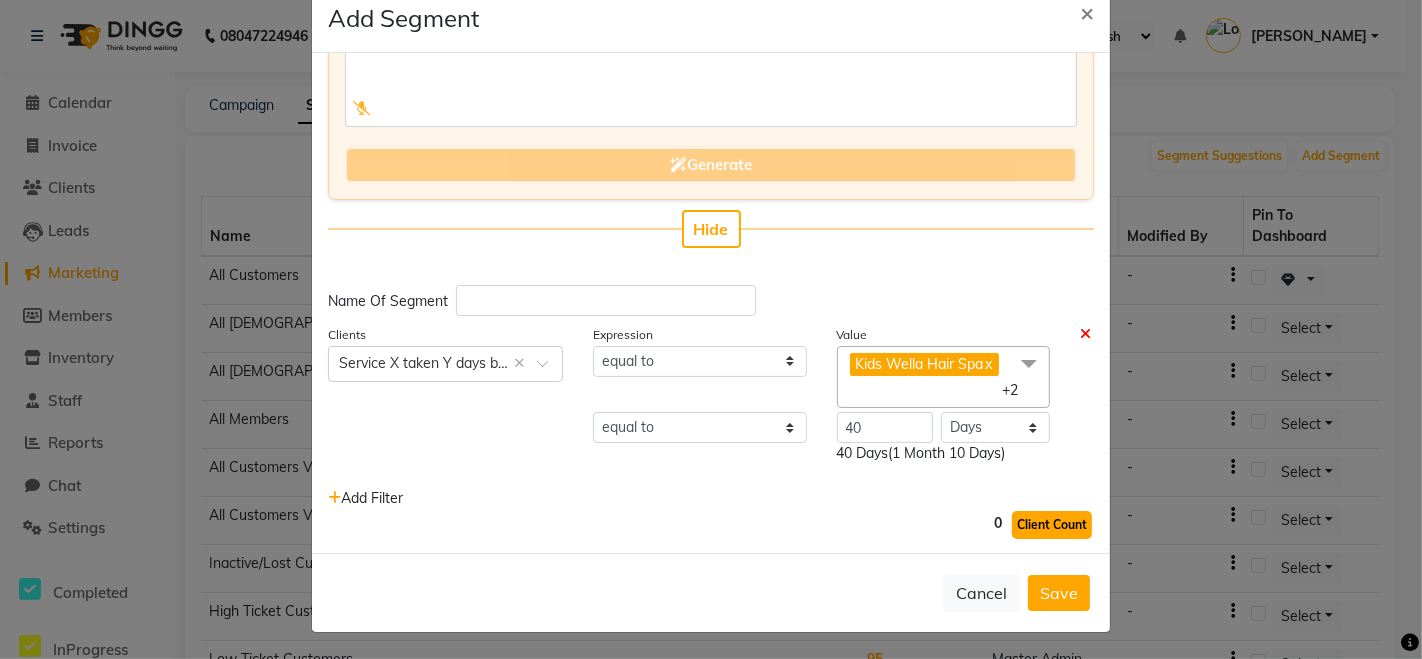 click on "Client Count" 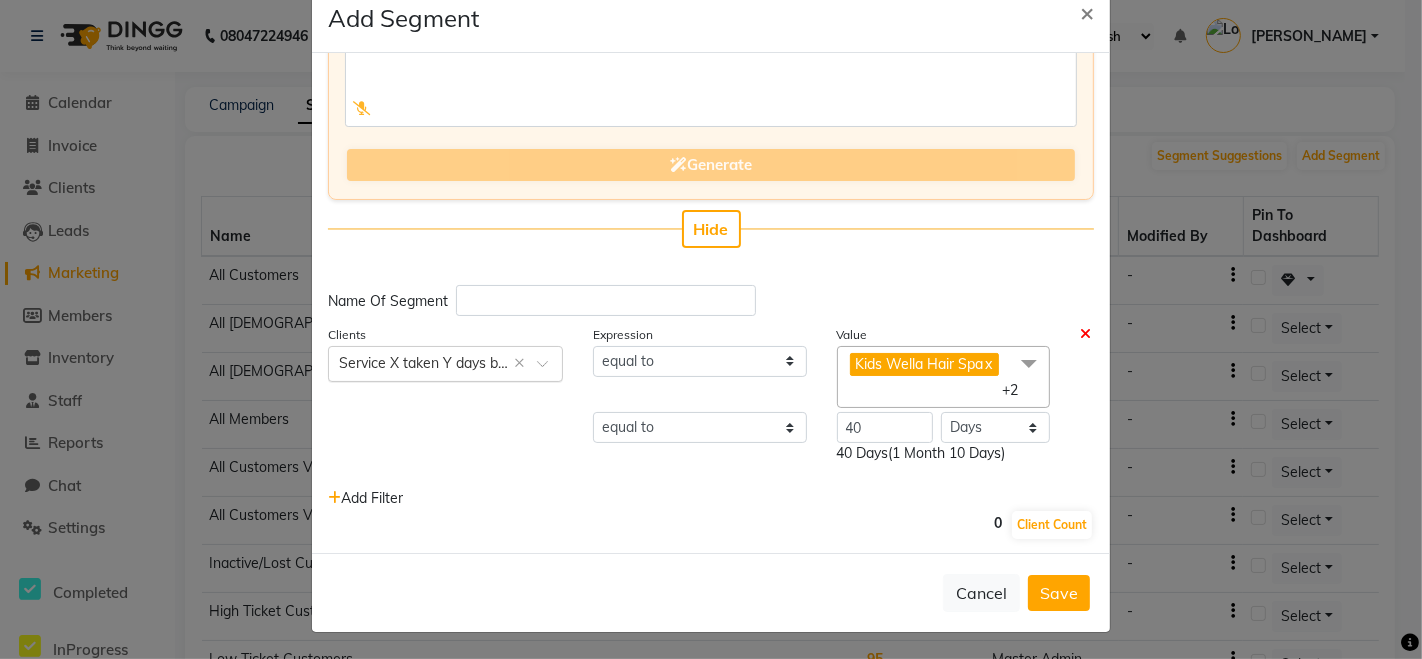 click 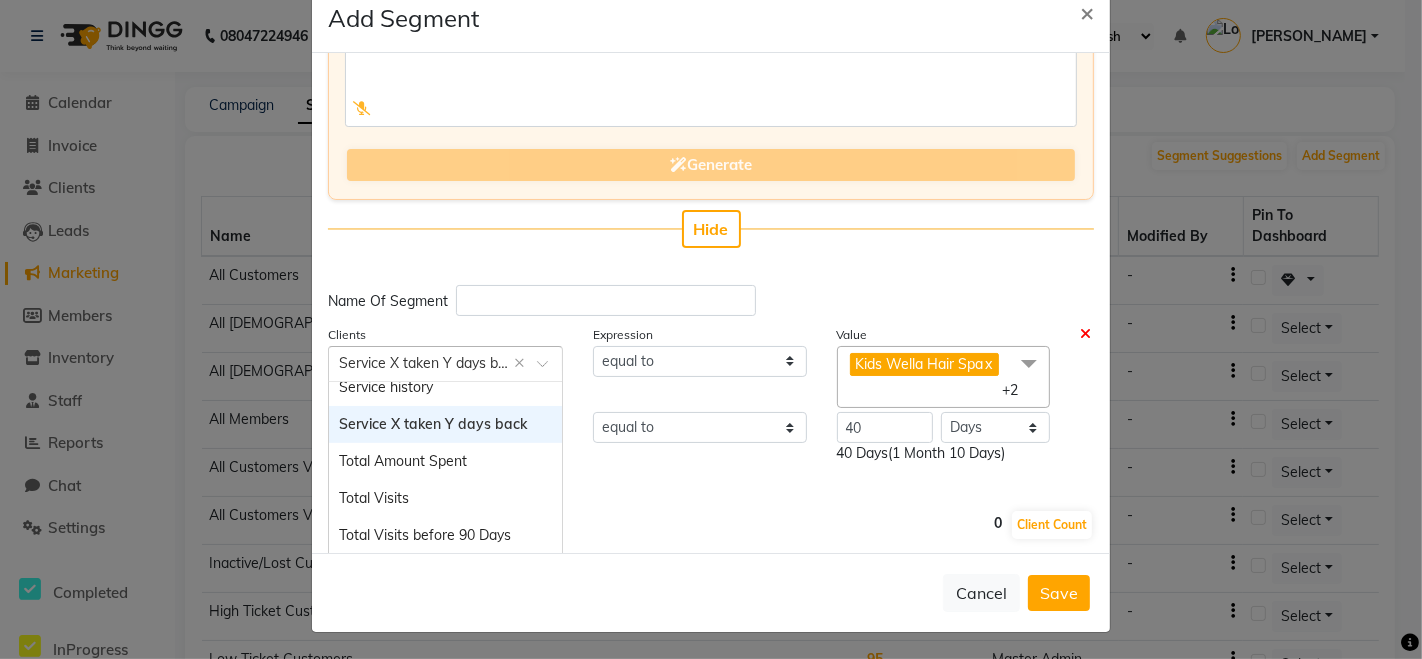 scroll, scrollTop: 2027, scrollLeft: 0, axis: vertical 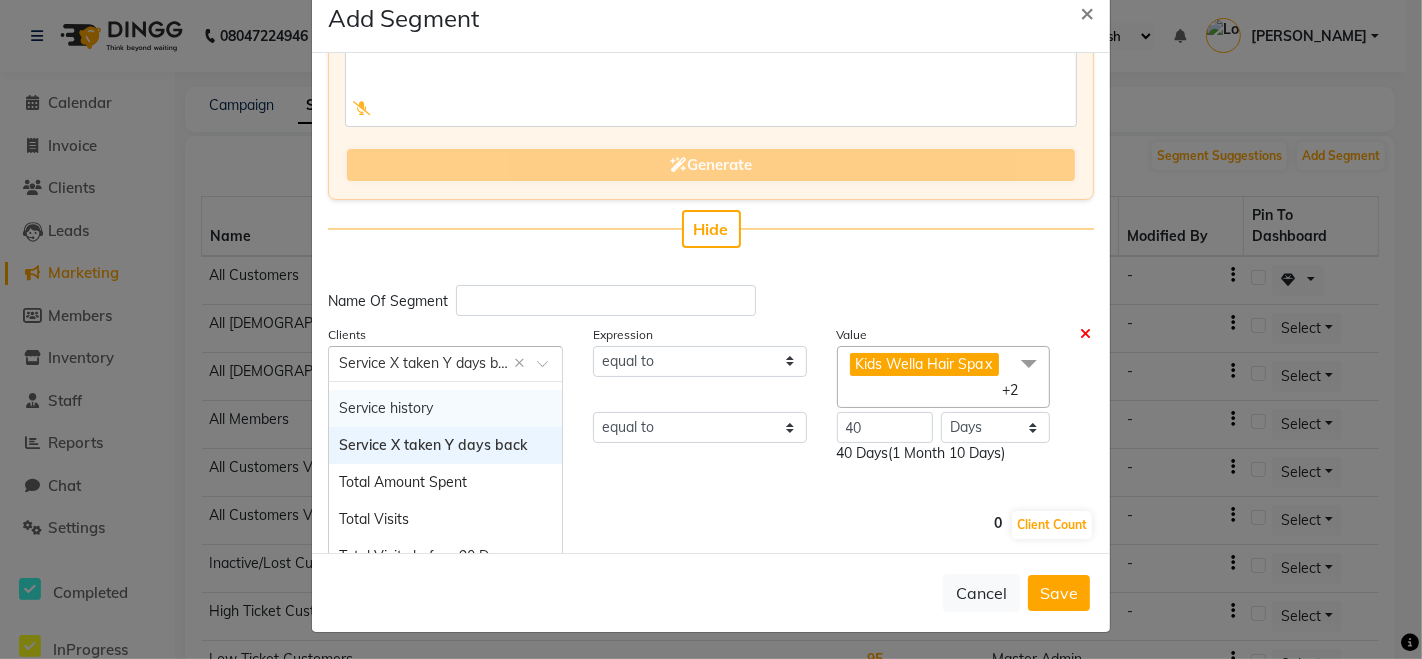 click on "Service history" at bounding box center [445, 408] 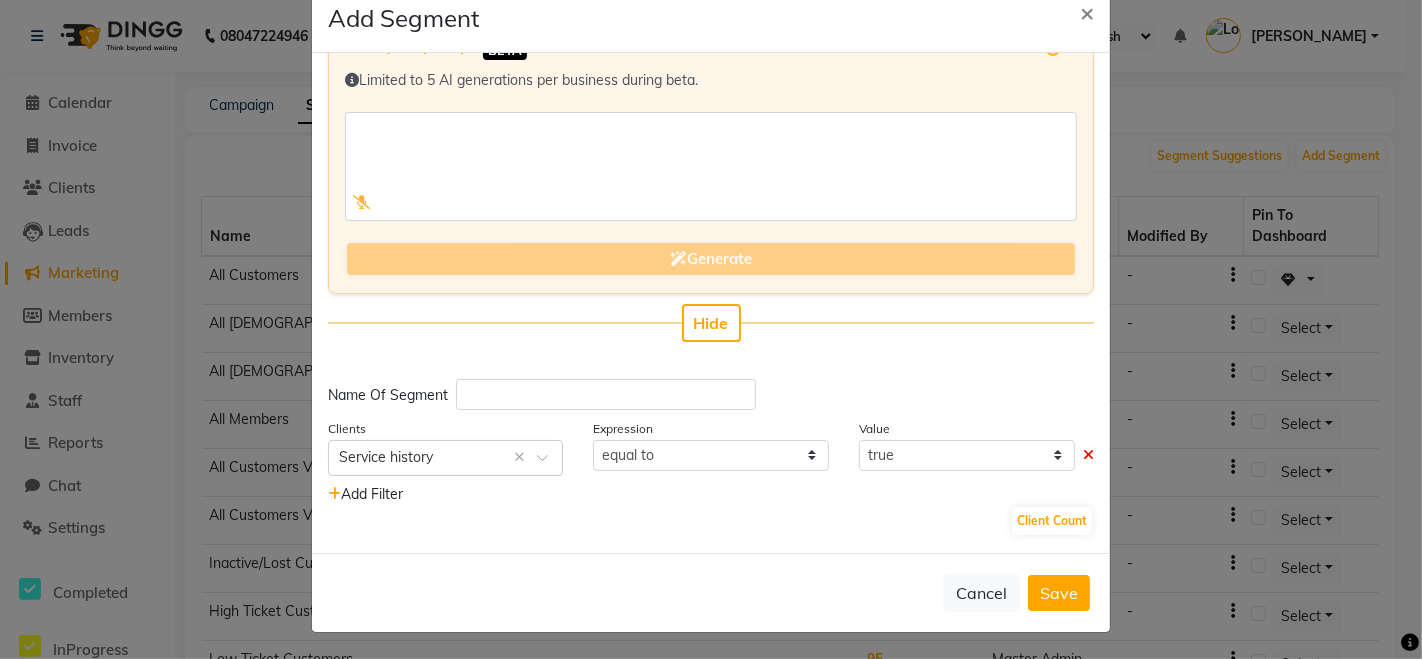 scroll, scrollTop: 48, scrollLeft: 0, axis: vertical 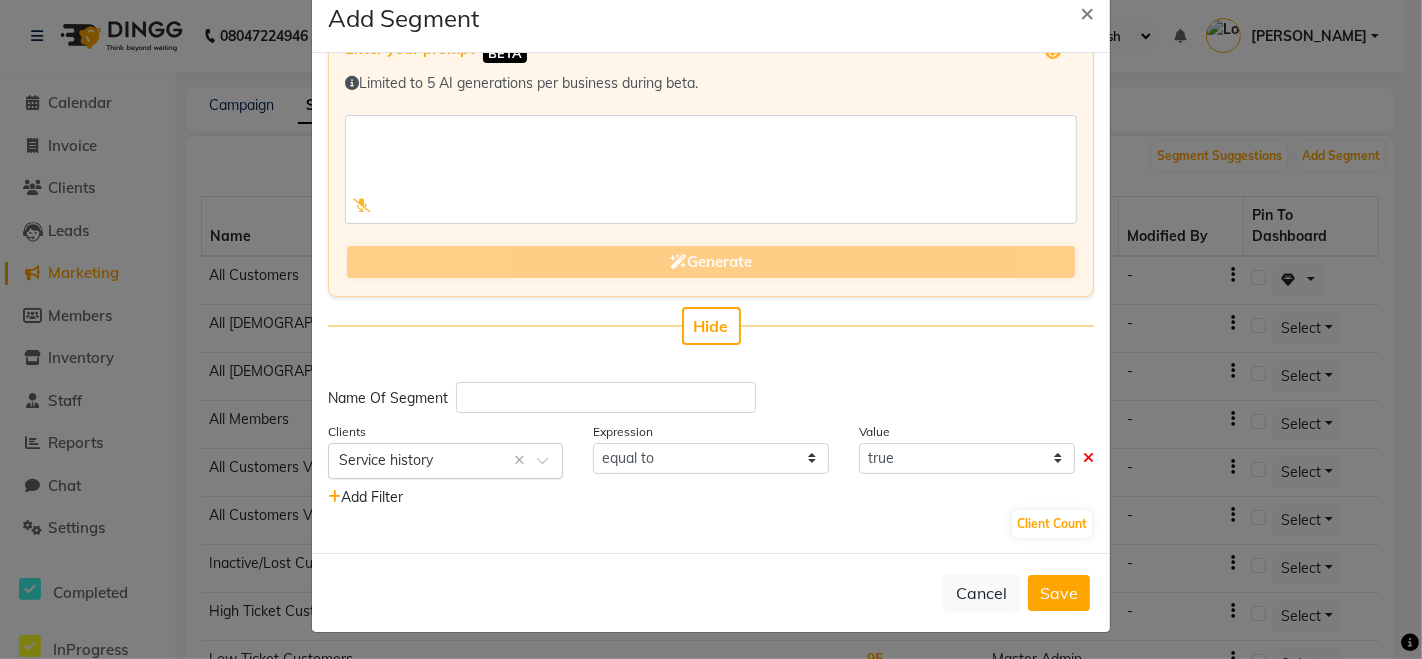 click 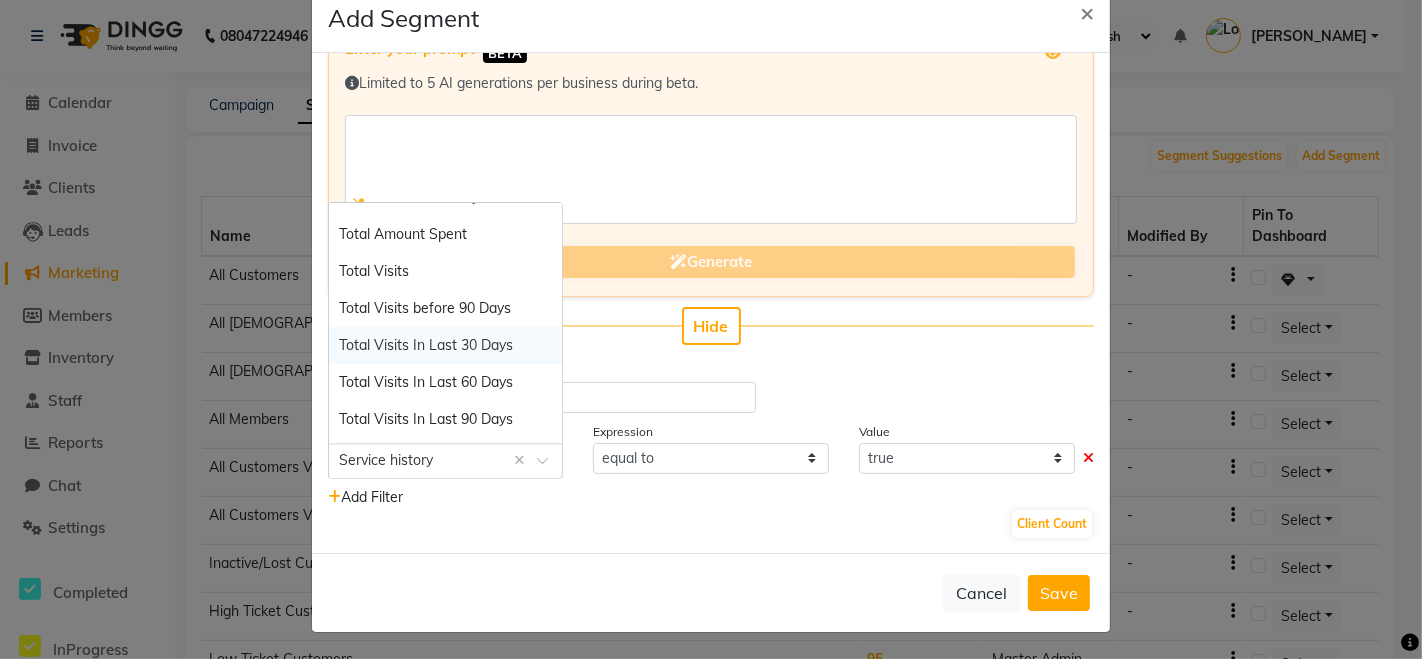 scroll, scrollTop: 2123, scrollLeft: 0, axis: vertical 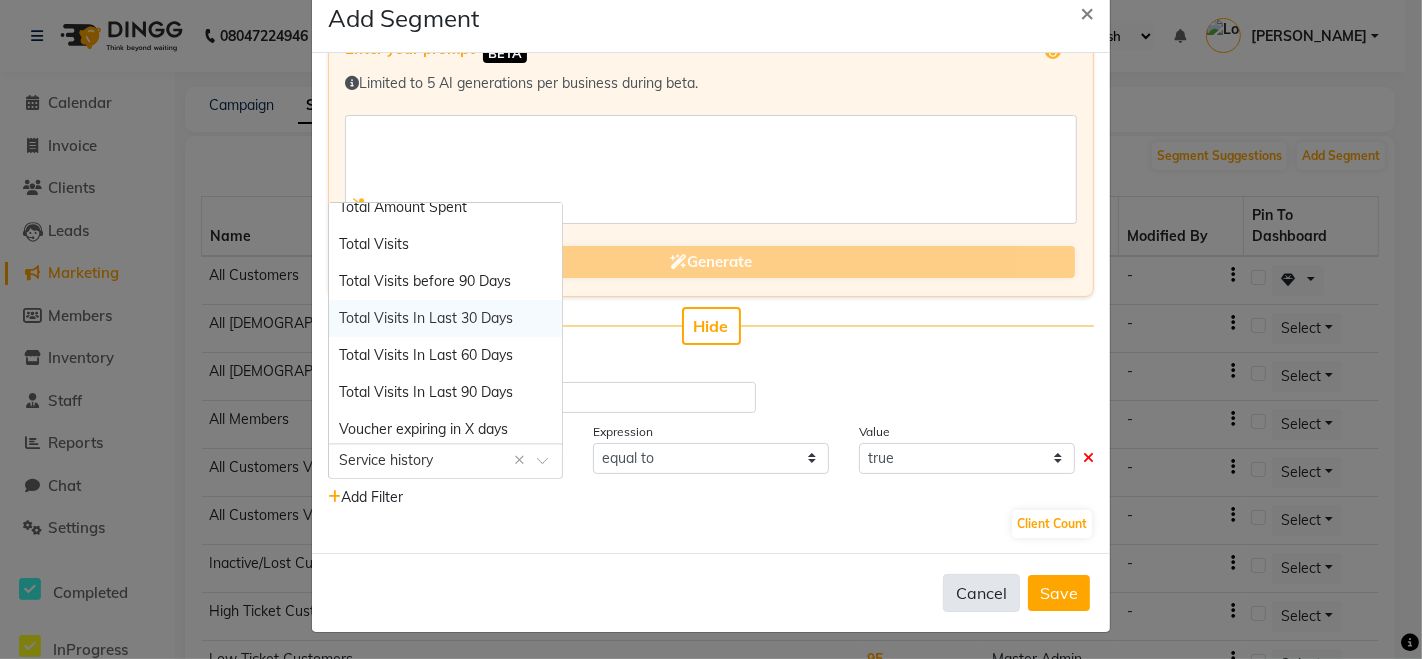 click on "Cancel" 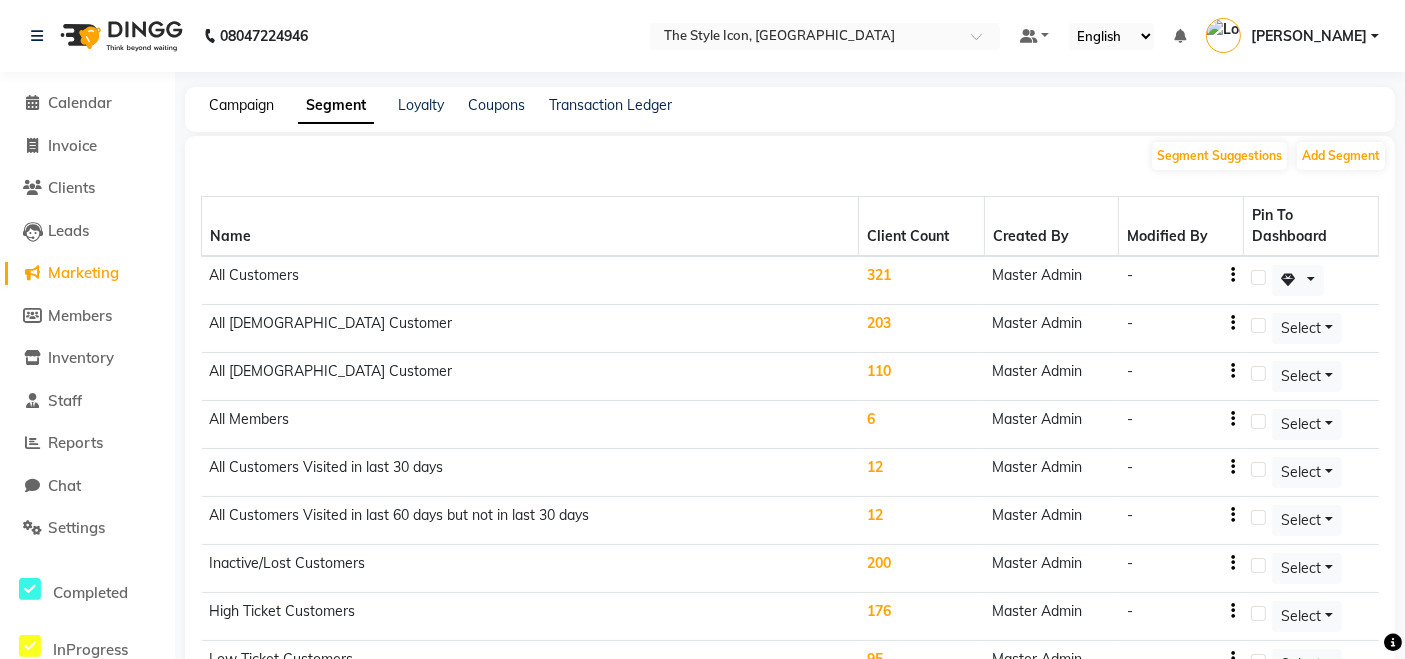 click on "Campaign" 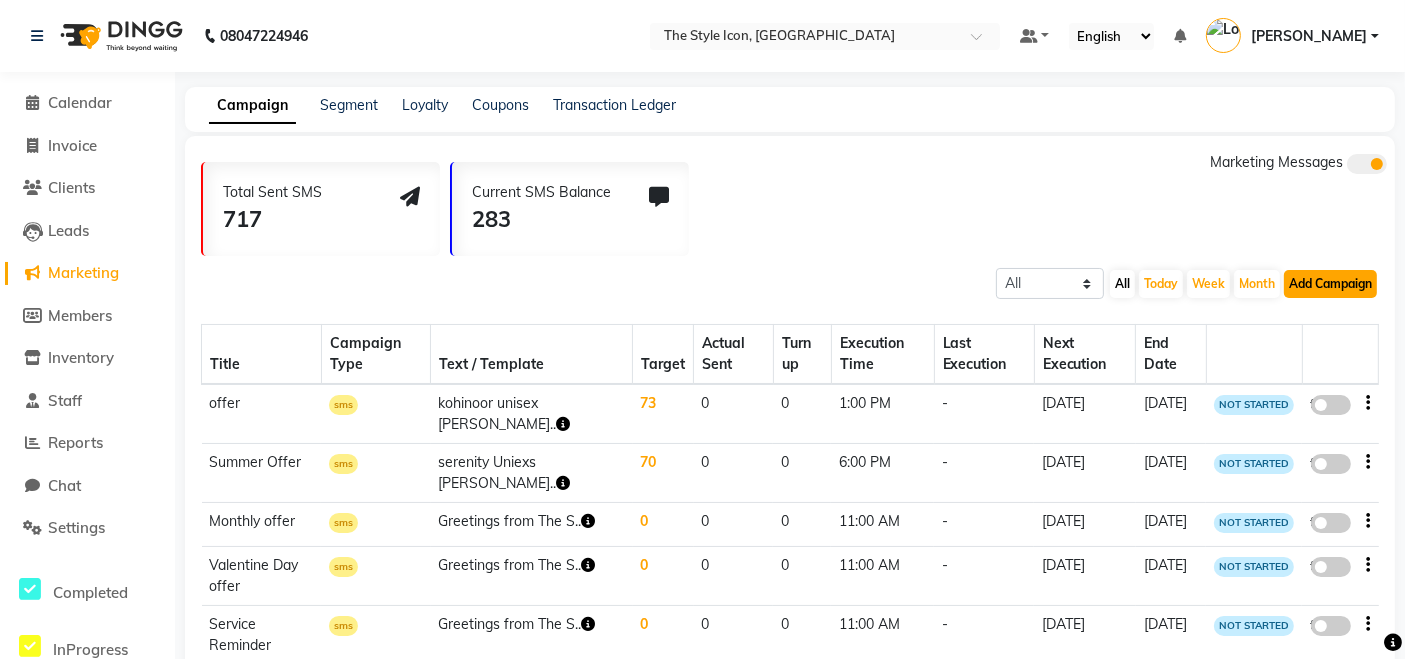 click on "Add Campaign" at bounding box center (1330, 284) 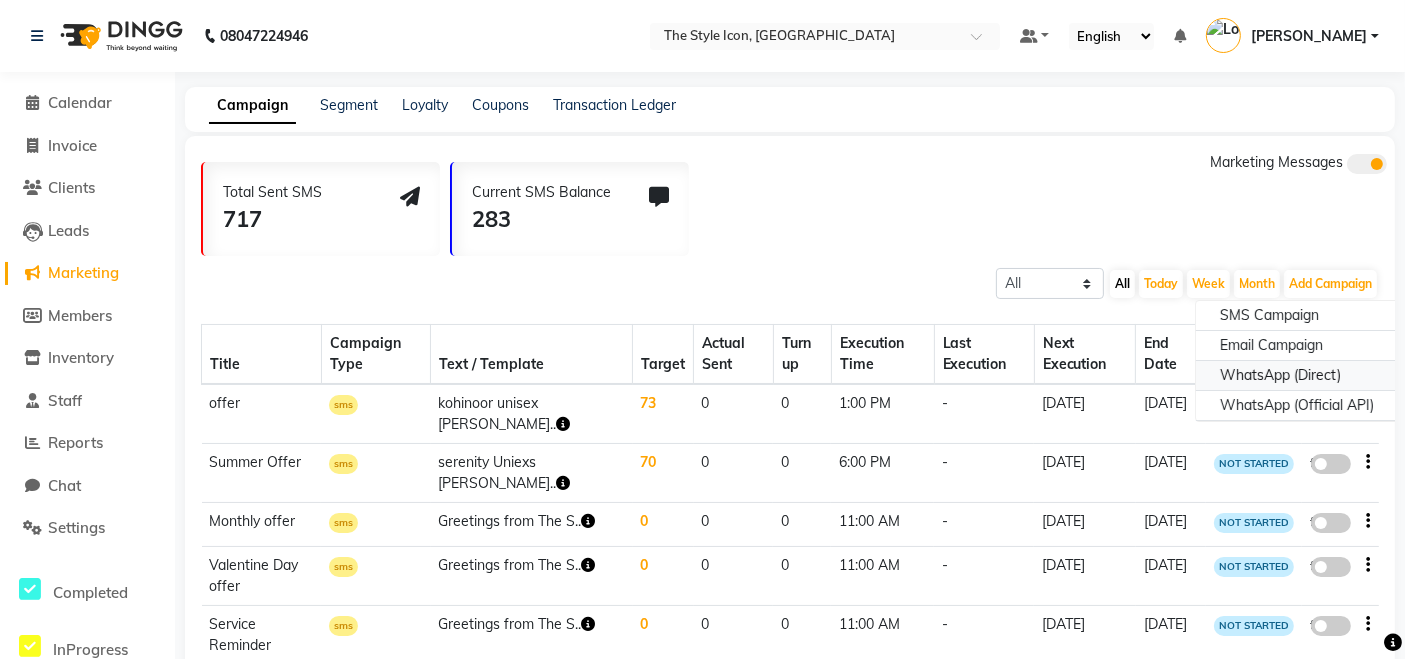 click on "WhatsApp (Direct)" 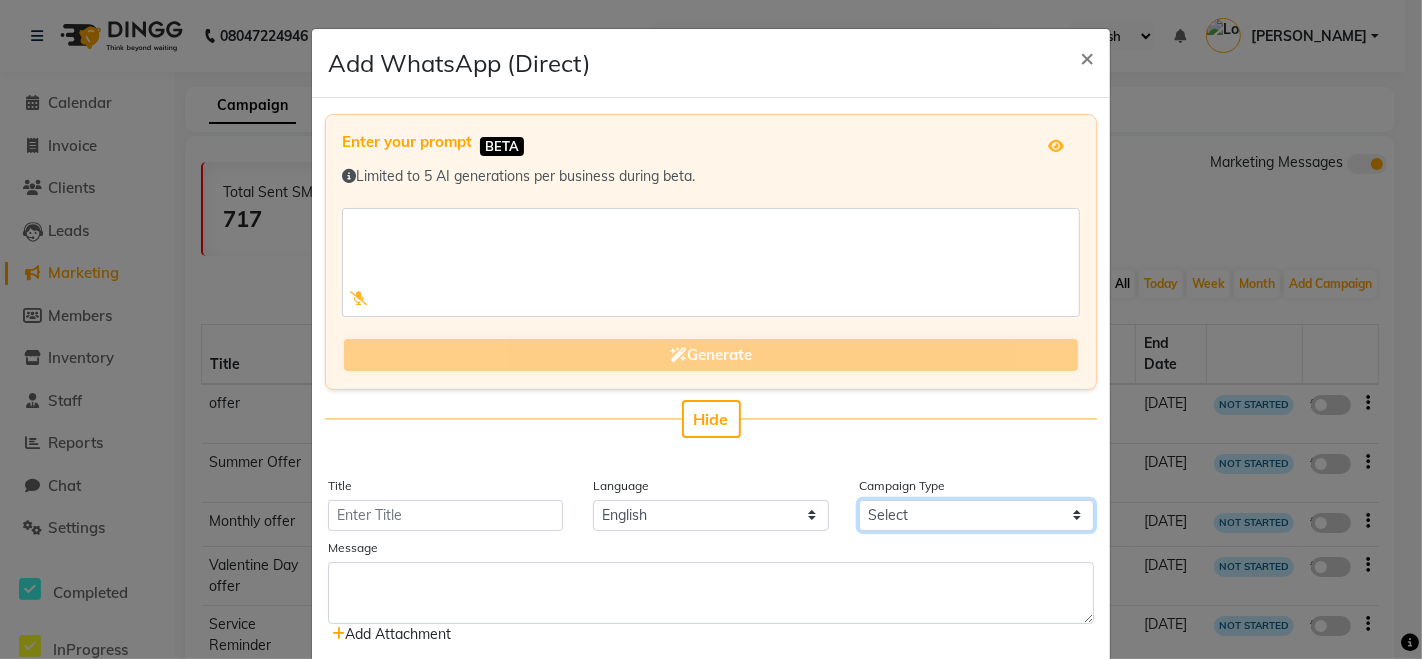 click on "Select Birthday Anniversary Promotional Service reminder" at bounding box center (976, 515) 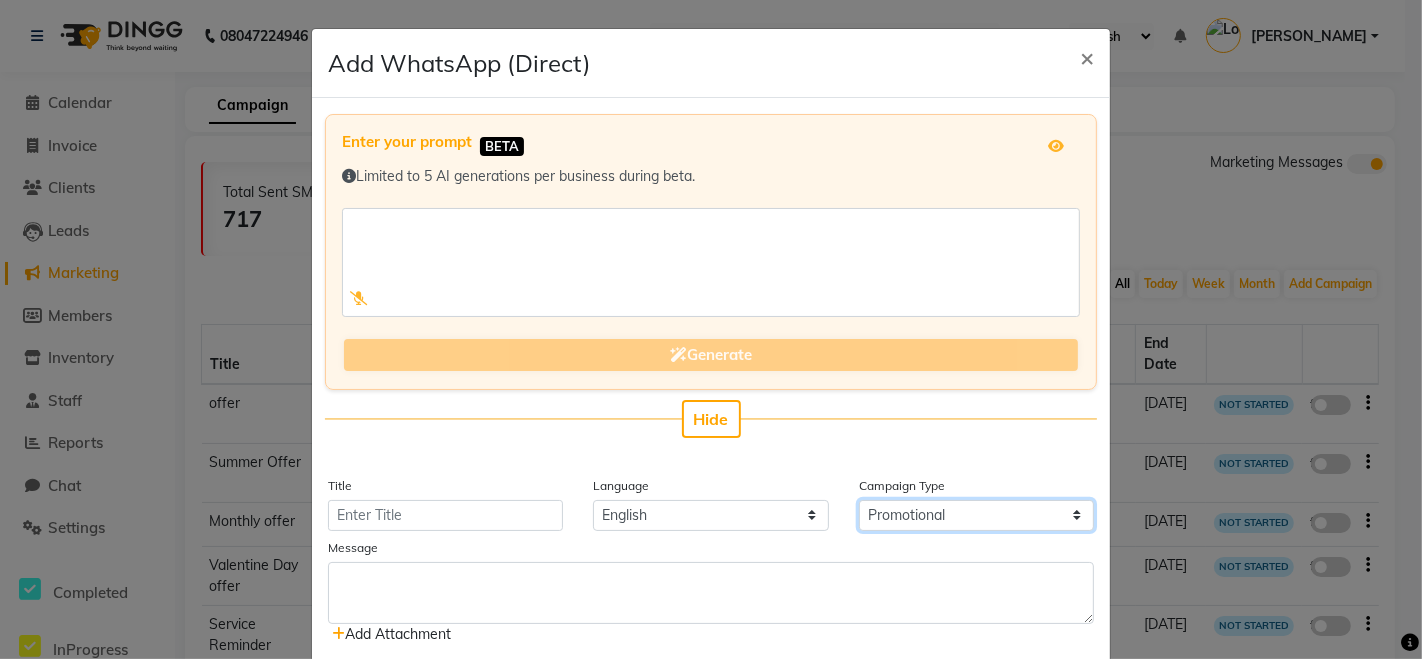 click on "Select Birthday Anniversary Promotional Service reminder" at bounding box center (976, 515) 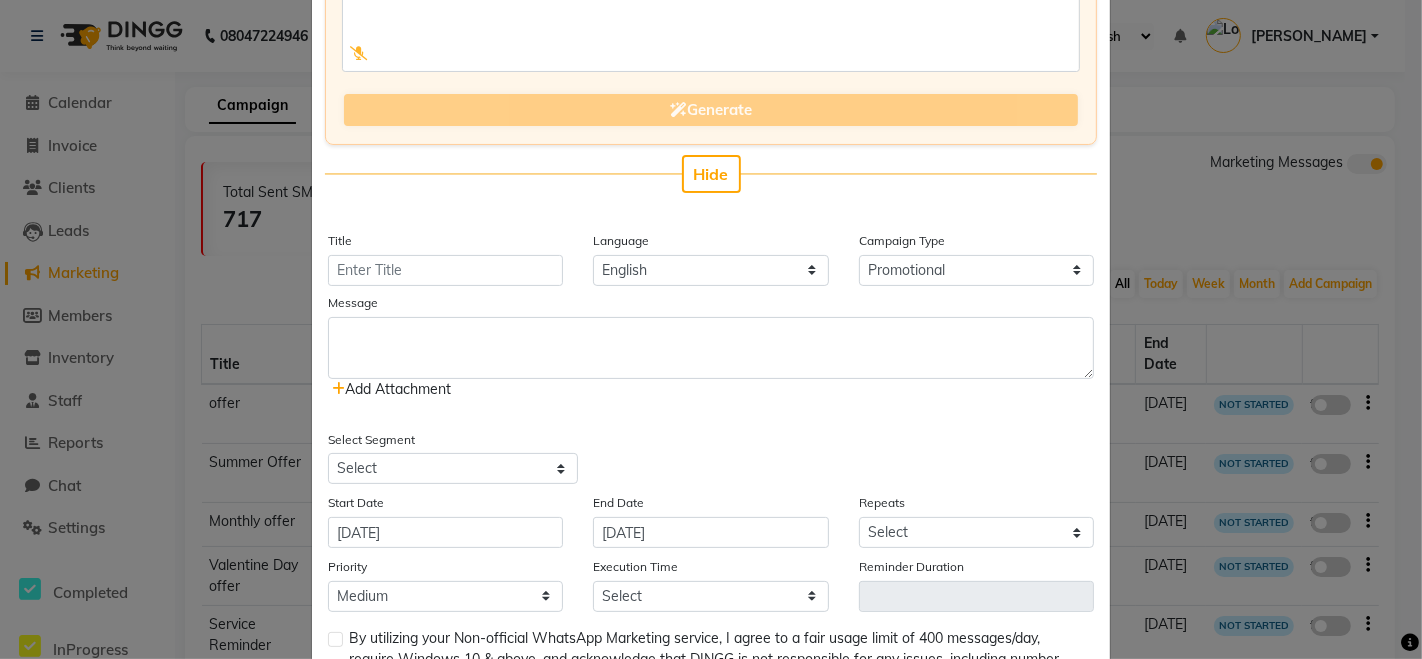 scroll, scrollTop: 225, scrollLeft: 0, axis: vertical 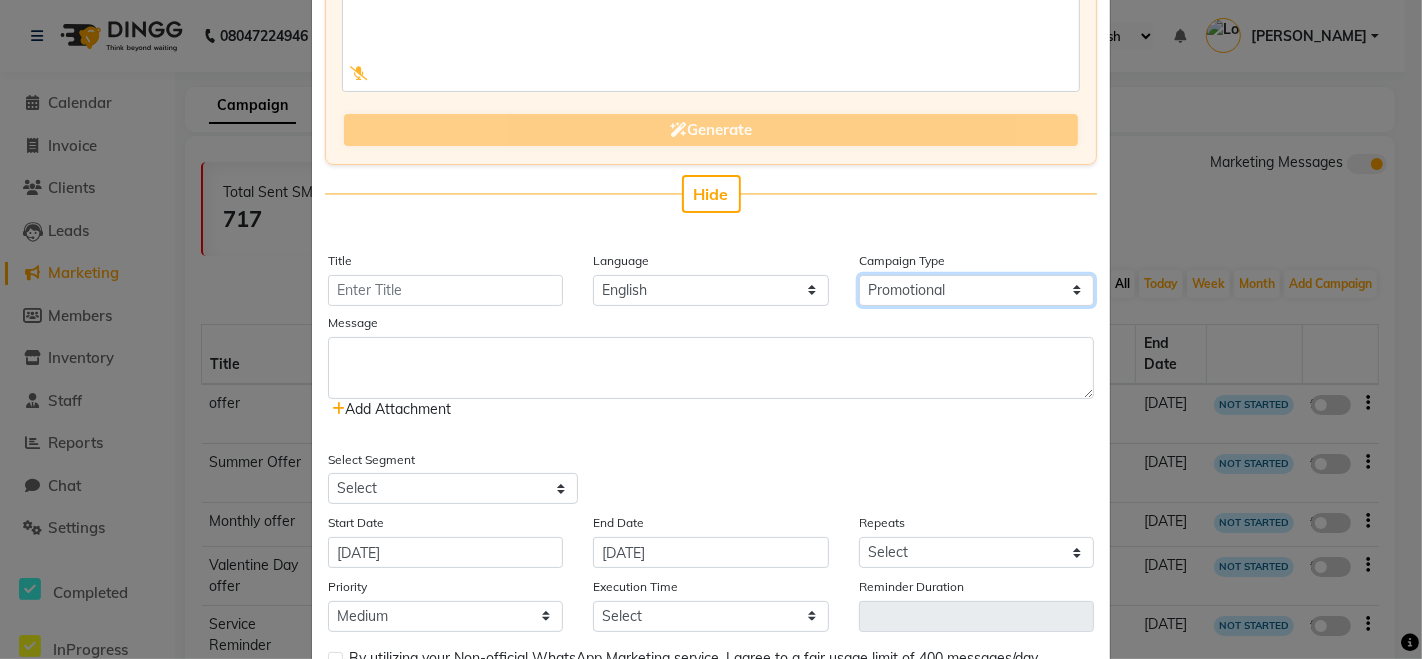 click on "Select Birthday Anniversary Promotional Service reminder" at bounding box center (976, 290) 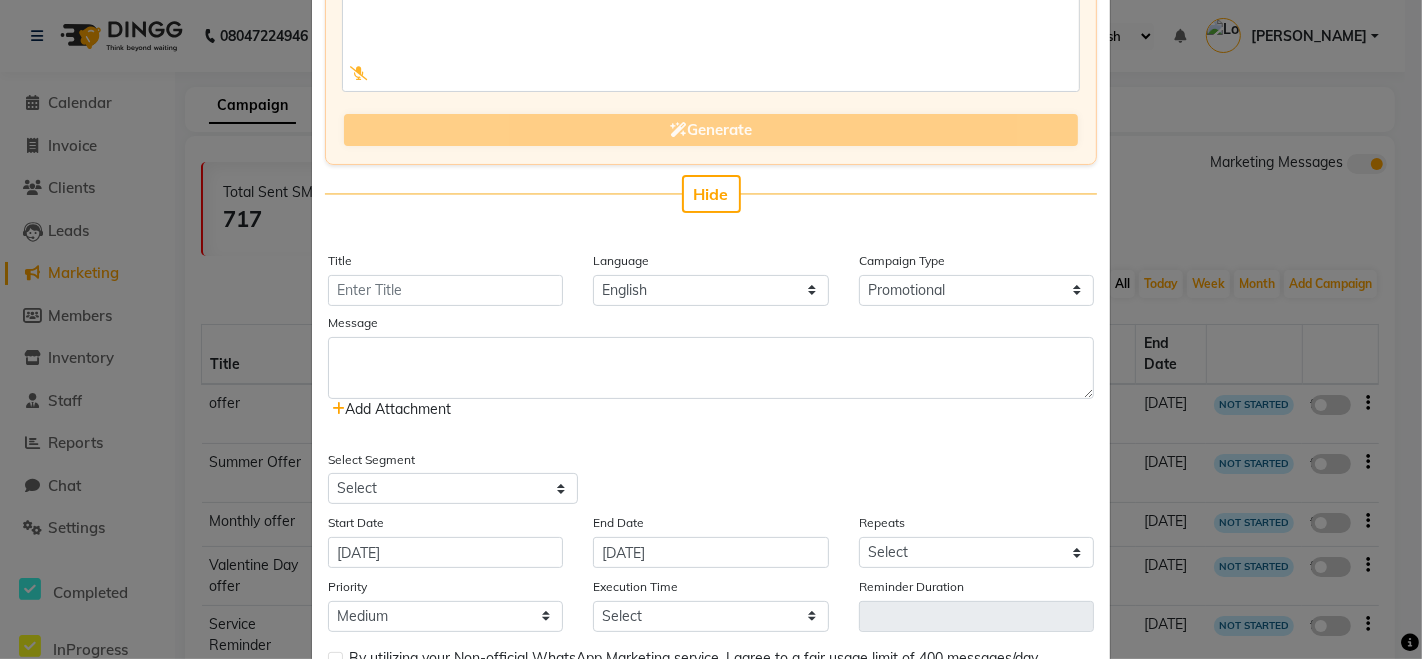scroll, scrollTop: 397, scrollLeft: 0, axis: vertical 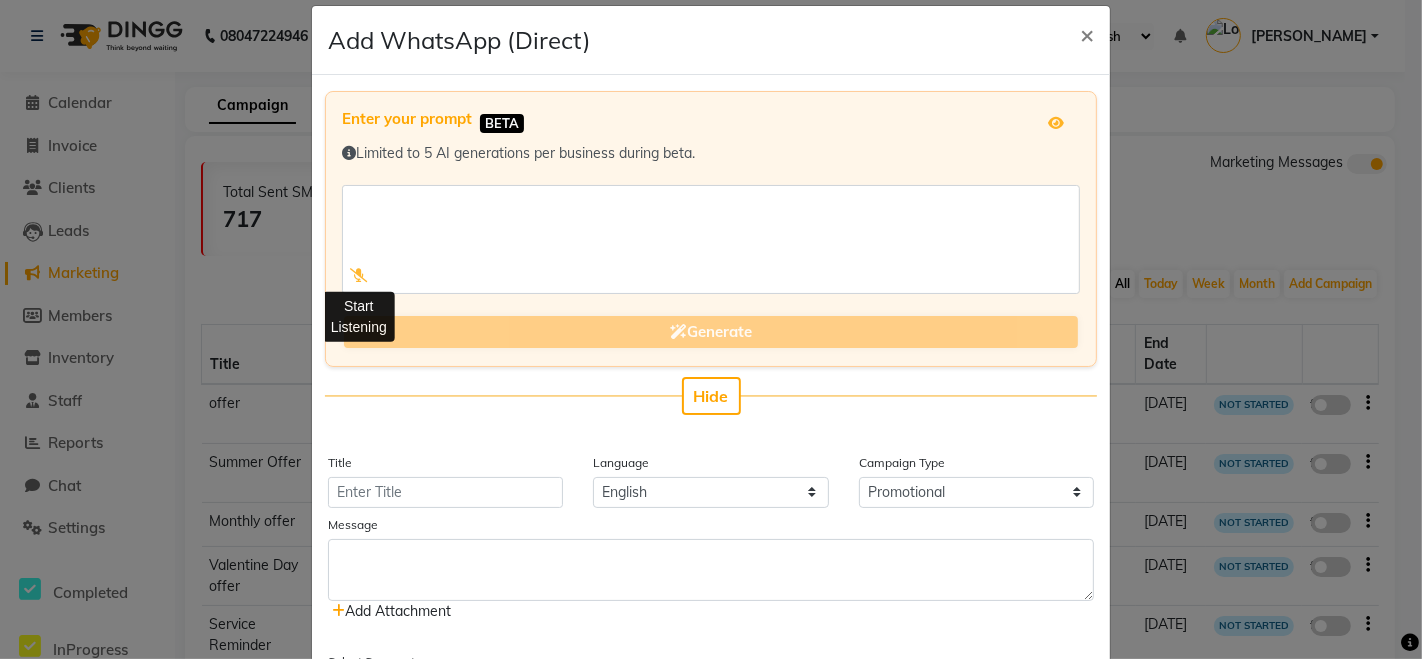 click 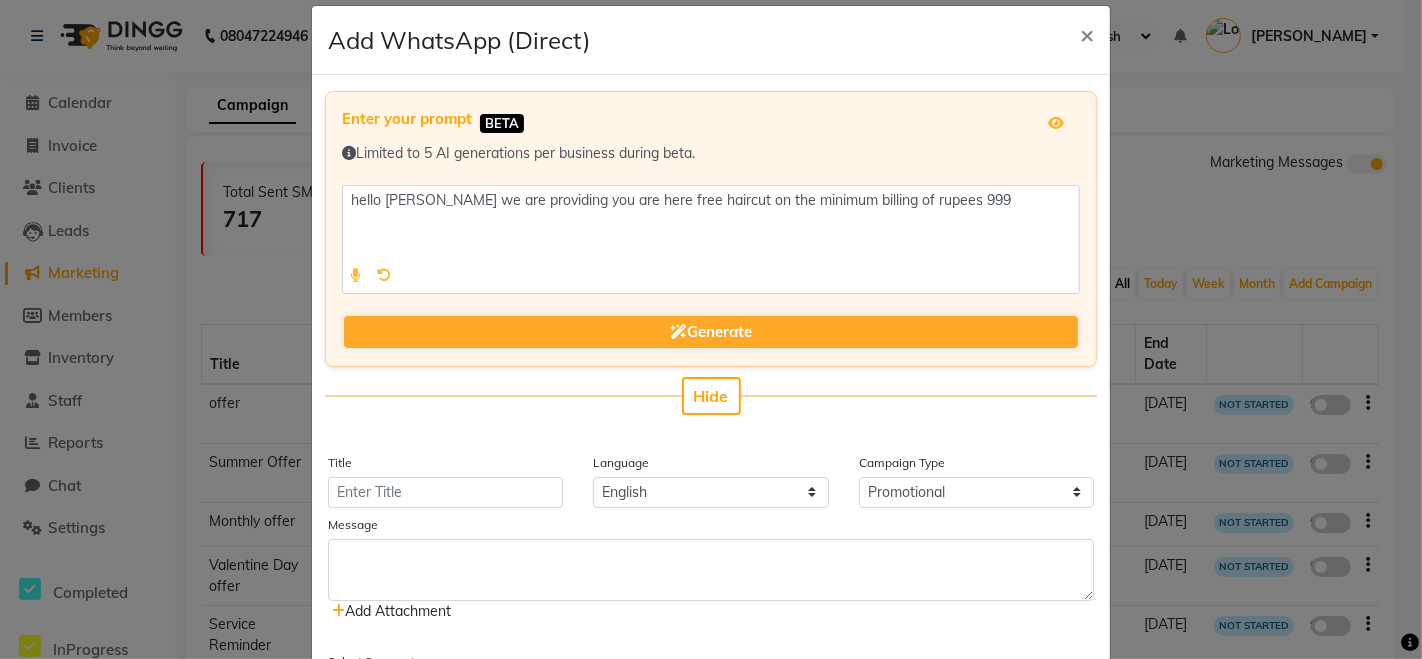 click 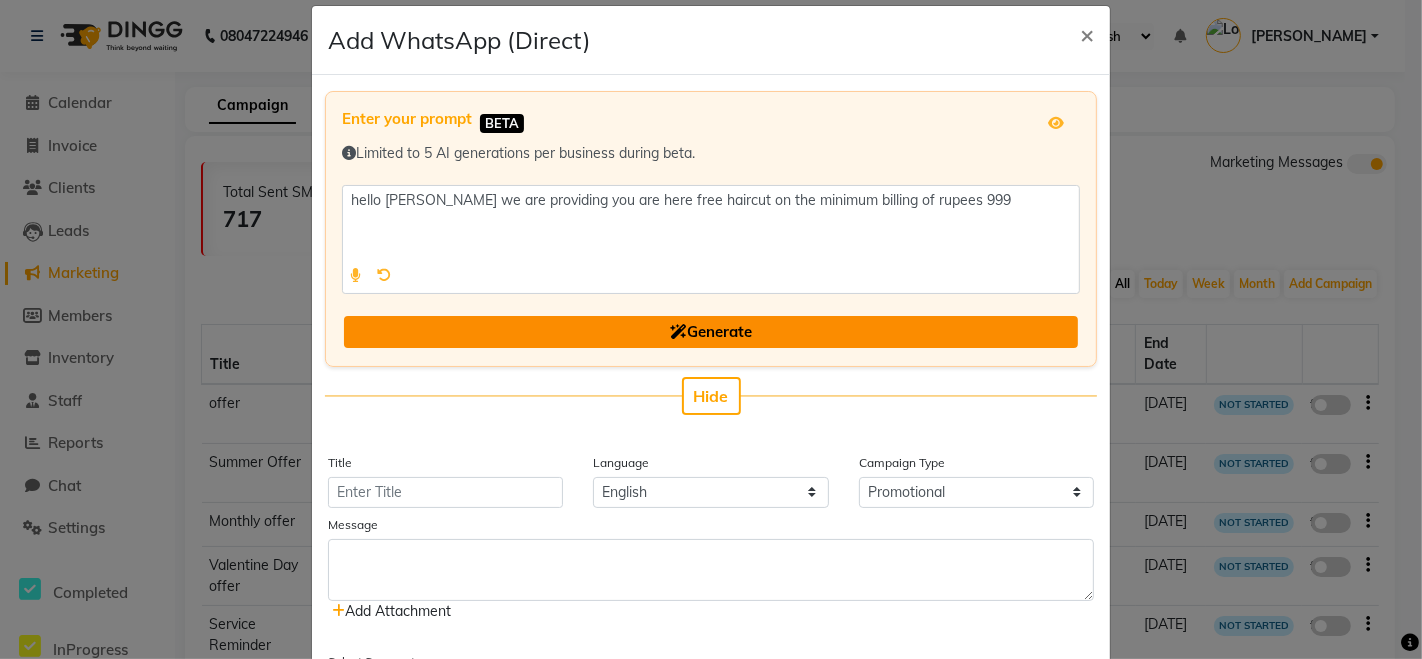 click on "Generate" 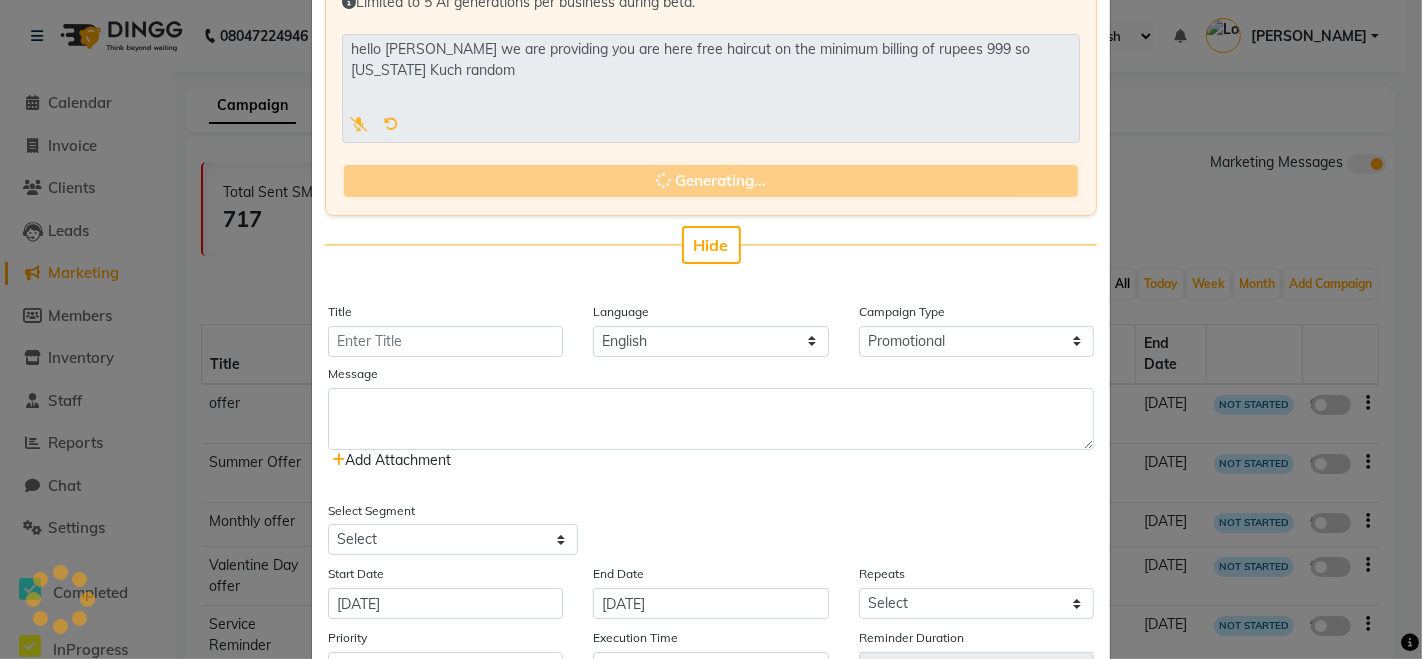 type on "hello Faridabad we are providing you are here free haircut on the minimum billing of rupees 999 so Maine Kuch" 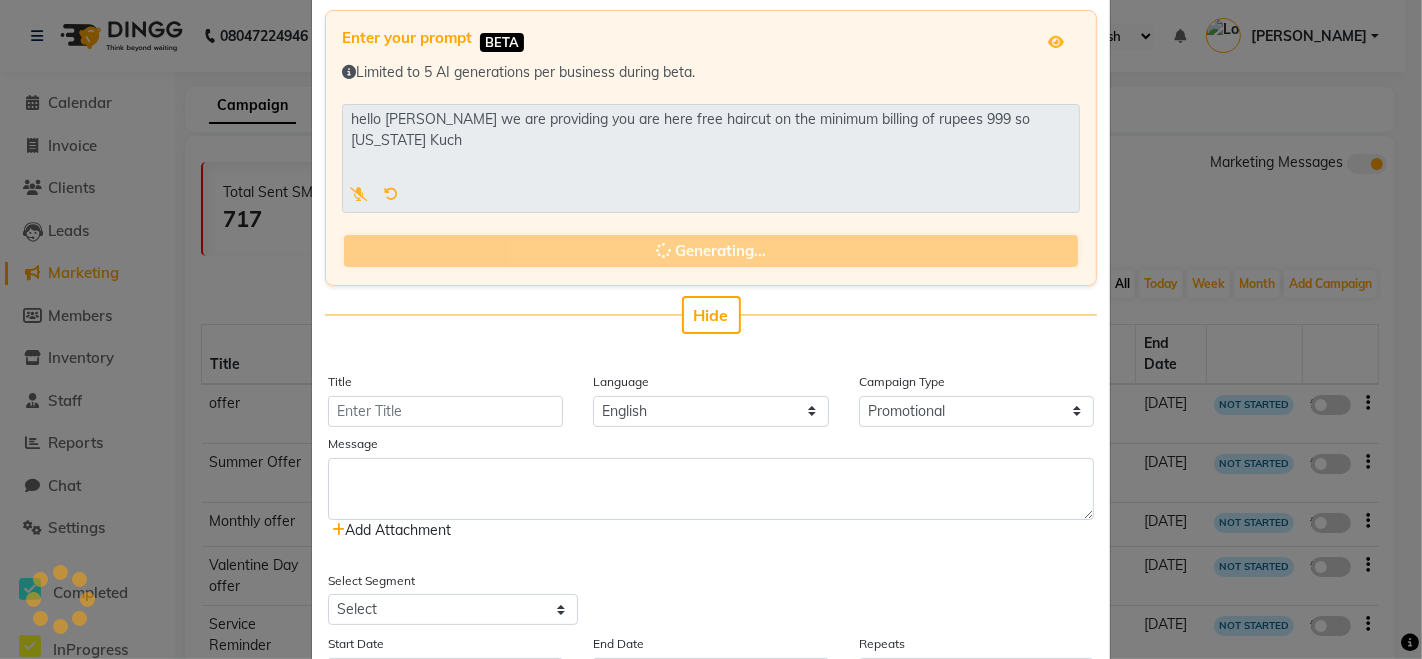 scroll, scrollTop: 92, scrollLeft: 0, axis: vertical 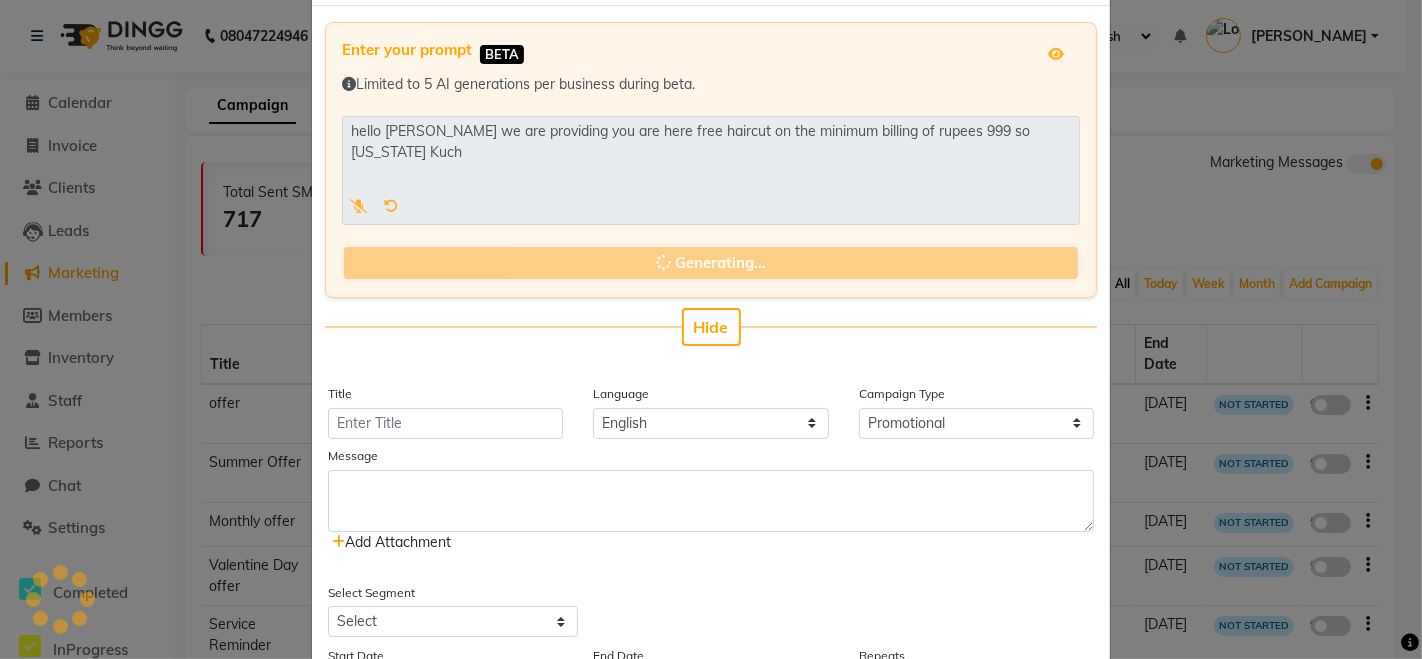 type on "Faridabad Free Haircut Offer" 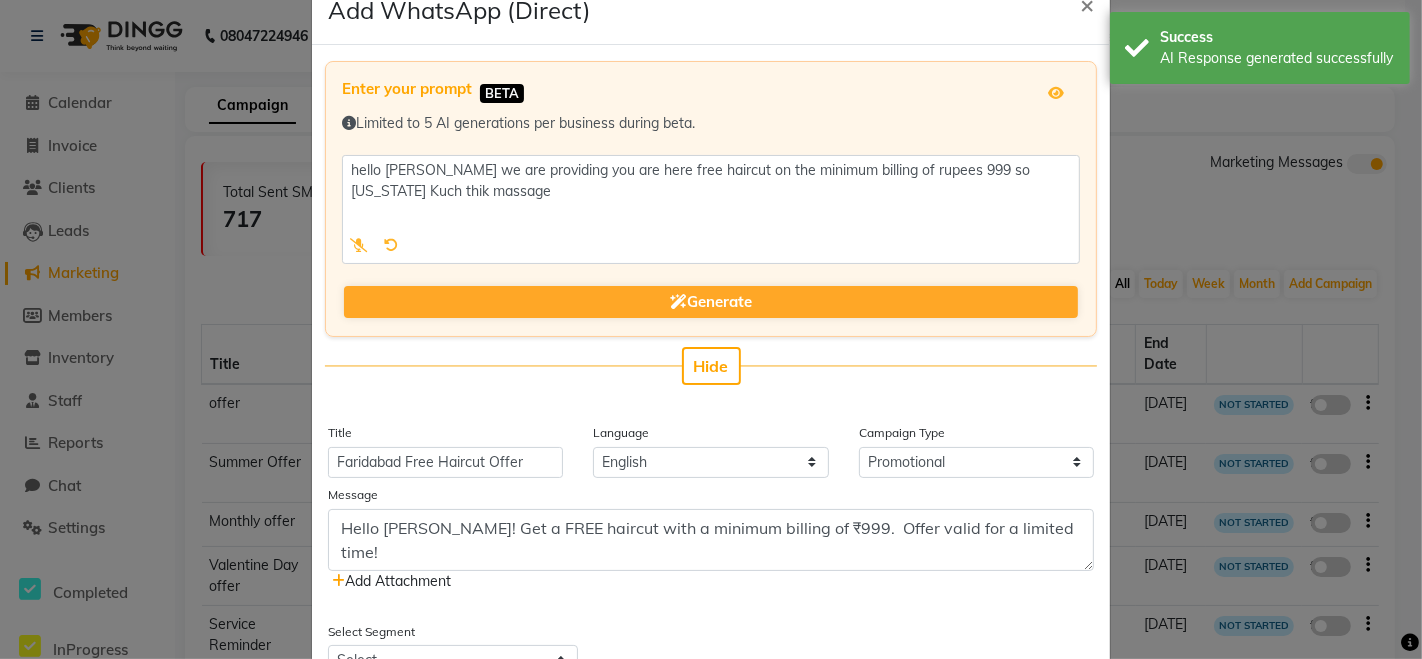 scroll, scrollTop: 0, scrollLeft: 0, axis: both 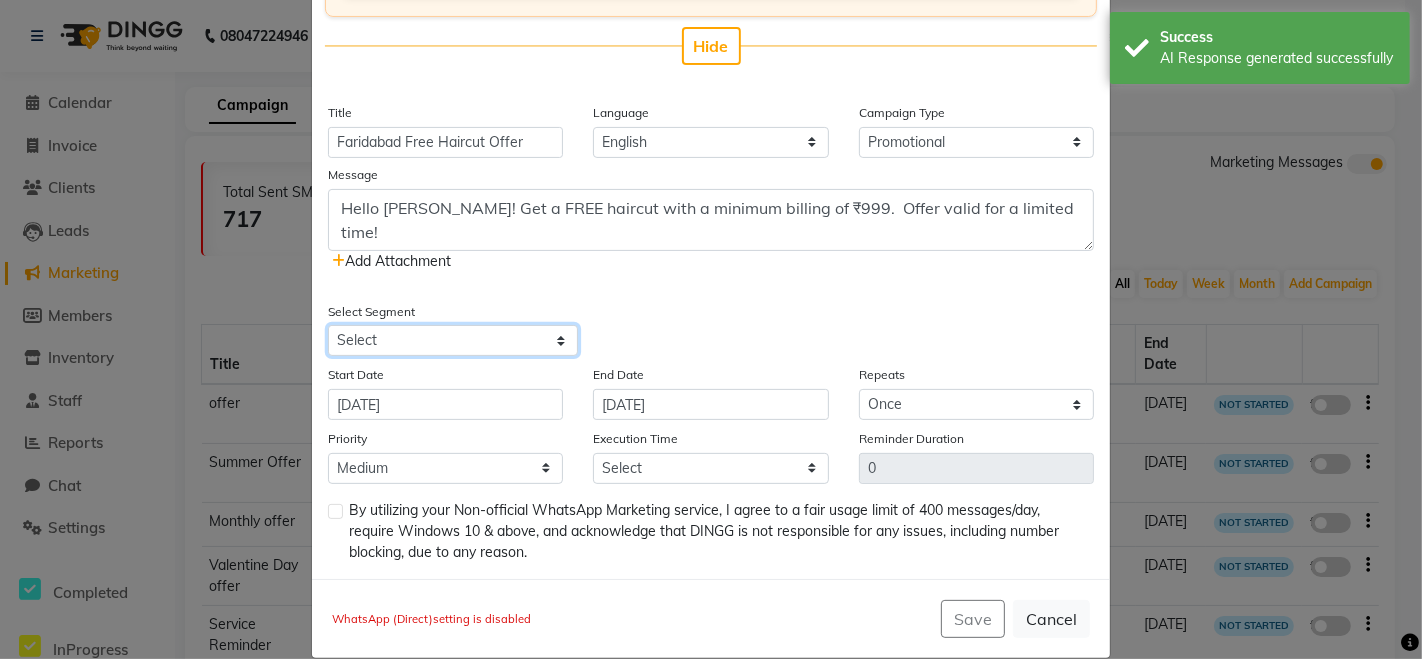click on "Select All Customers All Male Customer All Female Customer All Members All Customers Visited in last 30 days All Customers Visited in last 60 days but not in last 30 days Inactive/Lost Customers High Ticket Customers Low Ticket Customers Frequent Customers Regular Customers New Customers All Customers with Valid Birthdays All Customers with Valid Anniversary All Customer Visited in 2020 90 days 2k 1 visit 90 days 1 visit jkl jkl 90 days spent >= 4k female Prepaid Keratin Less Than 180 Days Keratin Less Than 180 Days >= 60 Dyas female hair cut >= 1000 Membership 2k Spent in 30 days female Female spent 2k before 90 days Hair cut female 60 days <= Hair cut female >=1k with 2 visit Hair cut female >= 30days spent >= 1500 Female haircut spent 3k before 90 days  Female Customers Inactive 90days Spent 10000 Haircut Female Customers Single Visit Low Spend Last Two Months Female Customers Haircut 1000 Last 90days Low Spending Female With Haircut Female Customers Low Spend Recent Haircut High Spenders Since June" at bounding box center [453, 340] 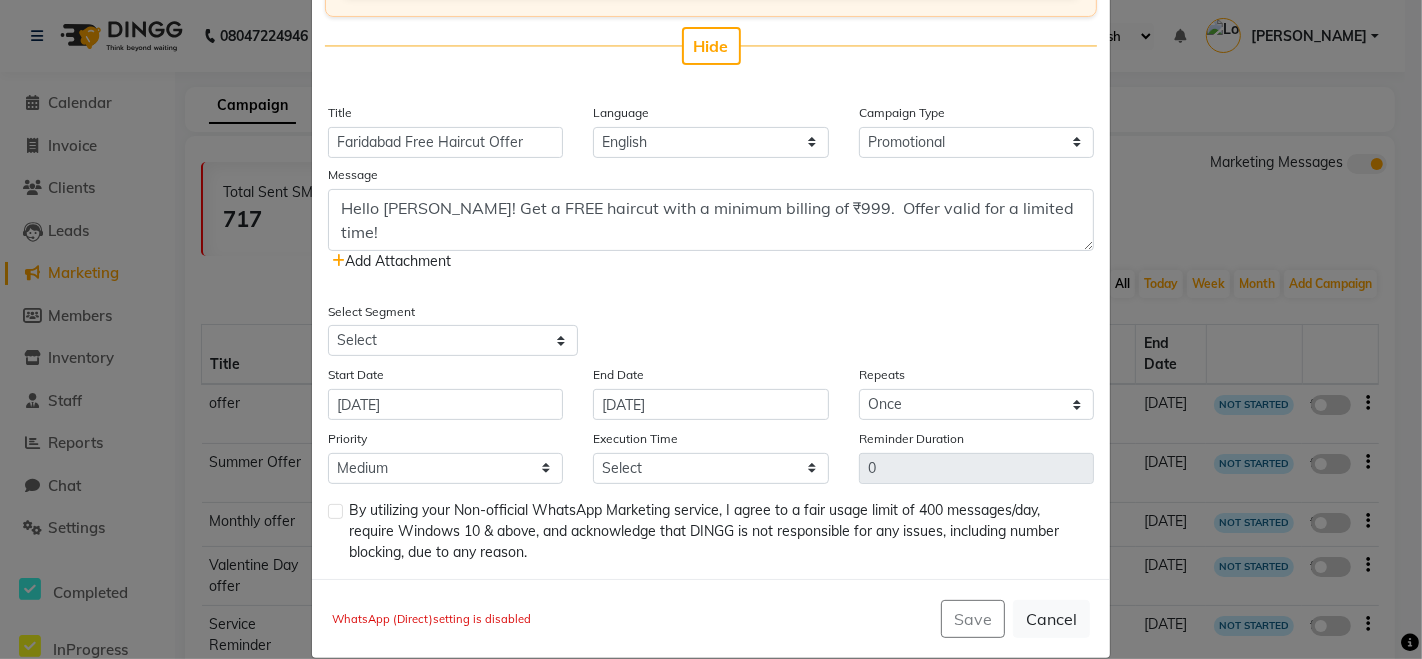 scroll, scrollTop: 0, scrollLeft: 0, axis: both 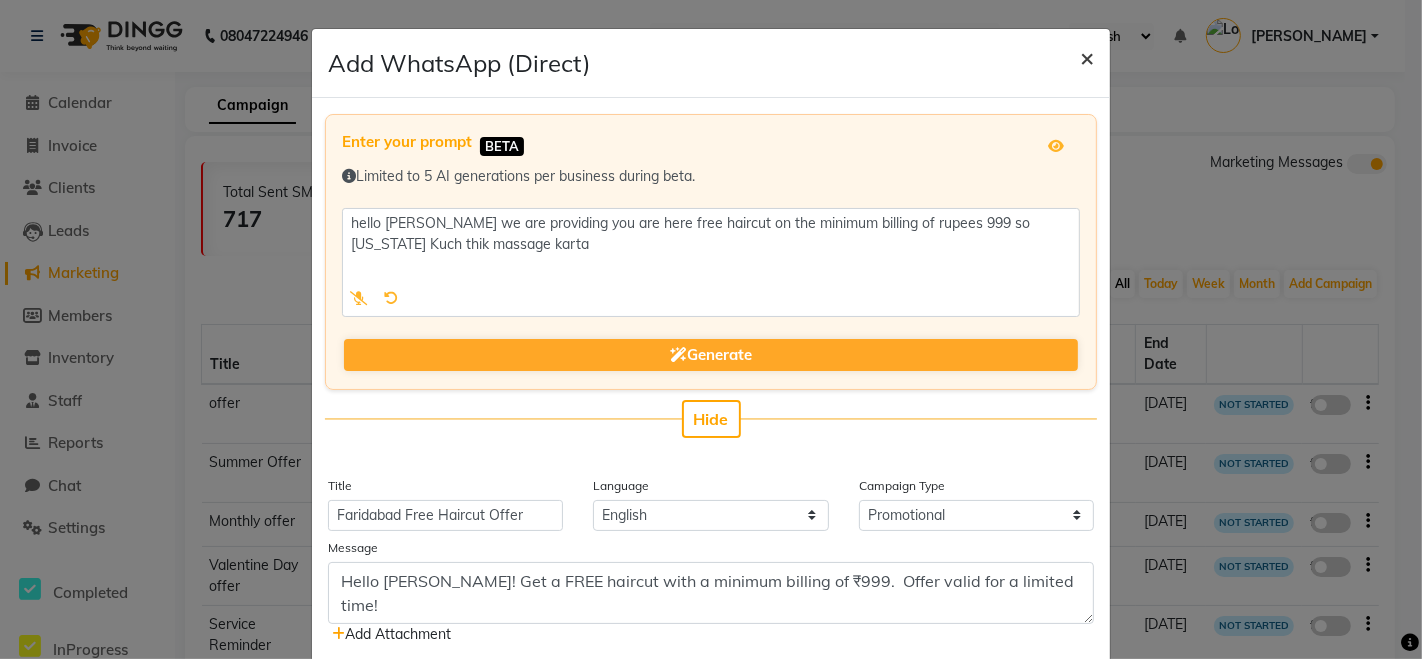 click on "×" 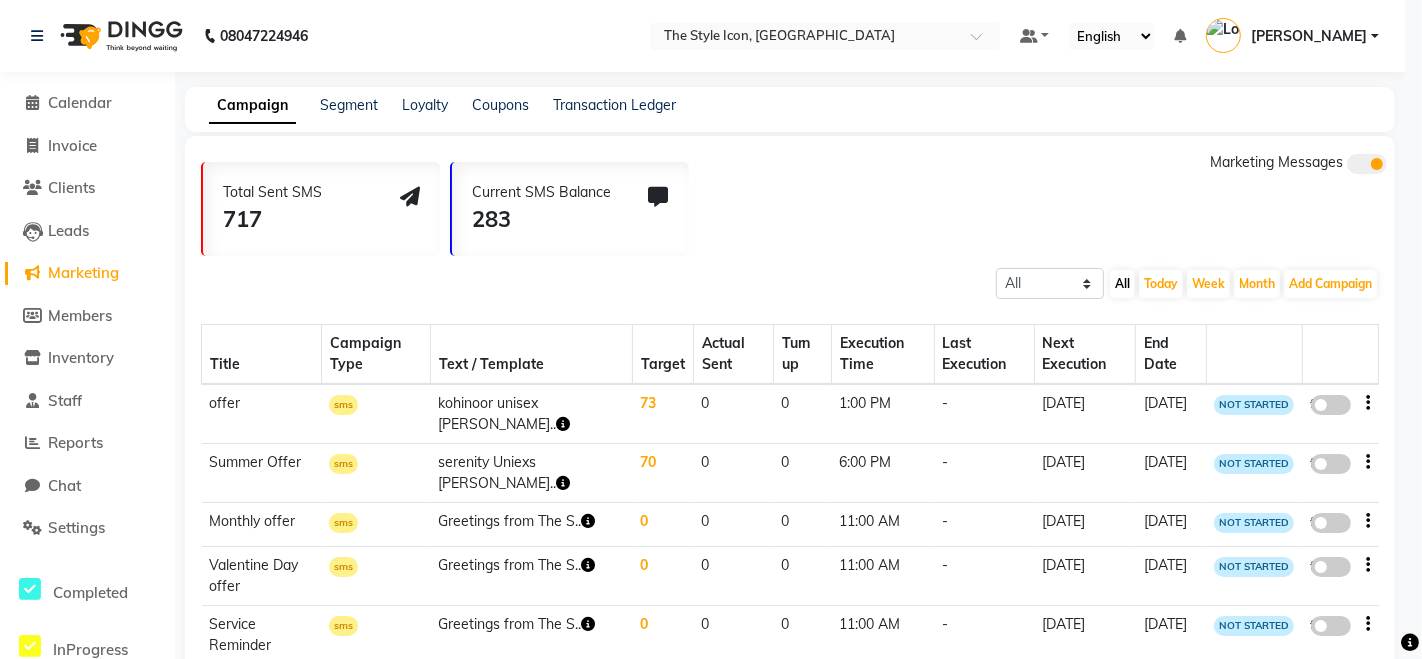 type on "hello Faridabad we are providing you are here free haircut on the minimum billing of rupees 999 so Maine Kuch thik massage Milta" 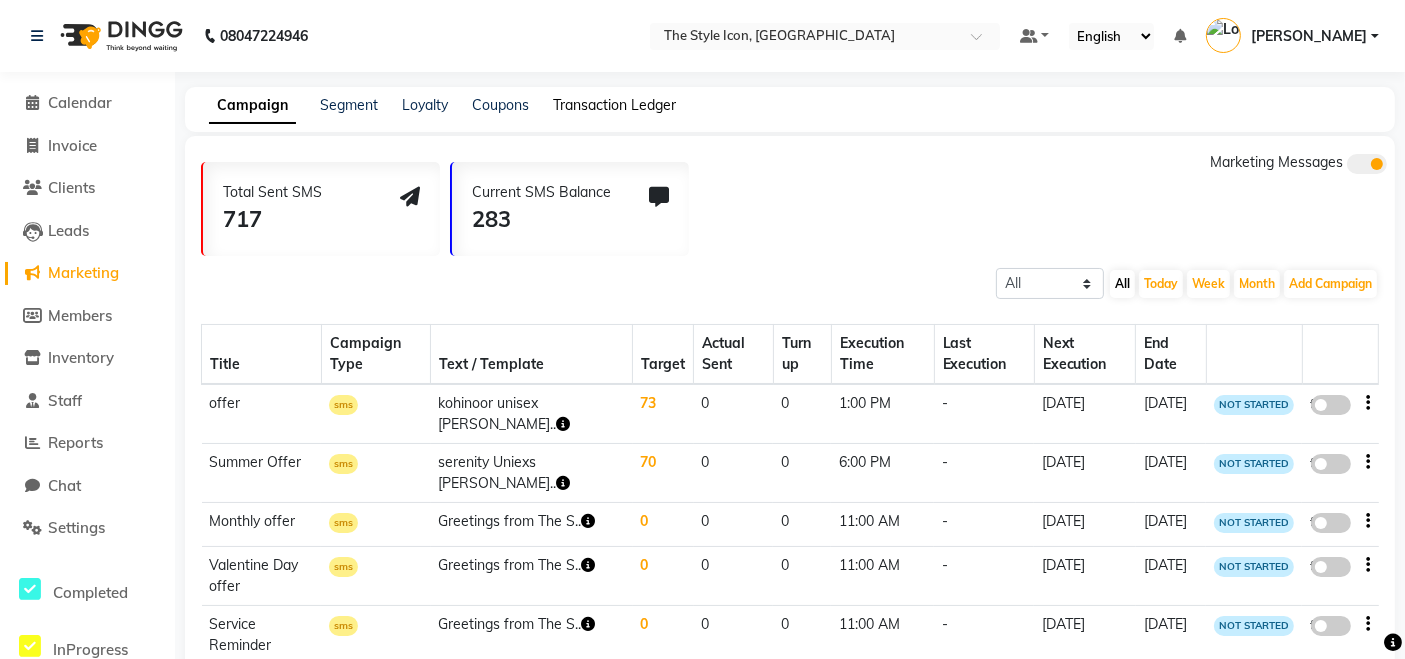 click on "Transaction Ledger" 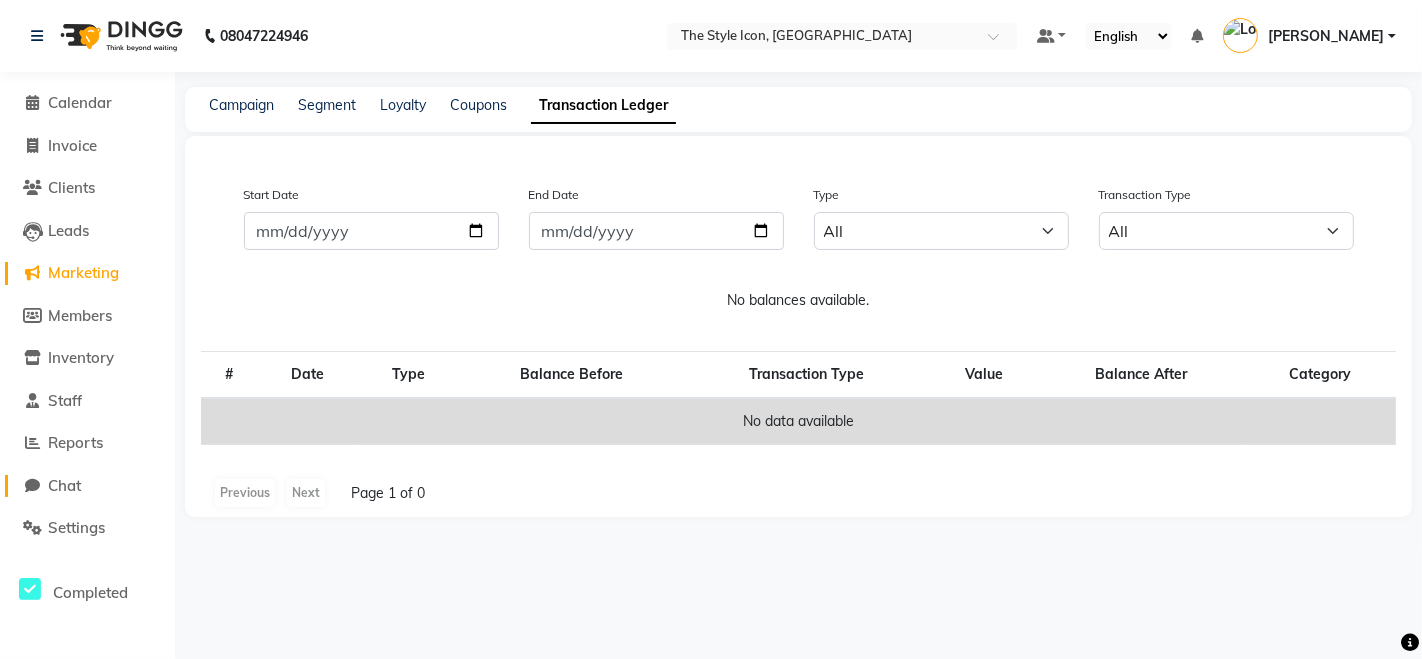 click on "Chat" 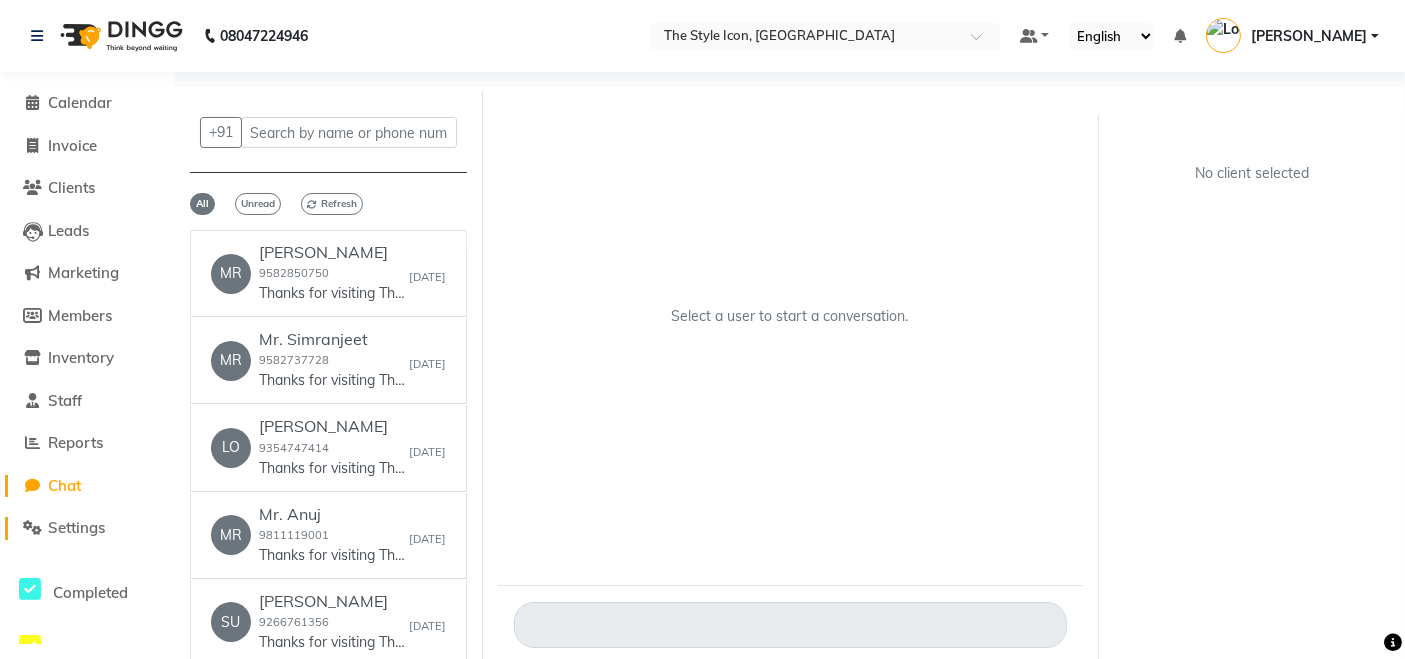 click on "Settings" 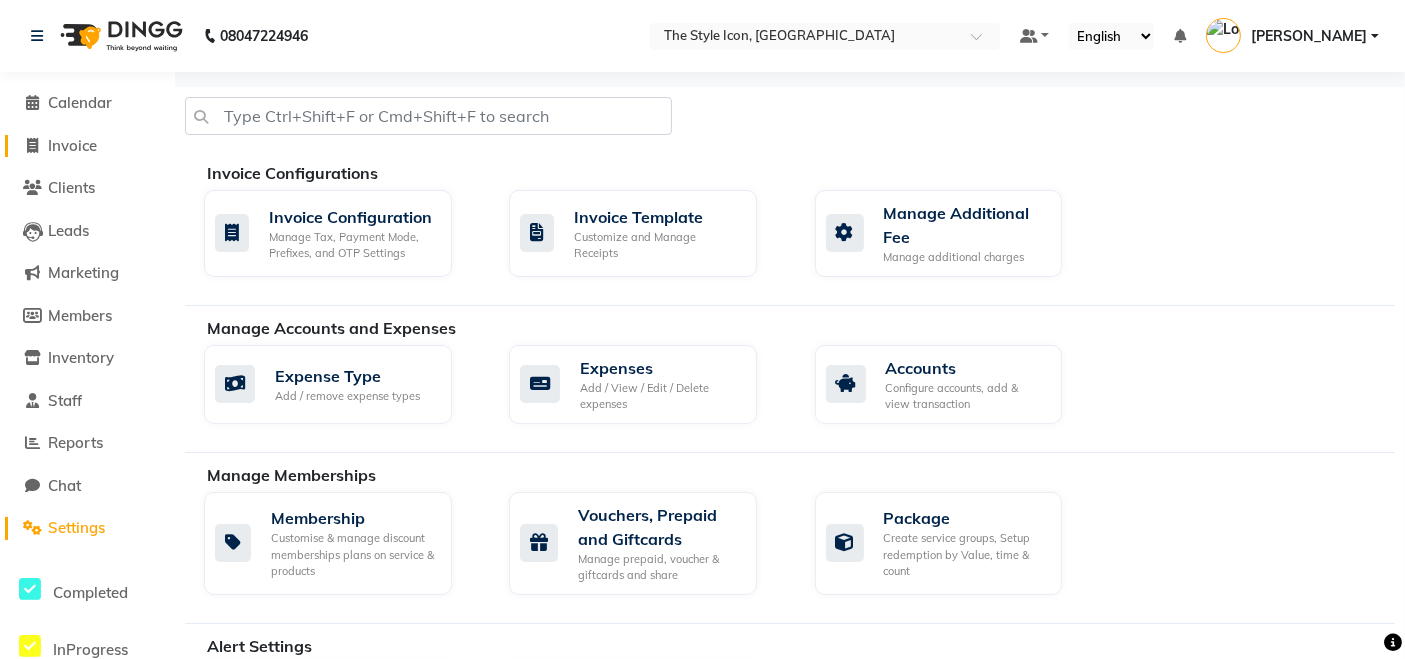 click 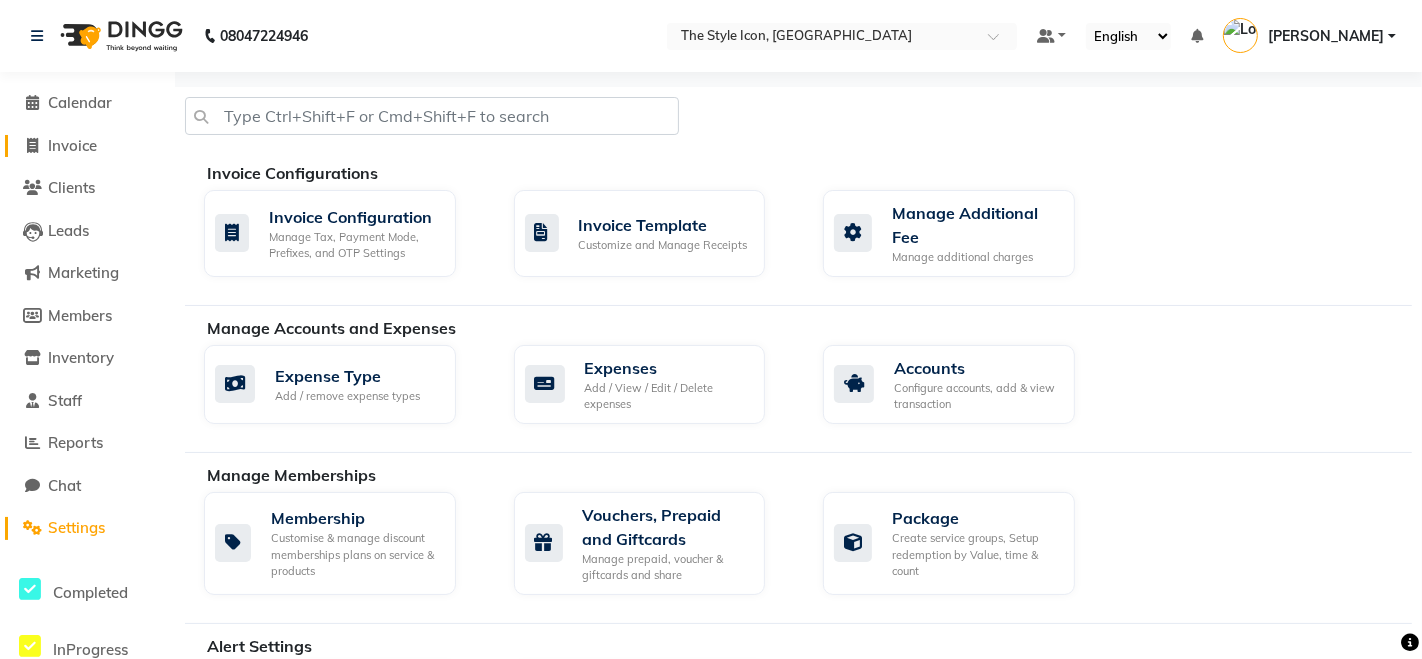 select on "service" 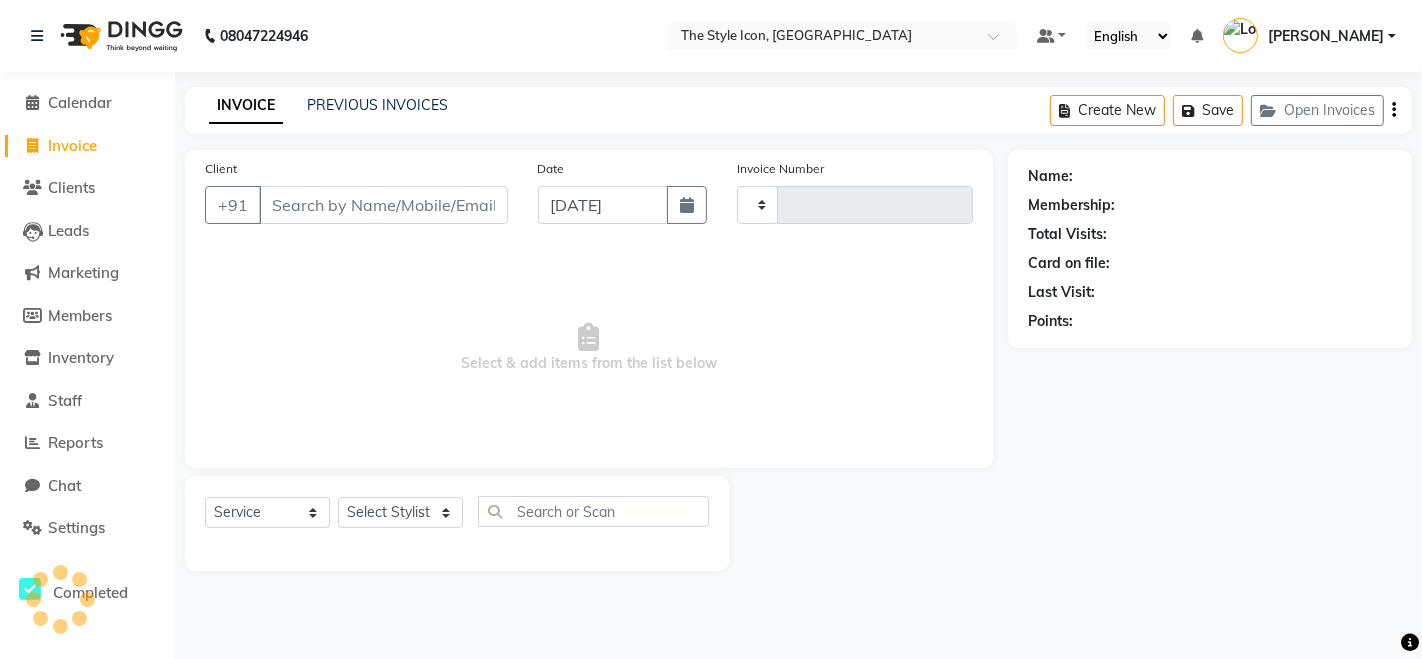 type on "0043" 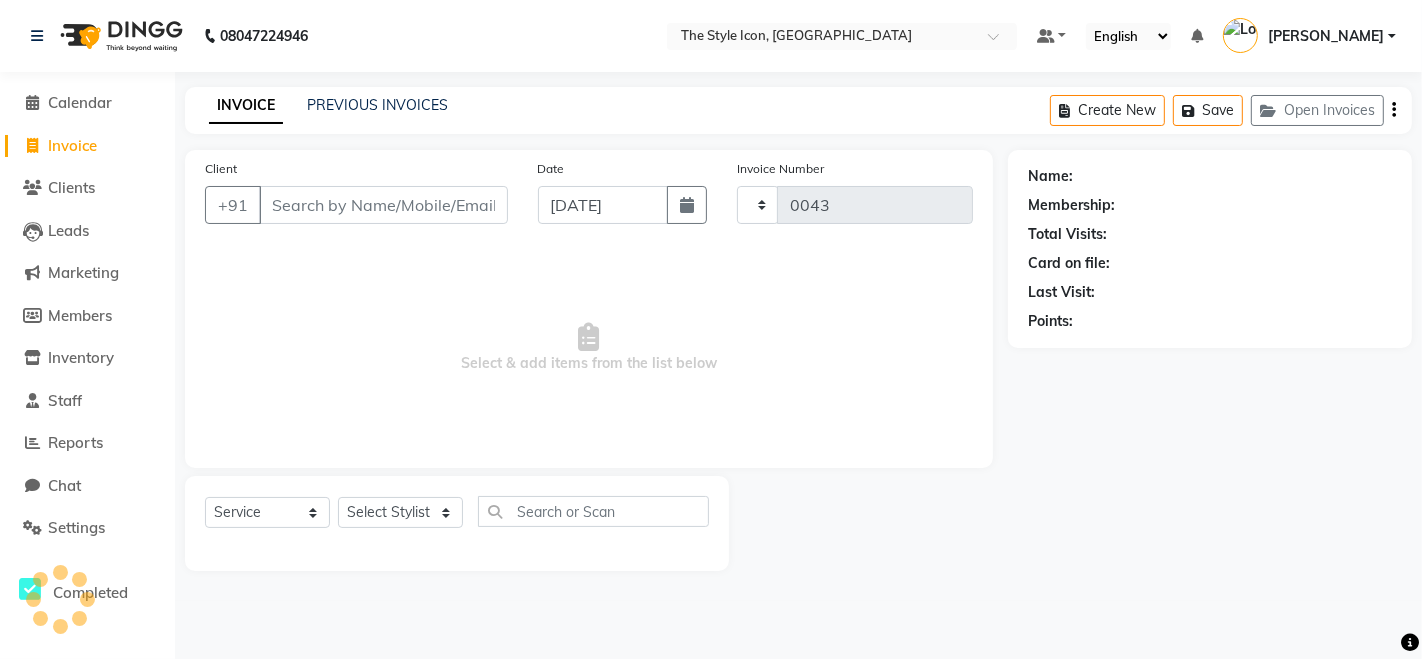 select on "6267" 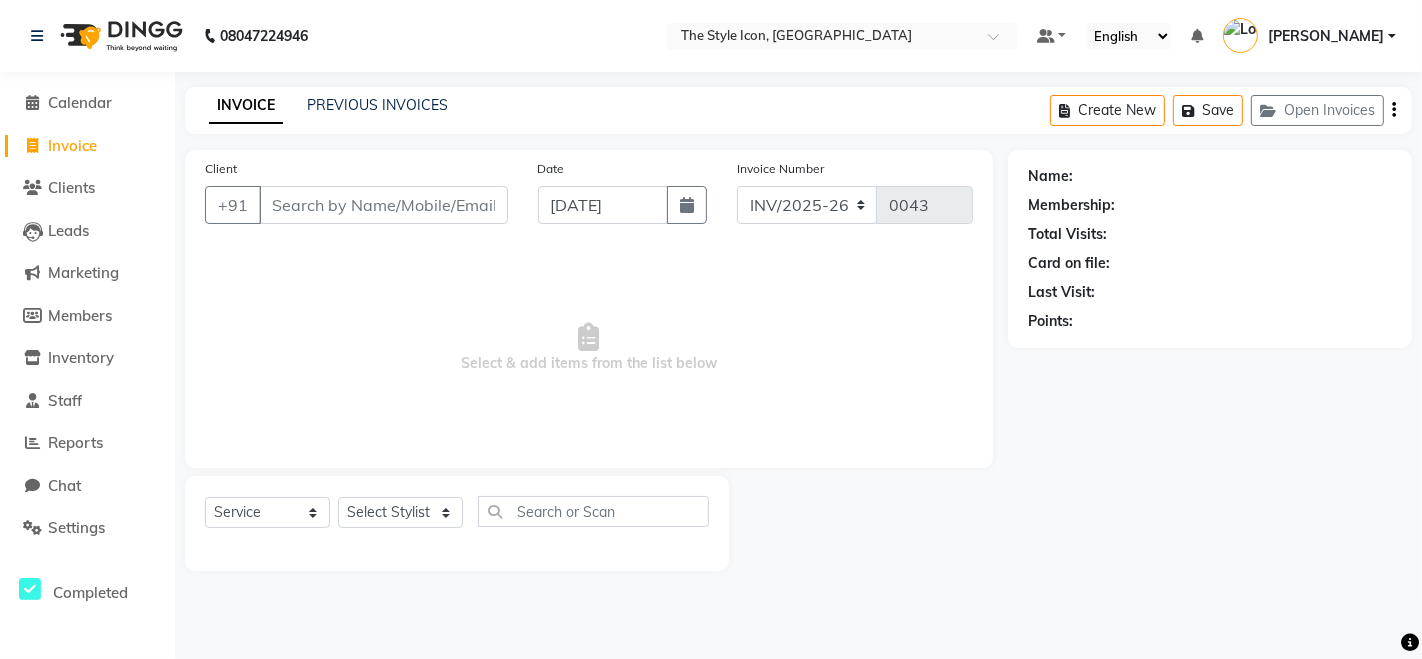 click on "Client" at bounding box center (383, 205) 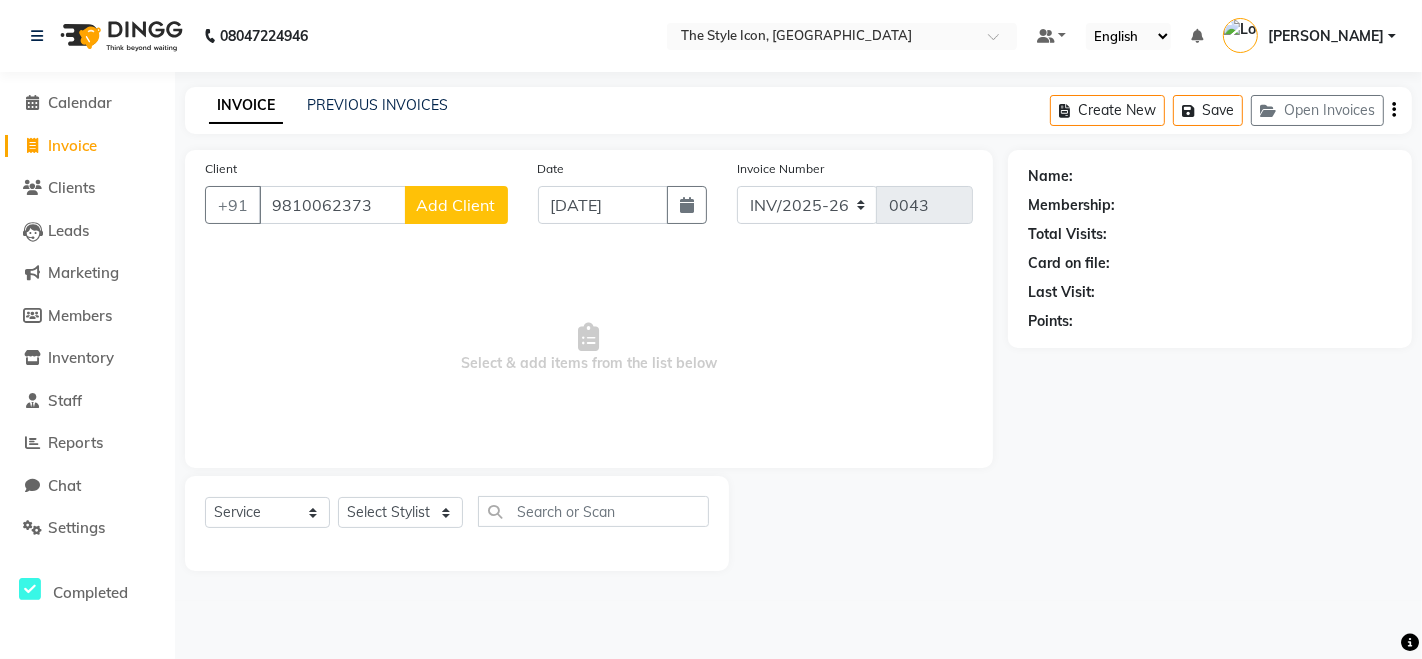 type on "9810062373" 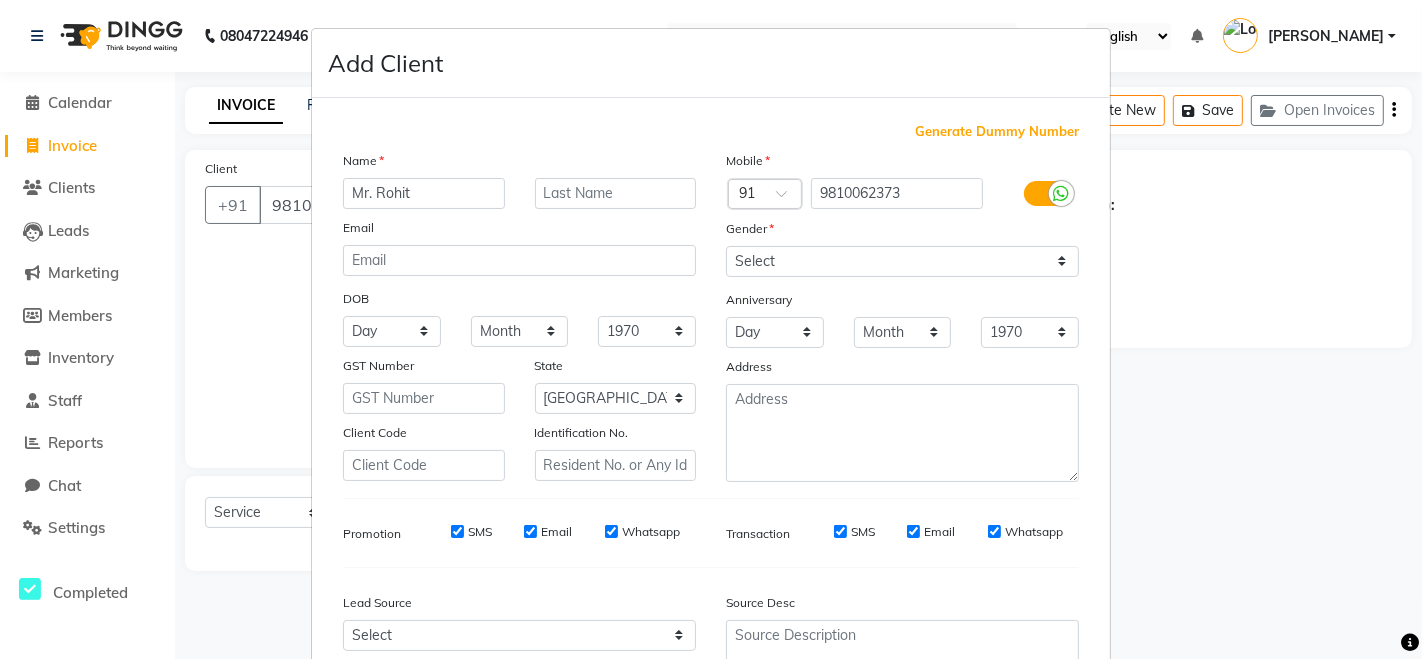 type on "Mr. Rohit" 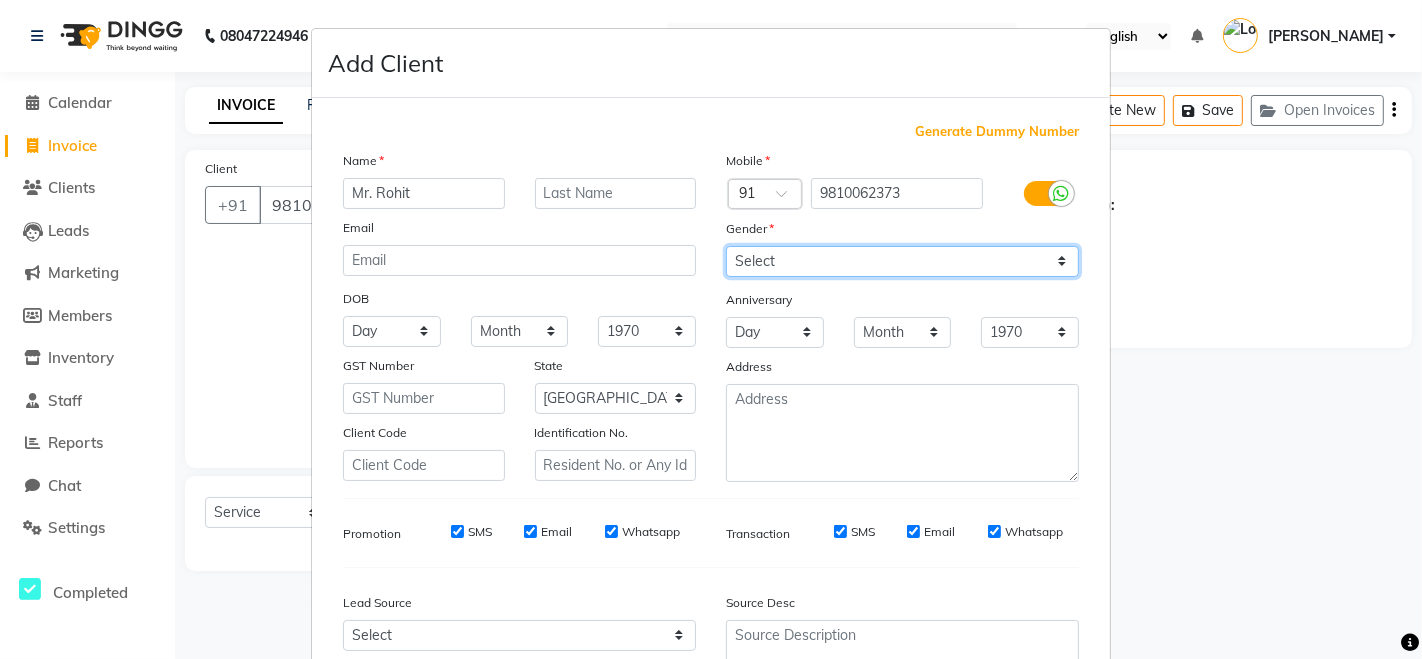 click on "Select Male Female Other Prefer Not To Say" at bounding box center (902, 261) 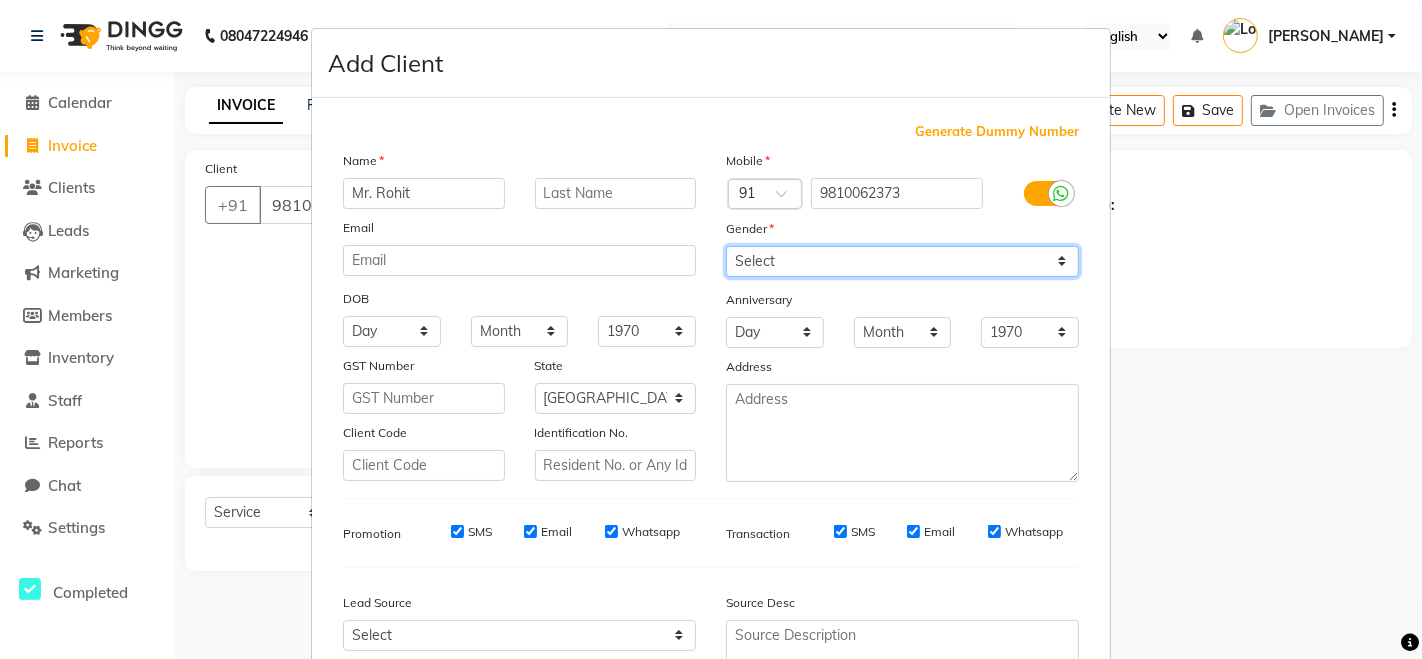 click on "Select Male Female Other Prefer Not To Say" at bounding box center [902, 261] 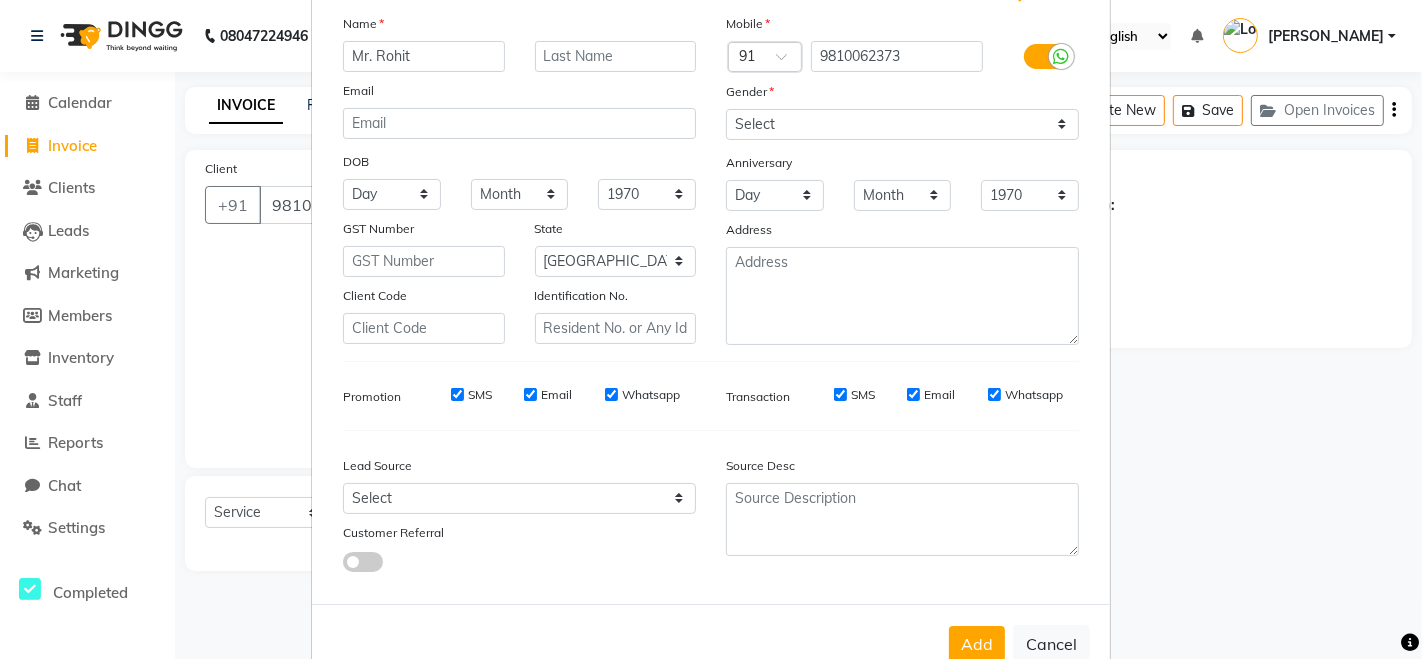 scroll, scrollTop: 141, scrollLeft: 0, axis: vertical 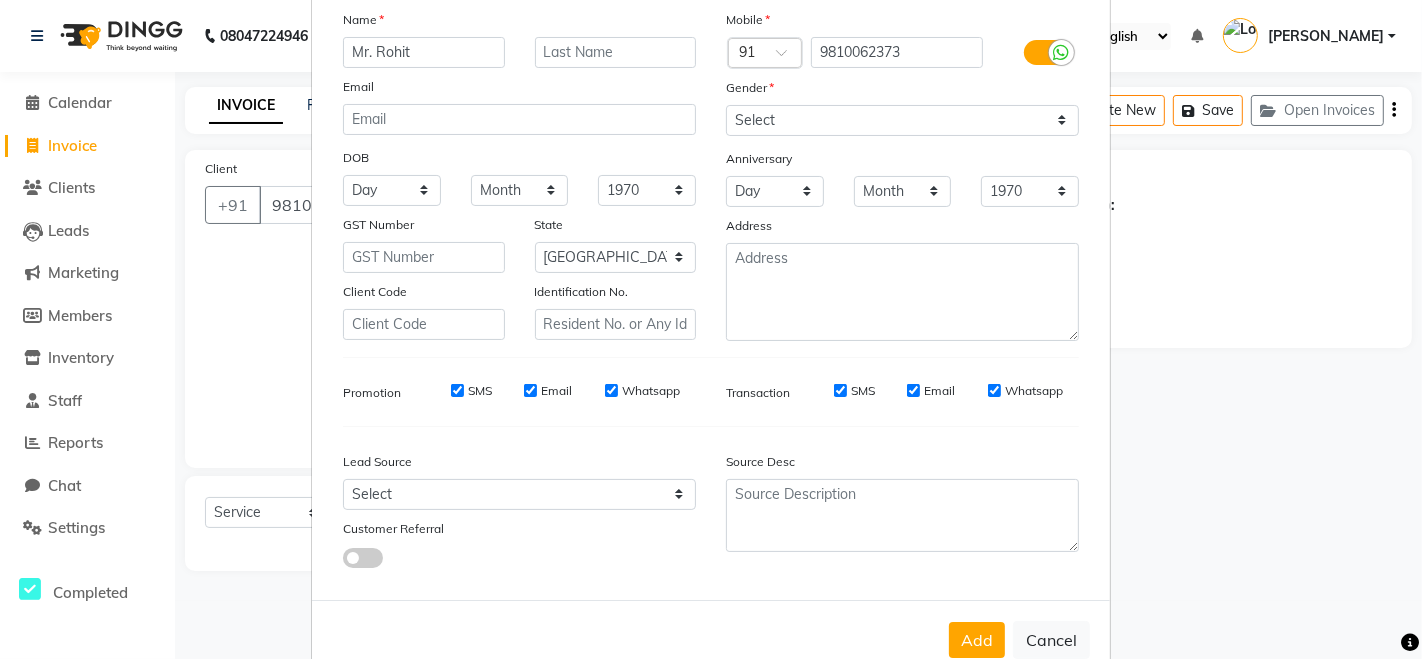 click at bounding box center [363, 558] 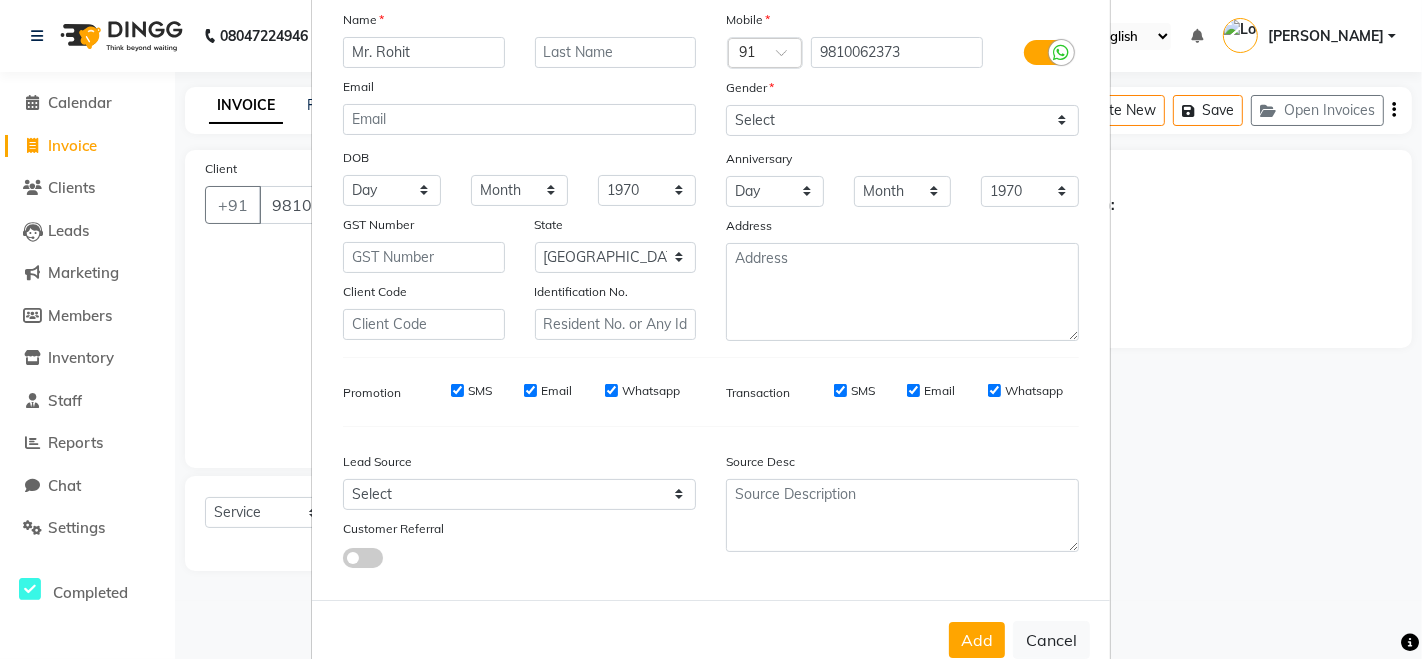 click at bounding box center (343, 561) 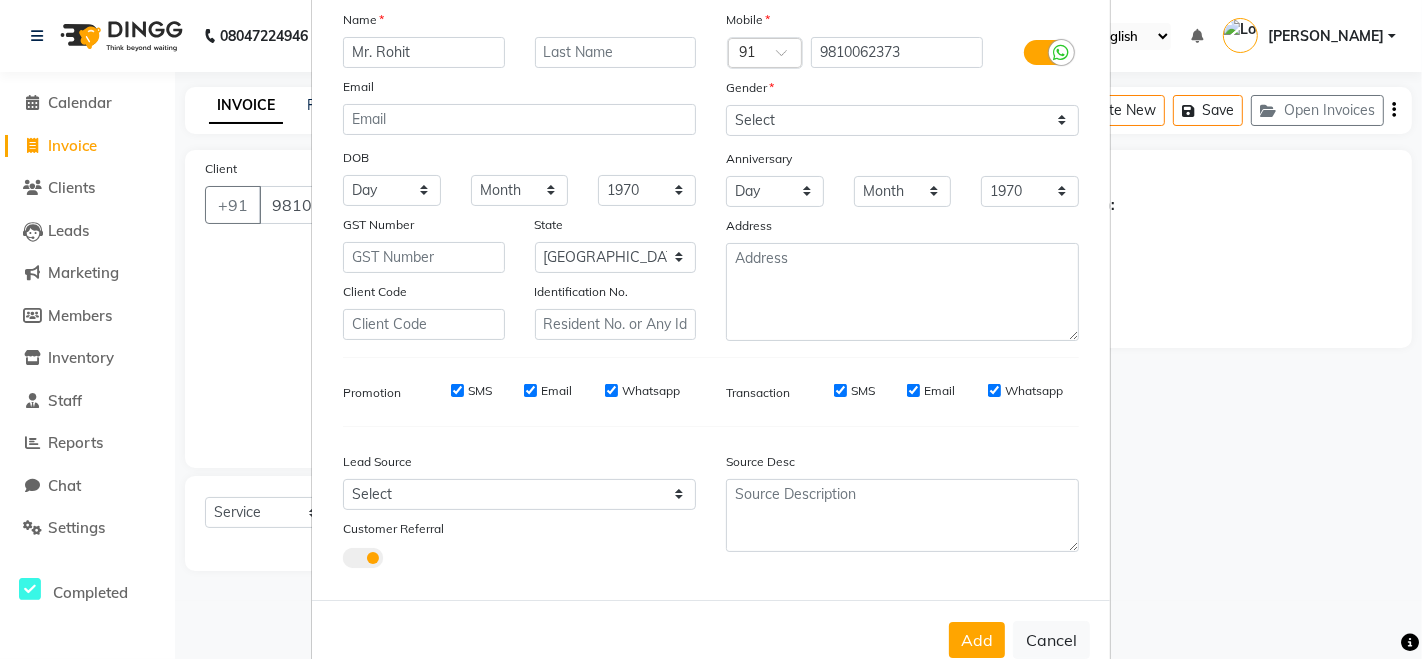 select on "37419" 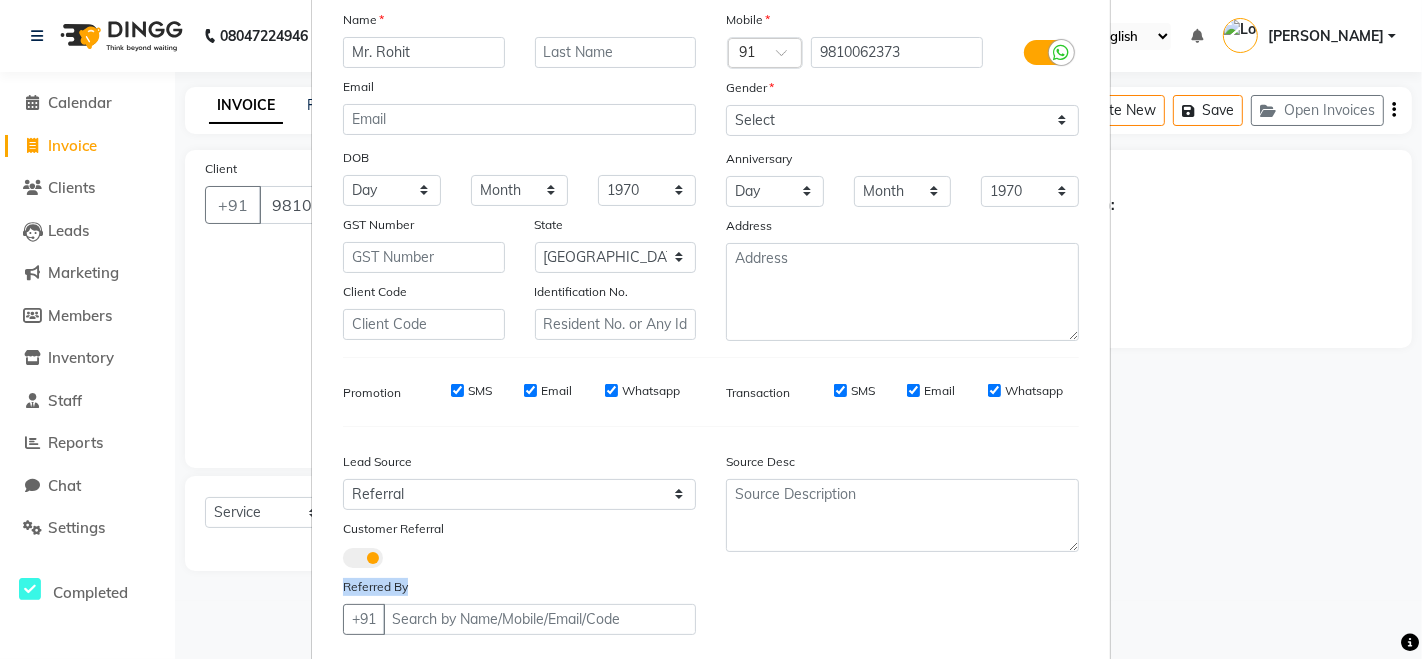drag, startPoint x: 370, startPoint y: 556, endPoint x: 541, endPoint y: 615, distance: 180.89223 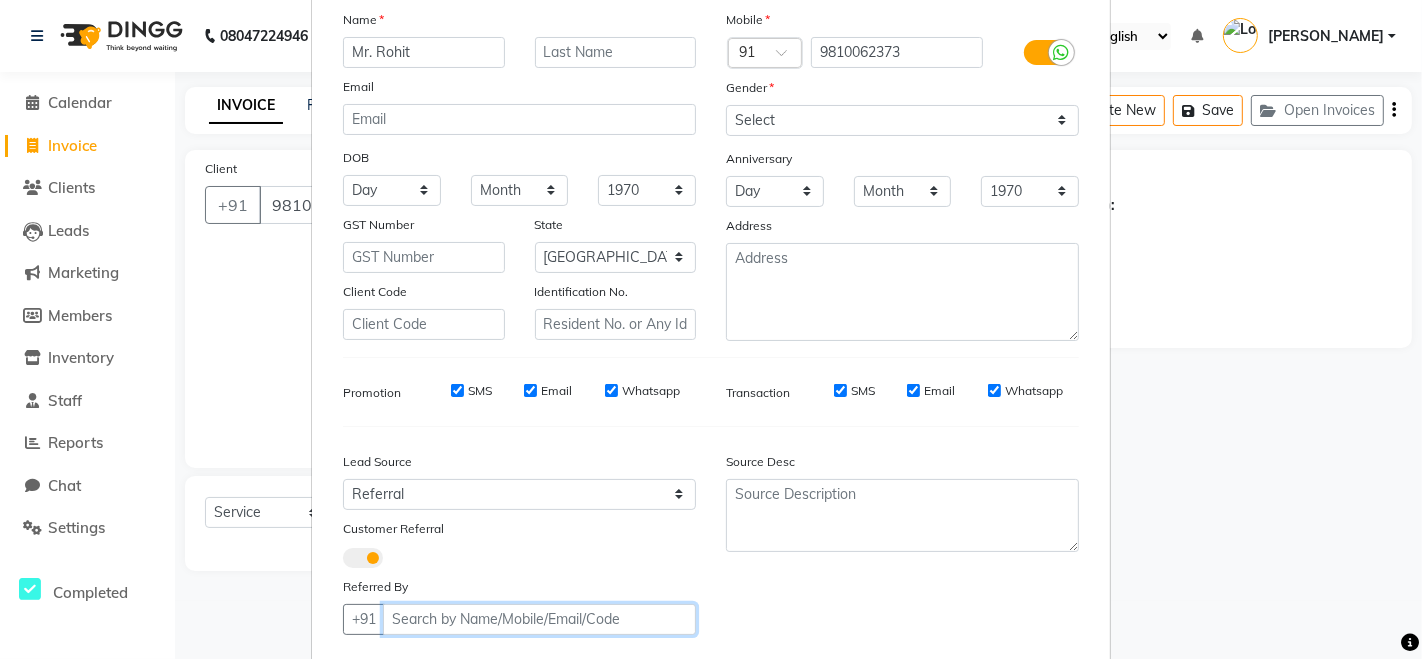 click on "Client" at bounding box center (539, 619) 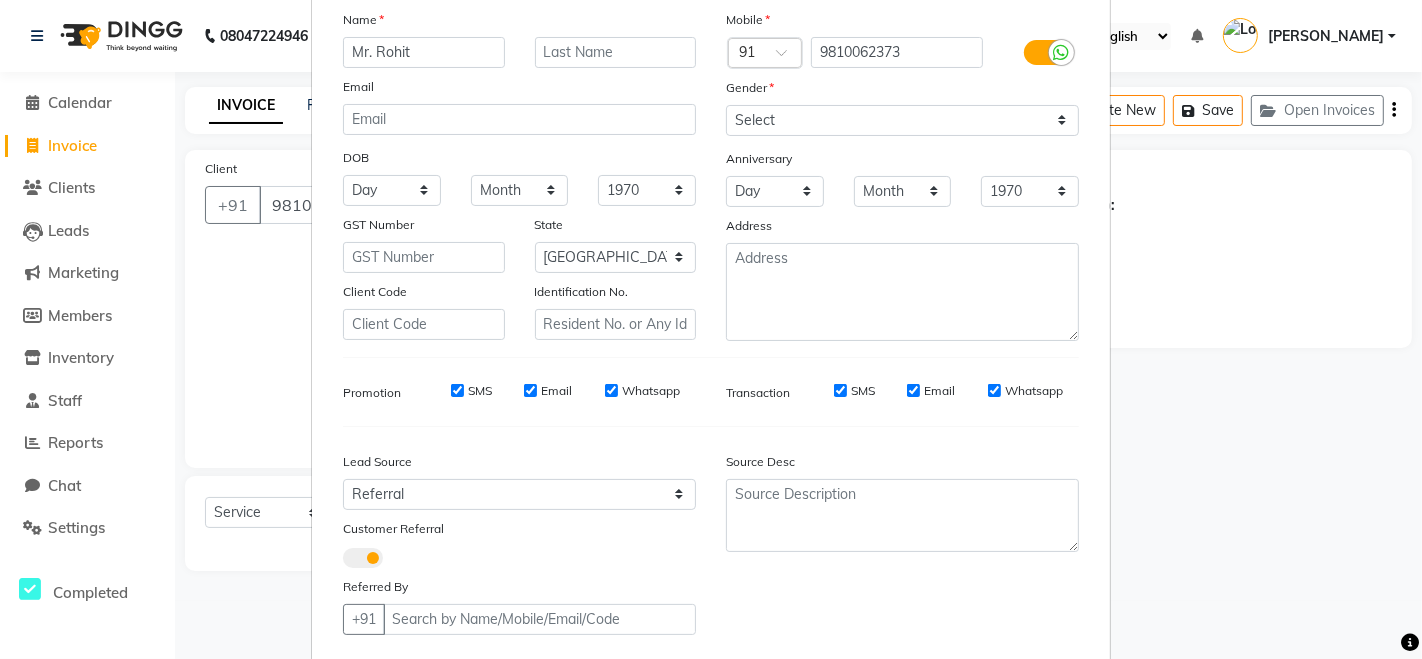 scroll, scrollTop: 255, scrollLeft: 0, axis: vertical 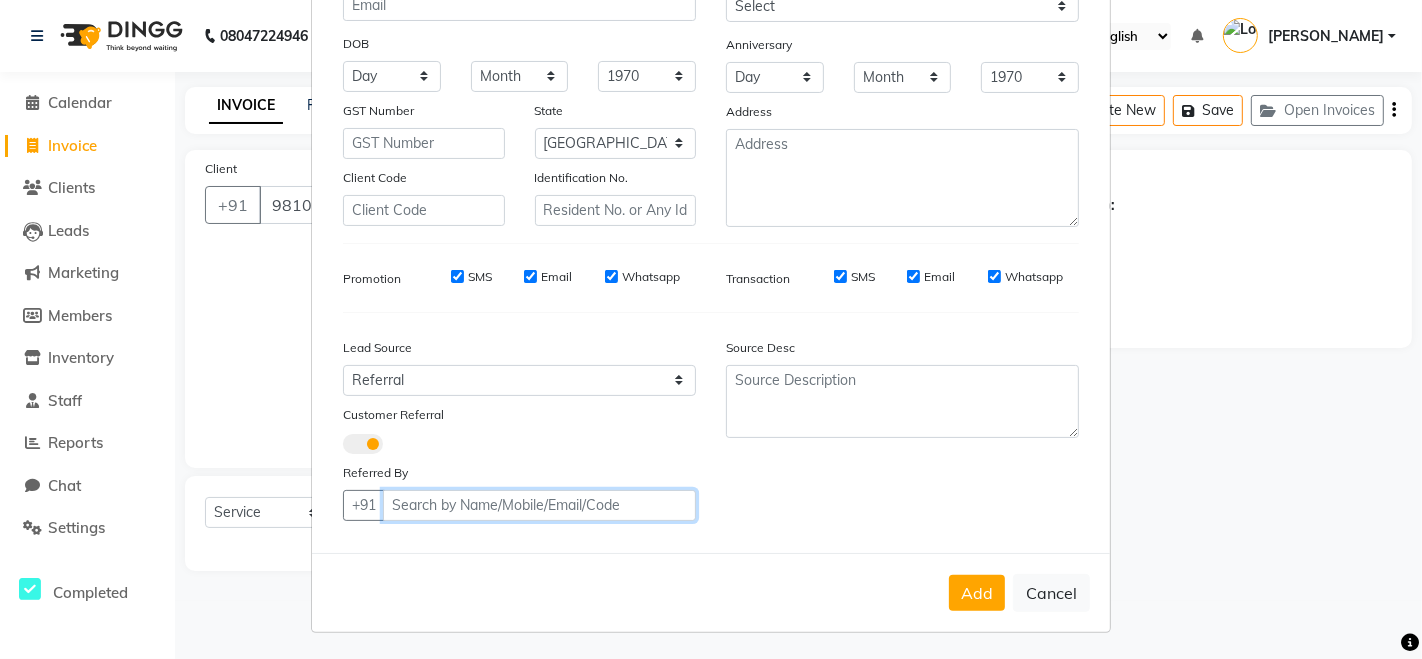 click on "Client" at bounding box center [539, 505] 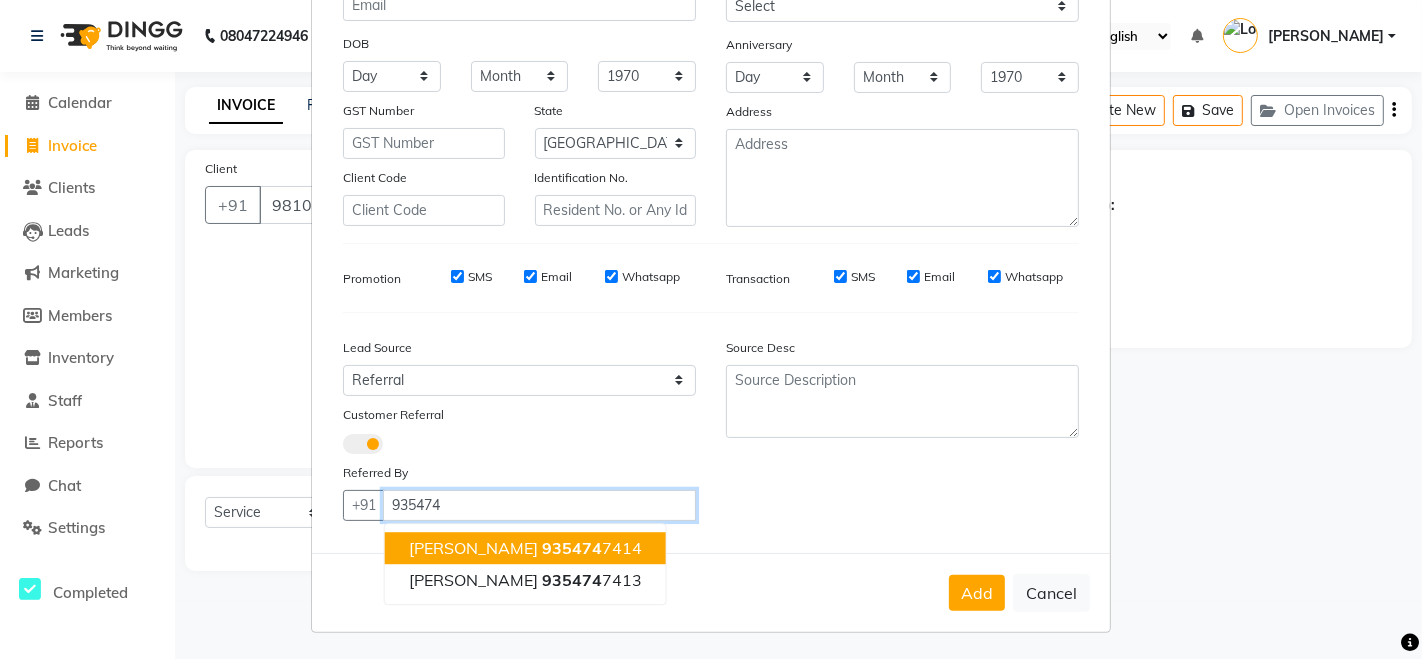 type on "935474" 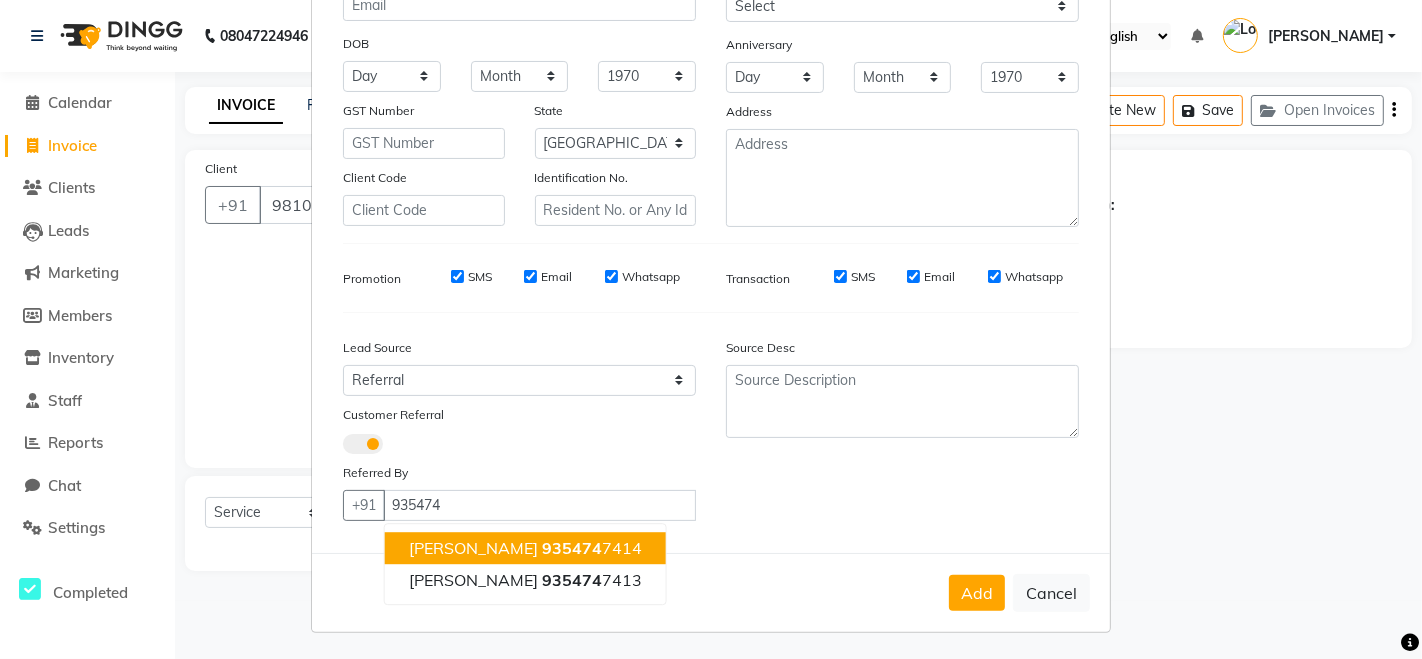 click at bounding box center (363, 444) 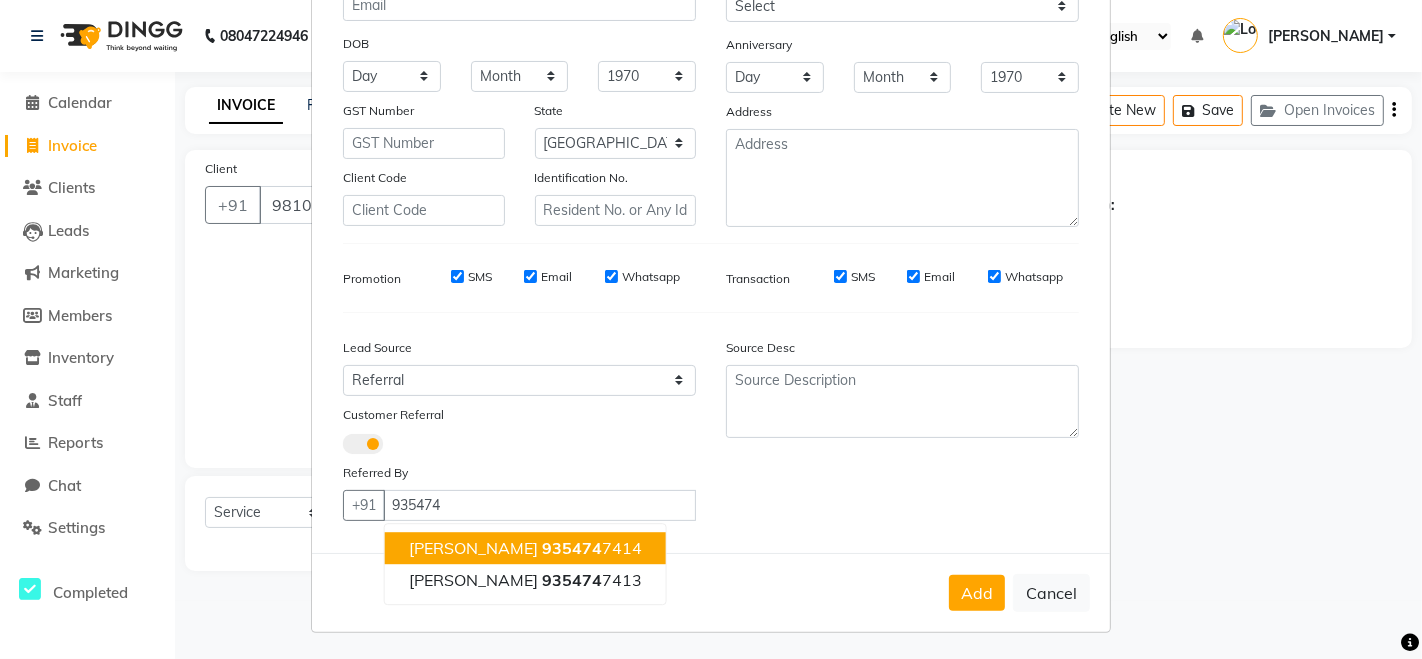 click at bounding box center (343, 447) 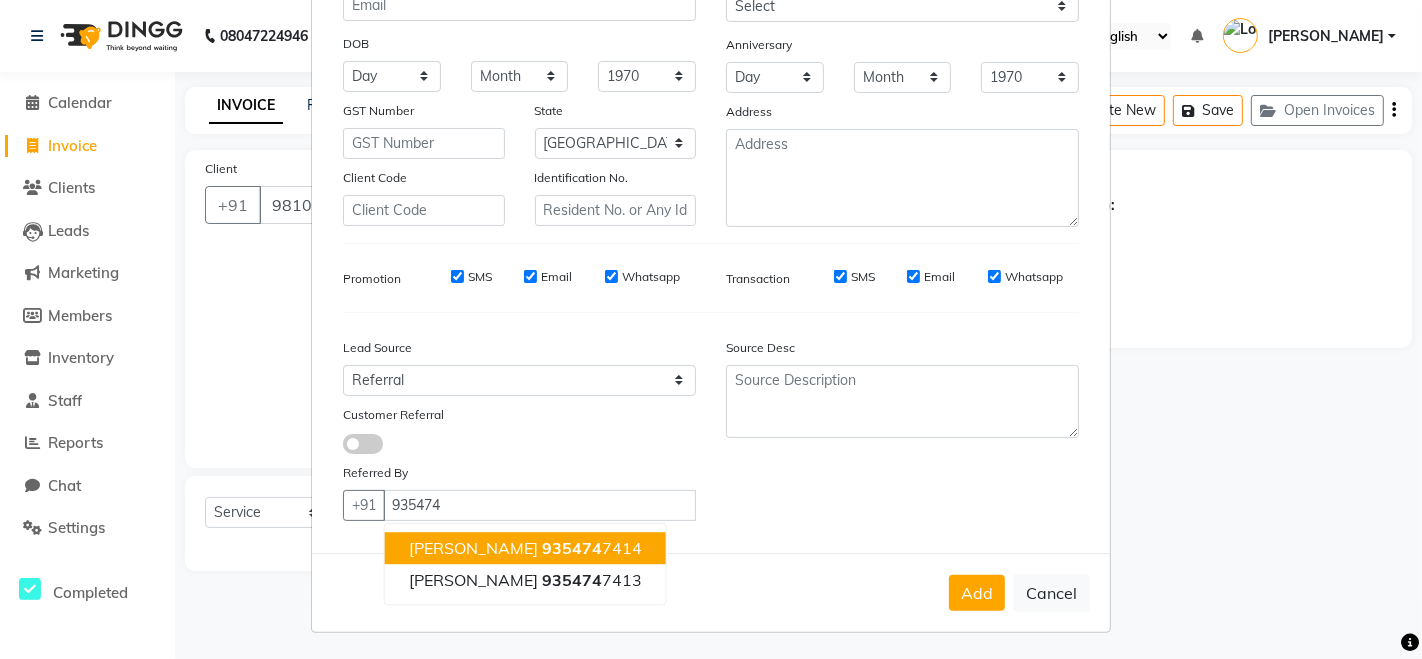 select on "null" 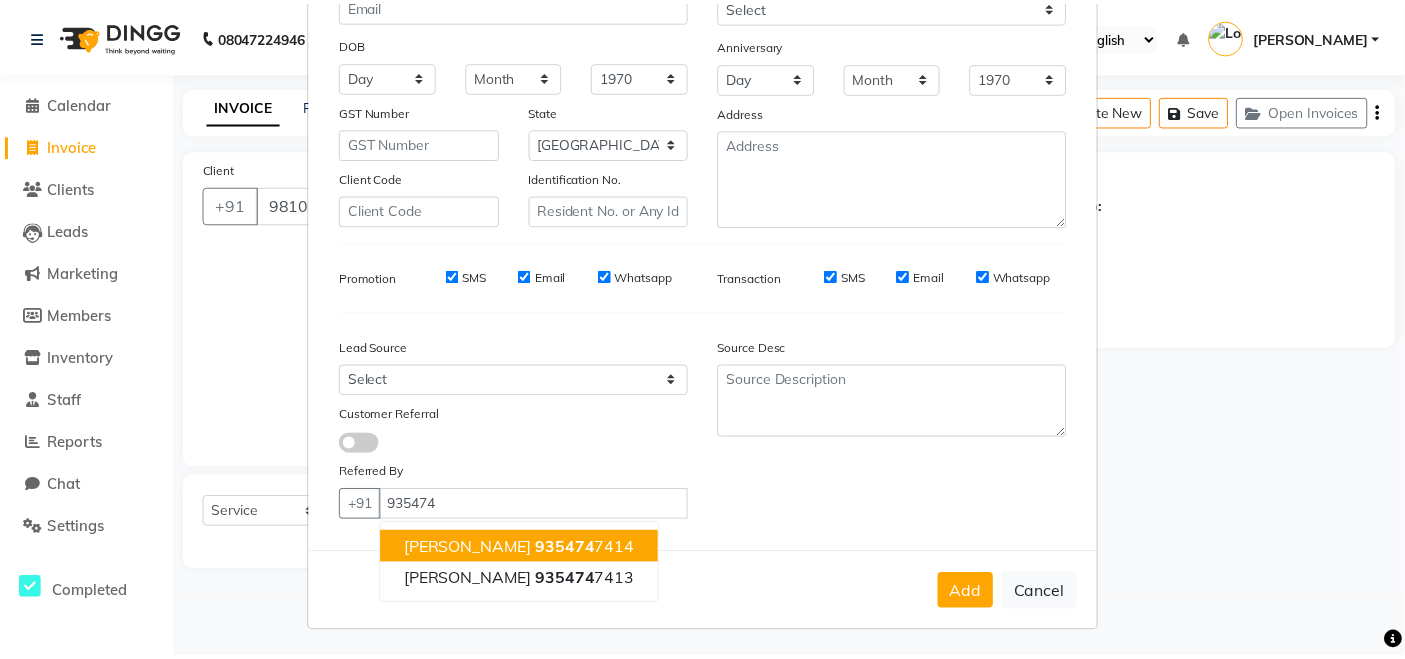 scroll, scrollTop: 188, scrollLeft: 0, axis: vertical 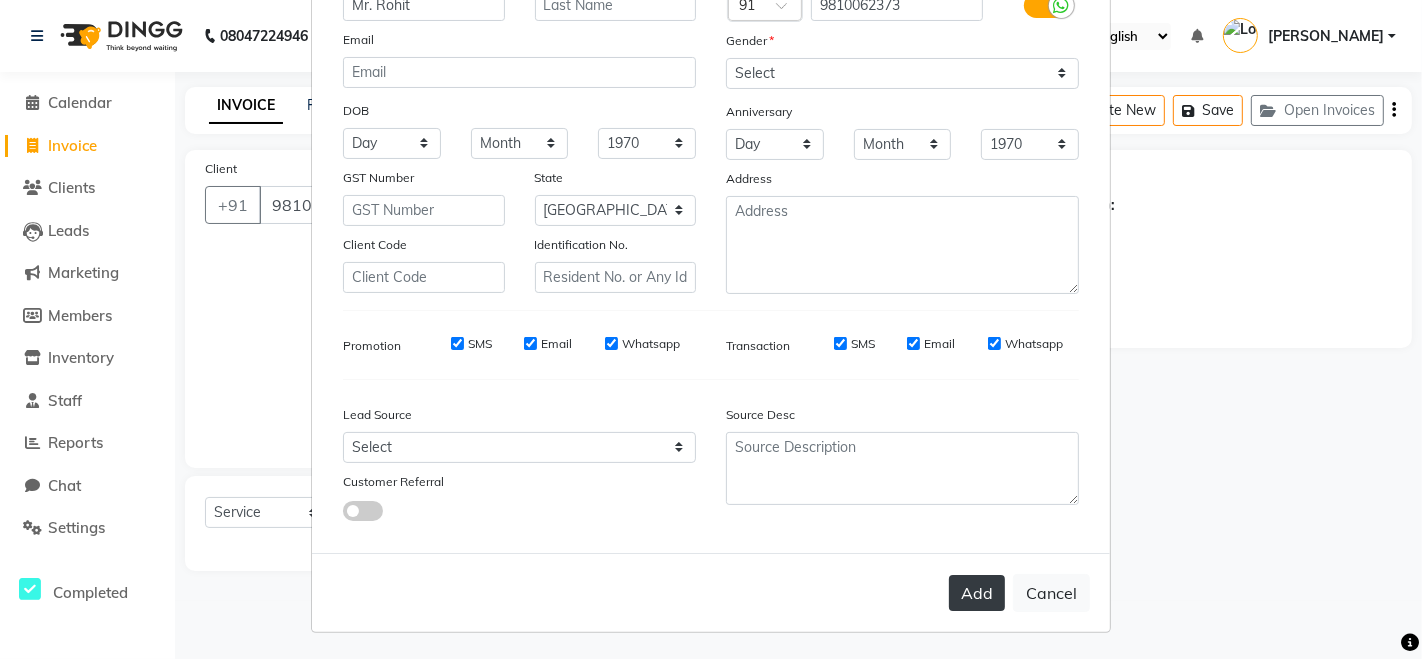 click on "Add" at bounding box center (977, 593) 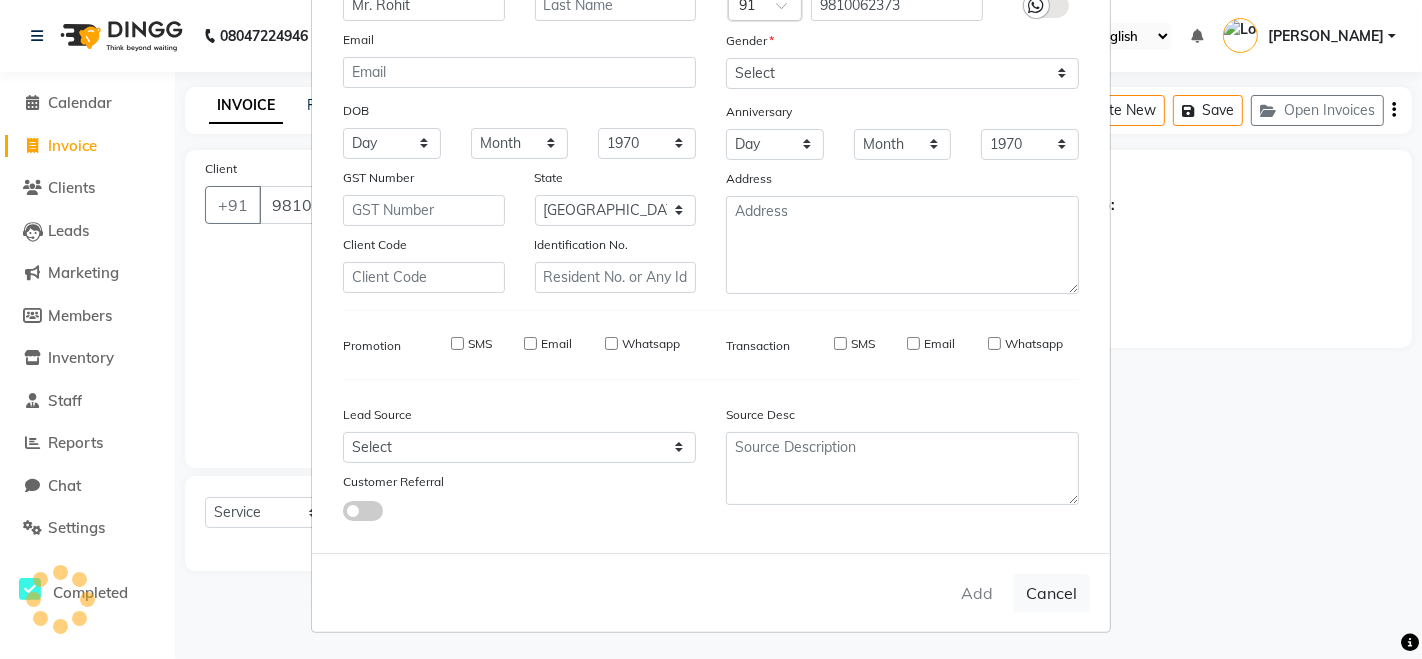type 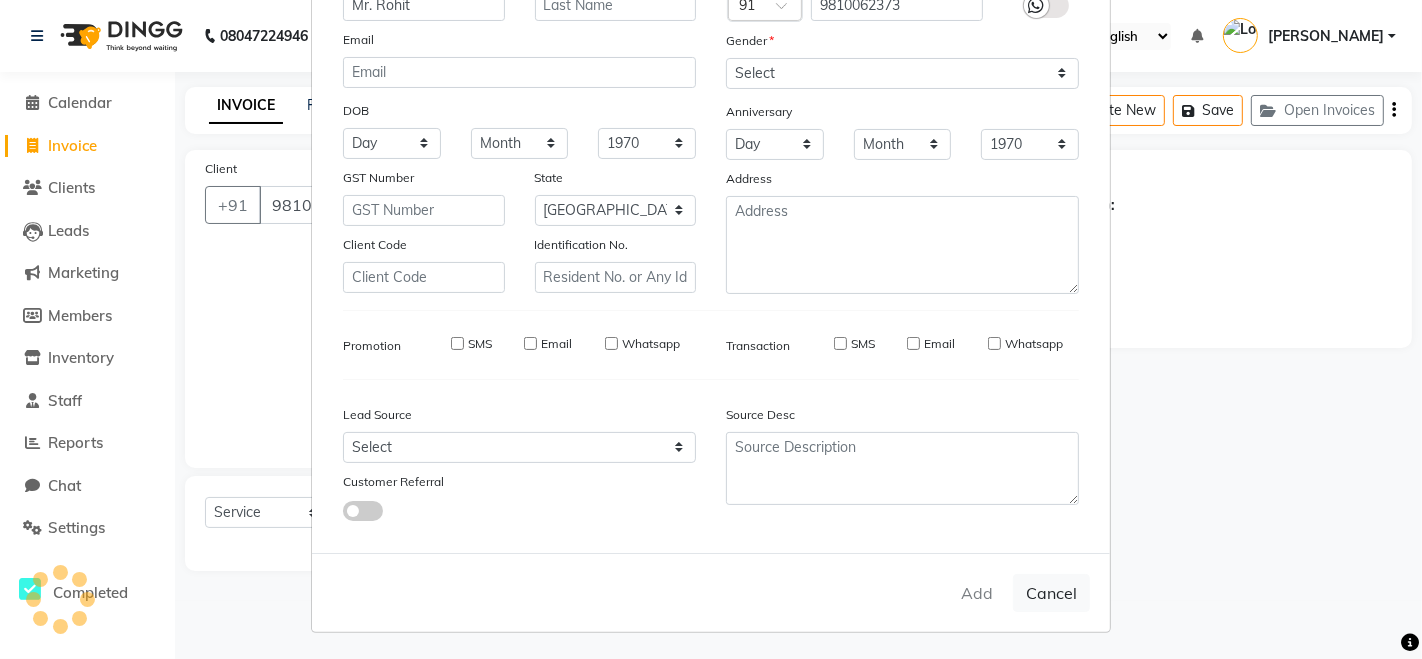 select 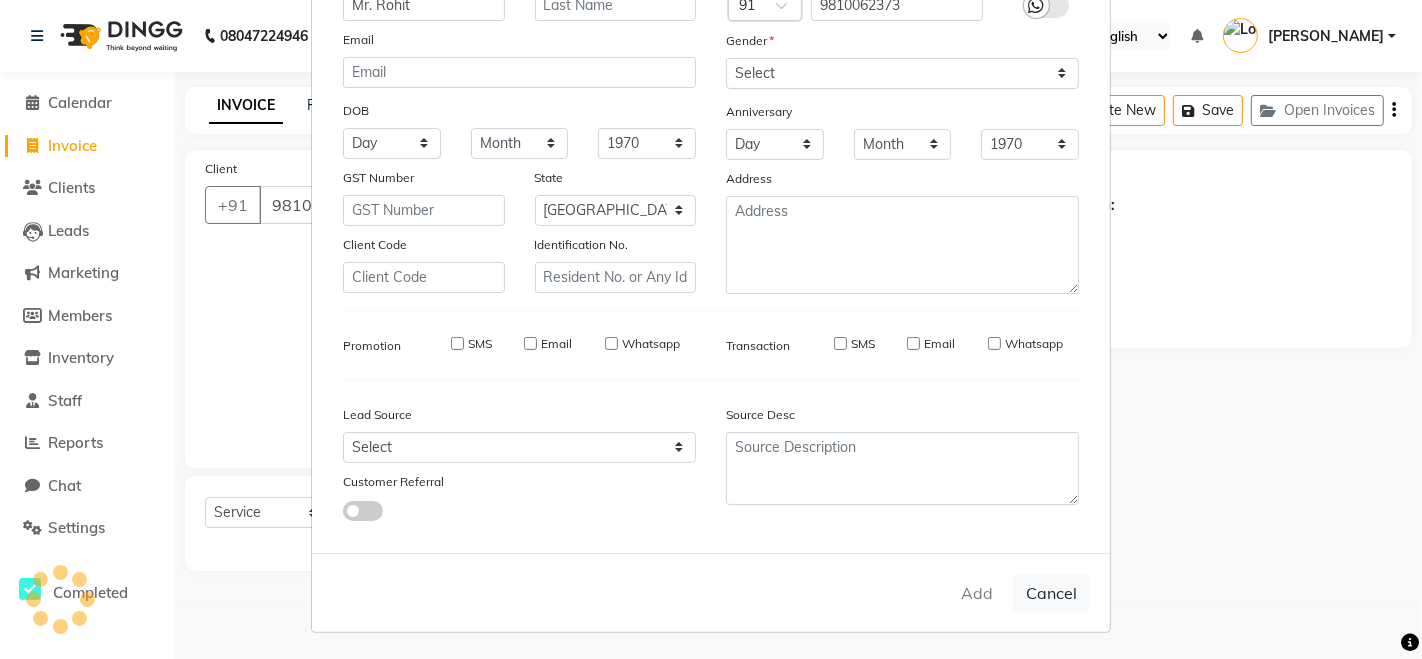 select 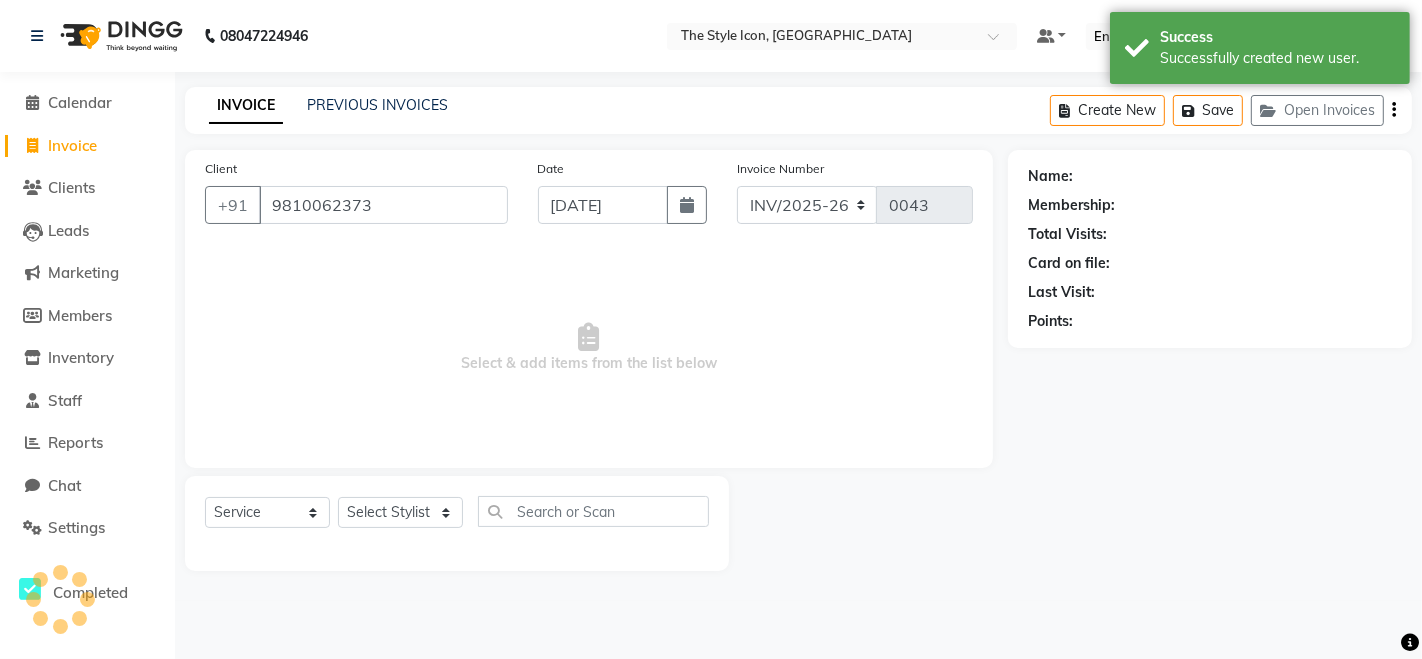 select on "1: Object" 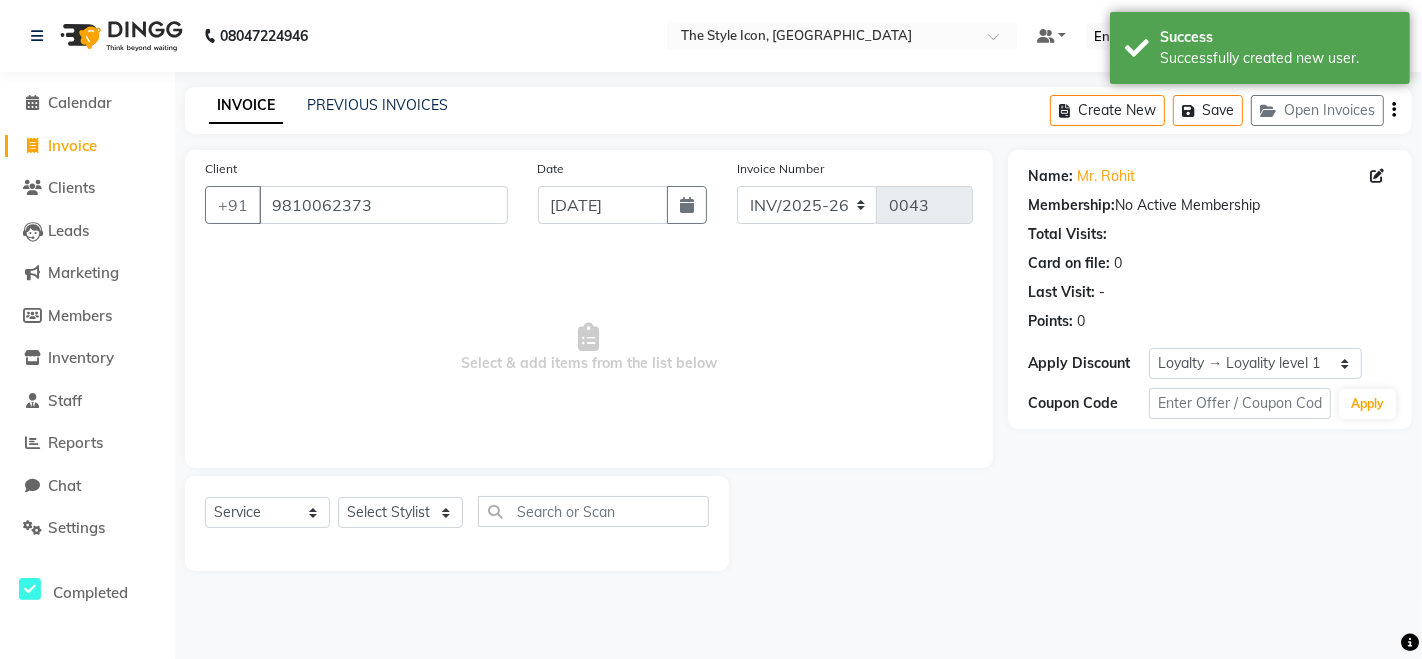 click on "Select  Service  Product  Membership  Package Voucher Prepaid Gift Card  Select Stylist [PERSON_NAME] M [PERSON_NAME] [PERSON_NAME] Manager [PERSON_NAME] [PERSON_NAME] [PERSON_NAME]" 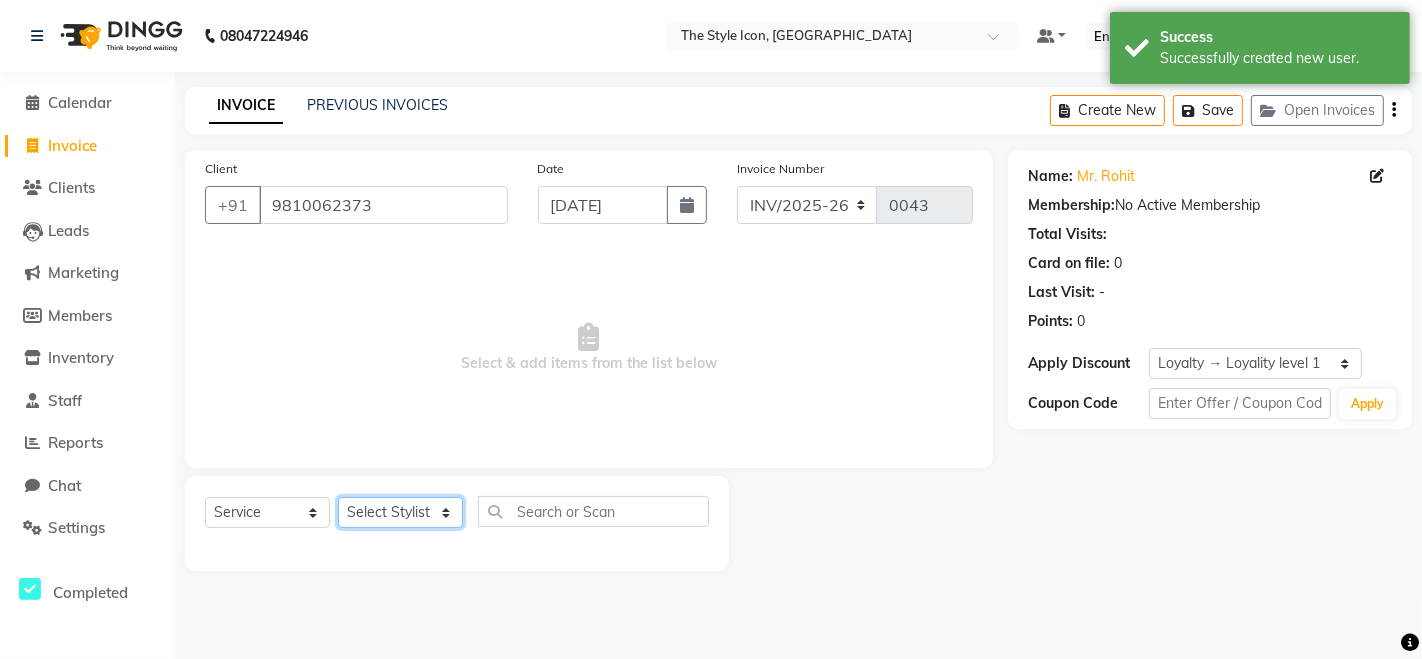 click on "Select Stylist [PERSON_NAME] M [PERSON_NAME] [PERSON_NAME] Manager [PERSON_NAME] [PERSON_NAME] [PERSON_NAME]" 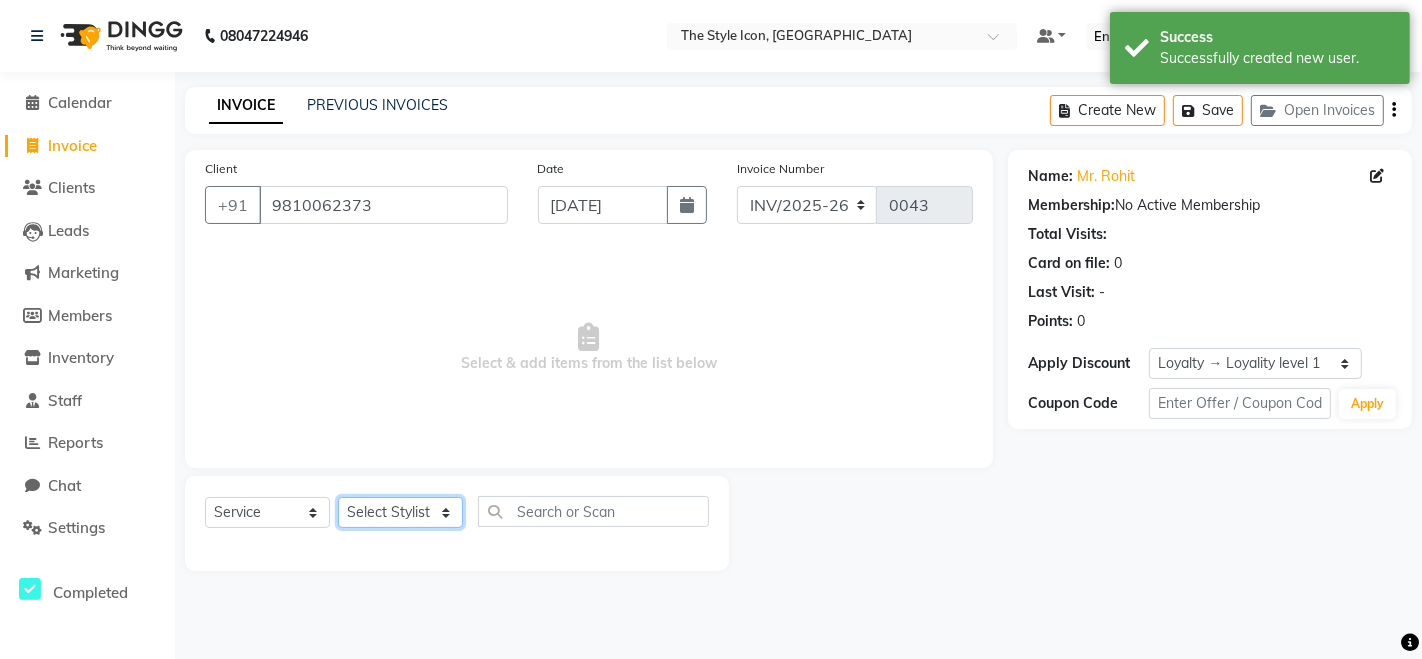 select on "41170" 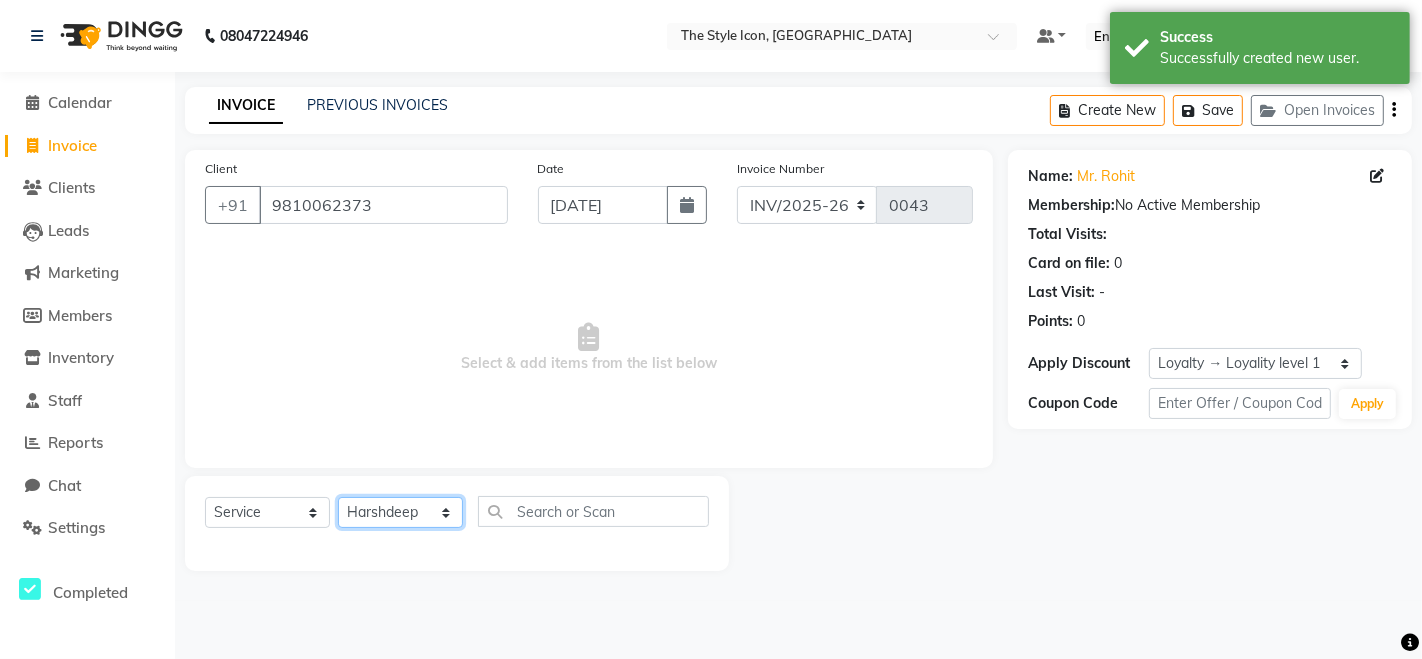click on "Select Stylist [PERSON_NAME] M [PERSON_NAME] [PERSON_NAME] Manager [PERSON_NAME] [PERSON_NAME] [PERSON_NAME]" 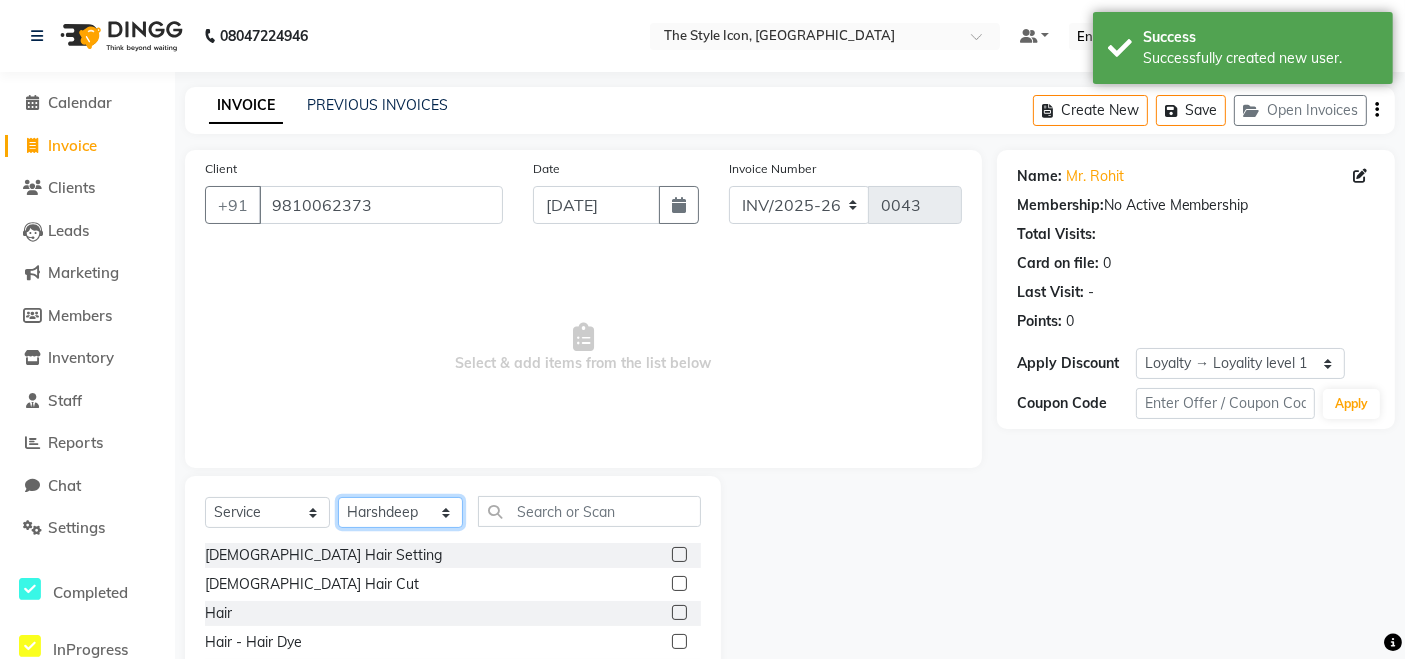 scroll, scrollTop: 141, scrollLeft: 0, axis: vertical 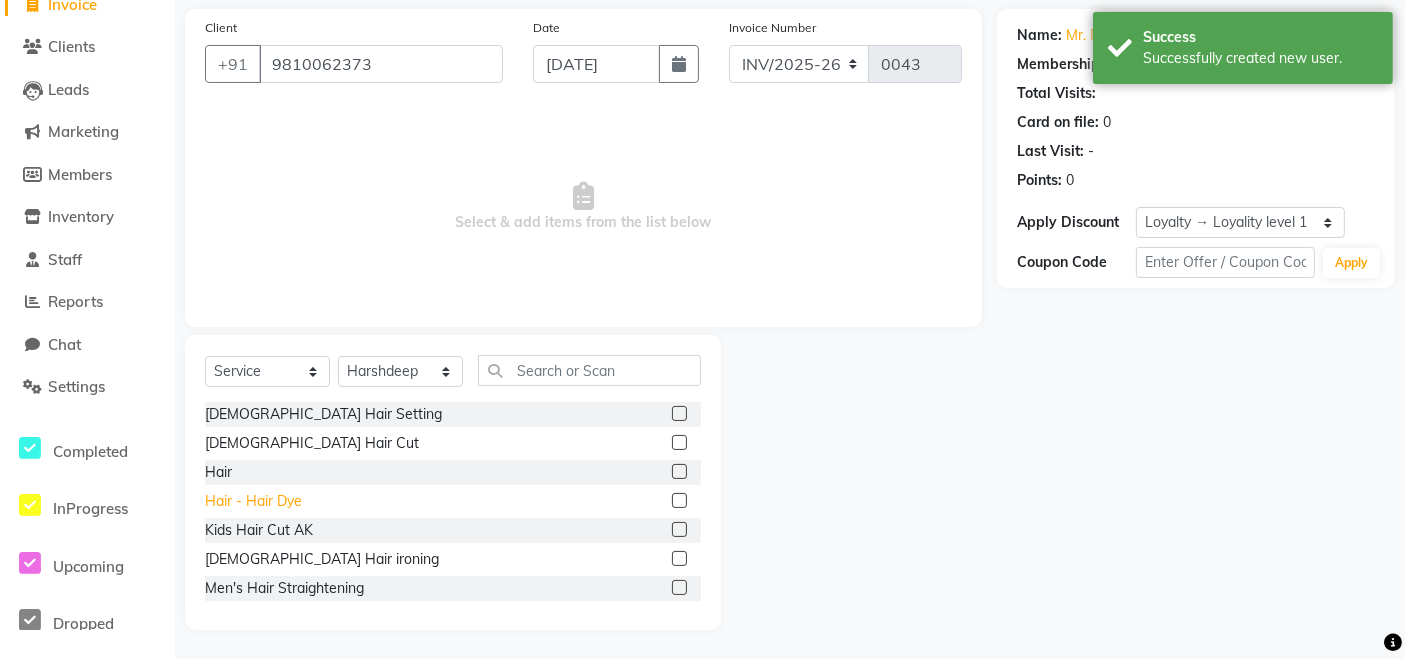 click on "Hair - Hair Dye" 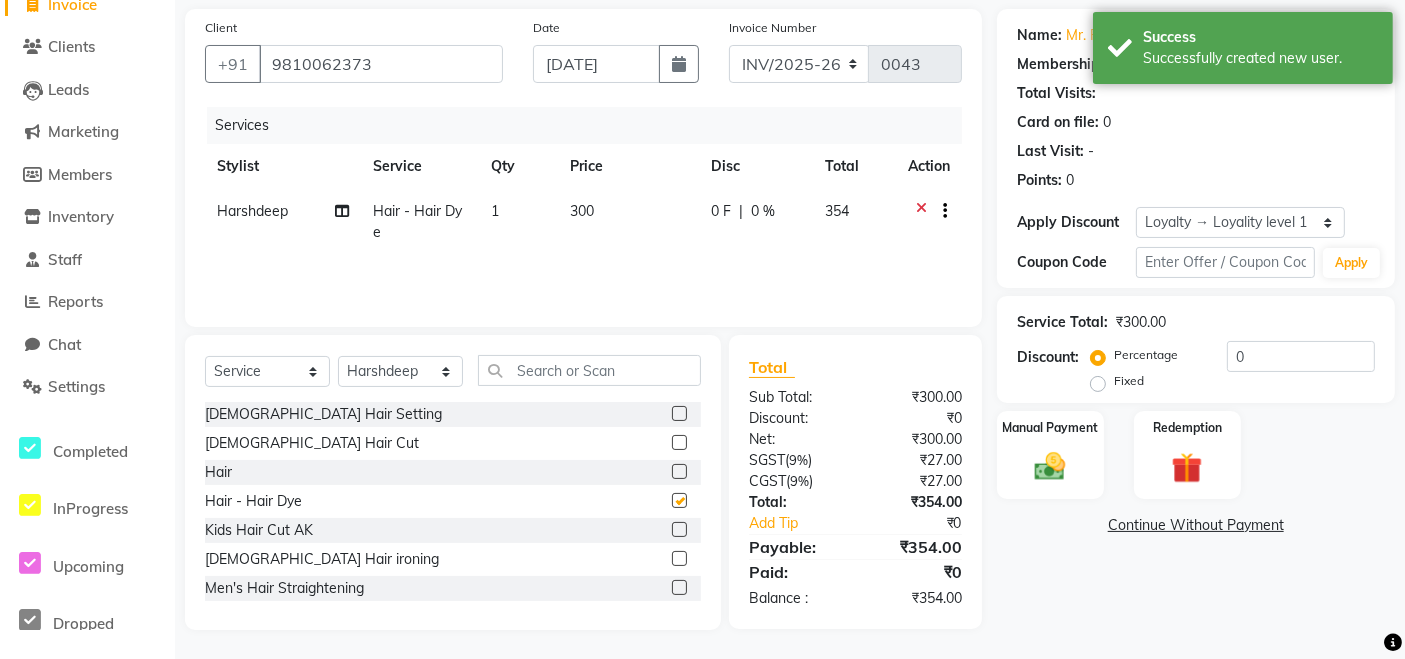 checkbox on "false" 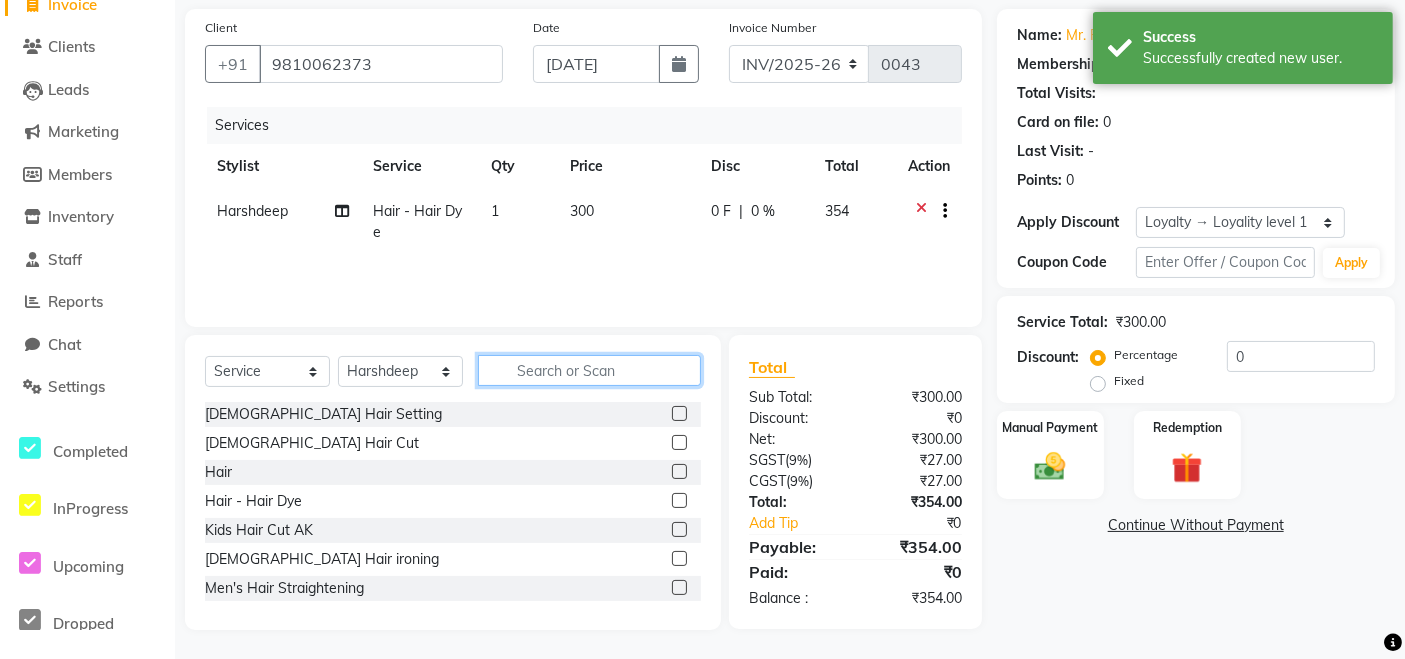 click 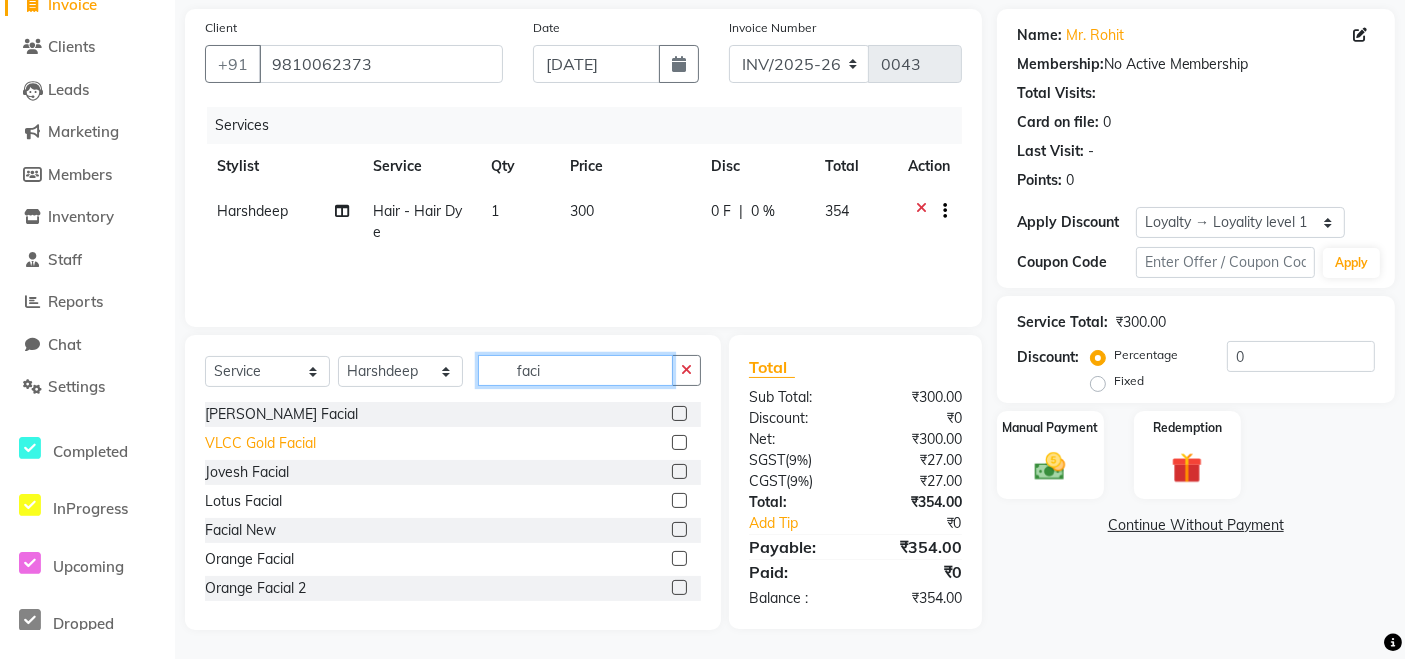 type on "faci" 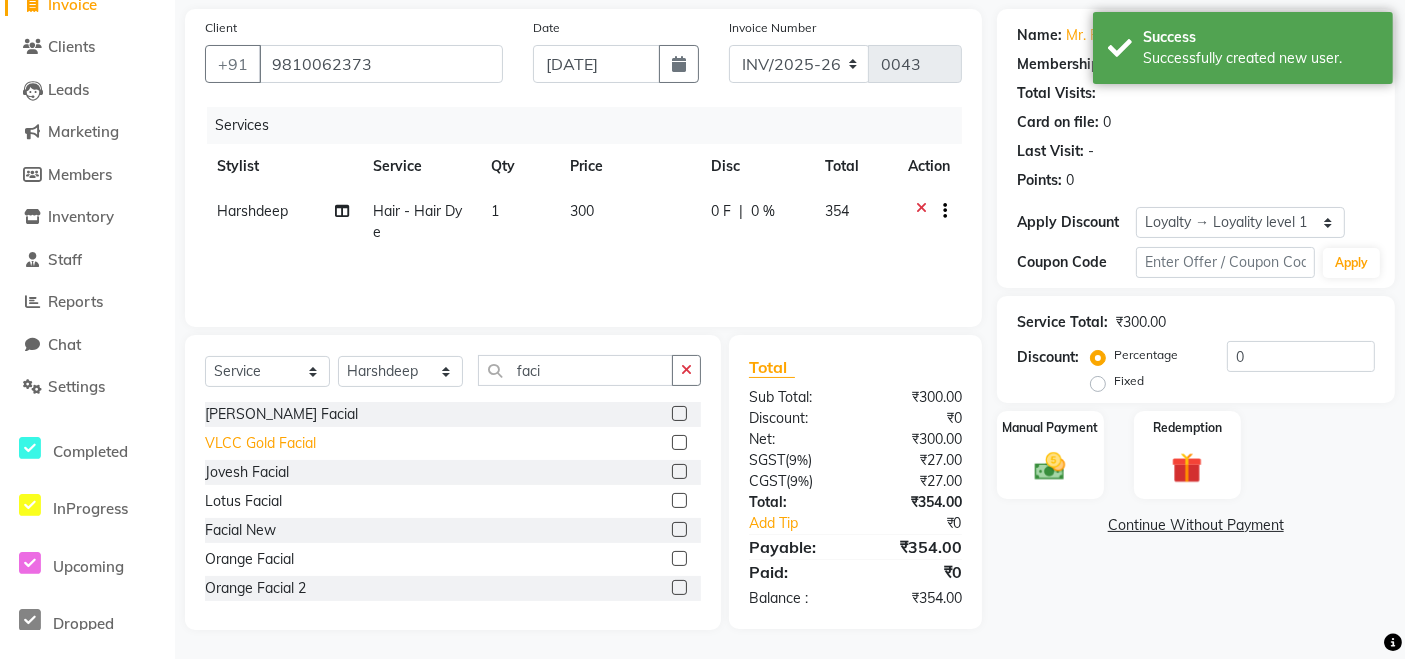 click on "VLCC Gold Facial" 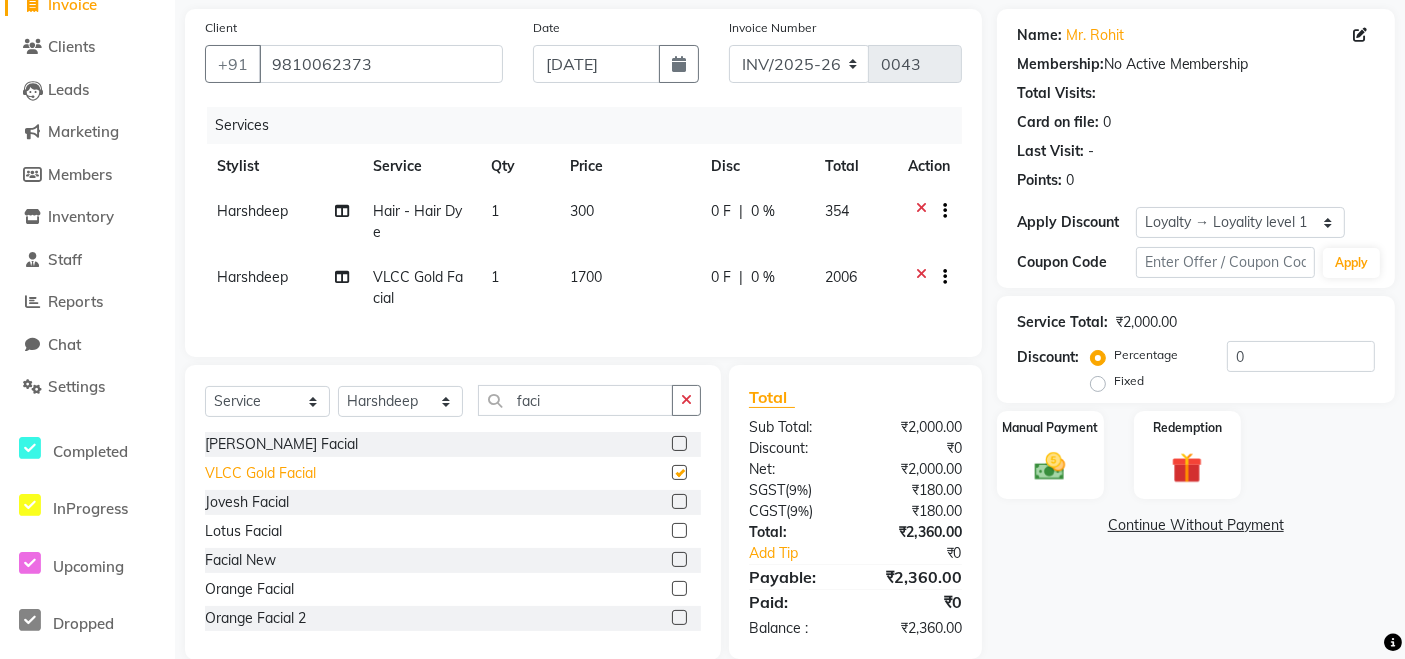 checkbox on "false" 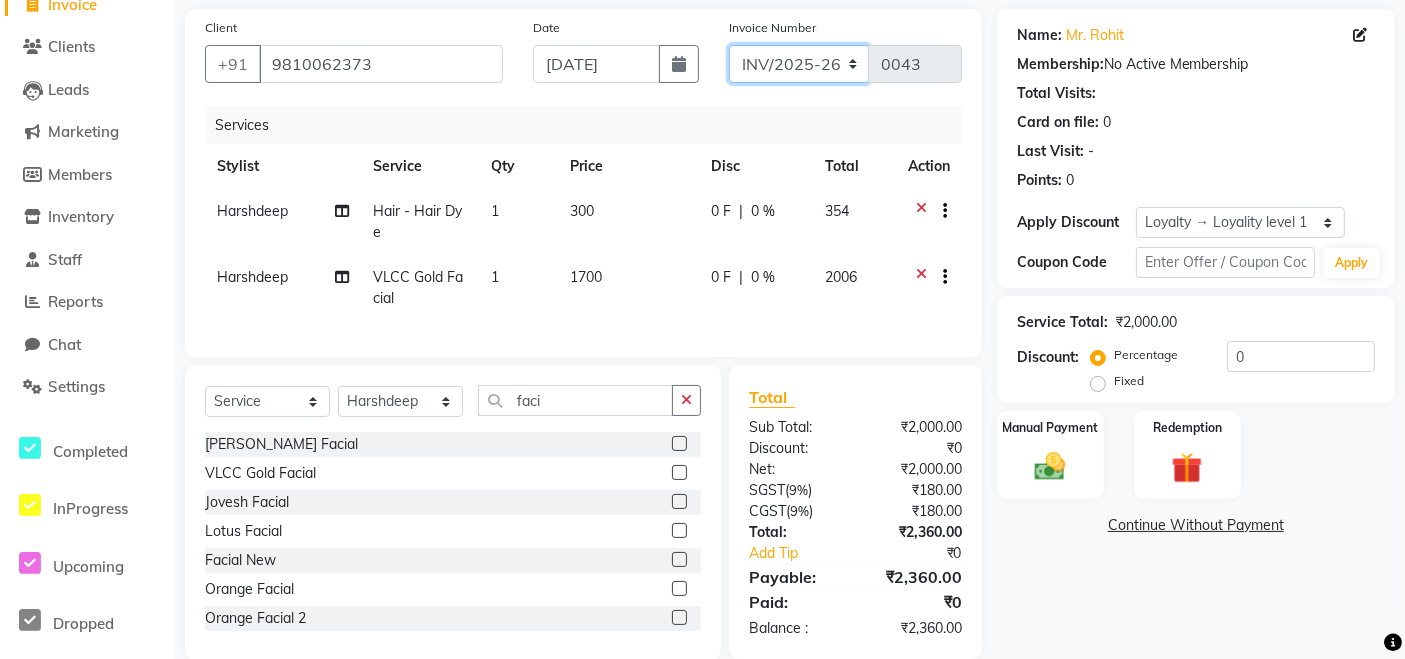 click on "CSH/25 INV/2025-26" 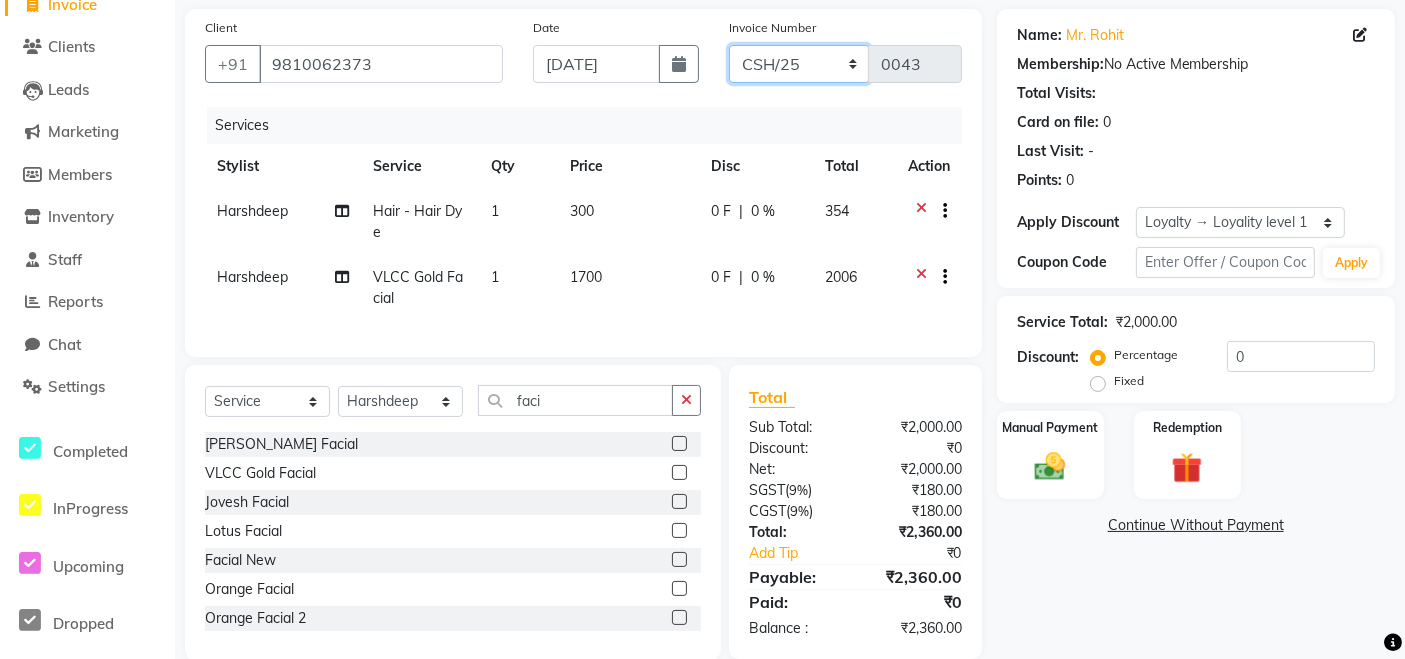 click on "CSH/25 INV/2025-26" 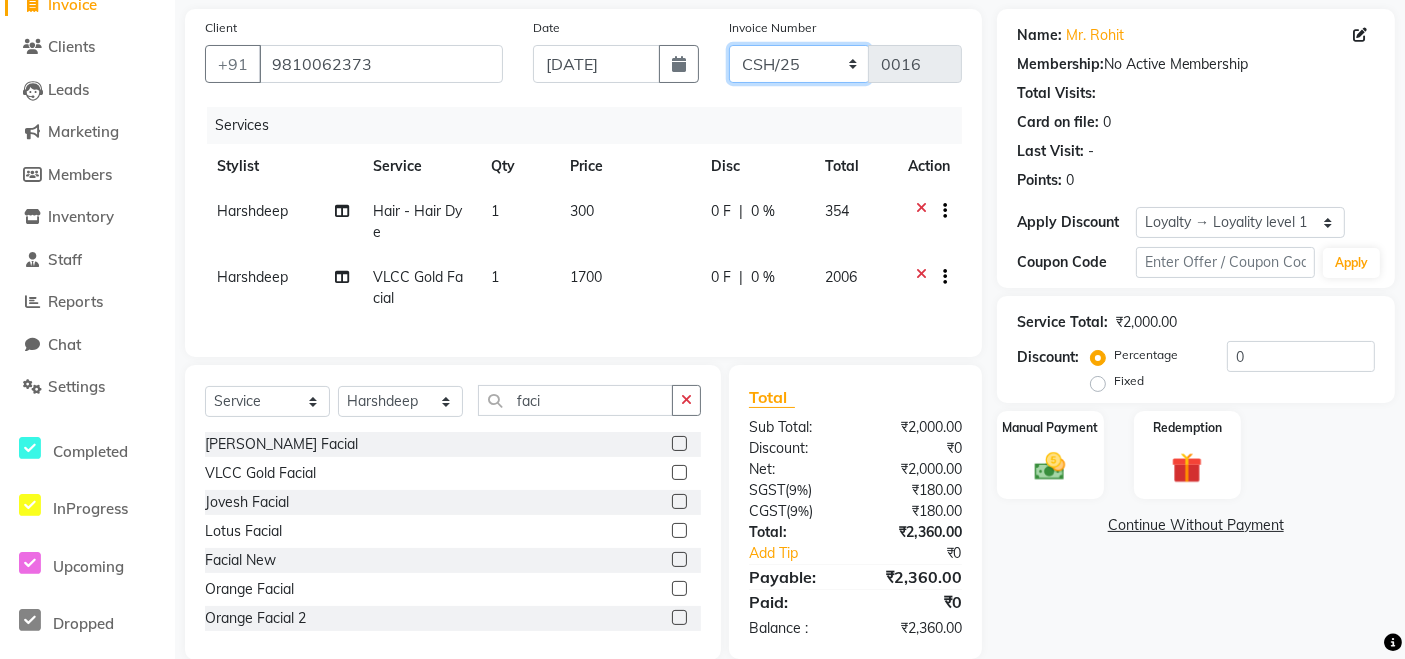 click on "CSH/25 INV/2025-26" 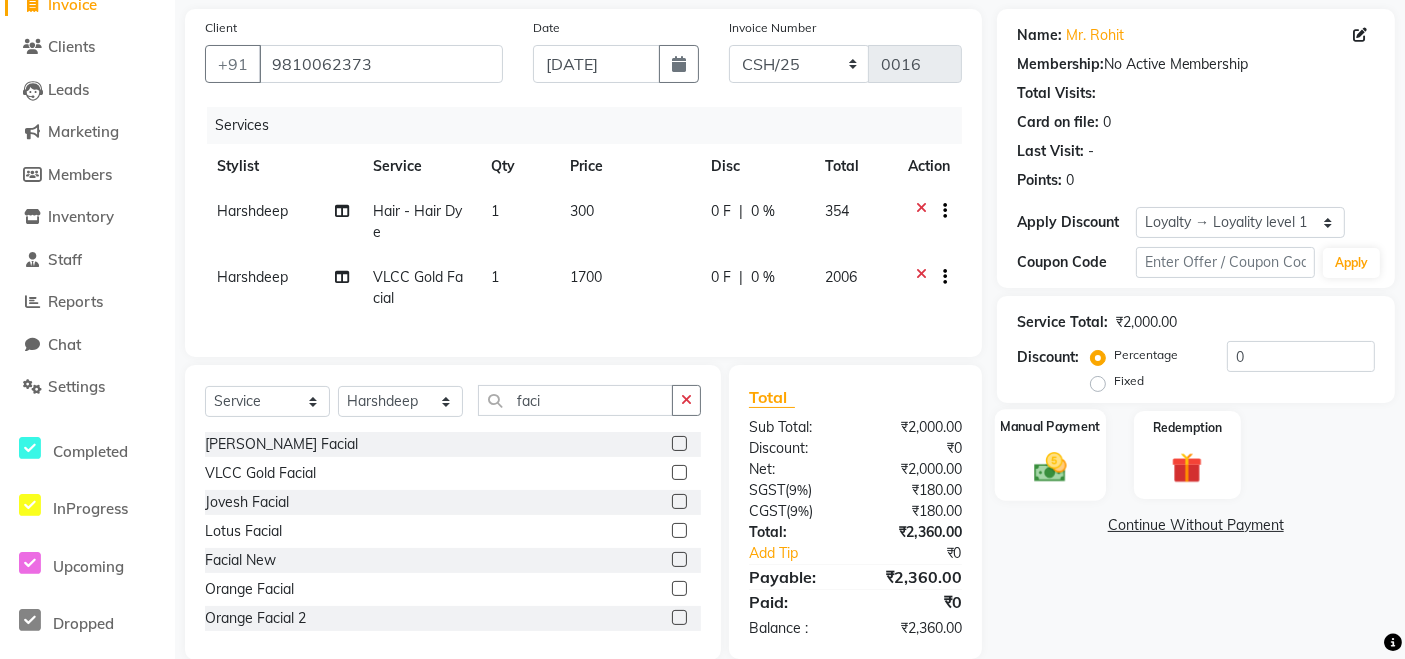 click 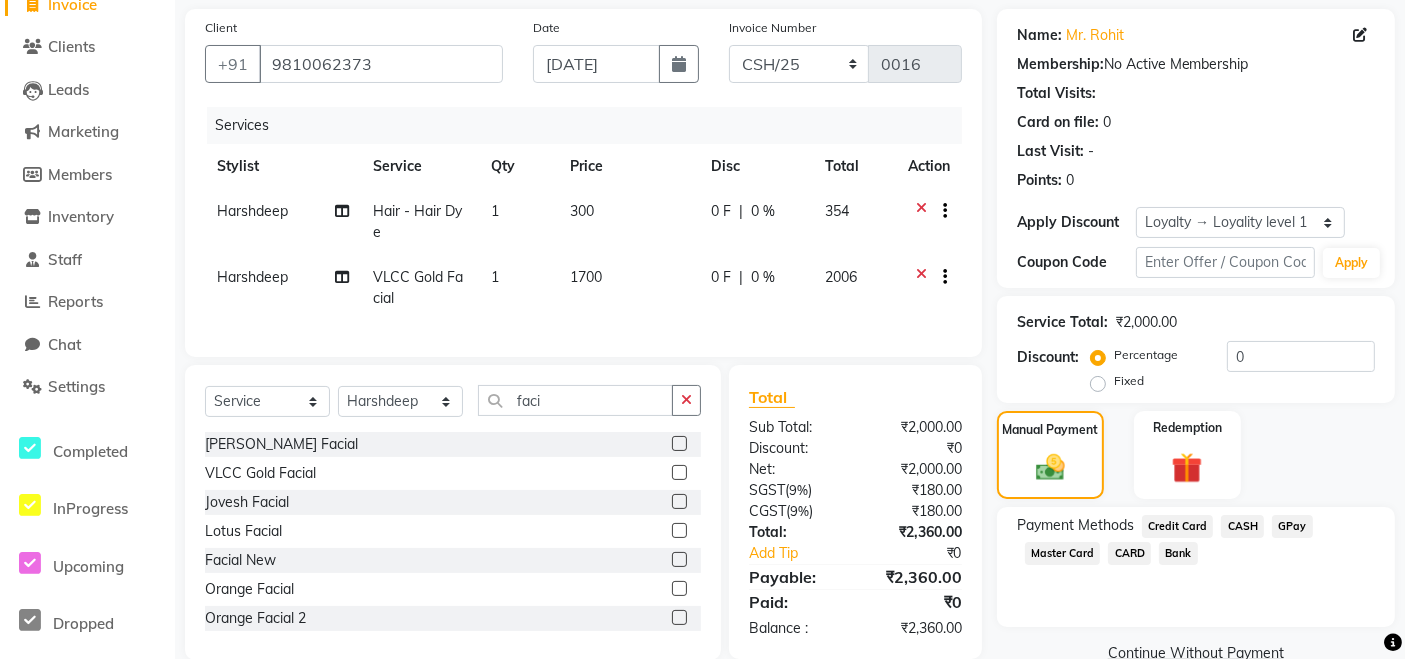 click on "CASH" 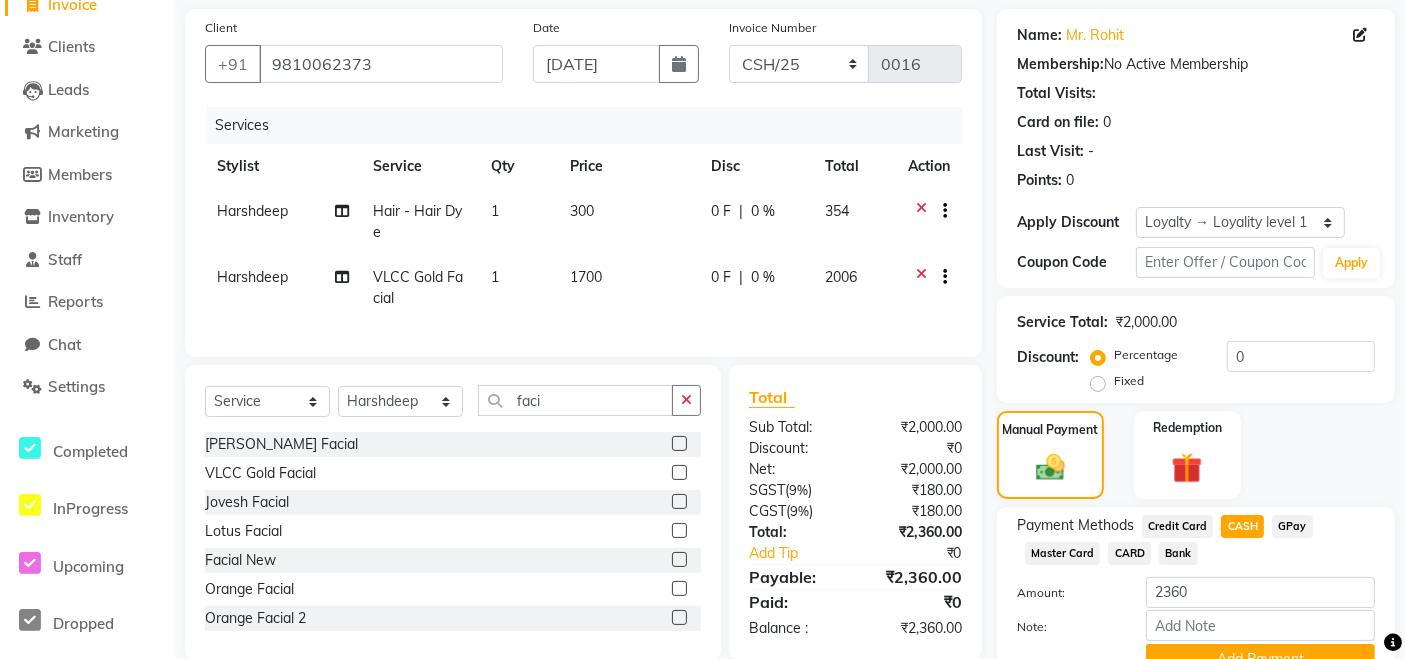 scroll, scrollTop: 234, scrollLeft: 0, axis: vertical 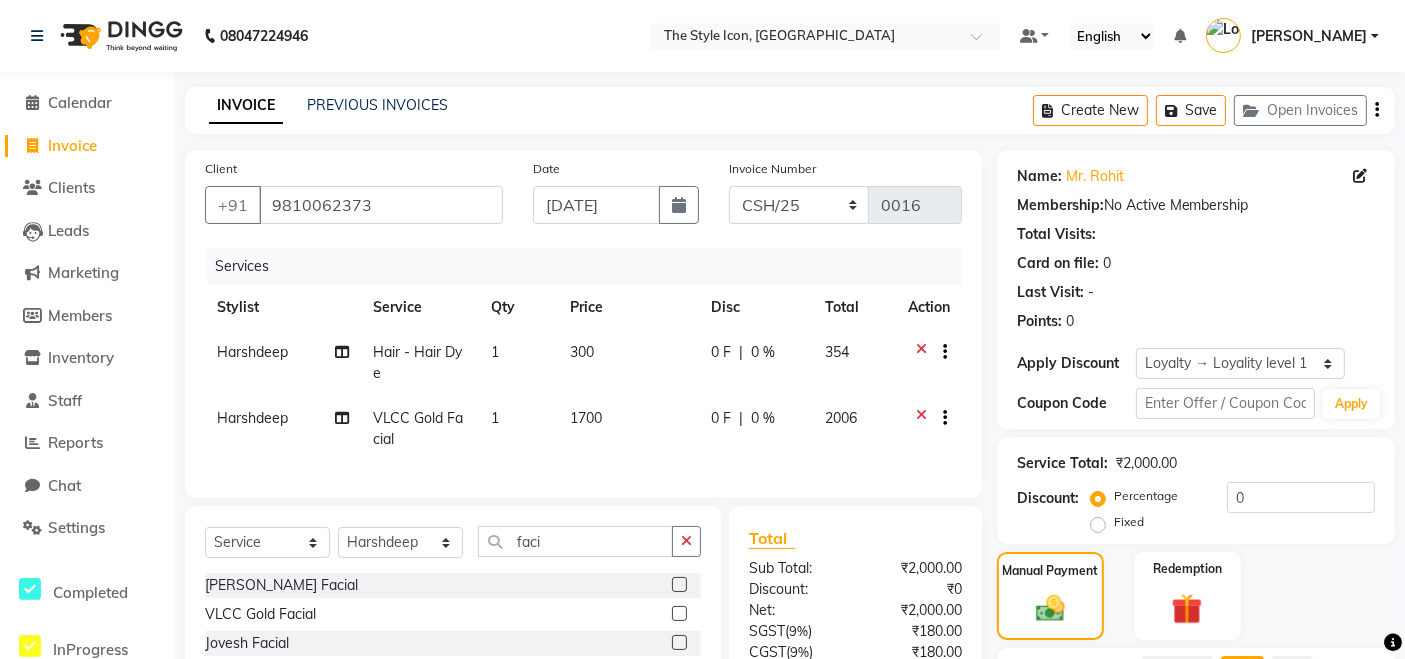 click 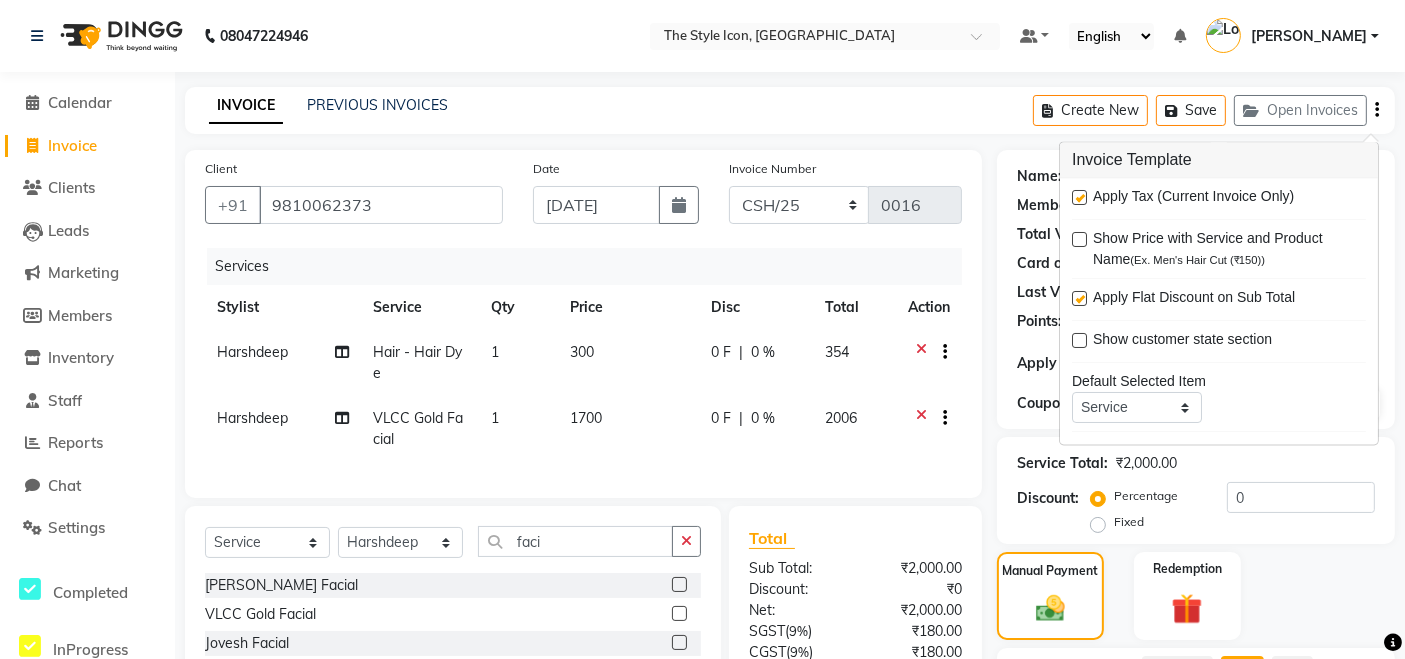click at bounding box center (1079, 198) 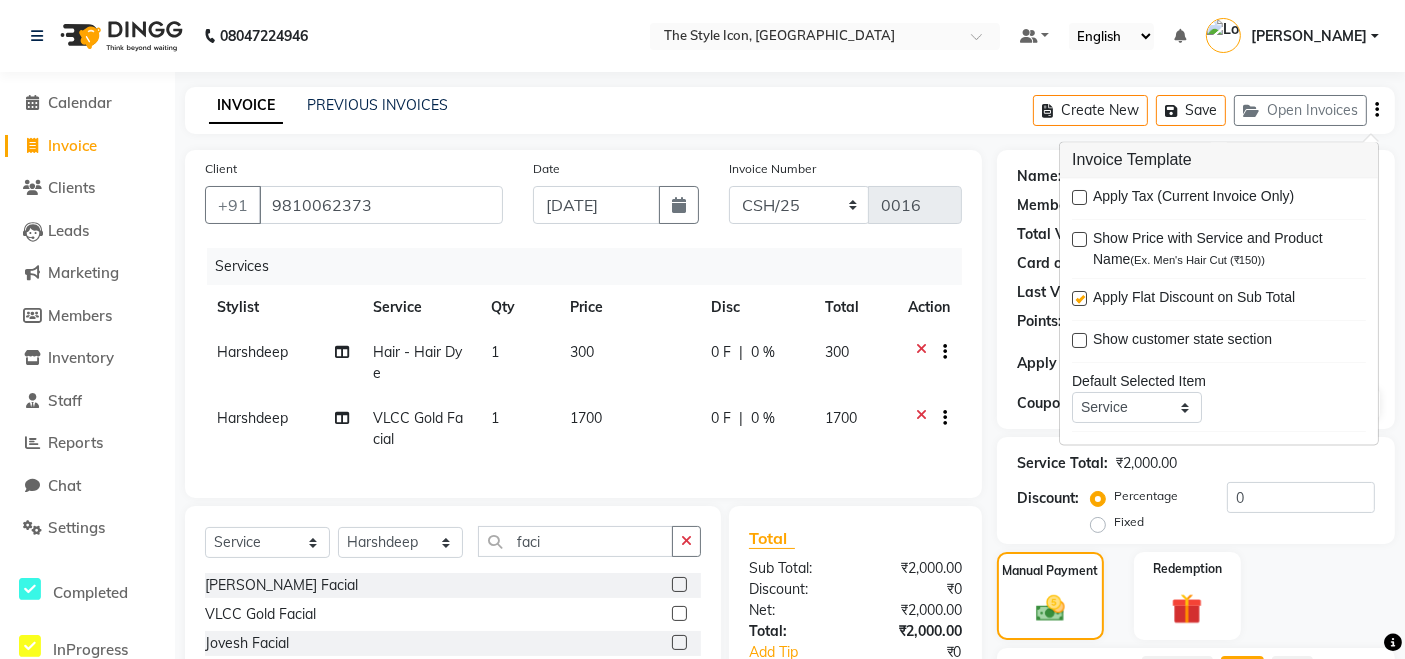 scroll, scrollTop: 234, scrollLeft: 0, axis: vertical 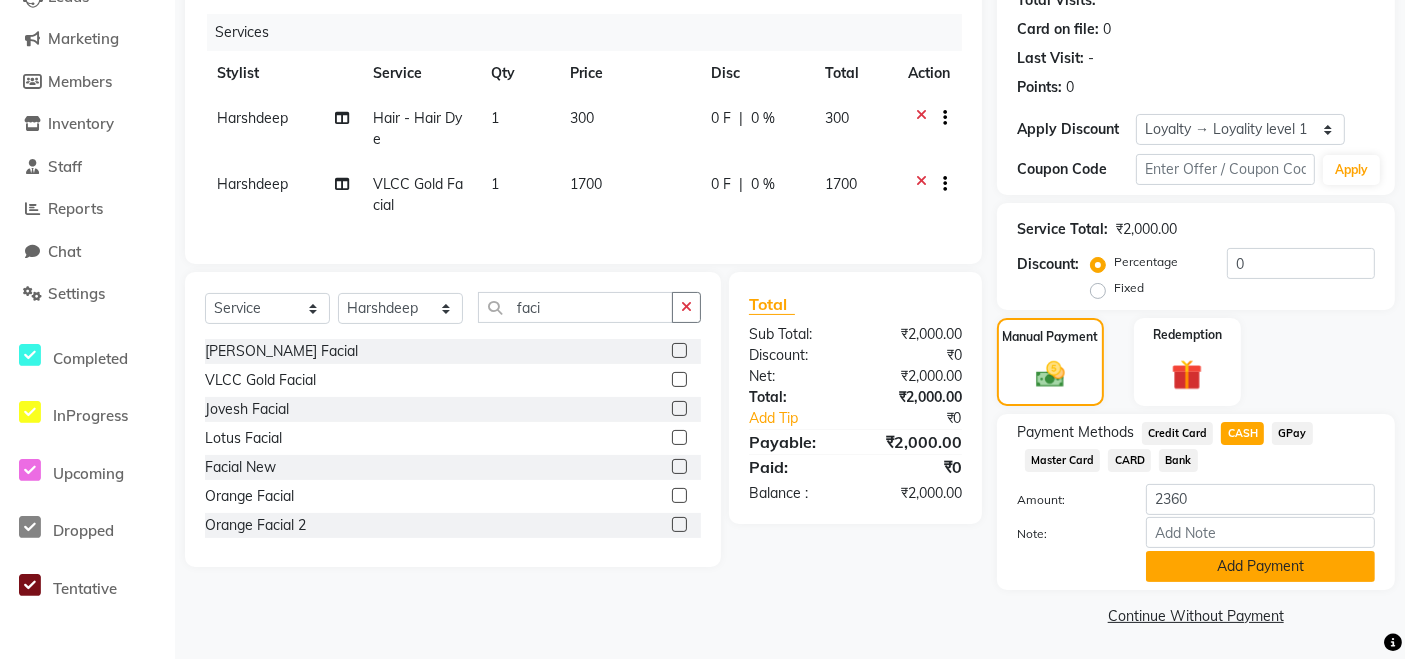click on "Add Payment" 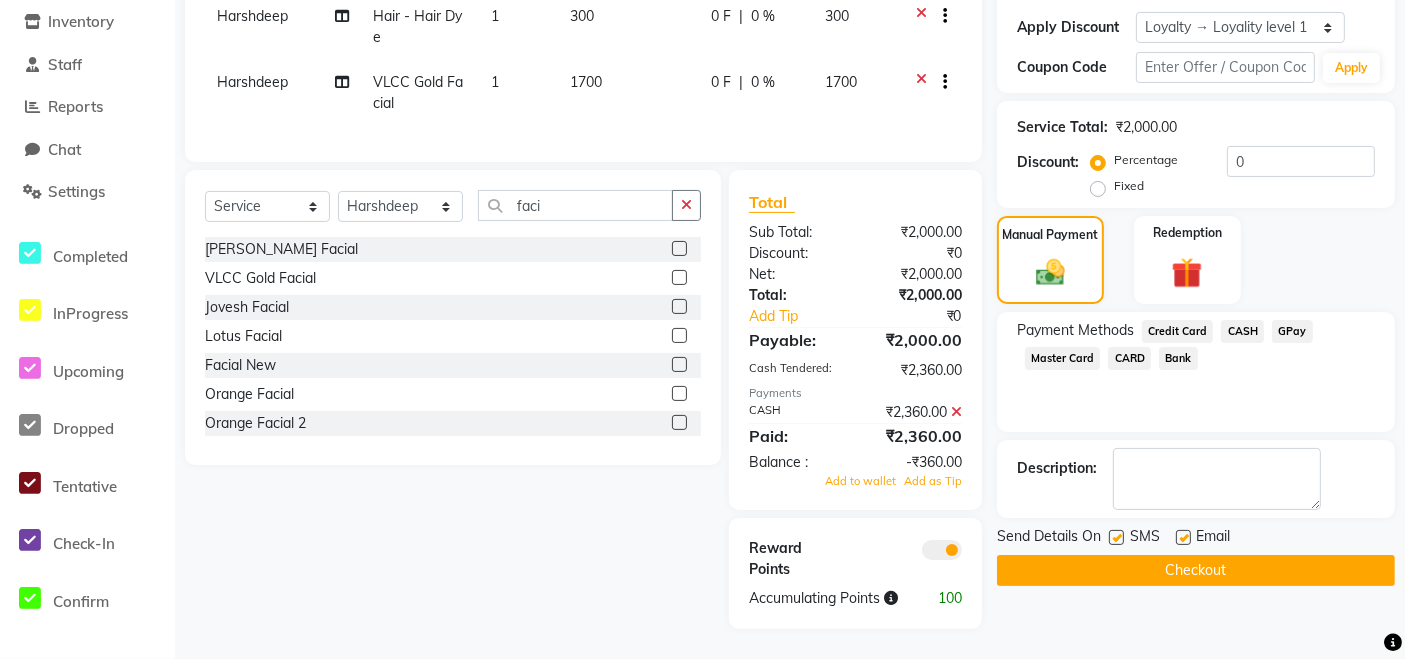 click on "Checkout" 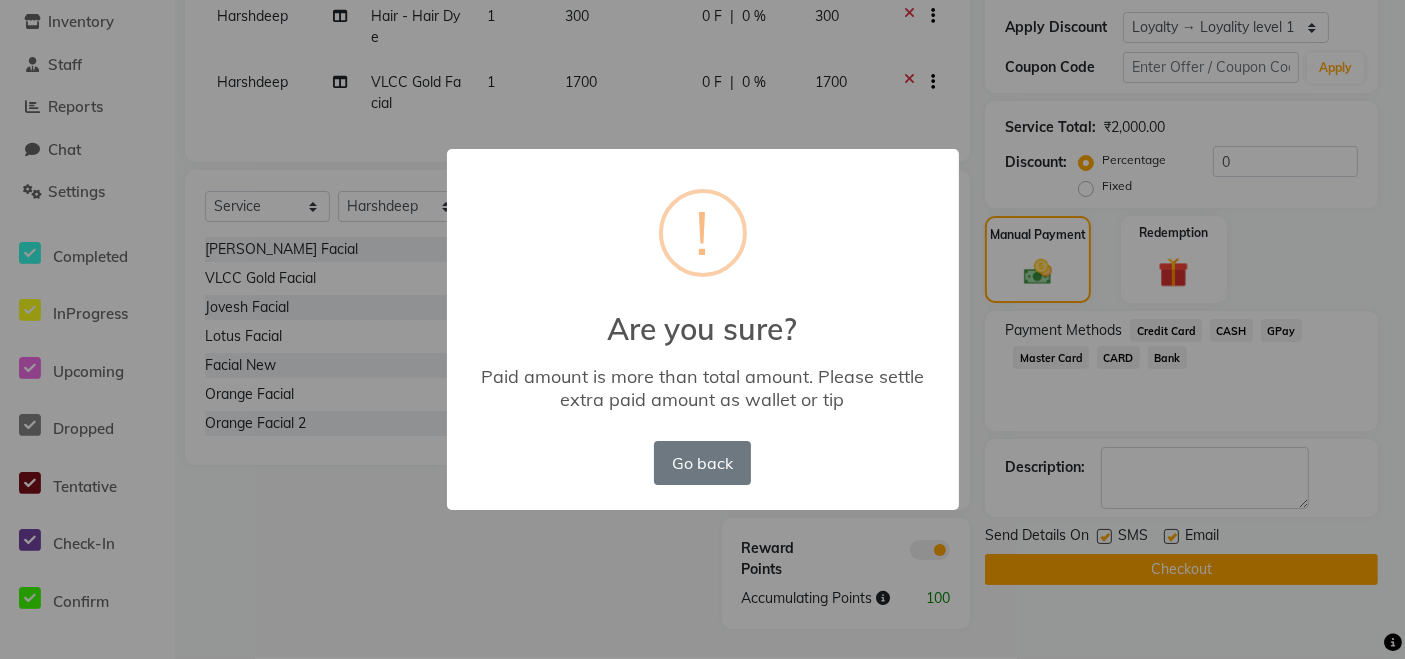 scroll, scrollTop: 351, scrollLeft: 0, axis: vertical 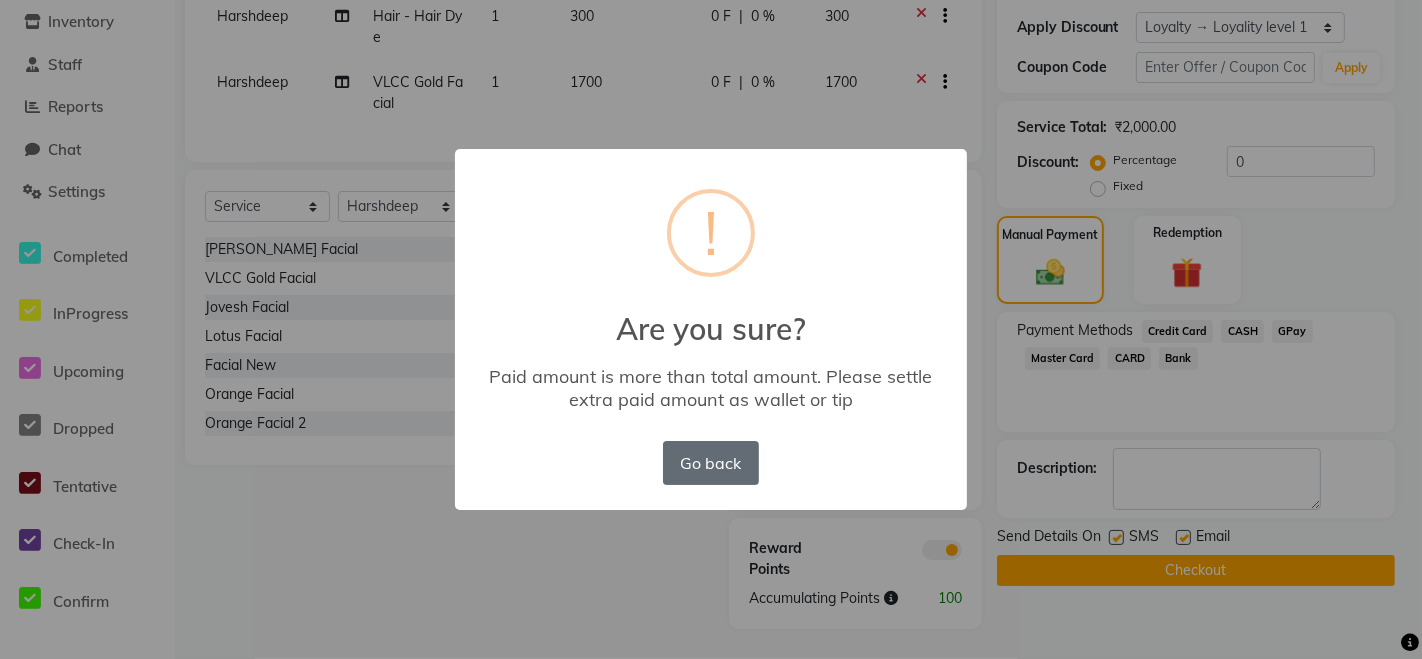 click on "Go back" at bounding box center [711, 463] 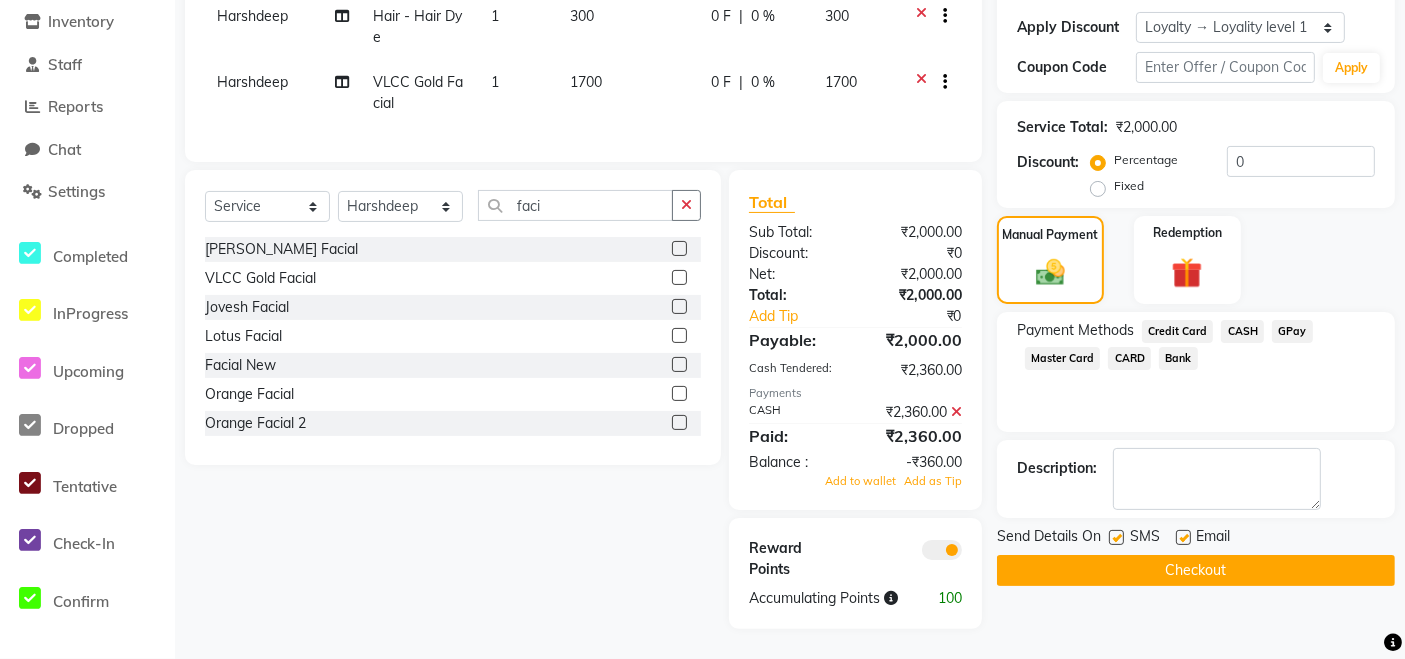 click 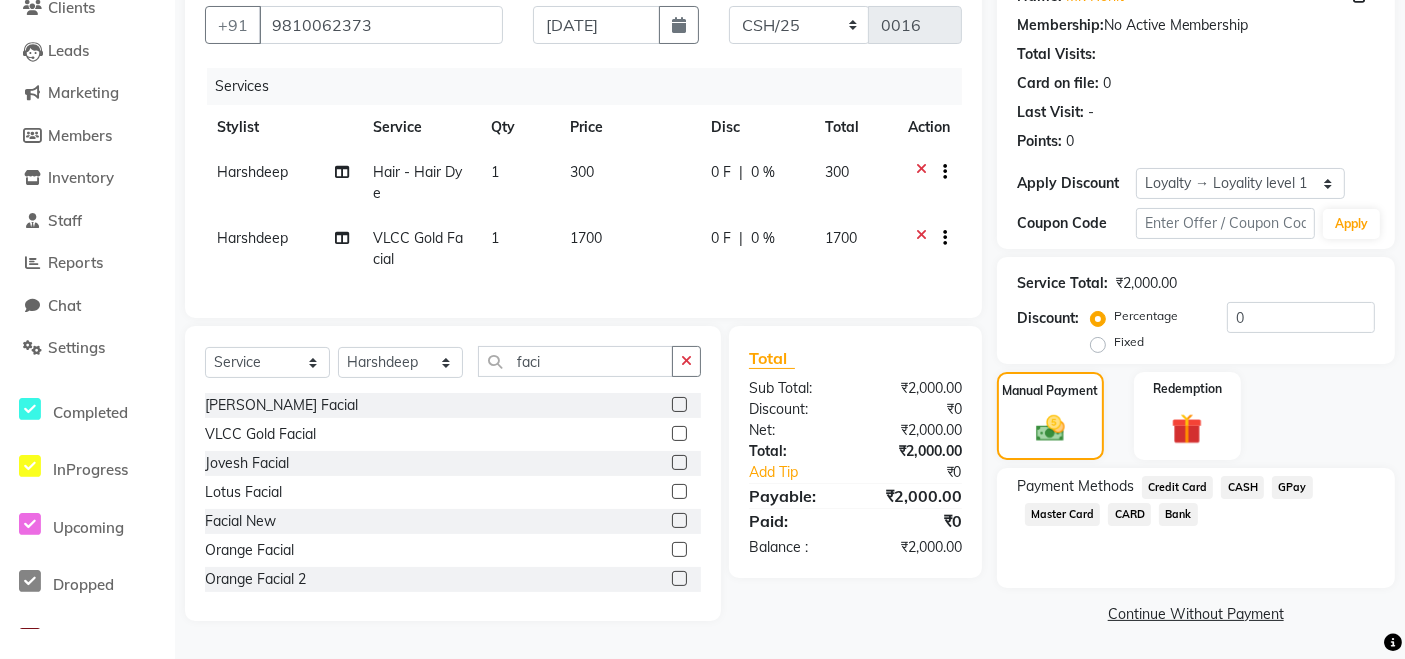 scroll, scrollTop: 188, scrollLeft: 0, axis: vertical 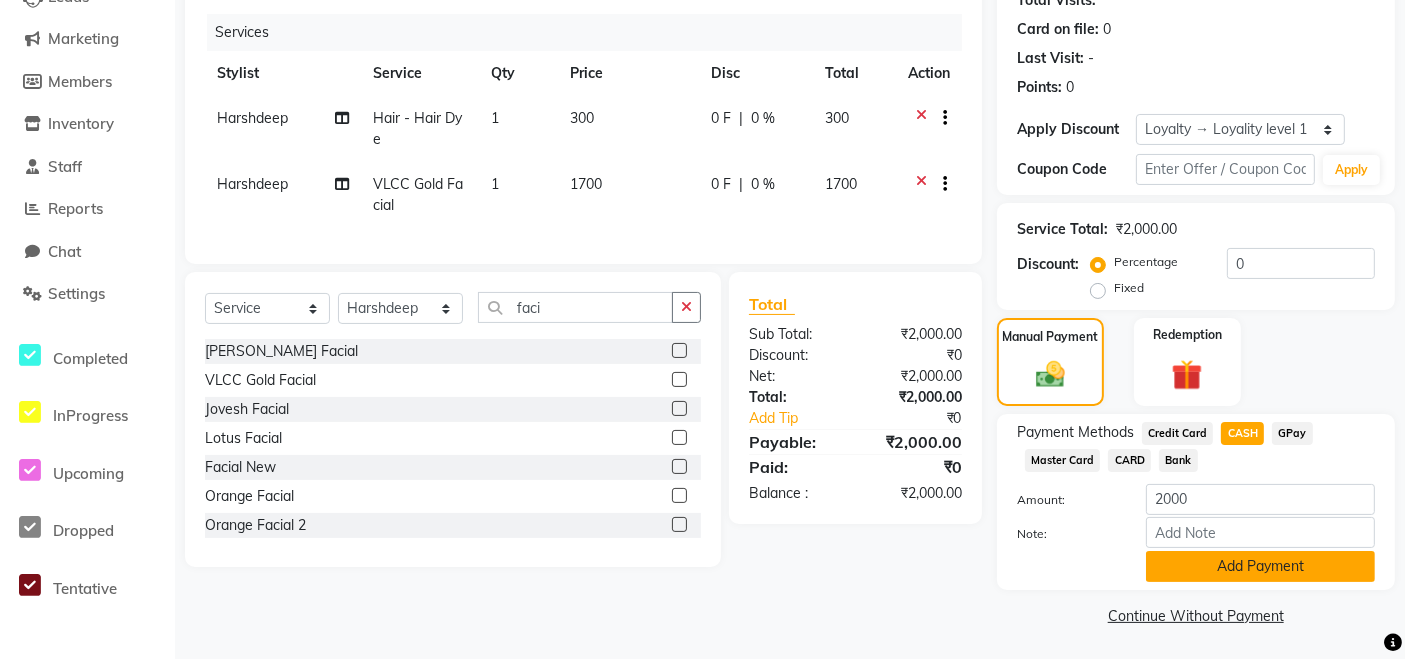 click on "Add Payment" 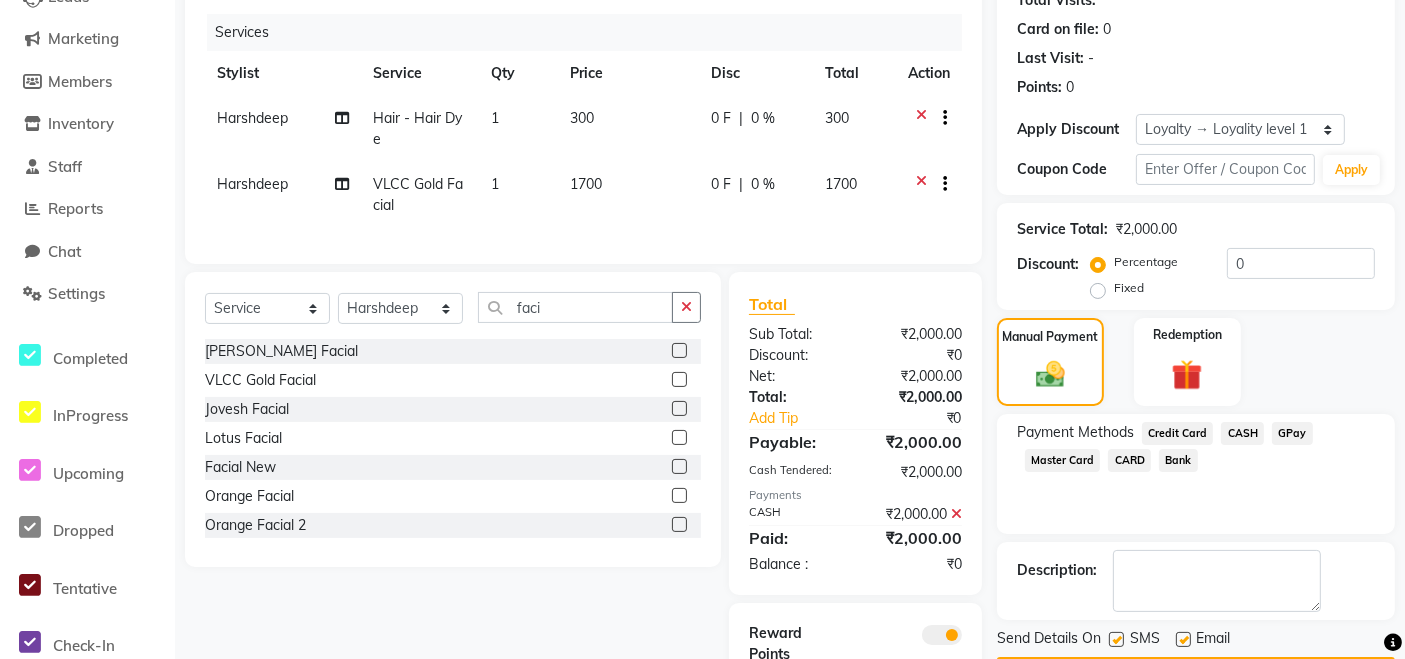 scroll, scrollTop: 355, scrollLeft: 0, axis: vertical 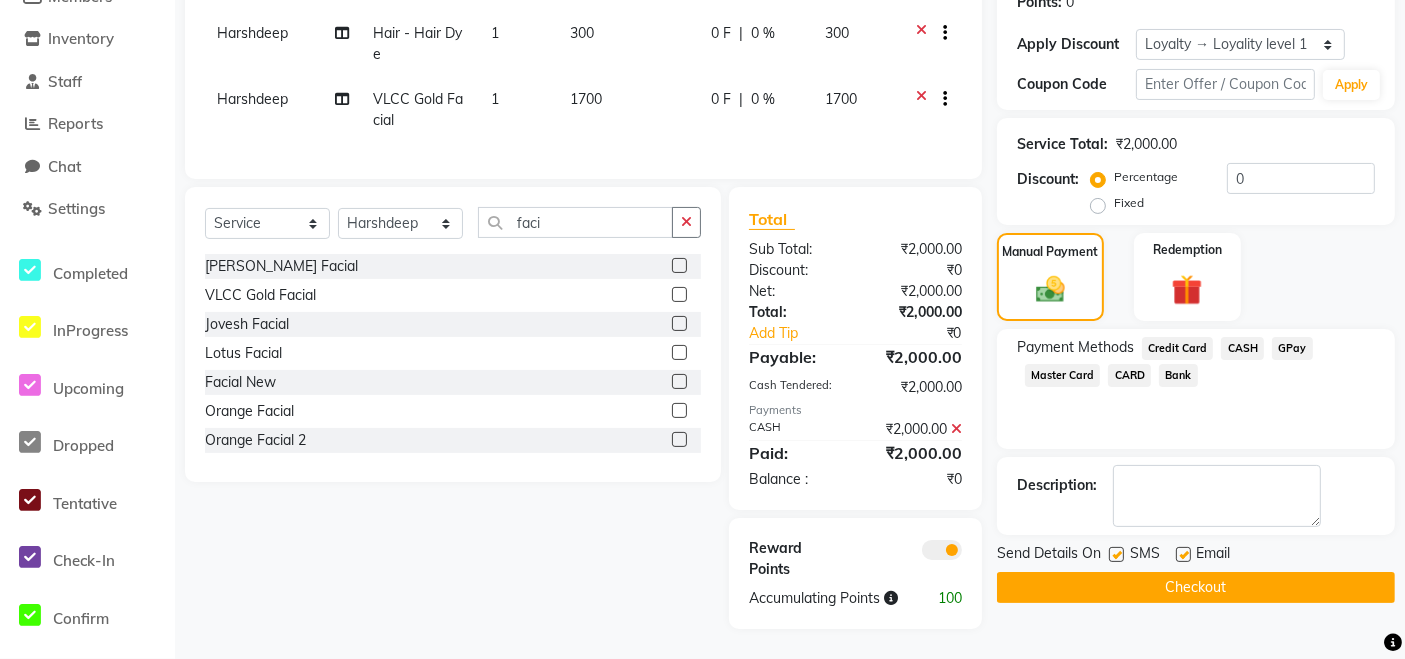 click on "Checkout" 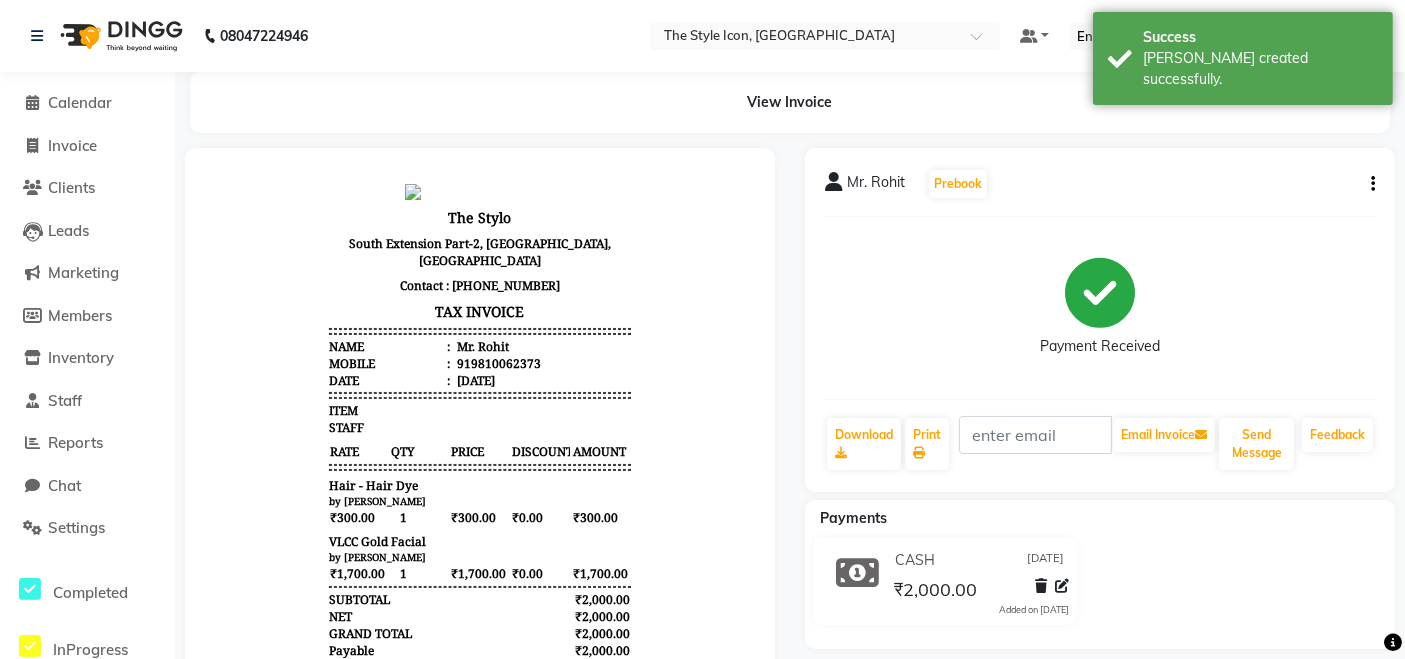 scroll, scrollTop: 0, scrollLeft: 0, axis: both 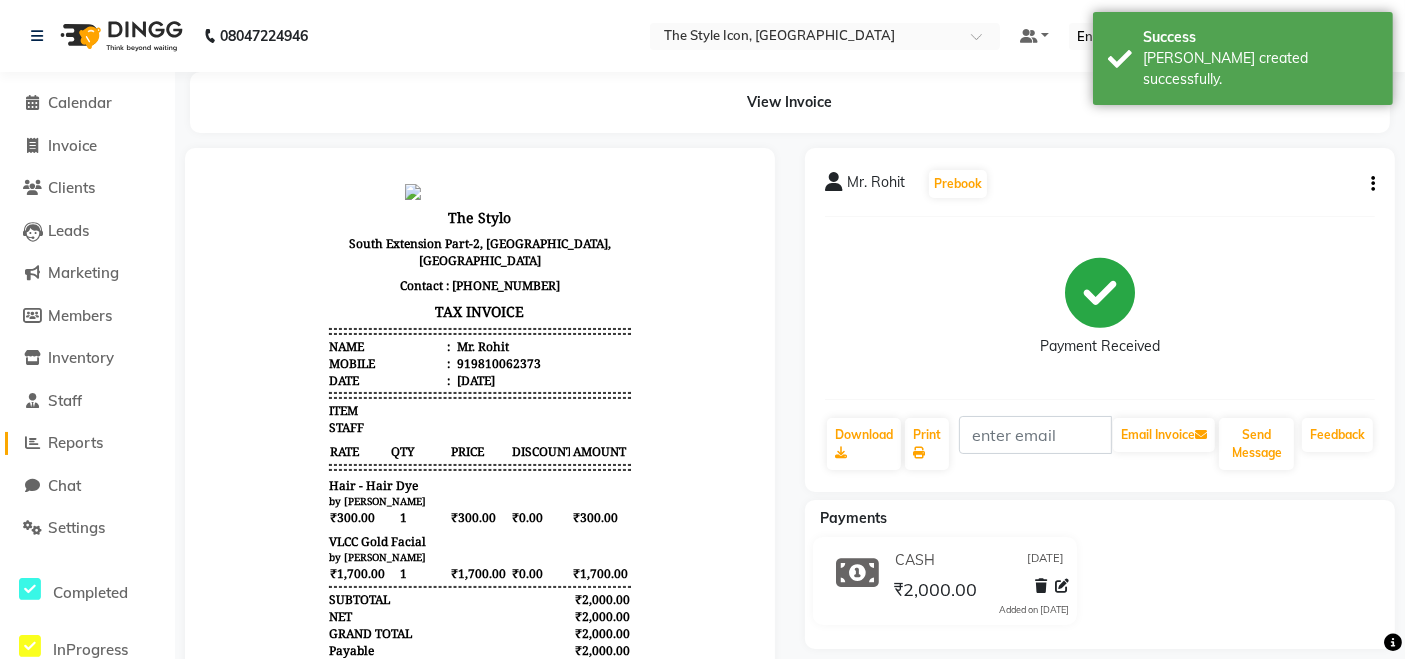 click on "Reports" 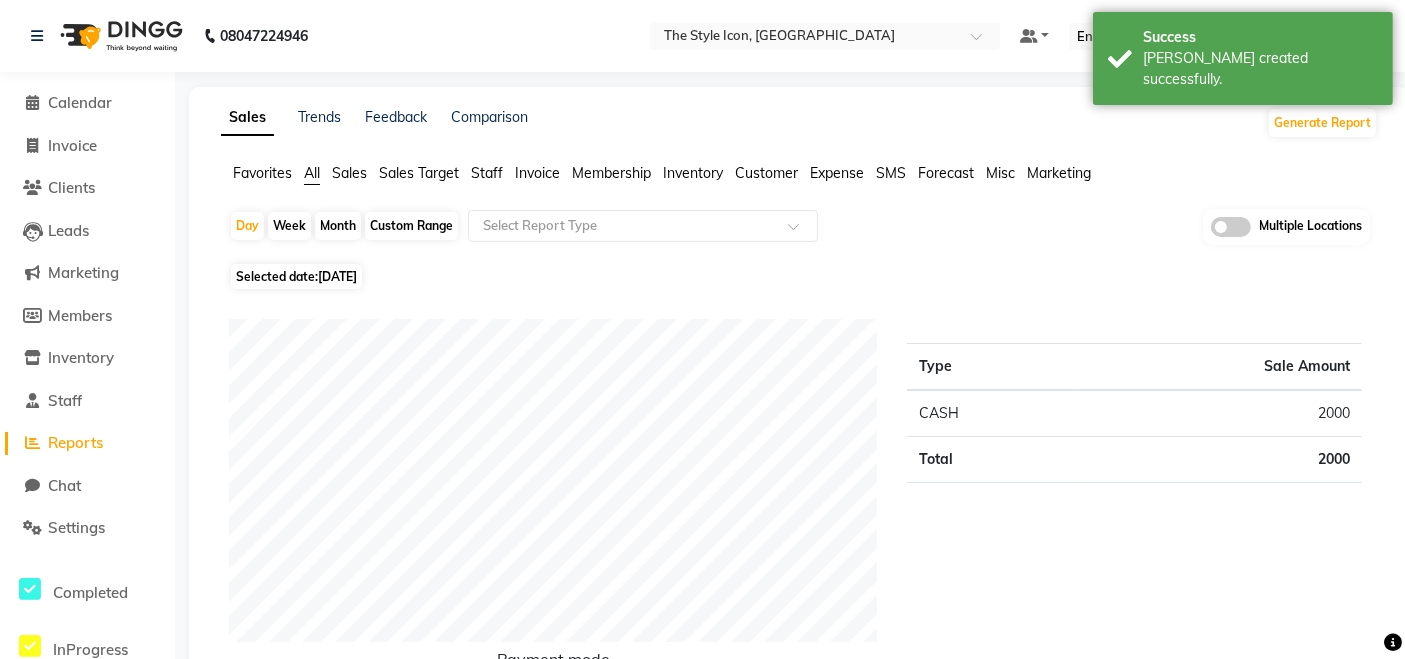 click on "Month" 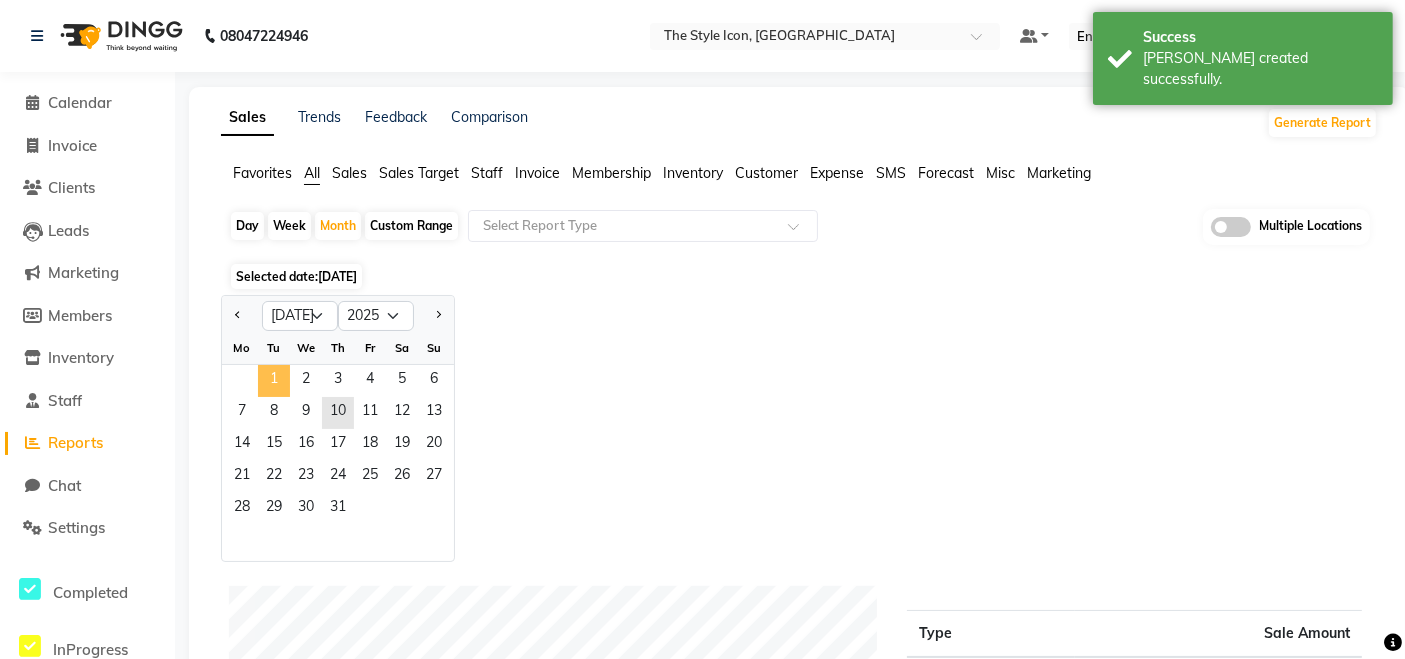 click on "1" 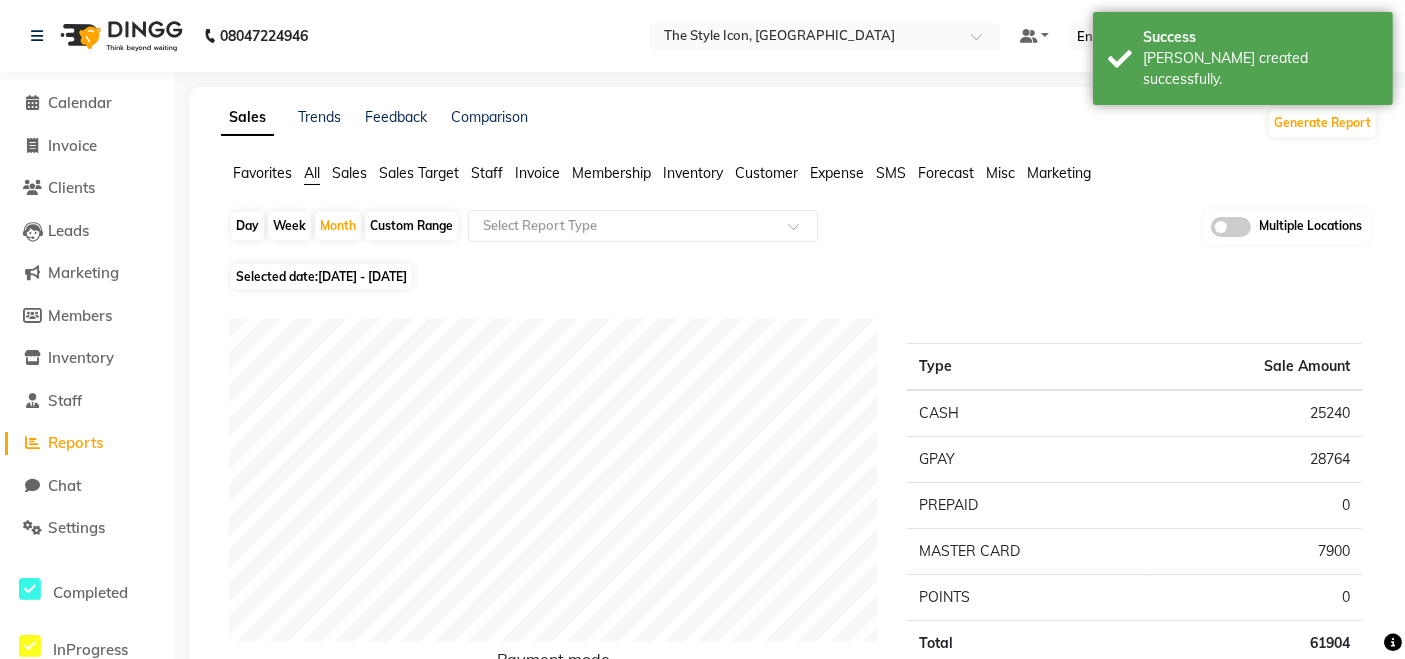 click on "Invoice" 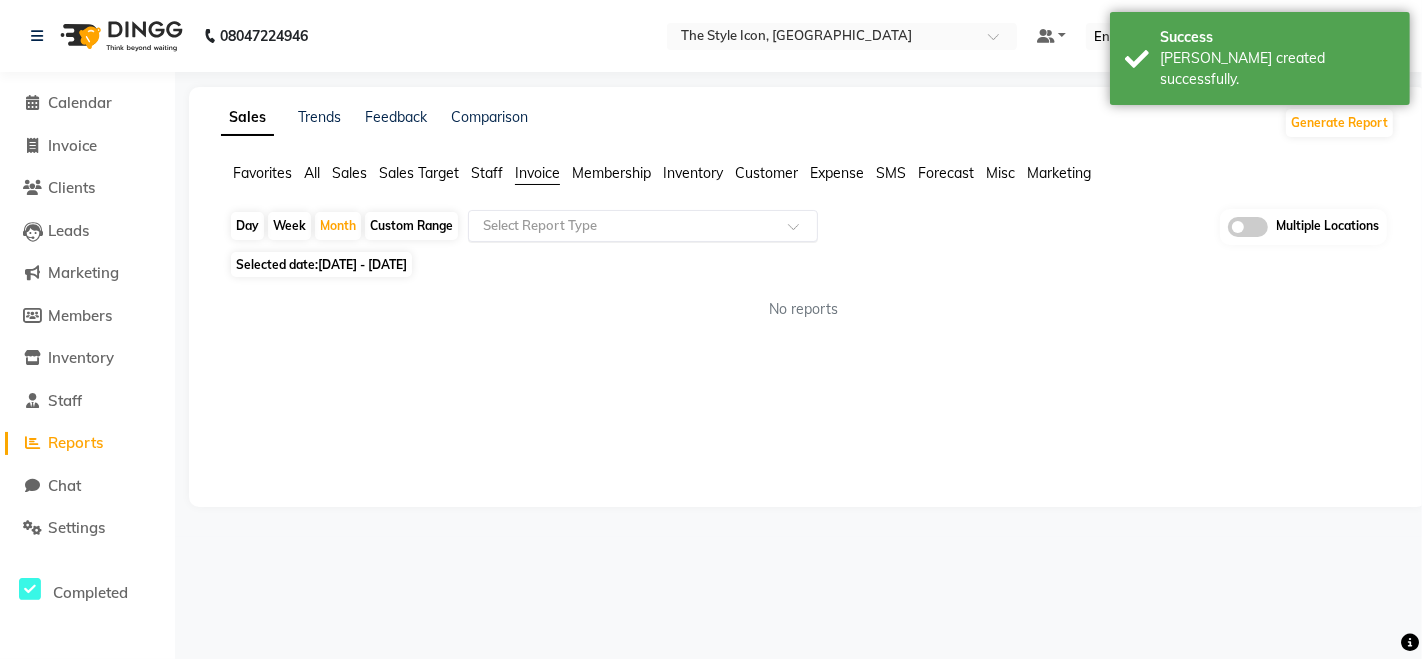 click 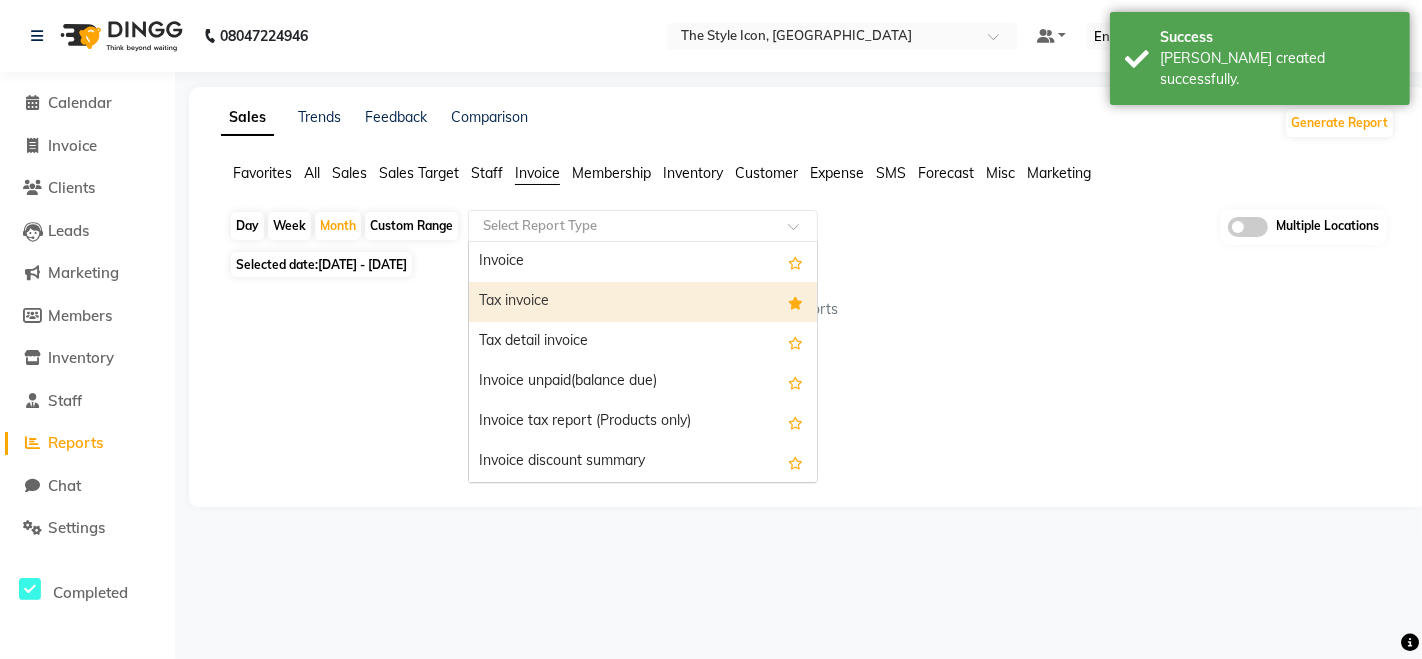 click on "Tax invoice" at bounding box center [643, 302] 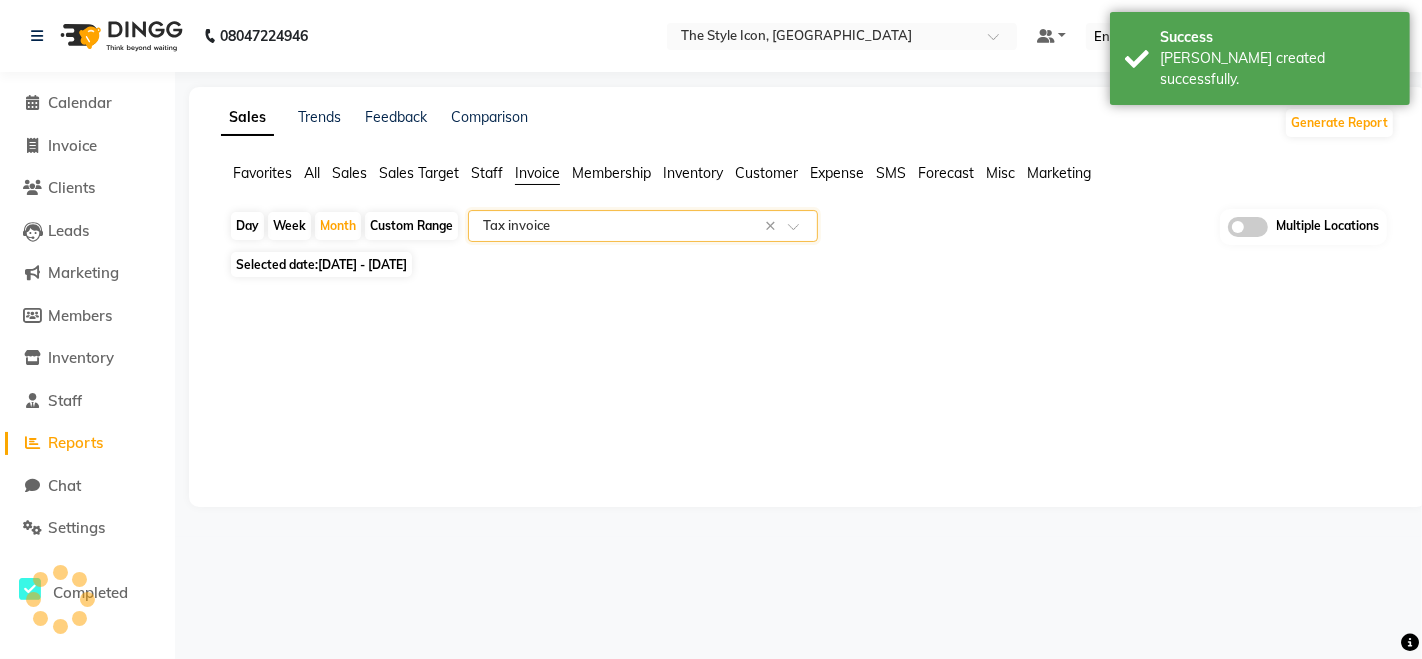 select on "csv" 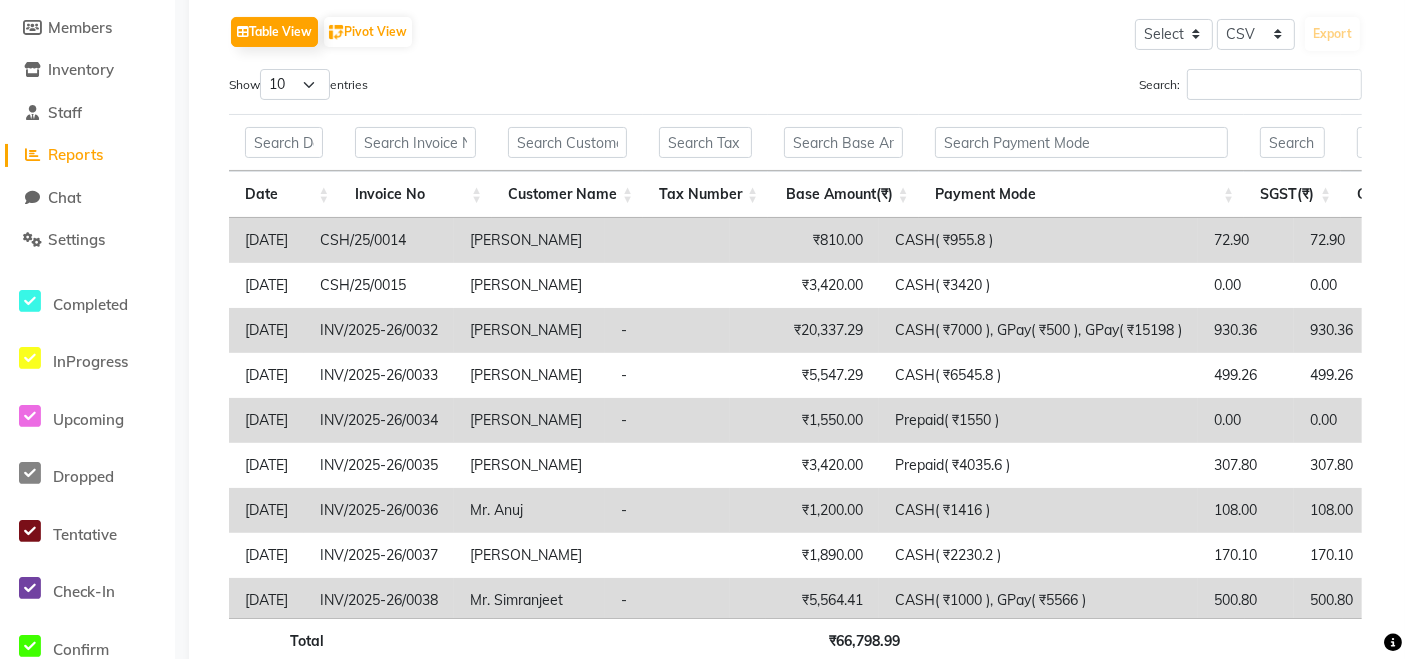 scroll, scrollTop: 0, scrollLeft: 0, axis: both 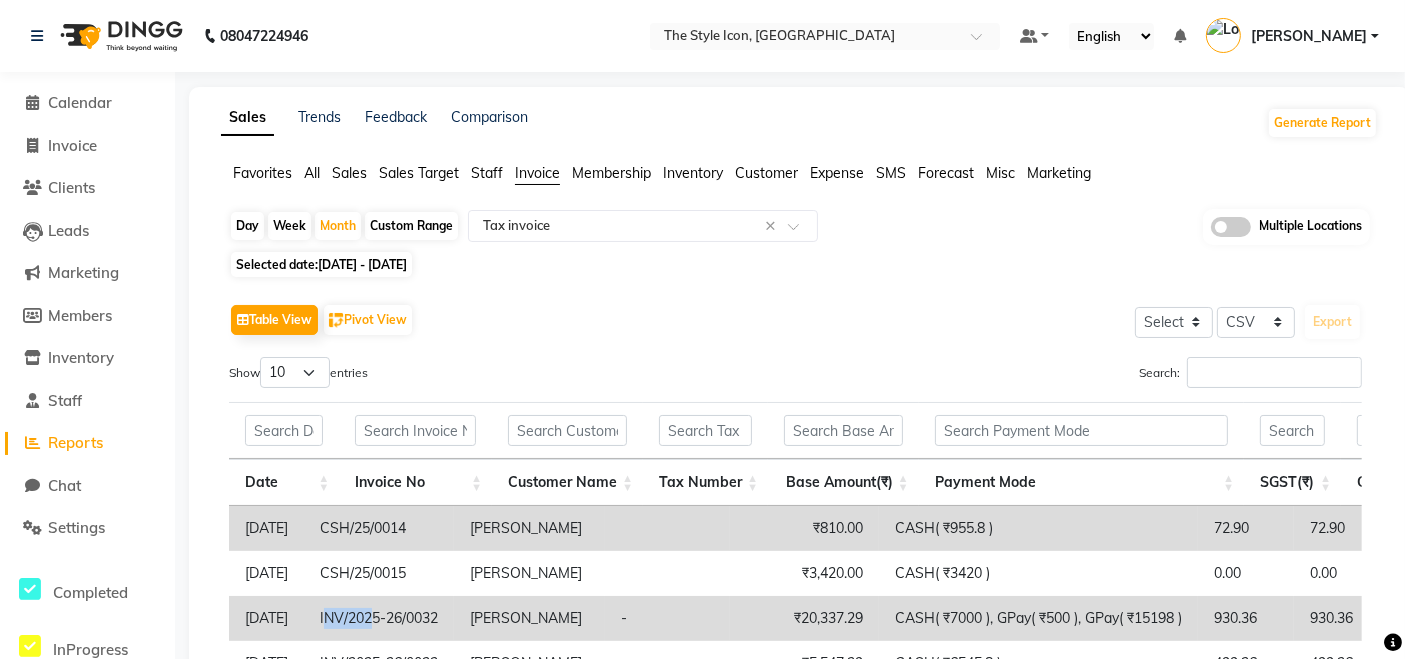 drag, startPoint x: 358, startPoint y: 618, endPoint x: 412, endPoint y: 621, distance: 54.08327 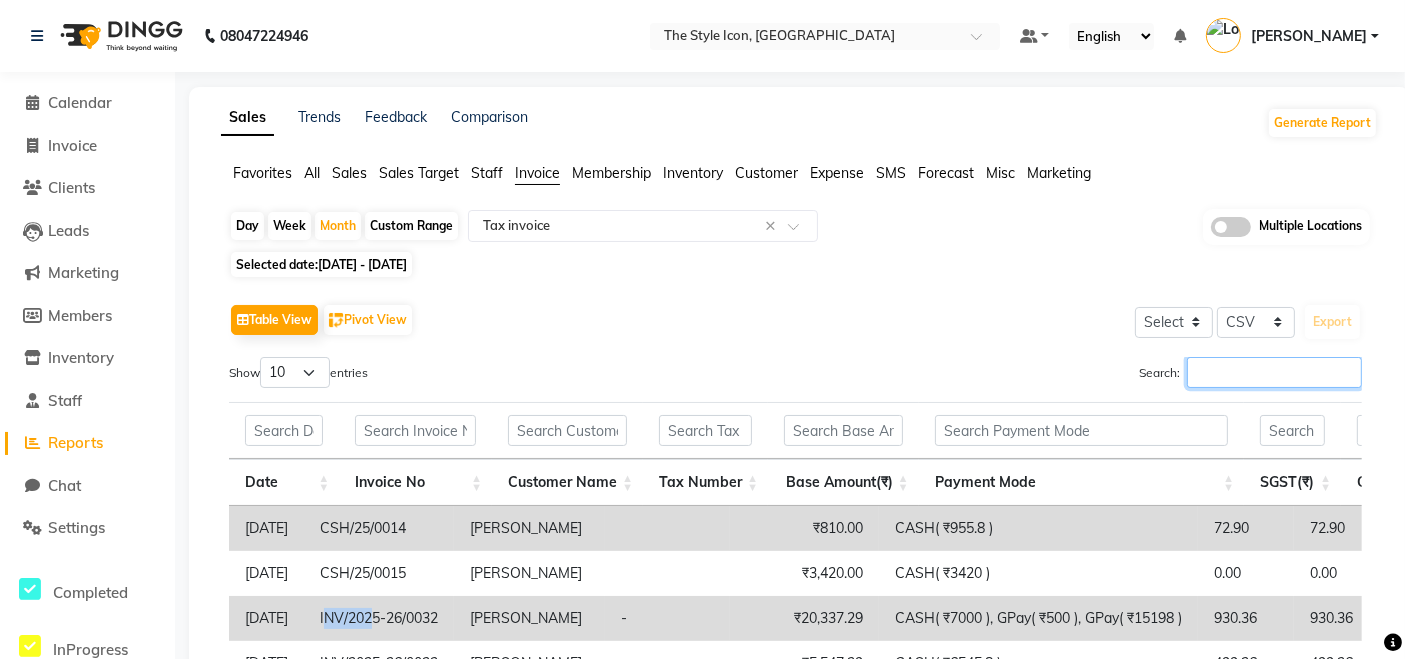 click on "Search:" at bounding box center [1274, 372] 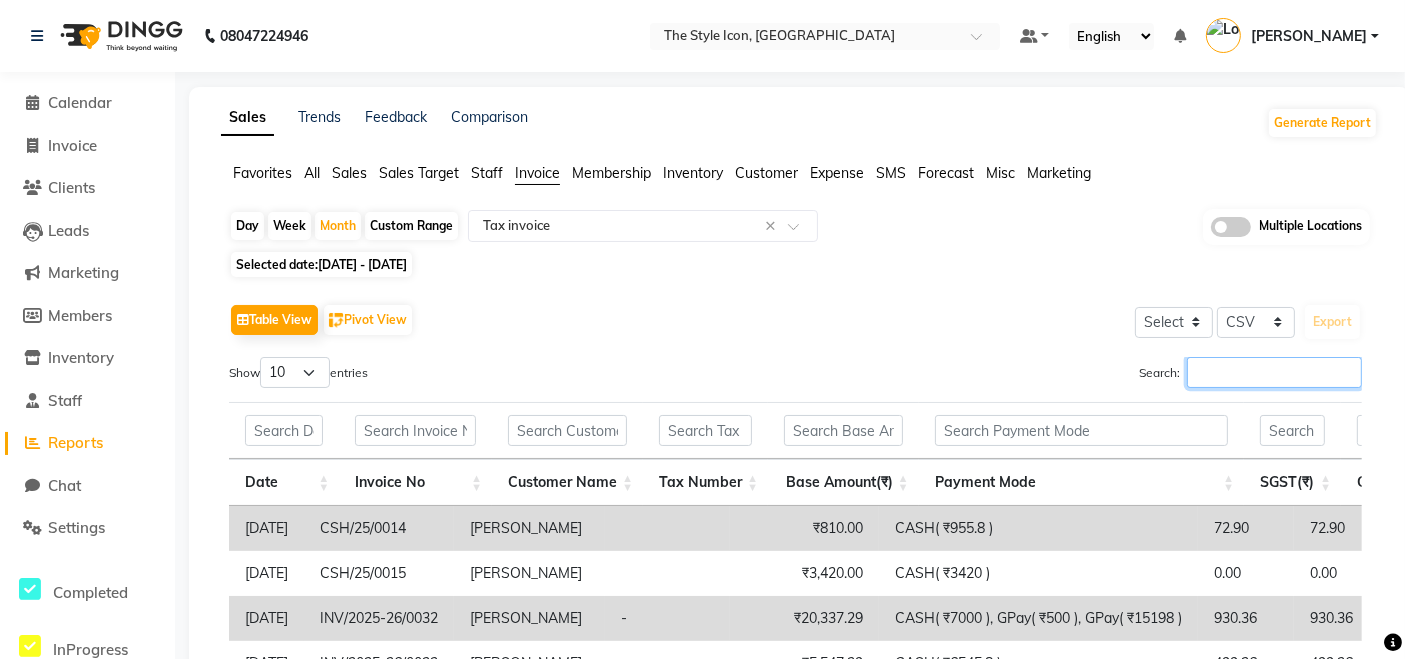 paste on "NV/202" 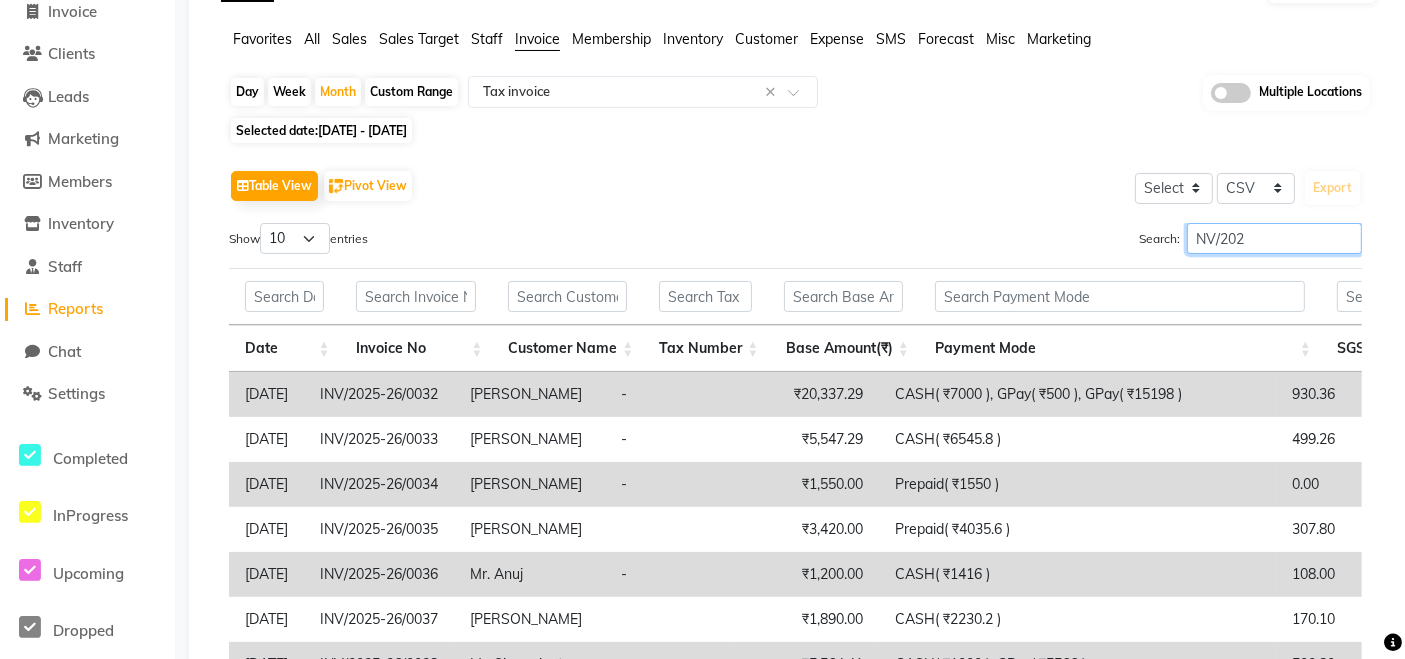 scroll, scrollTop: 134, scrollLeft: 0, axis: vertical 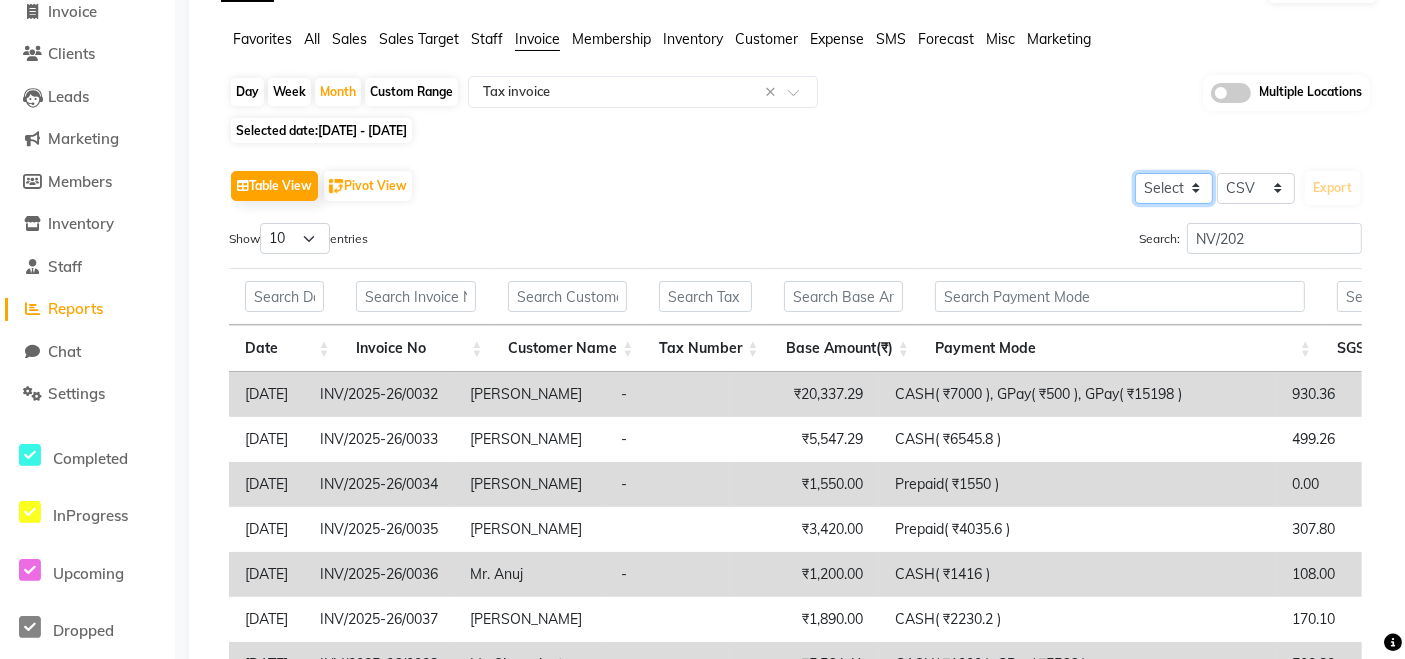 click on "Select" 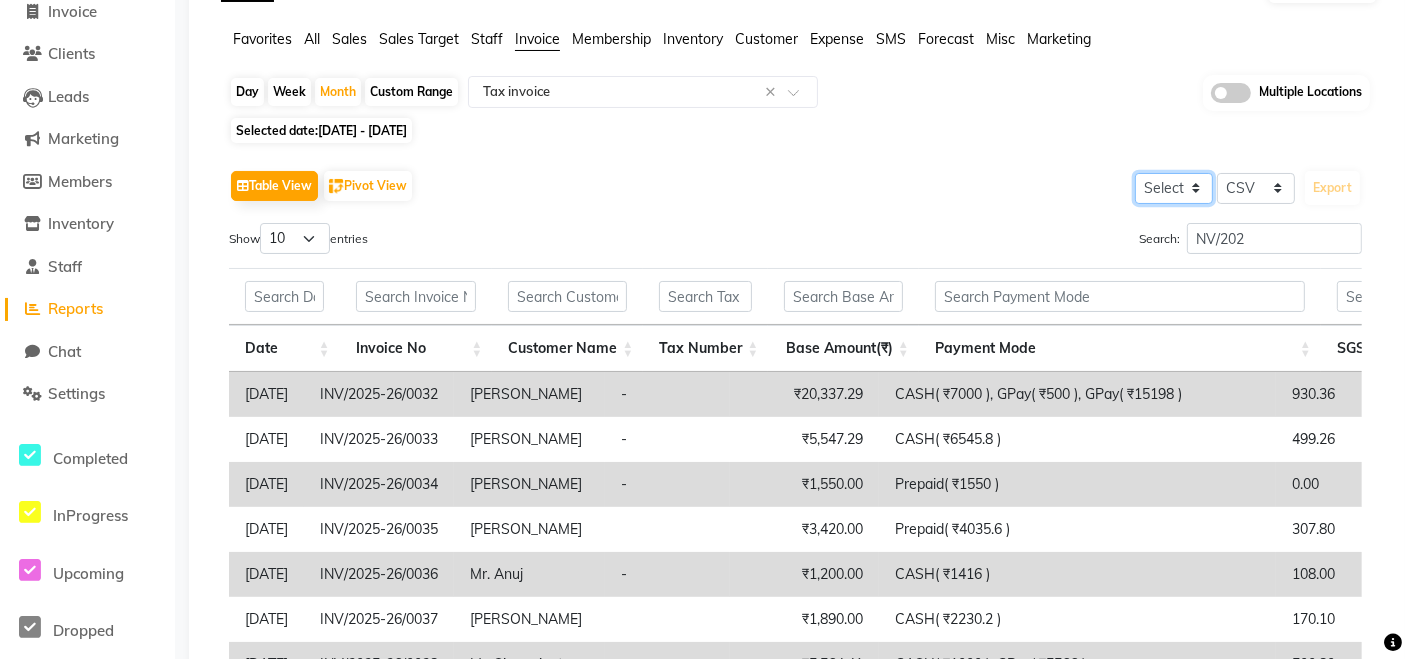 scroll, scrollTop: 0, scrollLeft: 0, axis: both 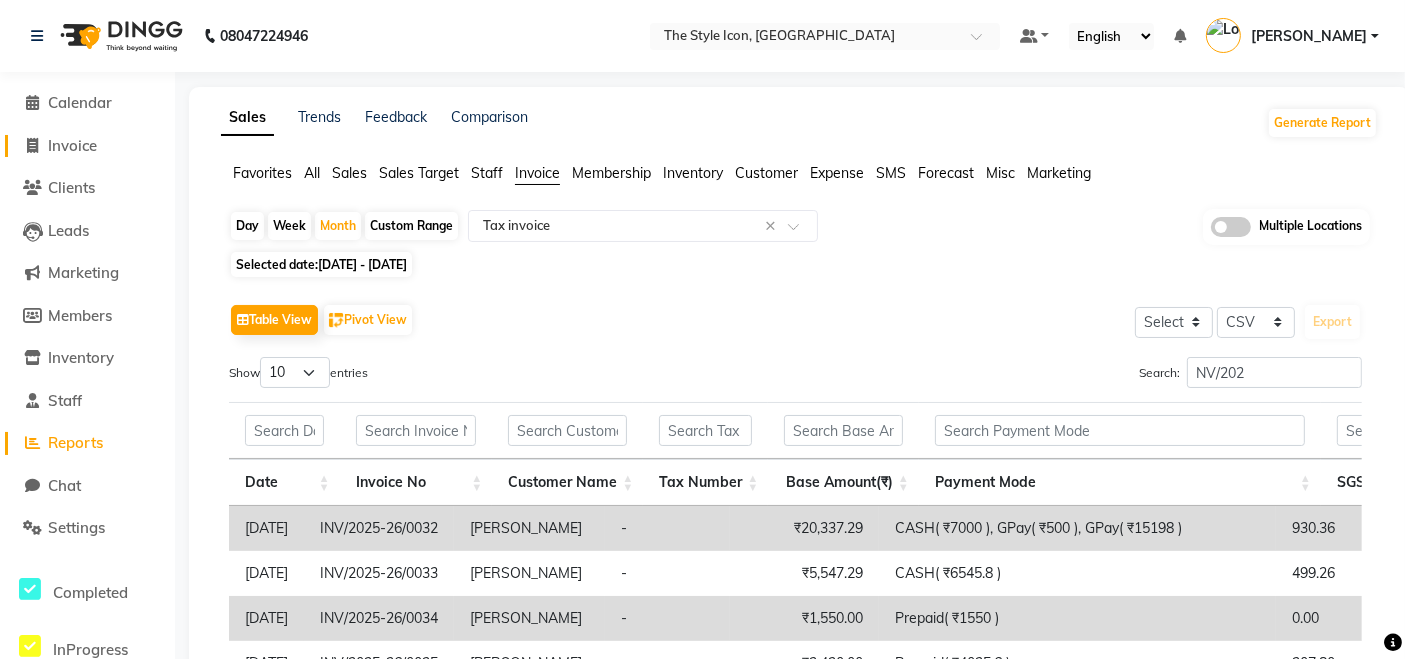 click 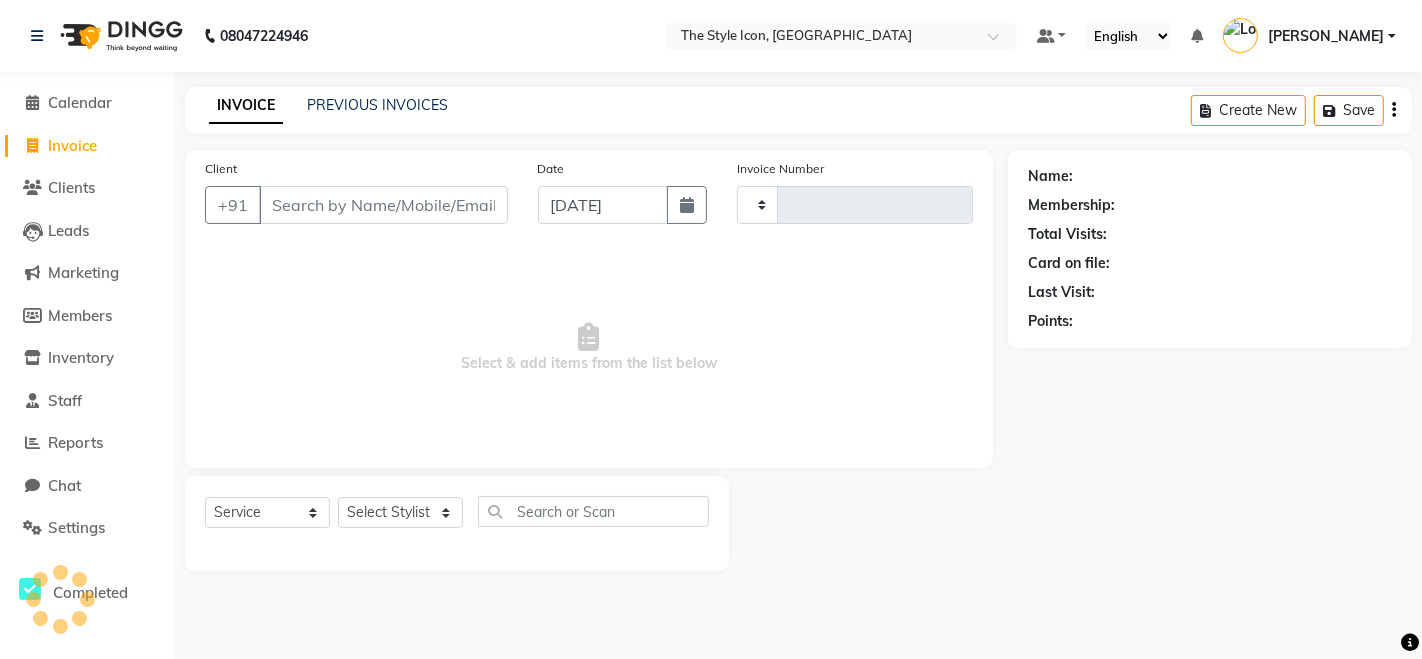 type on "0043" 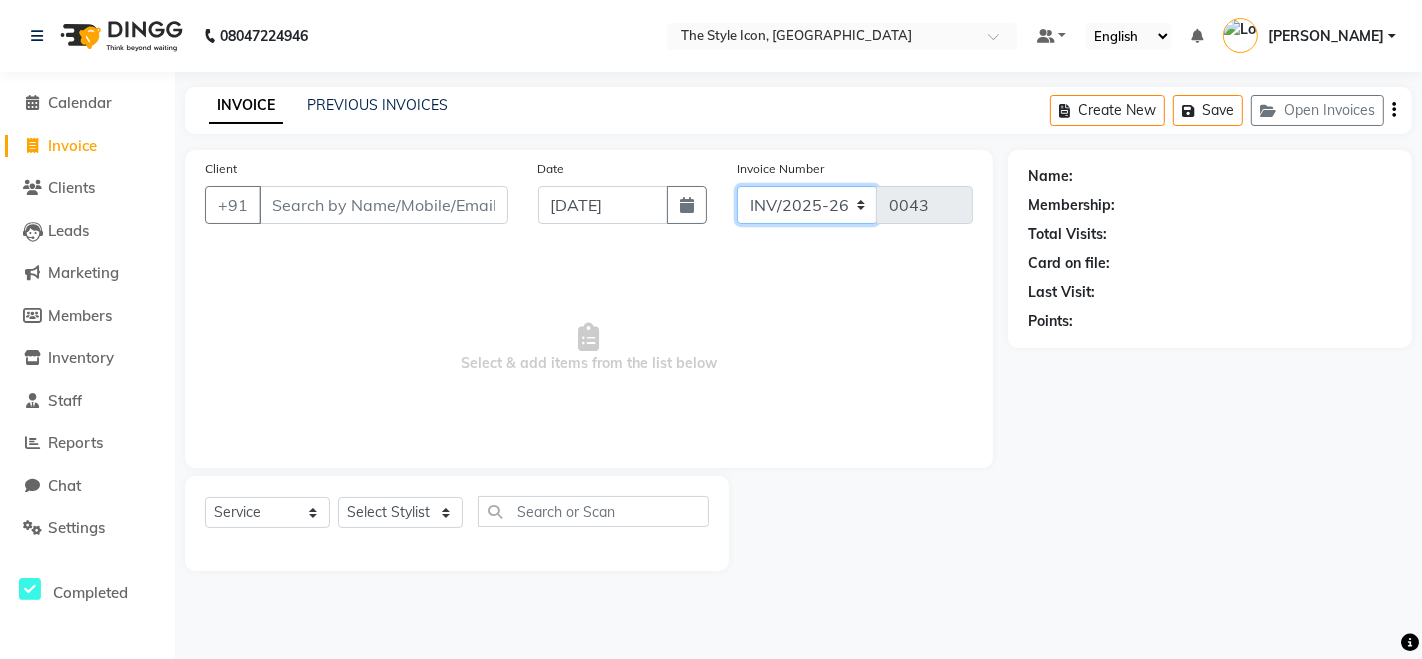 click on "CSH/25 INV/2025-26" 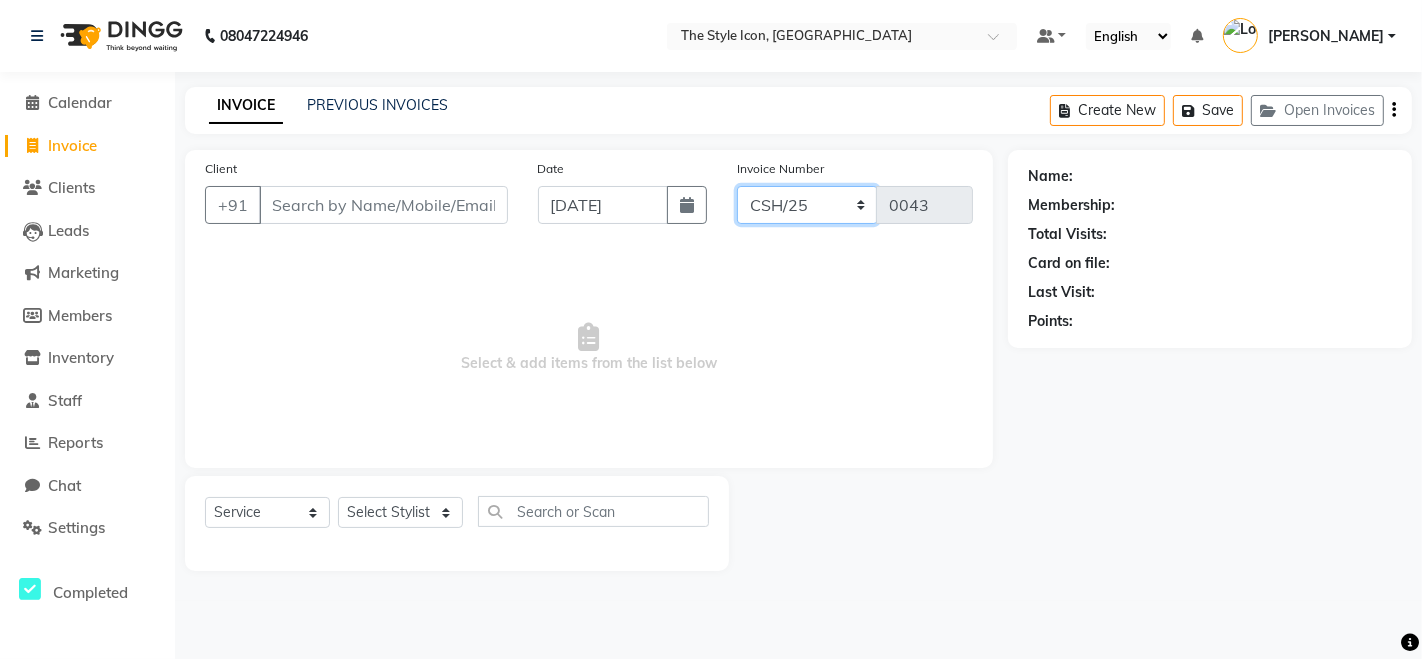 click on "CSH/25 INV/2025-26" 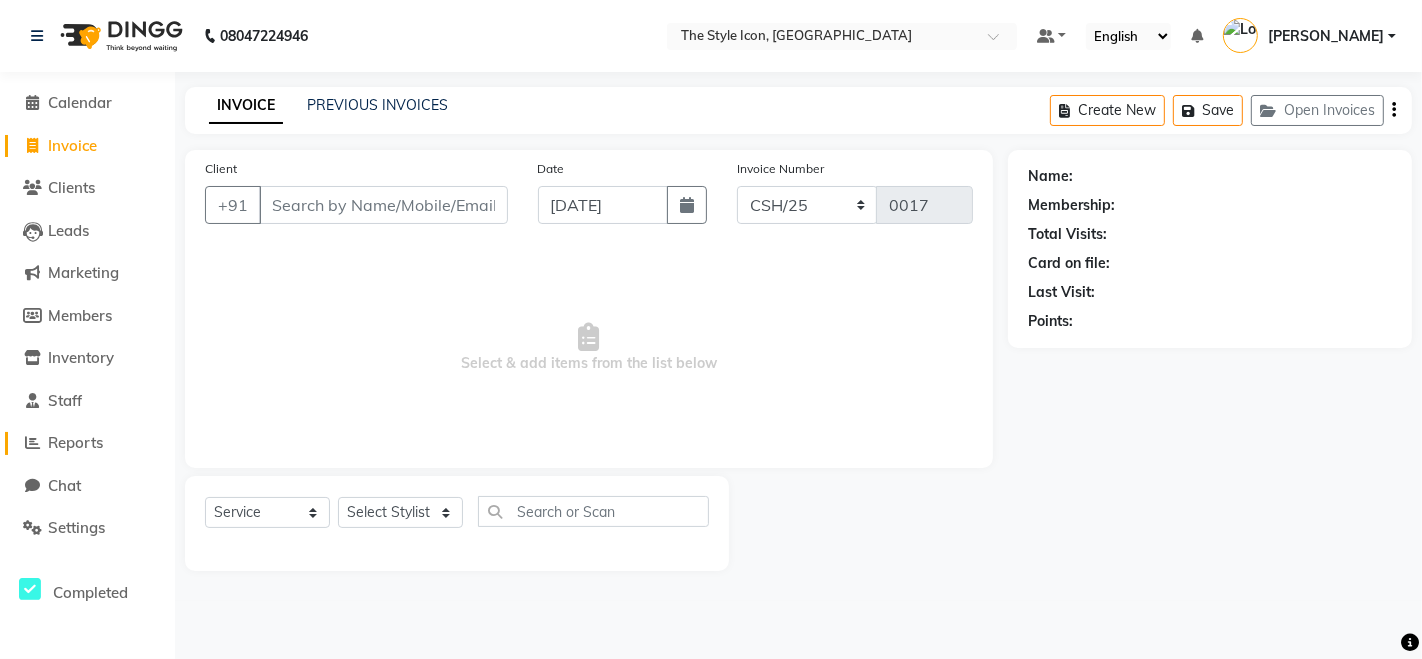 click on "Reports" 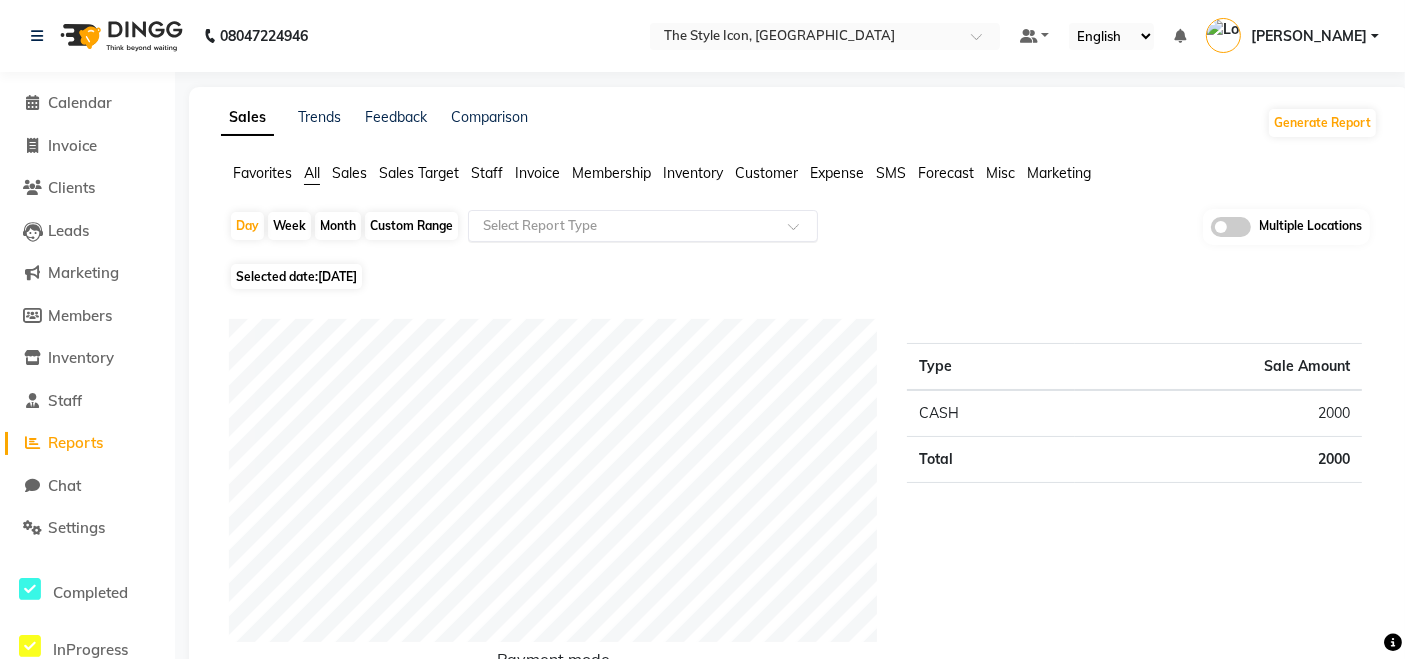 click 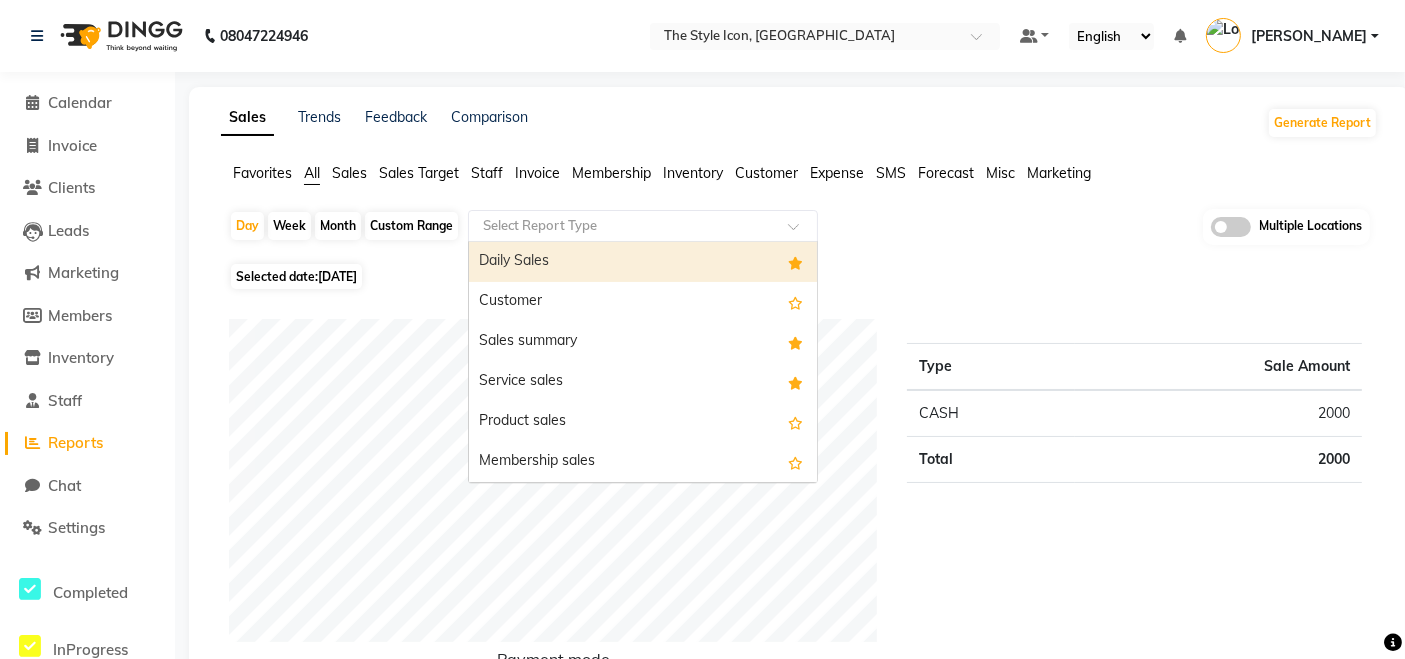 click on "Daily Sales" at bounding box center [643, 262] 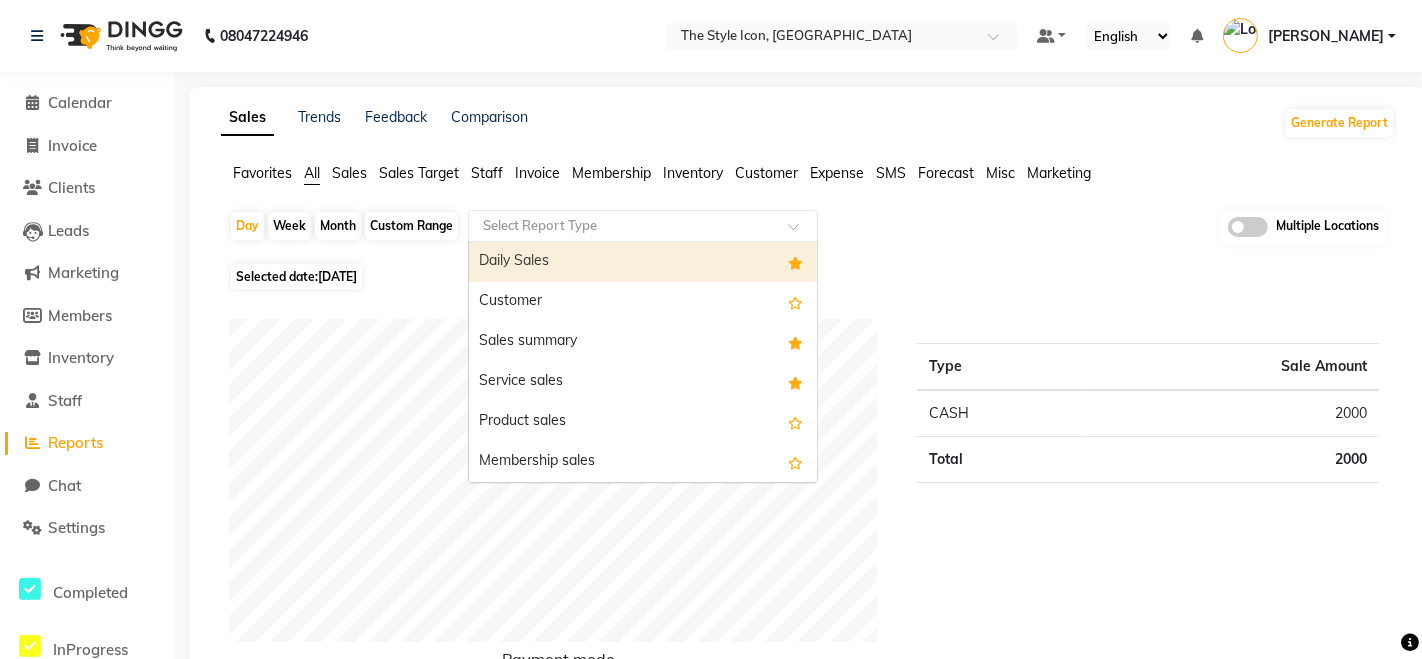 select on "csv" 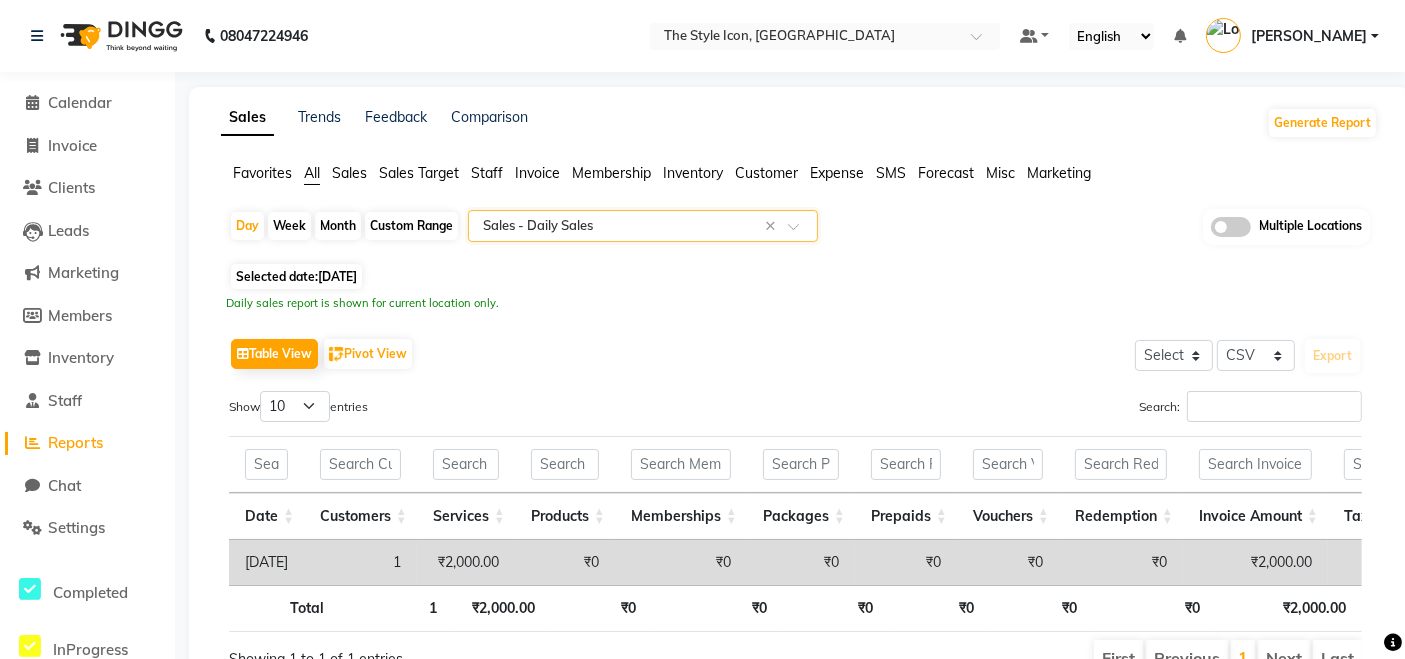 scroll, scrollTop: 114, scrollLeft: 0, axis: vertical 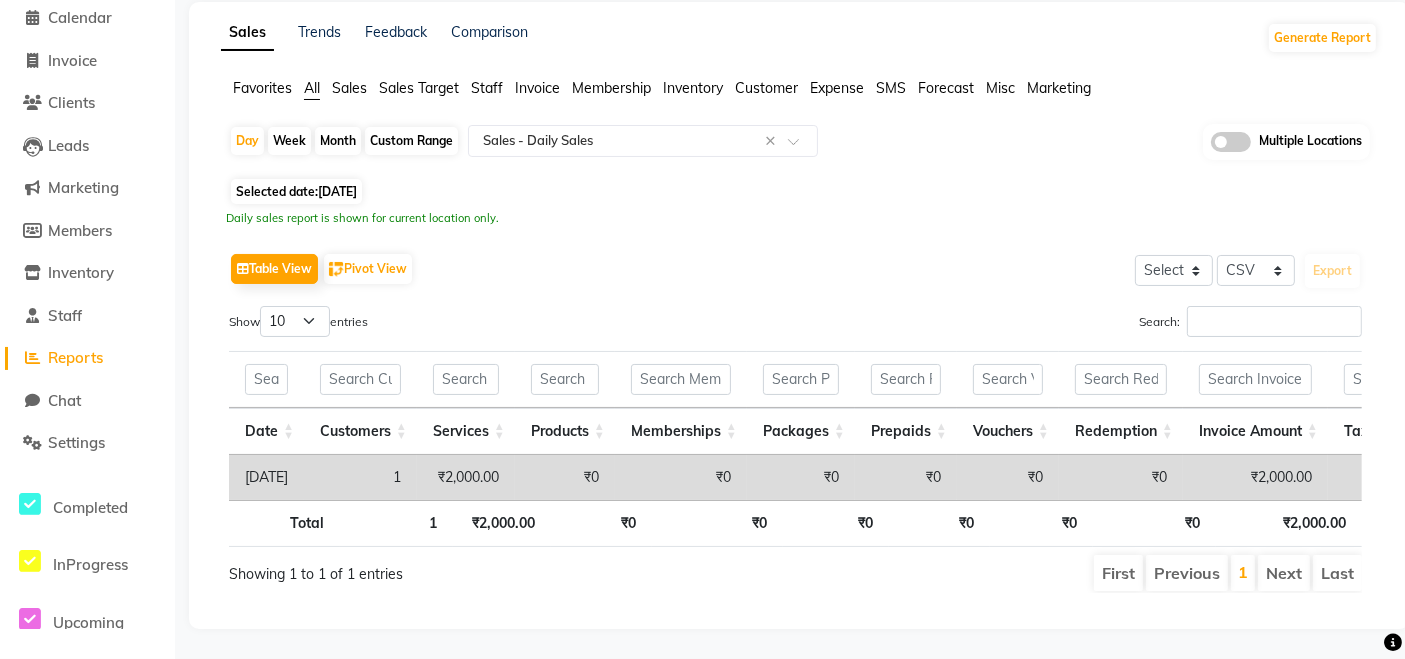 click on "Month" 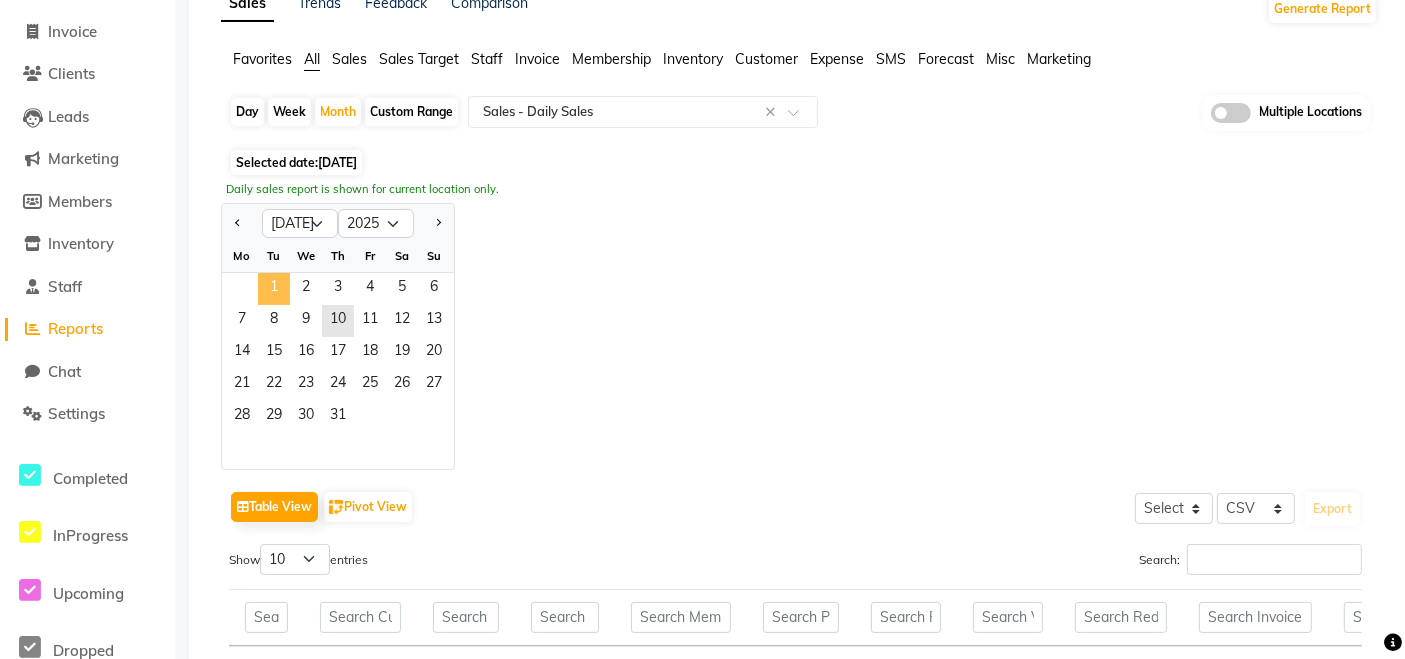 click on "1" 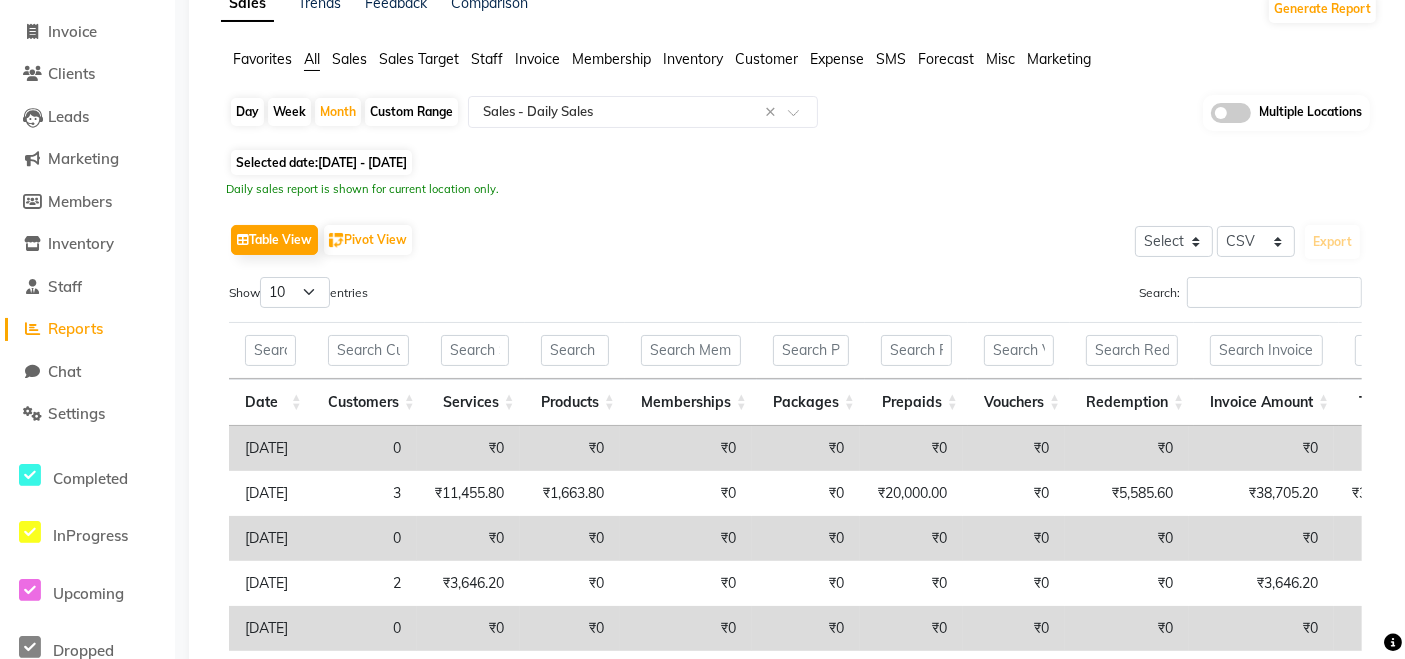 scroll, scrollTop: 0, scrollLeft: 0, axis: both 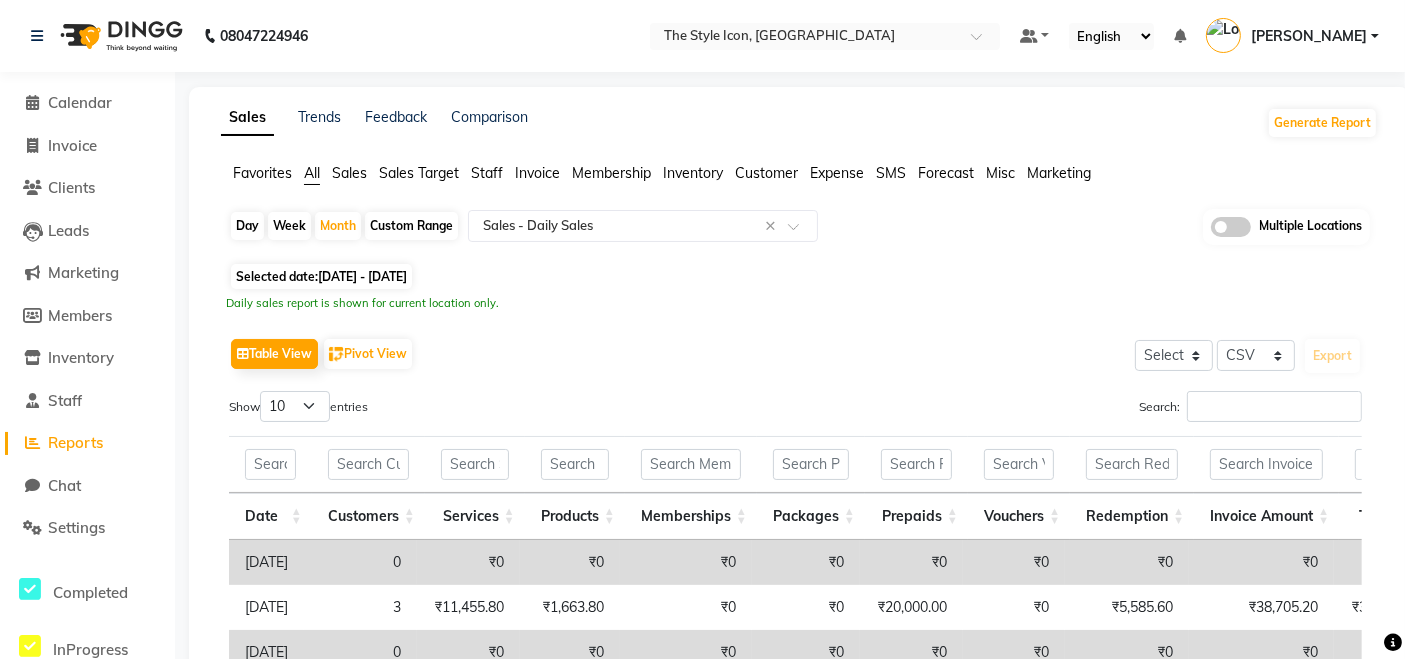 click on "Sales" 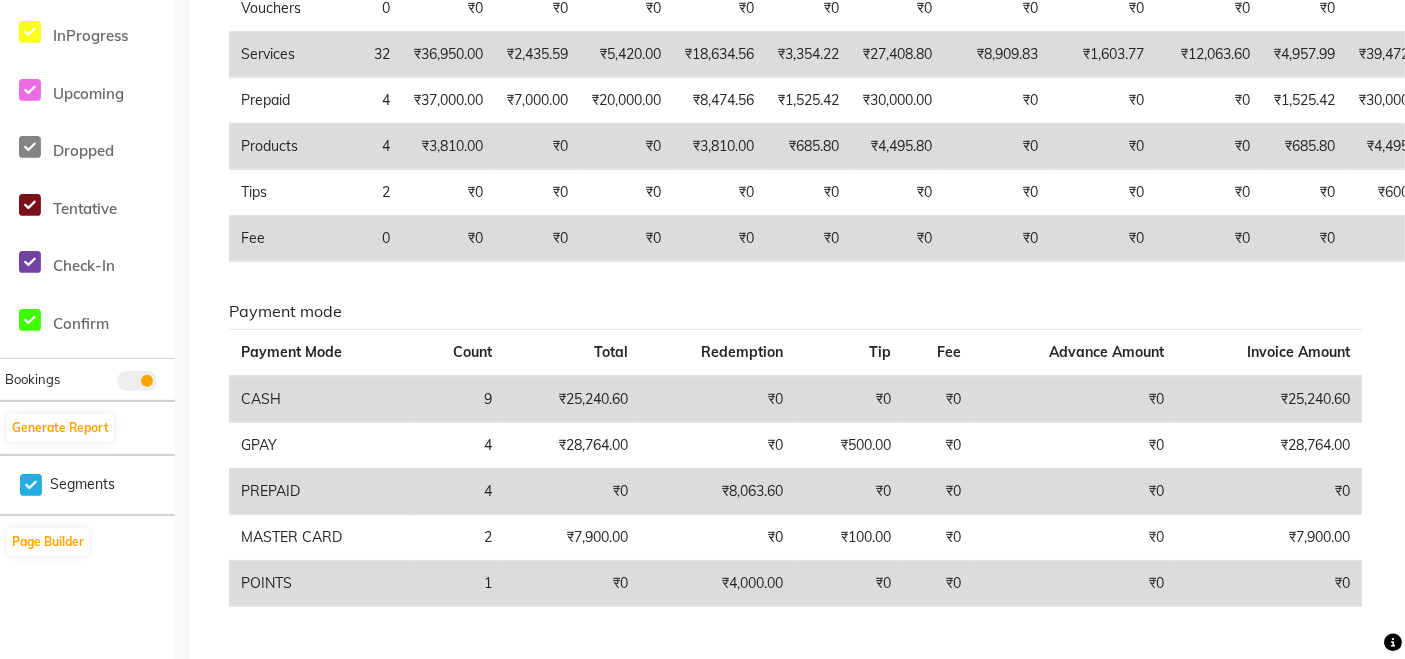 scroll, scrollTop: 662, scrollLeft: 0, axis: vertical 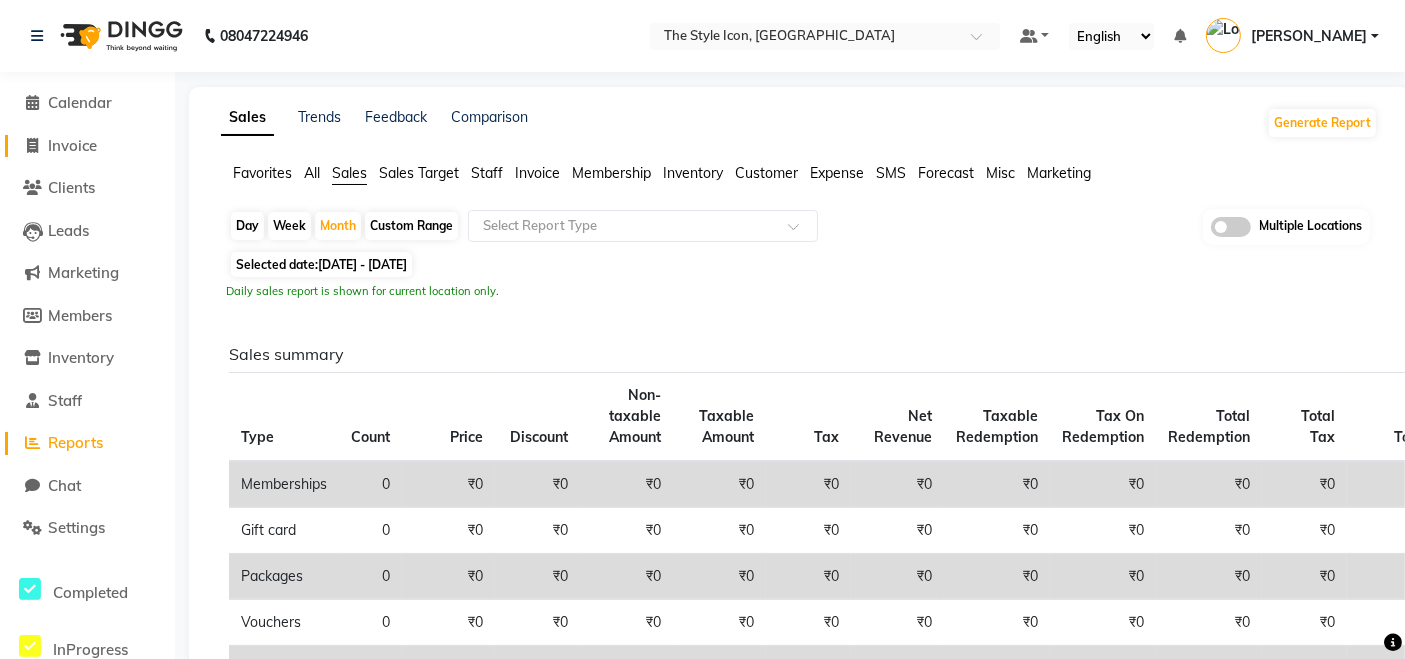 click on "Invoice" 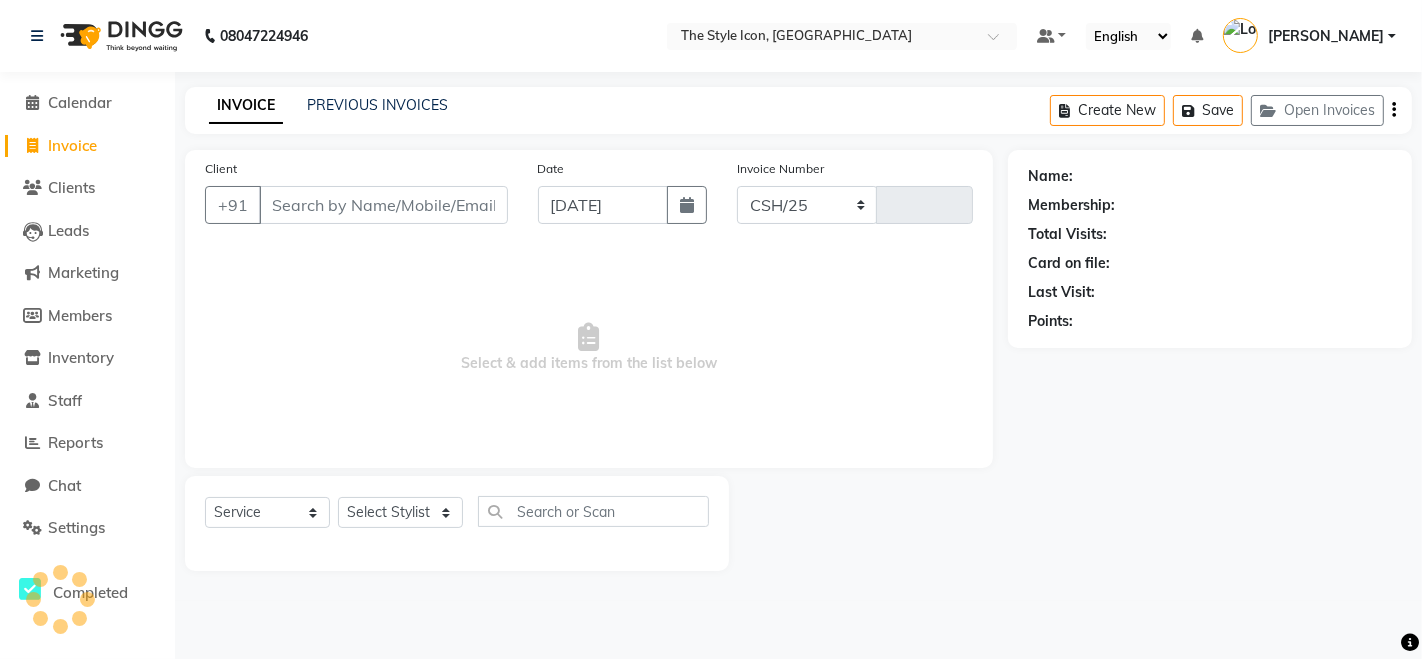 select on "6267" 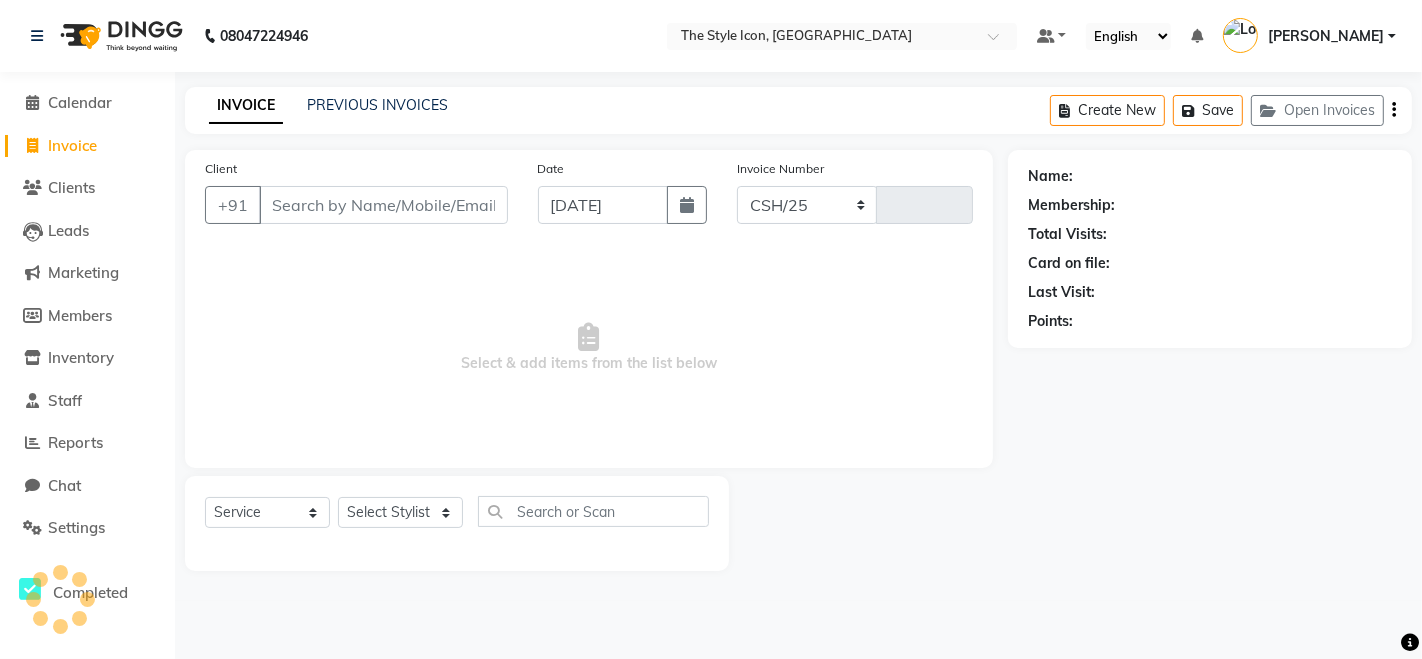 type on "0043" 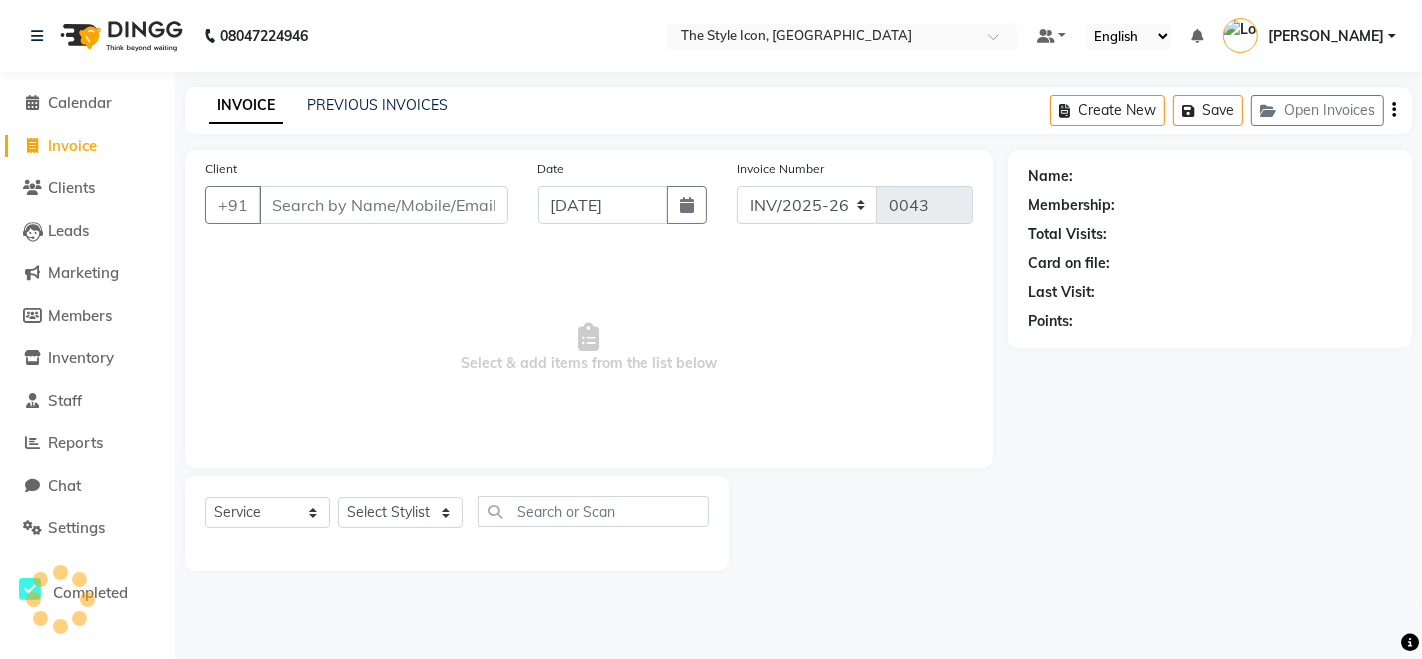 click on "INVOICE PREVIOUS INVOICES Create New   Save   Open Invoices" 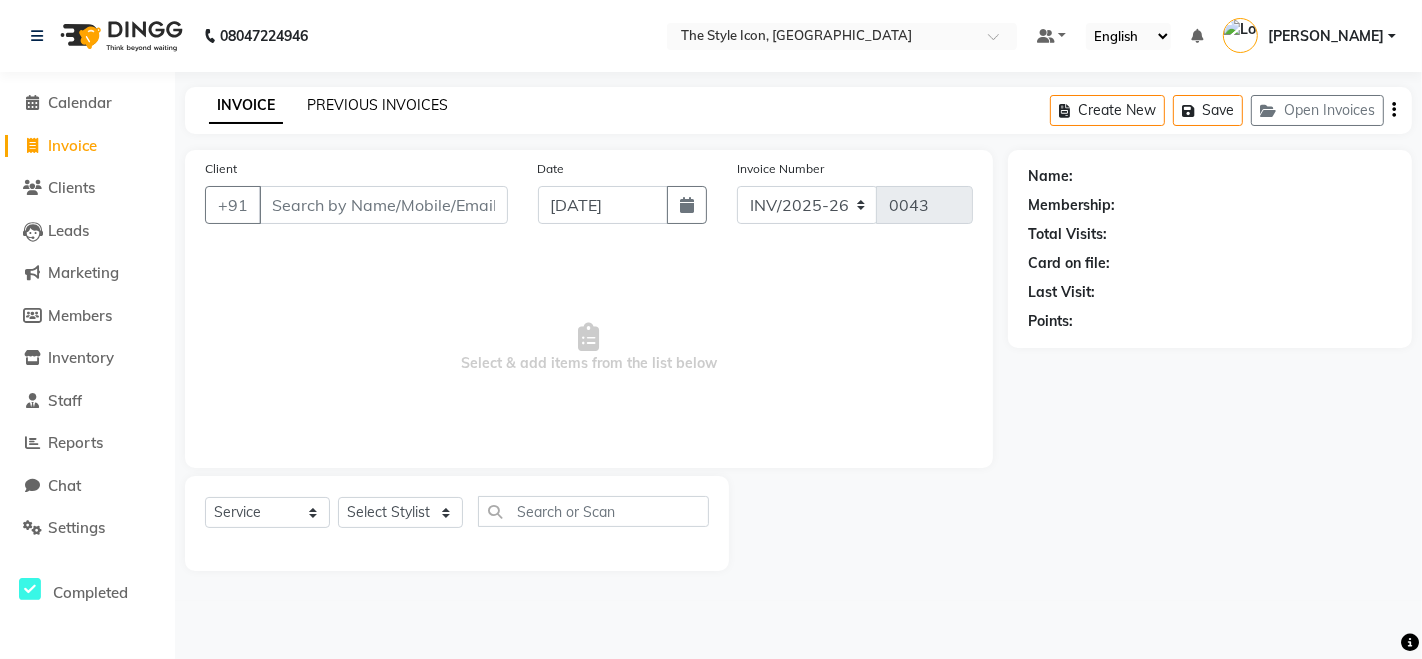 click on "PREVIOUS INVOICES" 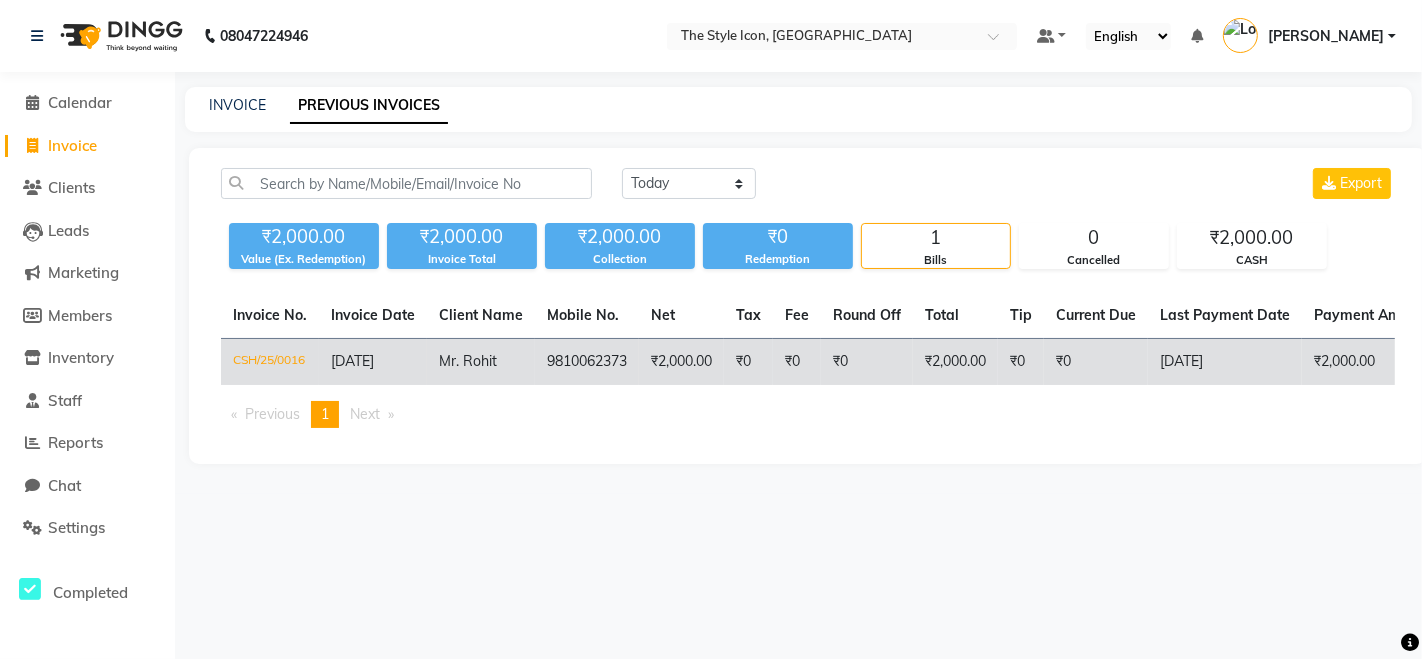 click on "9810062373" 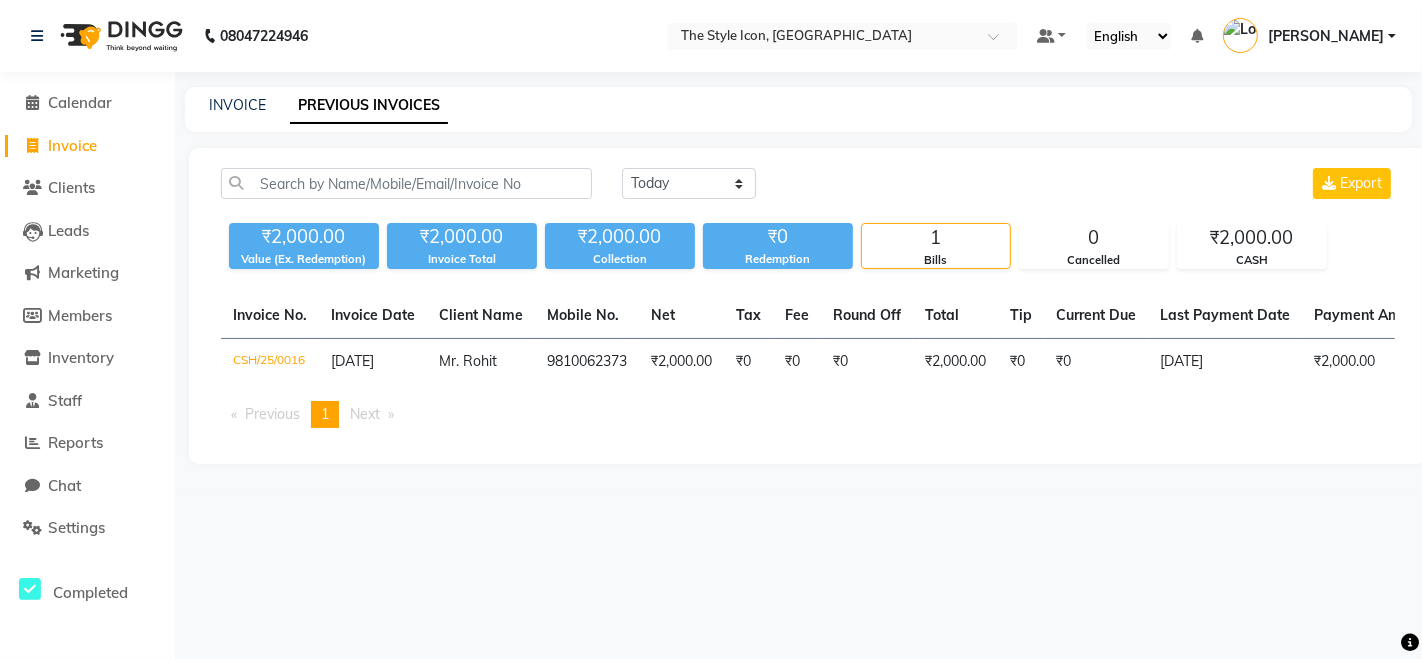 click on "INVOICE PREVIOUS INVOICES" 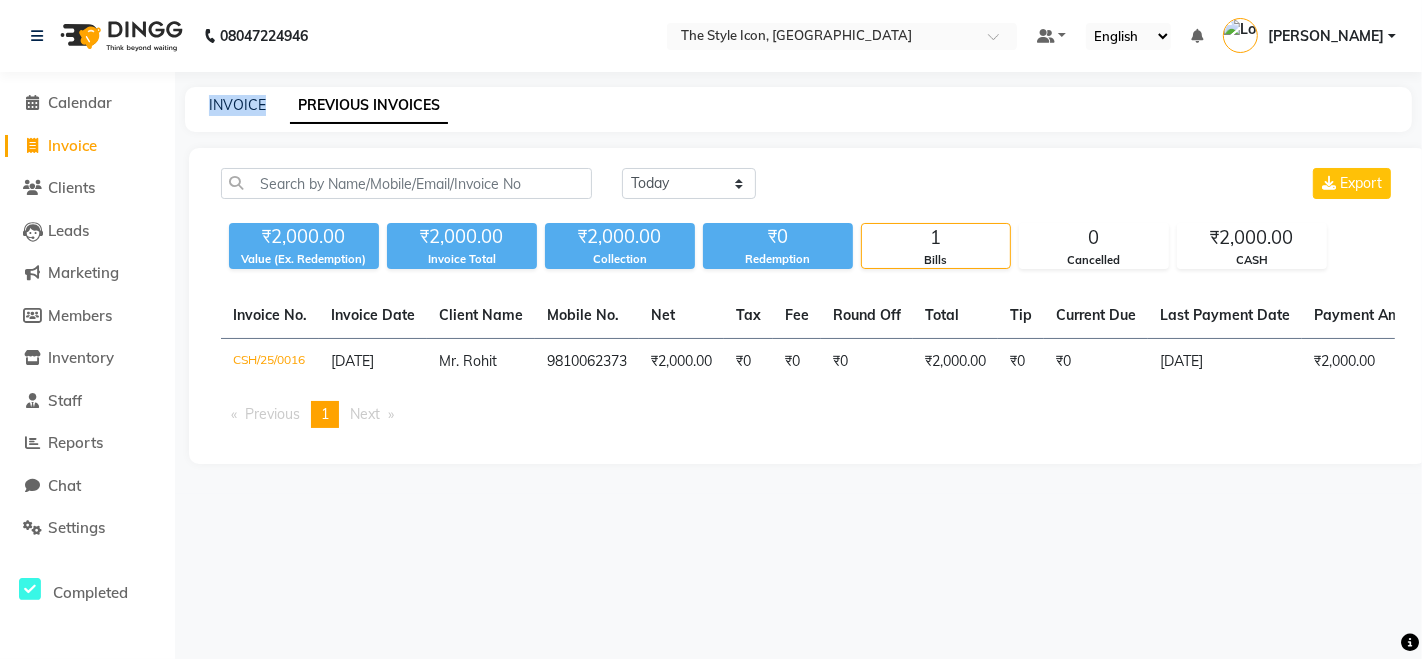 click on "INVOICE PREVIOUS INVOICES" 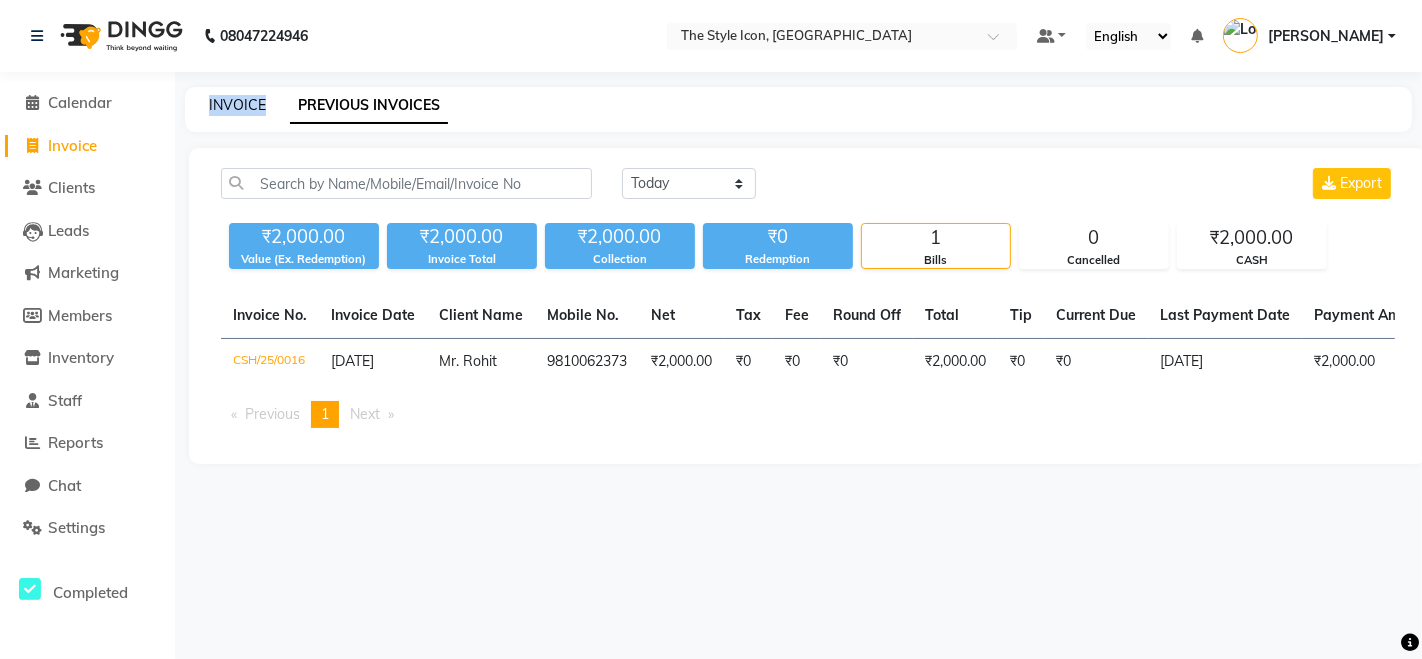 click on "INVOICE" 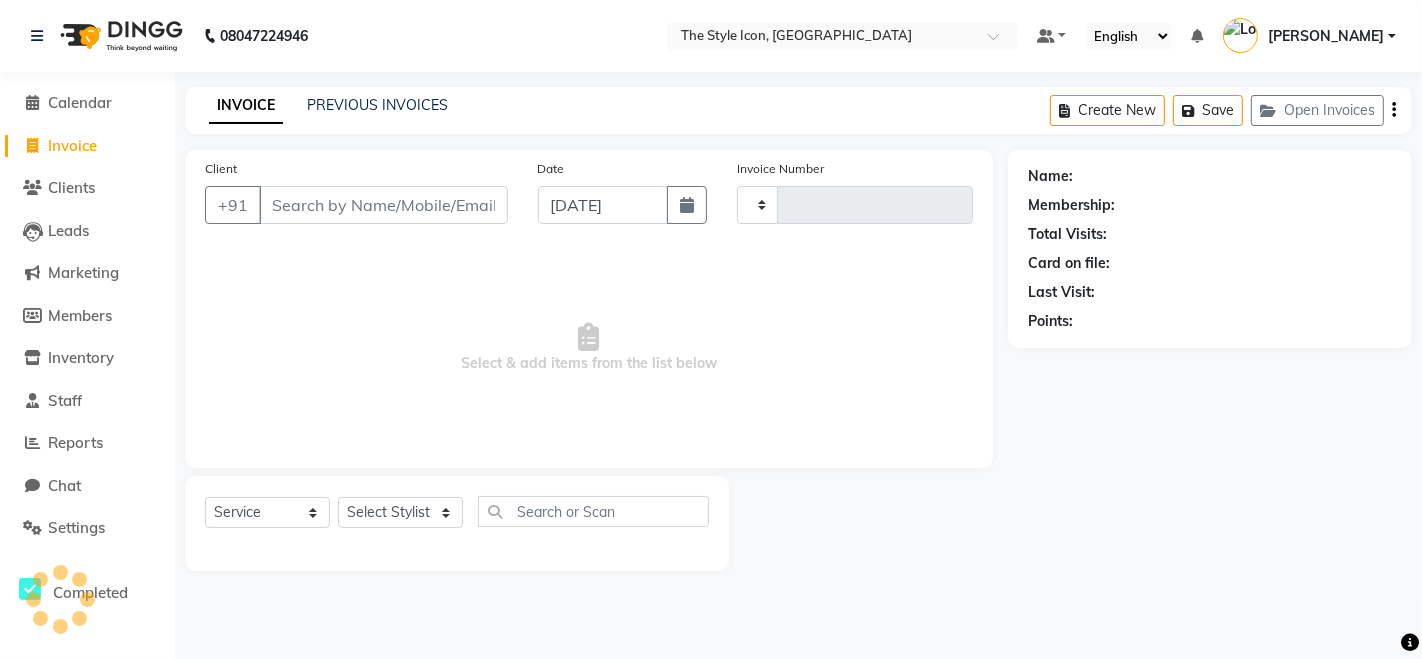 type on "0044" 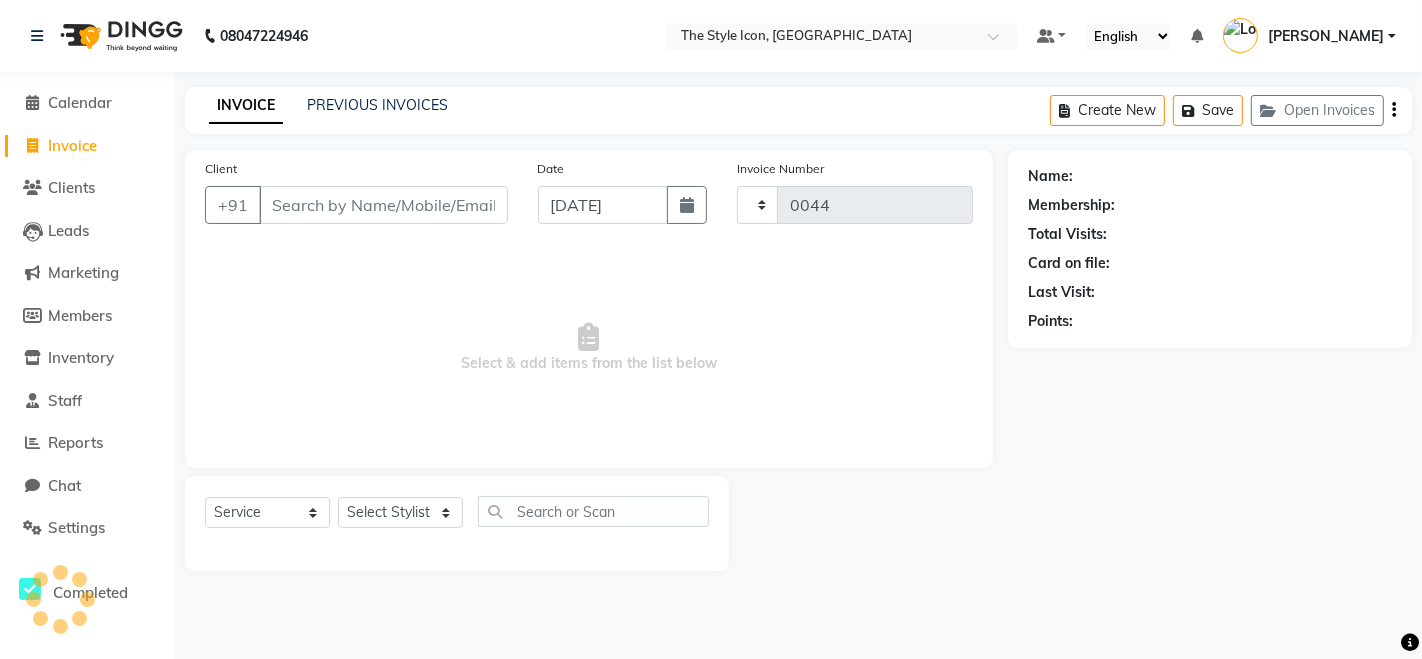 select on "6267" 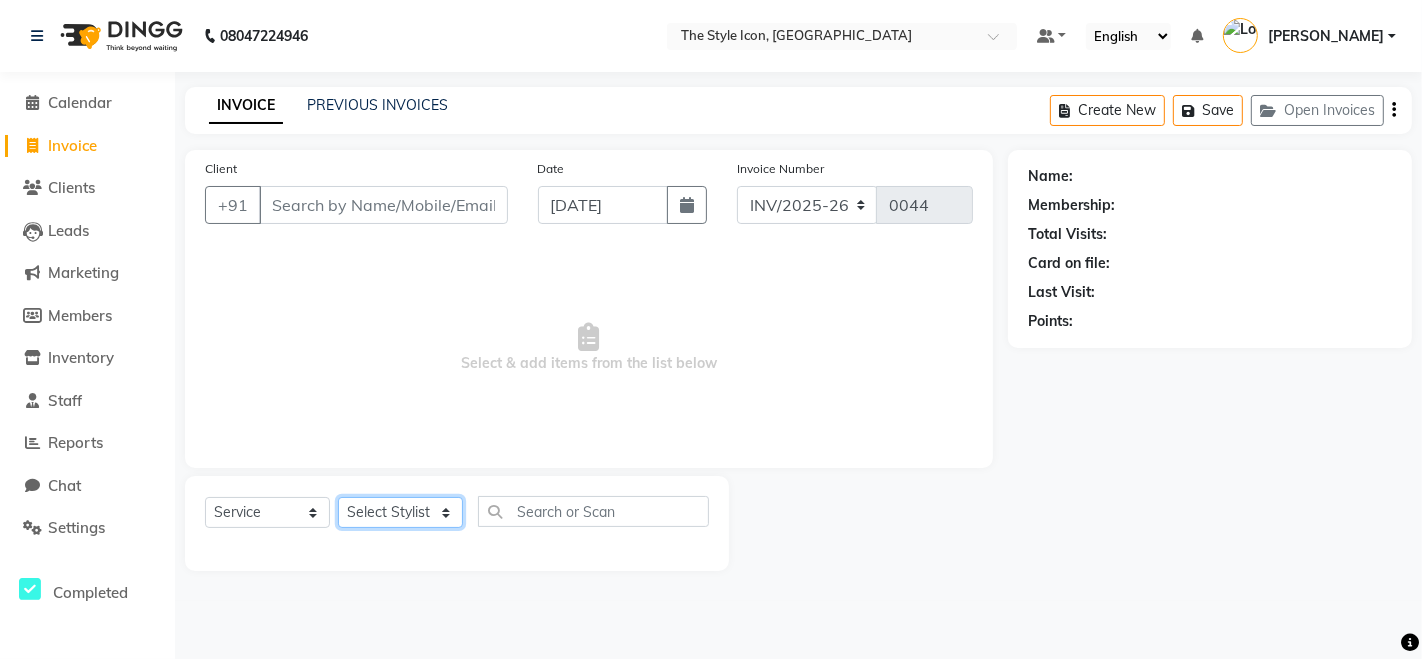 click on "Select Stylist" 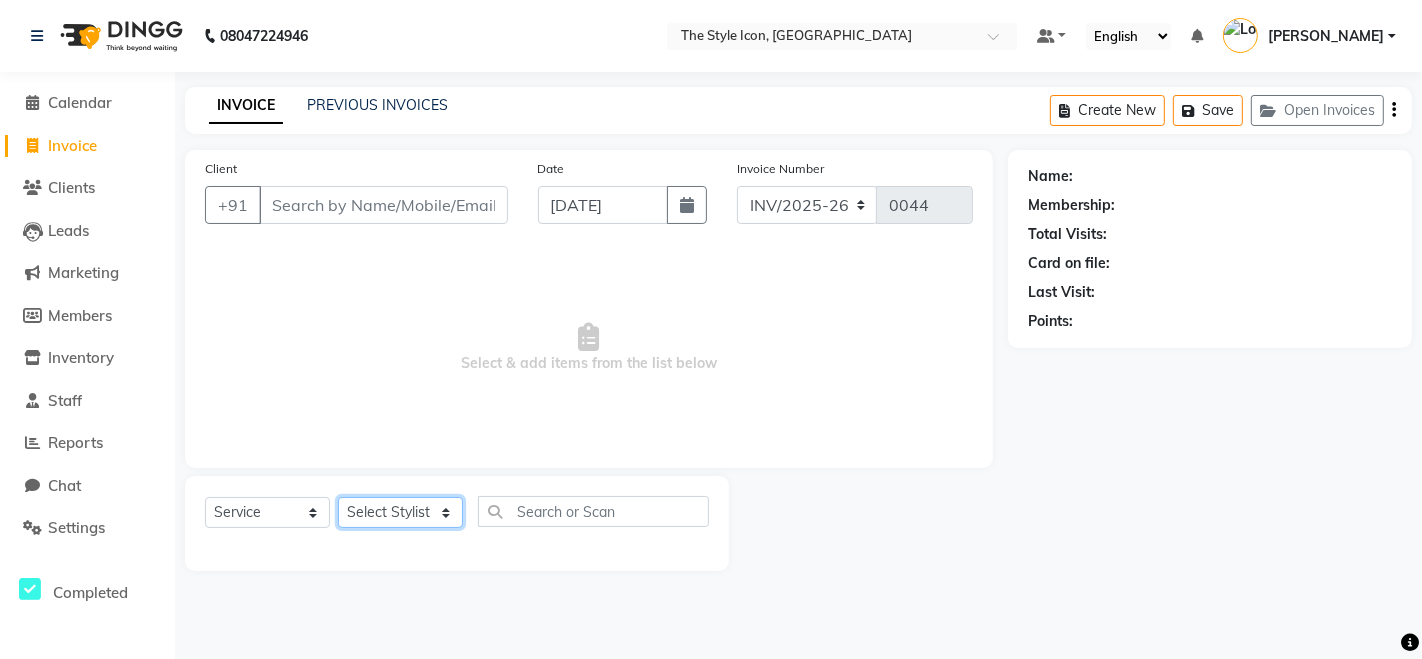 click on "Select Stylist [PERSON_NAME] M [PERSON_NAME] [PERSON_NAME] Manager [PERSON_NAME] [PERSON_NAME] [PERSON_NAME]" 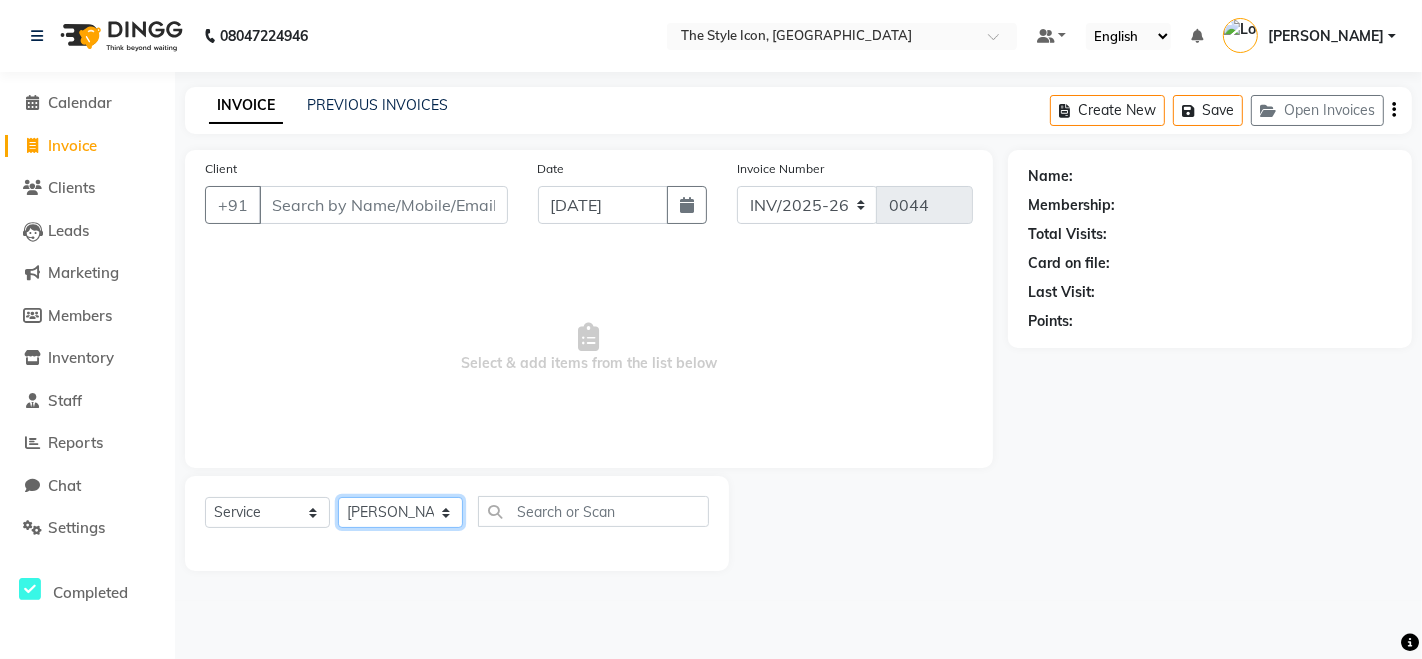 click on "Select Stylist [PERSON_NAME] M [PERSON_NAME] [PERSON_NAME] Manager [PERSON_NAME] [PERSON_NAME] [PERSON_NAME]" 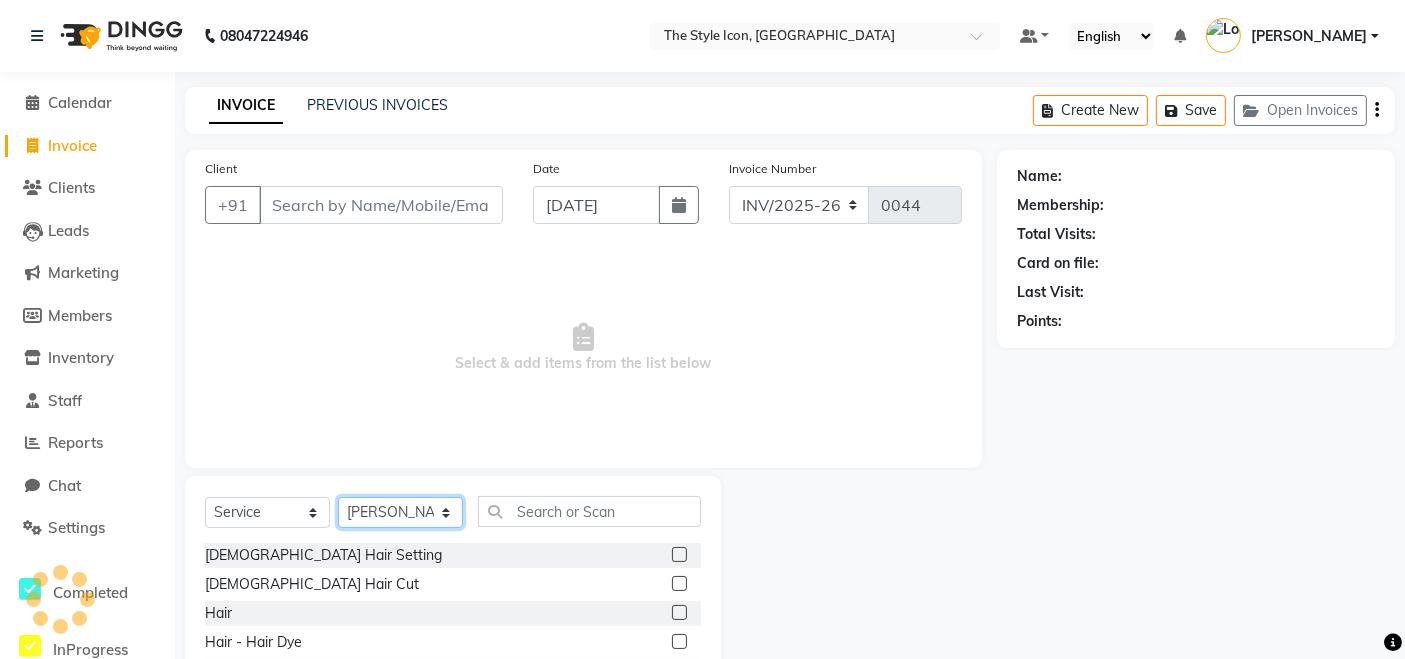 scroll, scrollTop: 141, scrollLeft: 0, axis: vertical 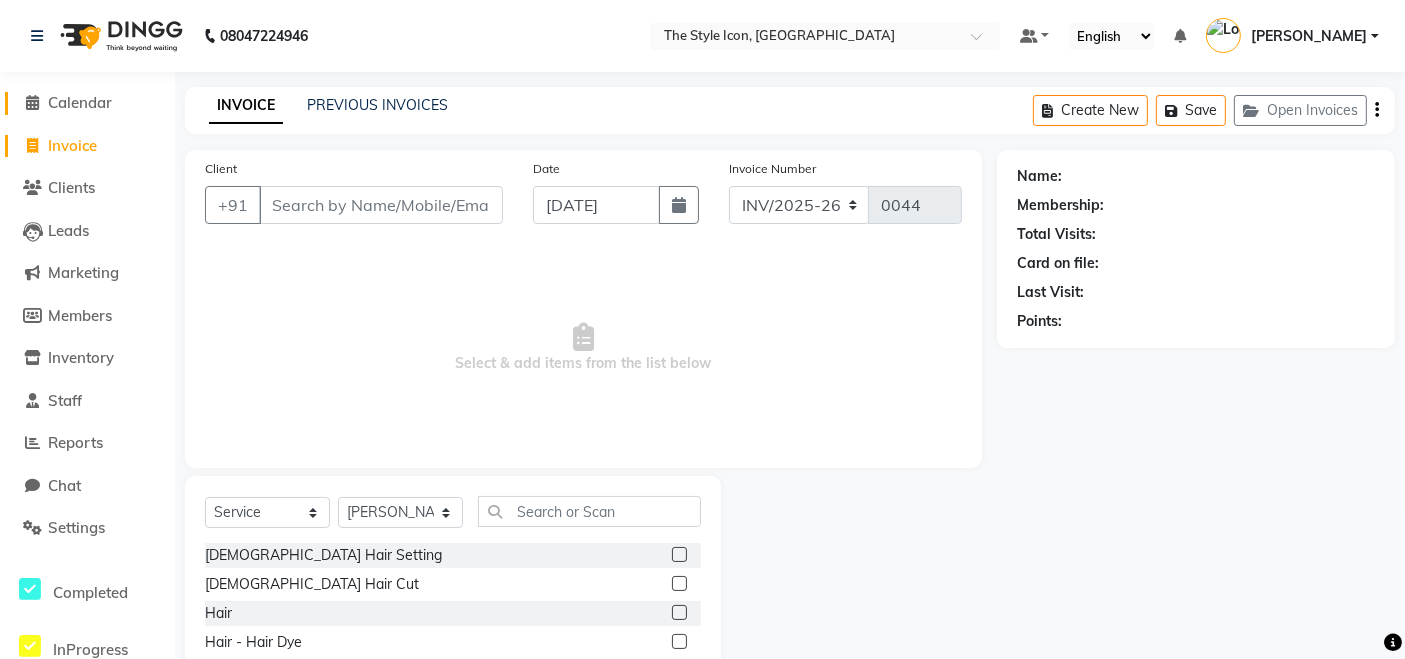 click on "Calendar" 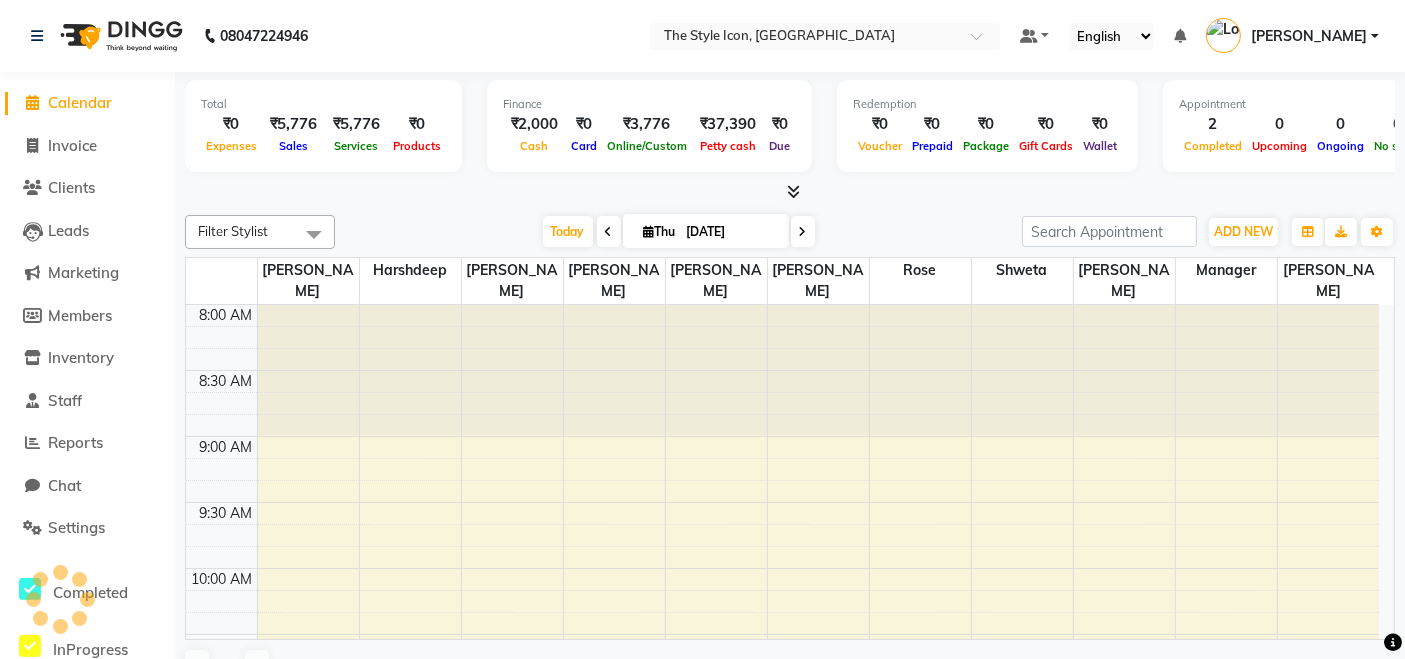 scroll, scrollTop: 0, scrollLeft: 0, axis: both 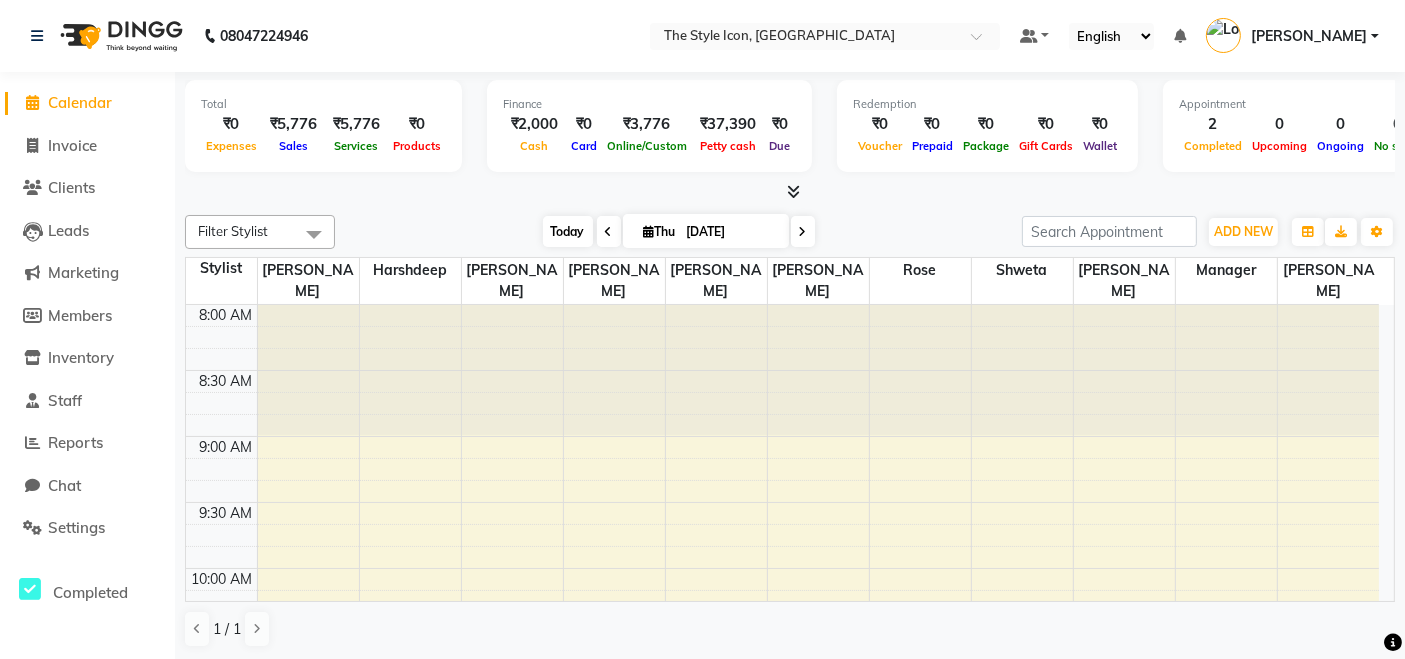 click on "Today" at bounding box center [568, 231] 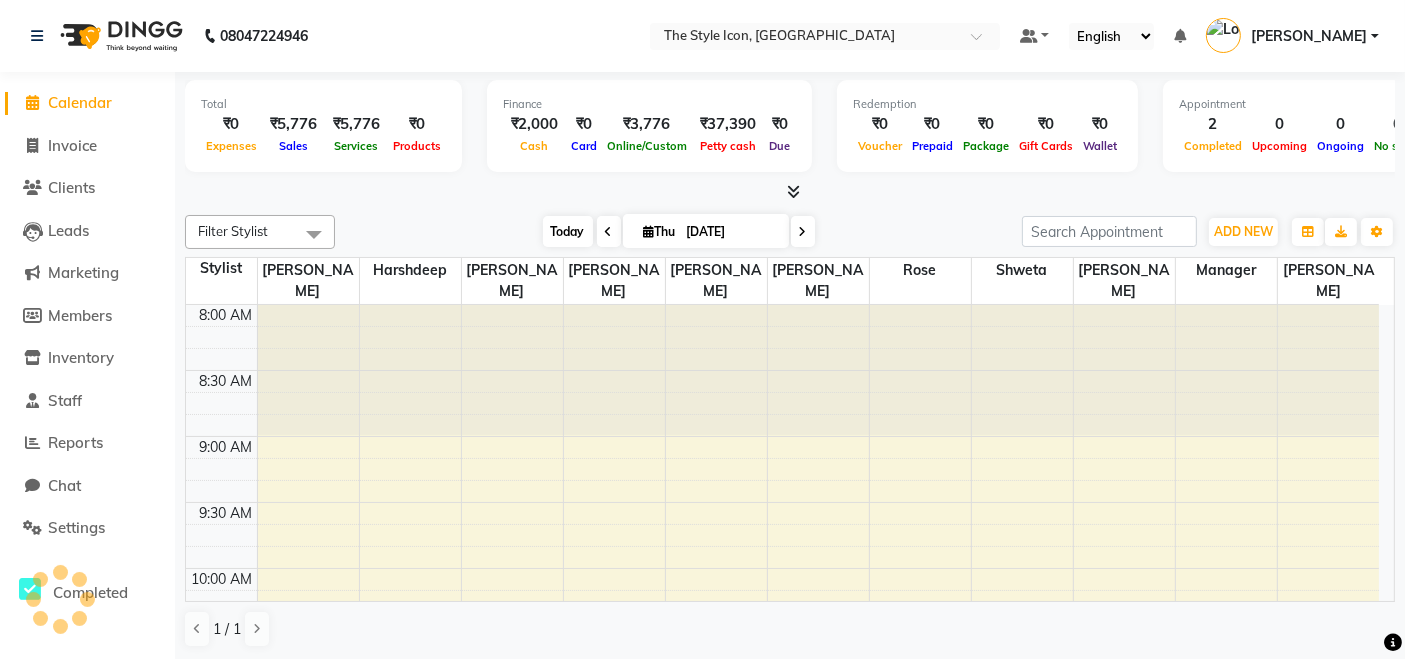 scroll, scrollTop: 1045, scrollLeft: 0, axis: vertical 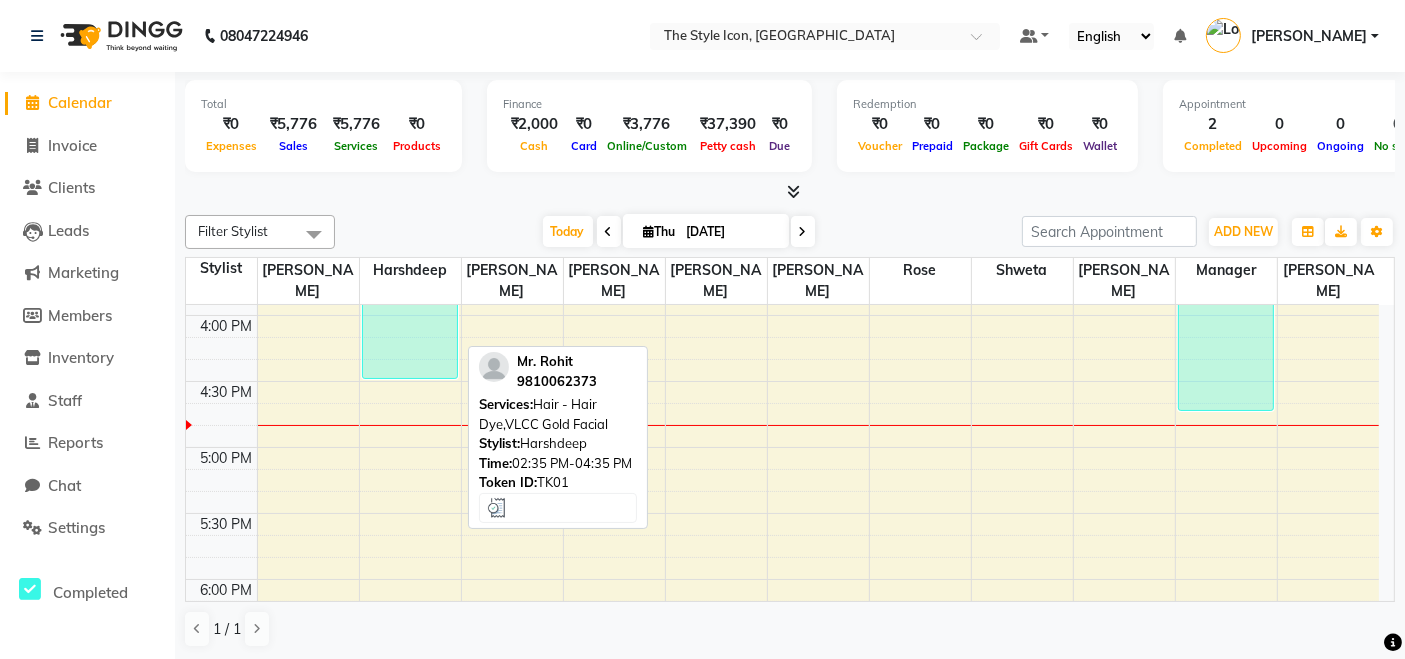 click on "Mr. Rohit, TK01, 02:35 PM-04:35 PM, Hair - Hair Dye,VLCC Gold Facial" at bounding box center (410, 249) 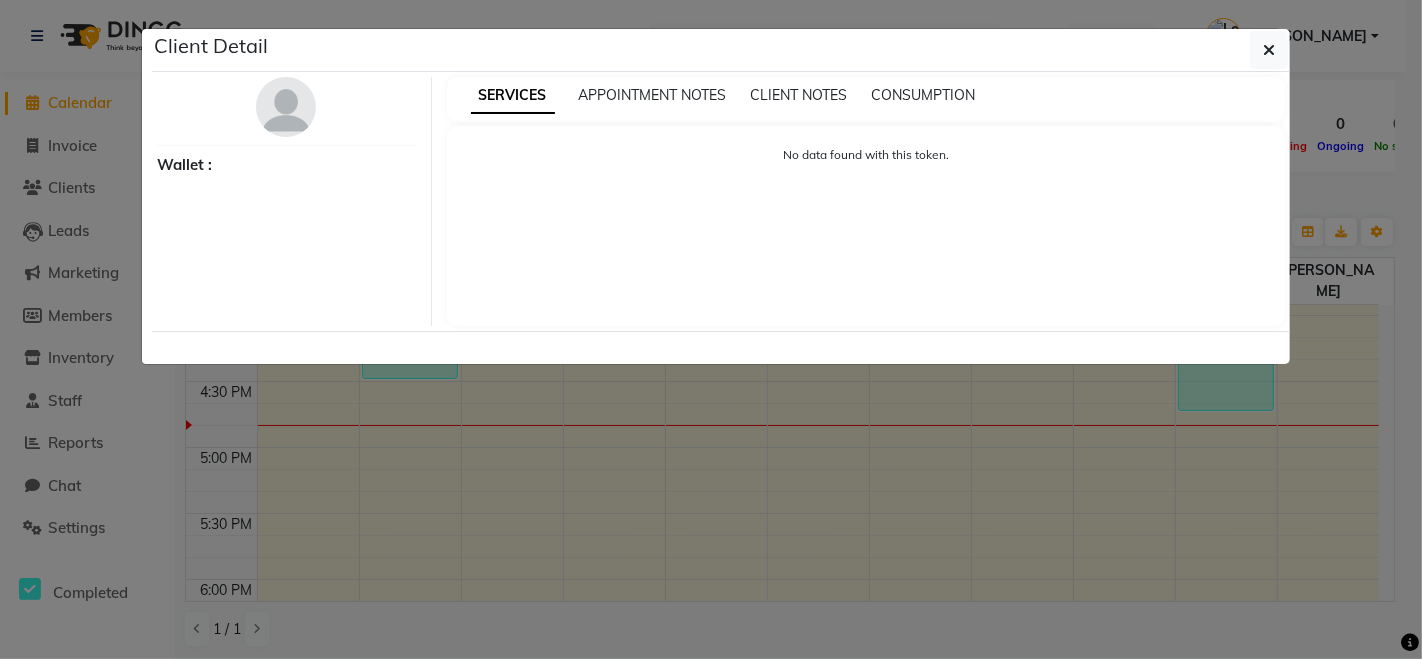 select on "3" 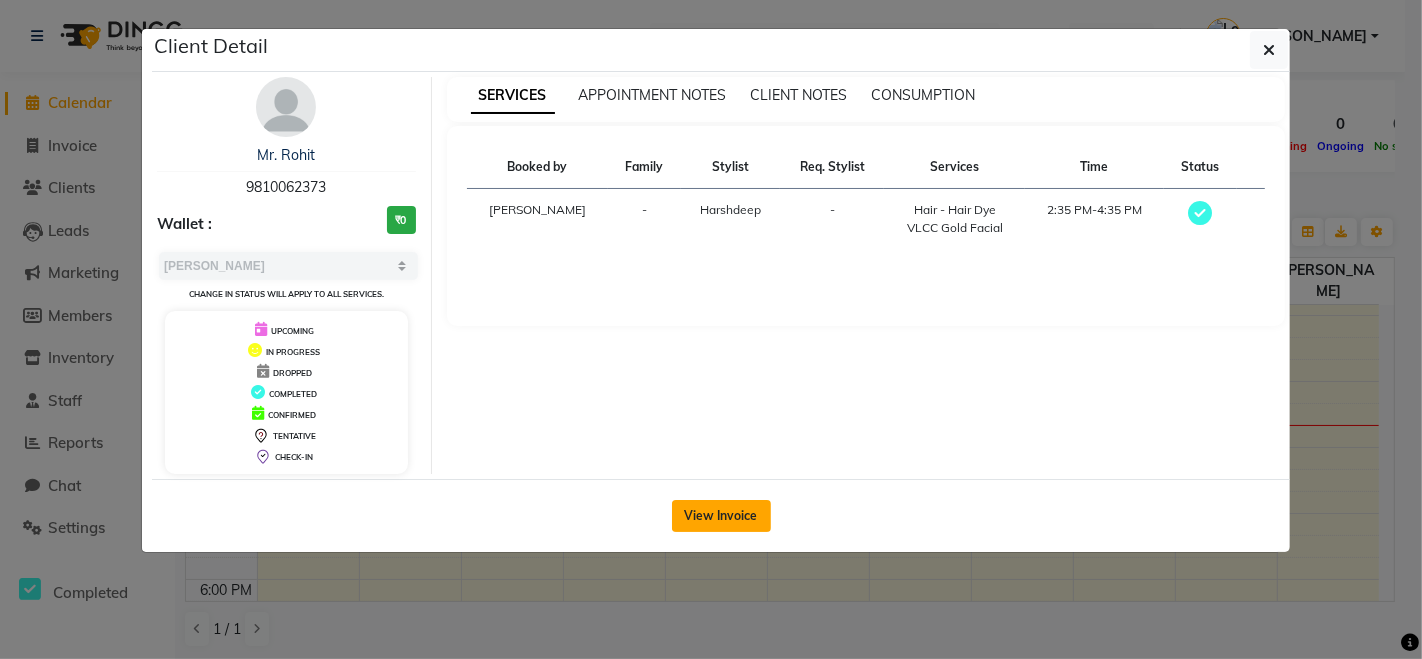 click on "View Invoice" 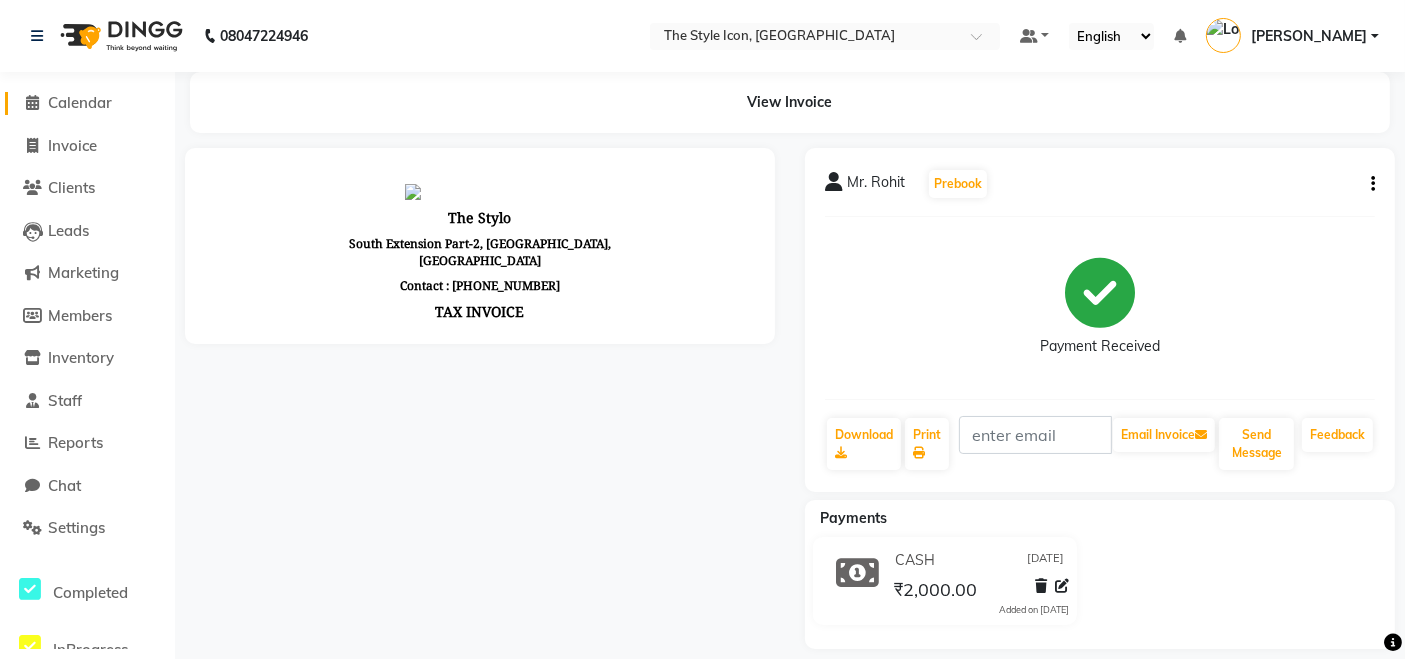 scroll, scrollTop: 0, scrollLeft: 0, axis: both 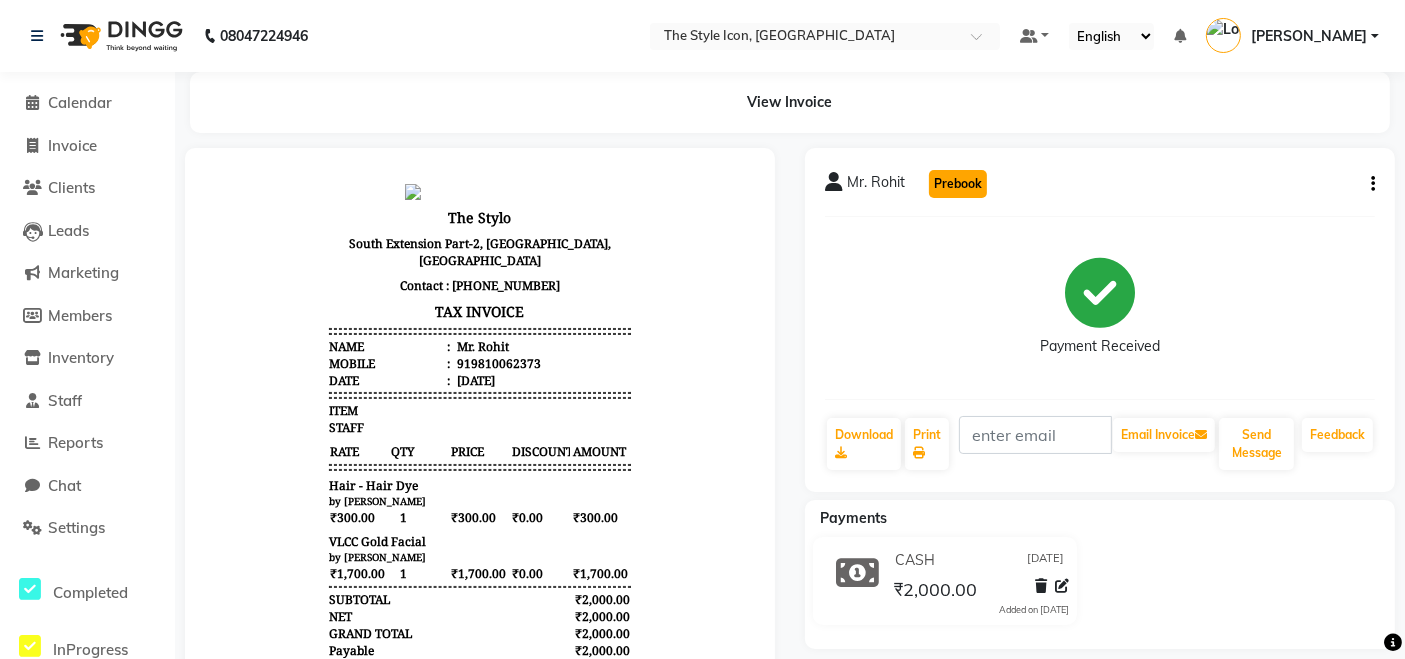 click on "Prebook" 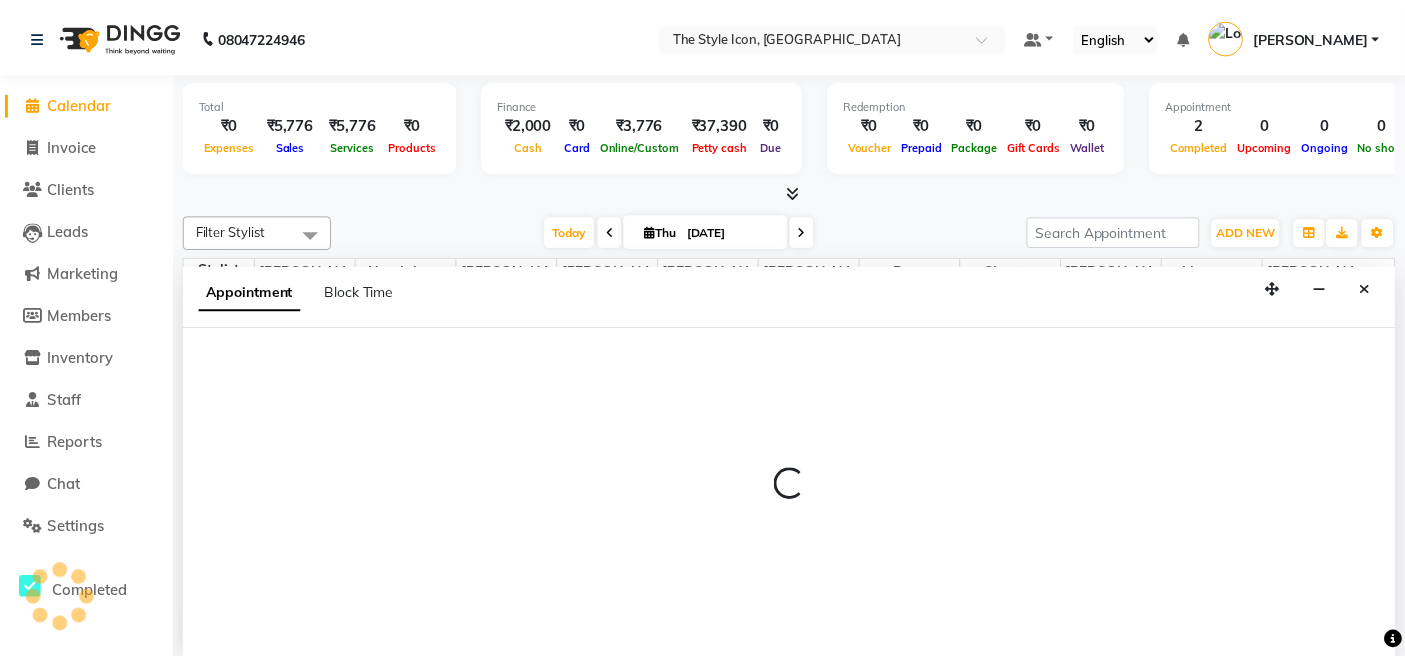 scroll, scrollTop: 0, scrollLeft: 0, axis: both 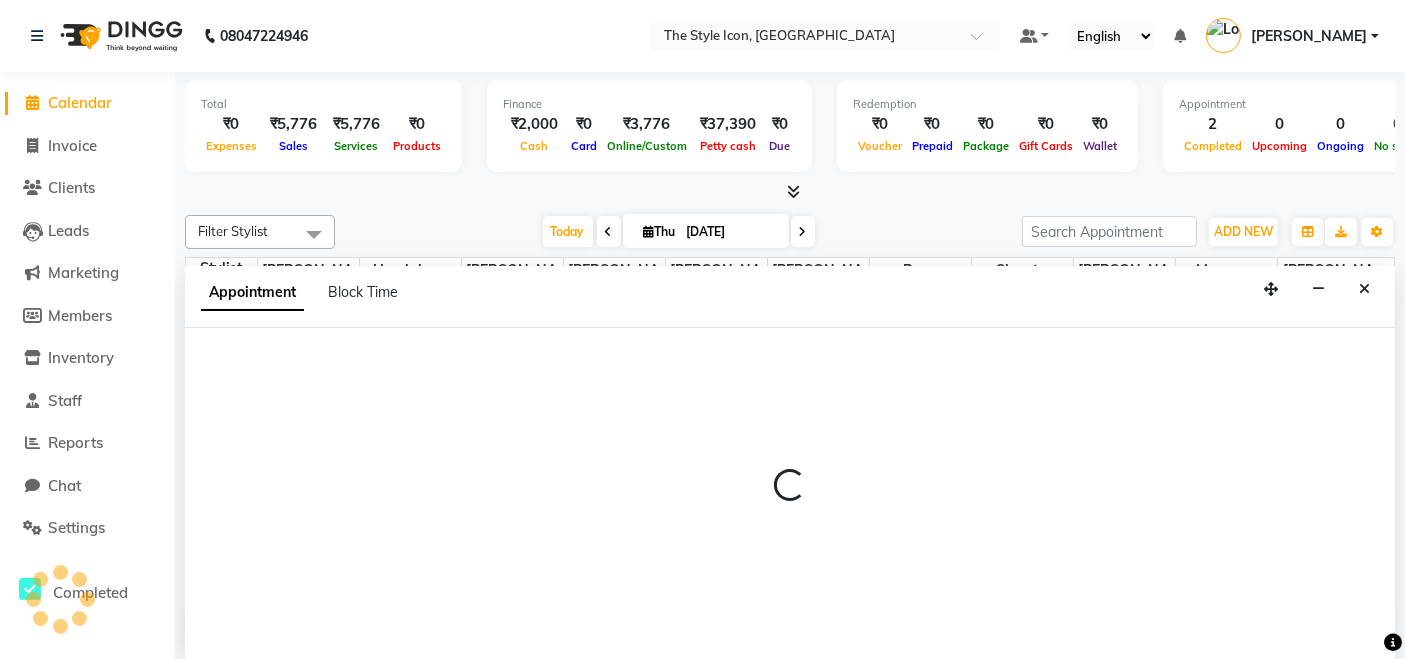 select on "41170" 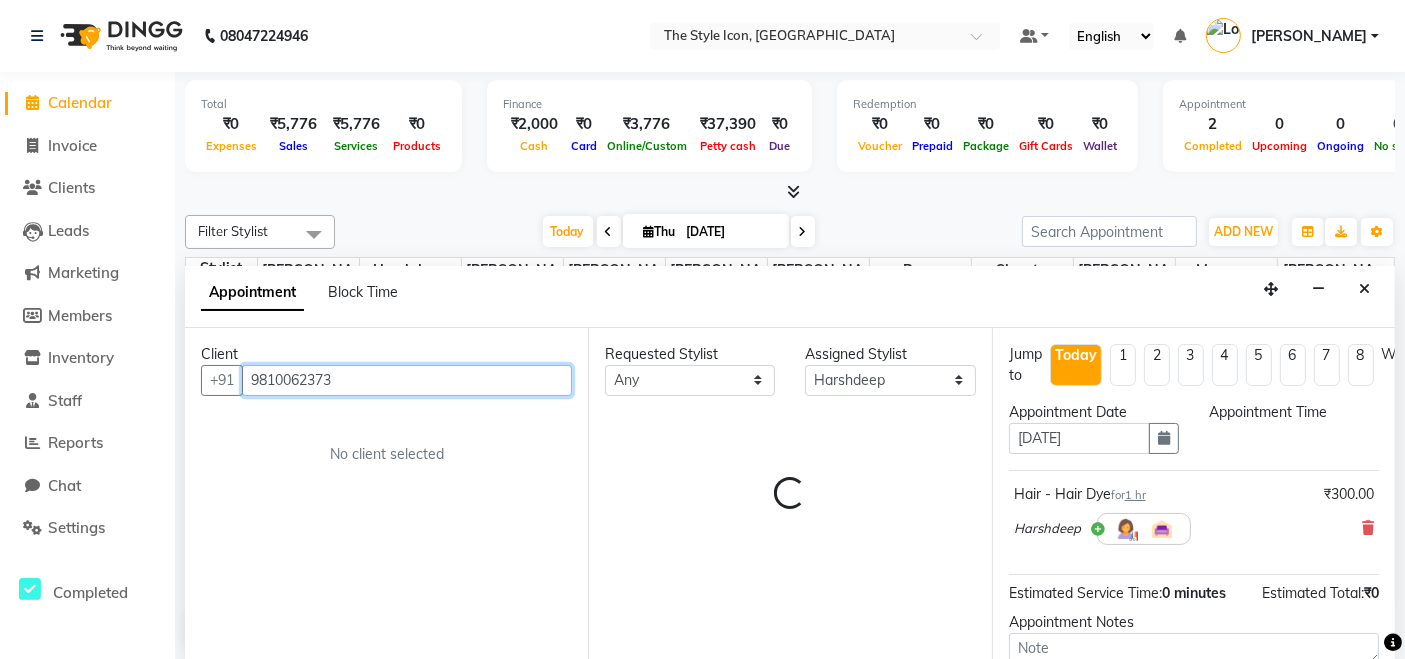 select on "540" 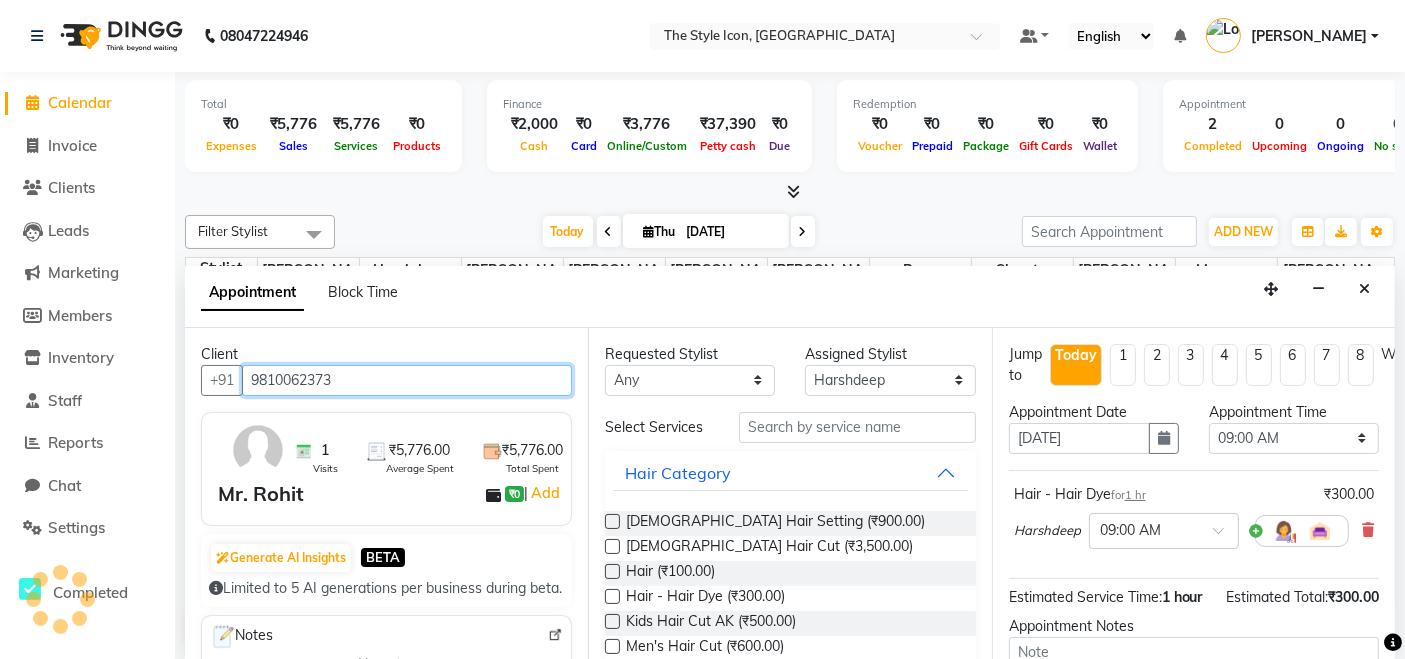 scroll, scrollTop: 1045, scrollLeft: 0, axis: vertical 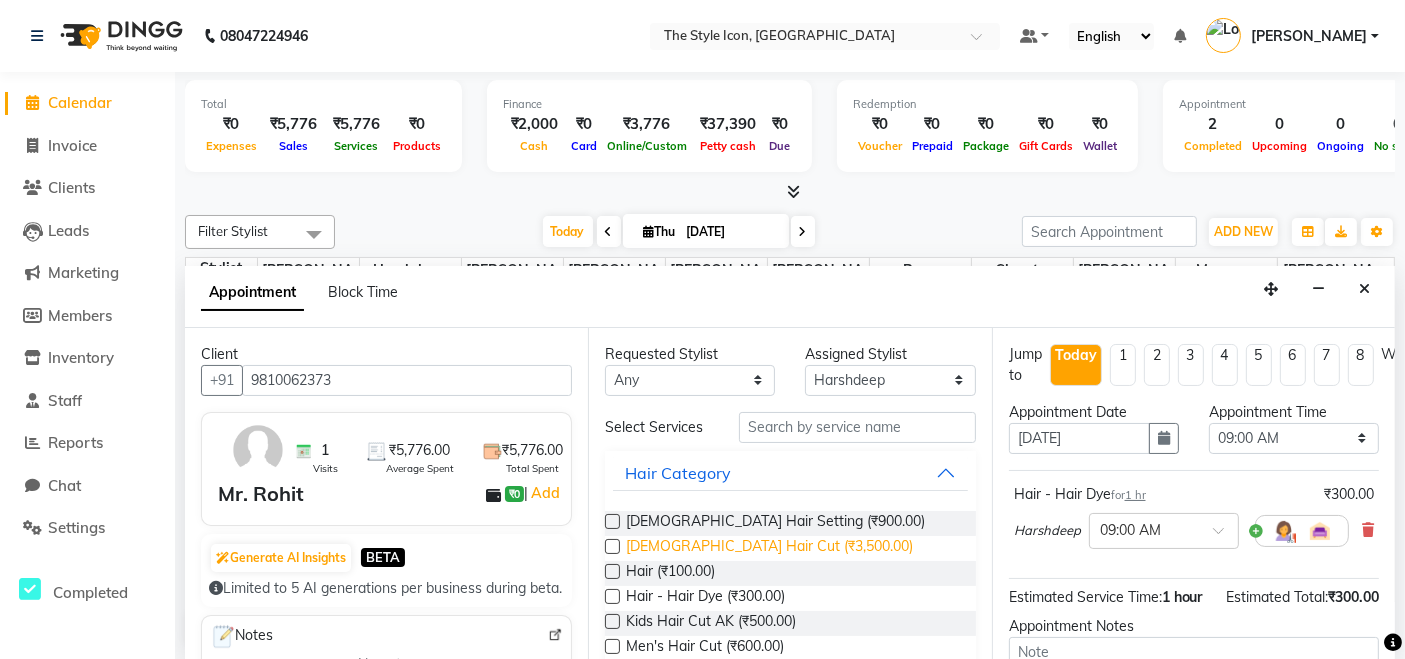 click on "Ladies Hair Cut (₹3,500.00)" at bounding box center (769, 548) 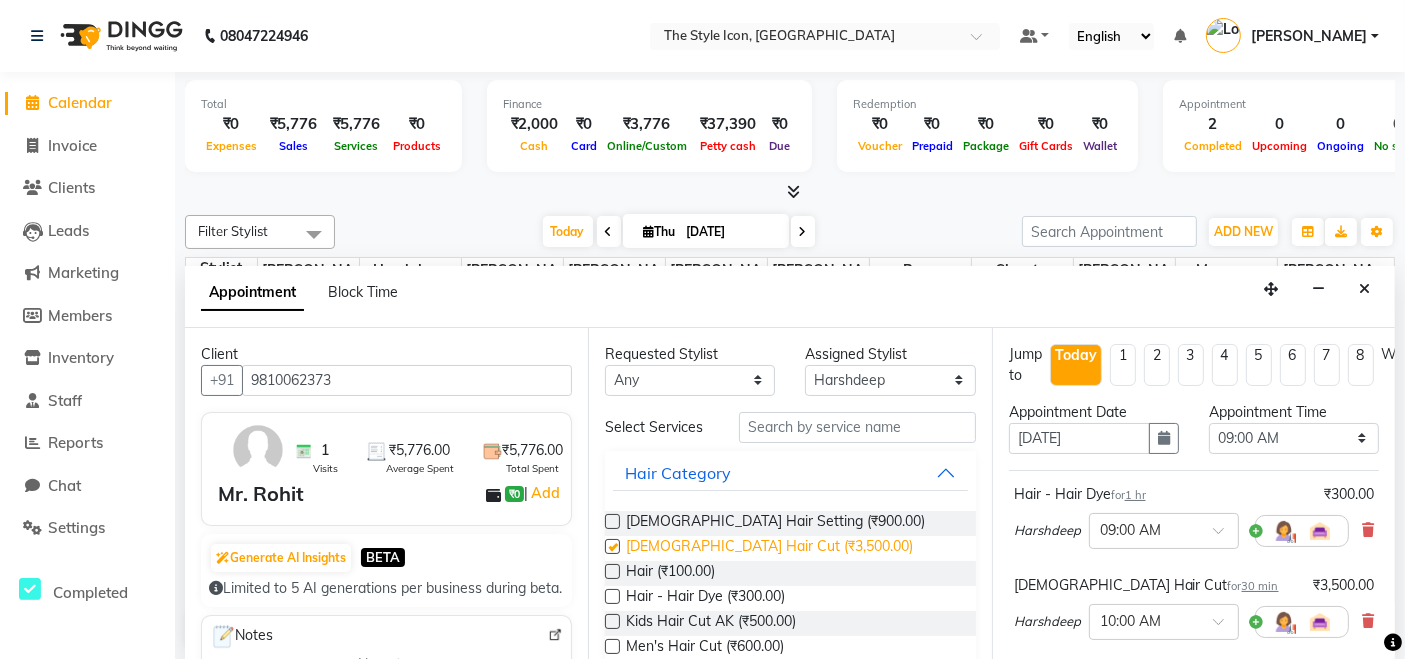 checkbox on "false" 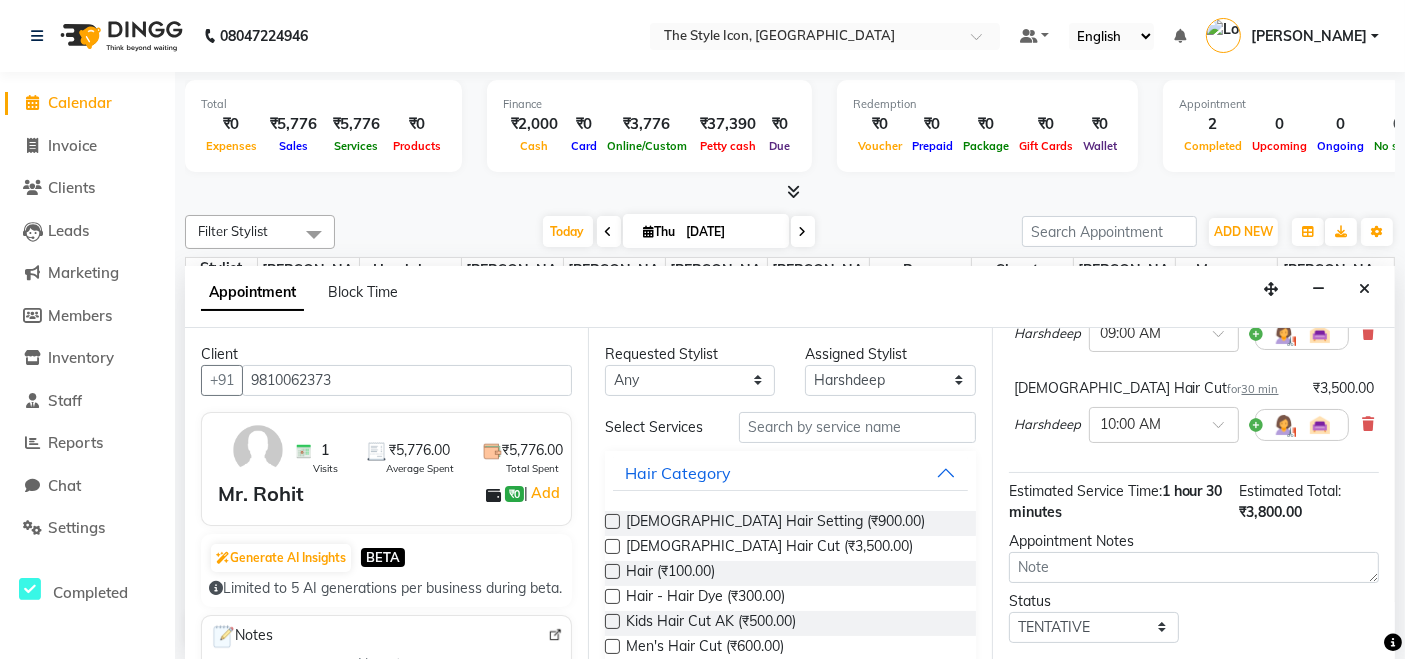 scroll, scrollTop: 207, scrollLeft: 0, axis: vertical 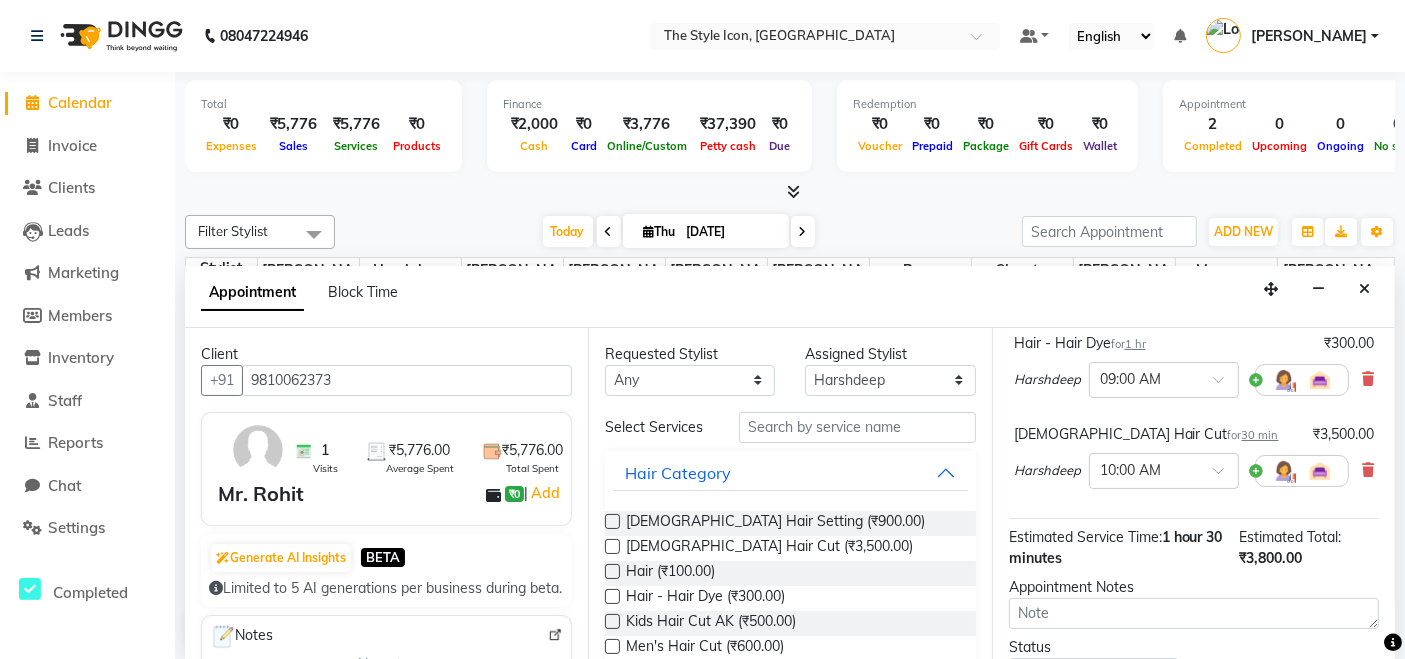 drag, startPoint x: 1360, startPoint y: 475, endPoint x: 1415, endPoint y: 472, distance: 55.081757 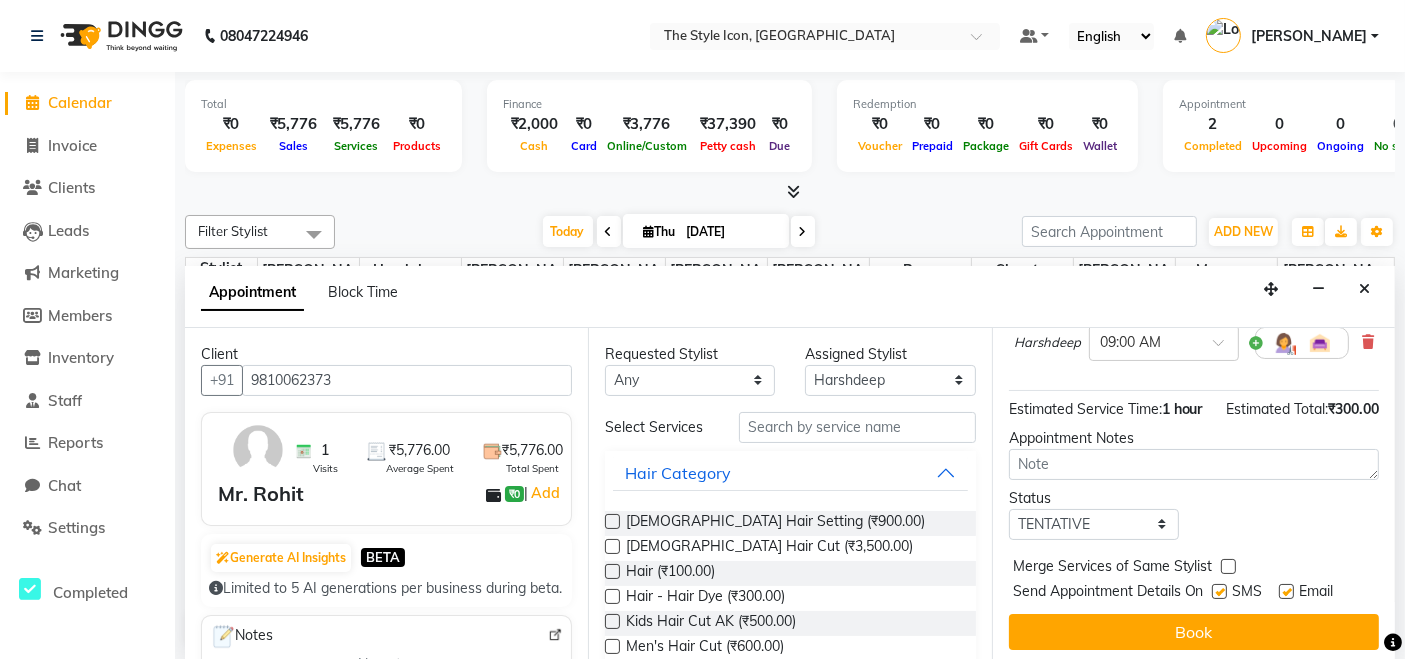 scroll, scrollTop: 229, scrollLeft: 0, axis: vertical 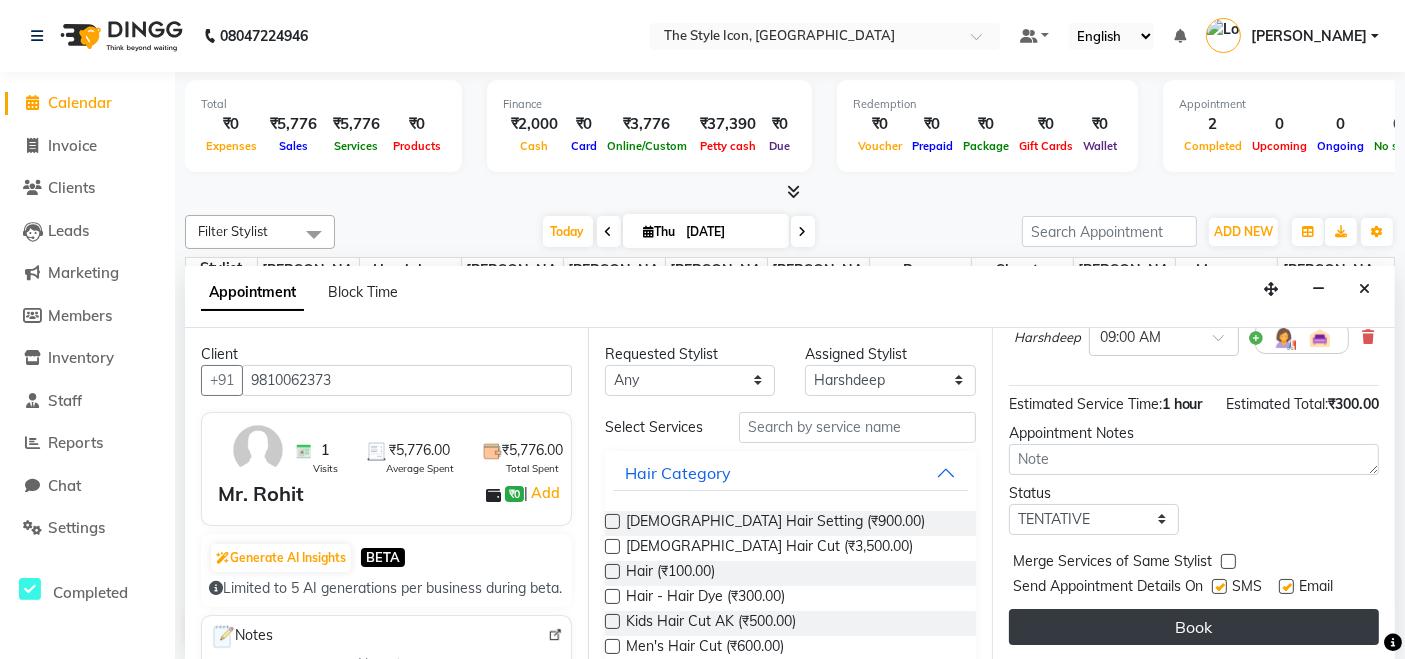 click on "Book" at bounding box center [1194, 627] 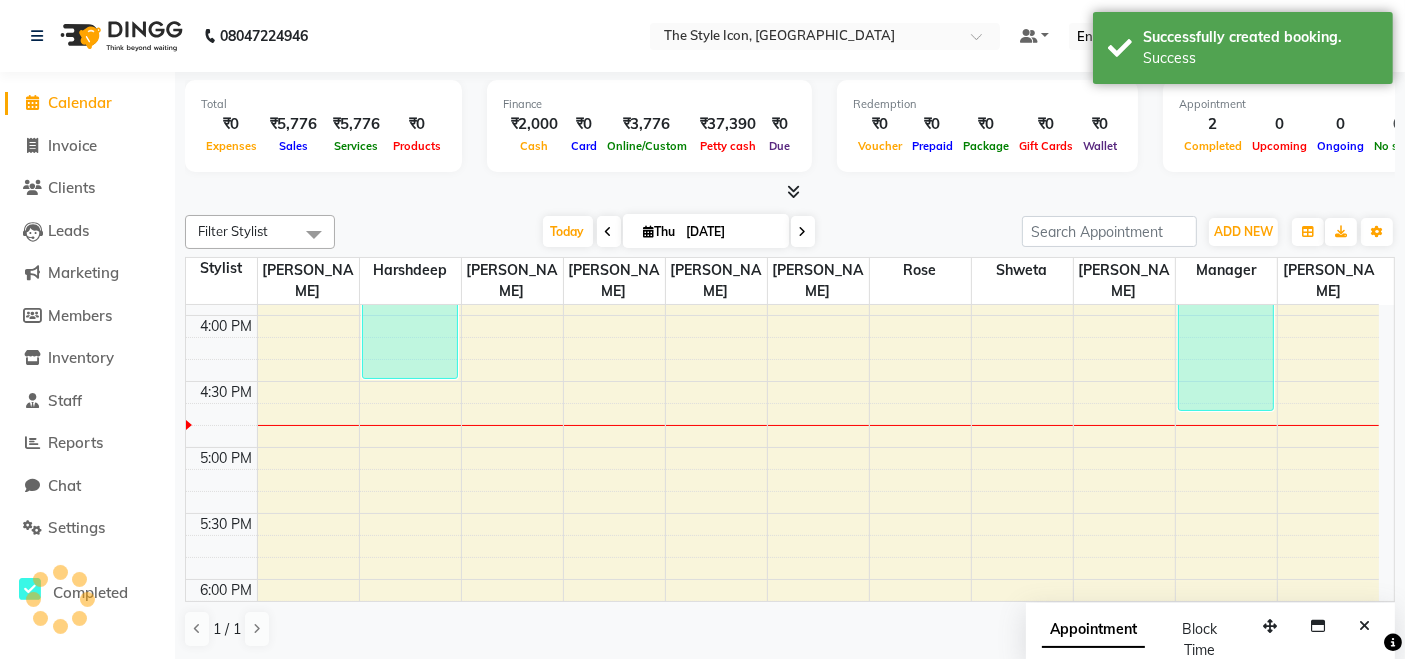 scroll, scrollTop: 0, scrollLeft: 0, axis: both 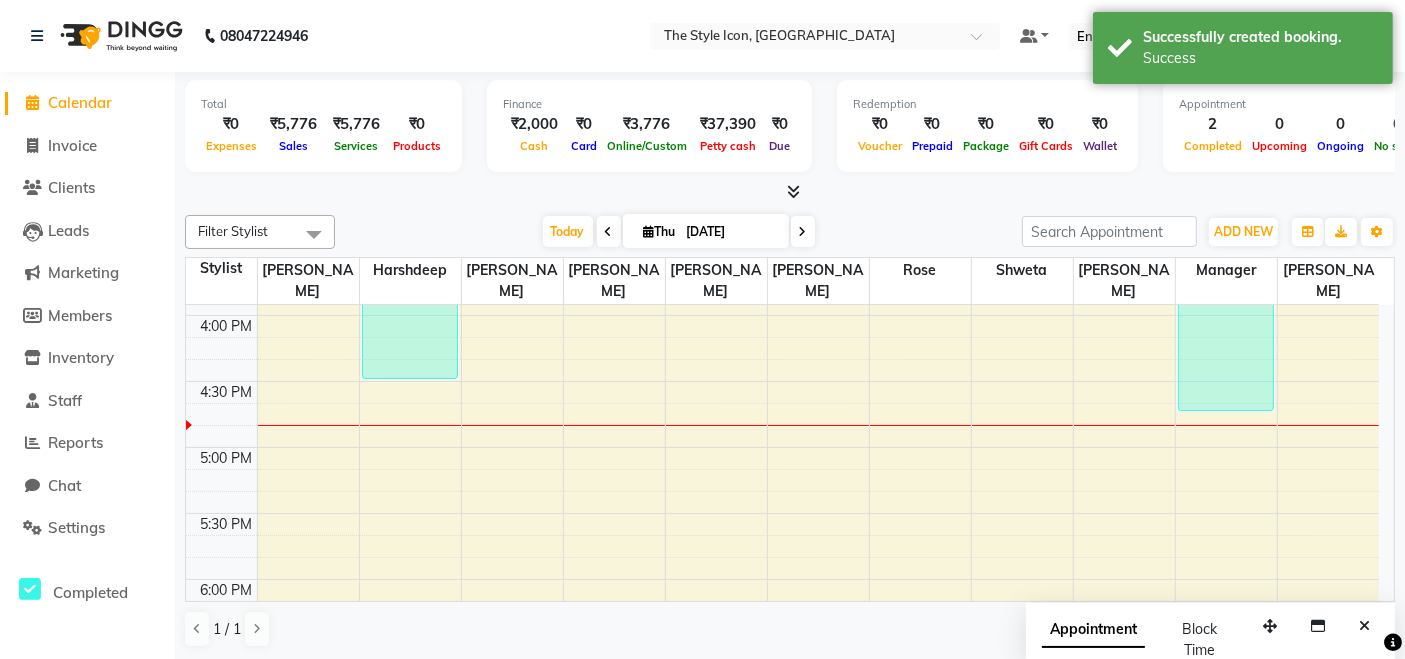 click on "Settings" 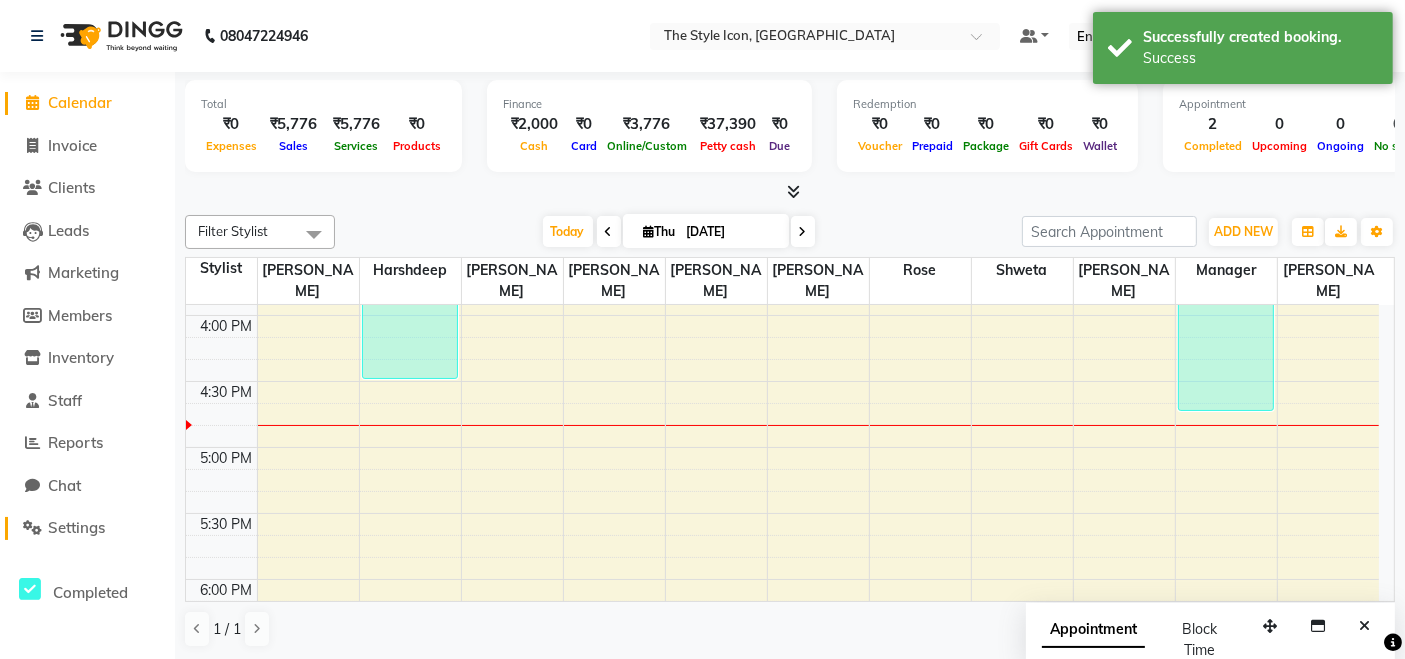 click on "Settings" 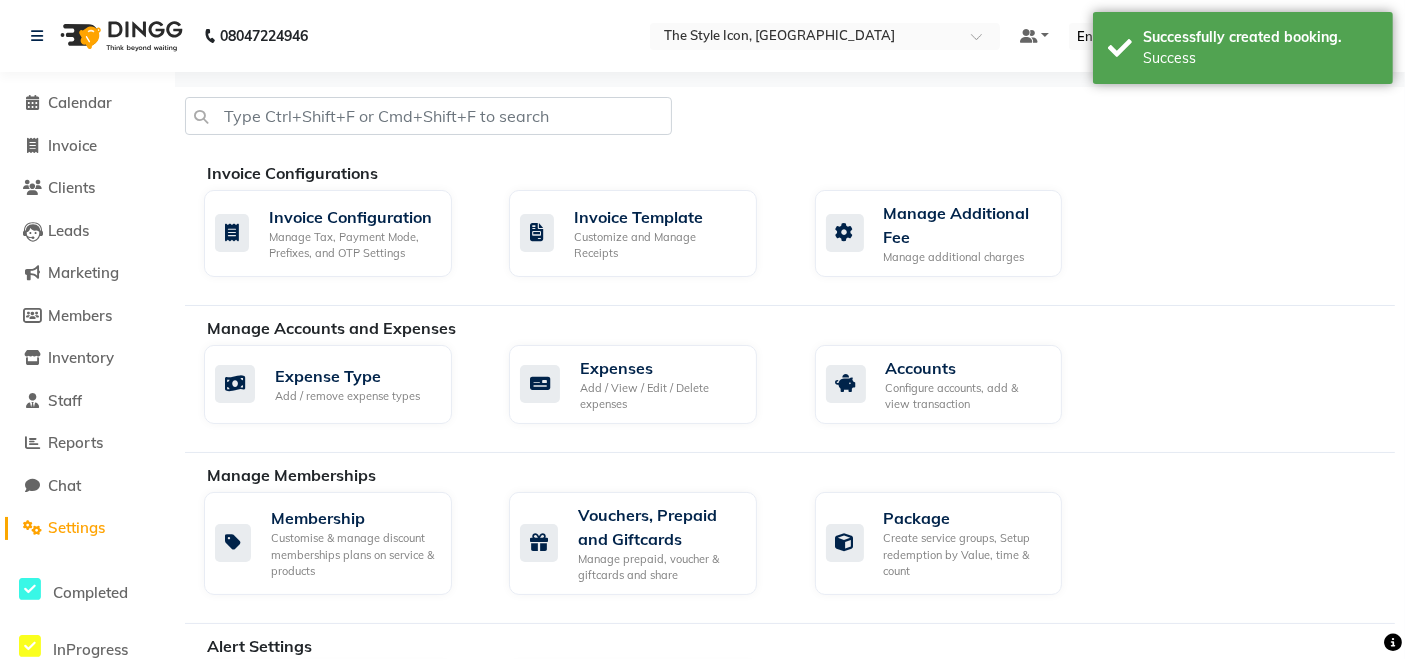 scroll, scrollTop: 328, scrollLeft: 0, axis: vertical 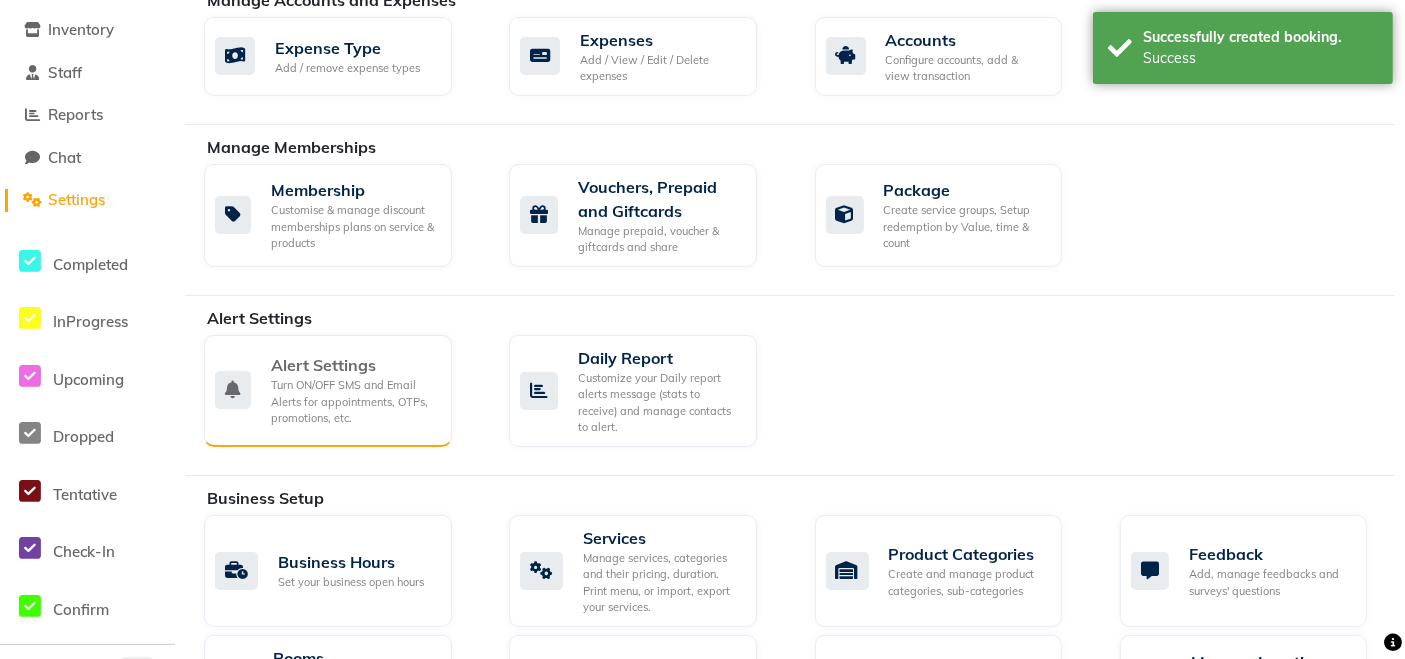 click on "Turn ON/OFF SMS and Email Alerts for appointments, OTPs, promotions, etc." 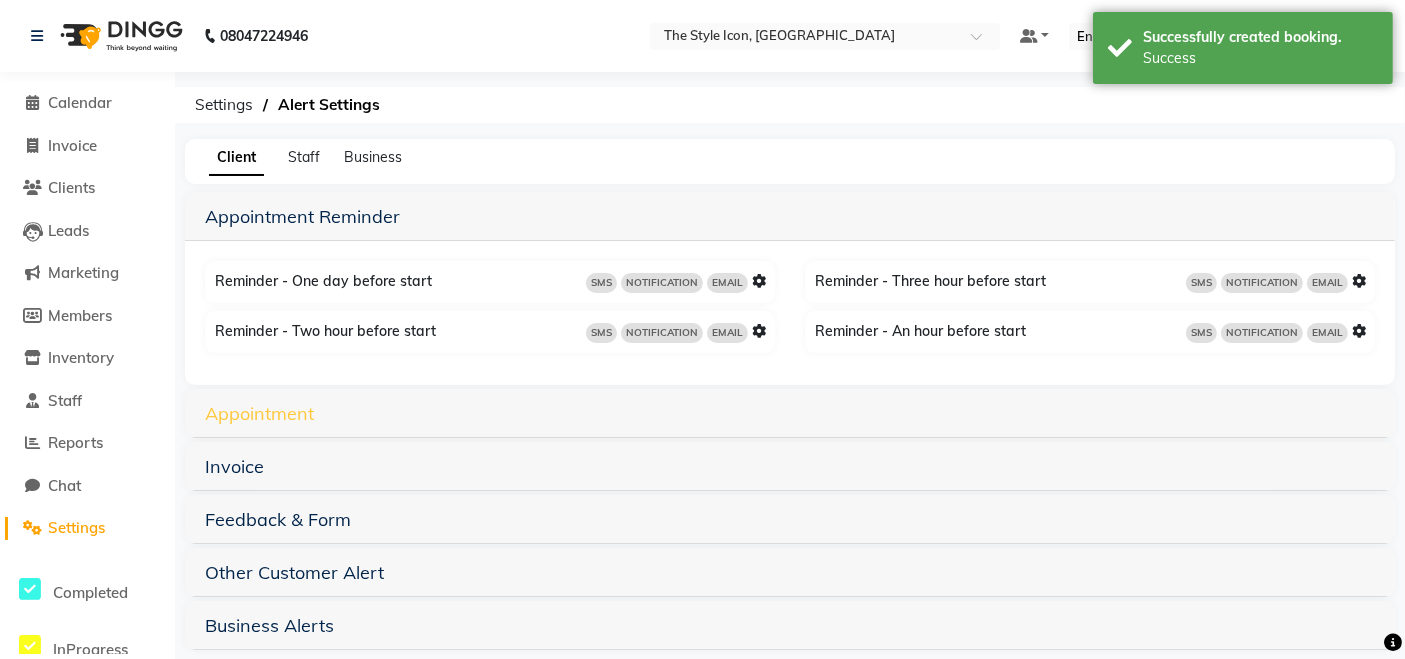 click on "Appointment" at bounding box center [259, 413] 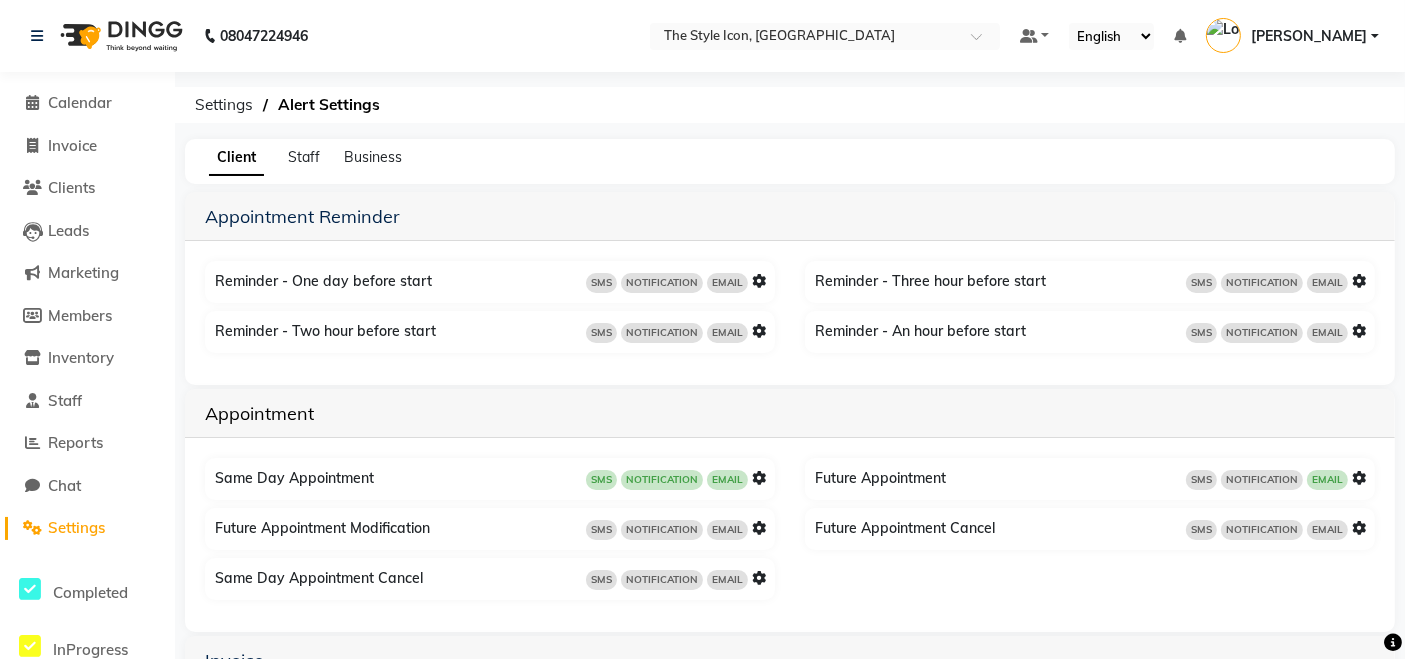 scroll, scrollTop: 214, scrollLeft: 0, axis: vertical 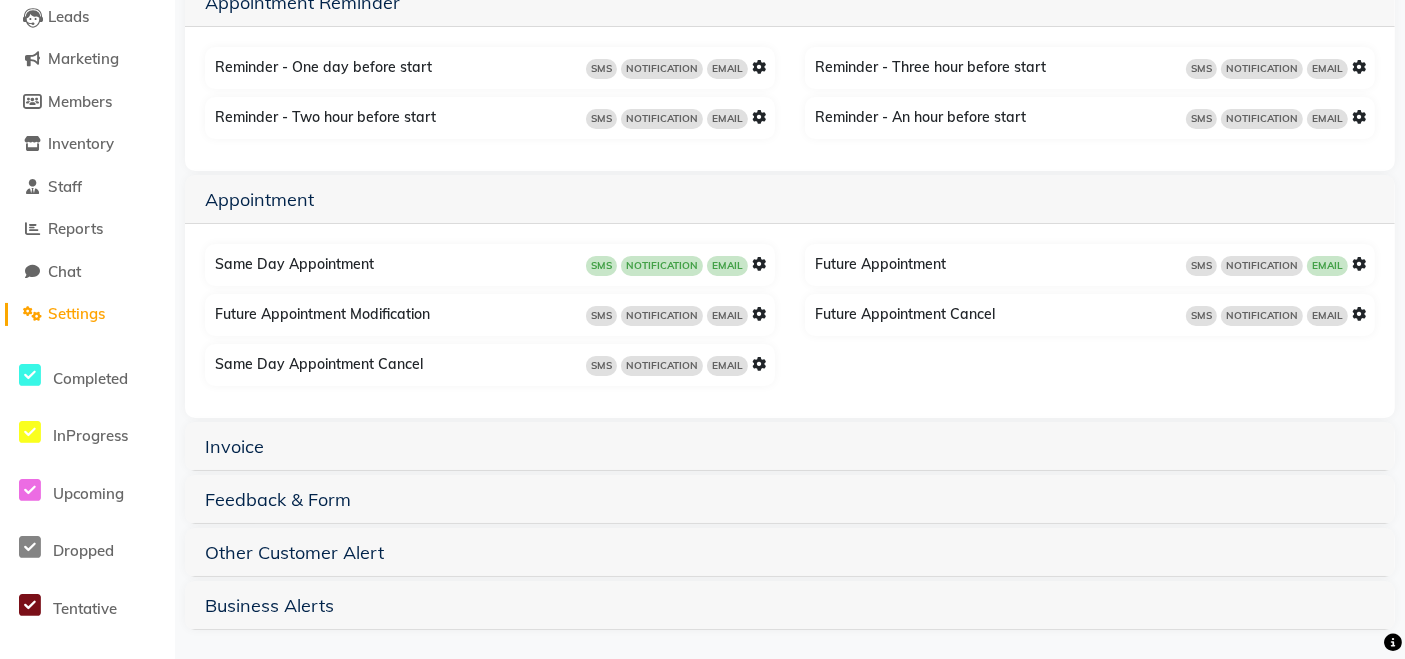 click at bounding box center (759, 314) 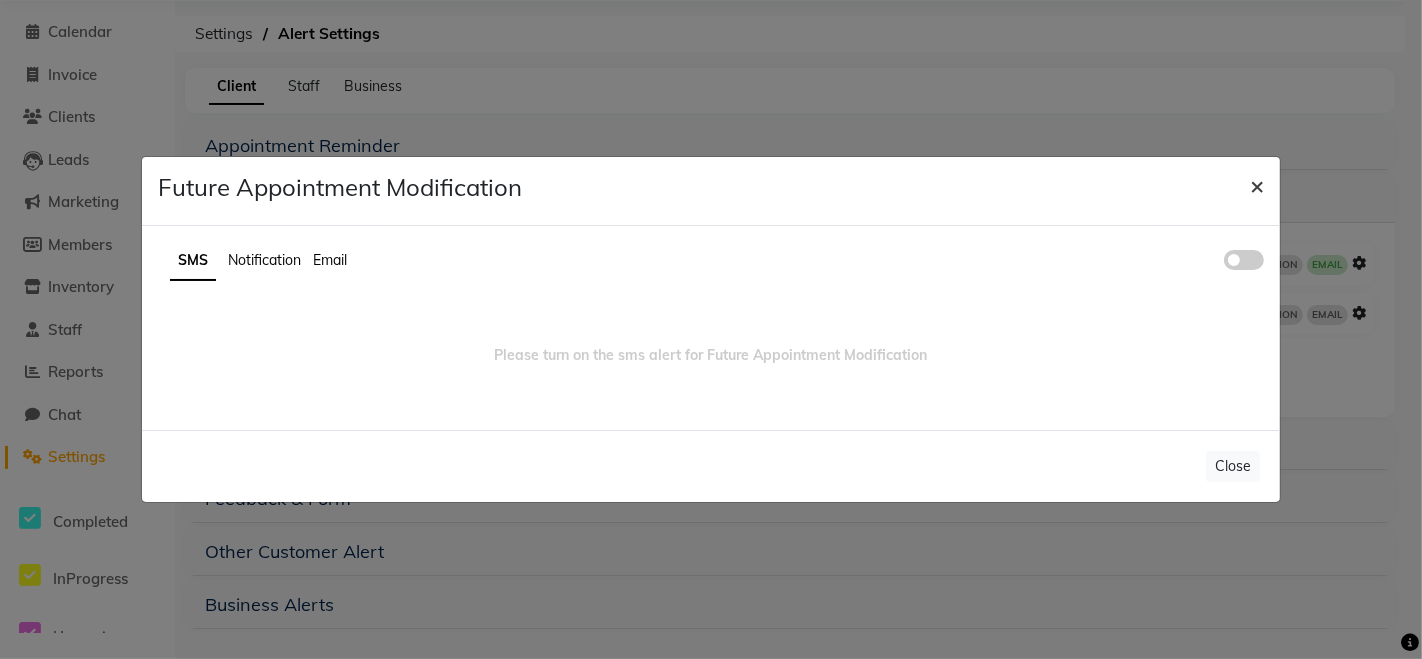 click on "×" 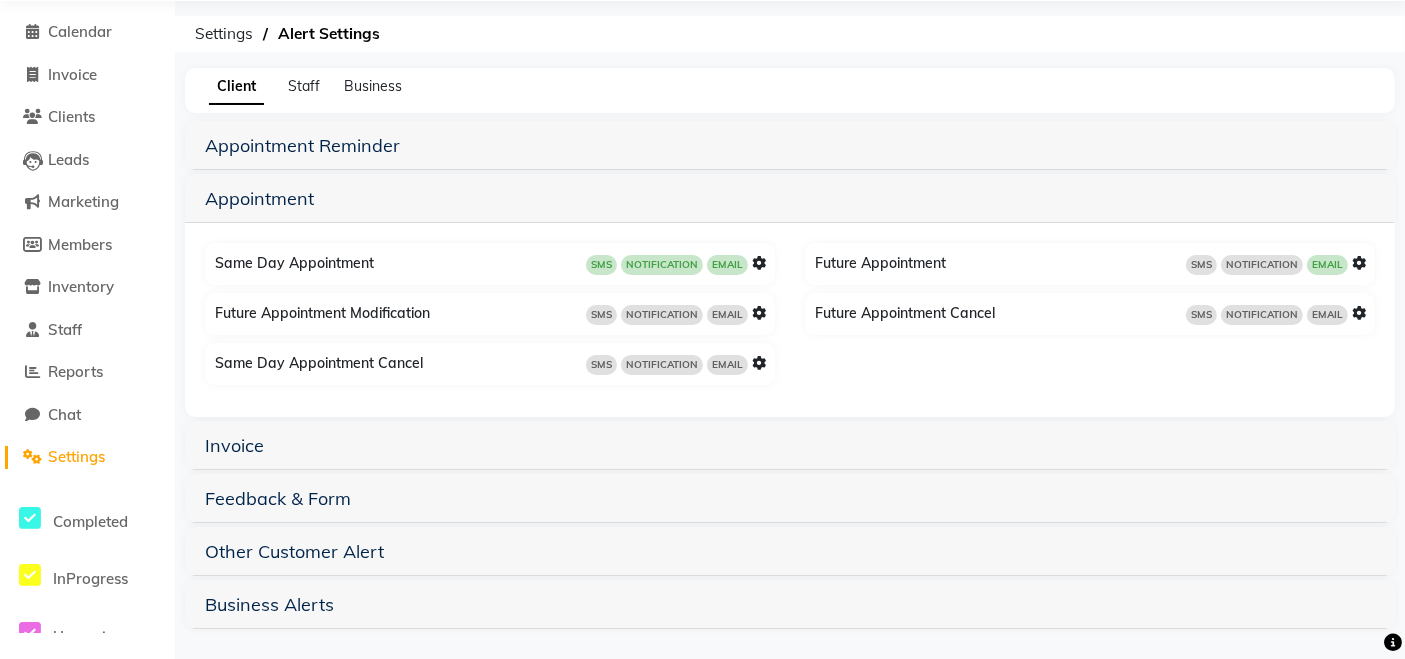 click at bounding box center [759, 363] 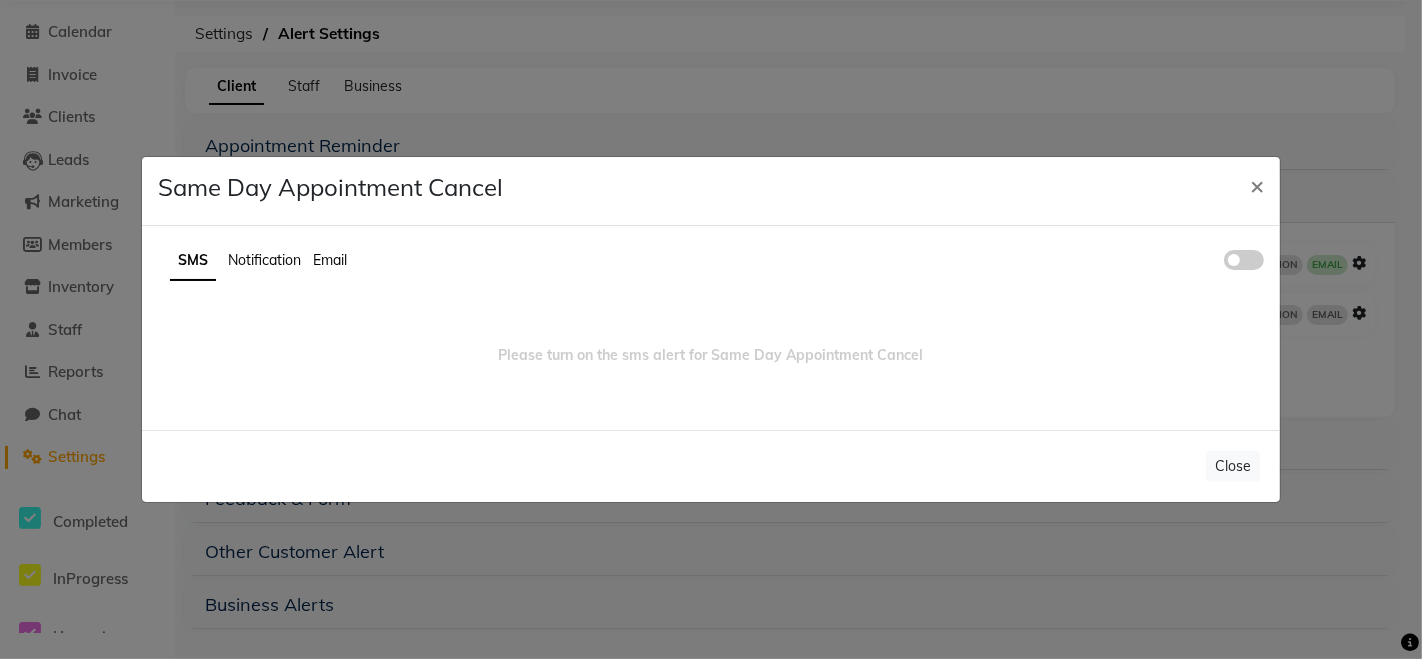 click on "×" 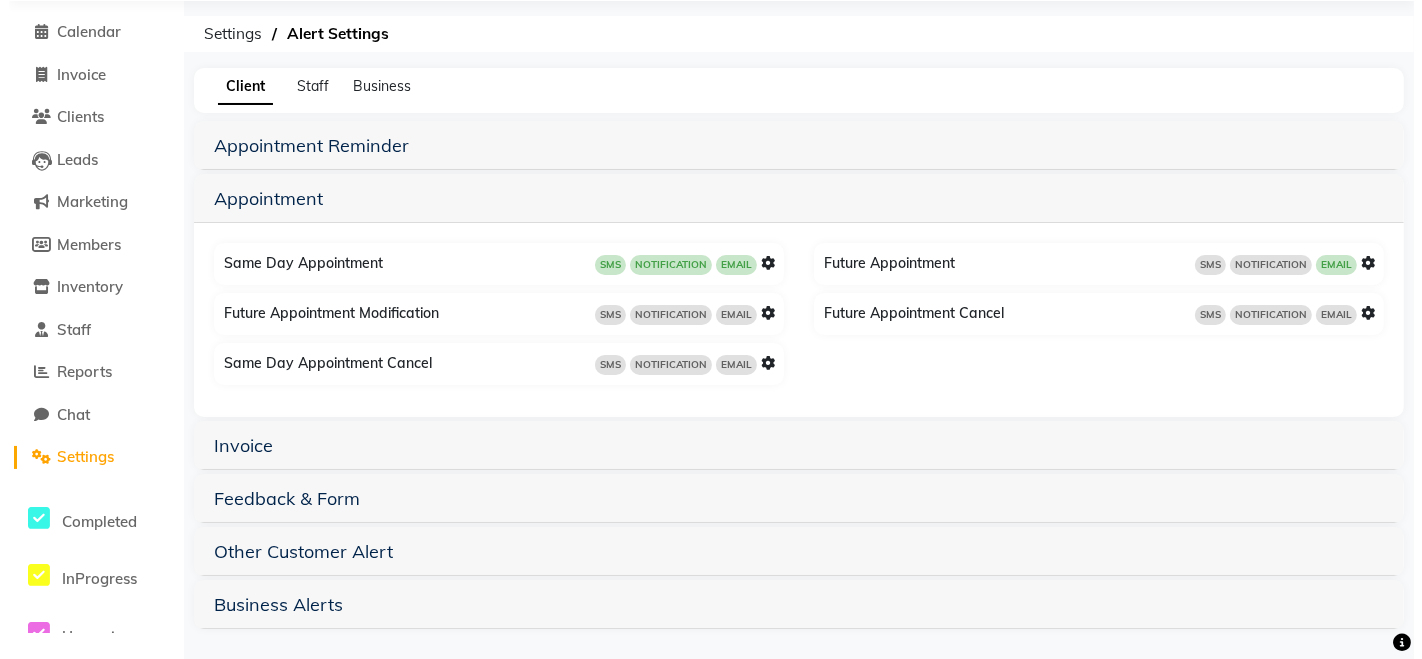 scroll, scrollTop: 0, scrollLeft: 0, axis: both 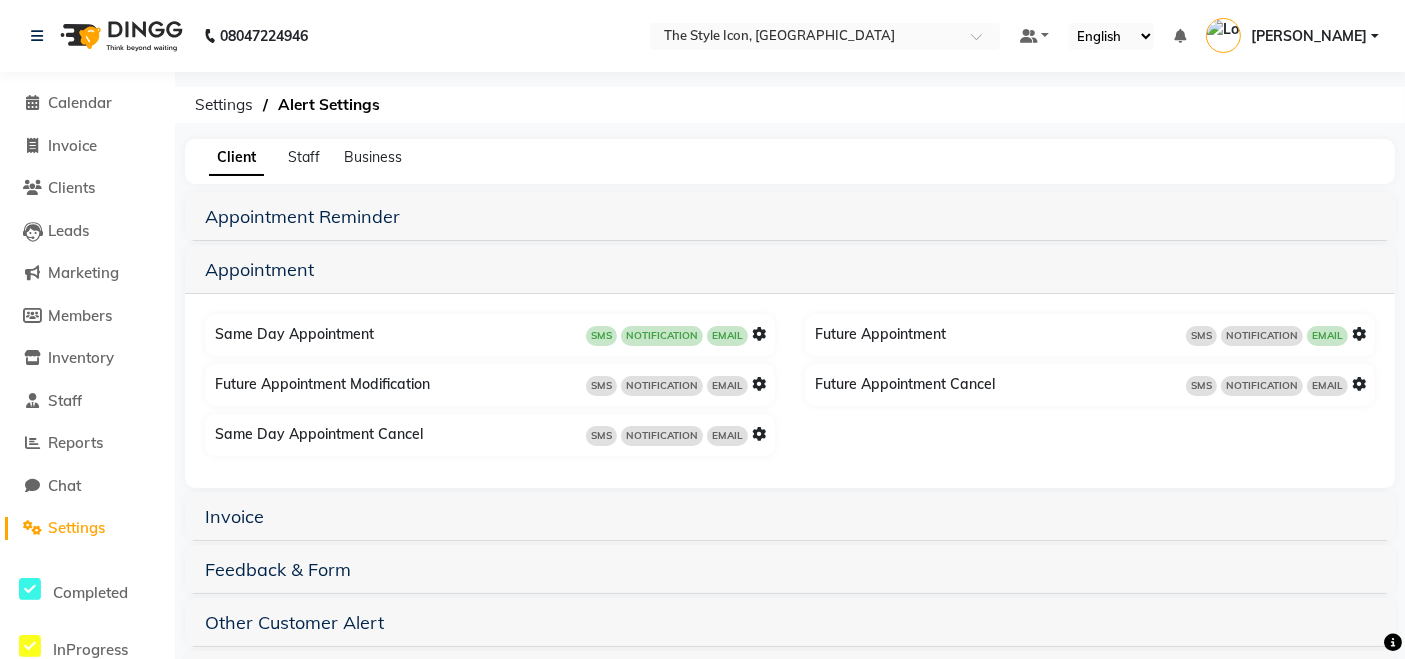 click on "[PERSON_NAME]" at bounding box center (1292, 36) 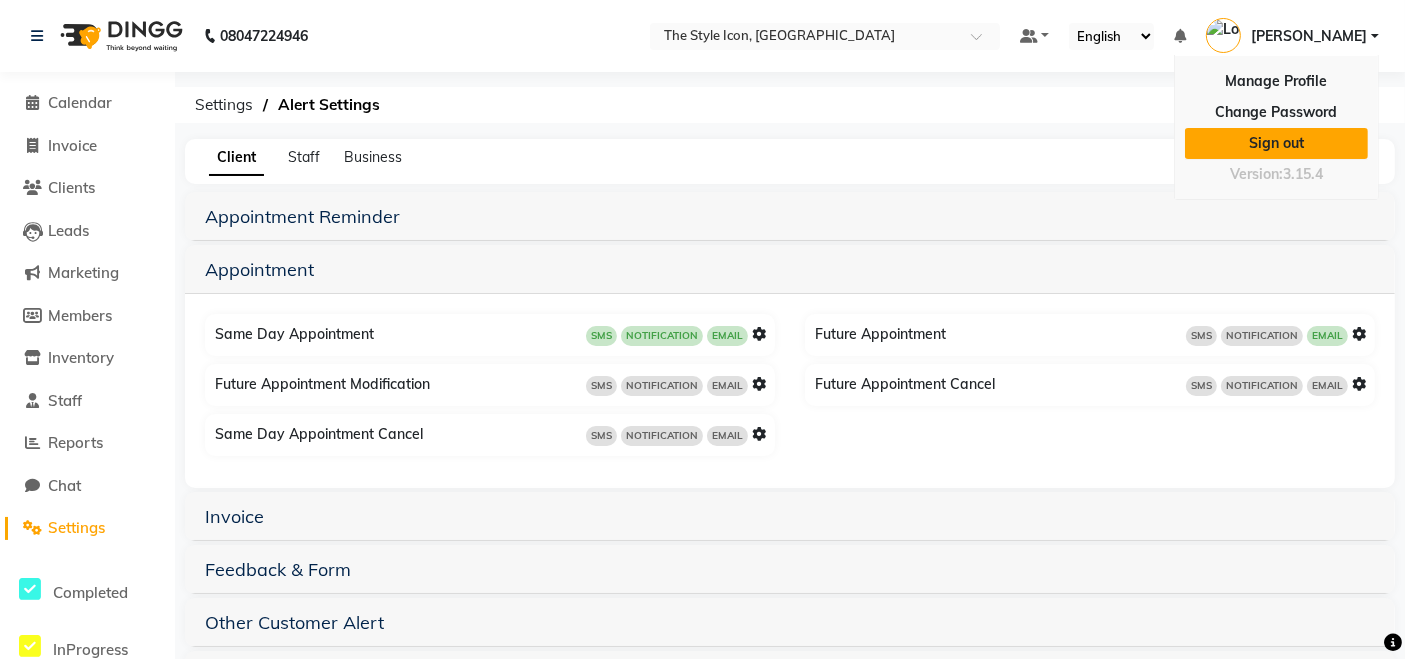 click on "Sign out" at bounding box center [1276, 143] 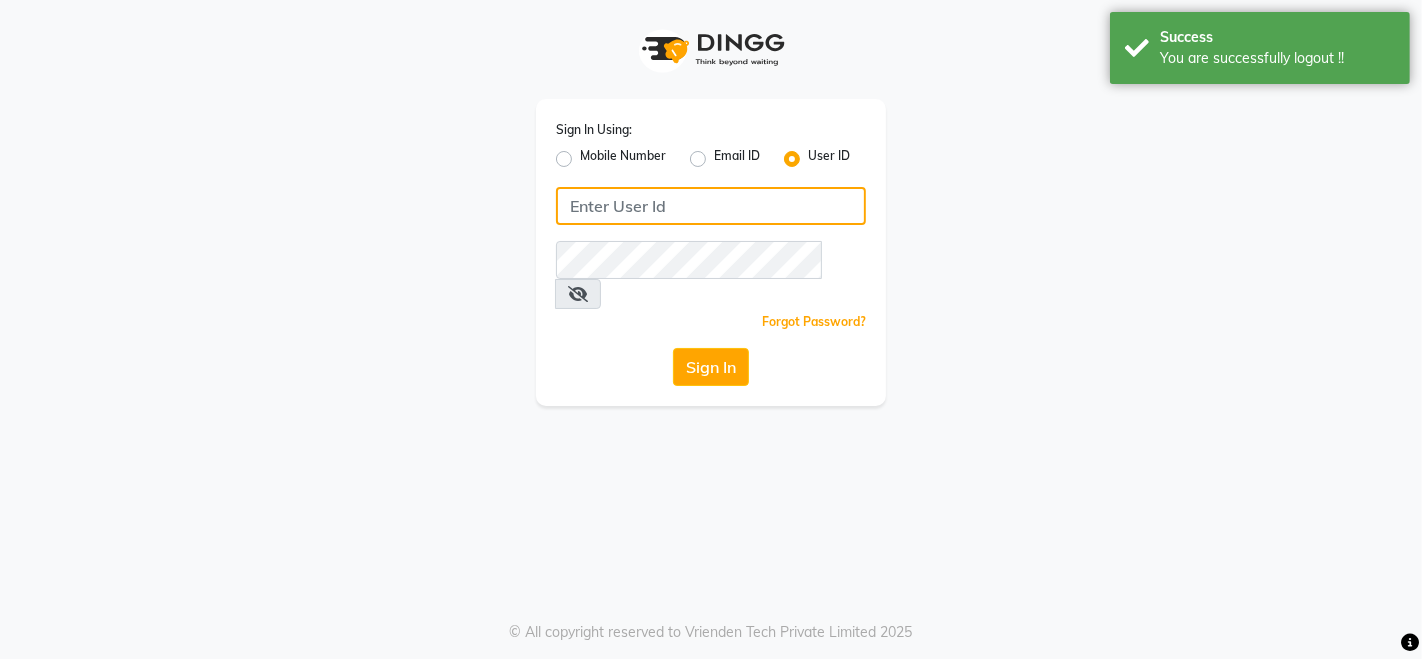 type on "9354747414" 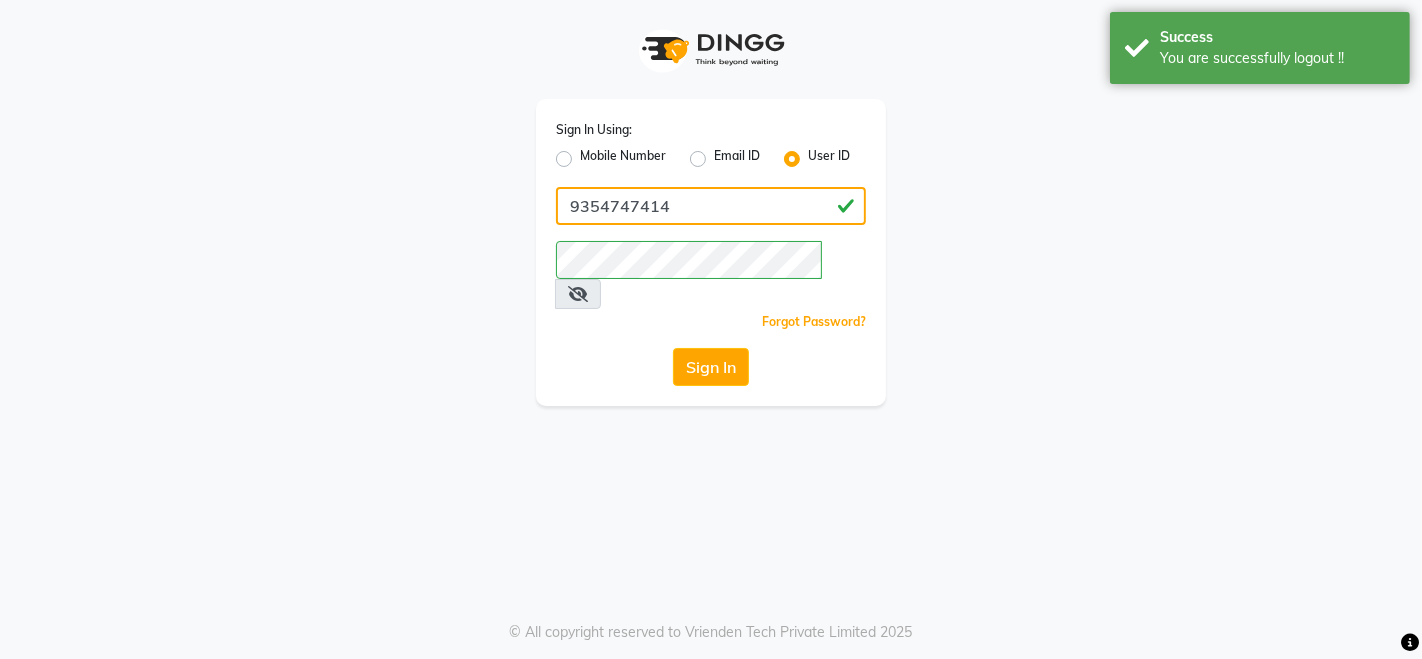 drag, startPoint x: 728, startPoint y: 219, endPoint x: 316, endPoint y: 245, distance: 412.81958 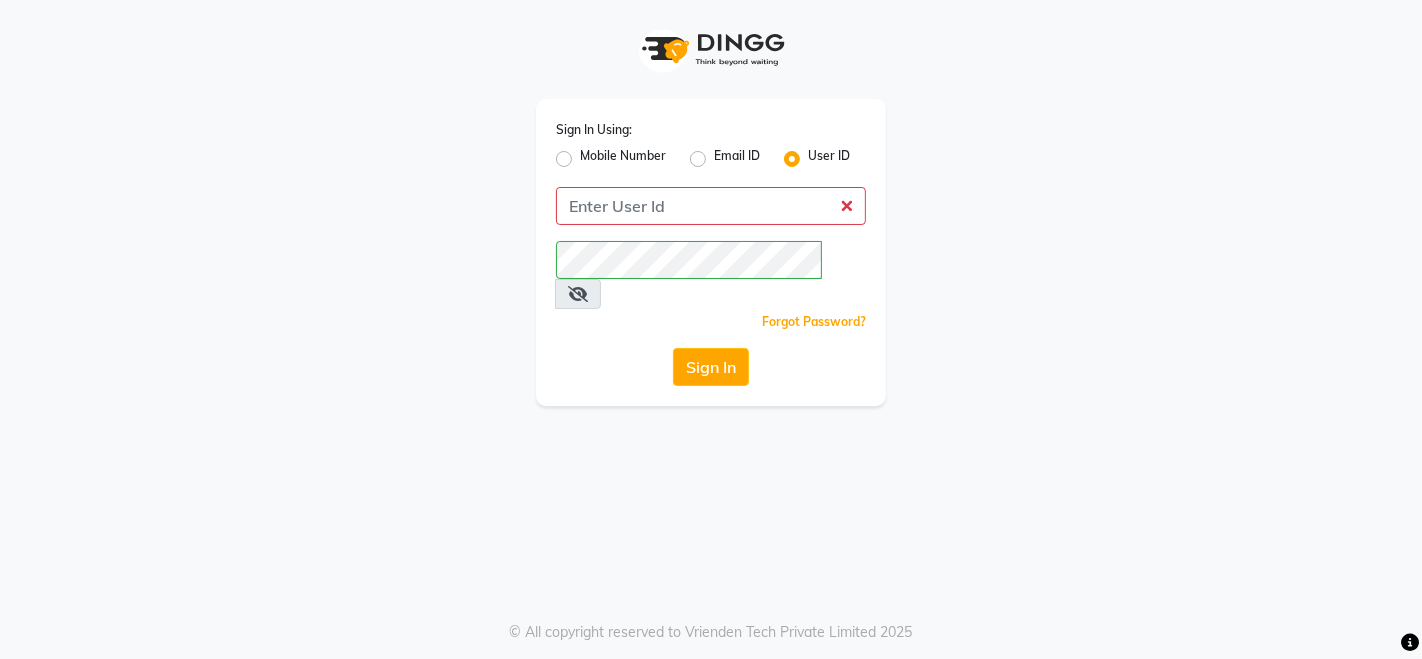 click on "Sign In" 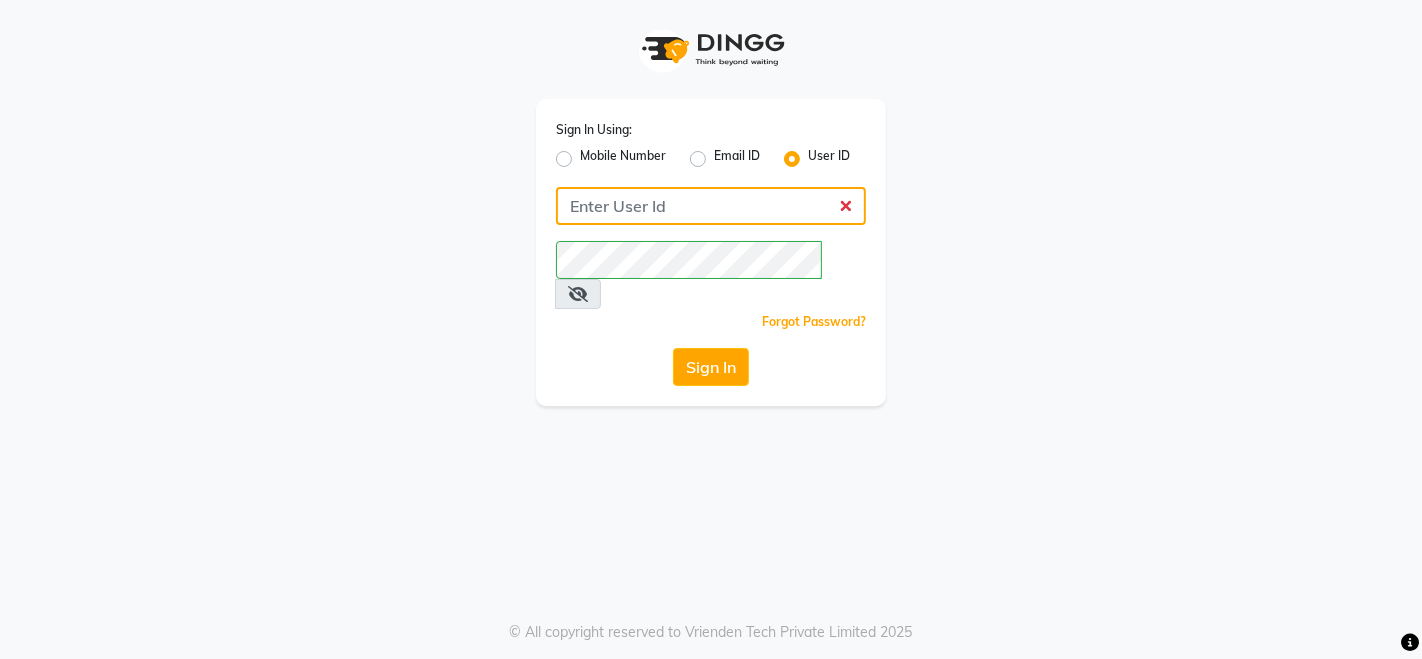 click 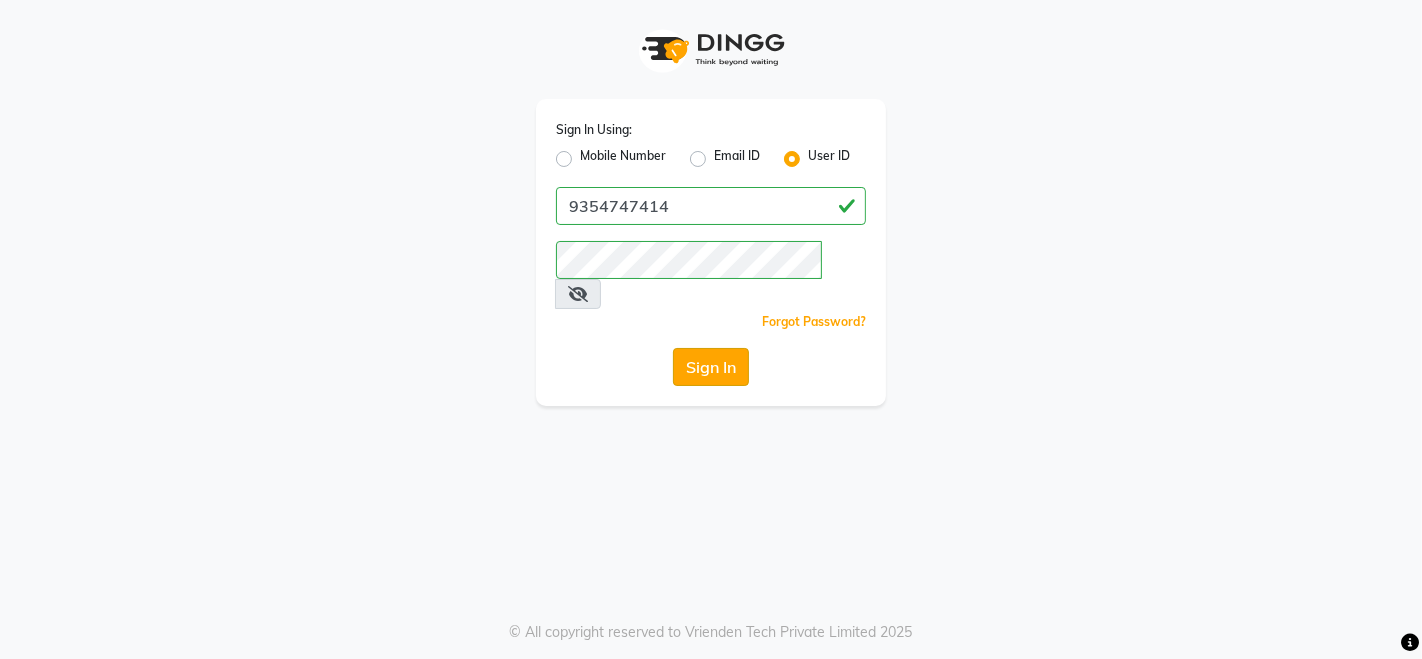 click on "Sign In" 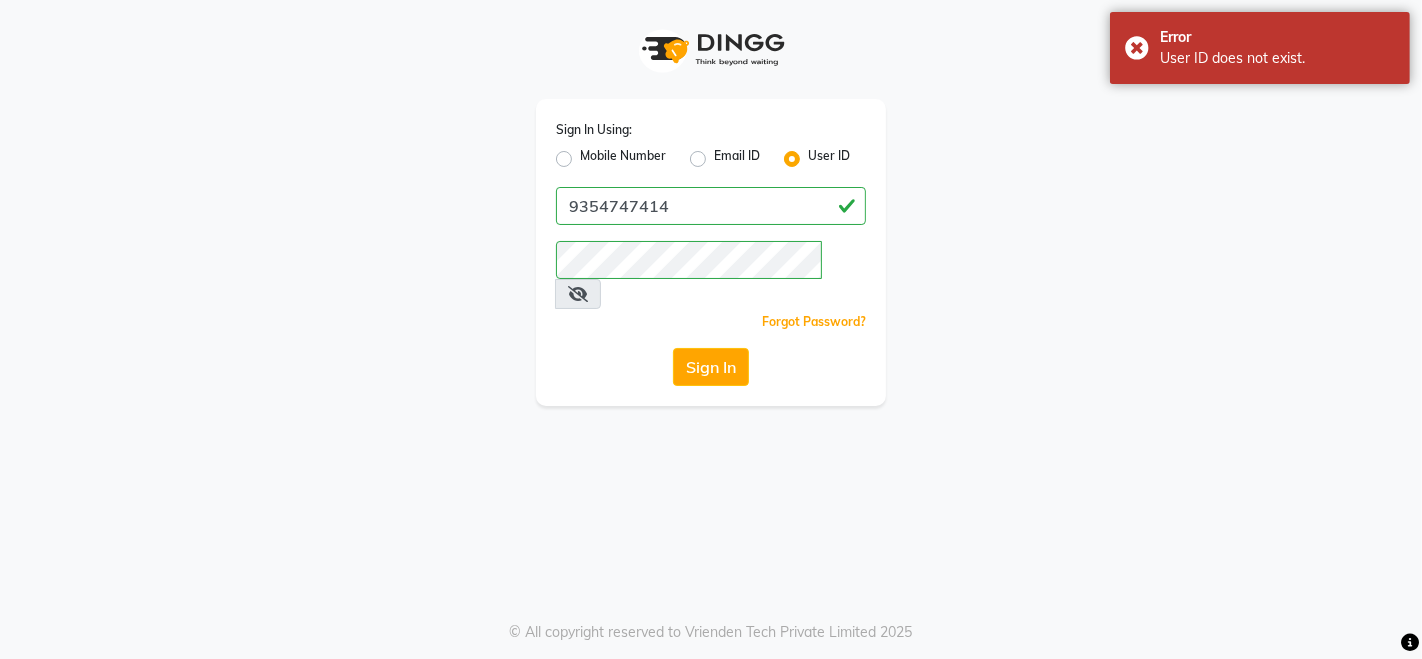 click at bounding box center [578, 294] 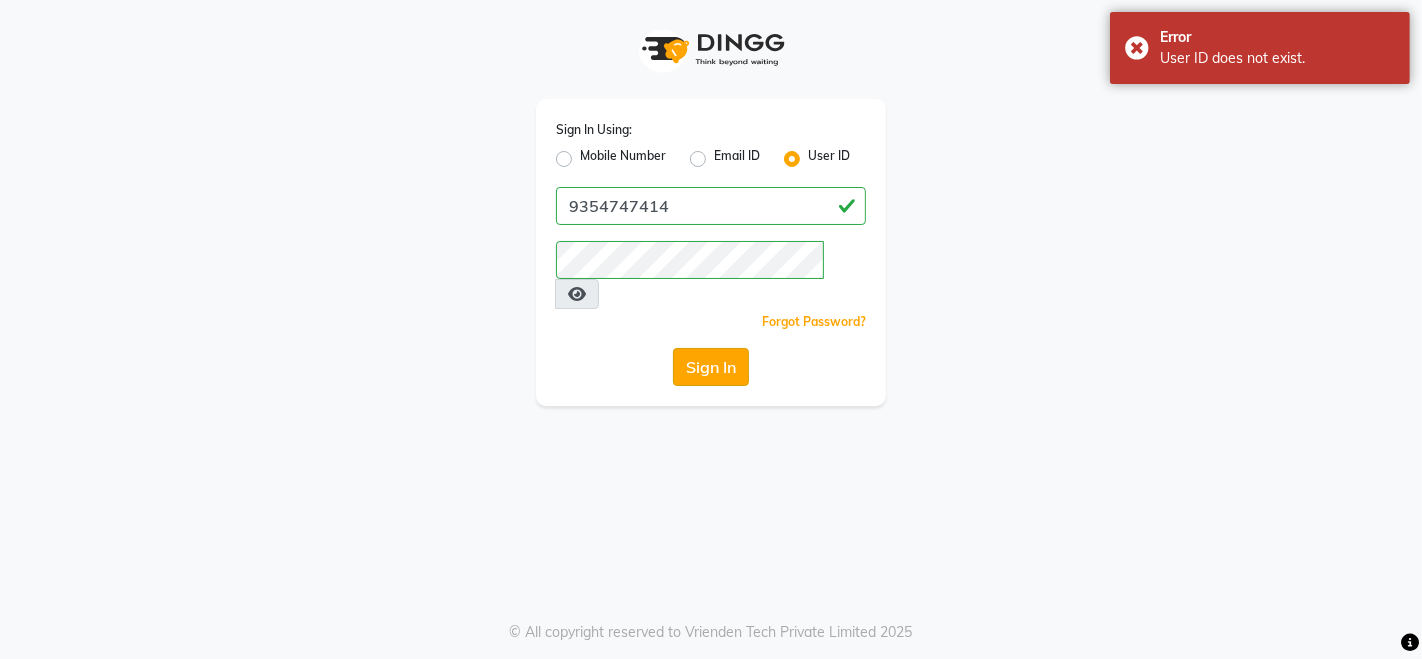 click on "Sign In" 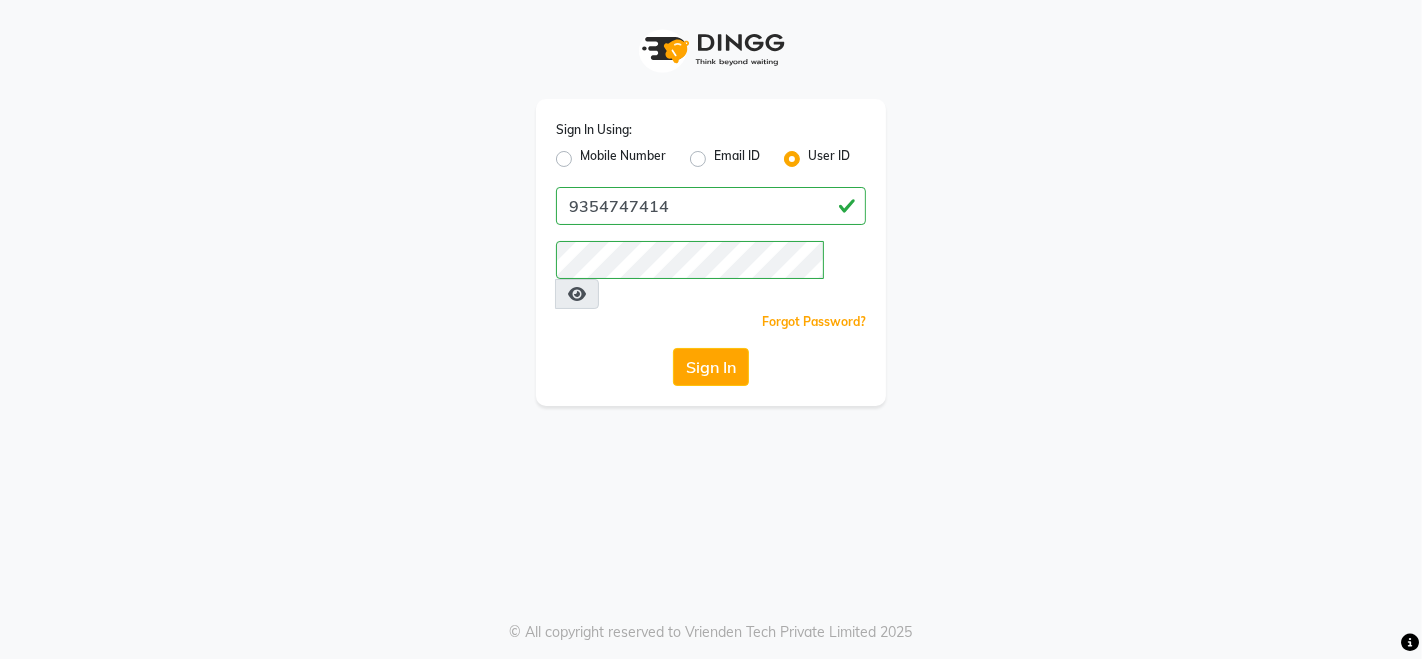 click on "Mobile Number" 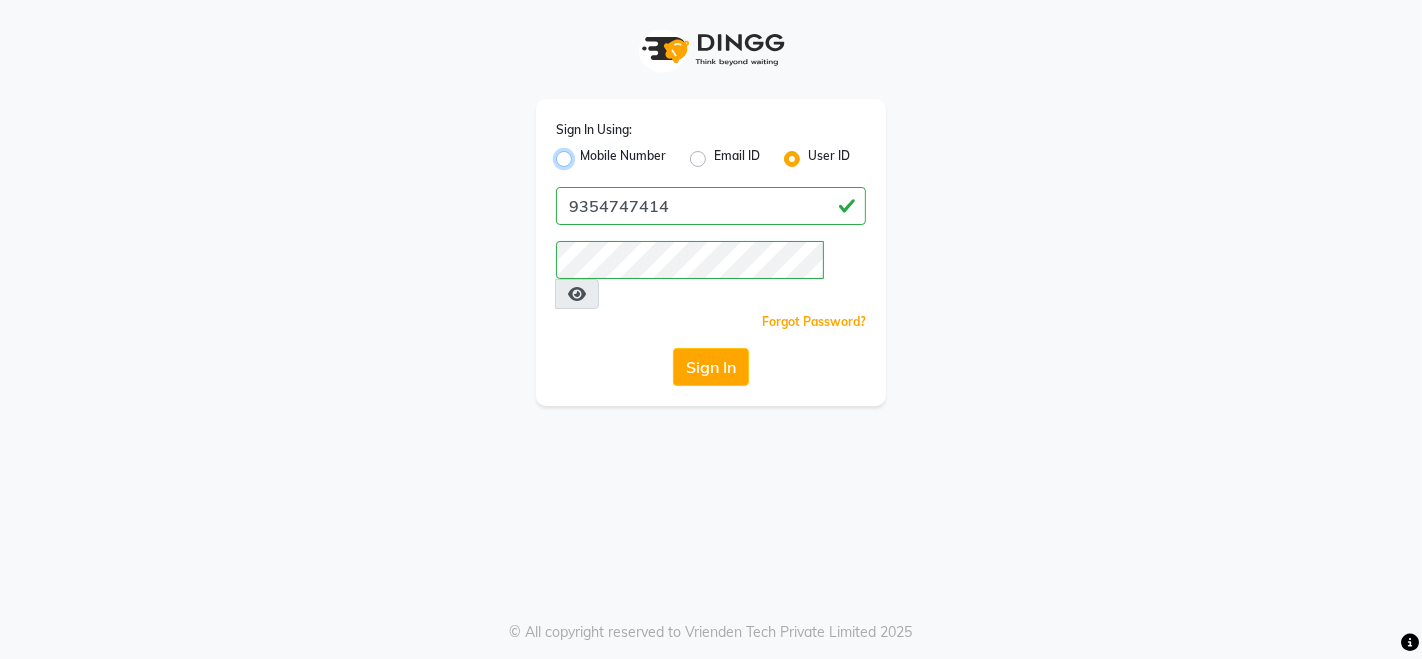 click on "Mobile Number" at bounding box center [586, 153] 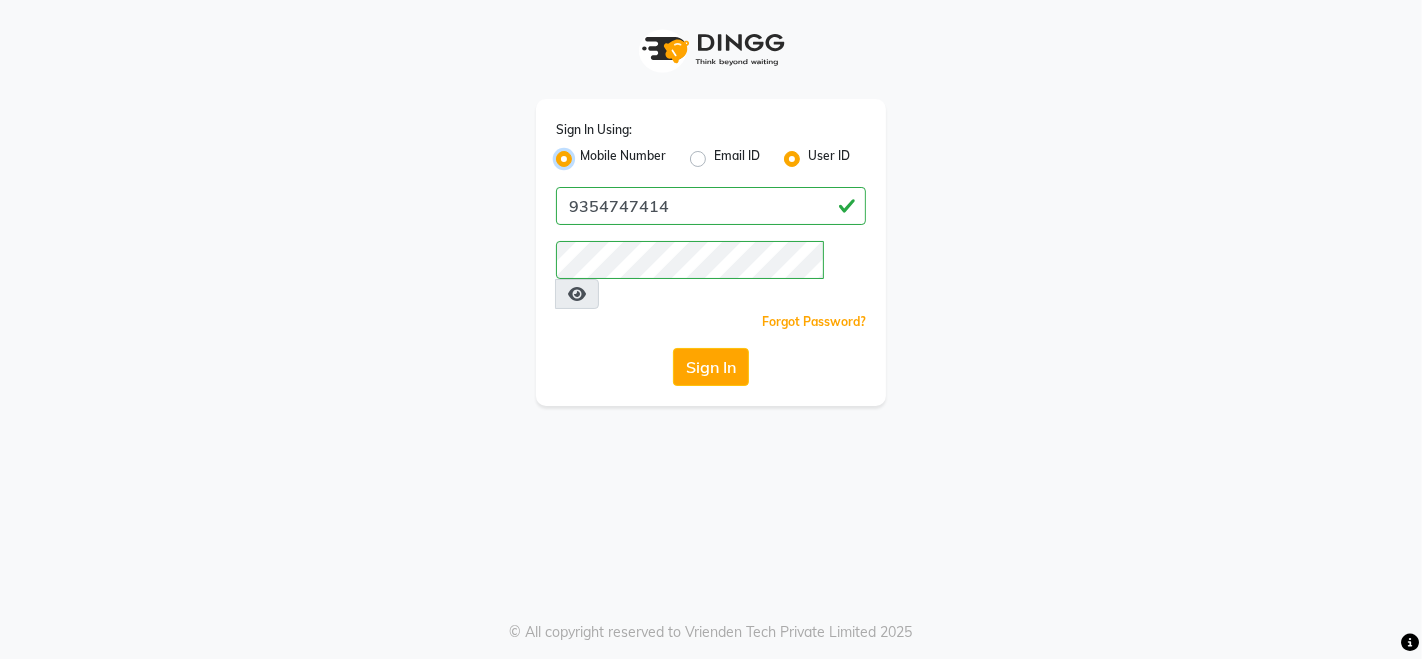radio on "false" 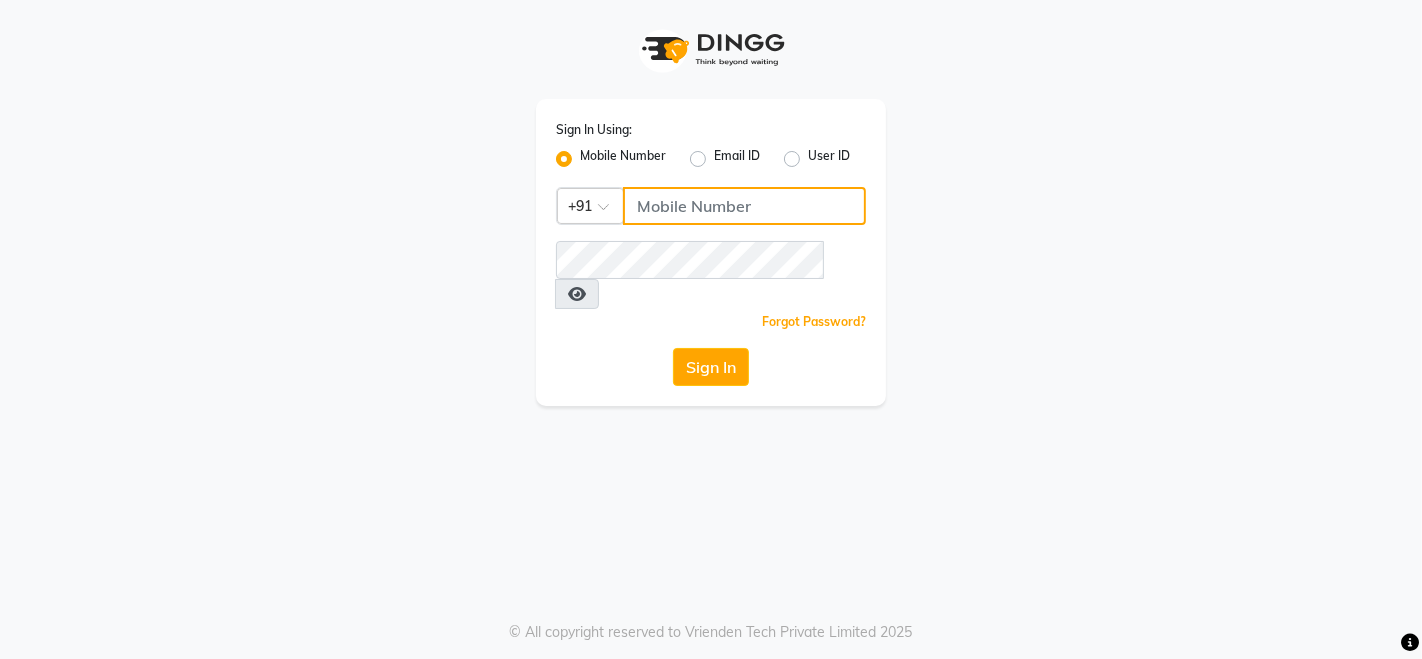 click 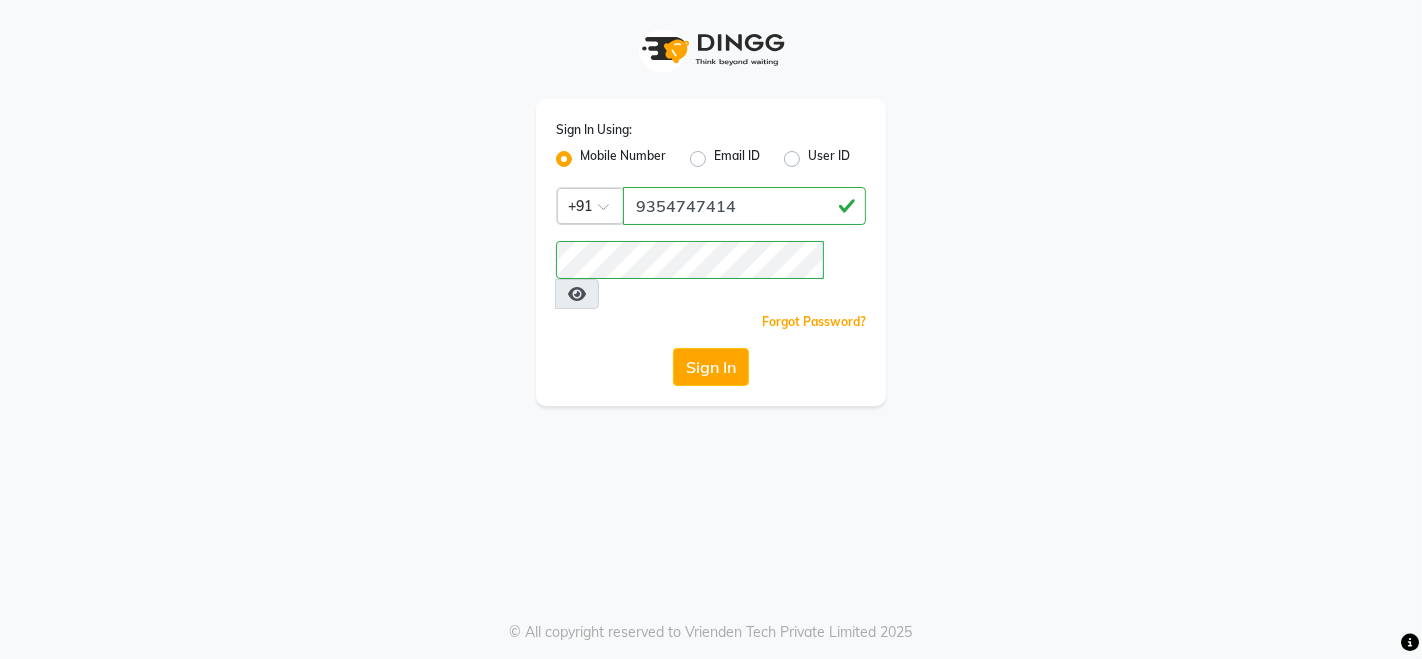 drag, startPoint x: 689, startPoint y: 201, endPoint x: 606, endPoint y: 201, distance: 83 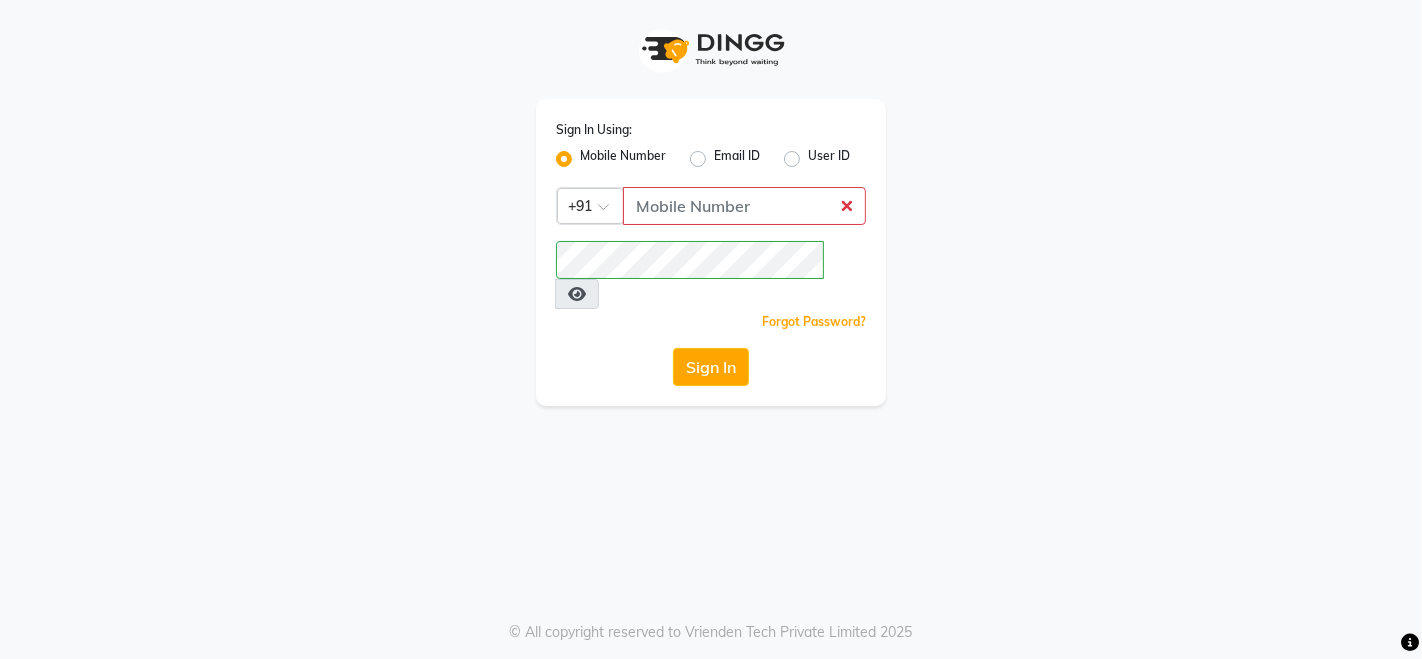 click 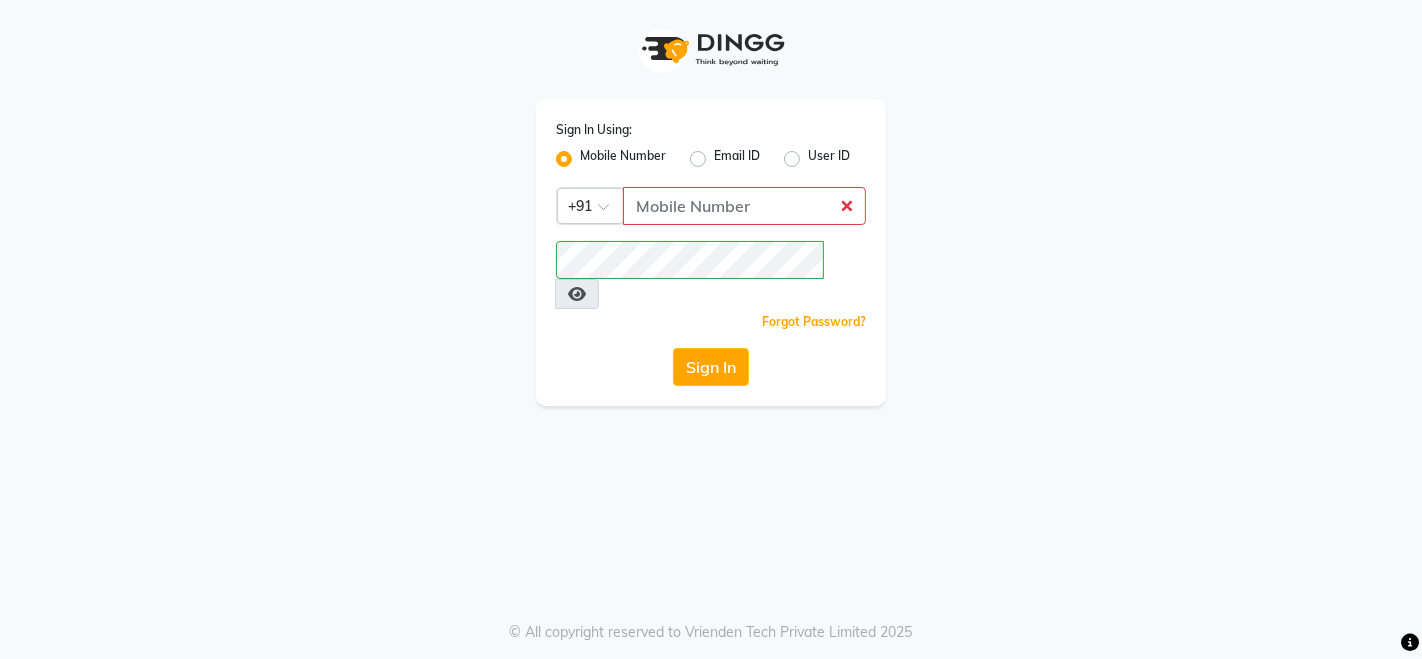 click 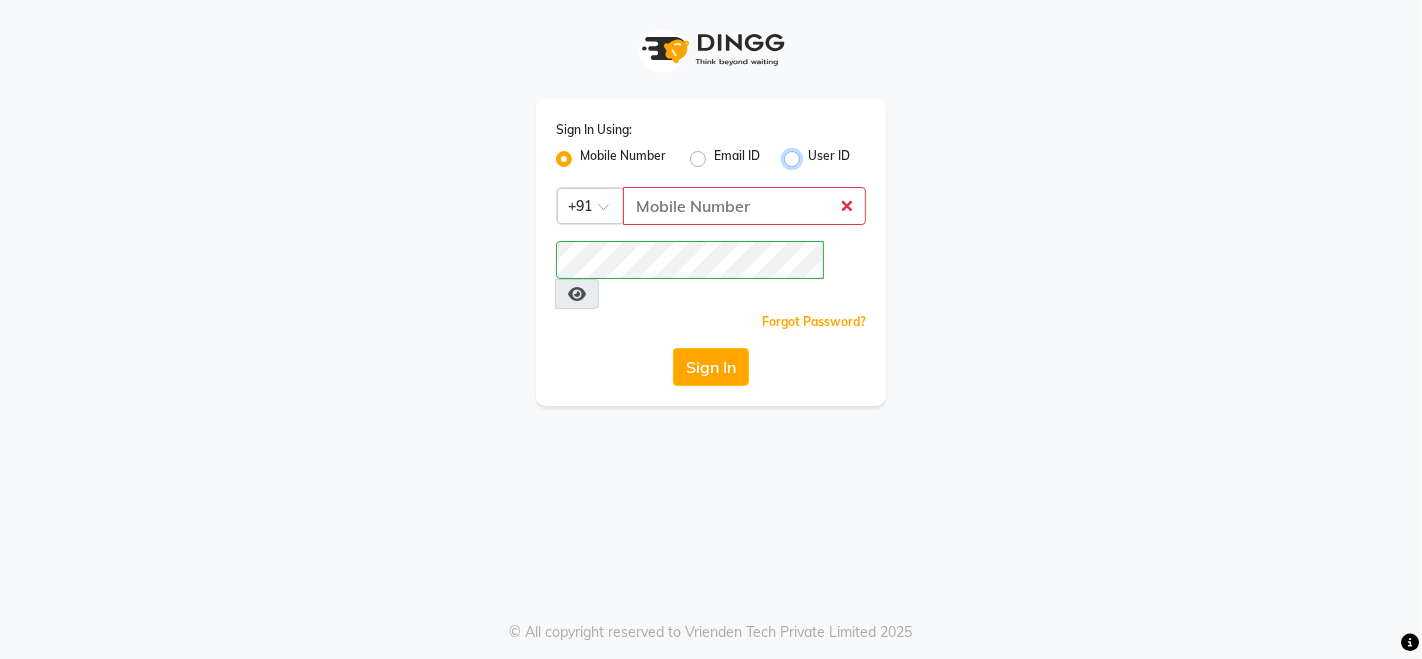 click on "User ID" at bounding box center (814, 153) 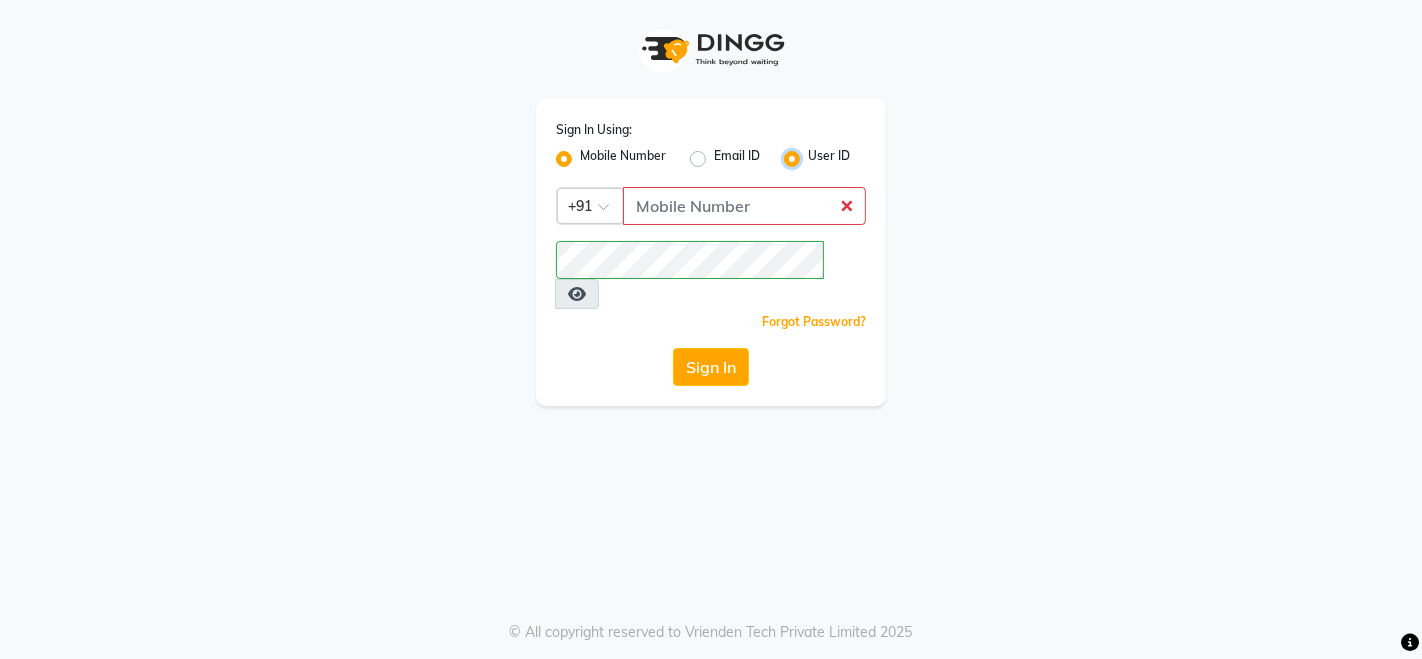 radio on "false" 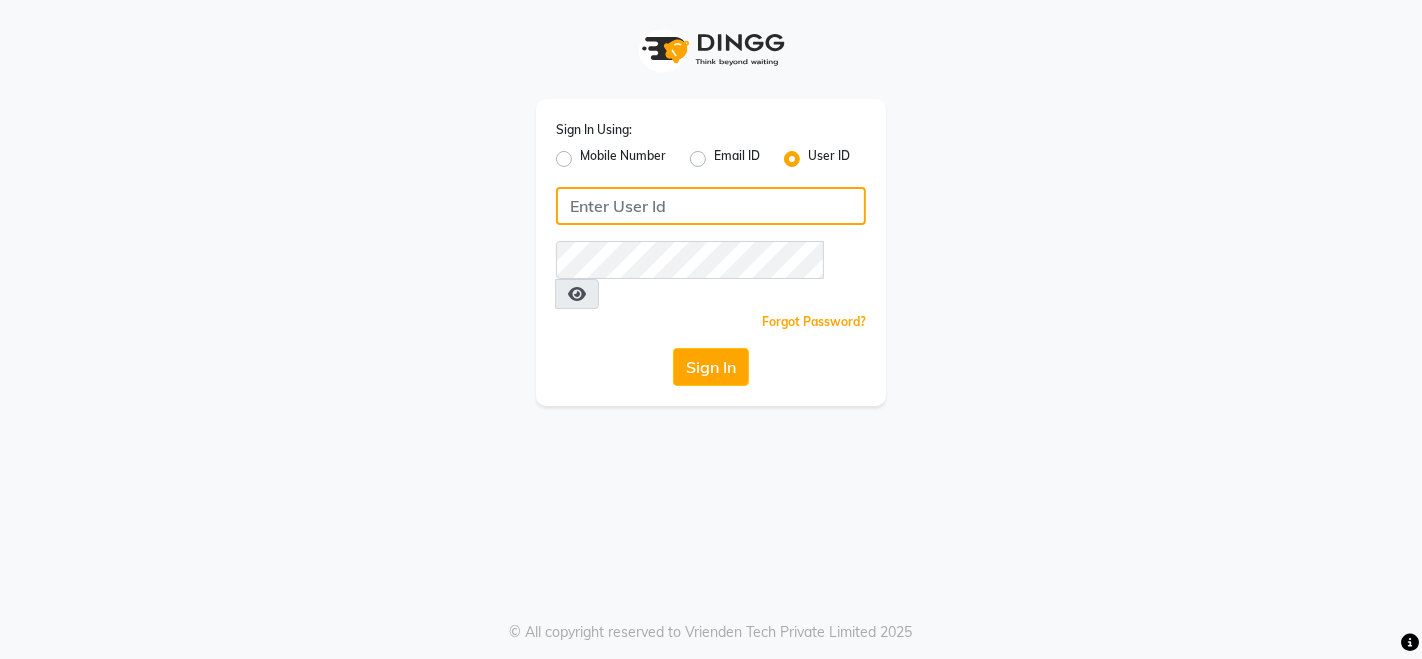 click 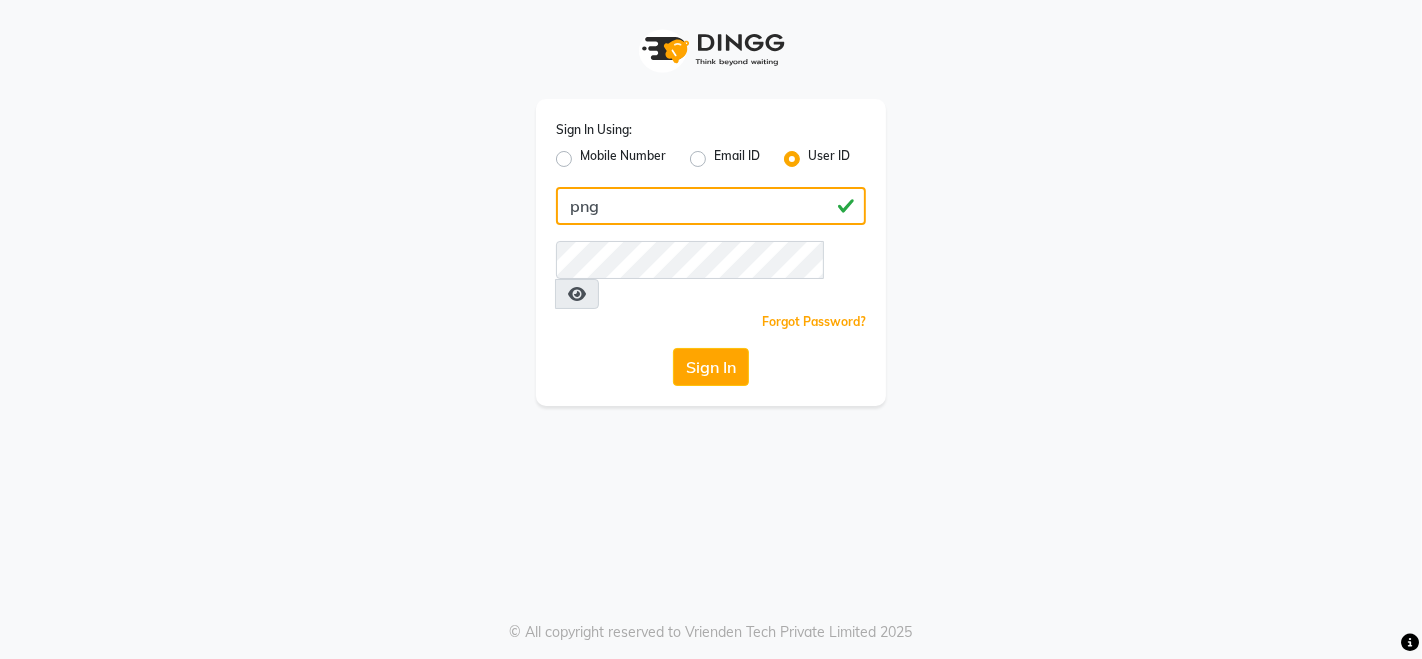 type on "png" 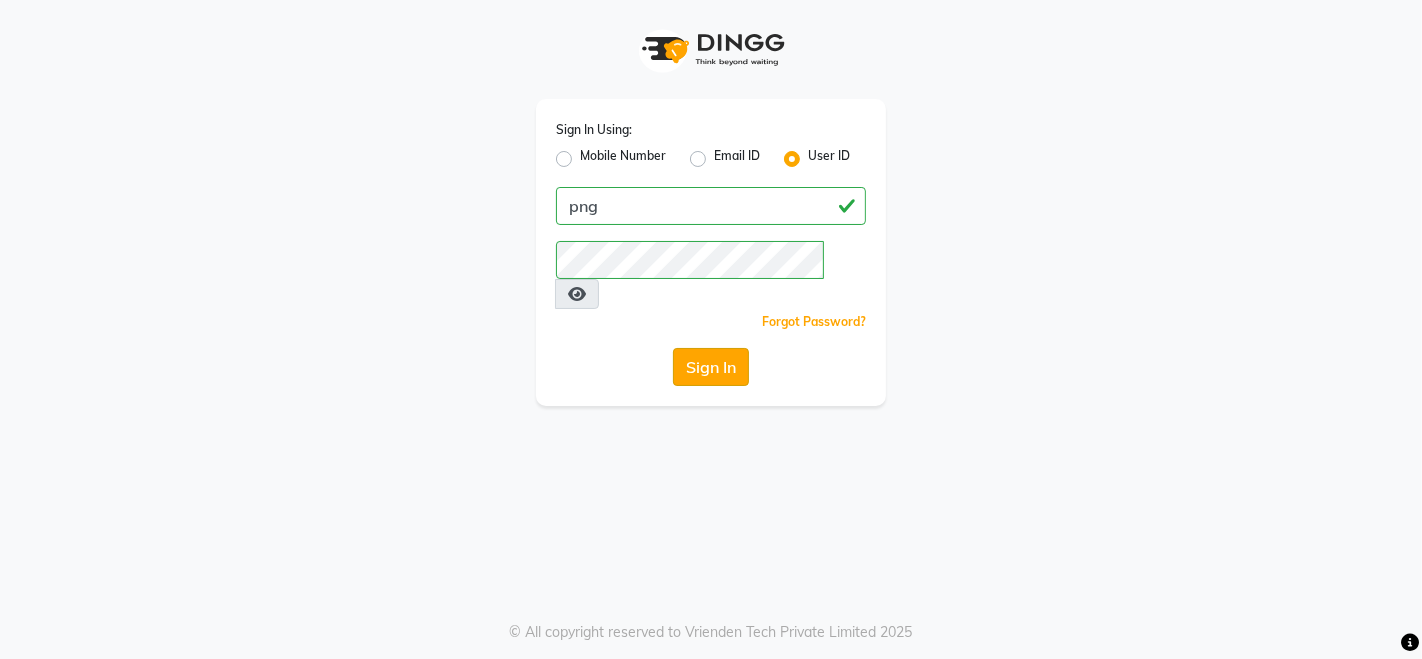 click on "Sign In" 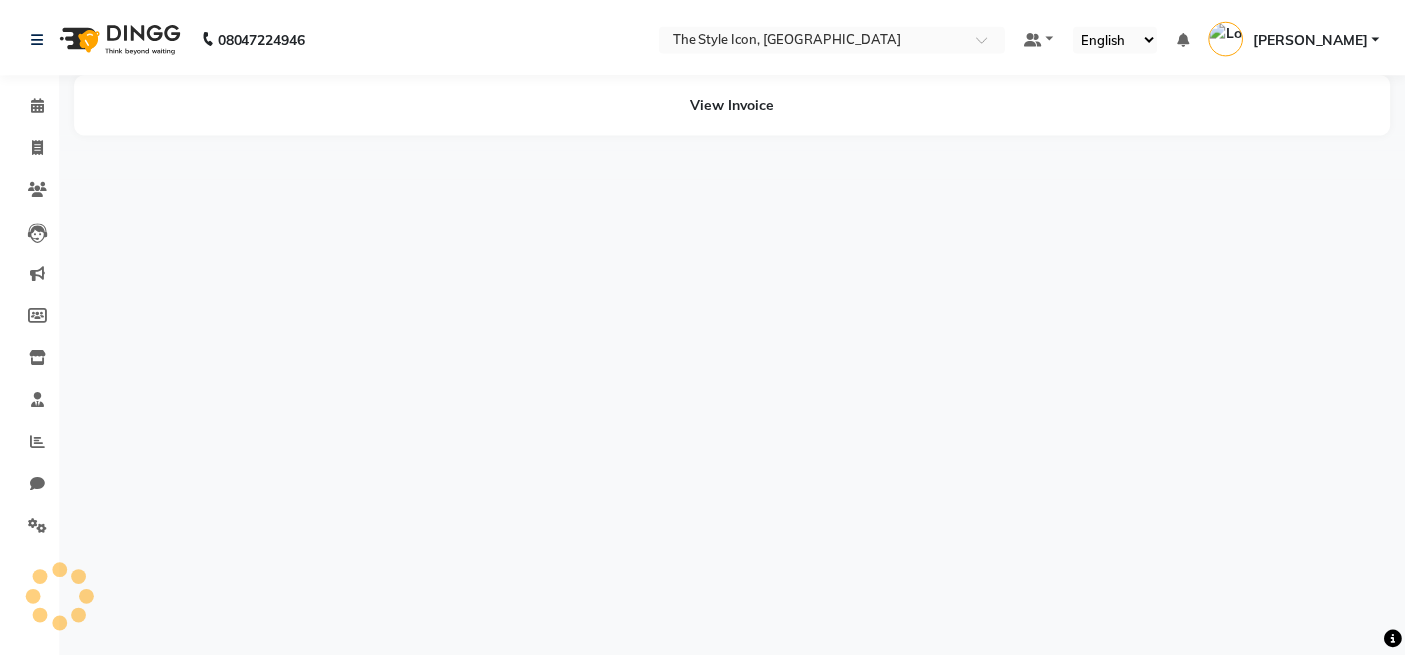 scroll, scrollTop: 0, scrollLeft: 0, axis: both 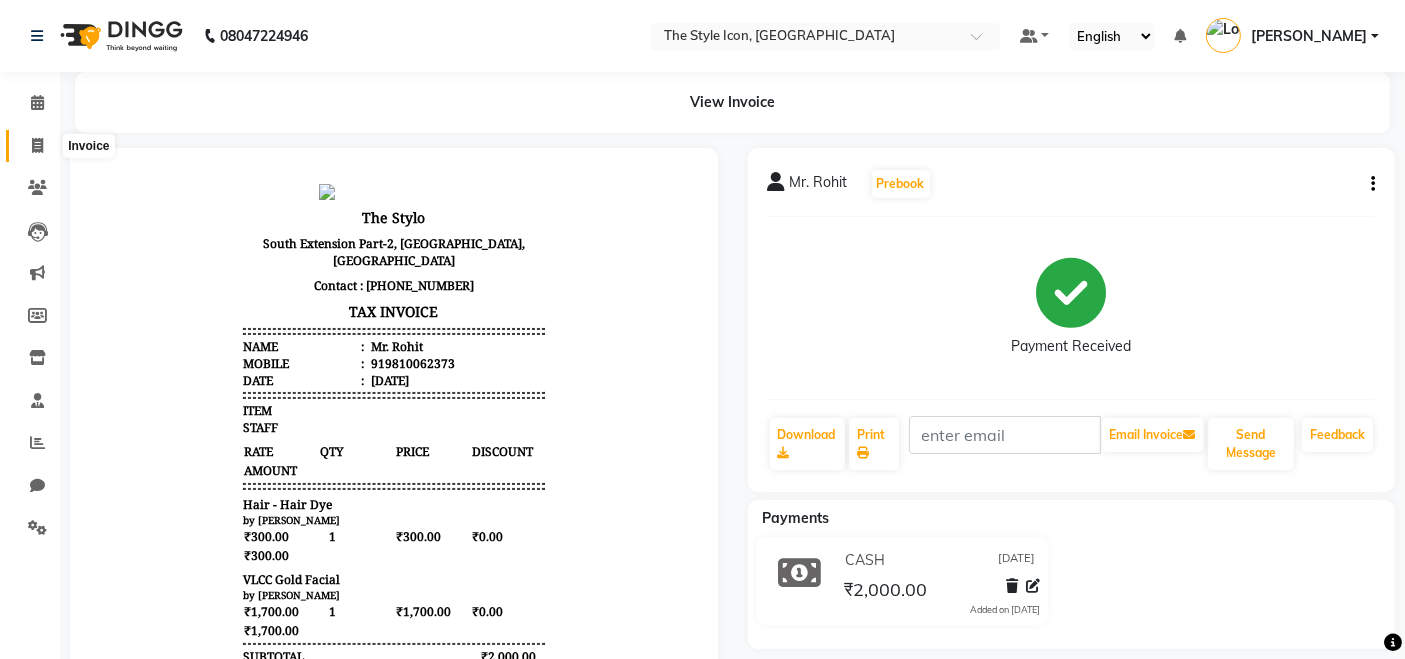 click 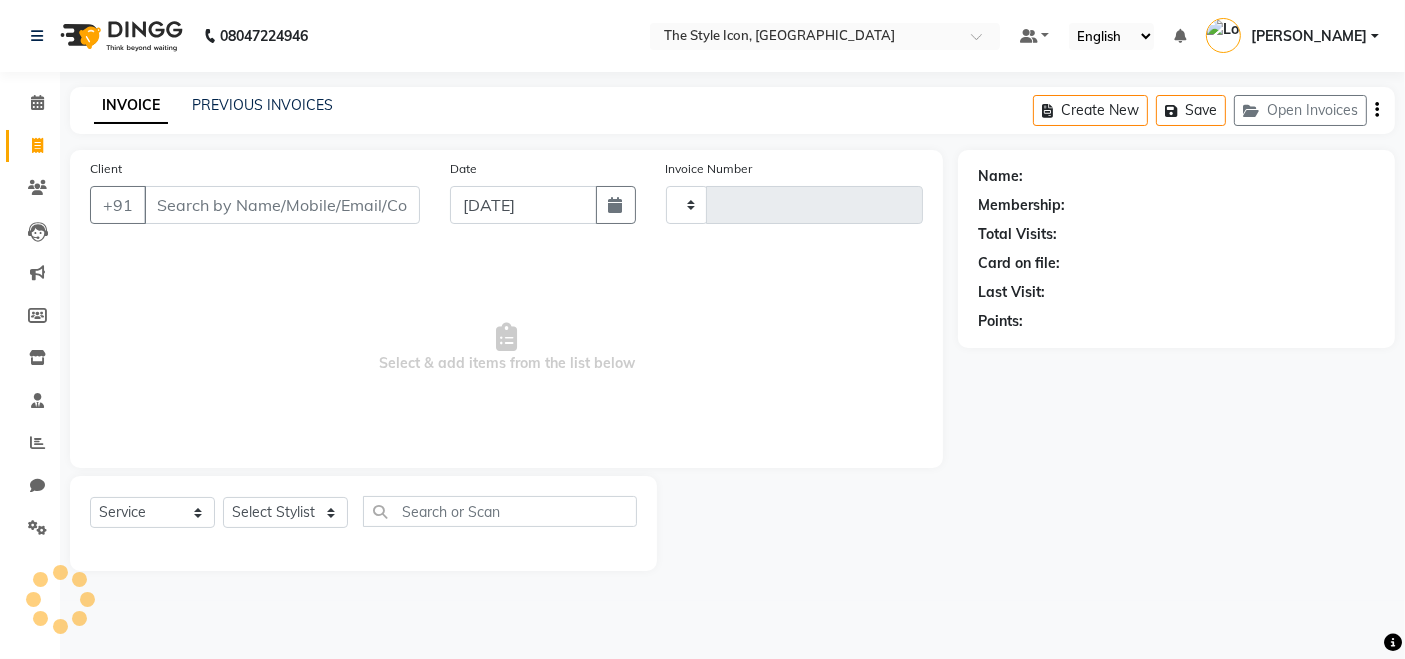 type on "0043" 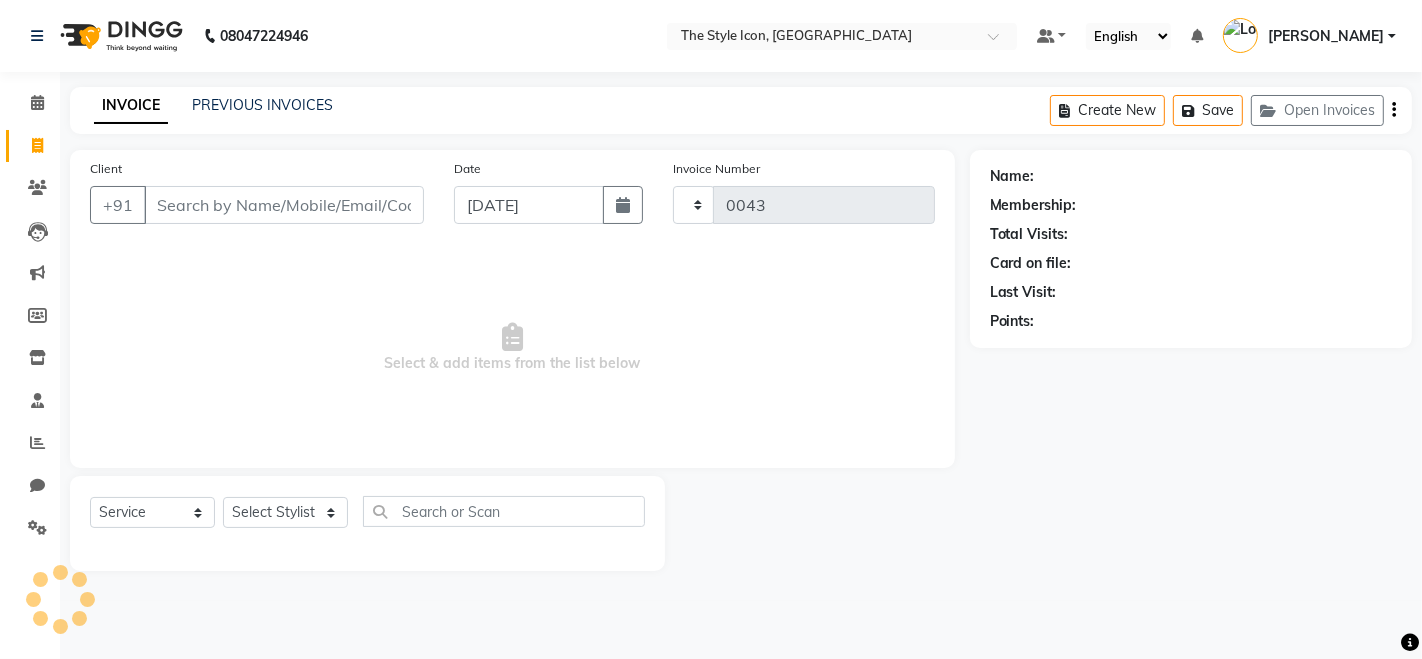 select on "6267" 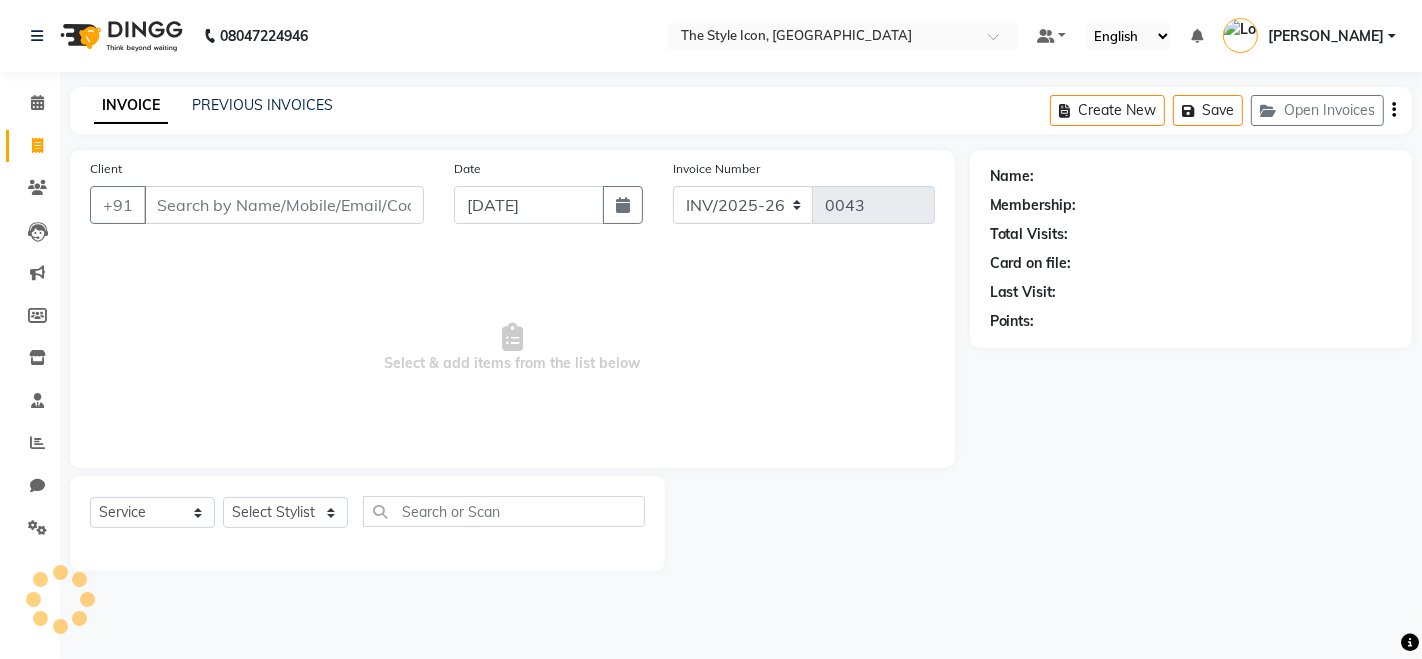 click on "Client" at bounding box center (284, 205) 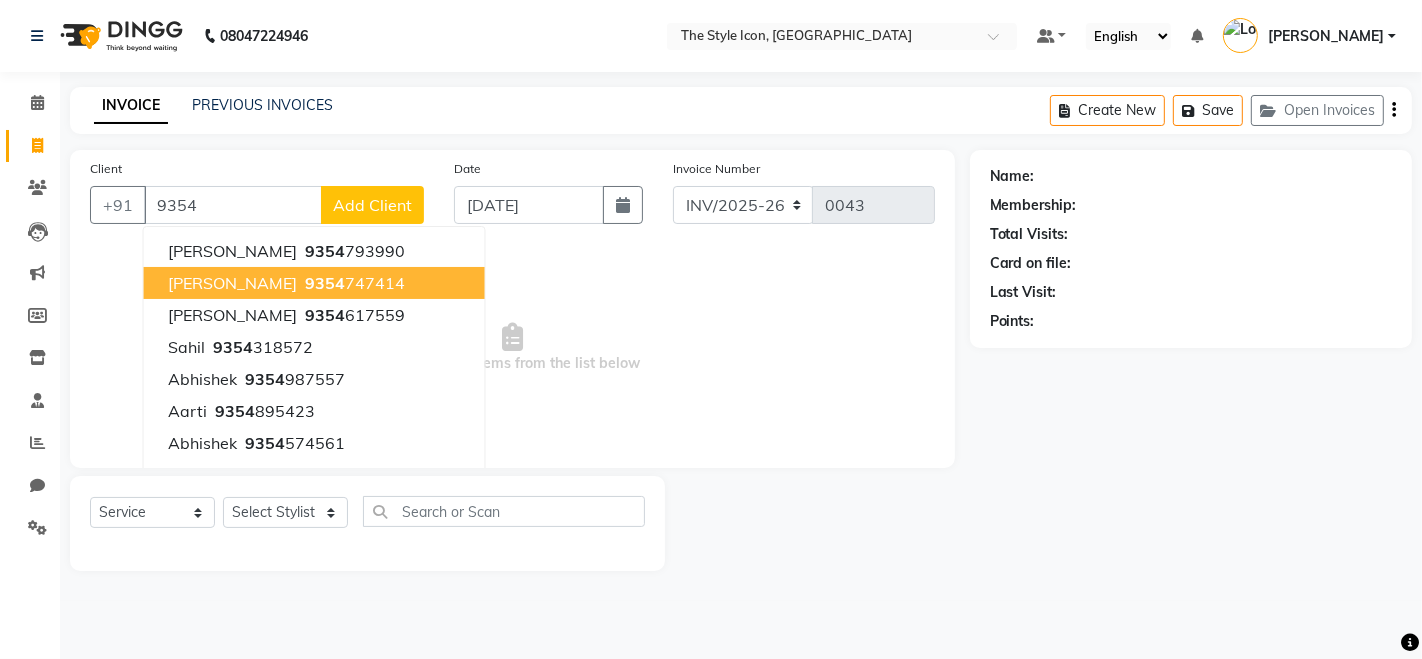 click on "[PERSON_NAME]" at bounding box center [232, 283] 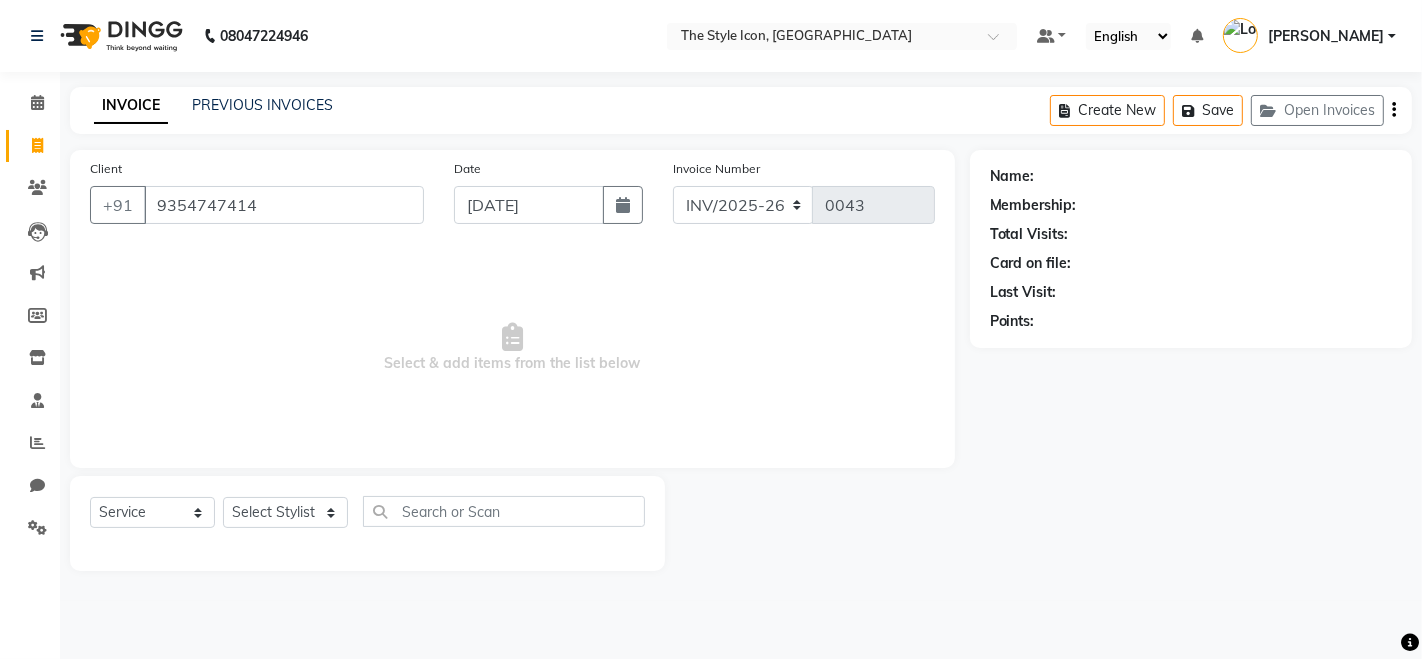 type on "9354747414" 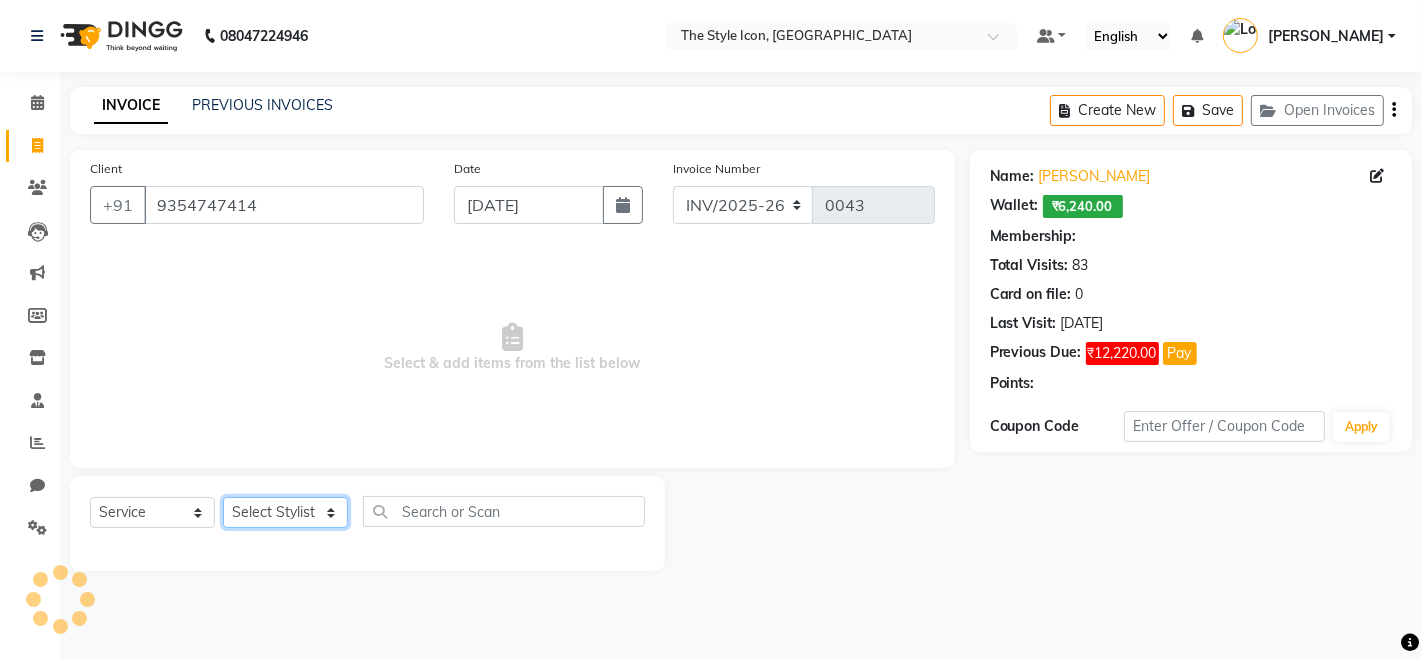 click on "Select Stylist [PERSON_NAME] M [PERSON_NAME] [PERSON_NAME] Manager [PERSON_NAME] [PERSON_NAME] [PERSON_NAME]" 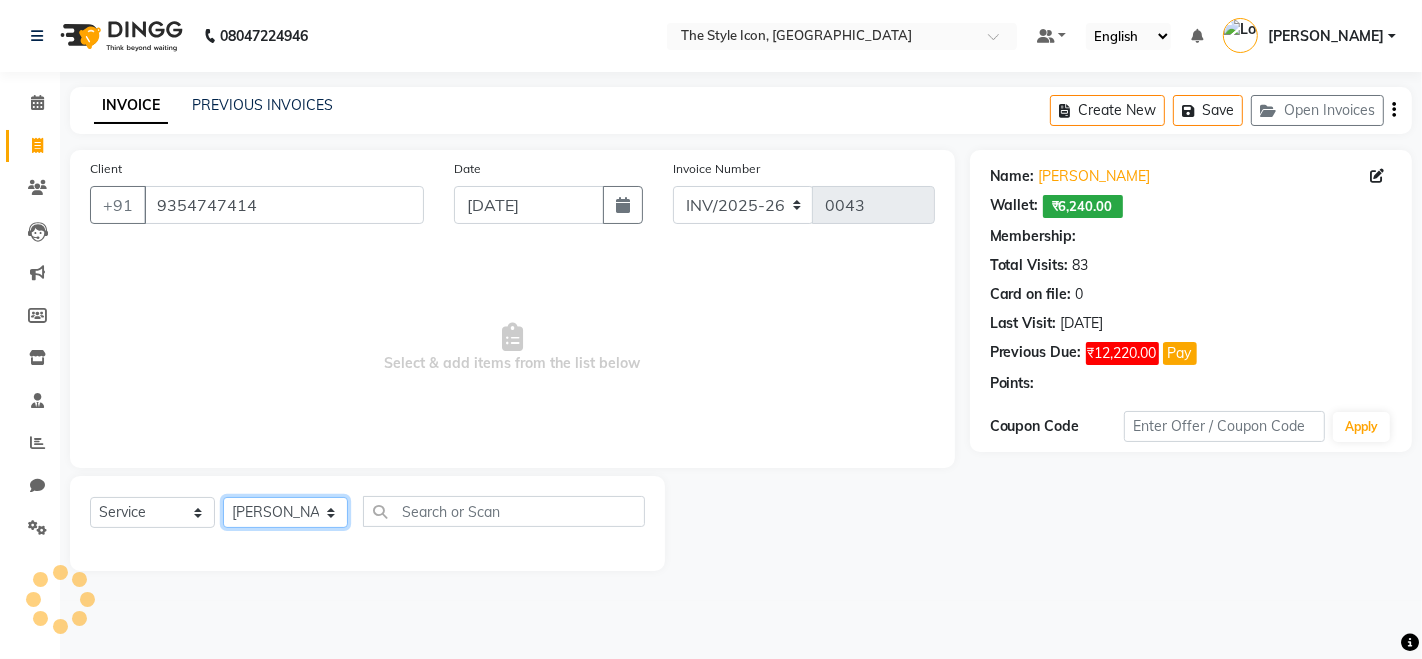 click on "Select Stylist [PERSON_NAME] M [PERSON_NAME] [PERSON_NAME] Manager [PERSON_NAME] [PERSON_NAME] [PERSON_NAME]" 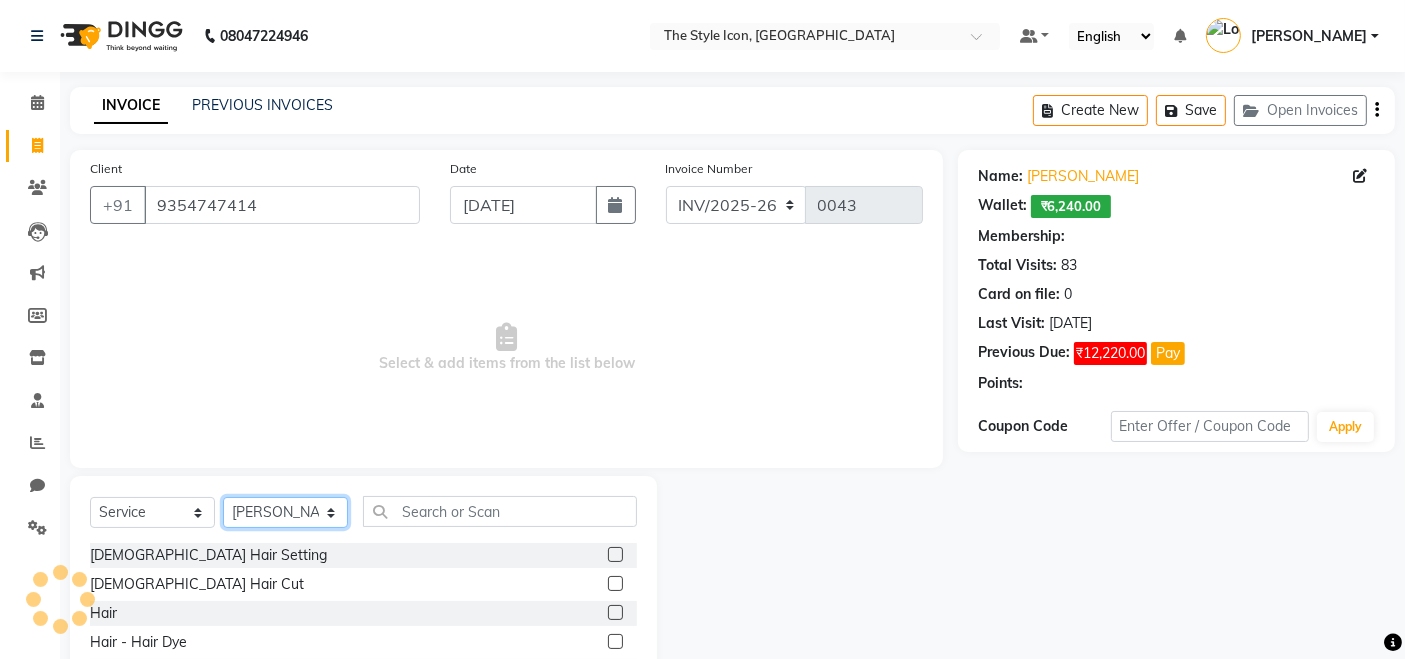 select on "1: Object" 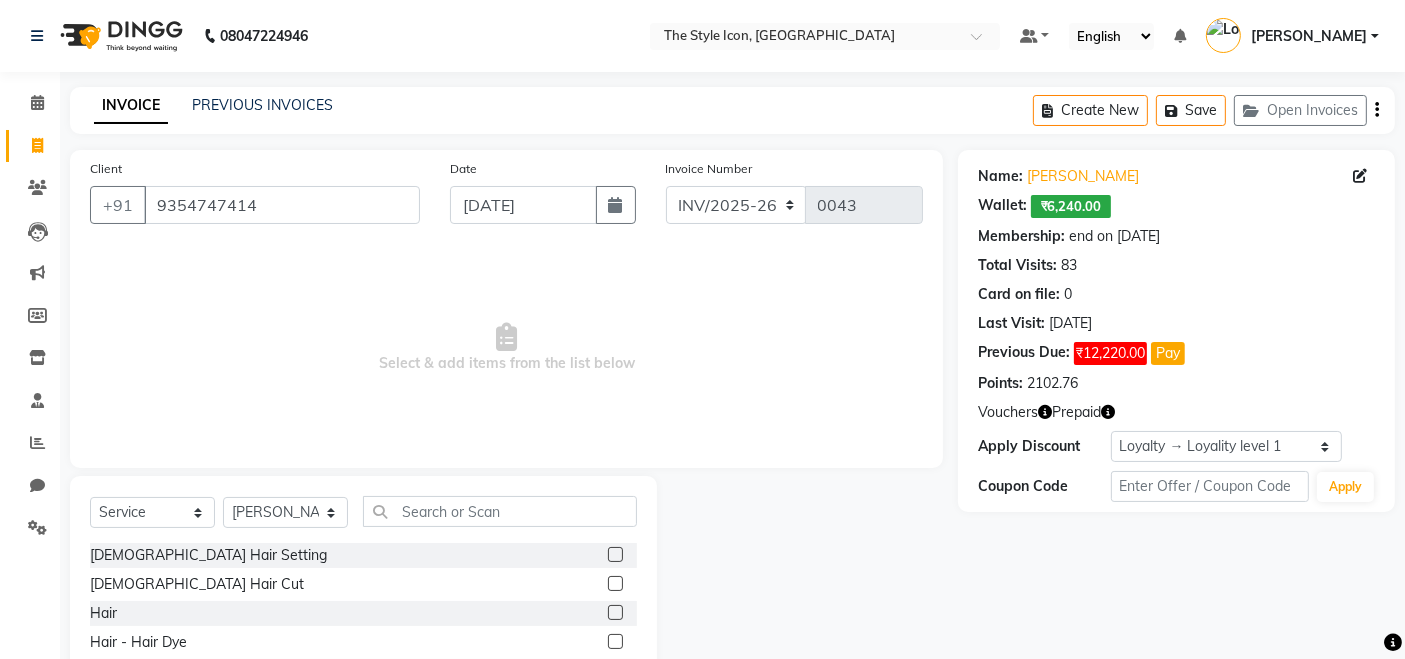 click on "[DEMOGRAPHIC_DATA] Hair Setting  [DEMOGRAPHIC_DATA] Hair Cut  Hair  Hair - Hair Dye  Kids Hair Cut AK  Men's Hair Straightening  Men's Hair Cut  [DEMOGRAPHIC_DATA] Hair ironing  Hair Spa  Men's Hair Wash  sdfg  hair wash  GHFHJ  Hair Wash Apple   with wash  Hair Cut [DEMOGRAPHIC_DATA]  Hair Cut  ABCD hair cut  Head Massage New  Hair color  Hair's Cut  Head massage  Nail spa  Demo  service  indore event  Hair spa wow  Membership  [PERSON_NAME] hair style   [PERSON_NAME] Hair style  [PERSON_NAME] hair style  Advance  Advance 2  [PERSON_NAME] Hair Style 1  cost test   Hair Patch  Hair Bonding  [PERSON_NAME] 786  Mem 10k  Organic Colour  Hair cut  hair color  Hairstyle by senior hairstylist  Special Manicure (M)  xyz (F)  Classic Manicure  Half hand manicure  [DEMOGRAPHIC_DATA] Hair Straightening  Rica Manicure  RICA WAK   Mani+ [PERSON_NAME] Manicure  Men's Sarso Oil Massage  [DEMOGRAPHIC_DATA] [PERSON_NAME] Oil Massage  [DEMOGRAPHIC_DATA] Daber Amla  Oil Massage  [DEMOGRAPHIC_DATA] Navratna Oil Massage  [DEMOGRAPHIC_DATA] Parachute Oil Massage  [DEMOGRAPHIC_DATA] Lemon Oil Massage  [DEMOGRAPHIC_DATA] Sarso Oil Massage  Men's [PERSON_NAME] Oil Massage  Men's Daber Amla  Oil Massage  Facial New" 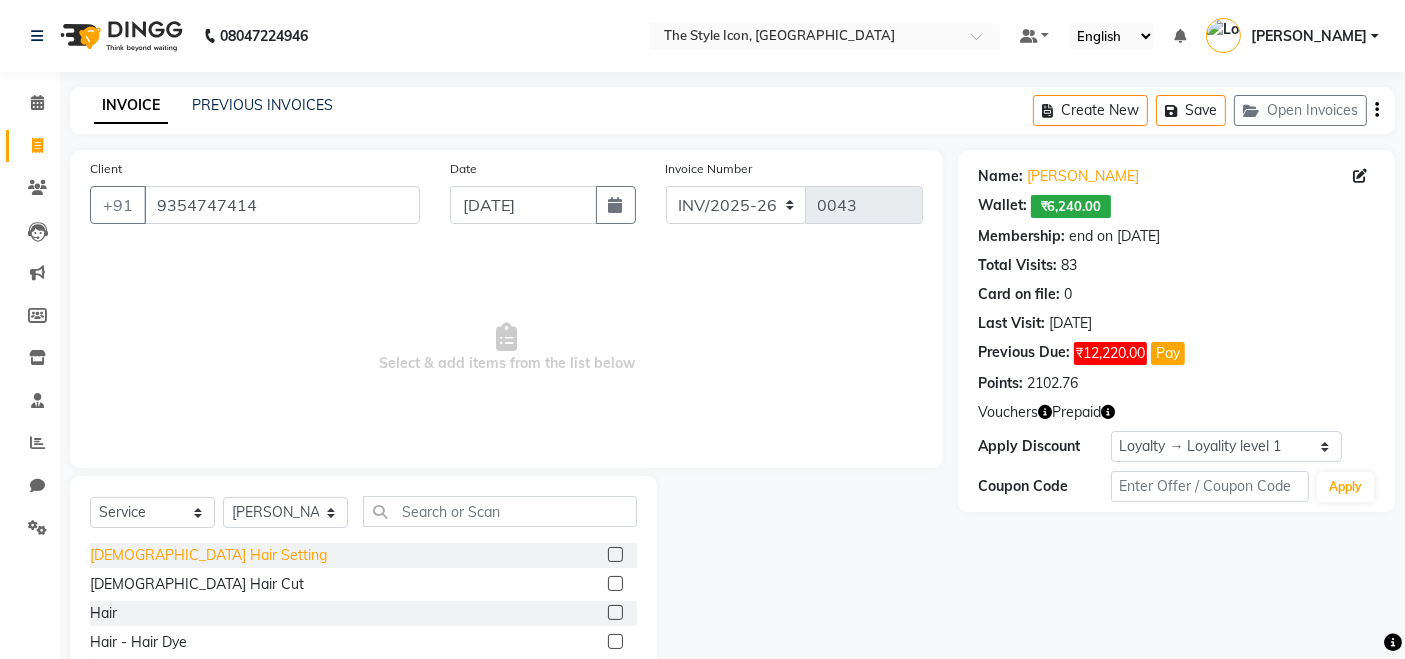 click on "[DEMOGRAPHIC_DATA] Hair Setting" 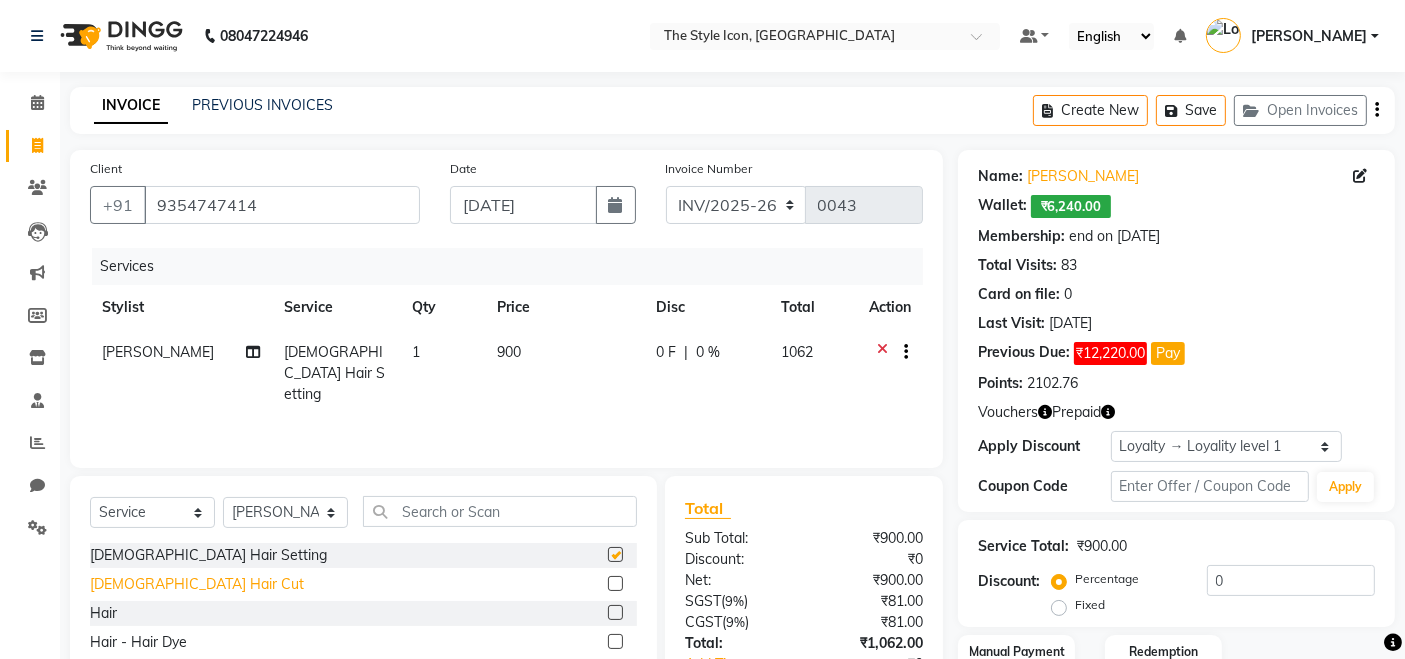 checkbox on "false" 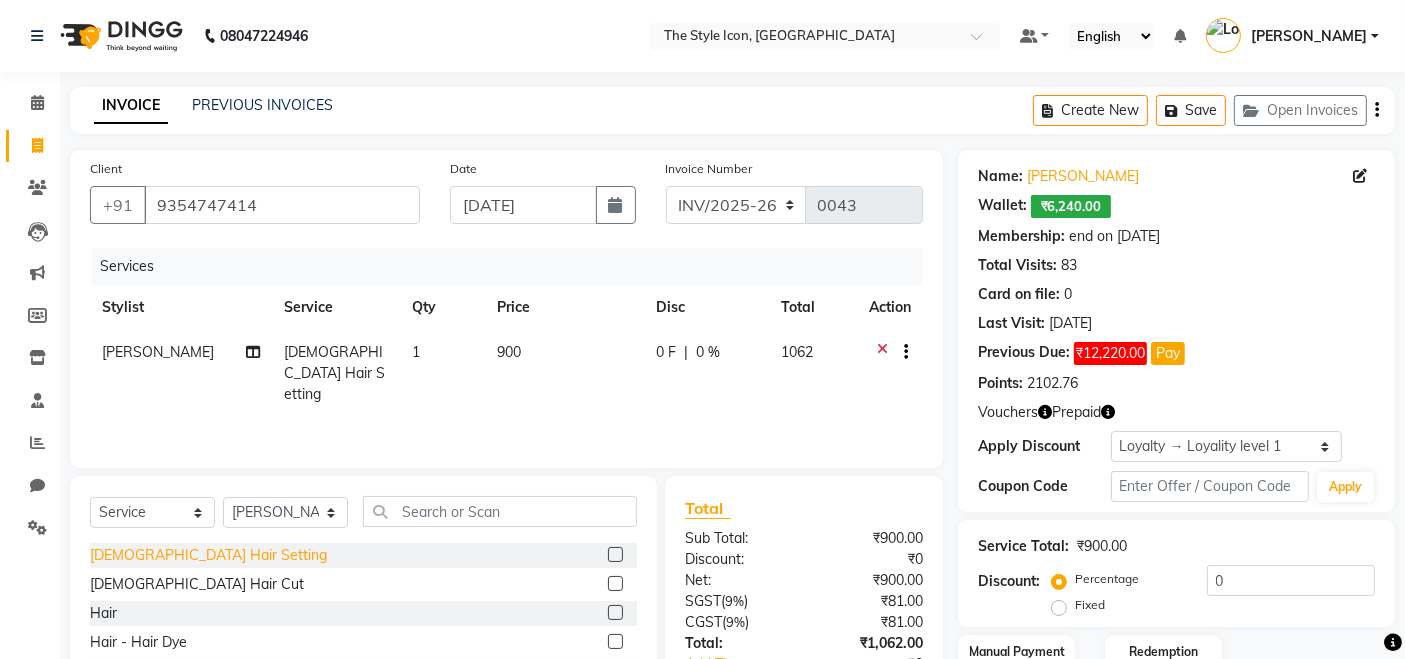 click on "[DEMOGRAPHIC_DATA] Hair Cut" 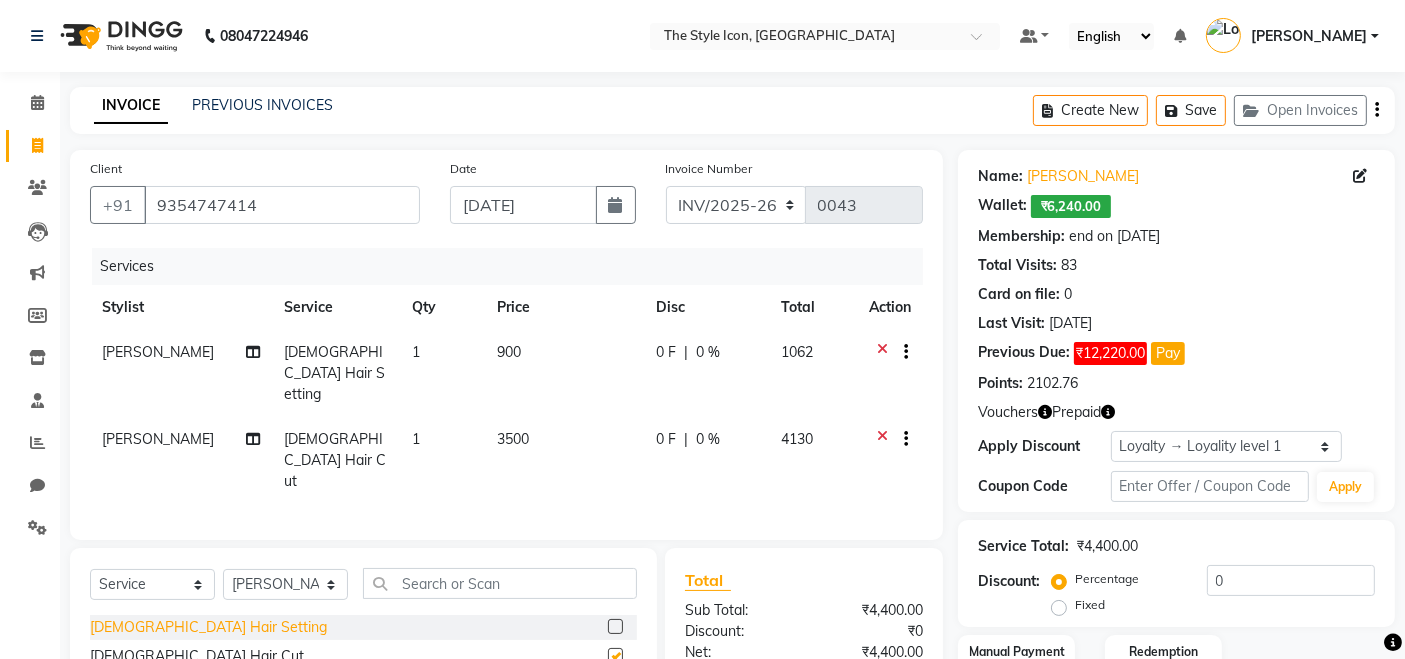checkbox on "false" 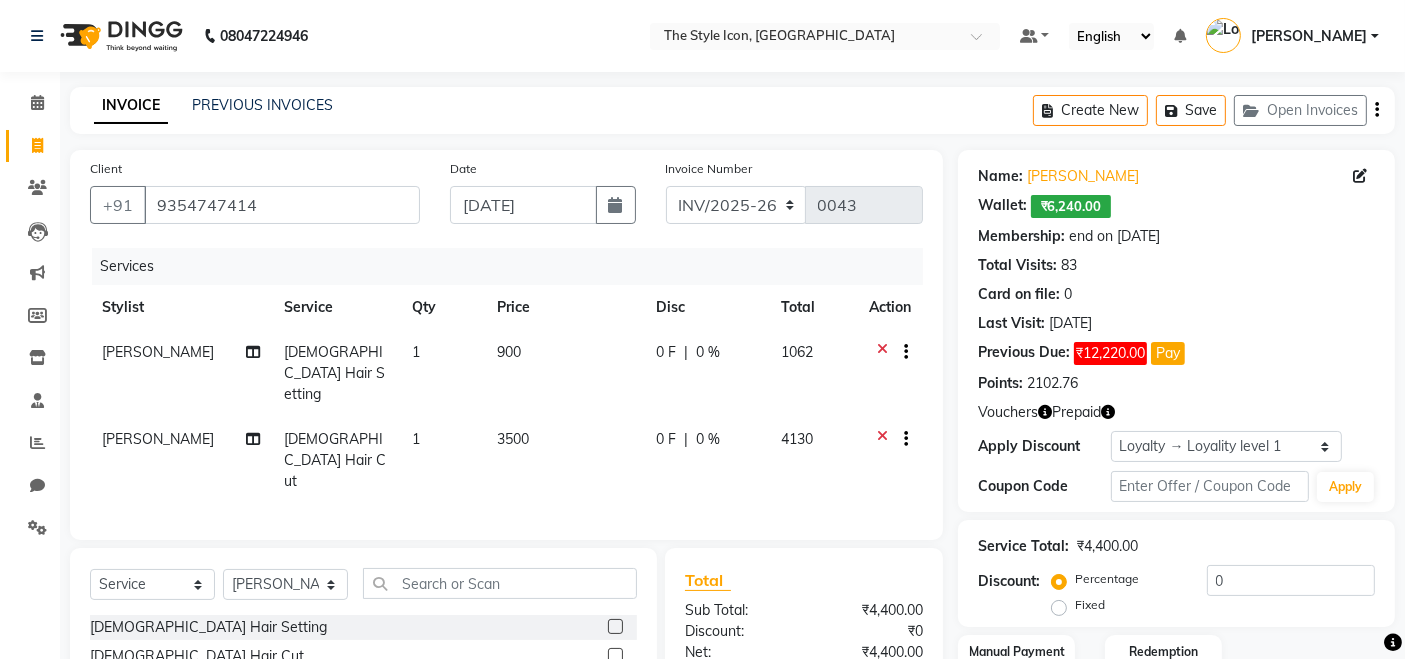 click 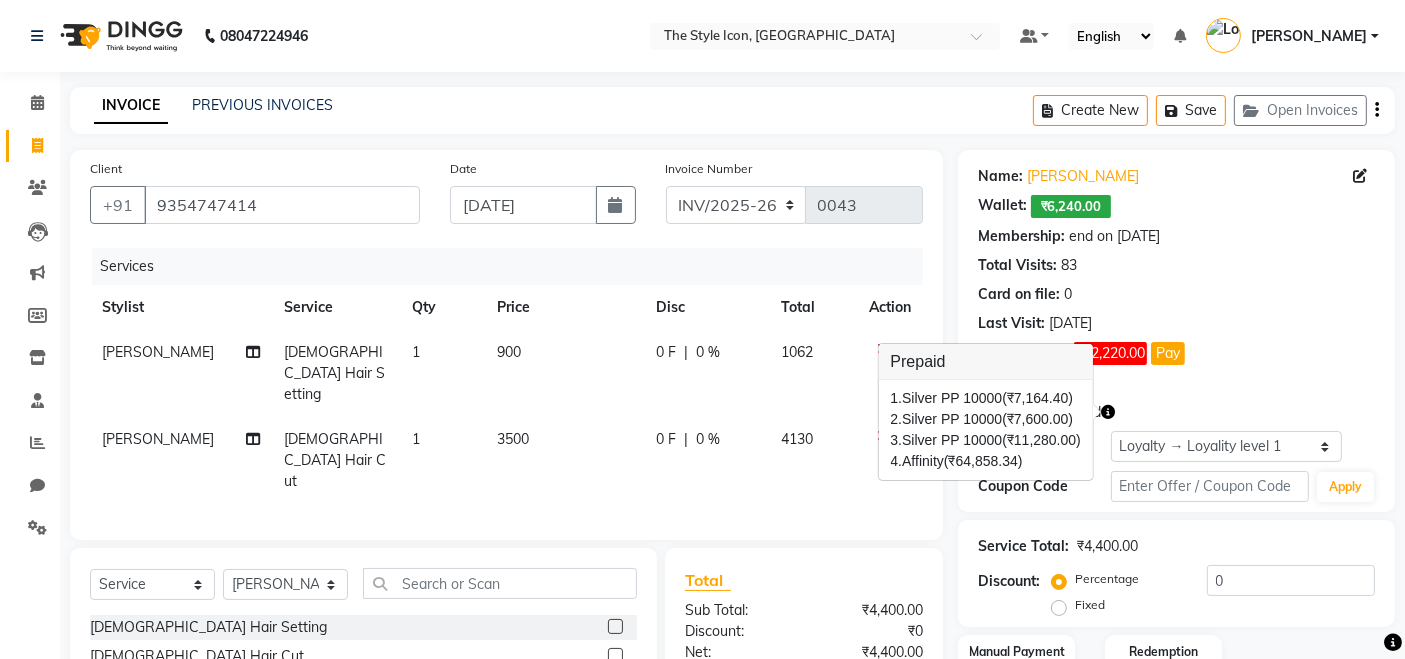 scroll, scrollTop: 171, scrollLeft: 0, axis: vertical 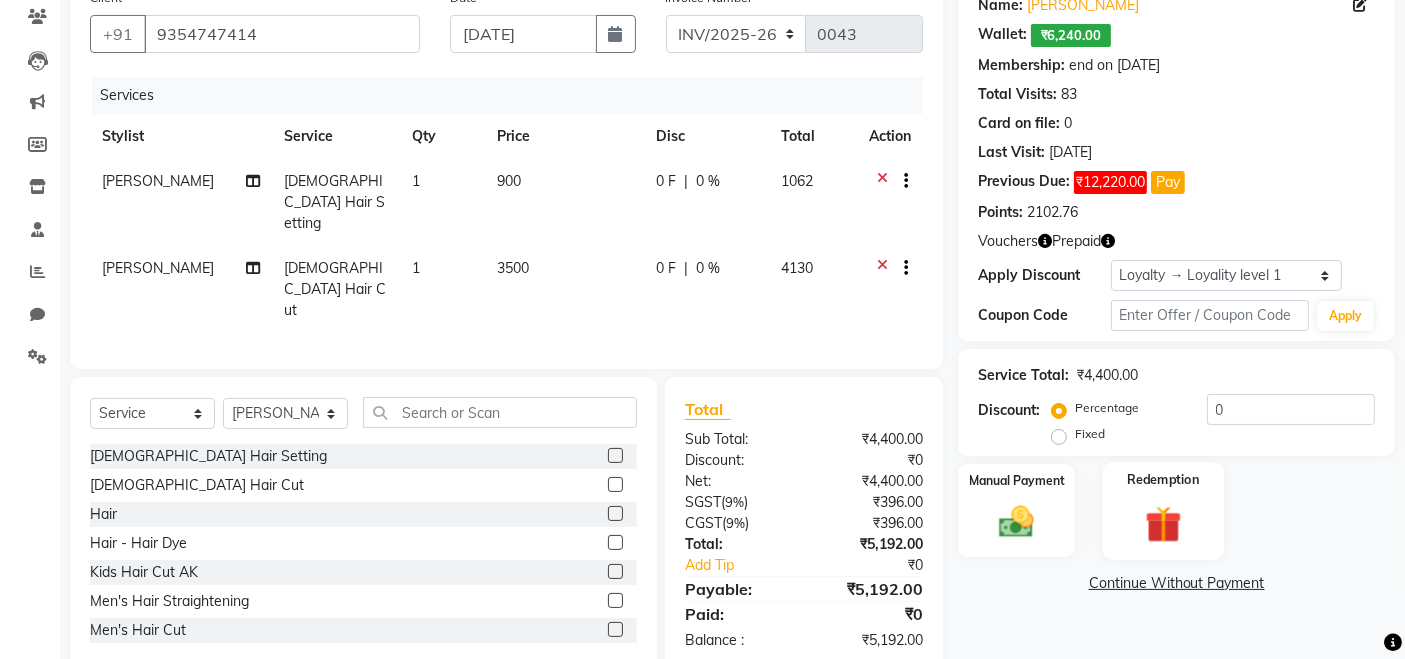 click on "Redemption" 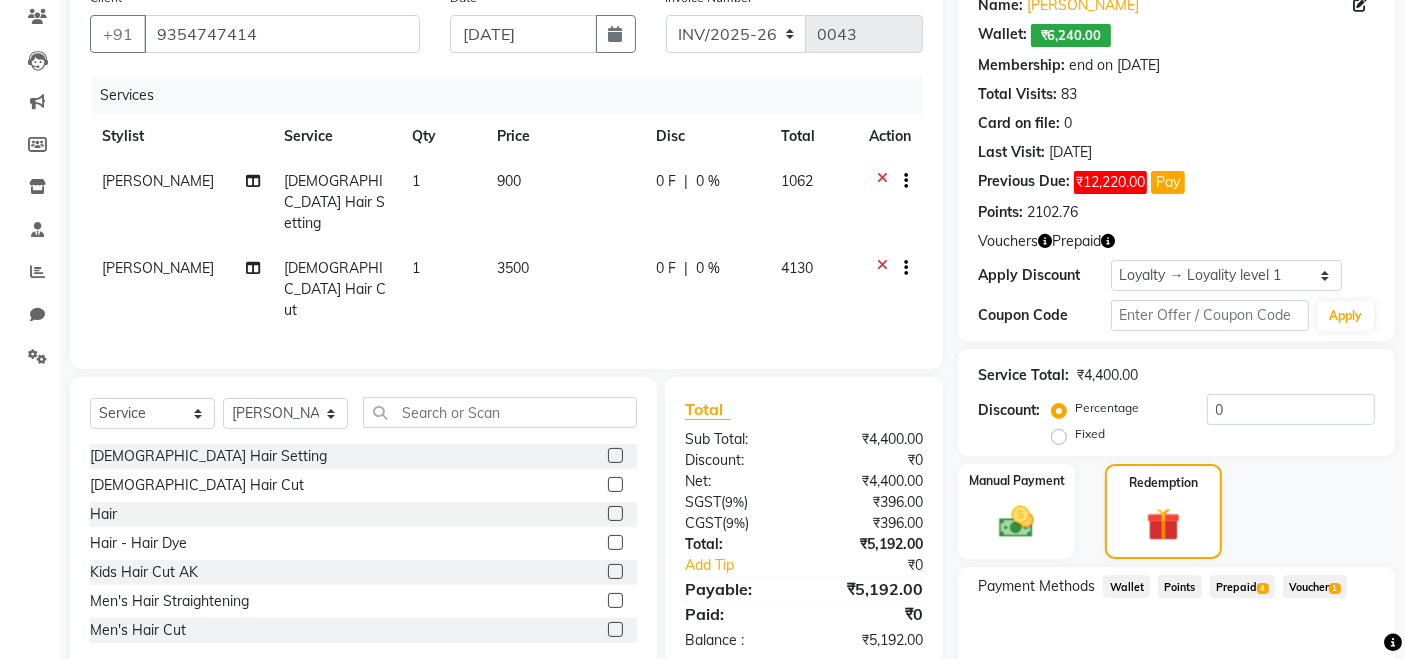 scroll, scrollTop: 268, scrollLeft: 0, axis: vertical 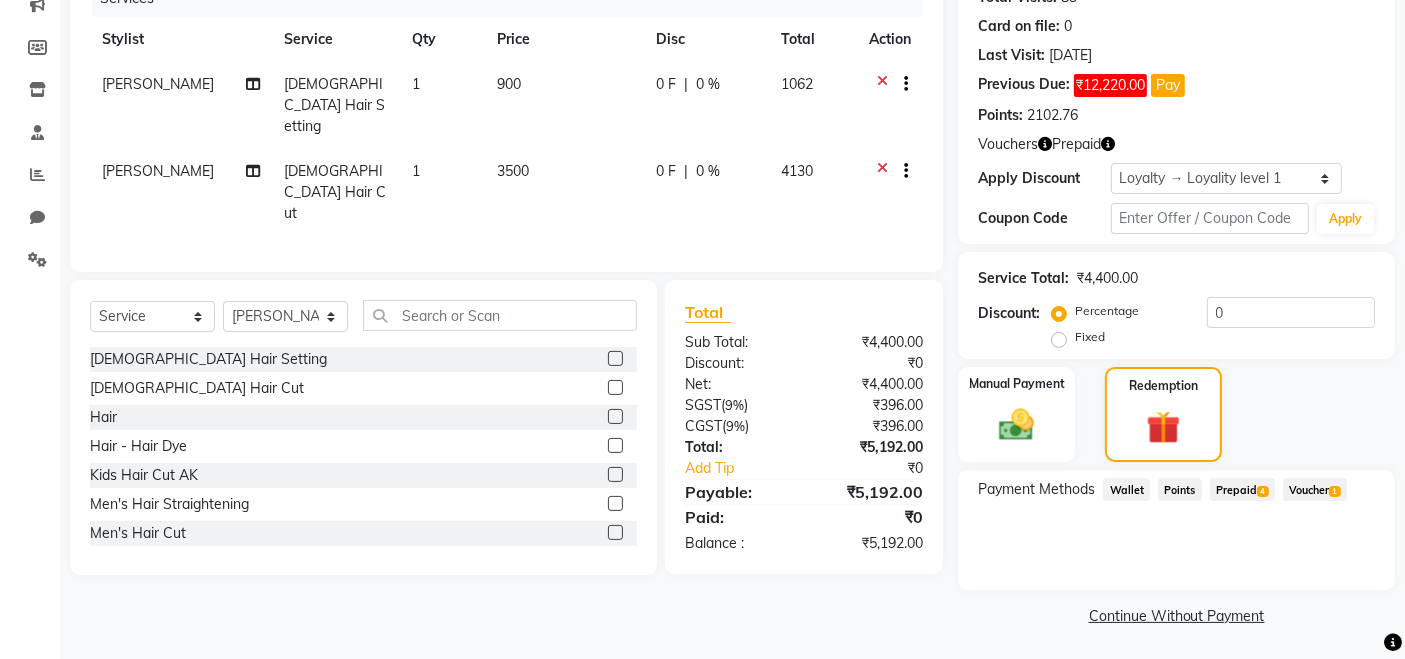 click on "Prepaid  4" 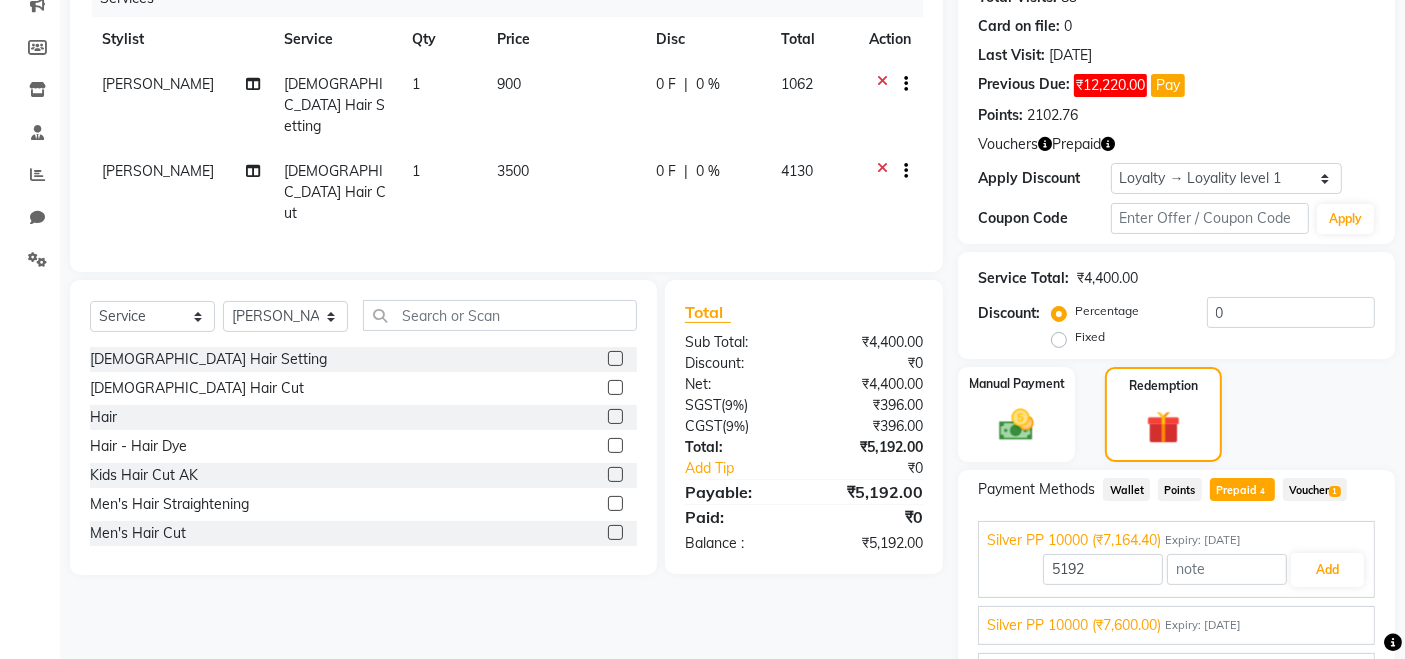 scroll, scrollTop: 424, scrollLeft: 0, axis: vertical 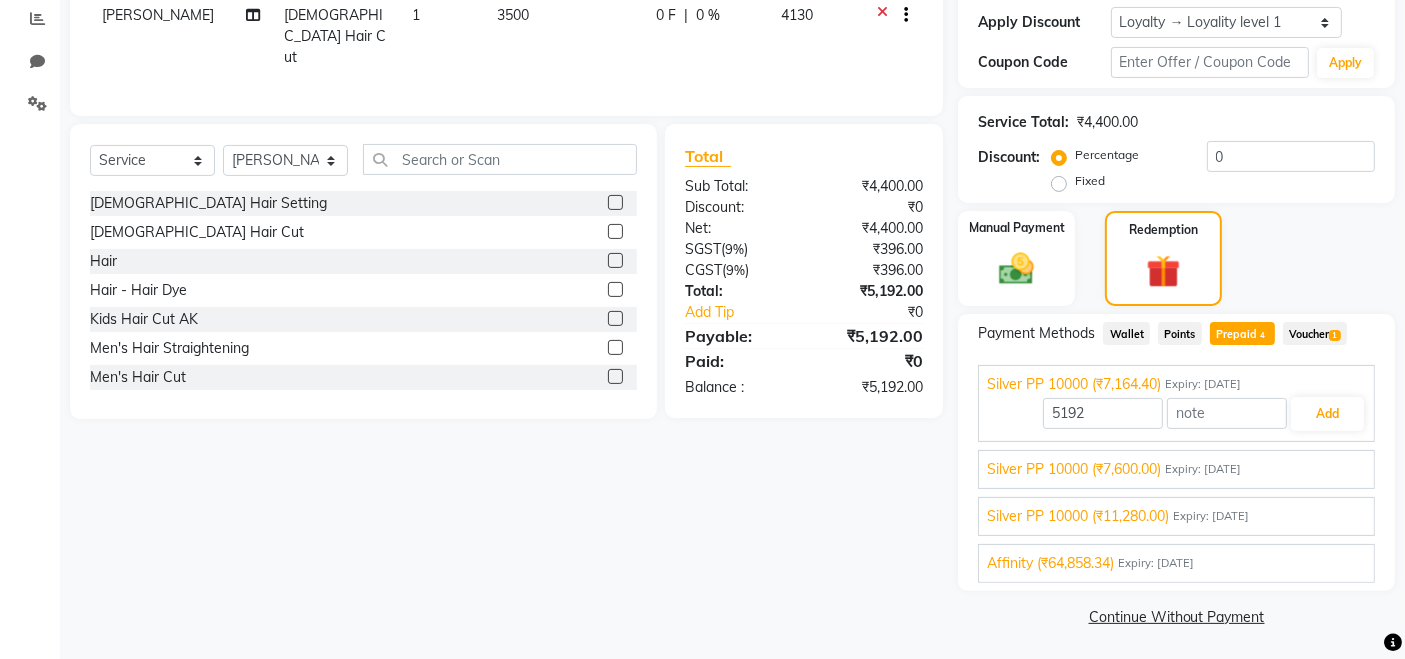 drag, startPoint x: 1280, startPoint y: 390, endPoint x: 1172, endPoint y: 379, distance: 108.55874 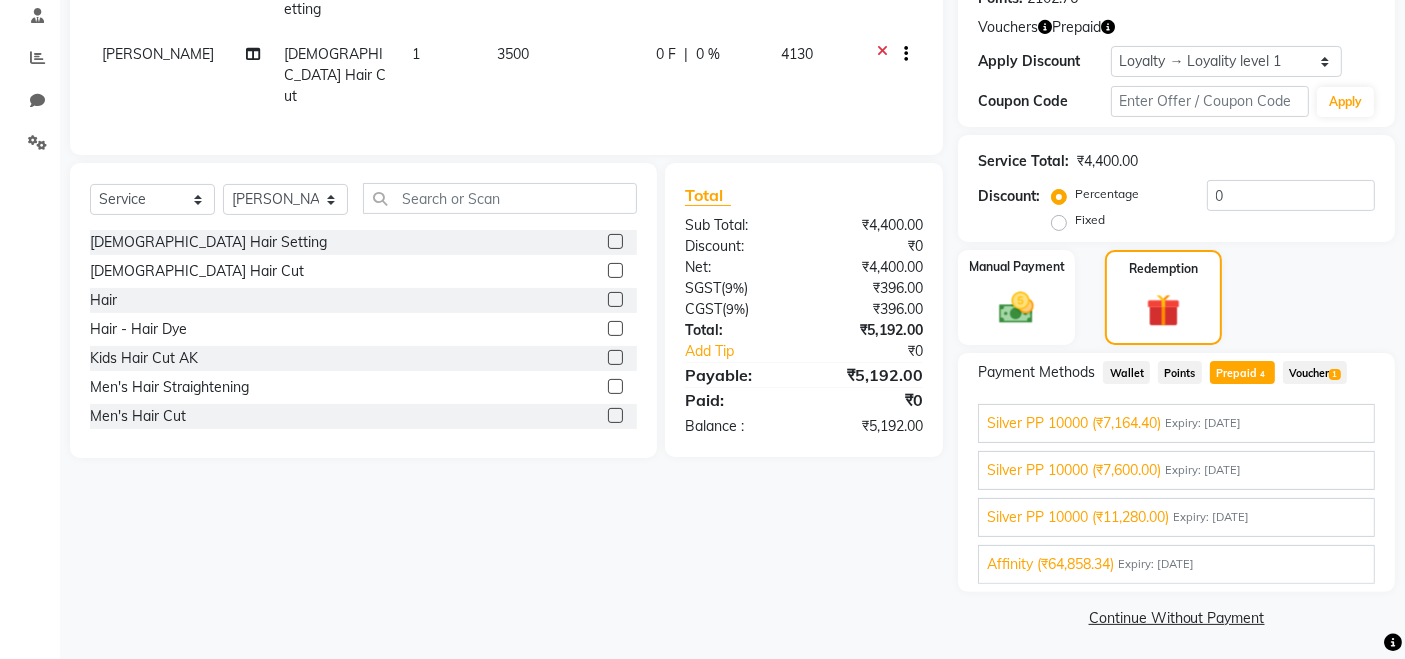 click on "Silver PP 10000 (₹7,164.40)" at bounding box center [1074, 423] 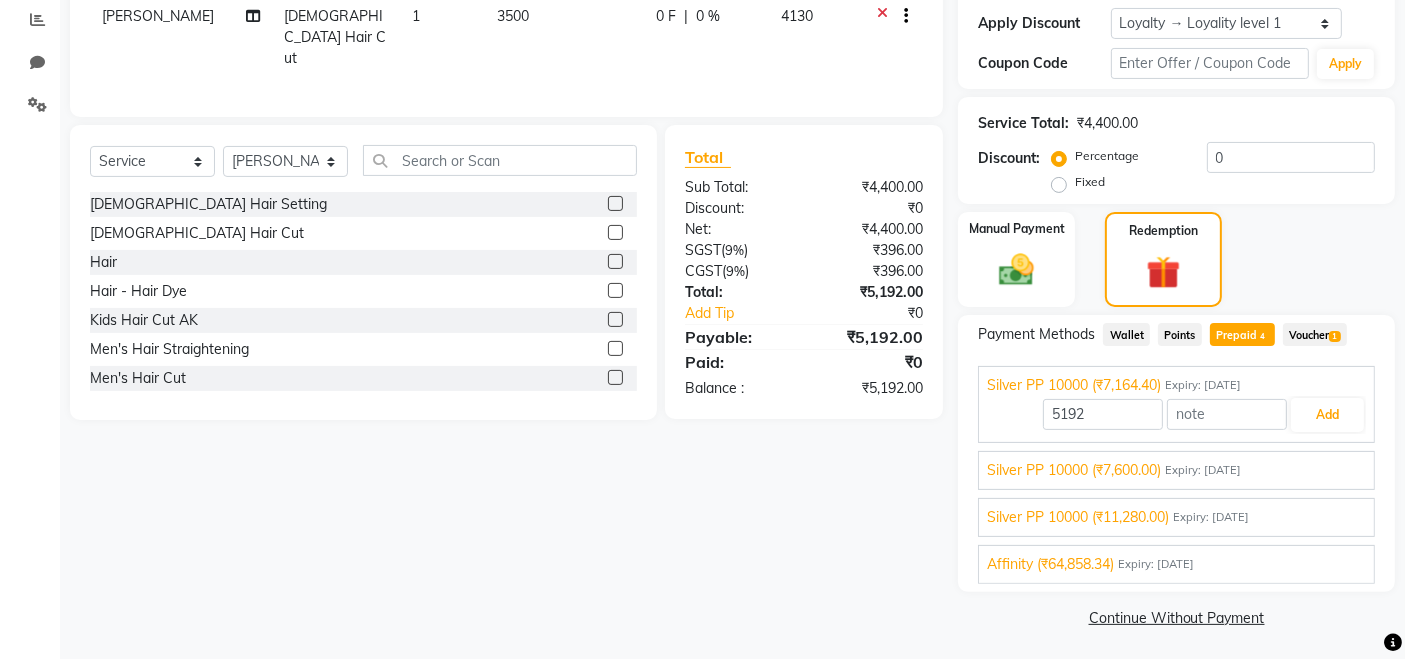 scroll, scrollTop: 424, scrollLeft: 0, axis: vertical 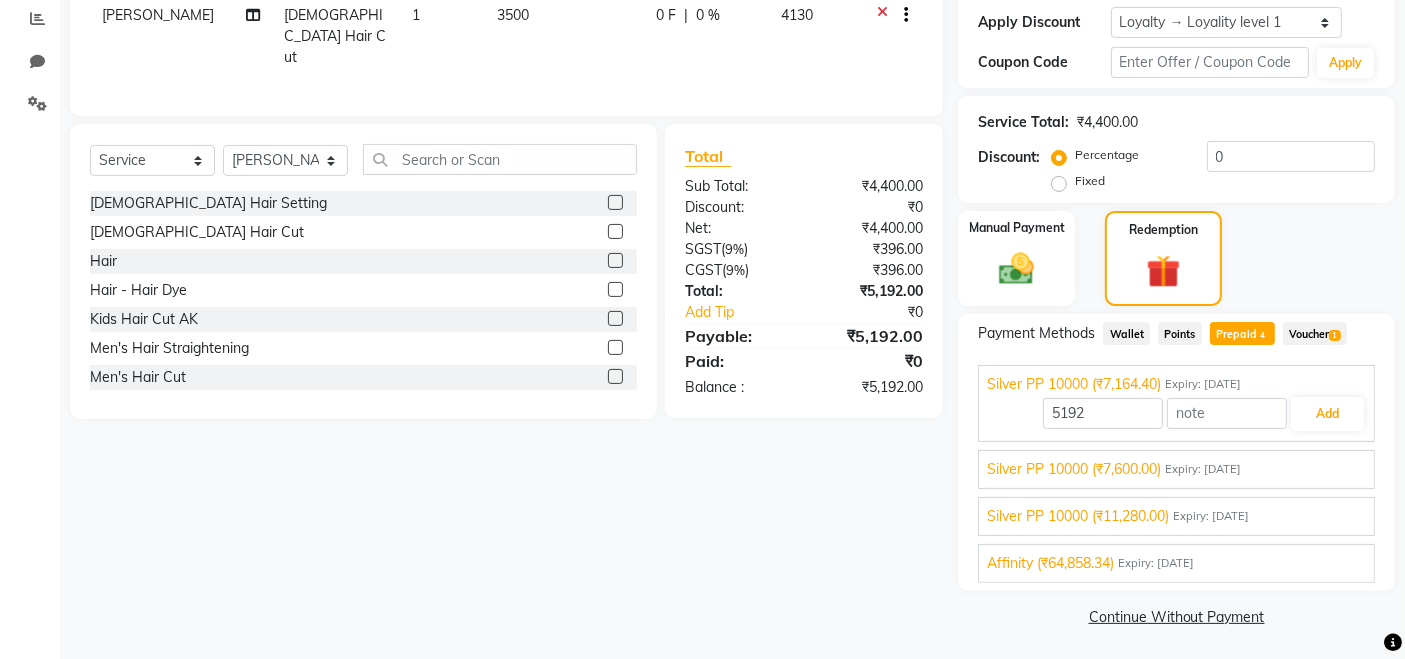 click on "Silver PP 10000 (₹7,600.00)" at bounding box center (1074, 469) 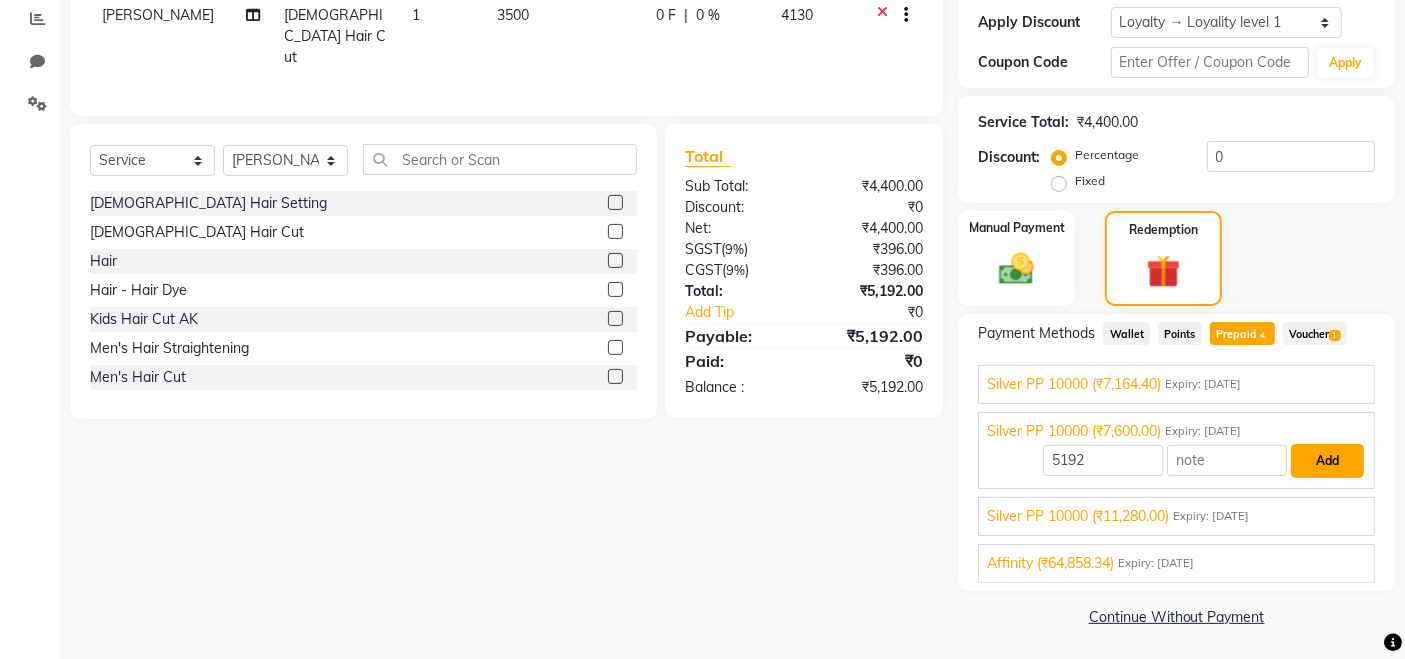 click on "Add" at bounding box center (1327, 461) 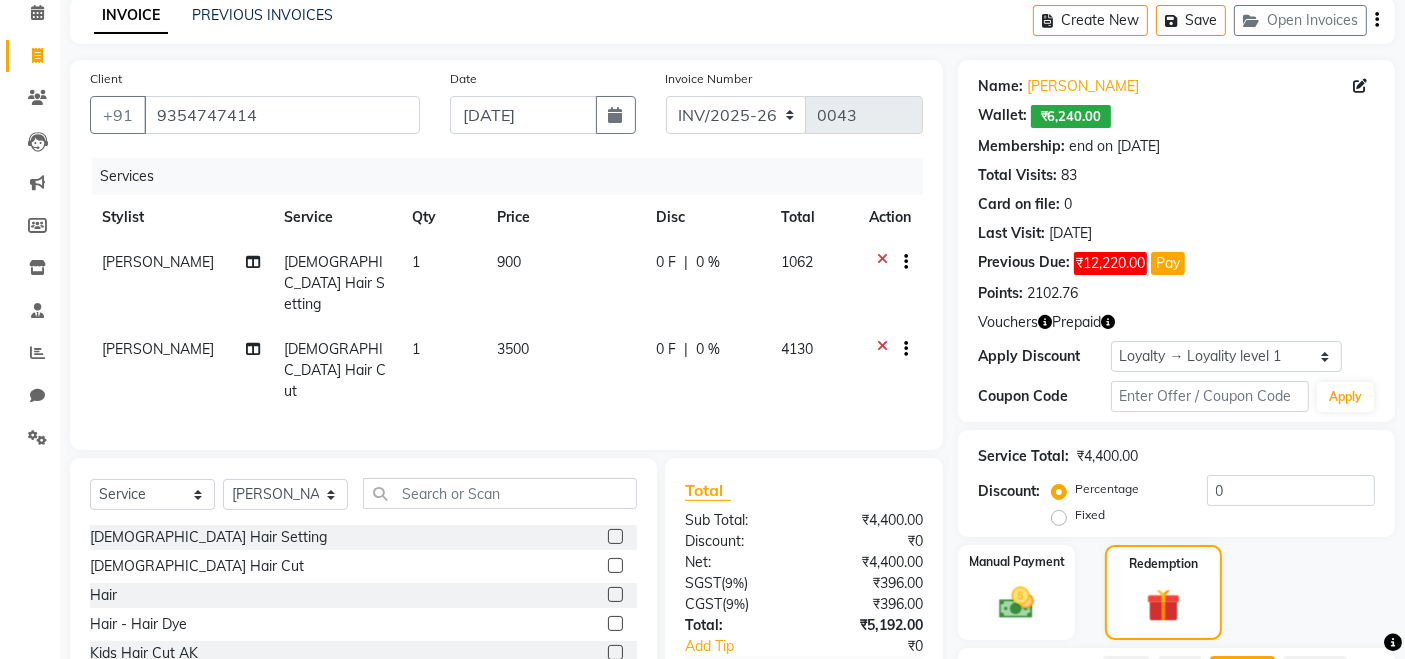 scroll, scrollTop: 0, scrollLeft: 0, axis: both 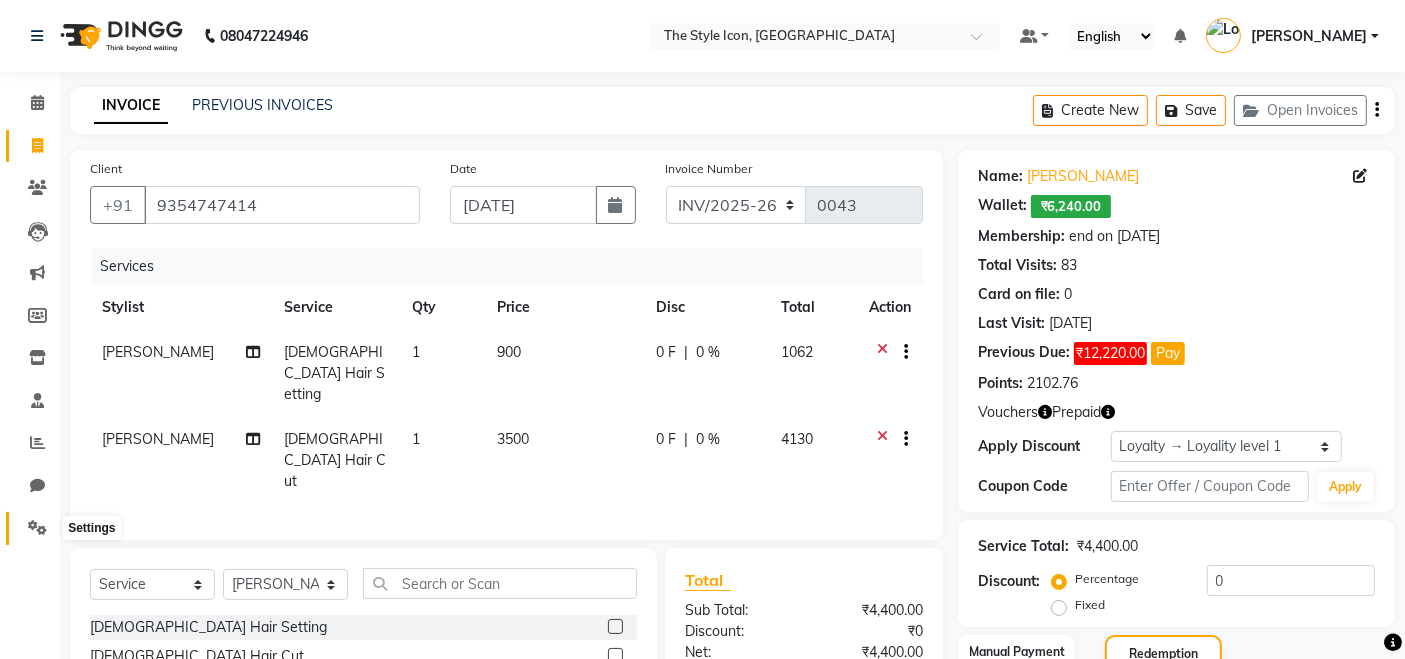 click 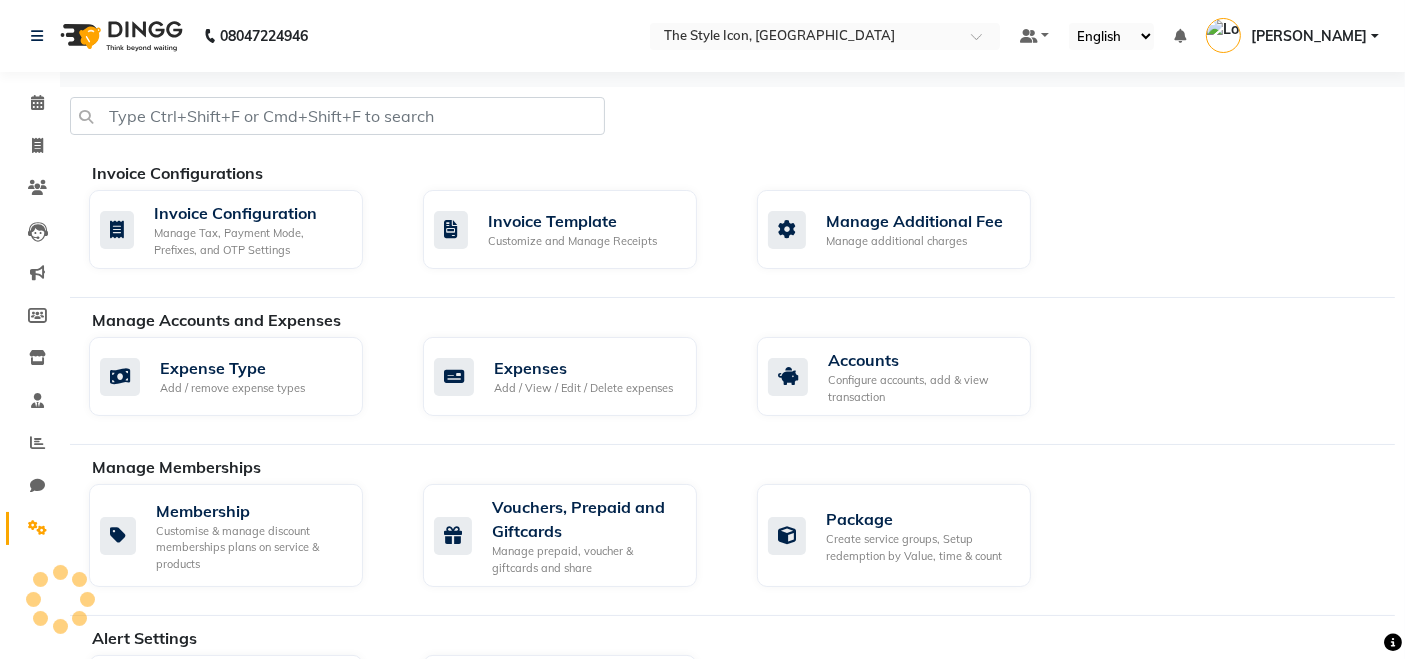click on "Invoice Configurations   Invoice Configuration Manage Tax, Payment Mode, Prefixes, and OTP Settings  Invoice Template Customize and Manage Receipts  Manage Additional Fee Manage additional charges" 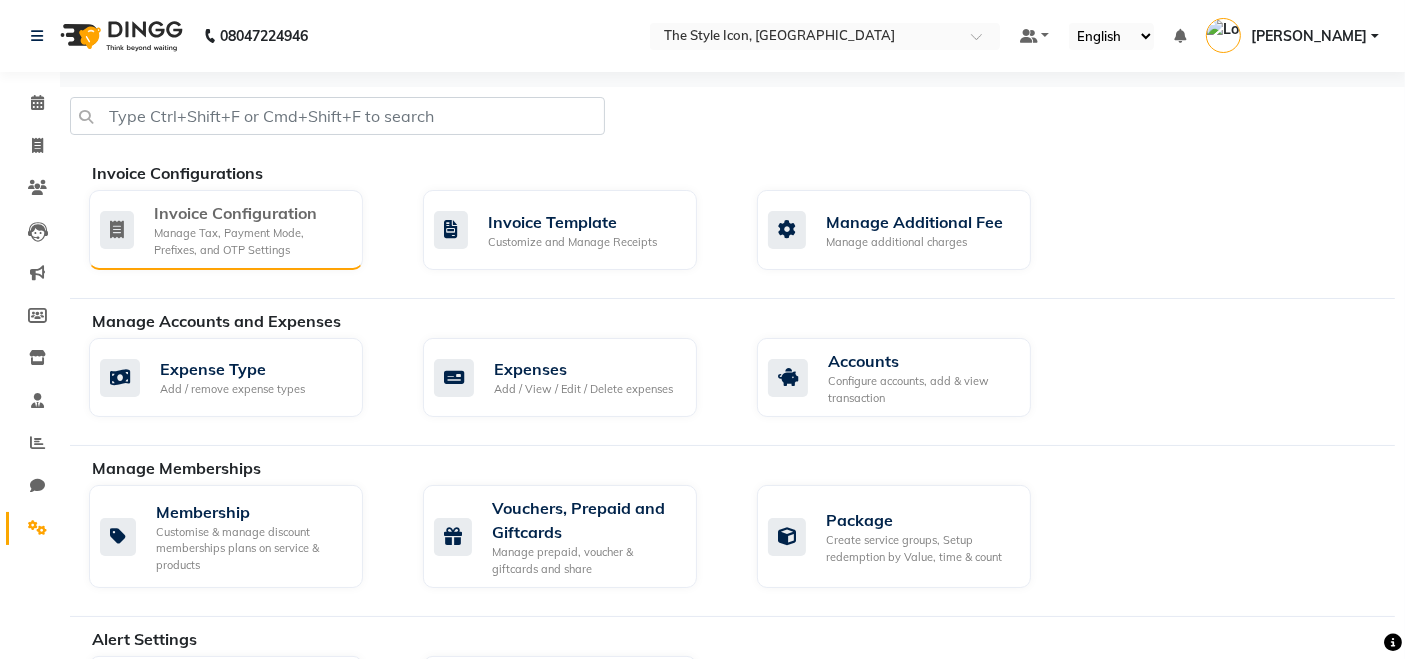 click on "Invoice Configuration" 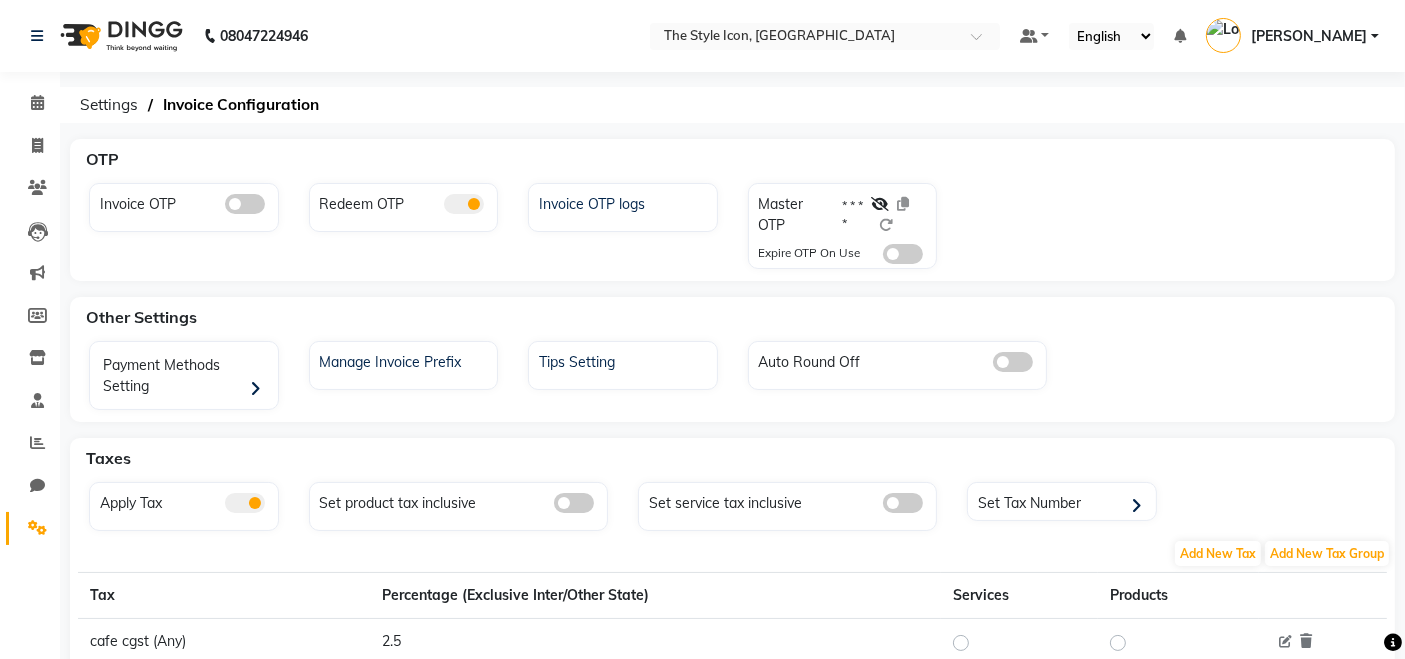 click 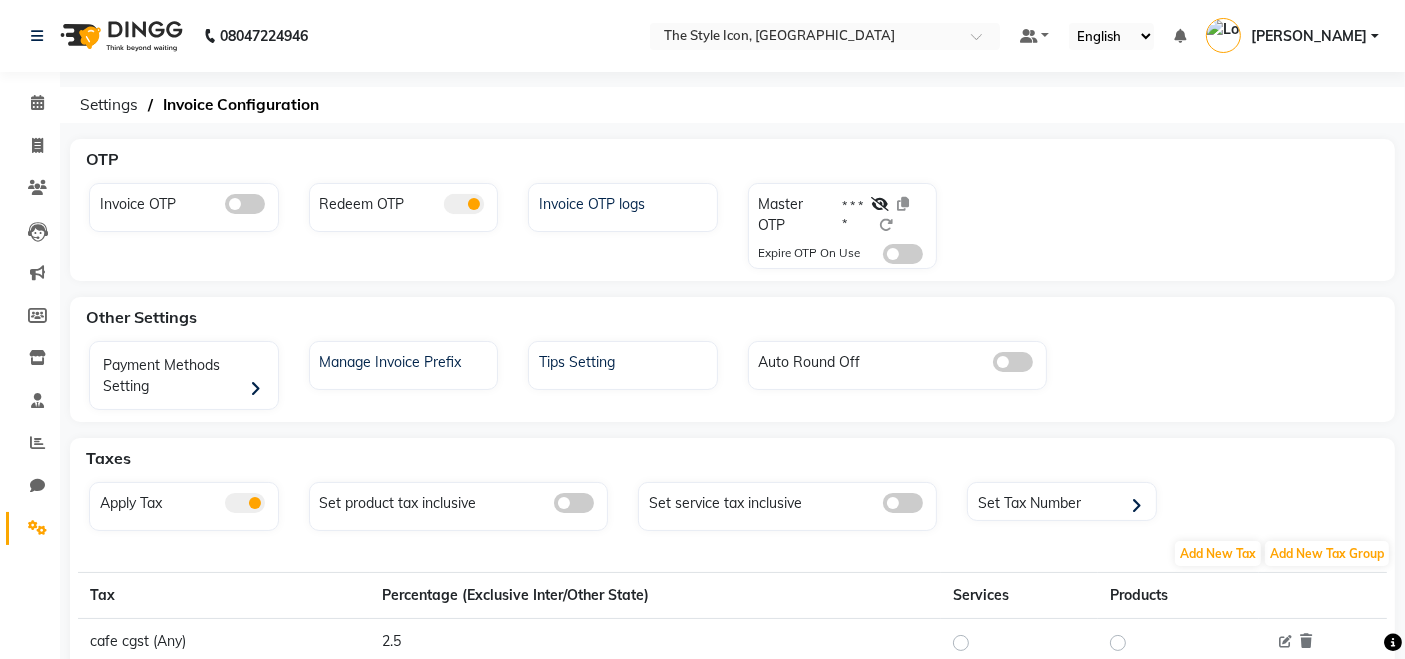 click 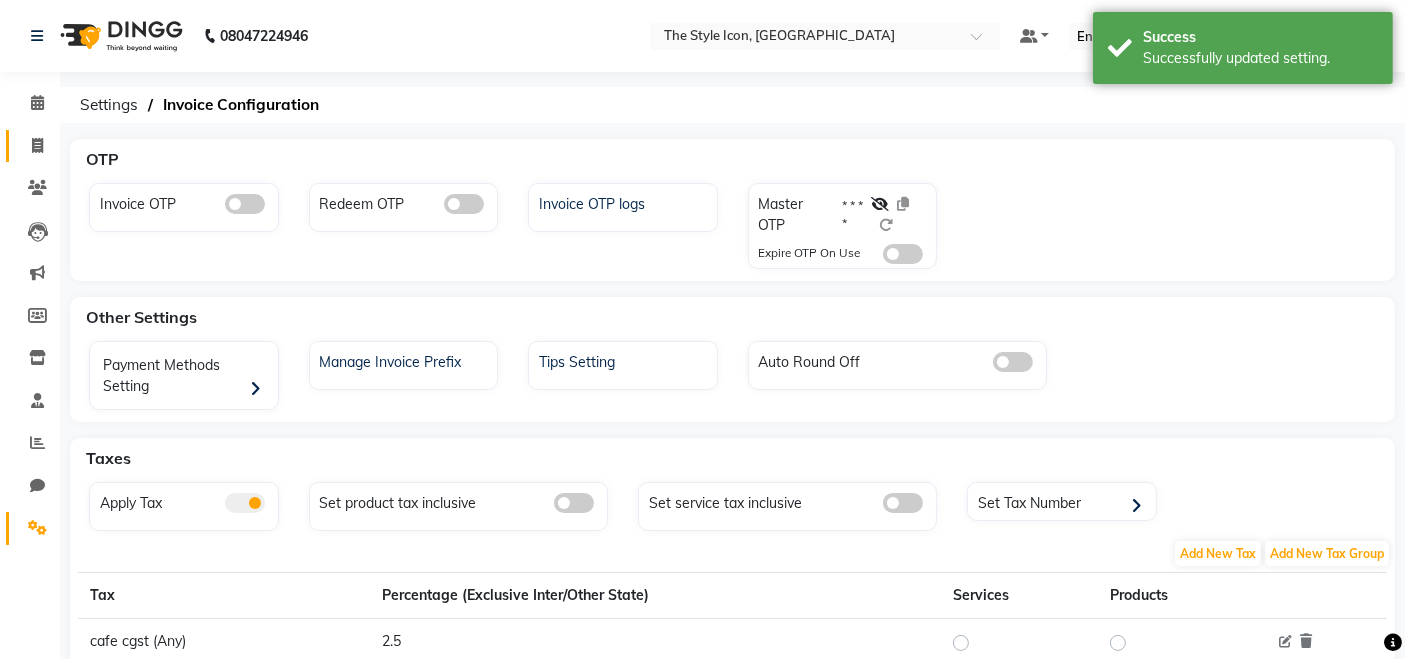 click 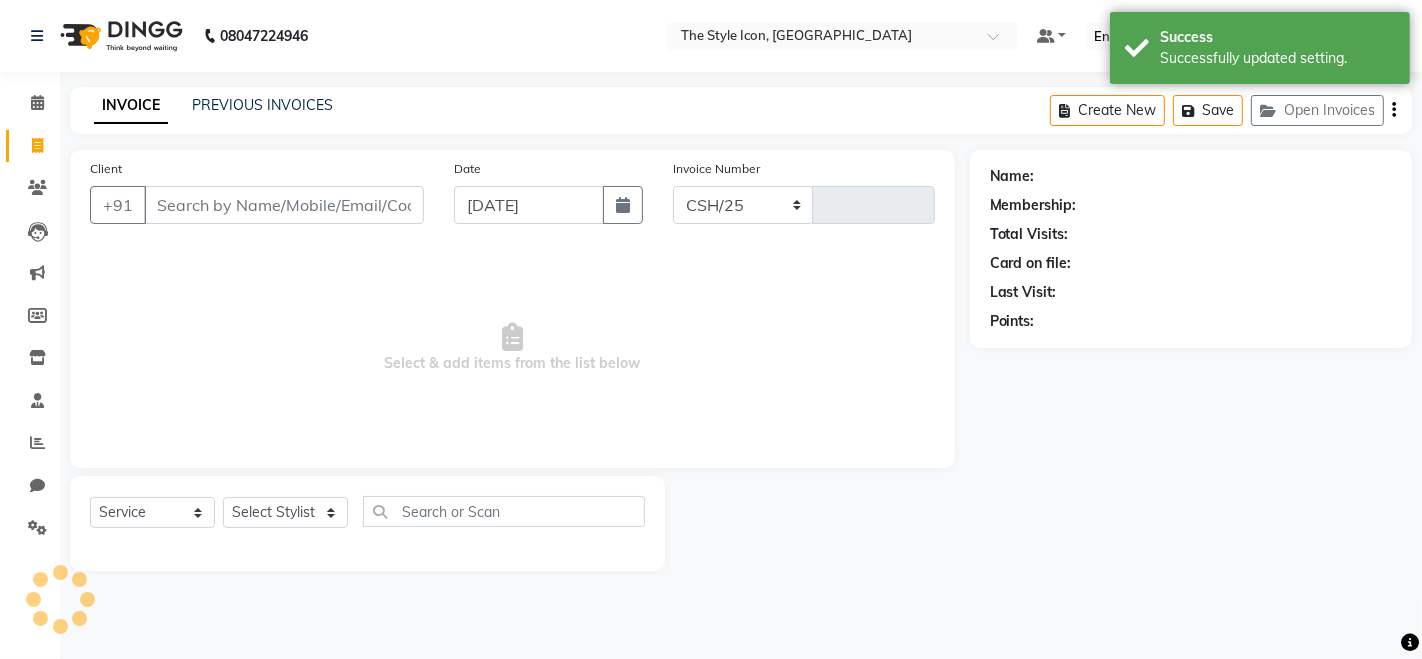 select on "6267" 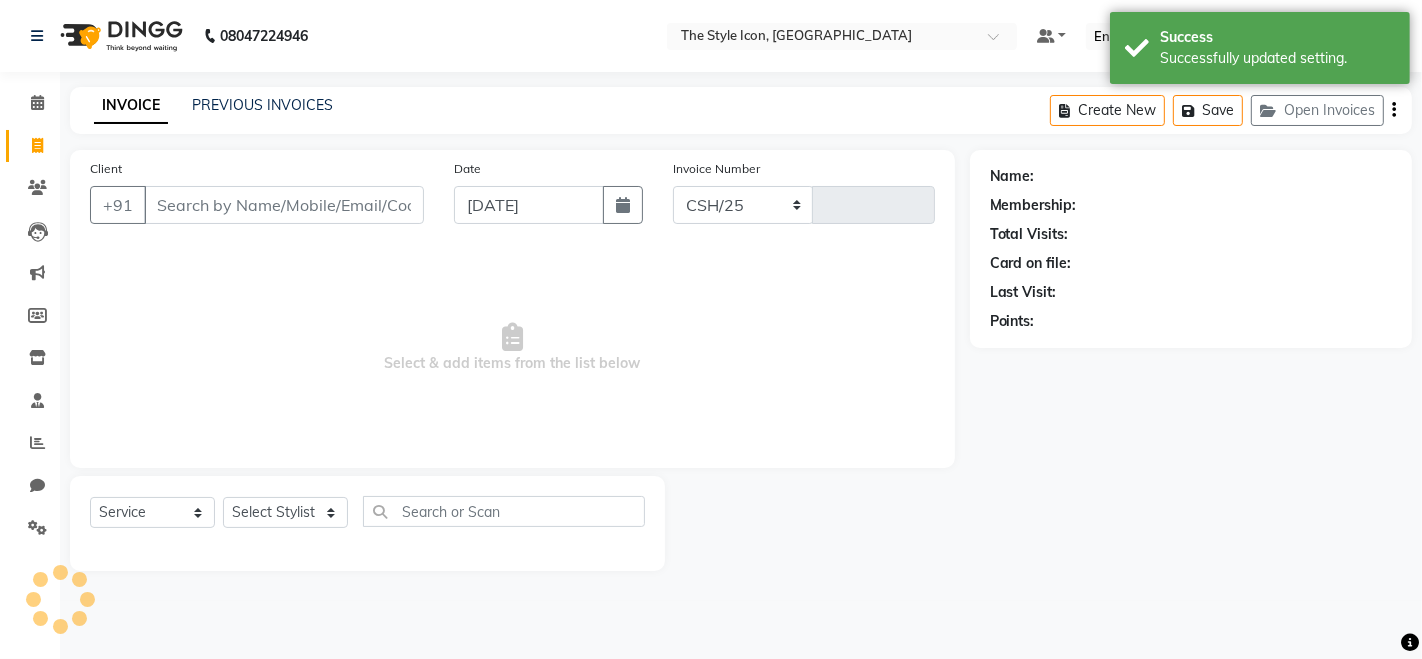 type on "0043" 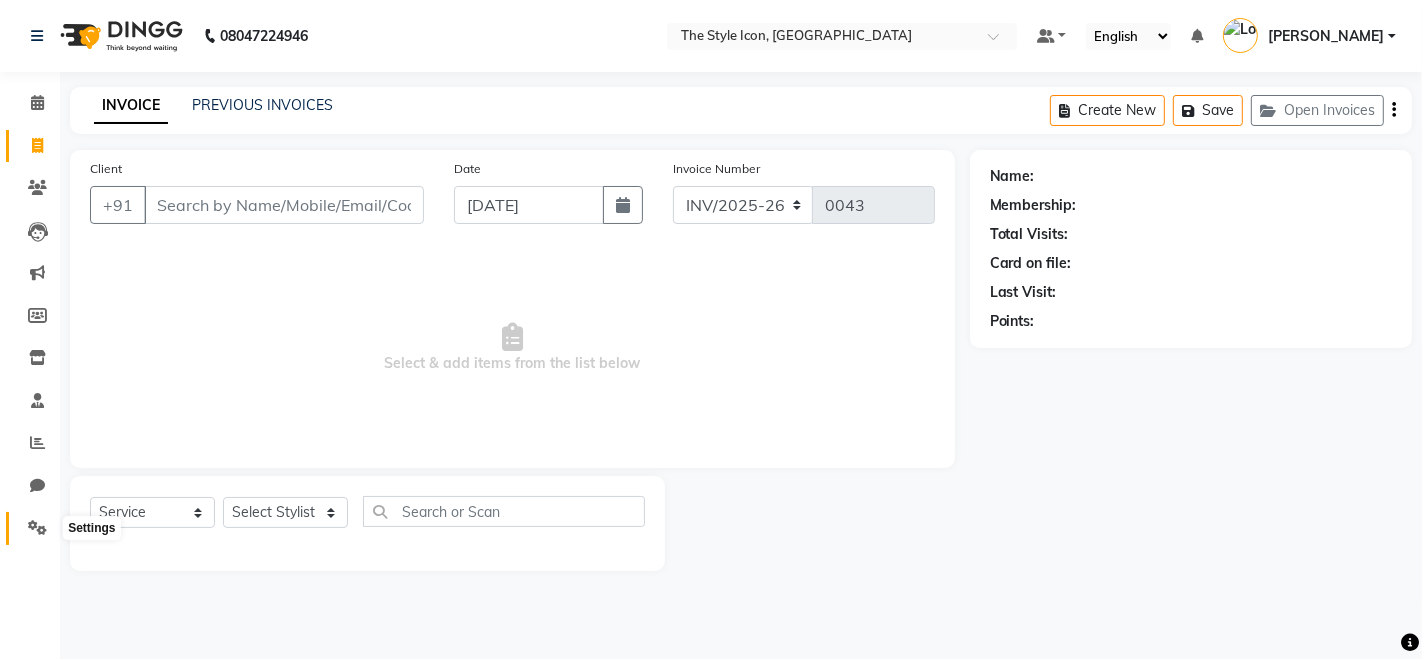 click 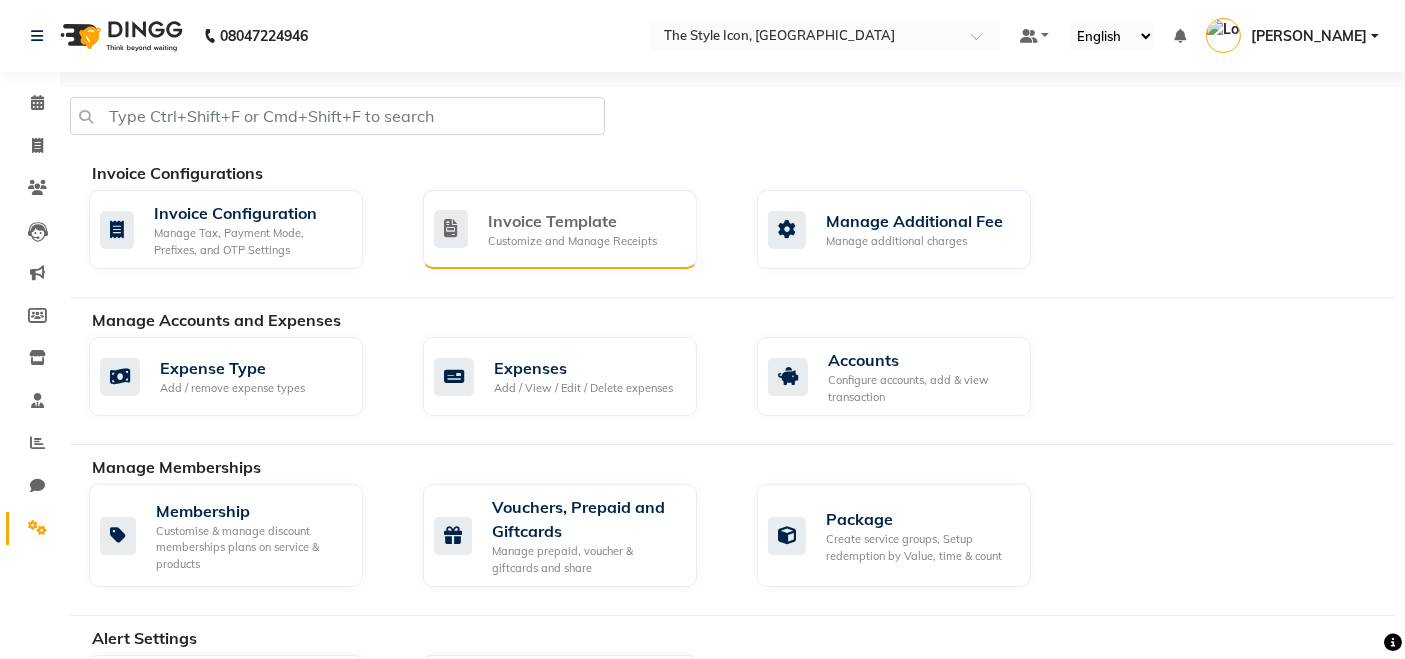 click on "Customize and Manage Receipts" 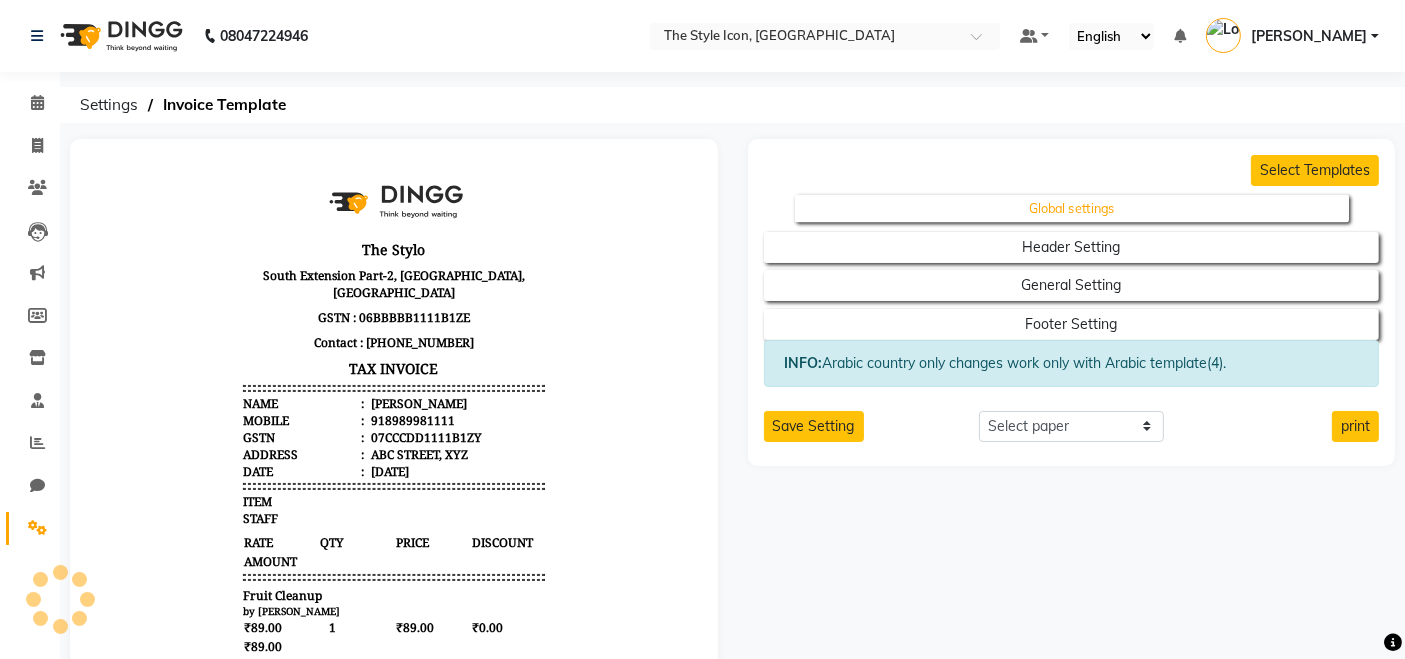 scroll, scrollTop: 0, scrollLeft: 0, axis: both 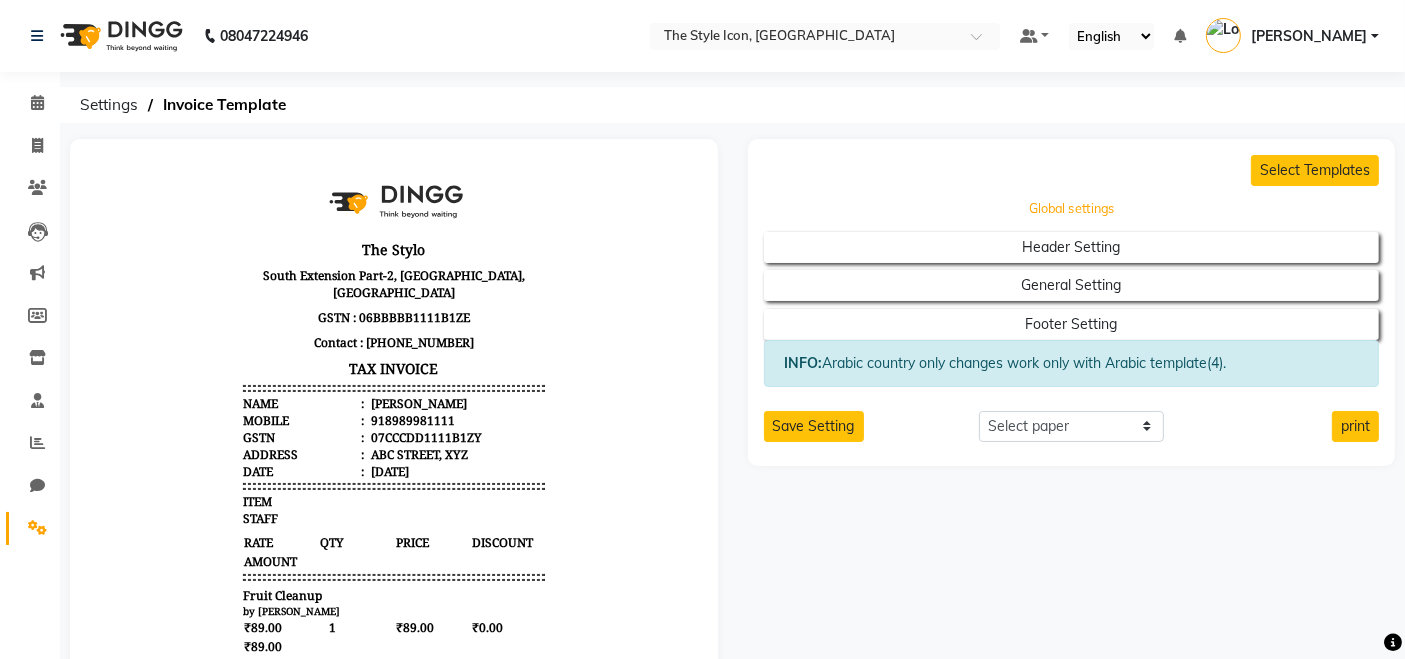 click on "Global settings" at bounding box center [1071, 209] 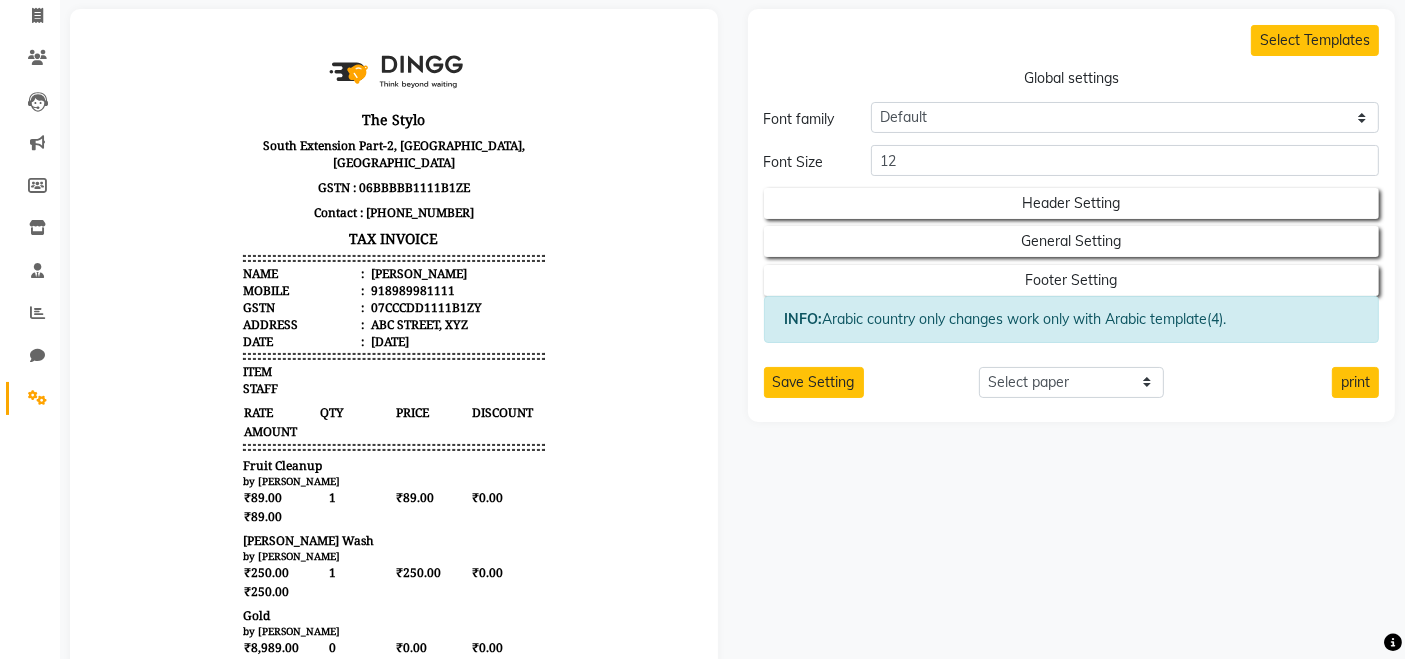 scroll, scrollTop: 136, scrollLeft: 0, axis: vertical 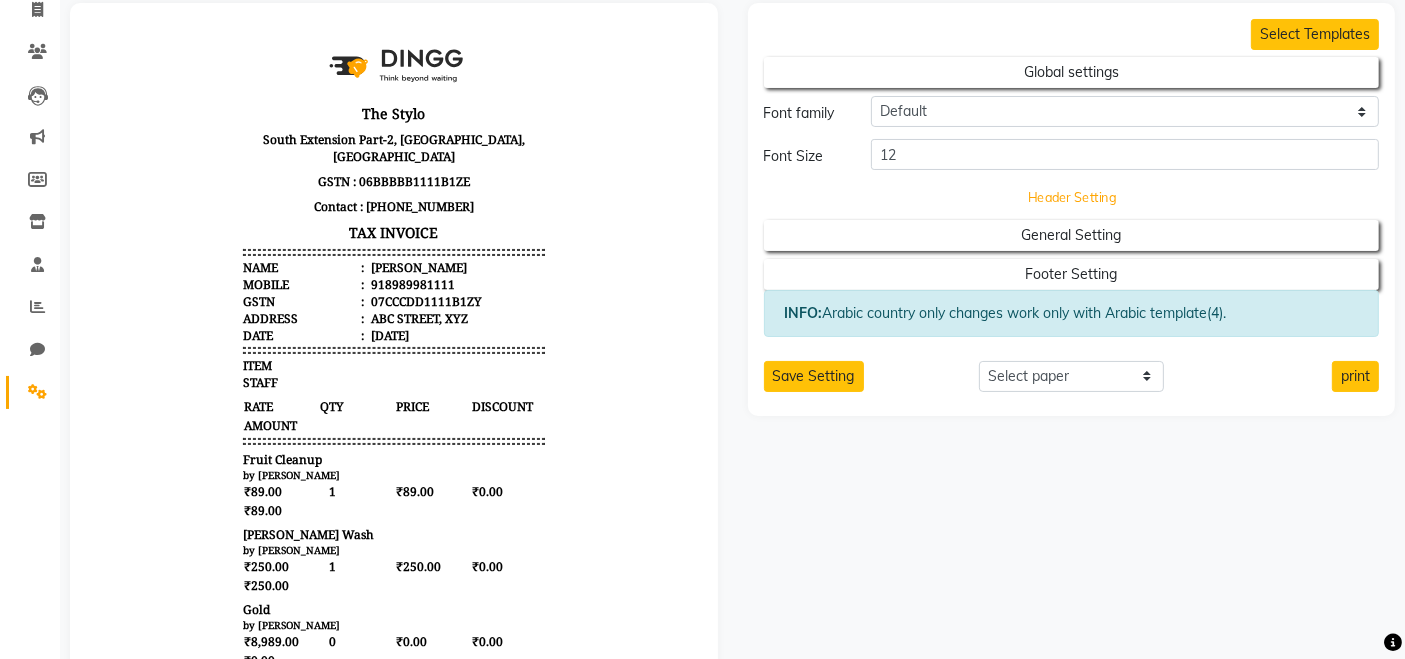 click on "Header Setting" at bounding box center (1072, 72) 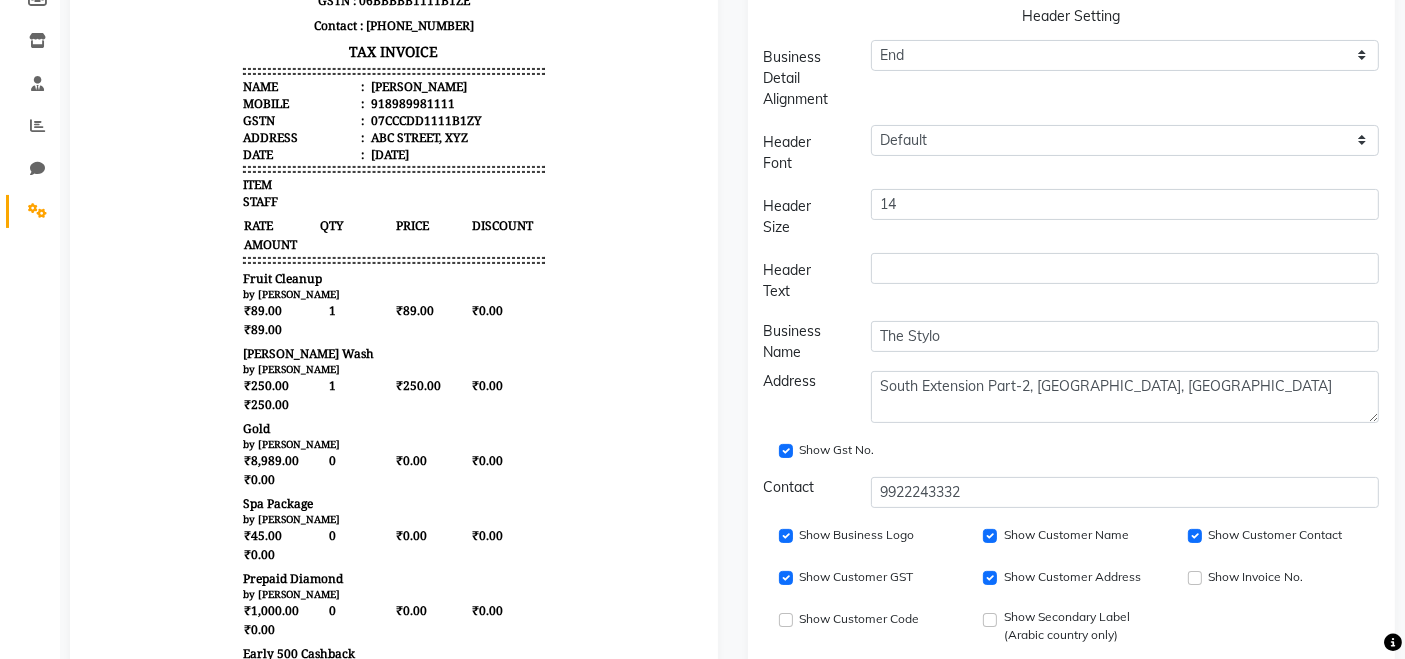 scroll, scrollTop: 437, scrollLeft: 0, axis: vertical 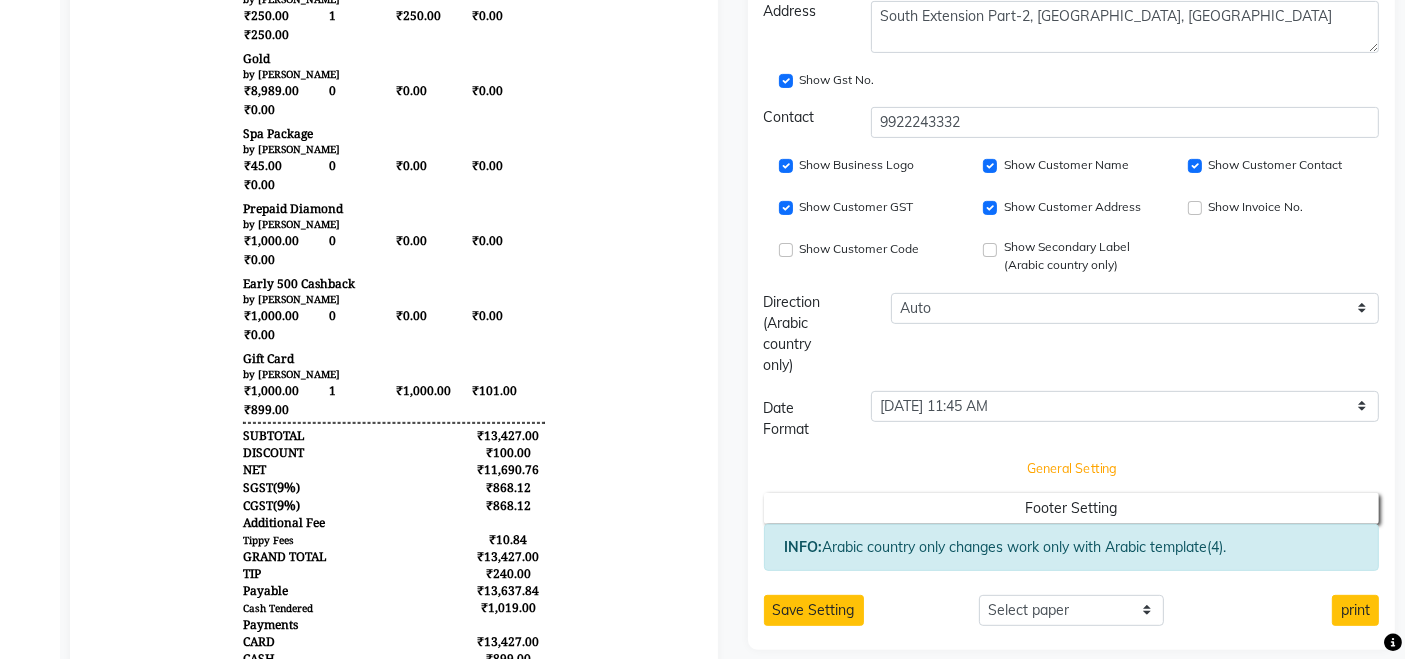 click on "General Setting" at bounding box center [1072, -479] 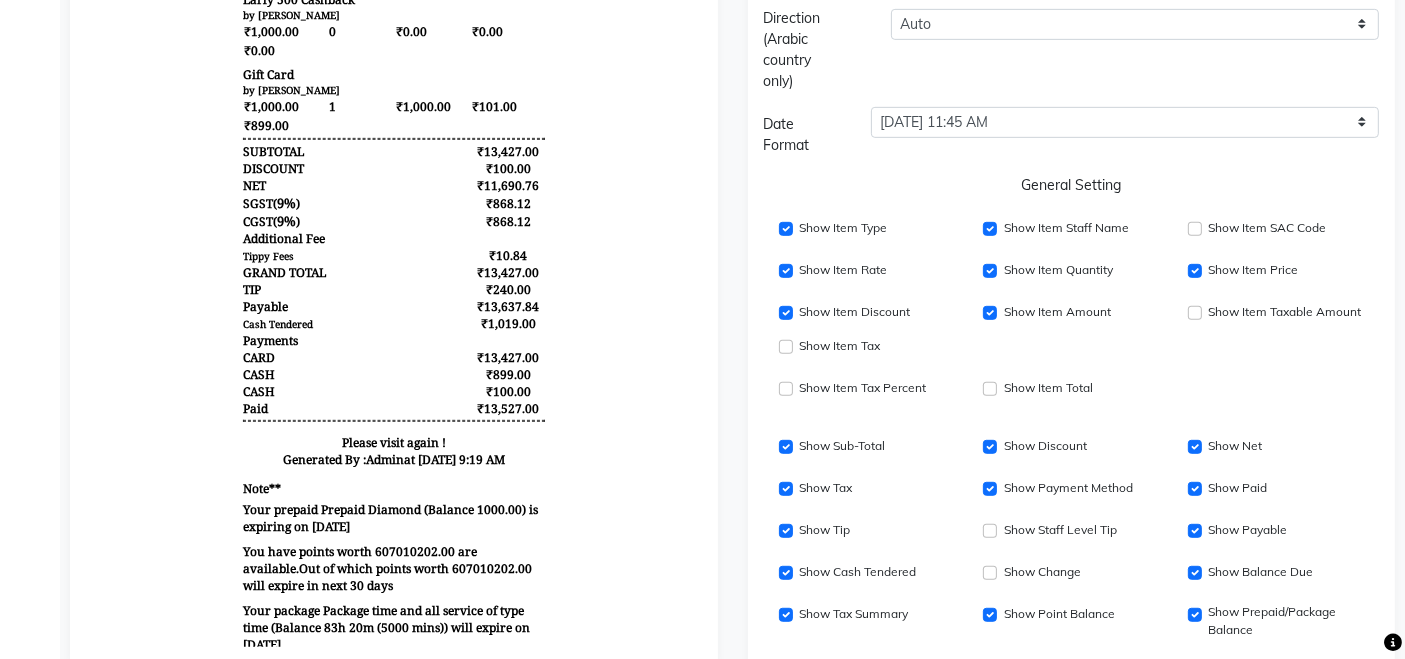 scroll, scrollTop: 973, scrollLeft: 0, axis: vertical 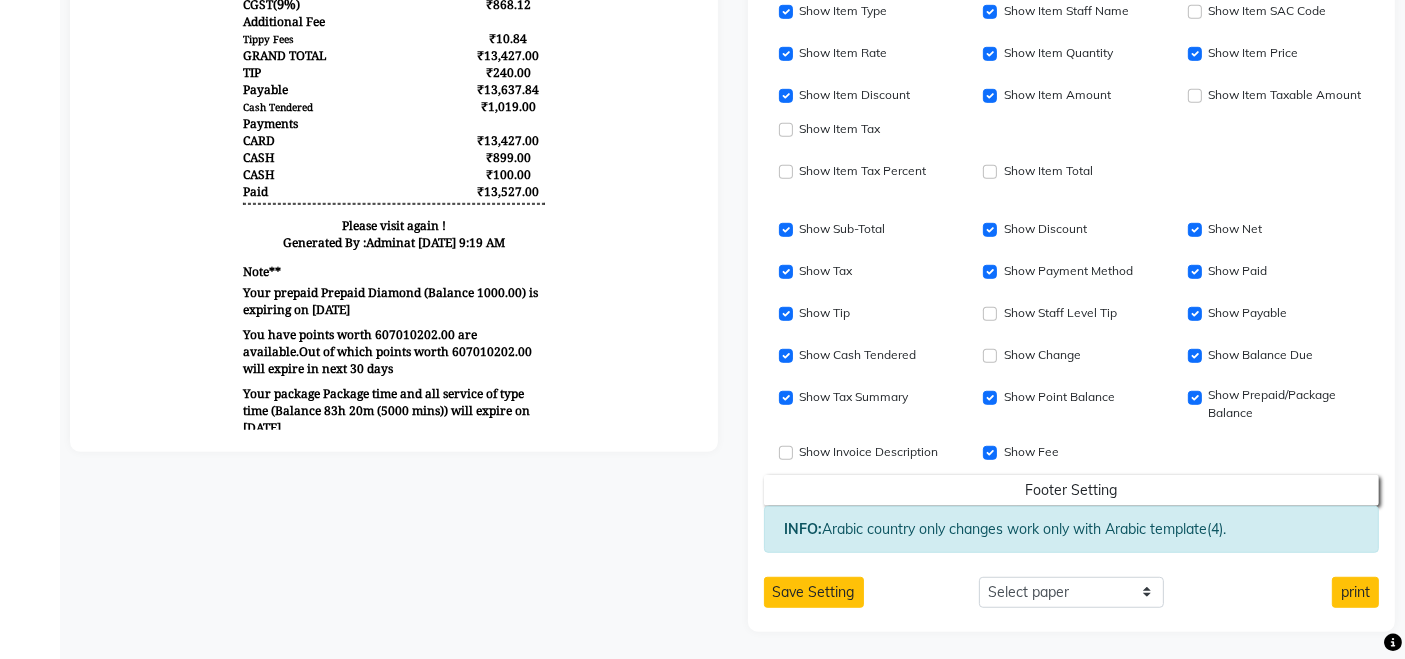 drag, startPoint x: 1279, startPoint y: 442, endPoint x: 1326, endPoint y: 303, distance: 146.73105 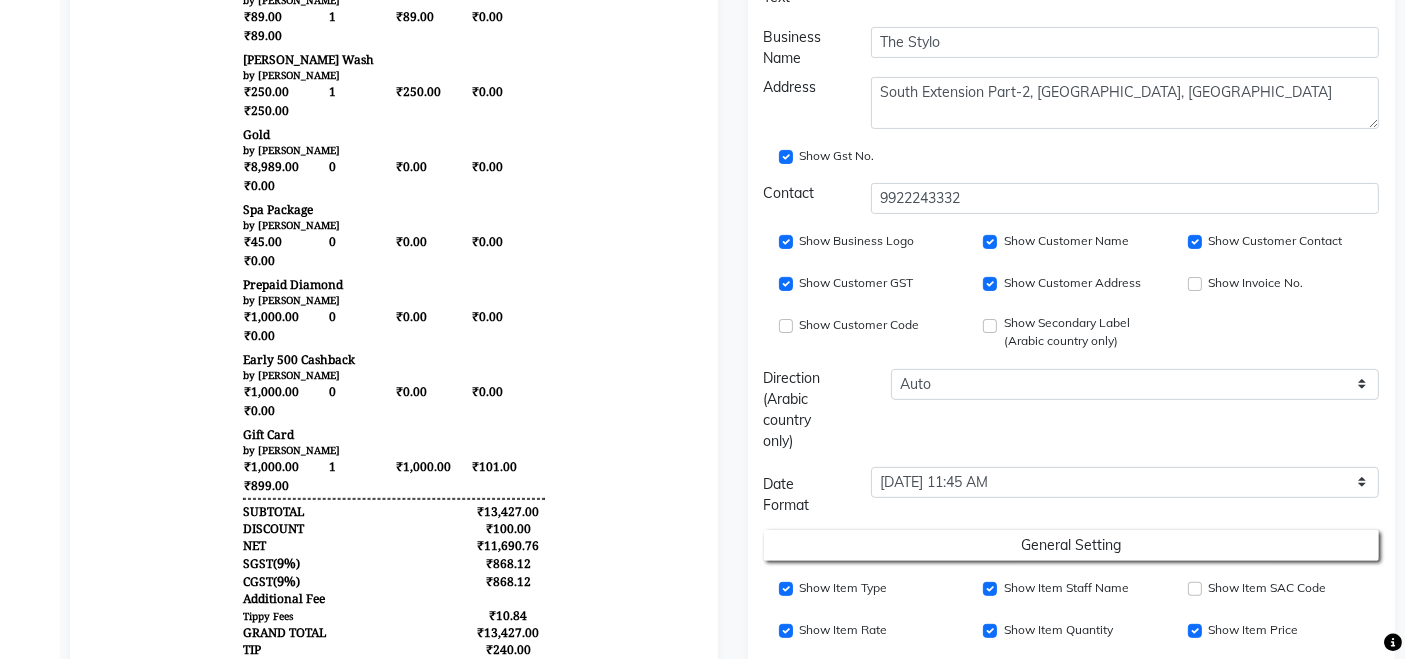scroll, scrollTop: 35, scrollLeft: 0, axis: vertical 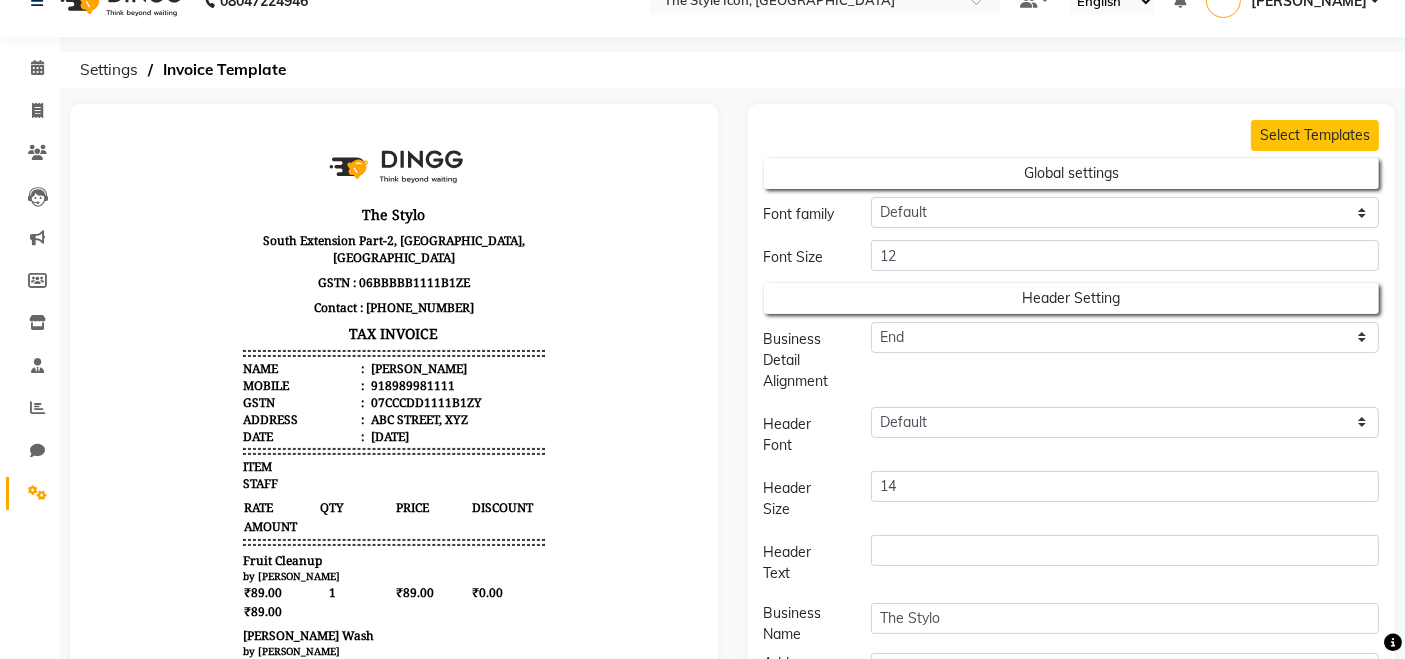 click on "Invoice" 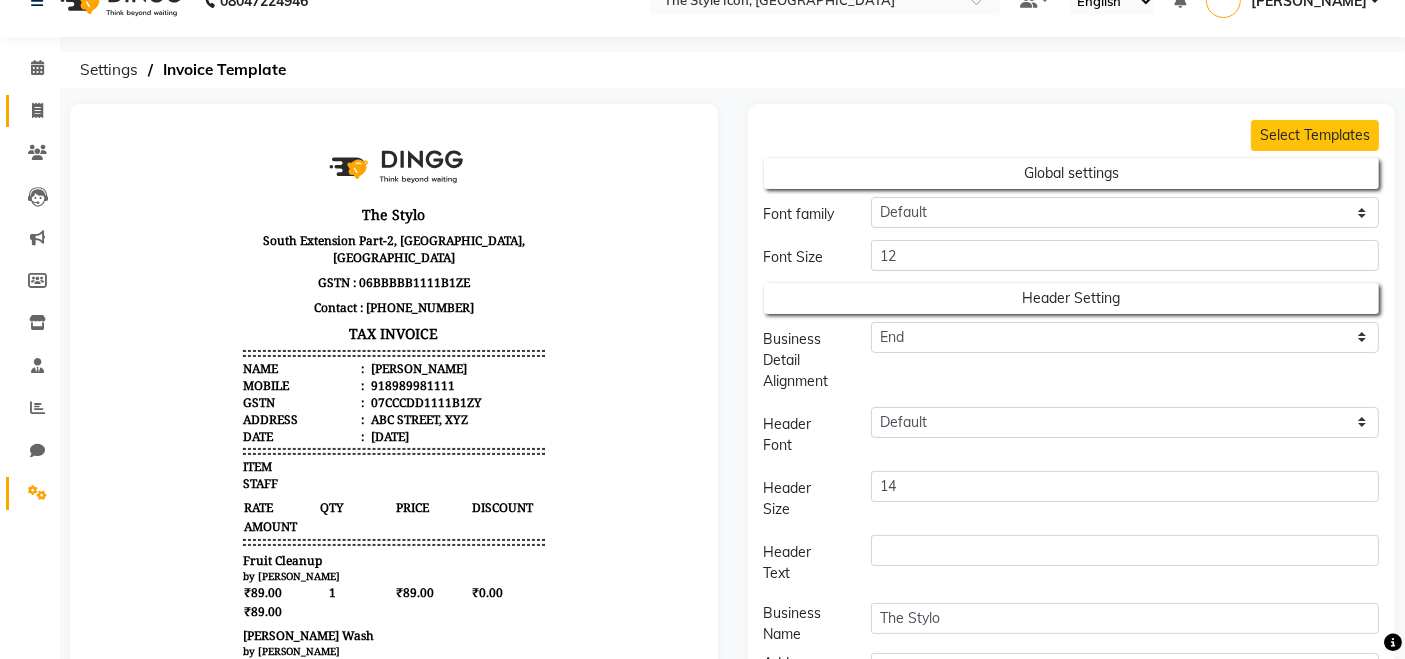 click on "Invoice" 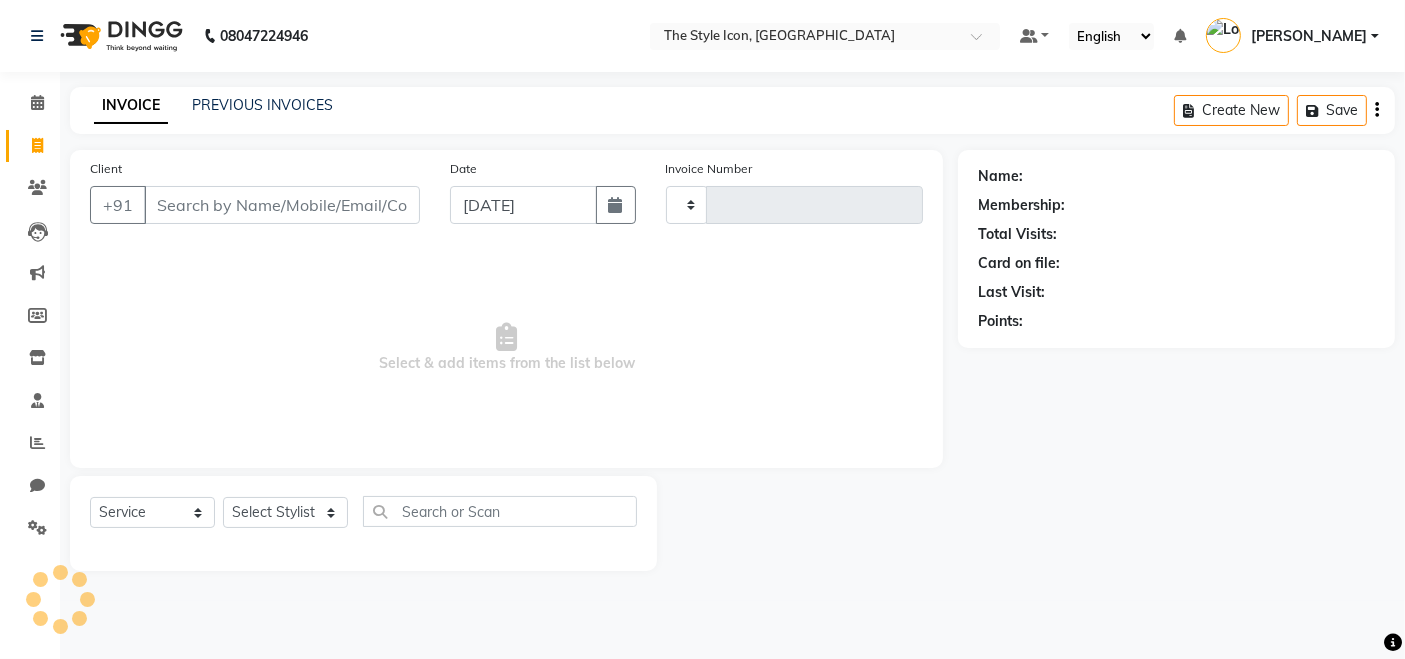 scroll, scrollTop: 0, scrollLeft: 0, axis: both 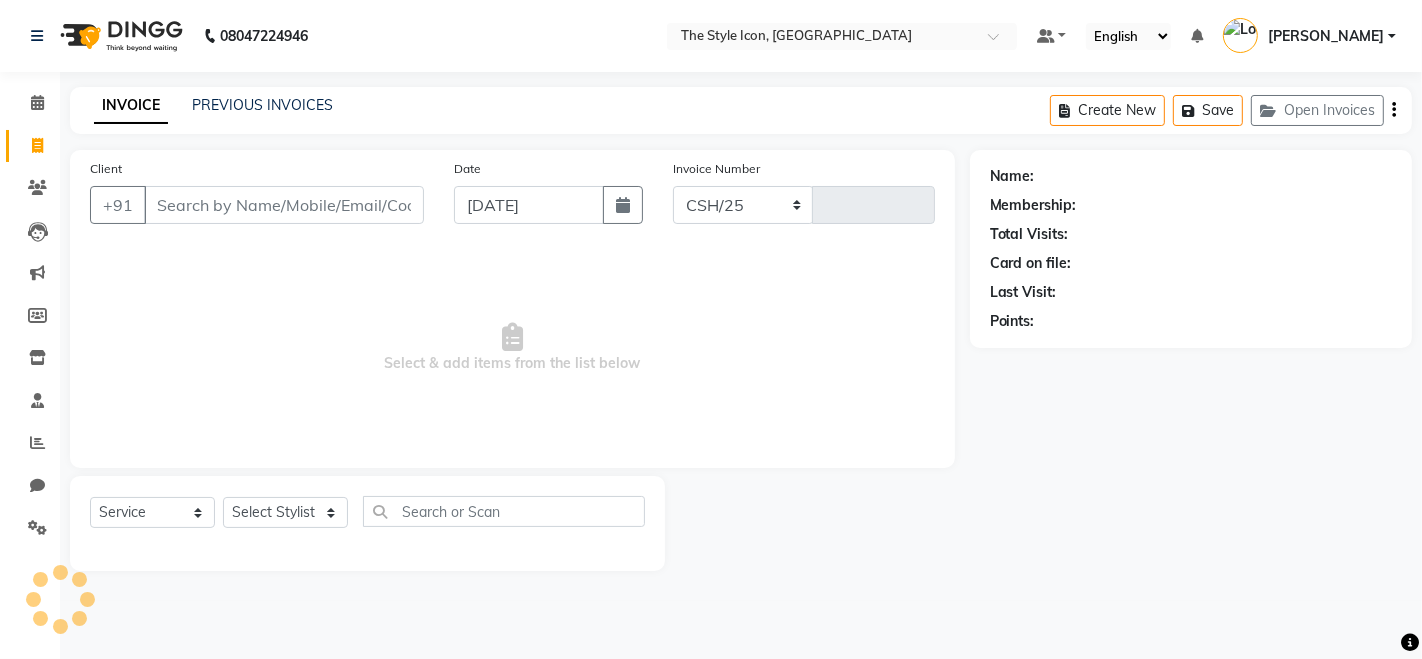 select on "6267" 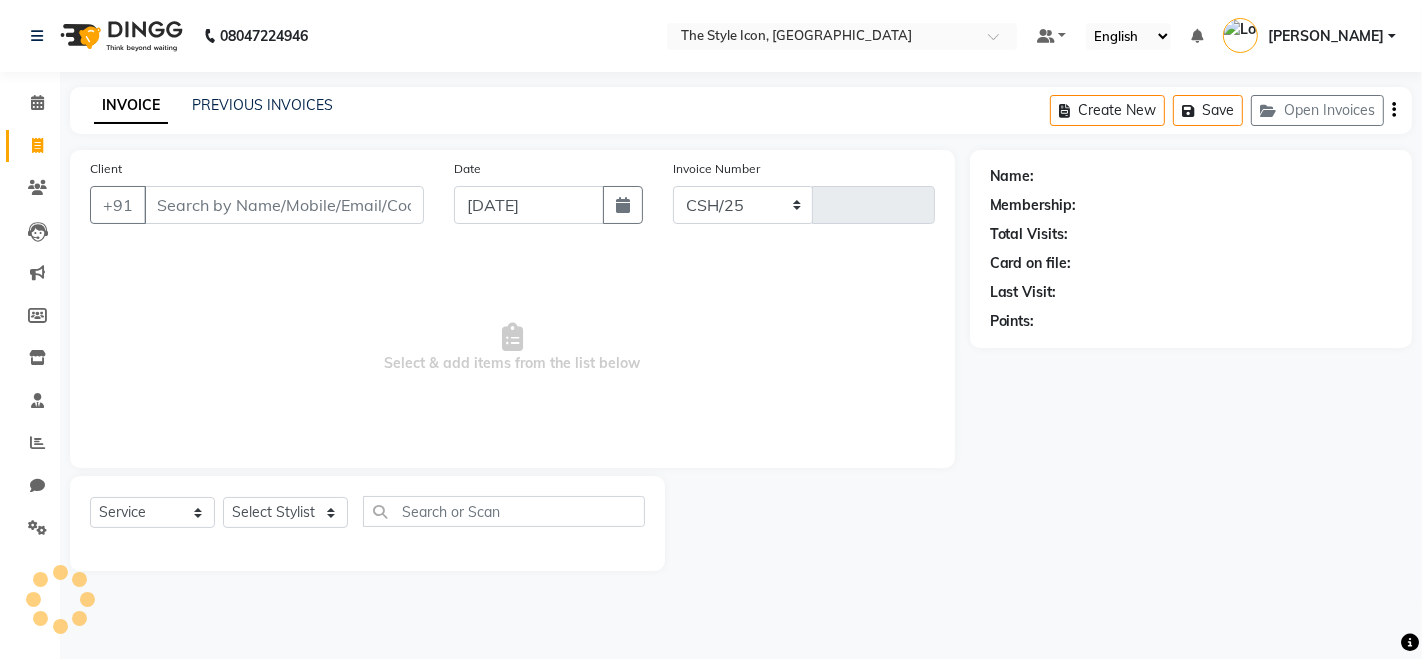 type on "0043" 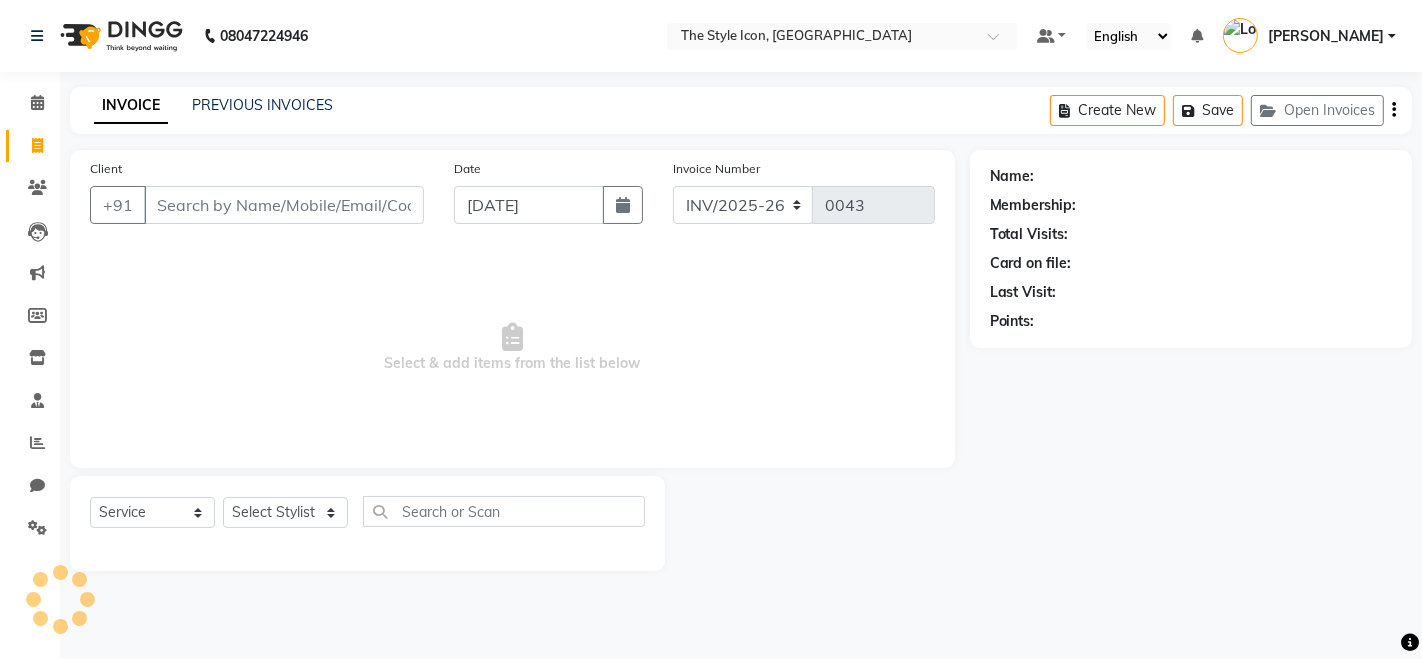 click on "Client +91" 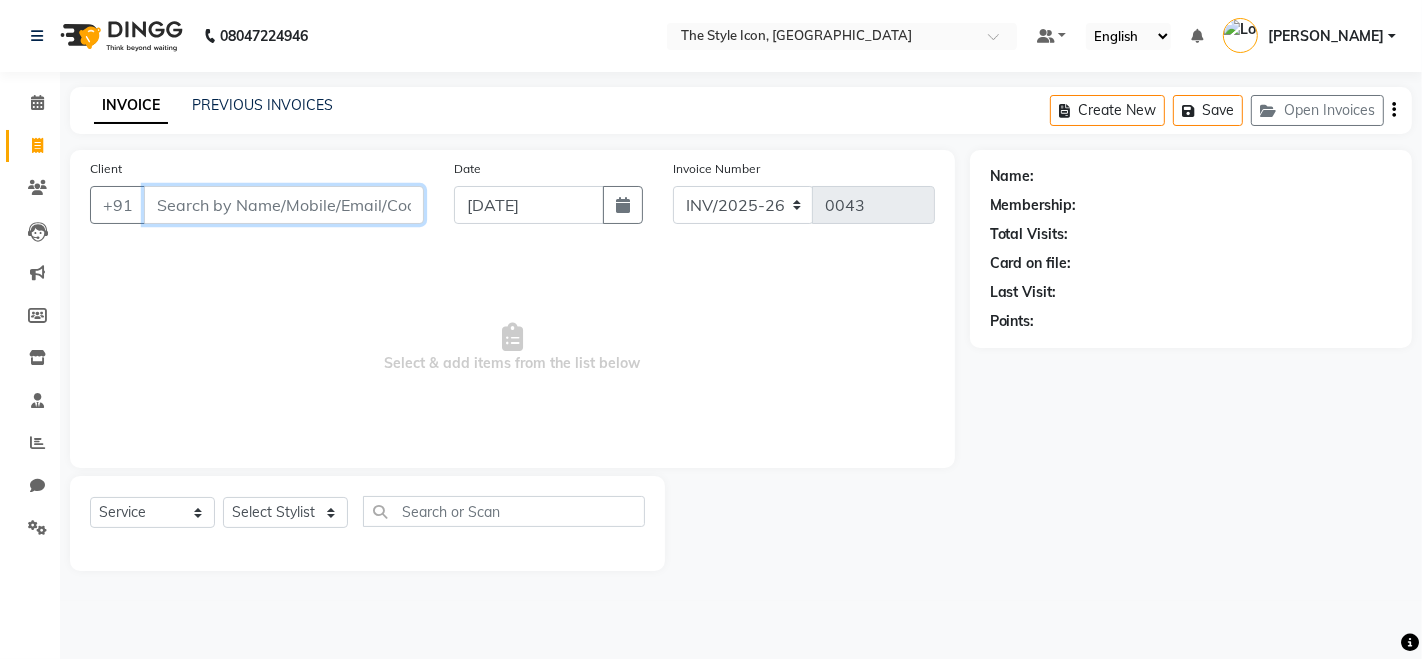 click on "Client" at bounding box center [284, 205] 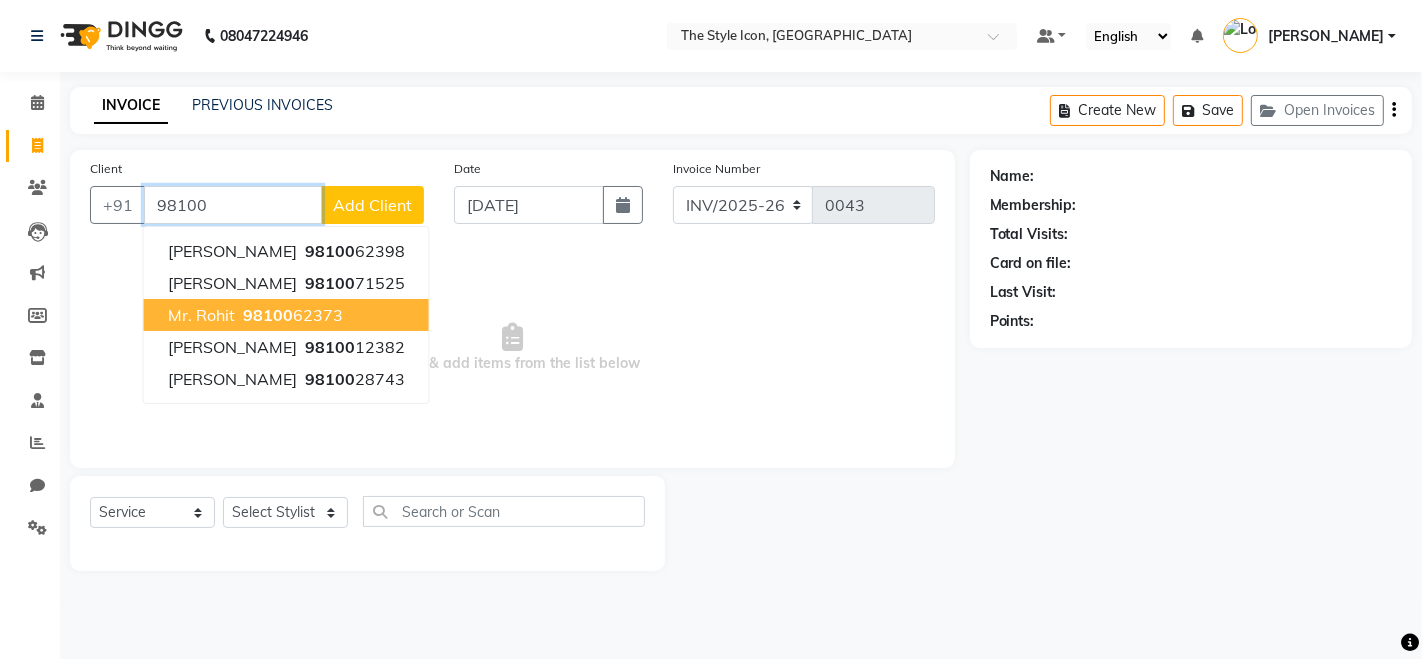 click on "98100 62373" at bounding box center [291, 315] 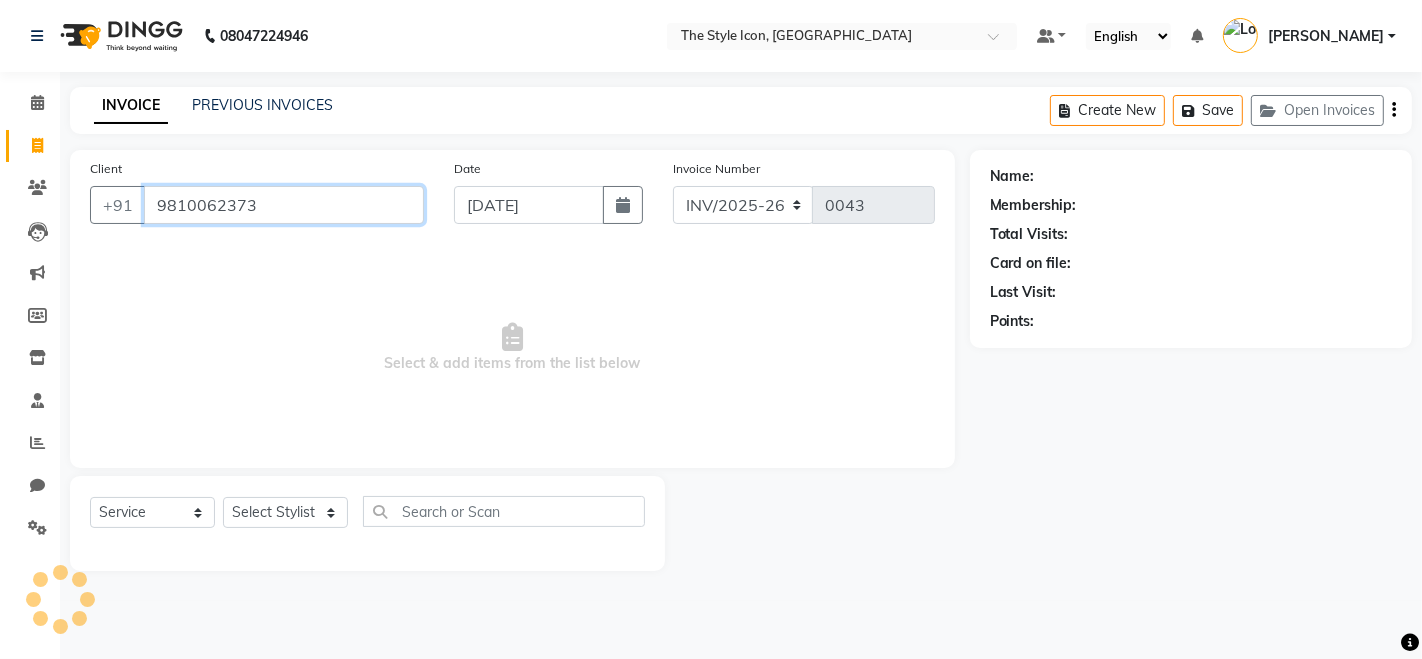 type on "9810062373" 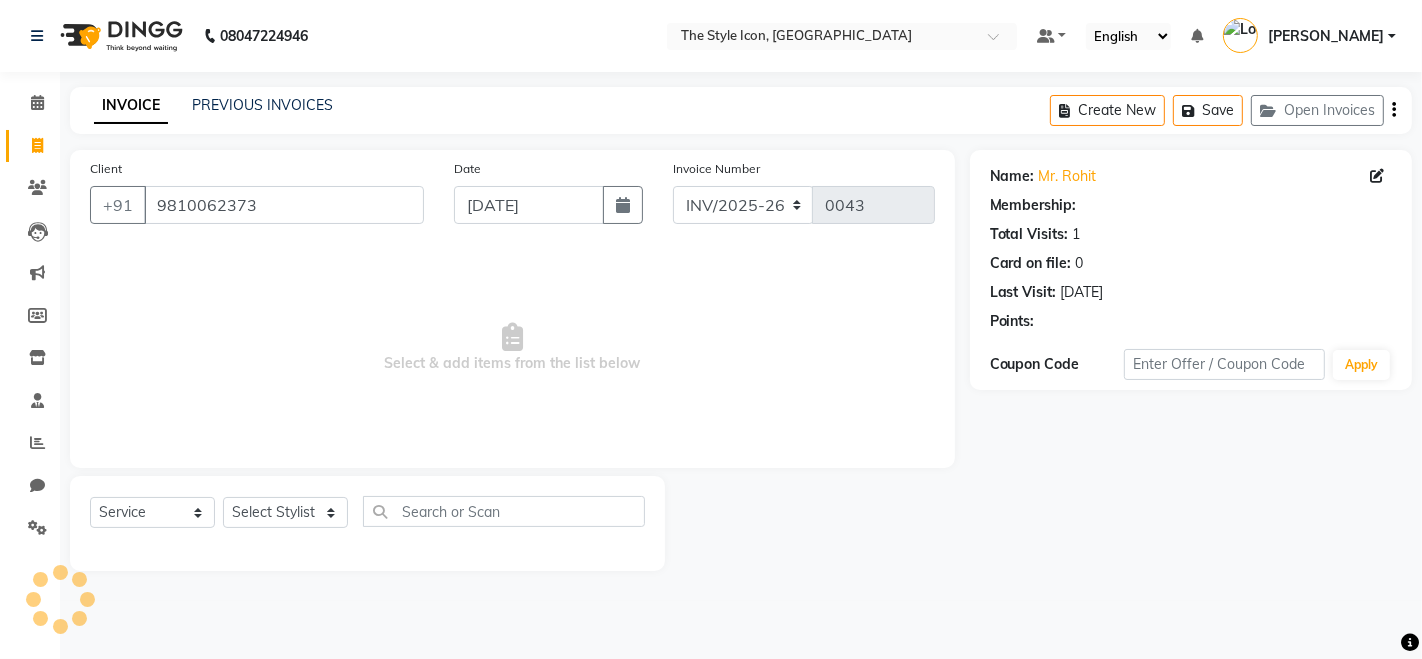 select on "1: Object" 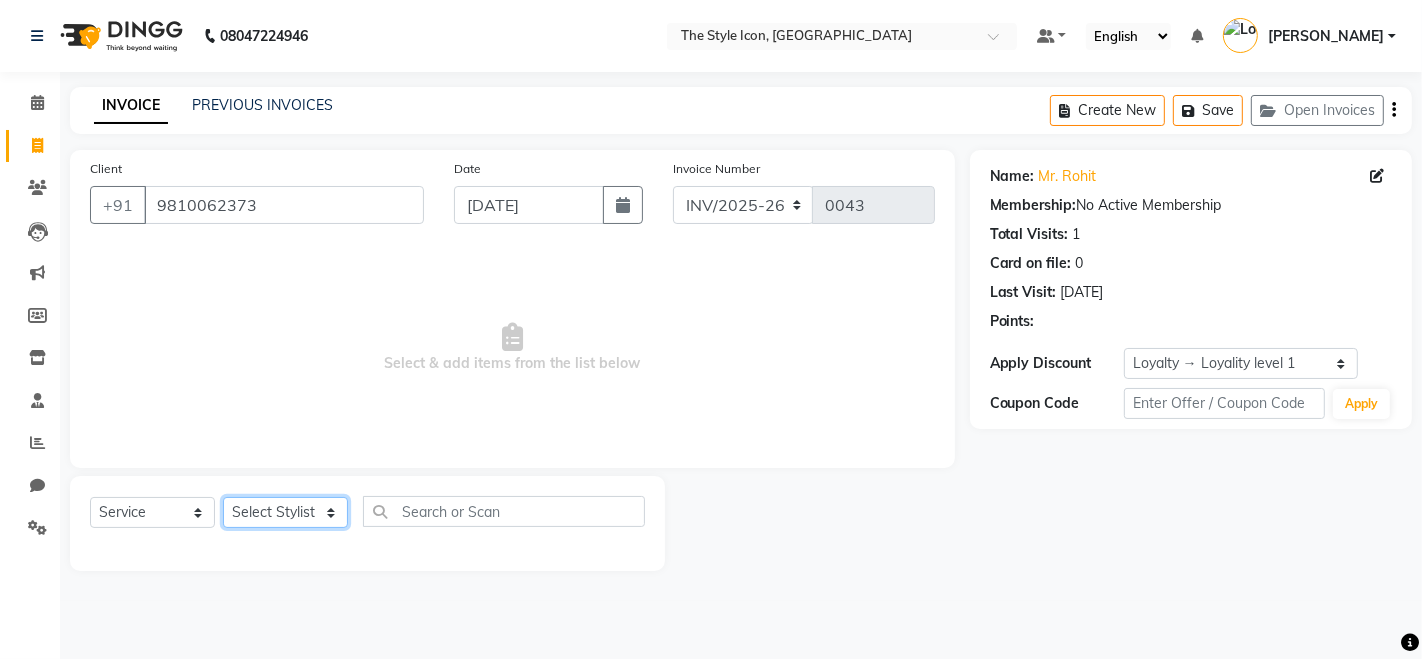click on "Select Stylist [PERSON_NAME] M [PERSON_NAME] [PERSON_NAME] Manager [PERSON_NAME] [PERSON_NAME] [PERSON_NAME]" 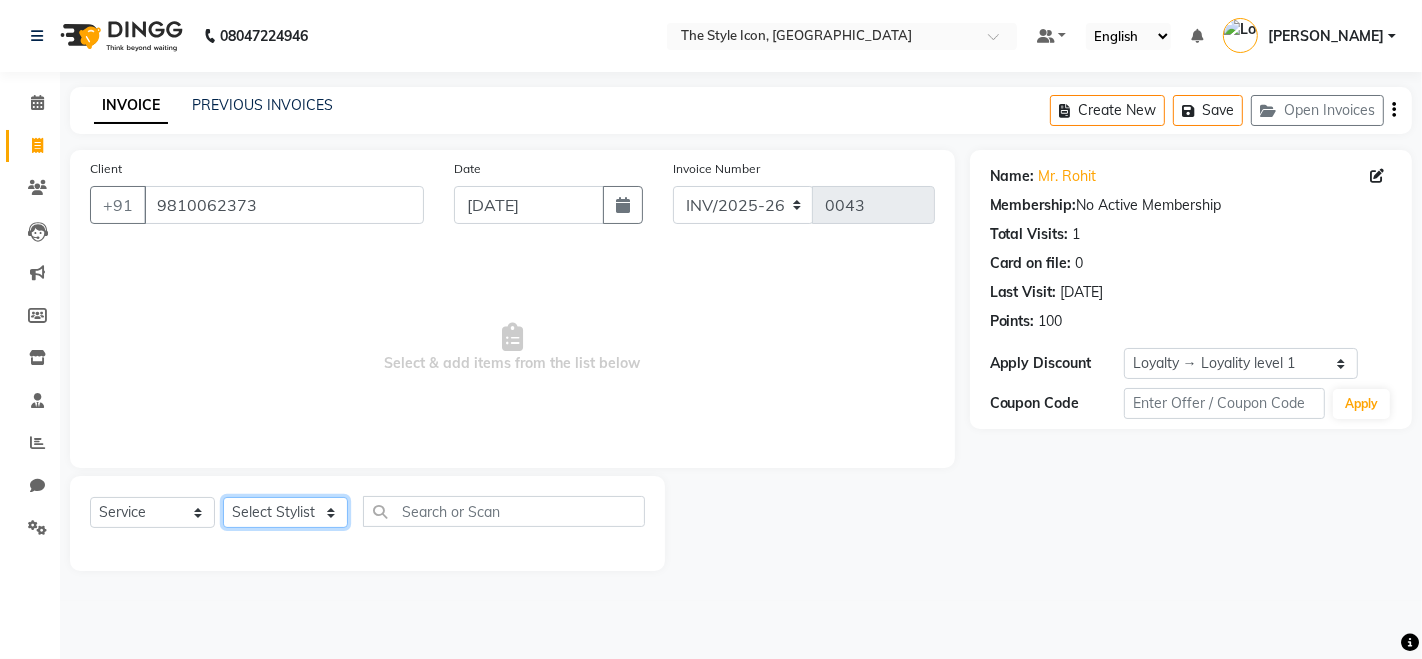 select on "65856" 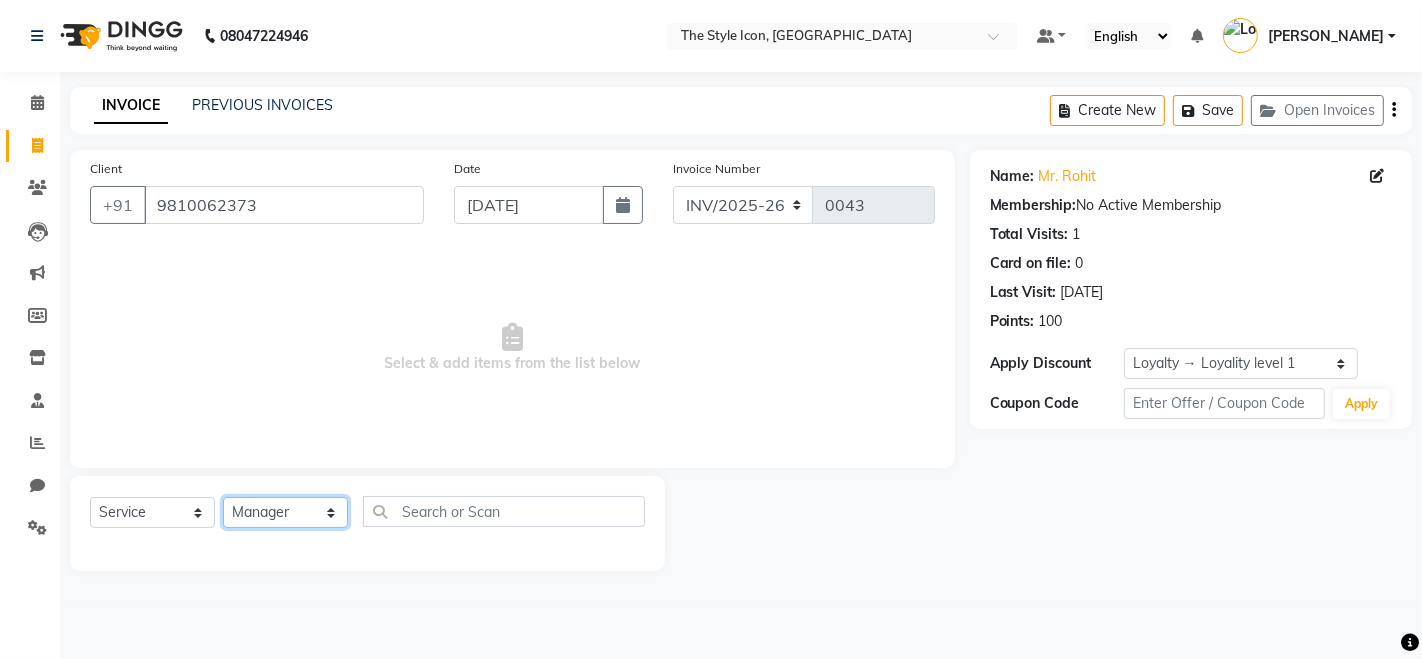click on "Select Stylist [PERSON_NAME] M [PERSON_NAME] [PERSON_NAME] Manager [PERSON_NAME] [PERSON_NAME] [PERSON_NAME]" 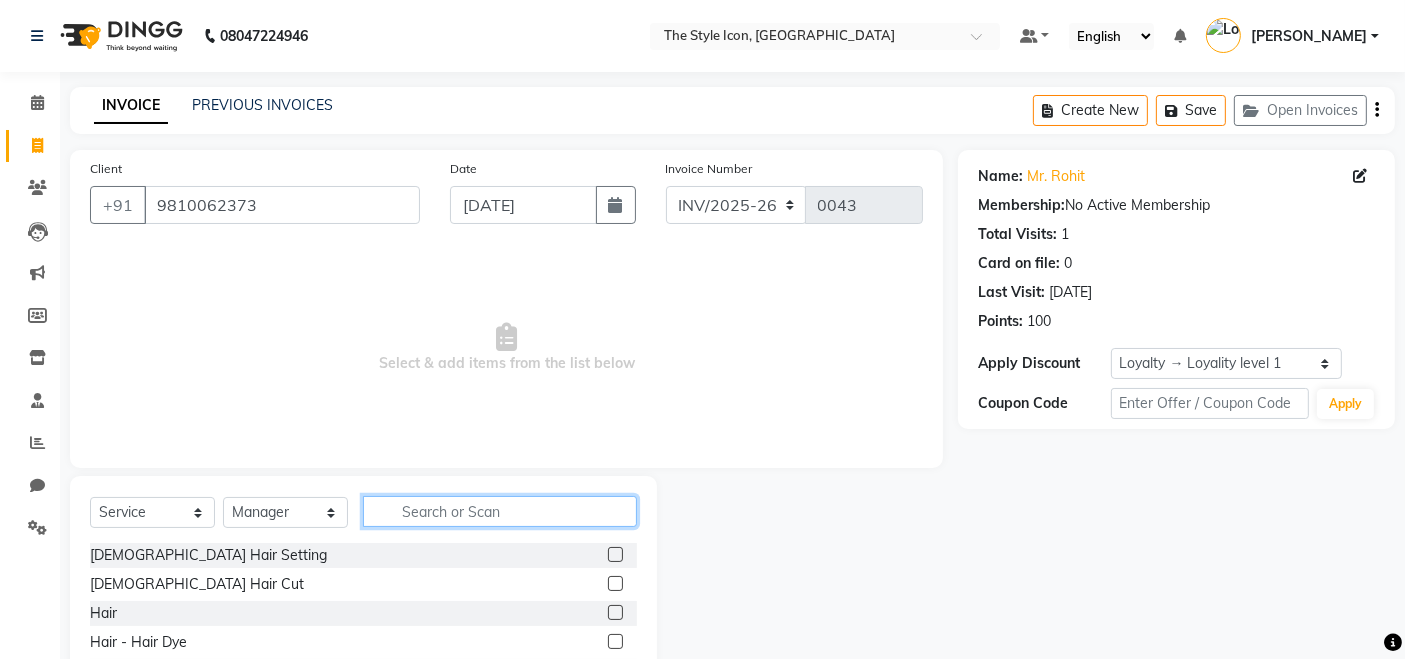 click 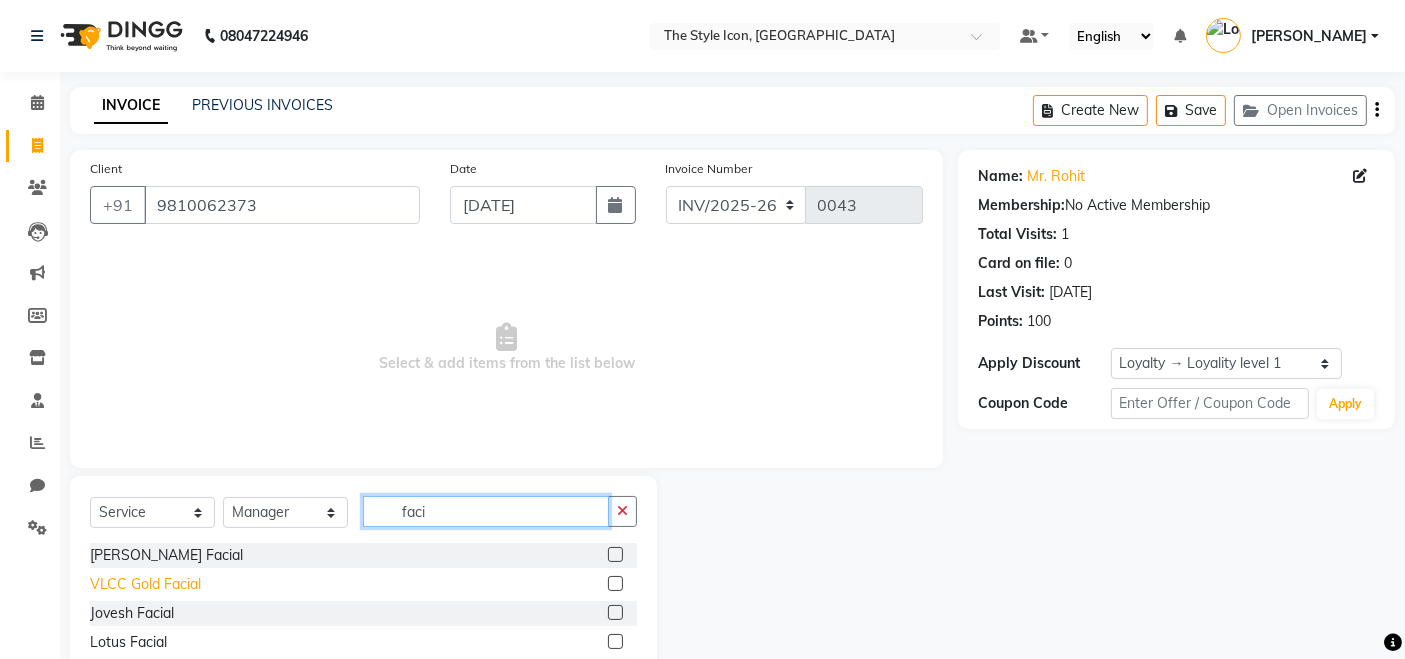 type on "faci" 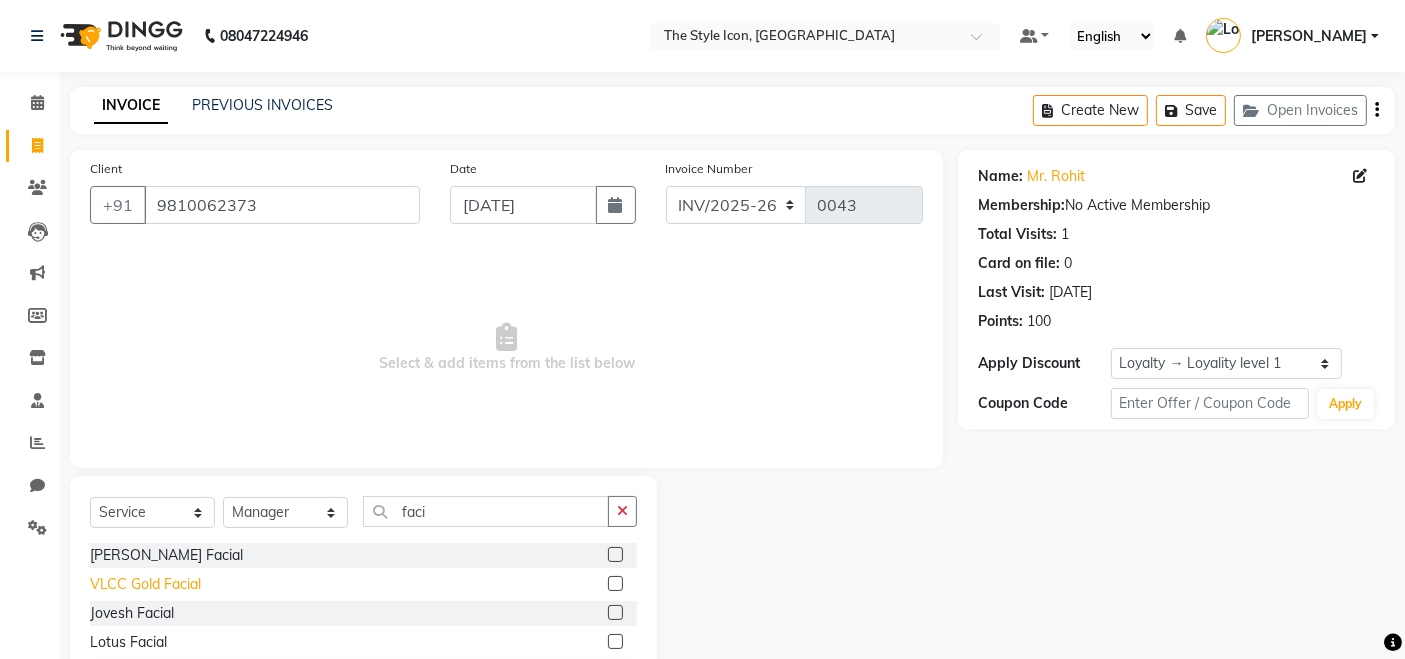 click on "VLCC Gold Facial" 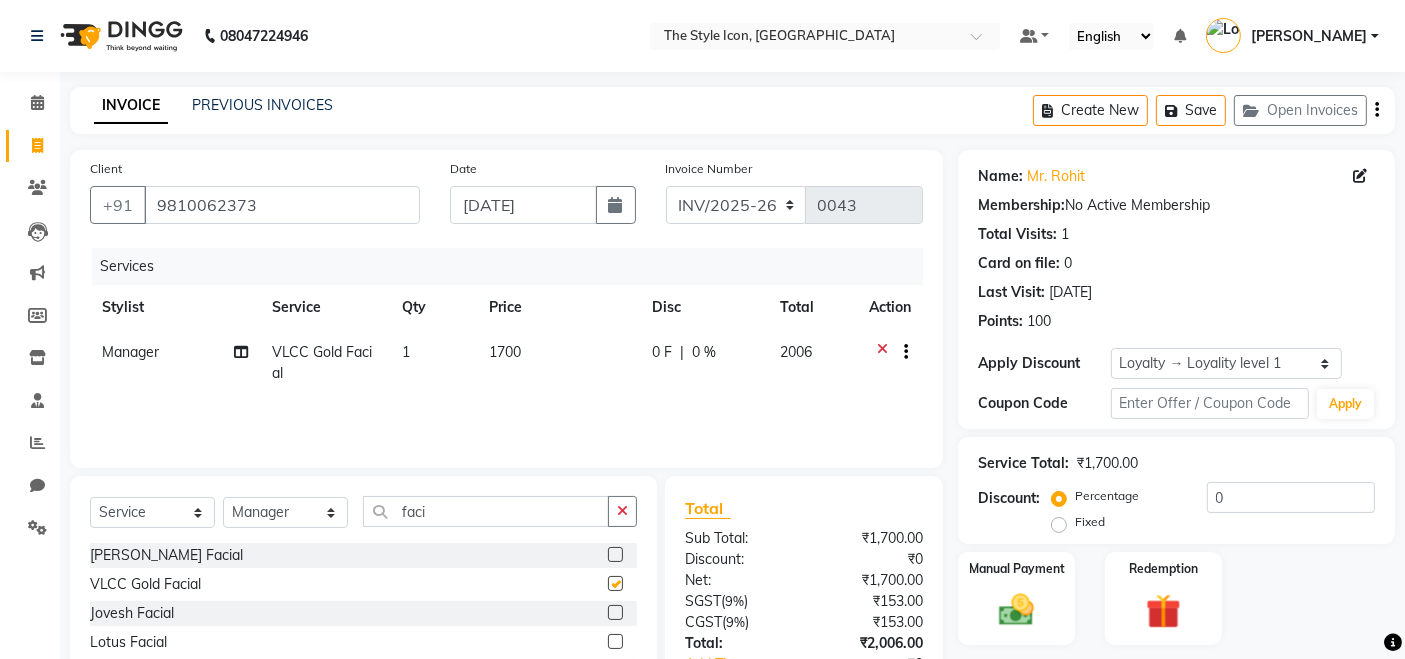 checkbox on "false" 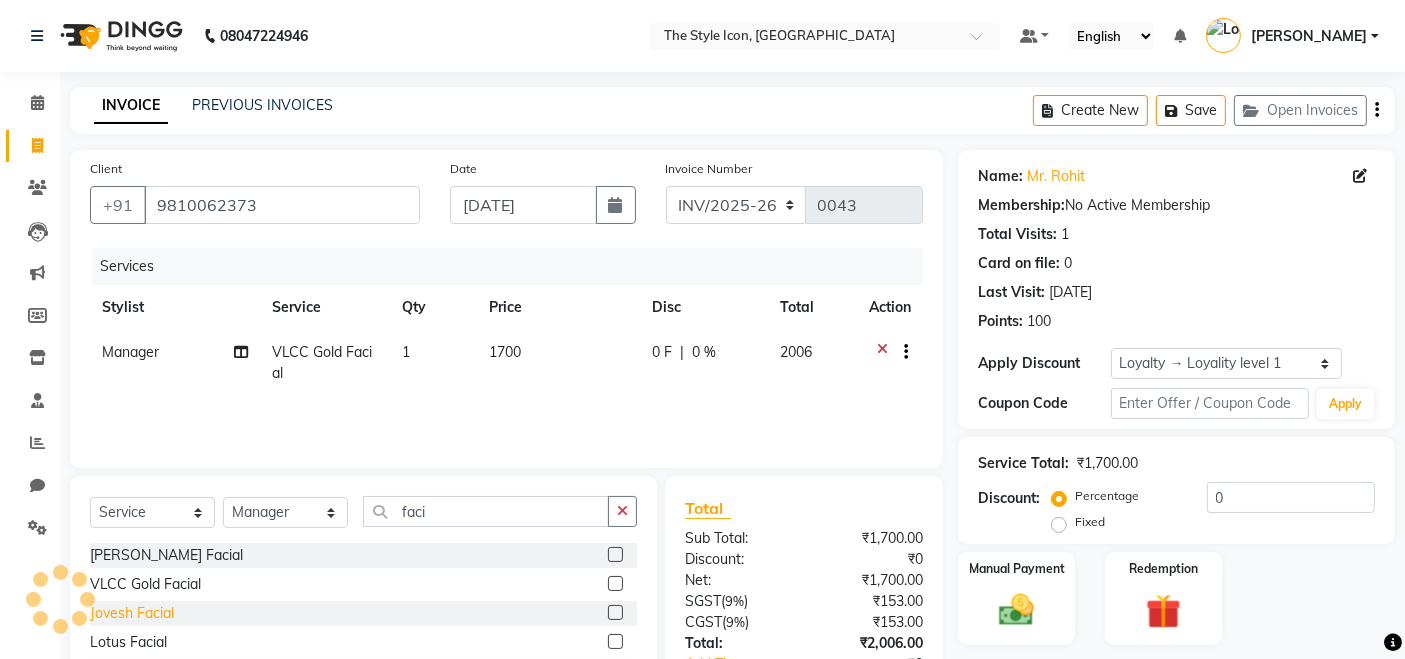 click on "Jovesh Facial" 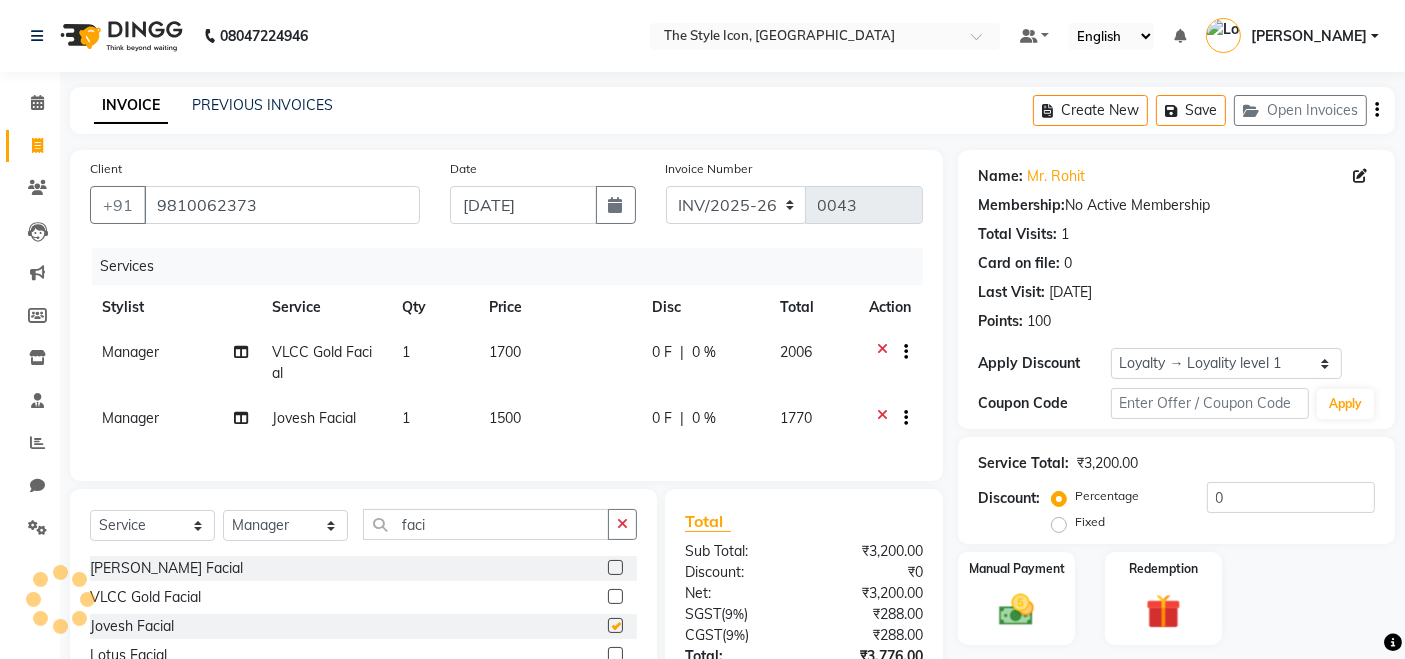 checkbox on "false" 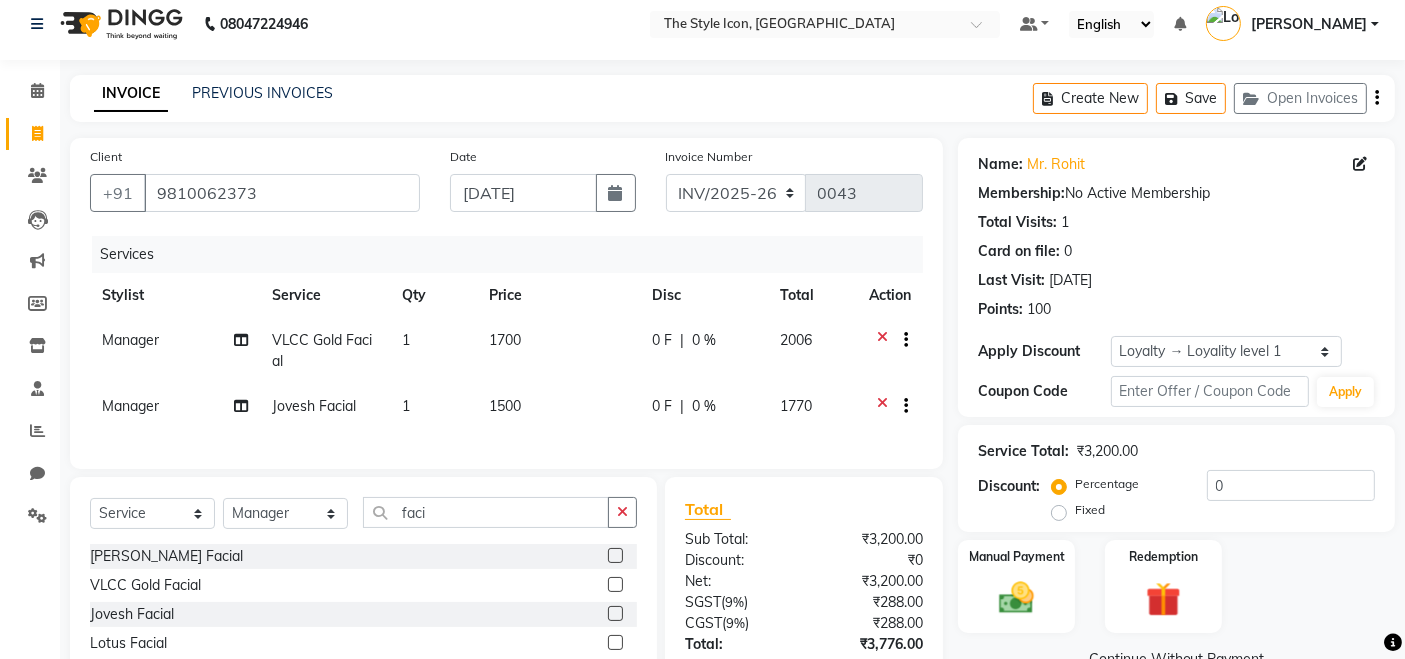 scroll, scrollTop: 146, scrollLeft: 0, axis: vertical 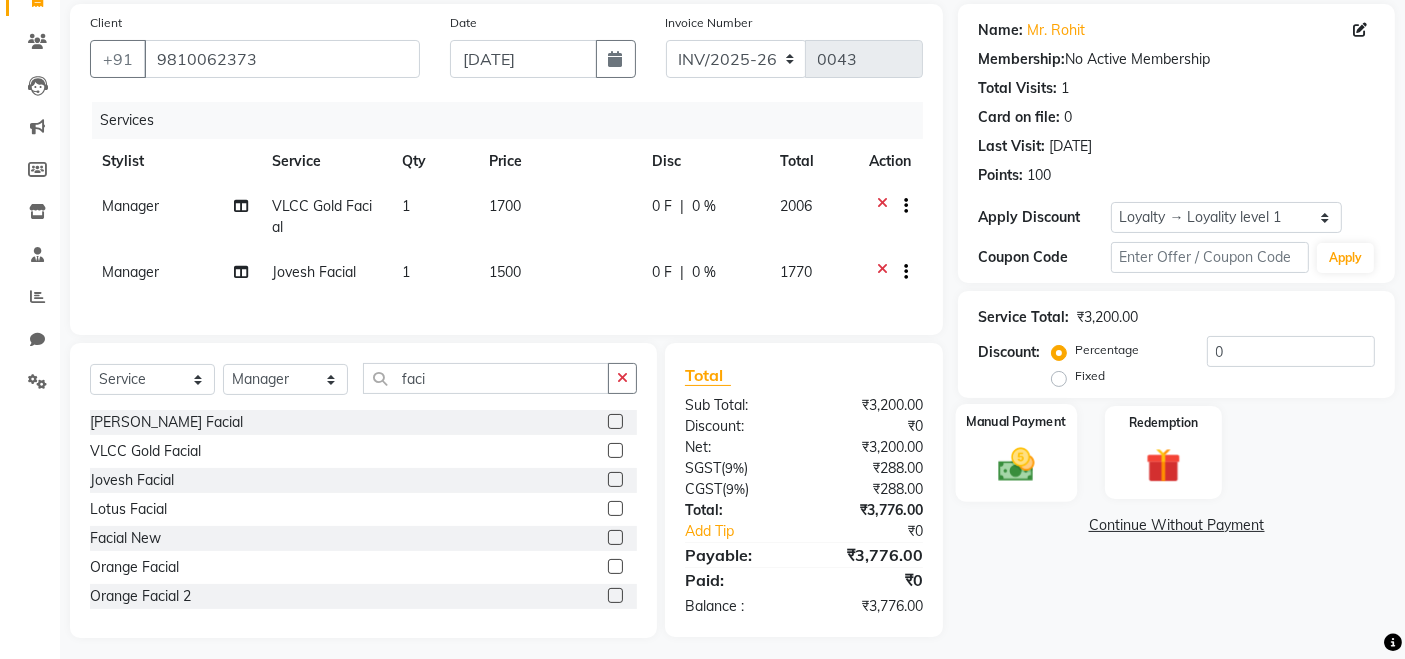 click 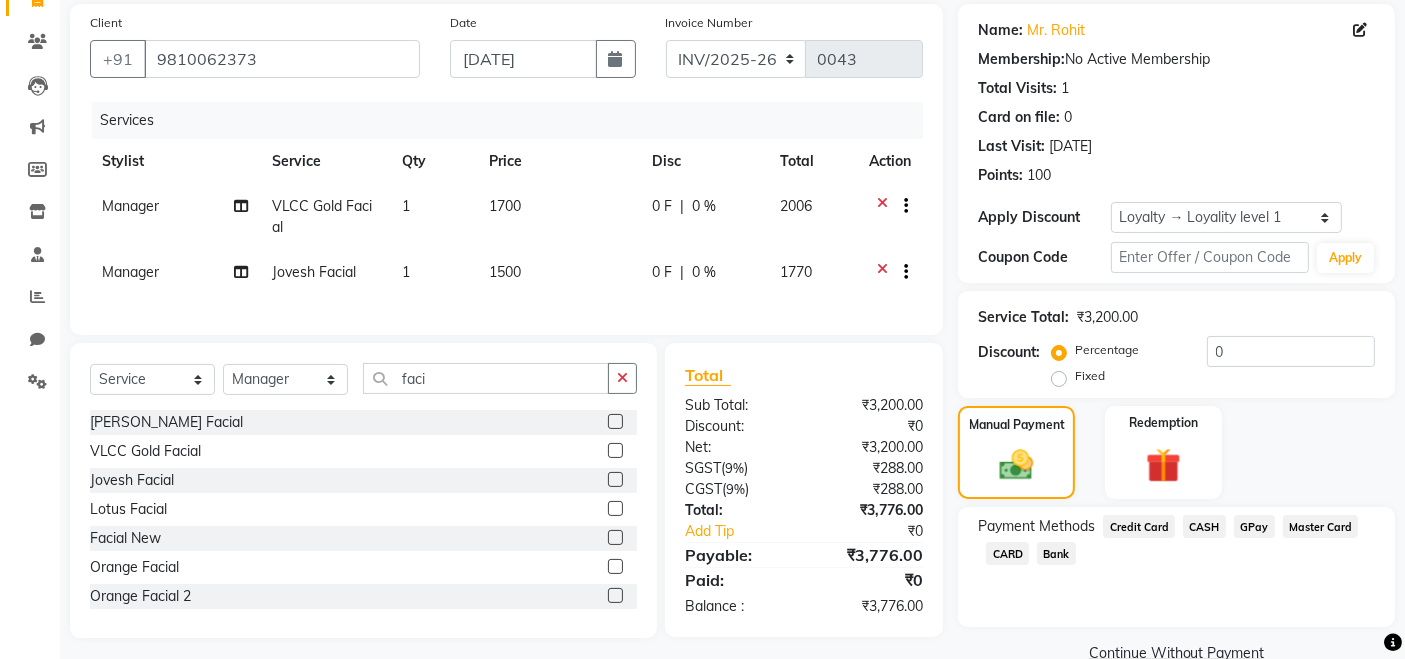 scroll, scrollTop: 184, scrollLeft: 0, axis: vertical 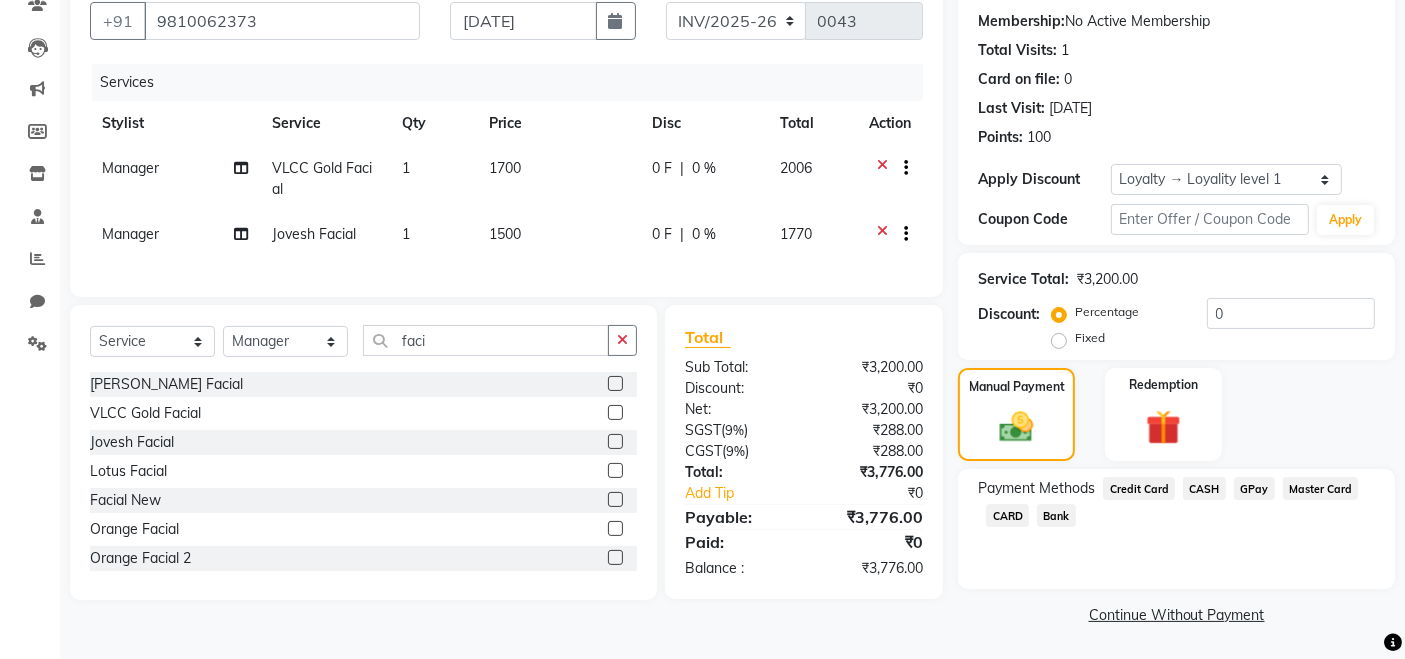 click on "GPay" 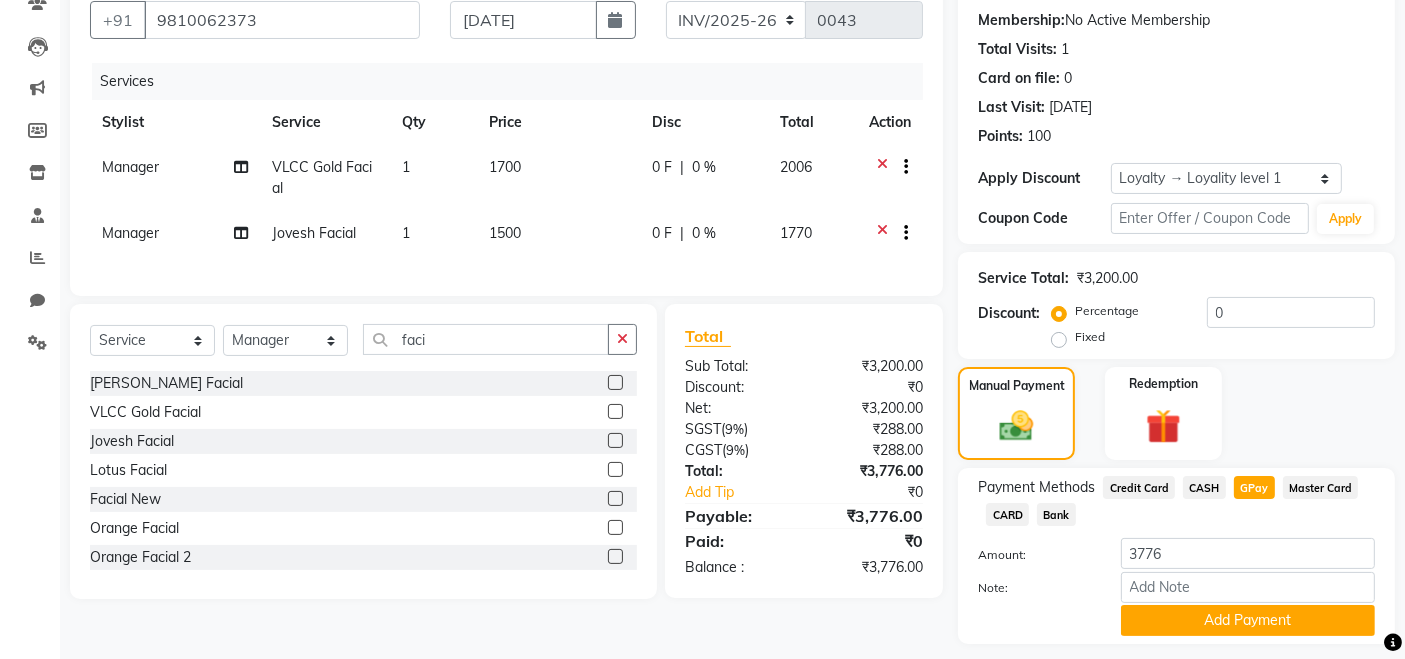 scroll, scrollTop: 240, scrollLeft: 0, axis: vertical 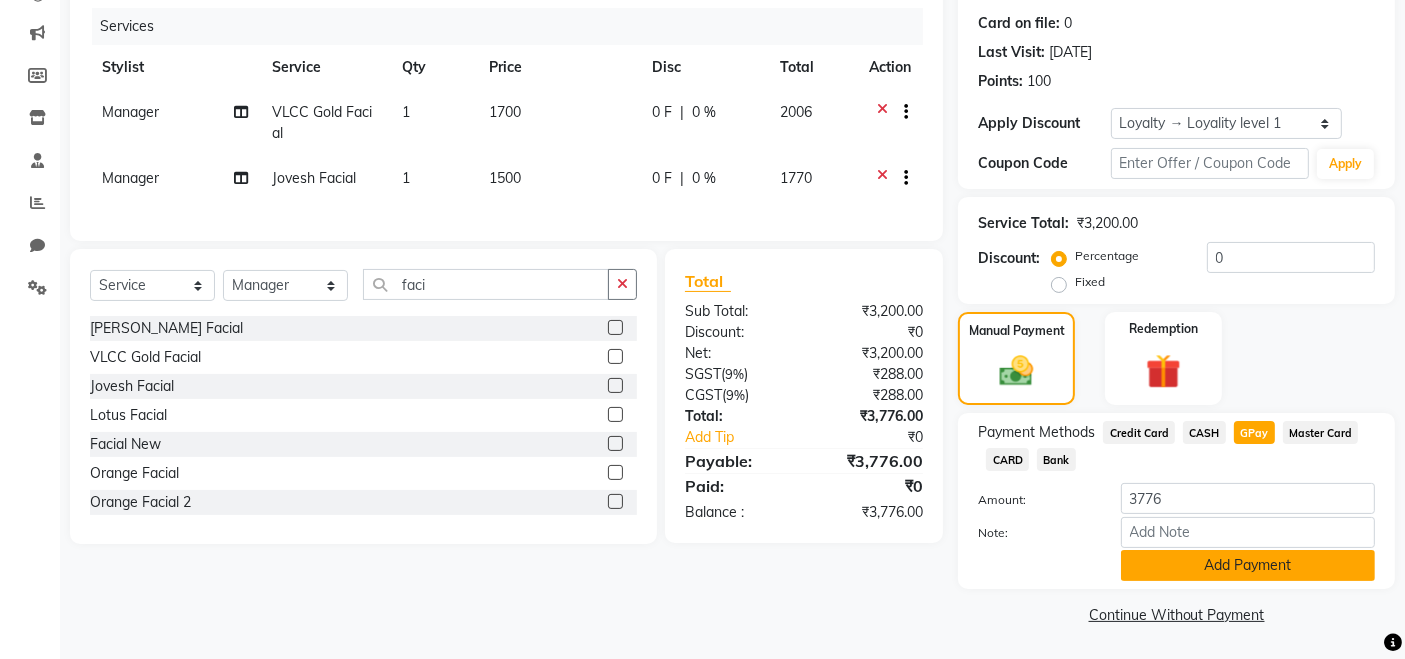 click on "Add Payment" 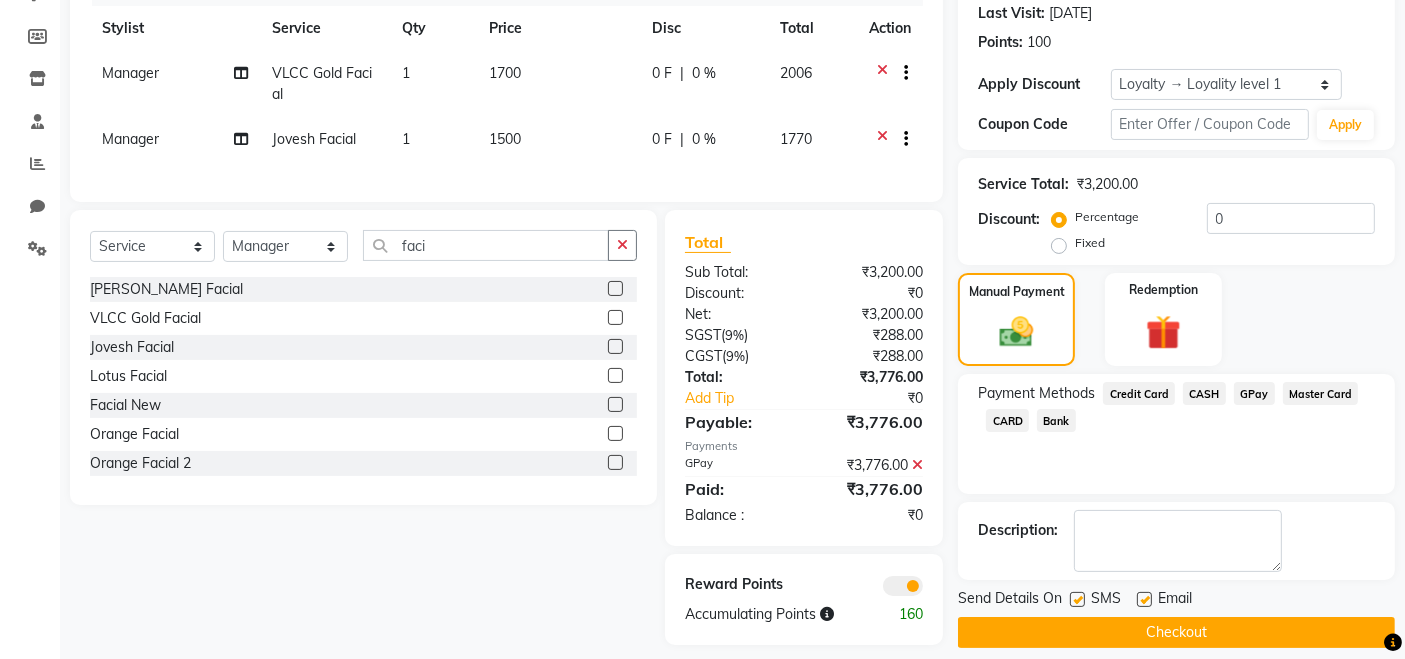 scroll, scrollTop: 311, scrollLeft: 0, axis: vertical 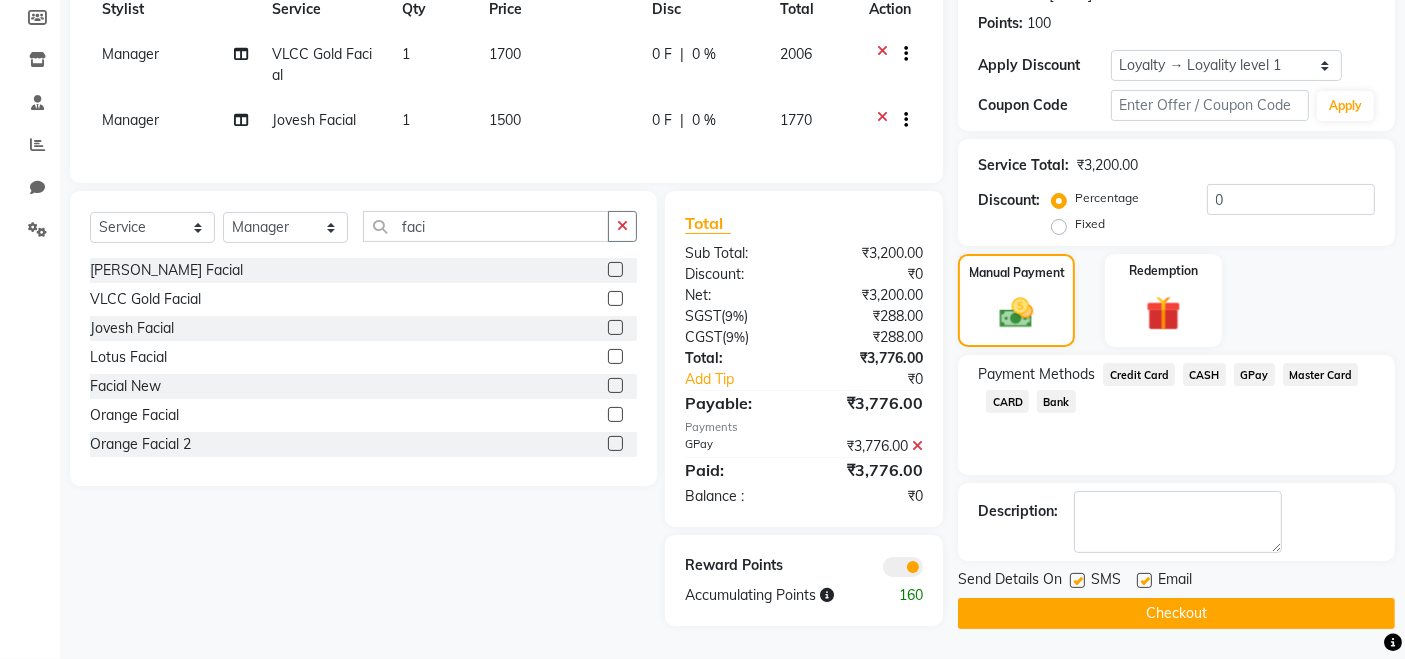 click on "Name: Mr. Rohit  Membership:  No Active Membership  Total Visits:  1 Card on file:  0 Last Visit:   [DATE] Points:   100  Apply Discount Select  Loyalty → Loyality level 1  Coupon Code Apply Service Total:  ₹3,200.00  Discount:  Percentage   Fixed  0 Manual Payment Redemption Payment Methods  Credit Card   CASH   GPay   Master Card   CARD   Bank  Description:                  Send Details On SMS Email  Checkout" 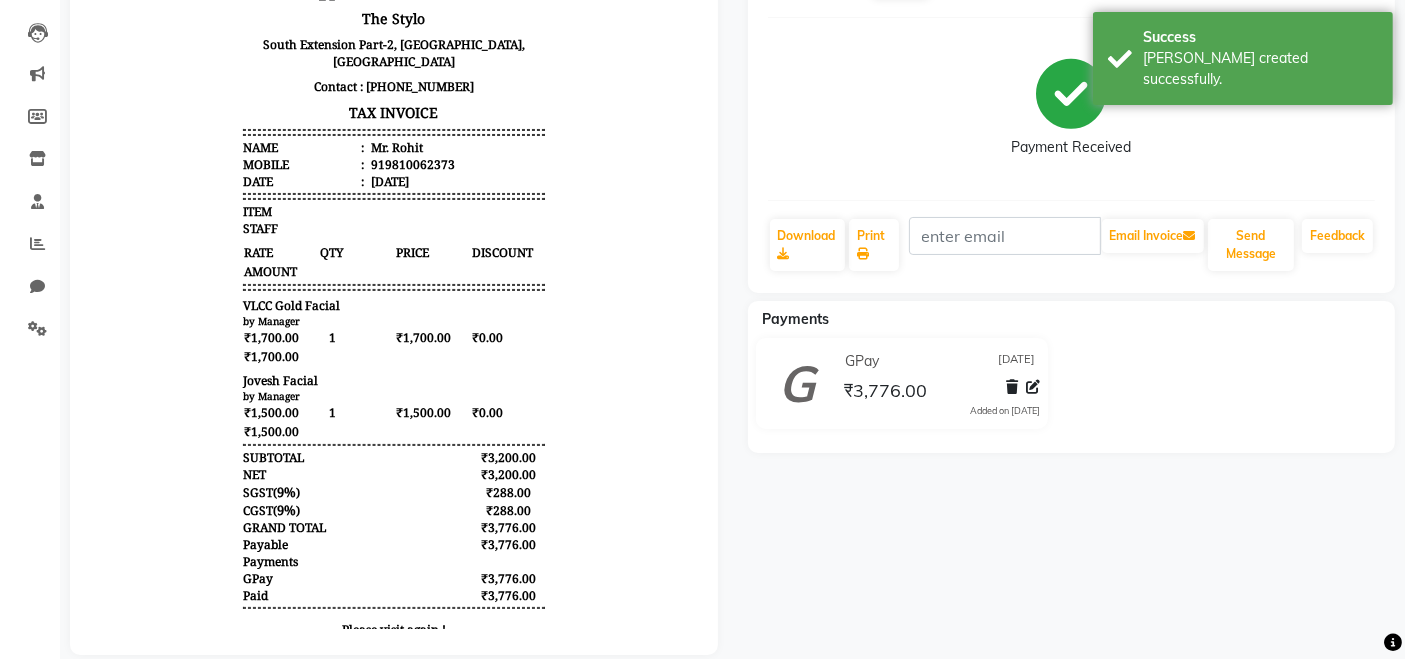 scroll, scrollTop: 241, scrollLeft: 0, axis: vertical 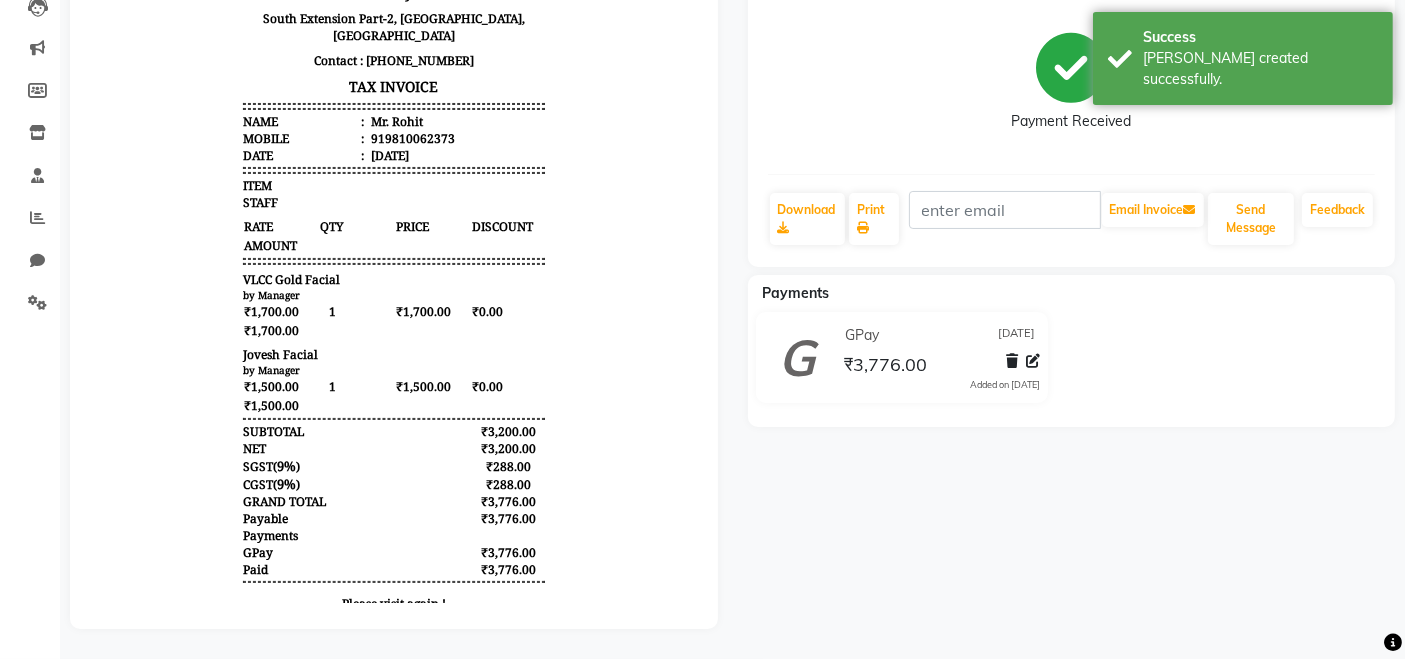 drag, startPoint x: 466, startPoint y: 392, endPoint x: 524, endPoint y: 414, distance: 62.03225 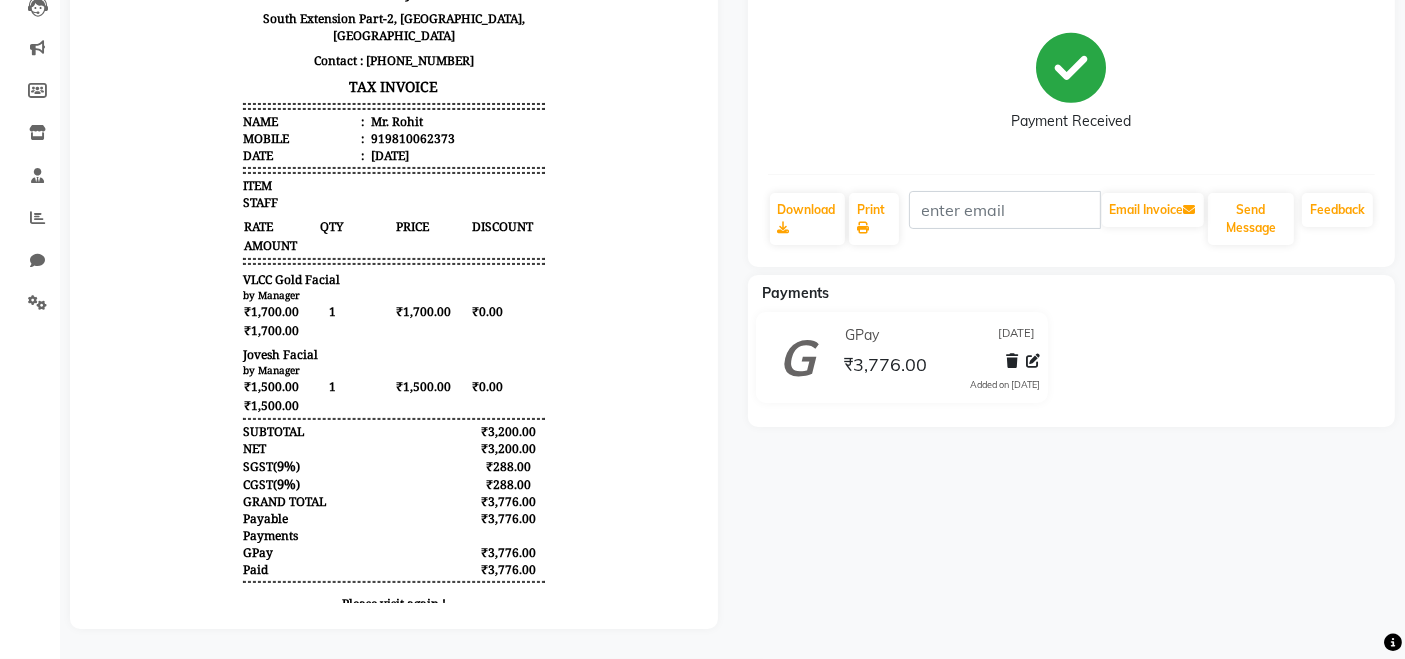 scroll, scrollTop: 0, scrollLeft: 0, axis: both 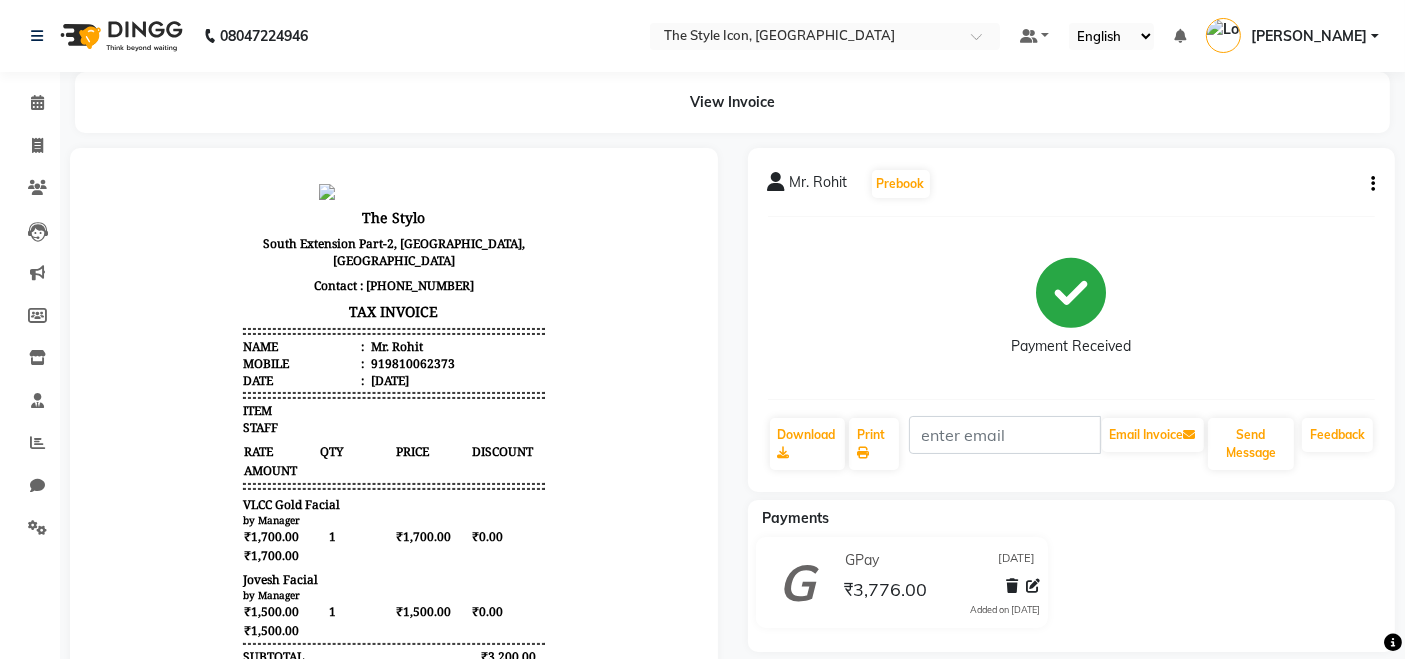 click on "View Invoice" 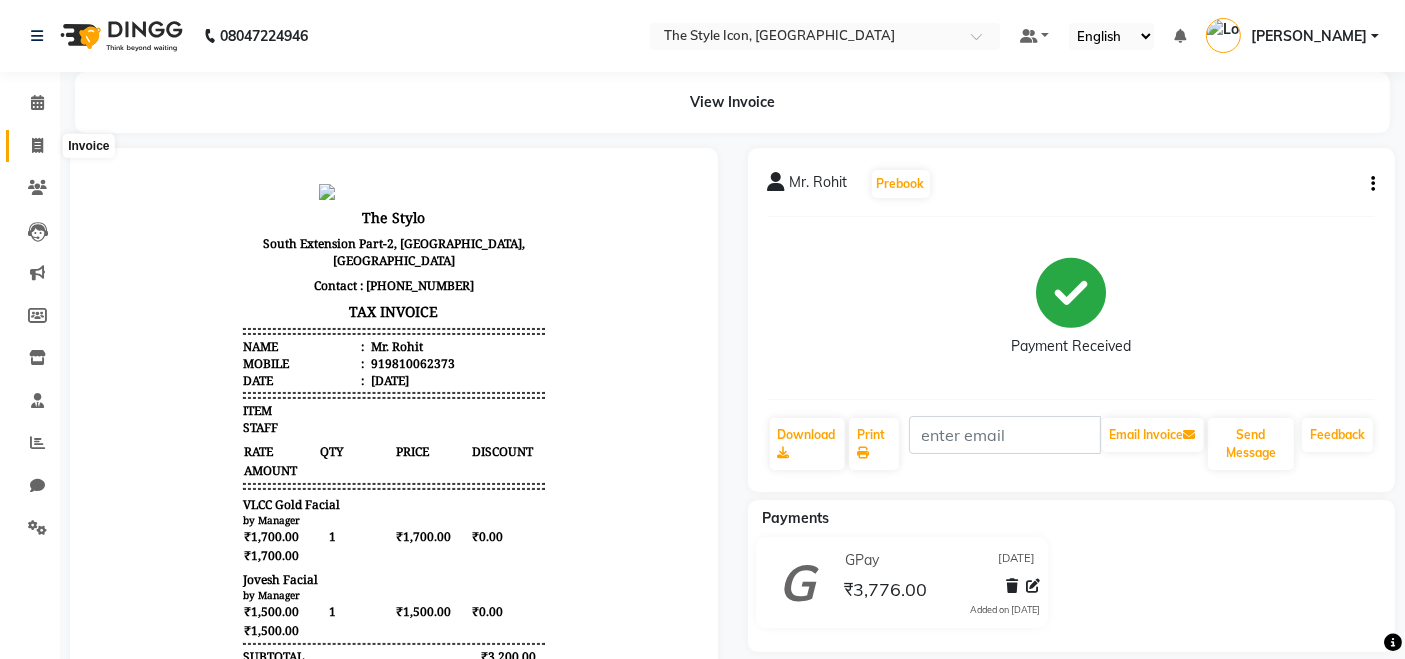click 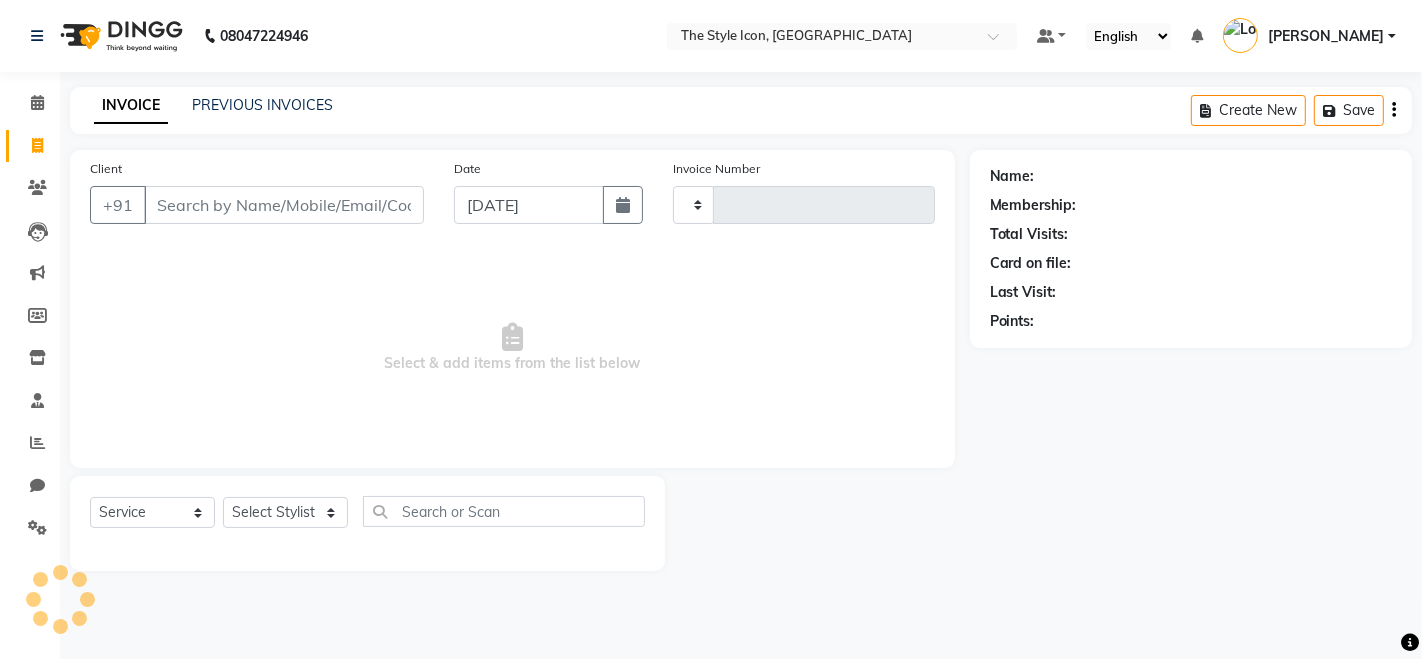 click on "Create New   Save" 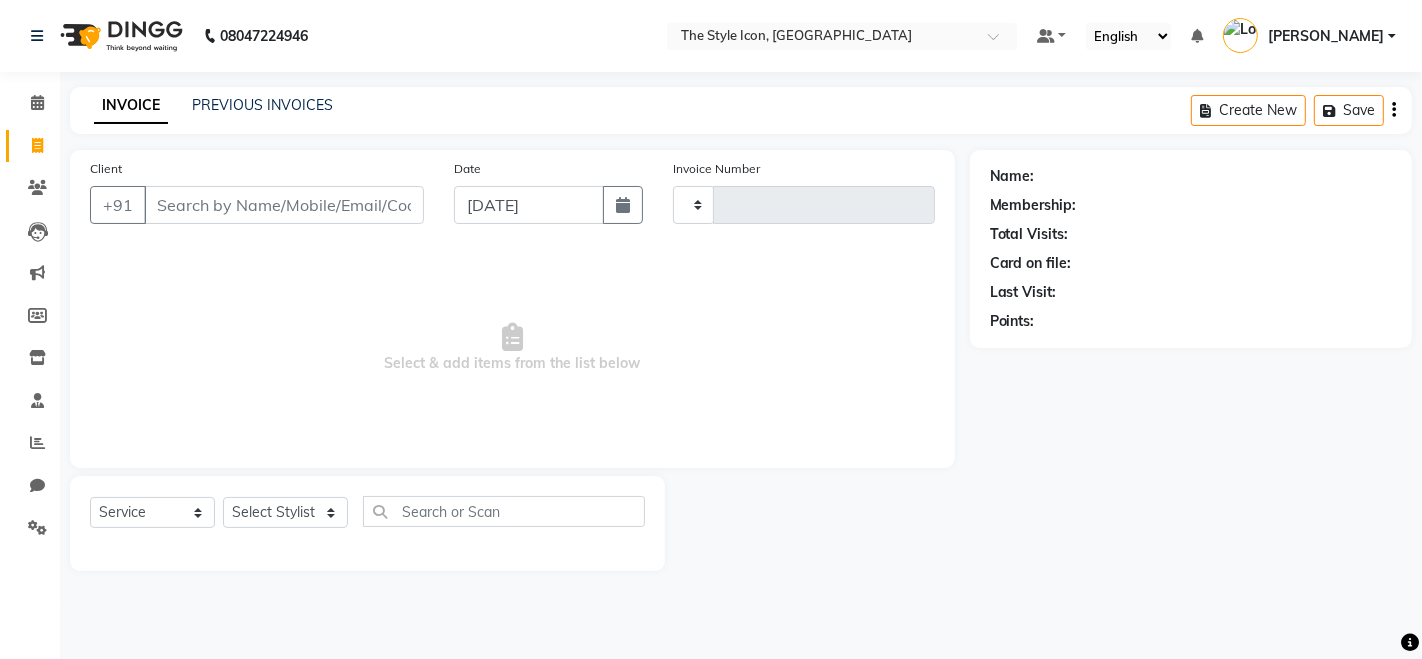 click on "Create New   Save" 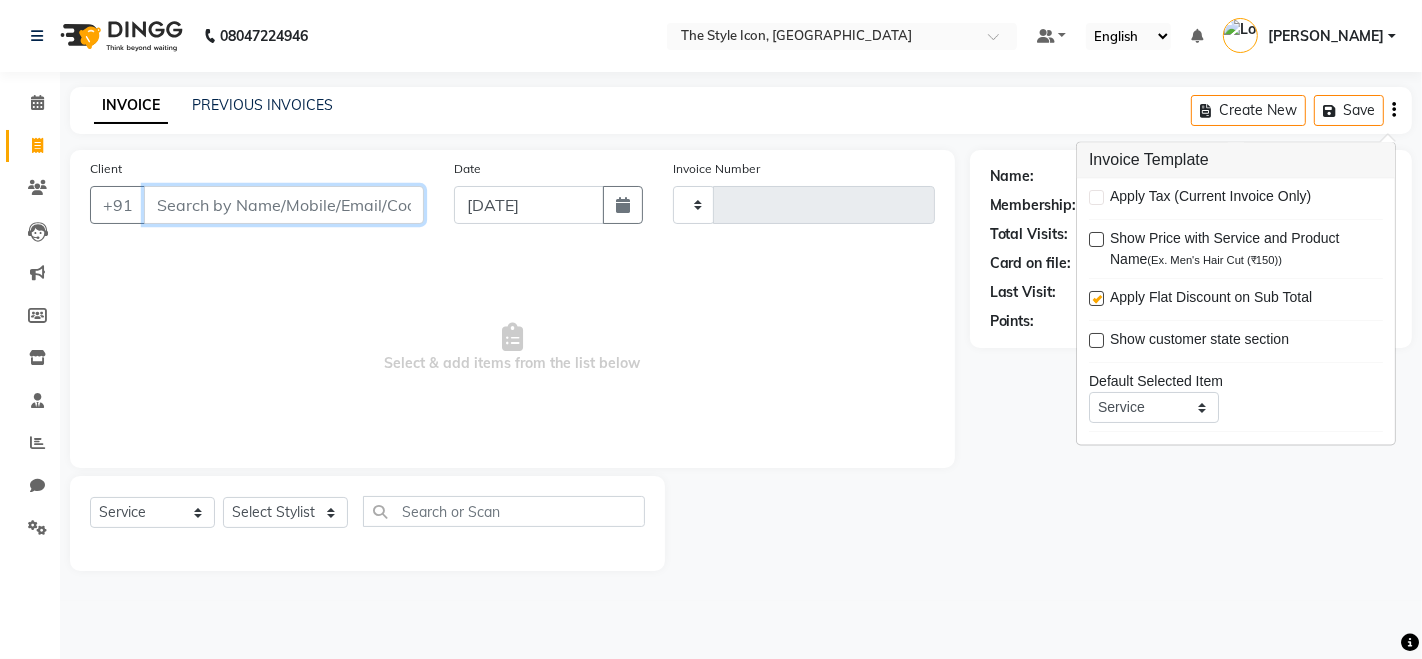 click on "Client" at bounding box center [284, 205] 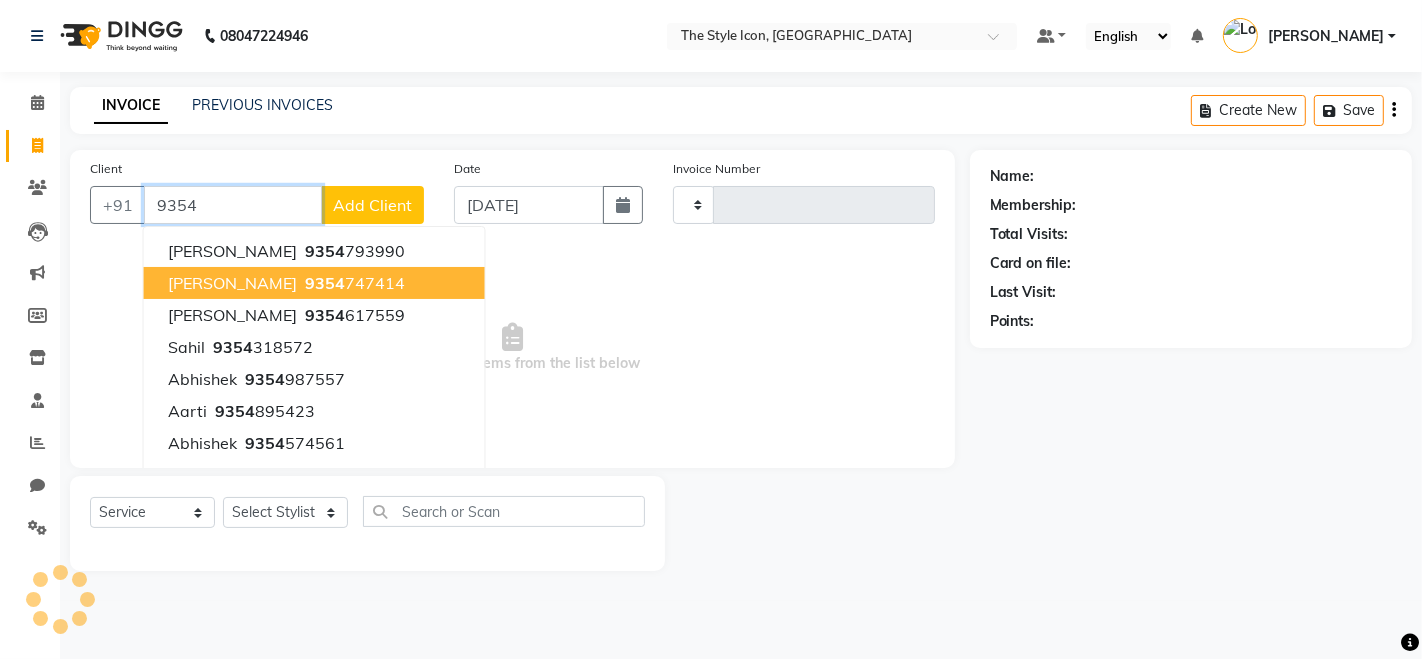 click on "9354" at bounding box center [325, 283] 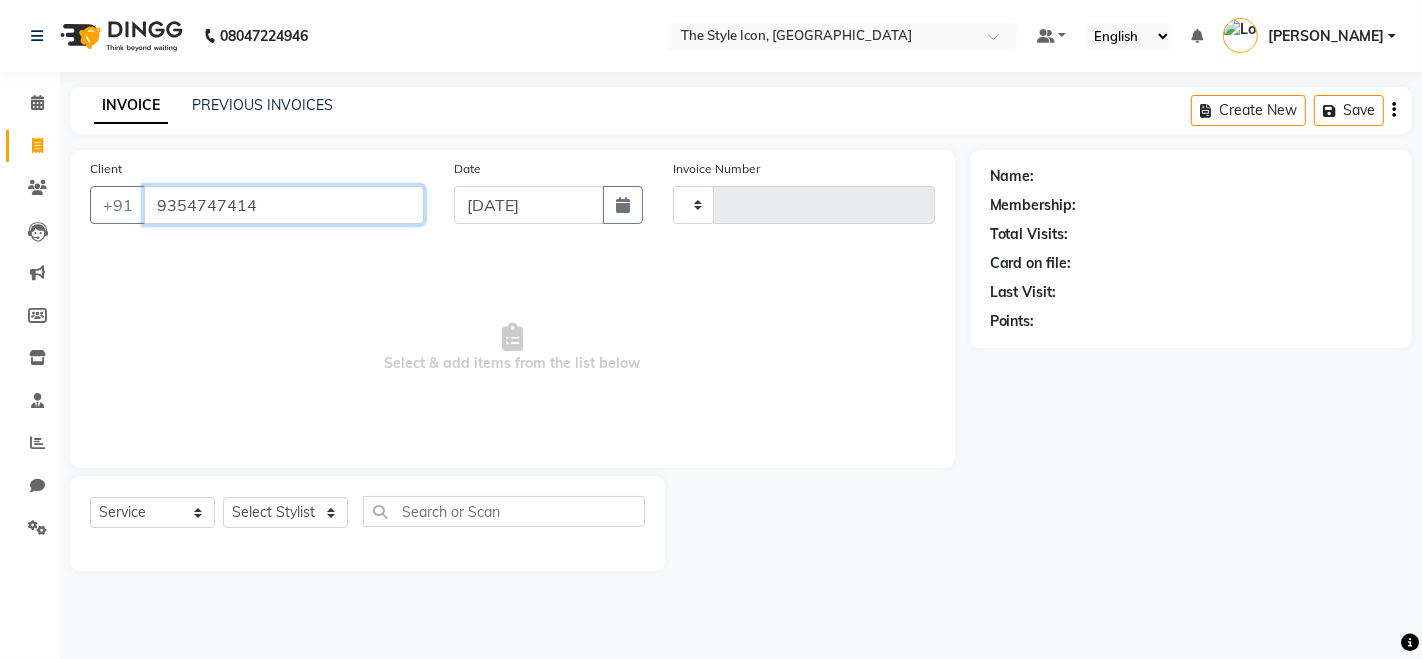 type on "9354747414" 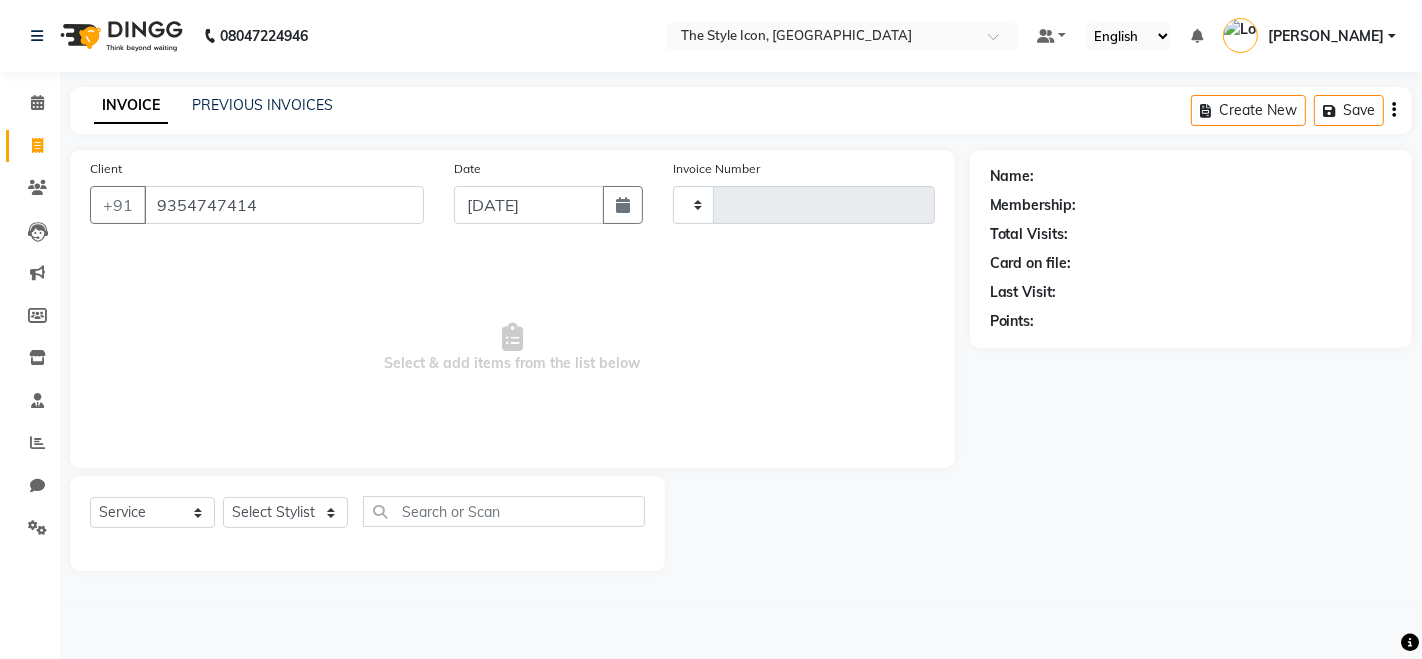 click on "Select  Service  Product  Membership  Package Voucher Prepaid Gift Card  Select Stylist [PERSON_NAME] M [PERSON_NAME] [PERSON_NAME] Manager [PERSON_NAME] [PERSON_NAME] [PERSON_NAME]" 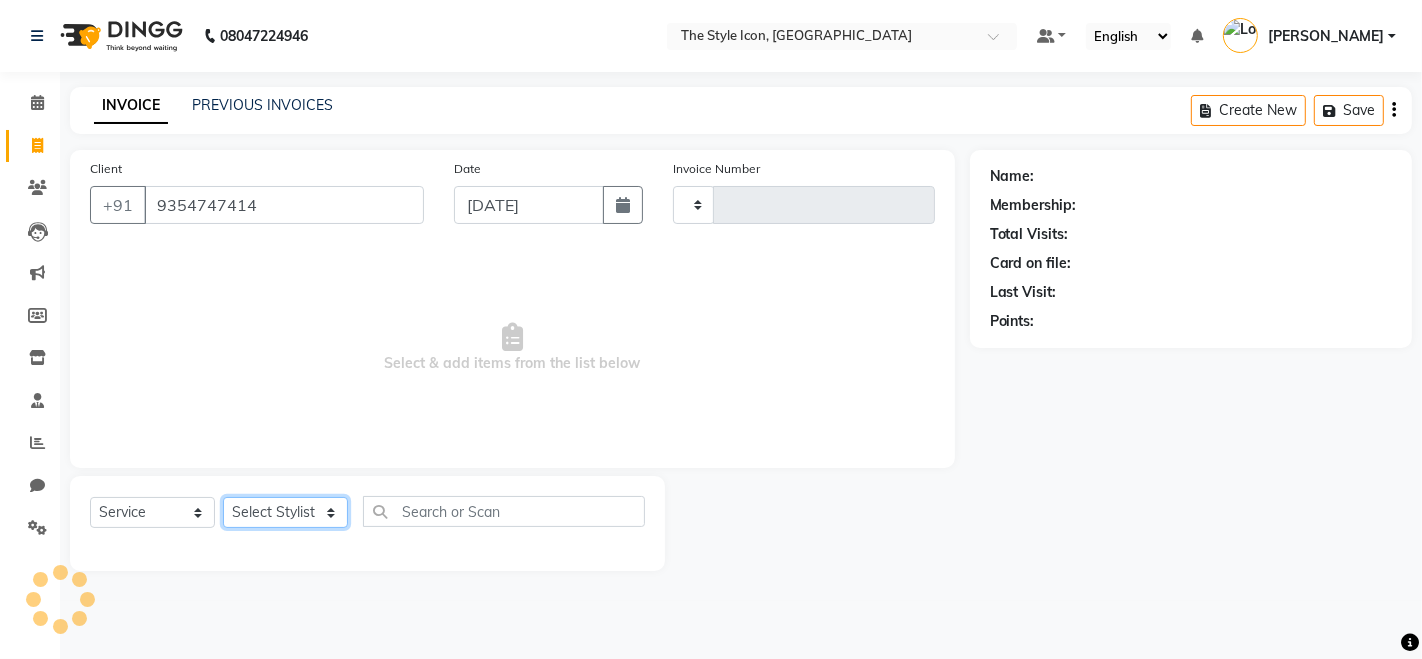 click on "Select Stylist [PERSON_NAME] M [PERSON_NAME] [PERSON_NAME] Manager [PERSON_NAME] [PERSON_NAME] [PERSON_NAME]" 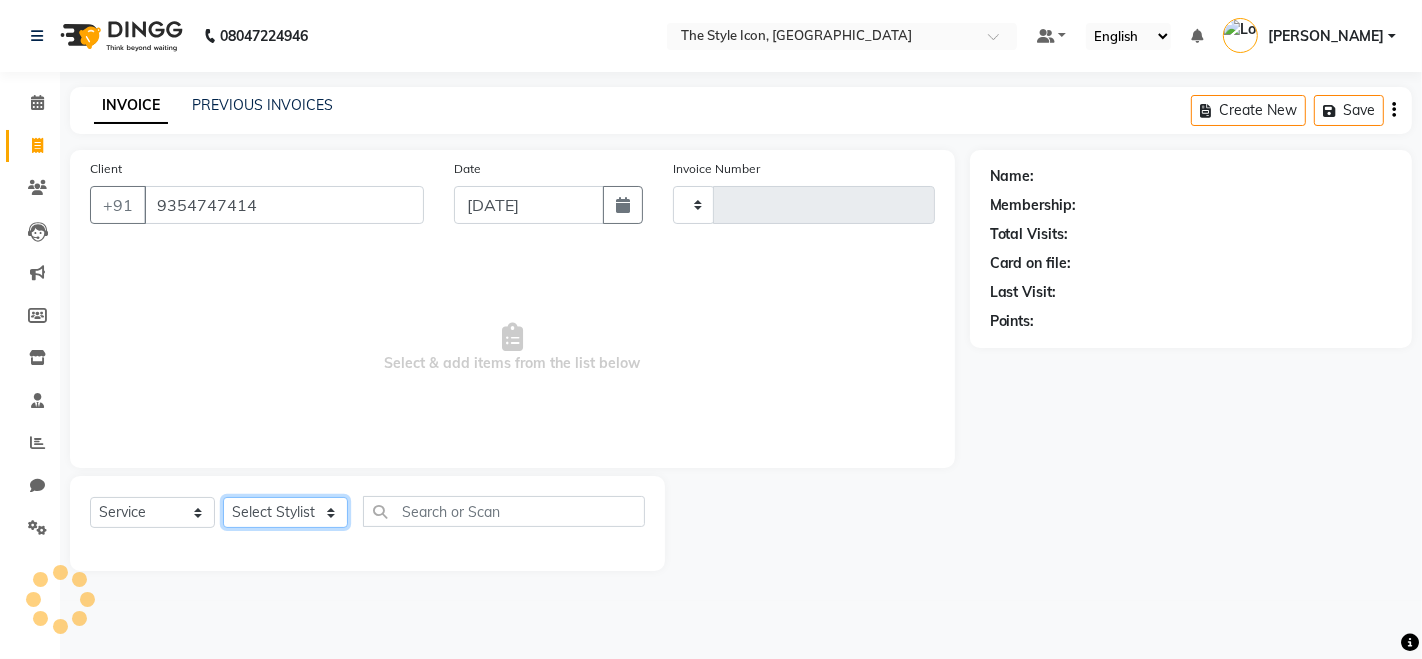 select on "41449" 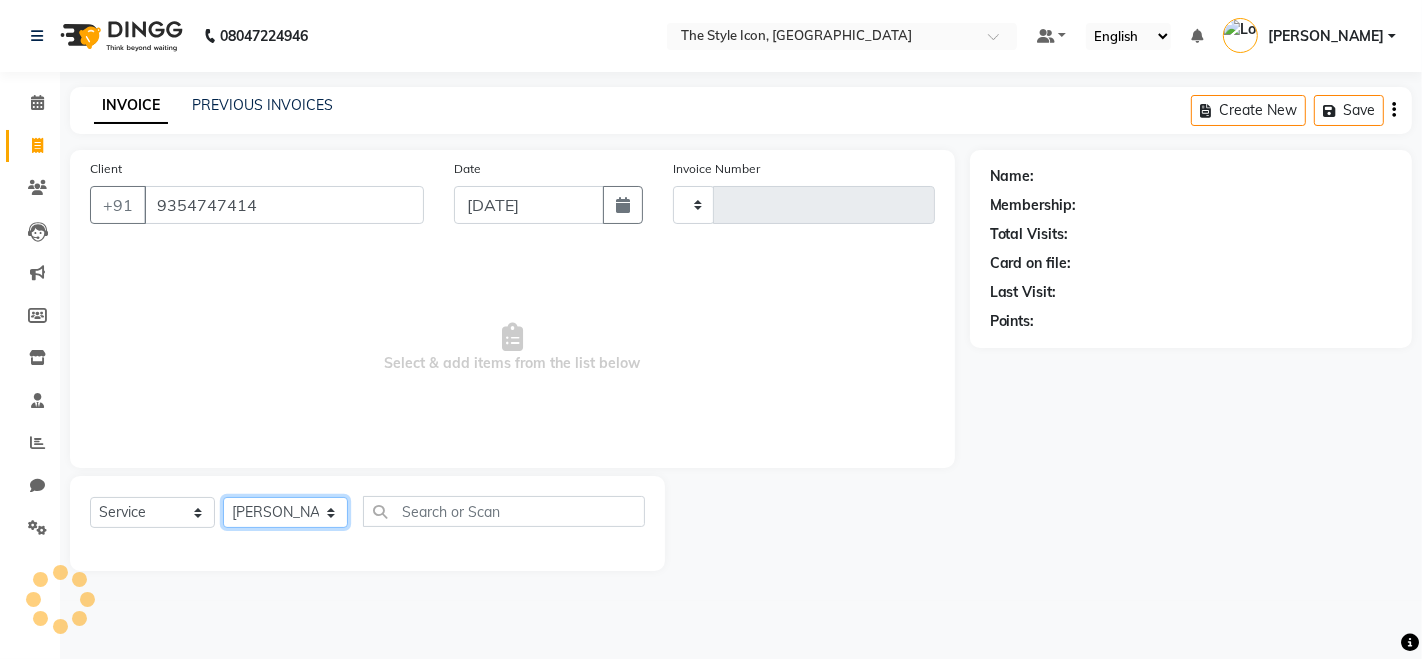 click on "Select Stylist [PERSON_NAME] M [PERSON_NAME] [PERSON_NAME] Manager [PERSON_NAME] [PERSON_NAME] [PERSON_NAME]" 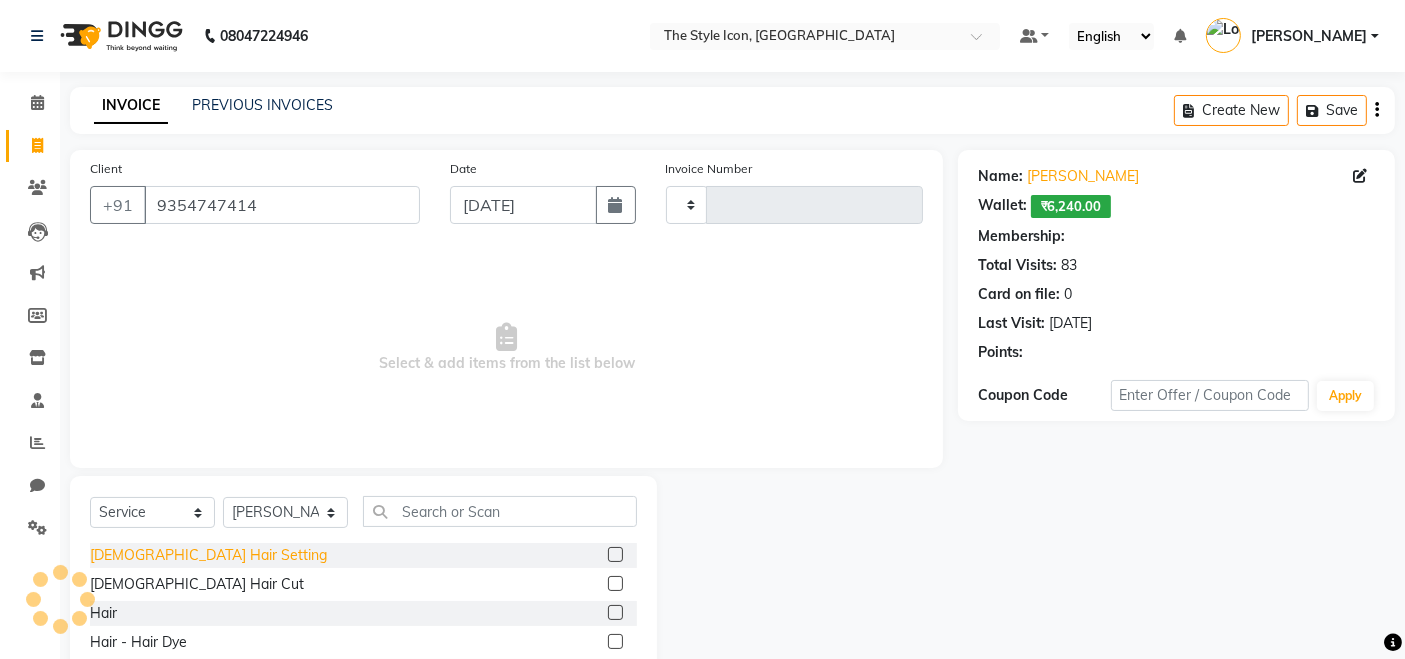 click on "[DEMOGRAPHIC_DATA] Hair Setting" 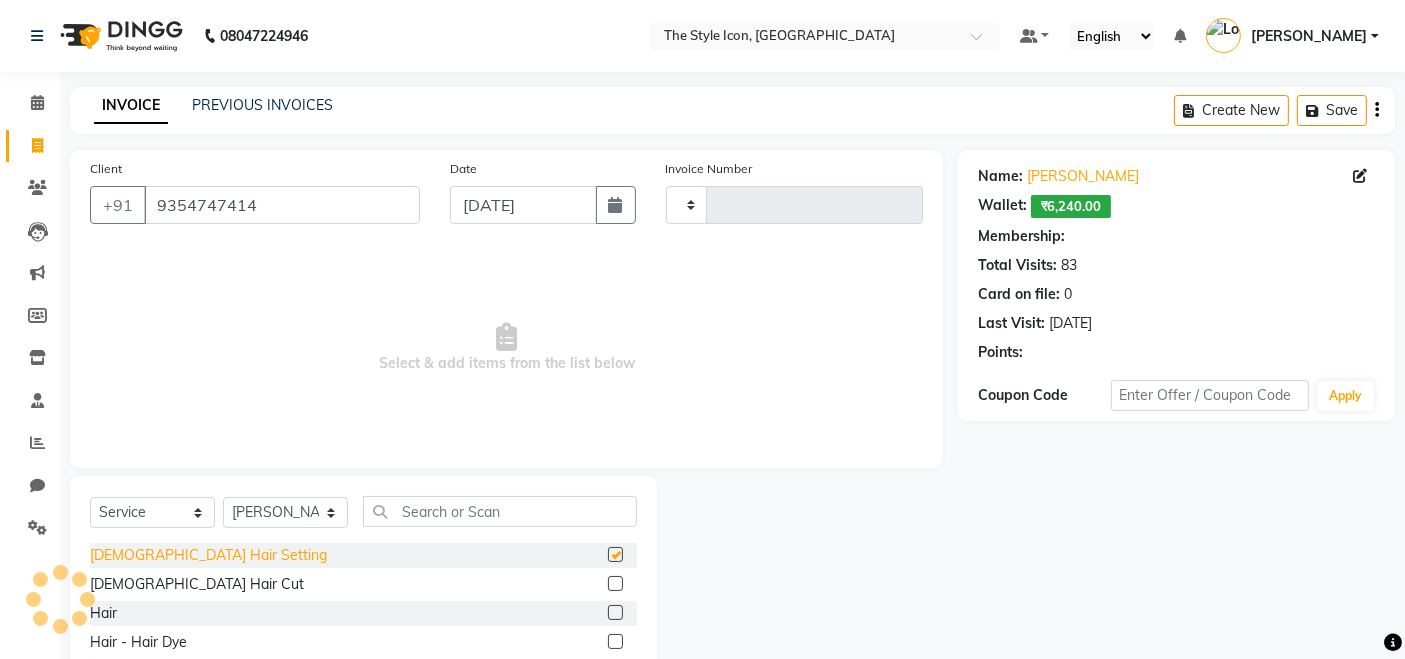 checkbox on "true" 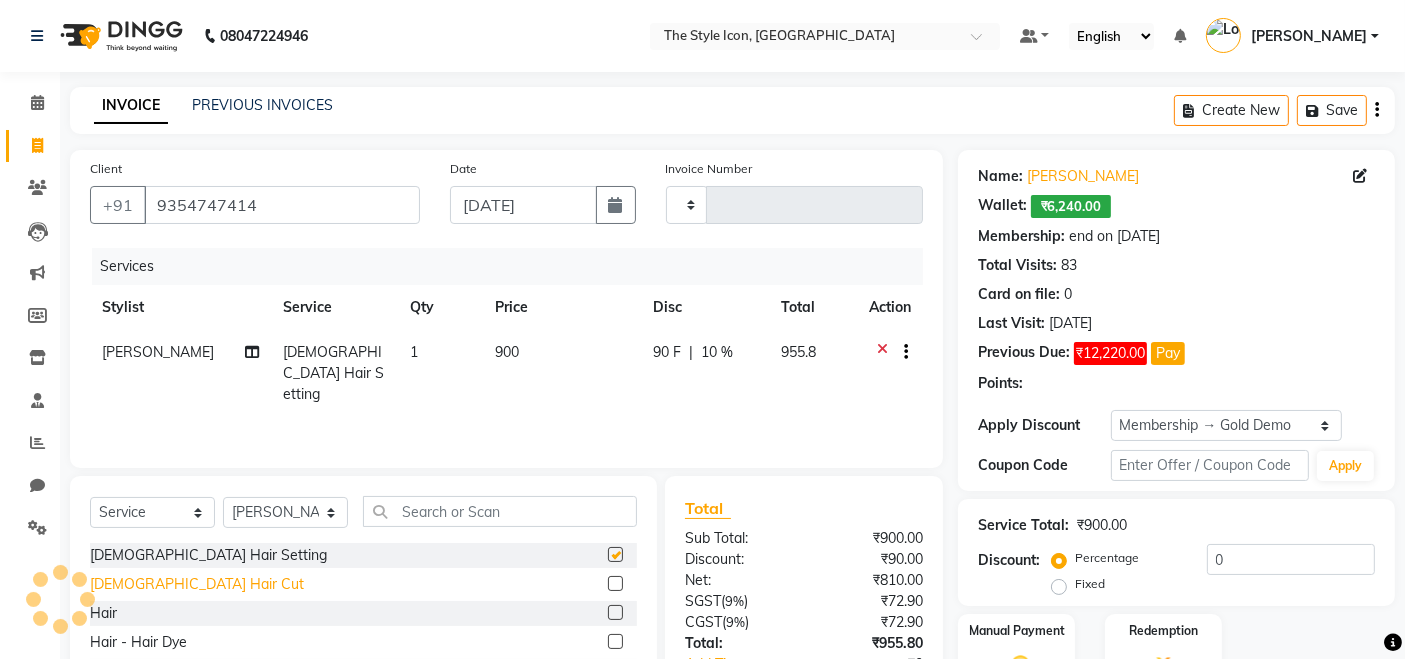 type on "10" 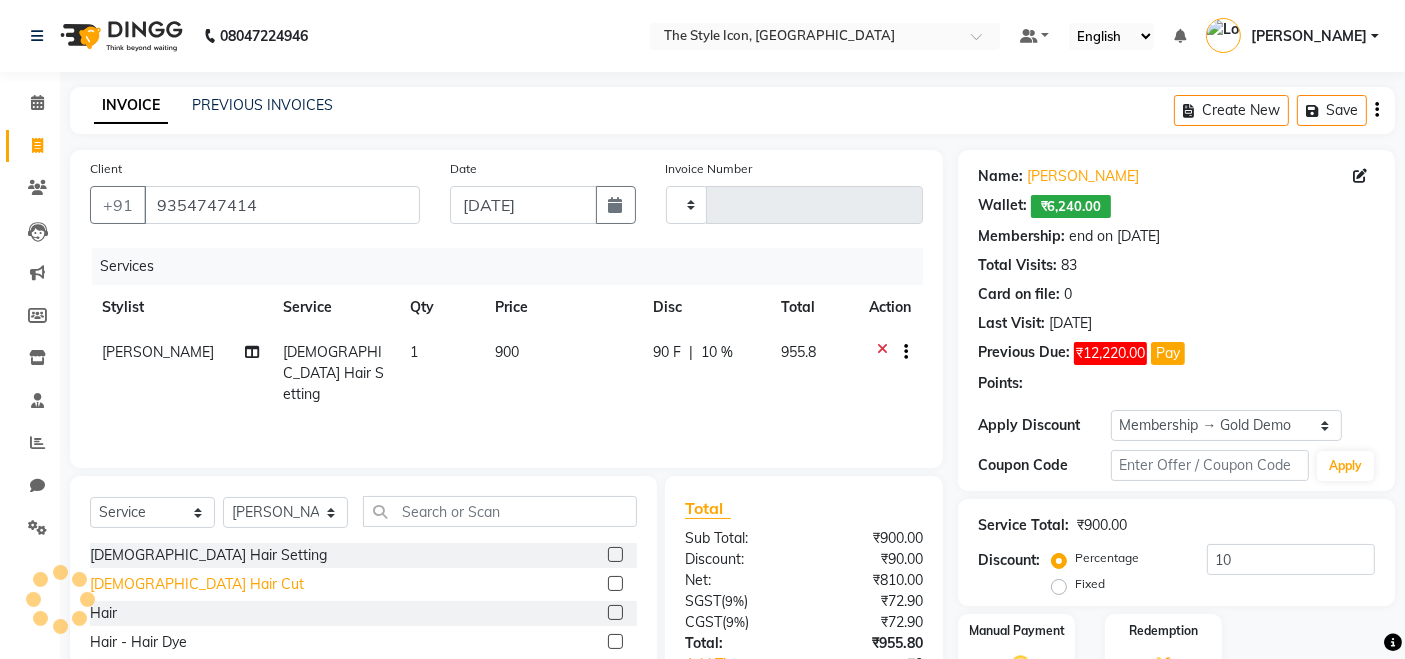 checkbox on "false" 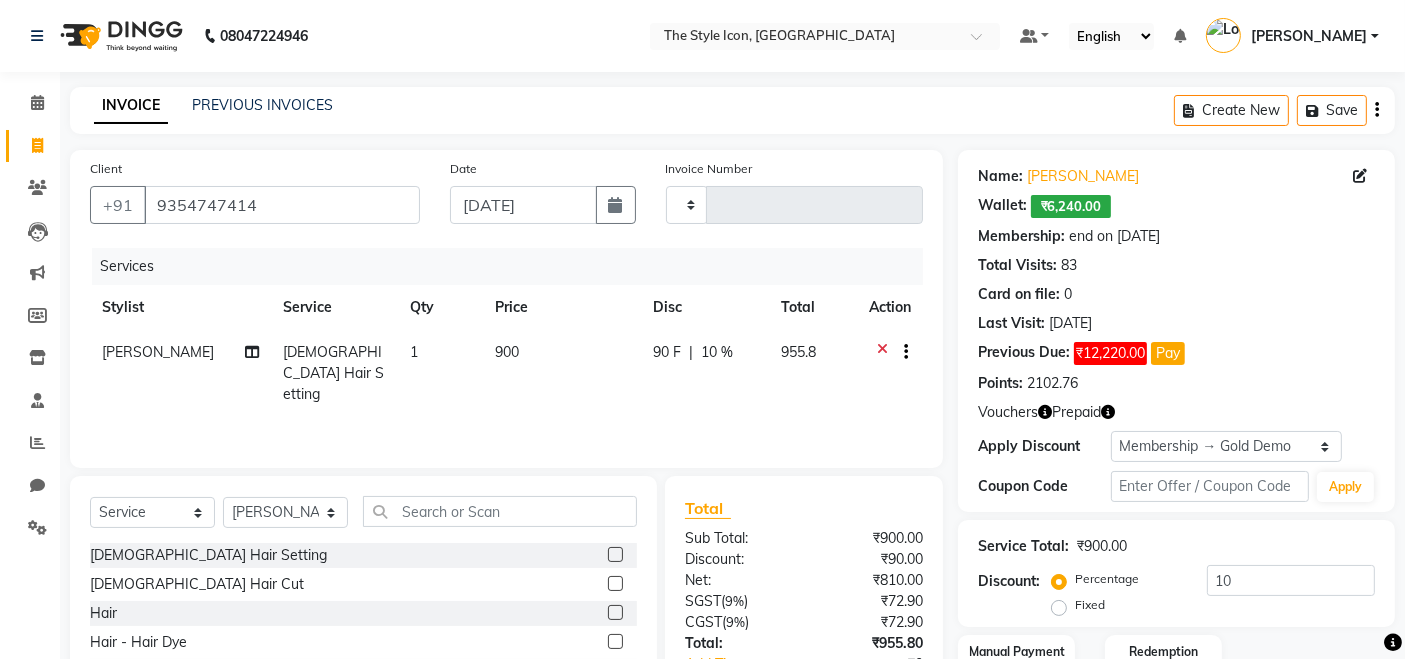 drag, startPoint x: 171, startPoint y: 579, endPoint x: 263, endPoint y: 546, distance: 97.73945 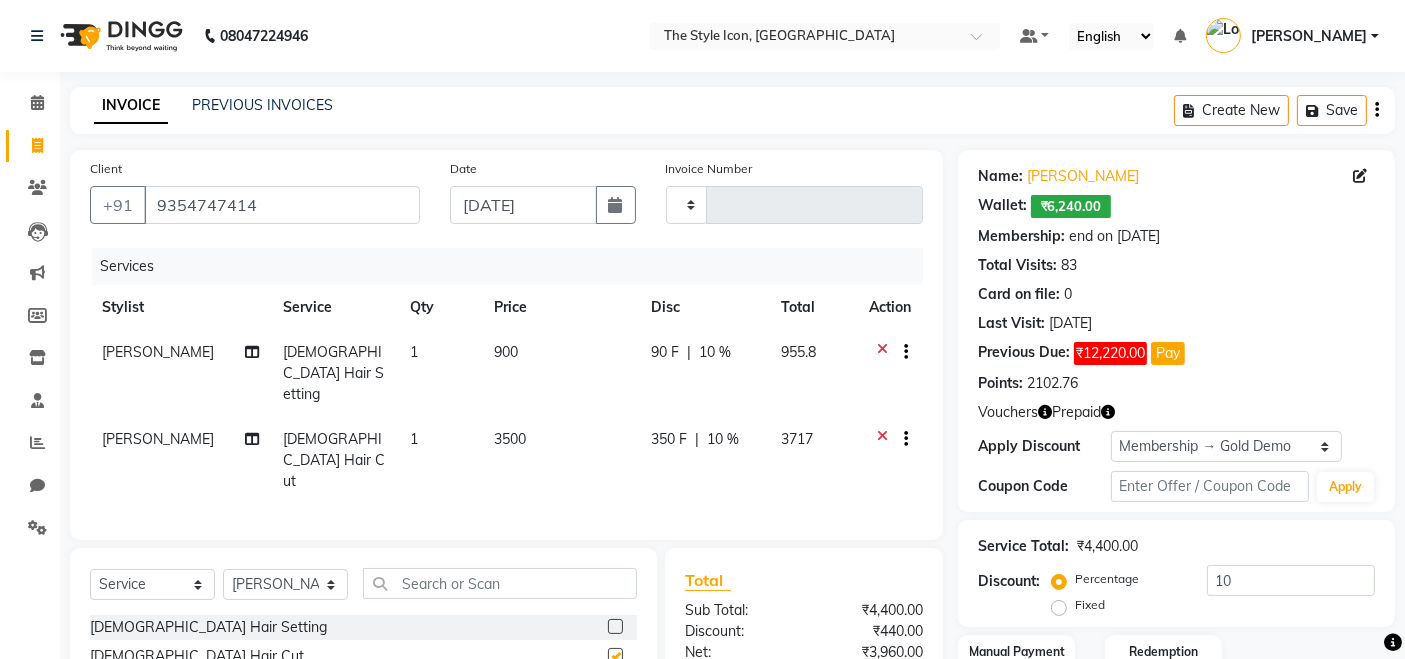 checkbox on "false" 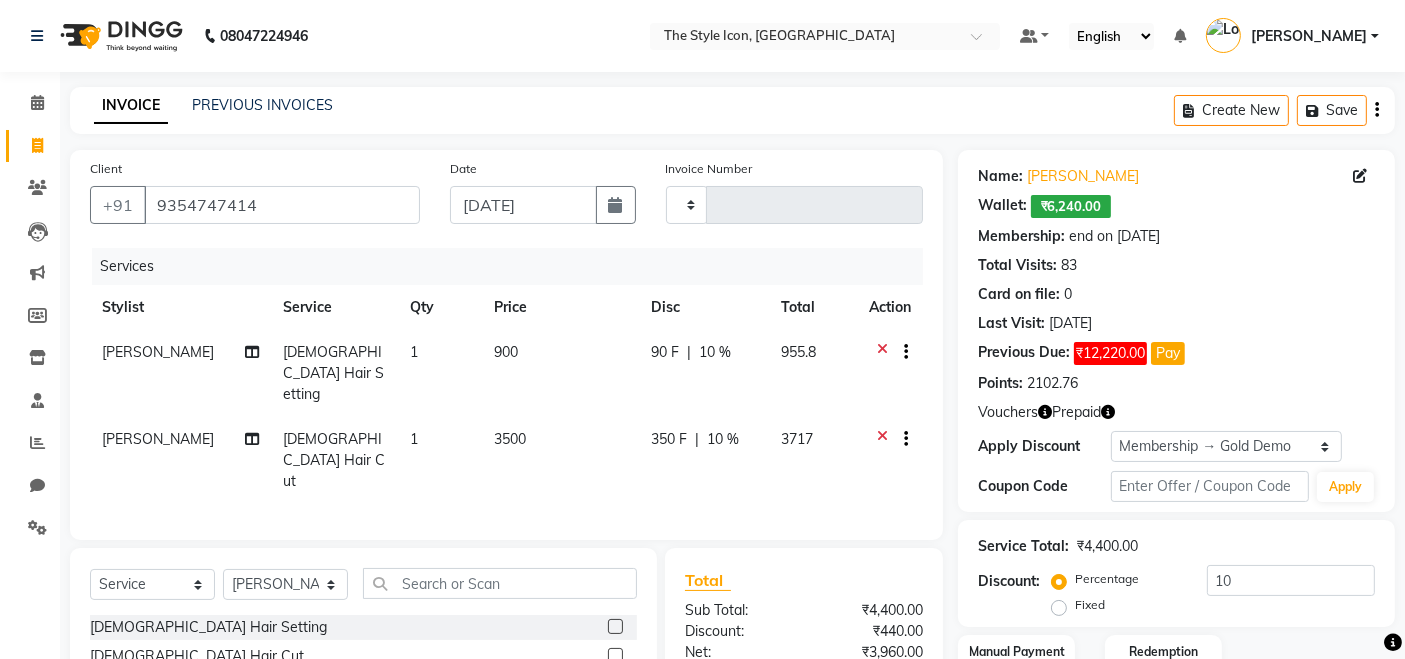 click on "Create New   Save" 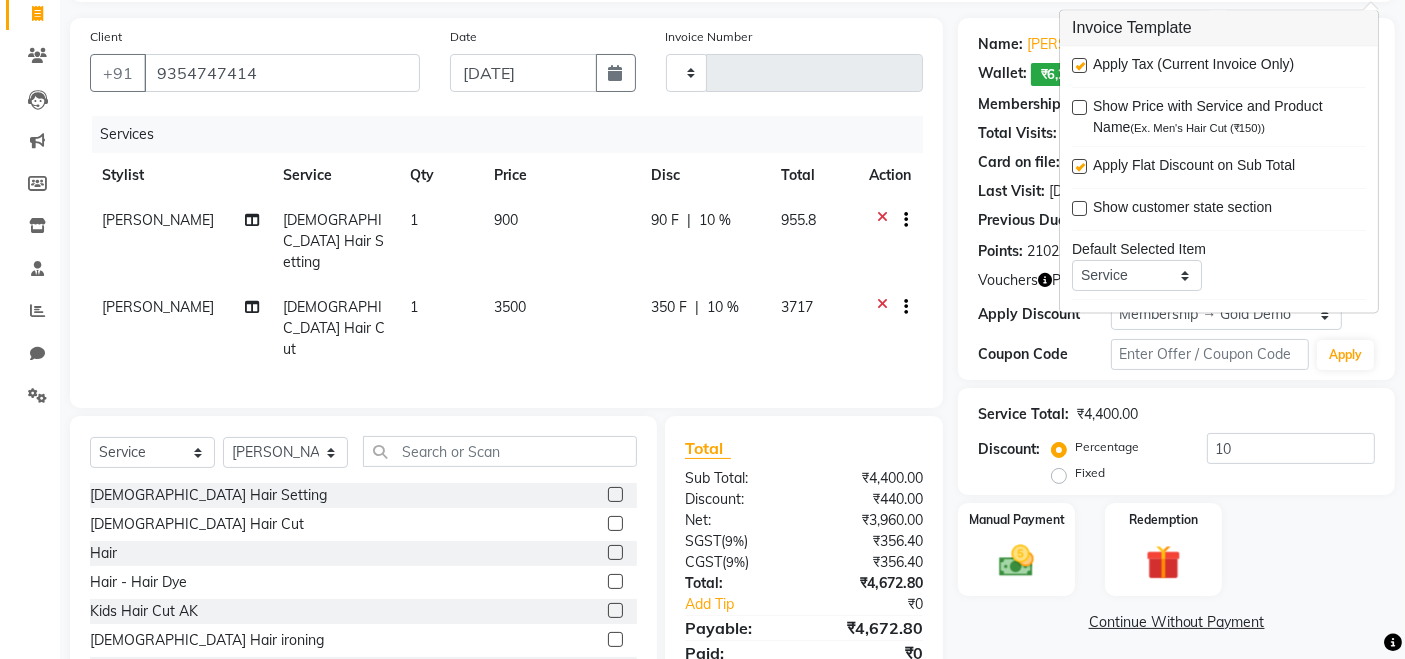 scroll, scrollTop: 150, scrollLeft: 0, axis: vertical 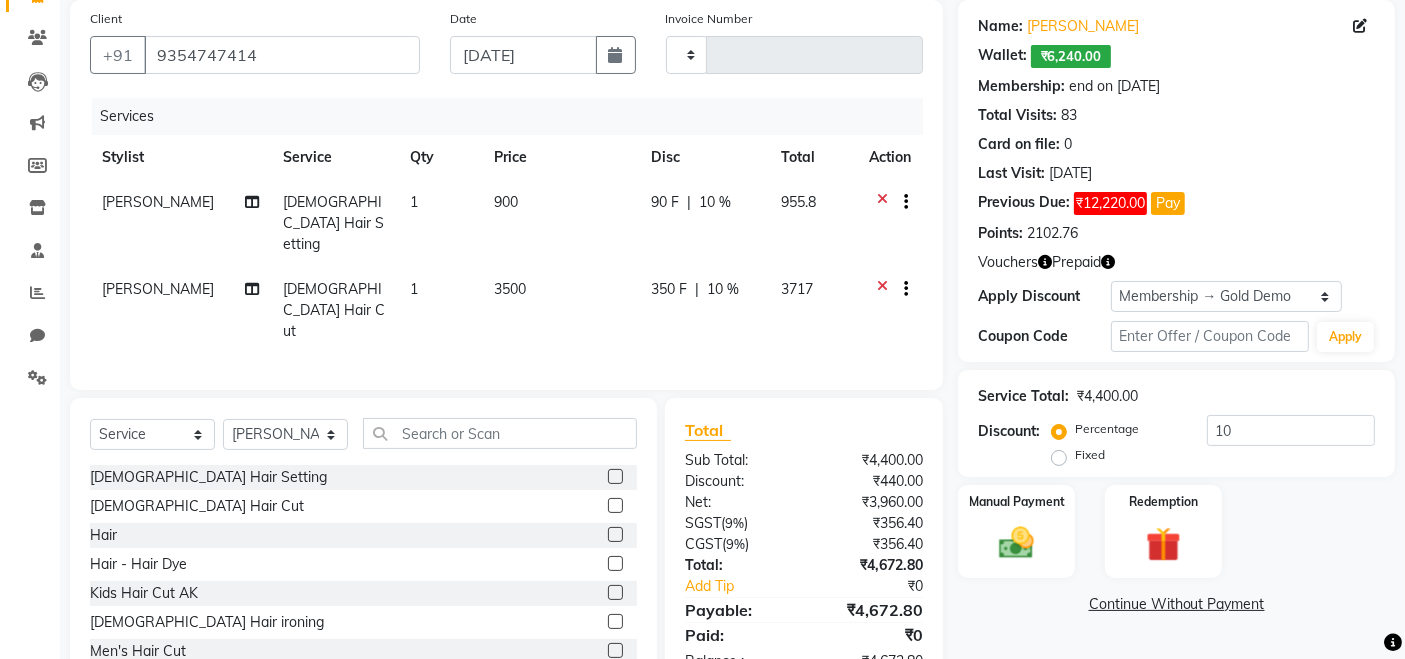 click on "900" 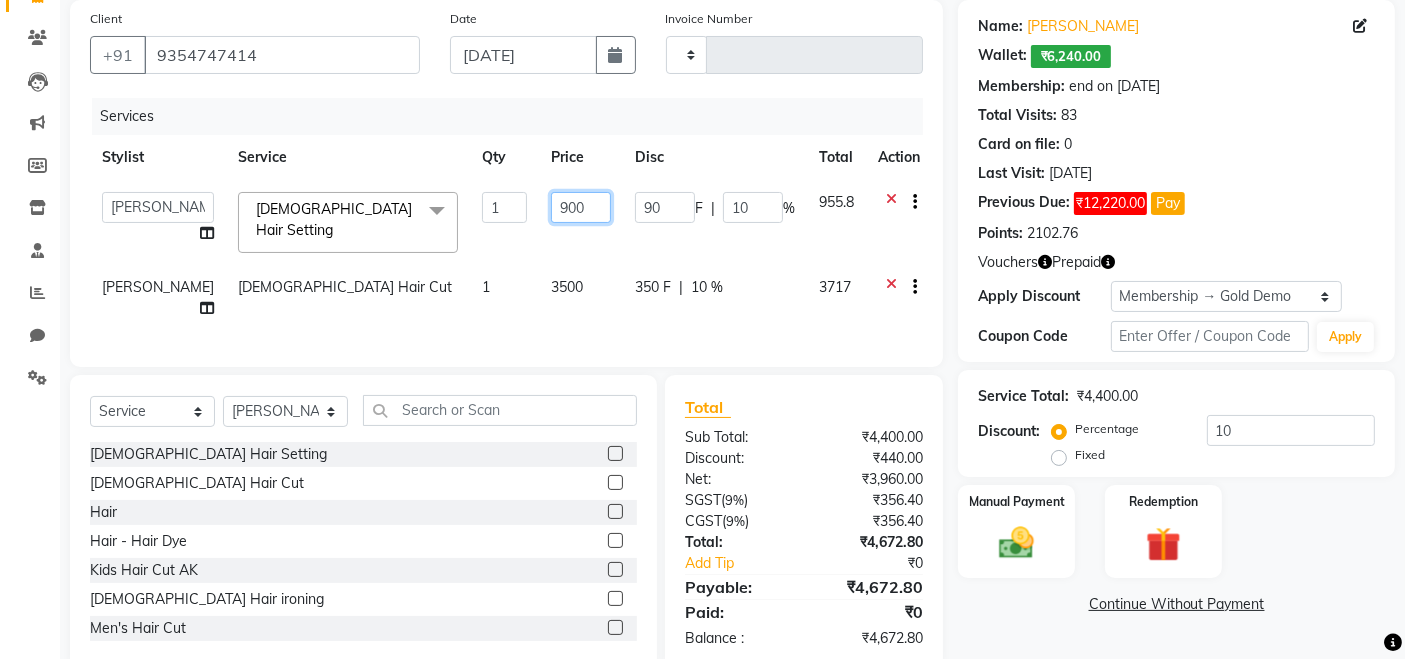 click on "900" 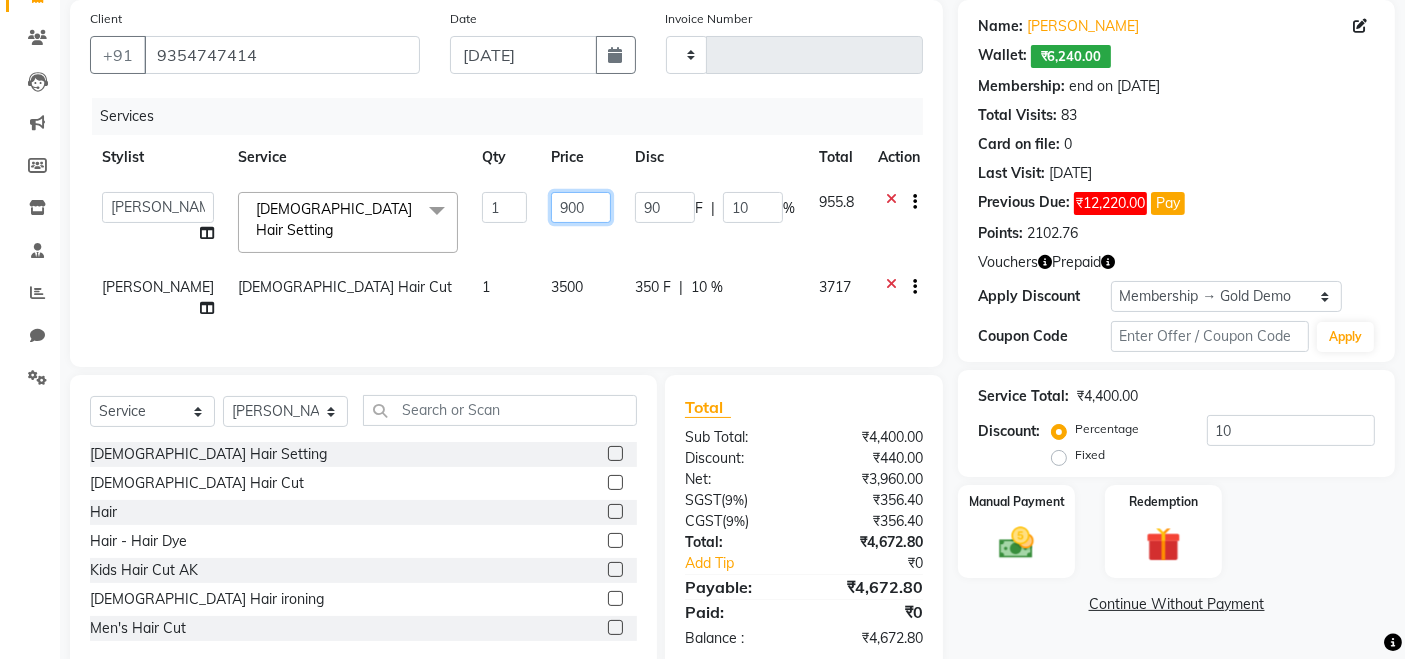 type on "90" 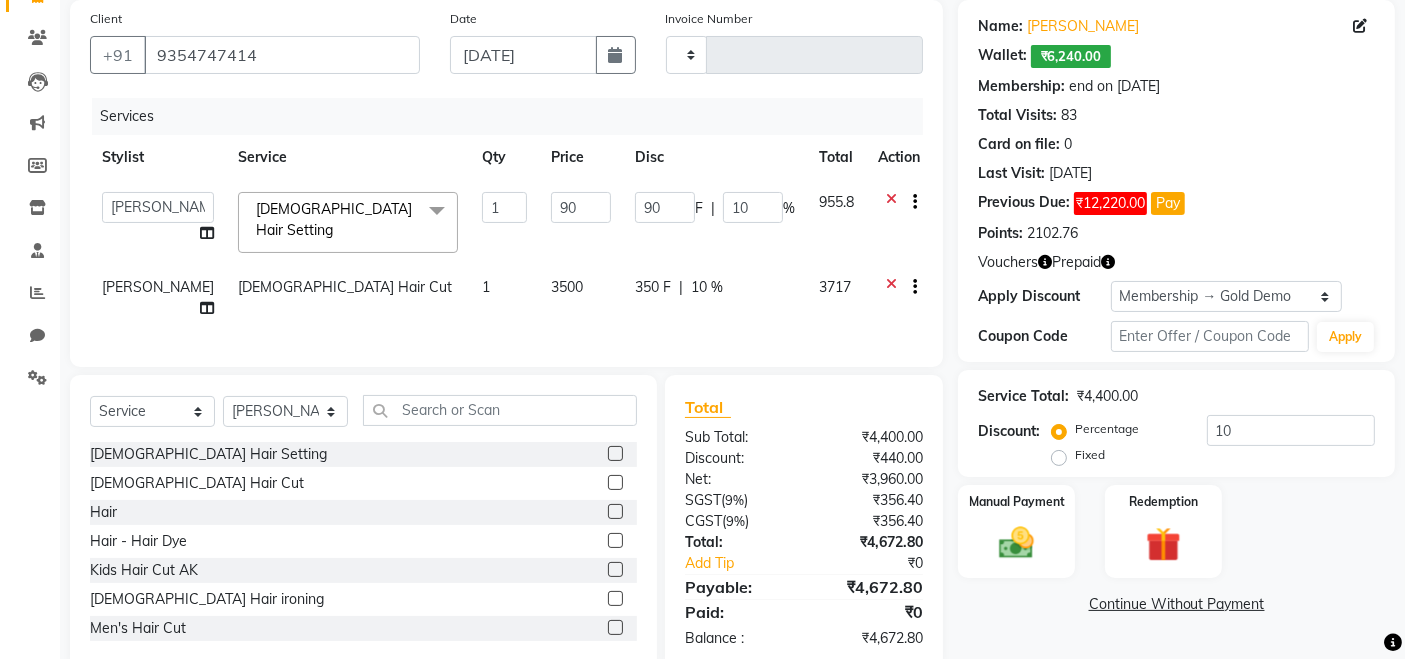 click on "3500" 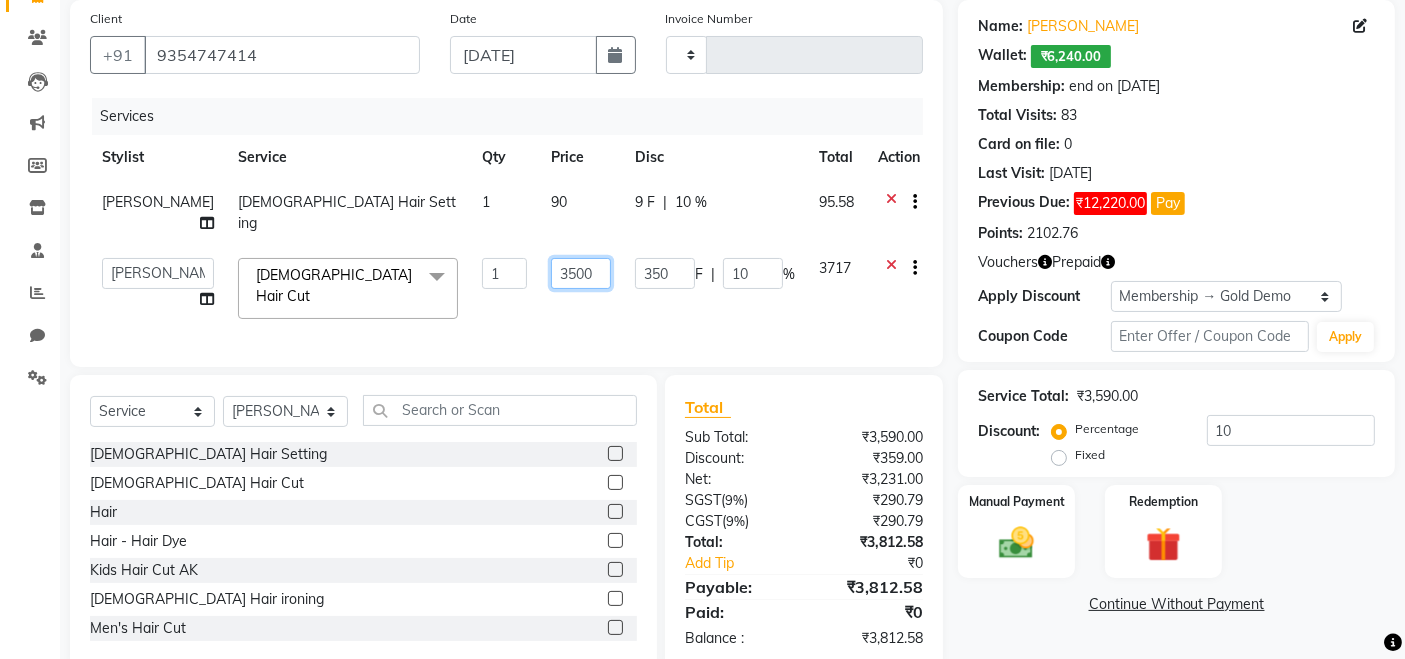 click on "3500" 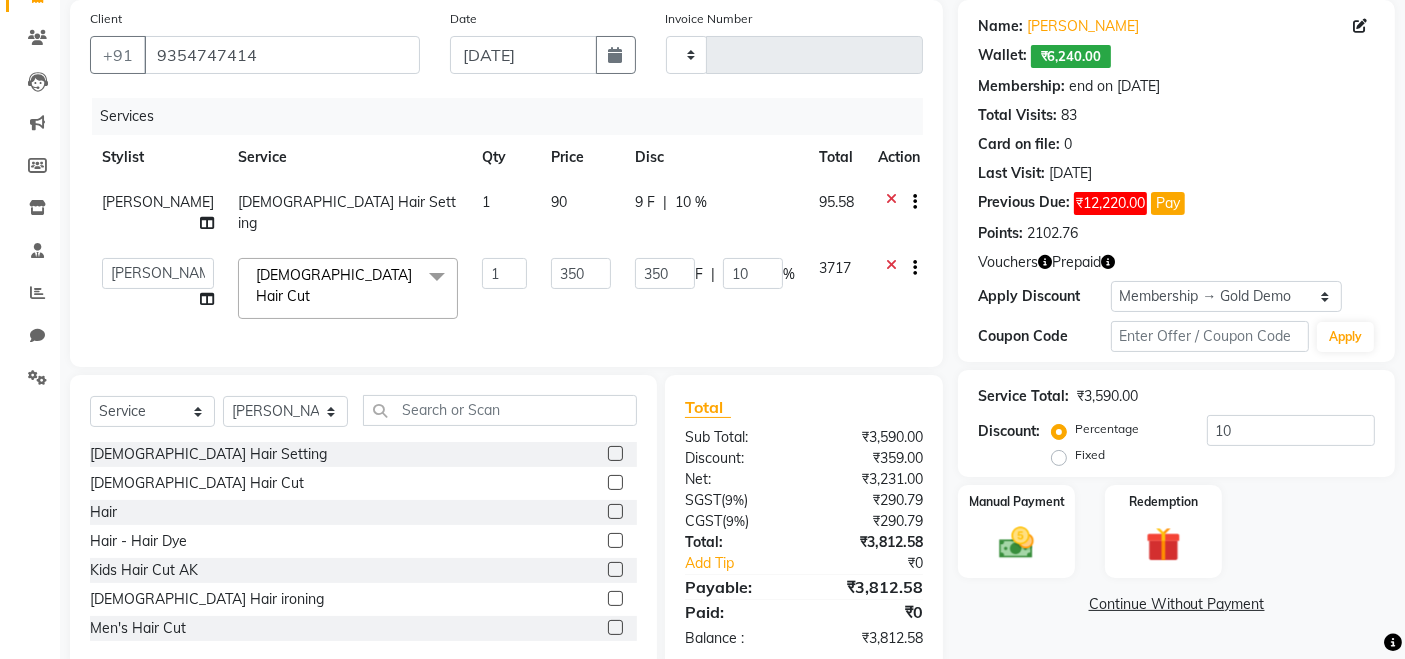 click on "350" 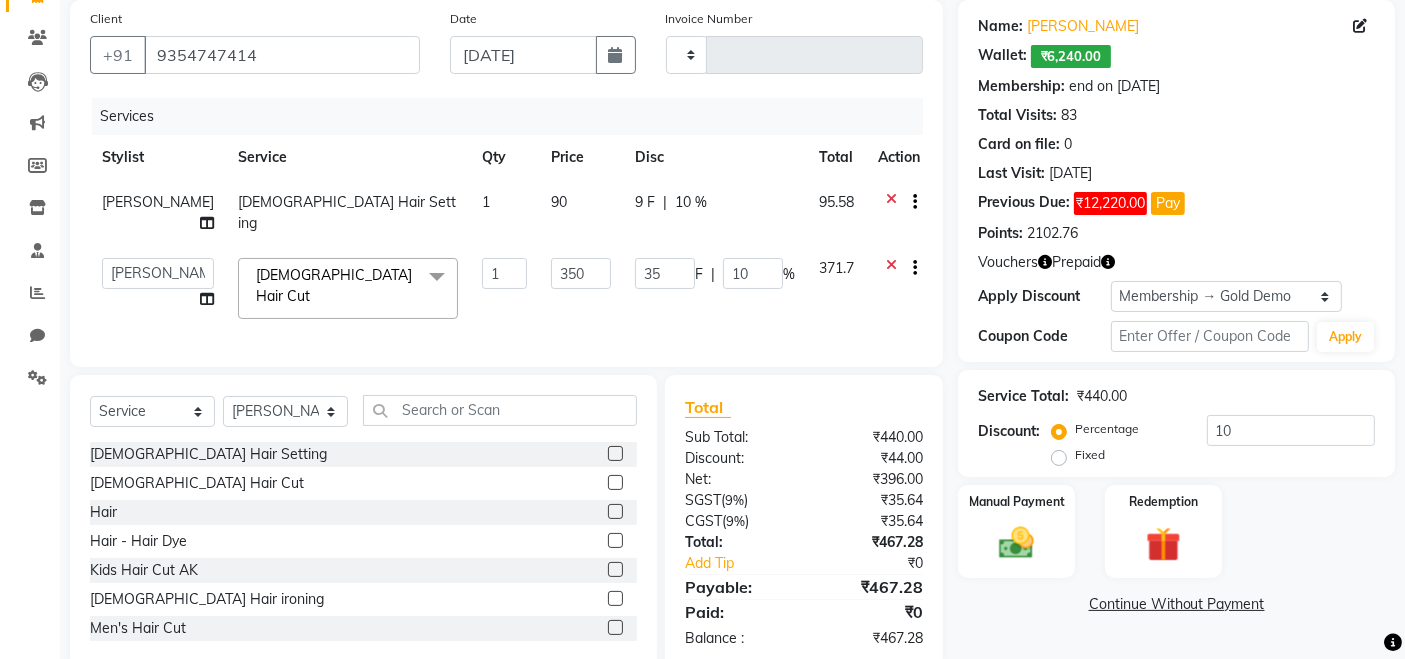 scroll, scrollTop: 181, scrollLeft: 0, axis: vertical 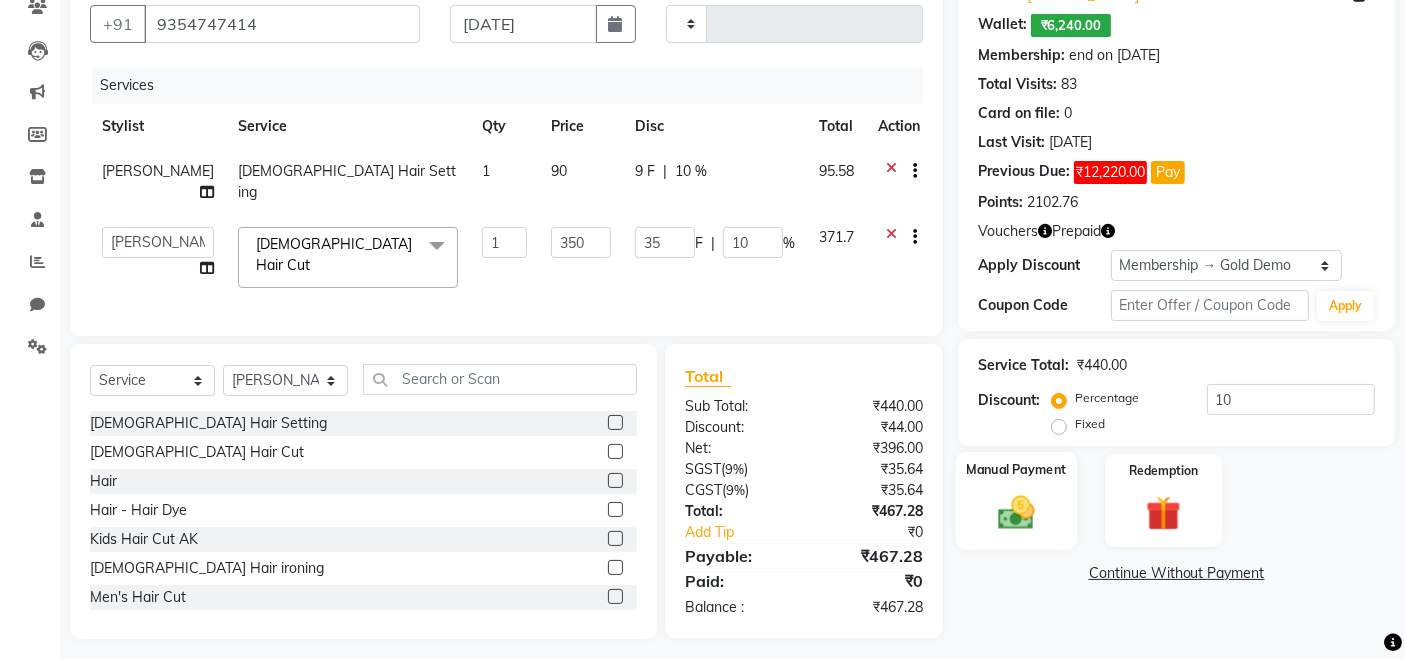 click on "Manual Payment" 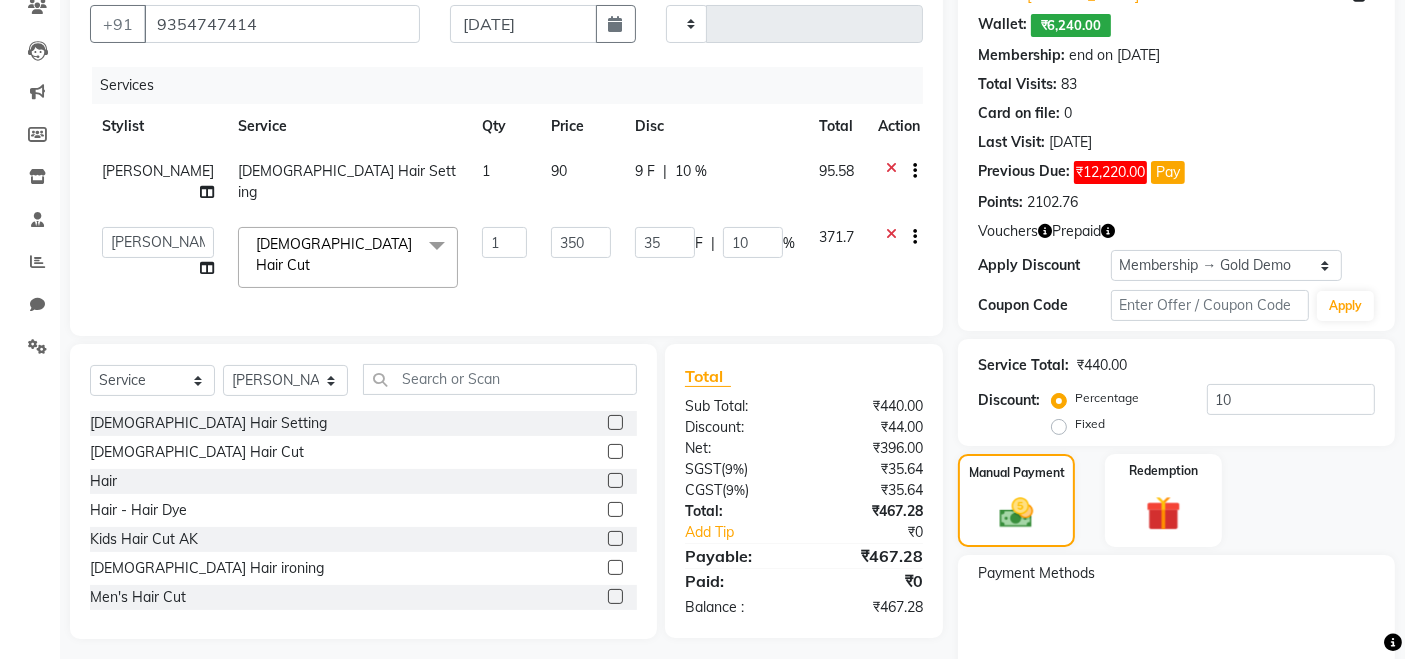 scroll, scrollTop: 265, scrollLeft: 0, axis: vertical 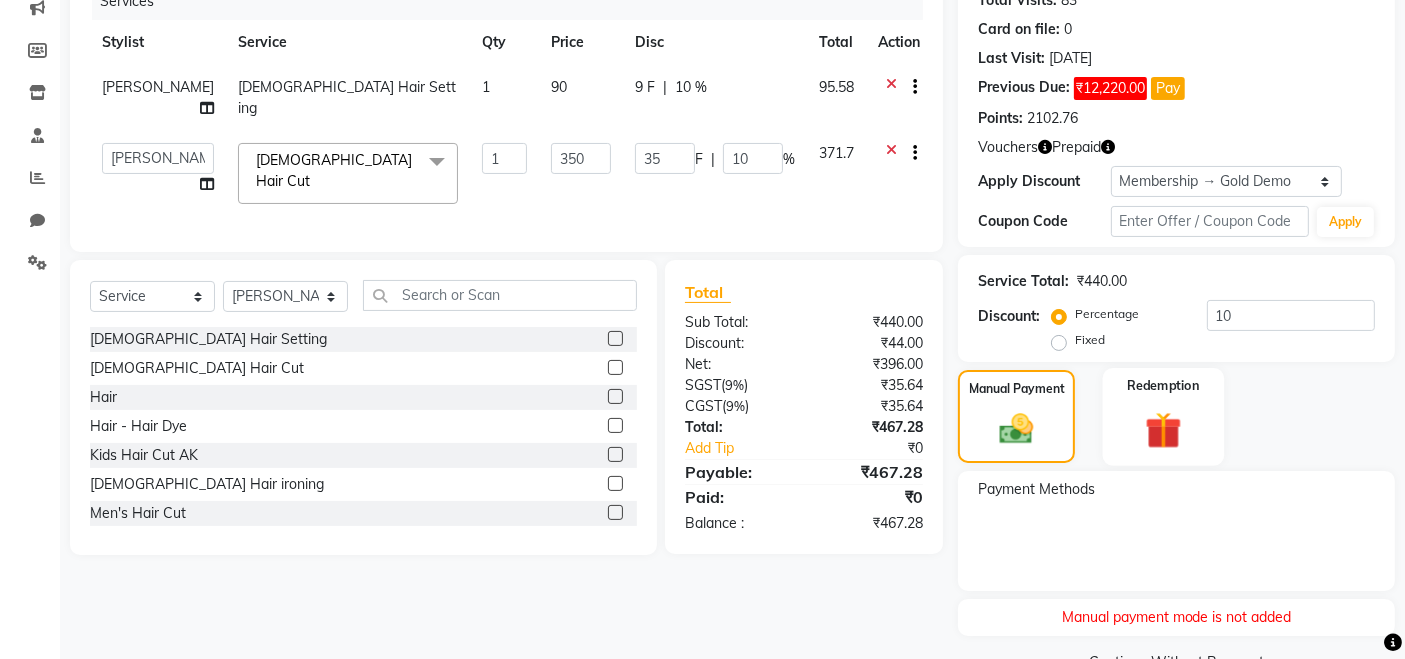click 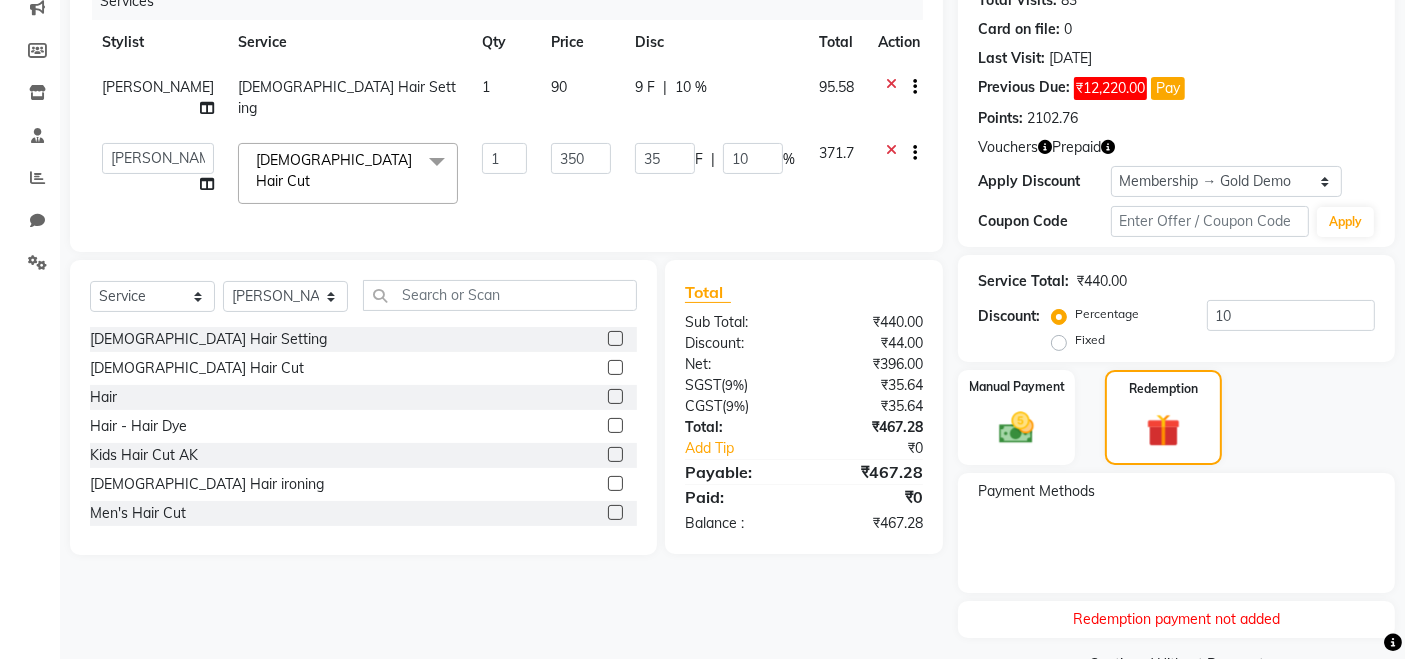 scroll, scrollTop: 0, scrollLeft: 0, axis: both 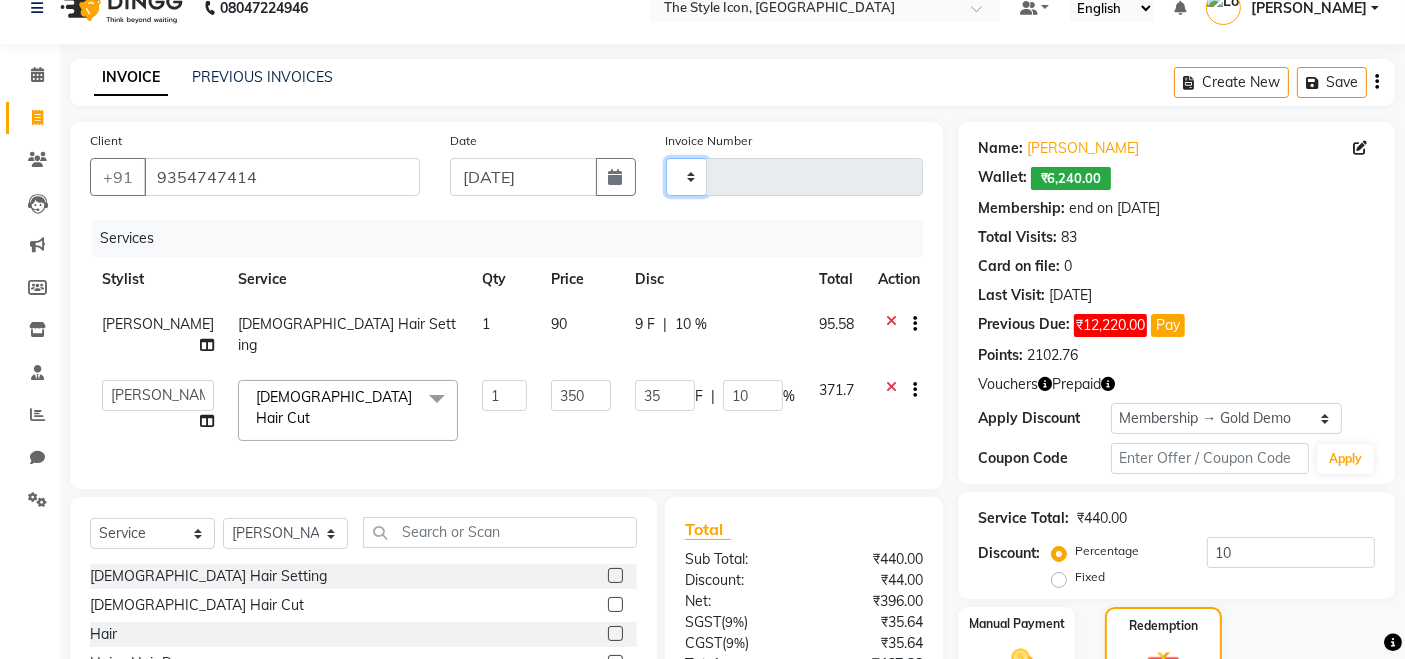 click 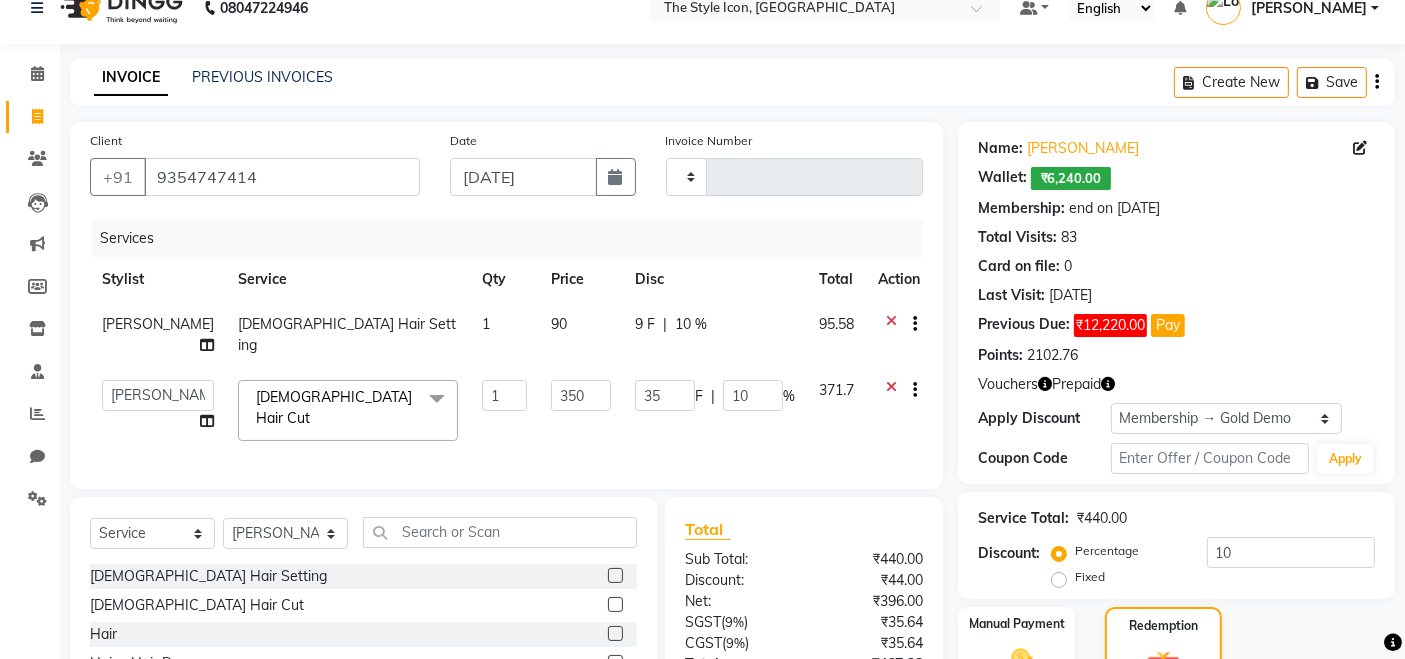 scroll, scrollTop: 0, scrollLeft: 0, axis: both 